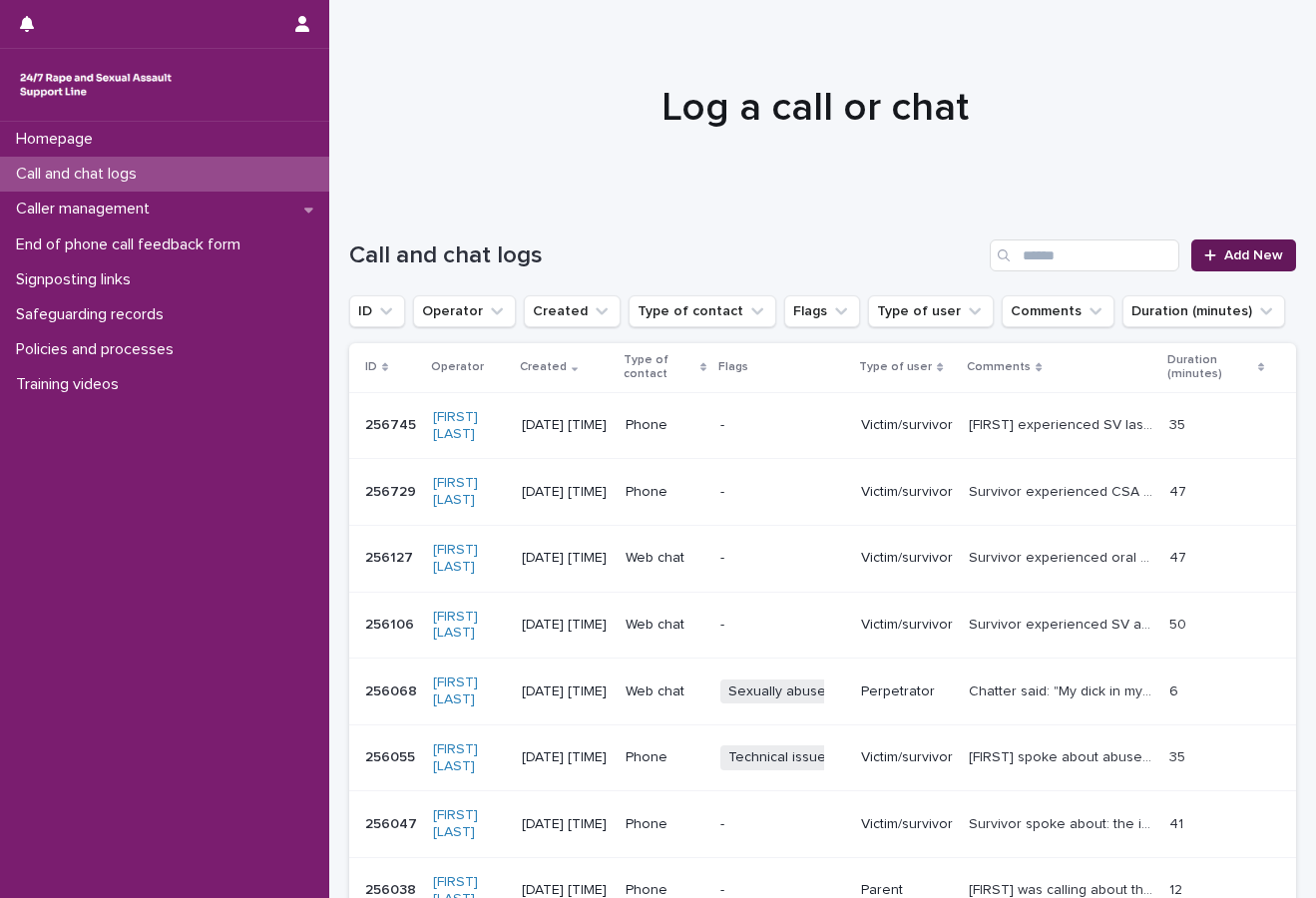 scroll, scrollTop: 0, scrollLeft: 0, axis: both 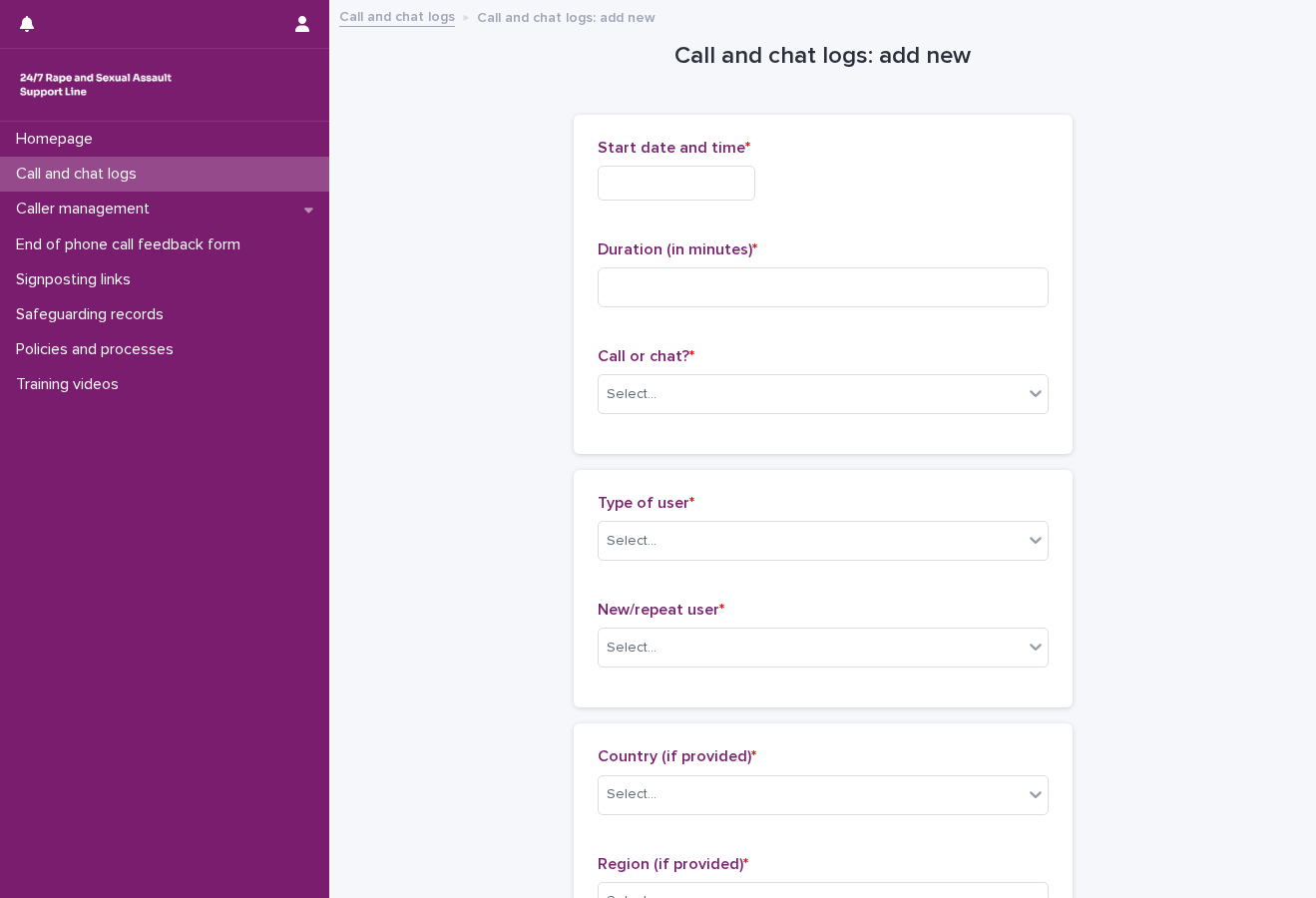 click at bounding box center (676, 183) 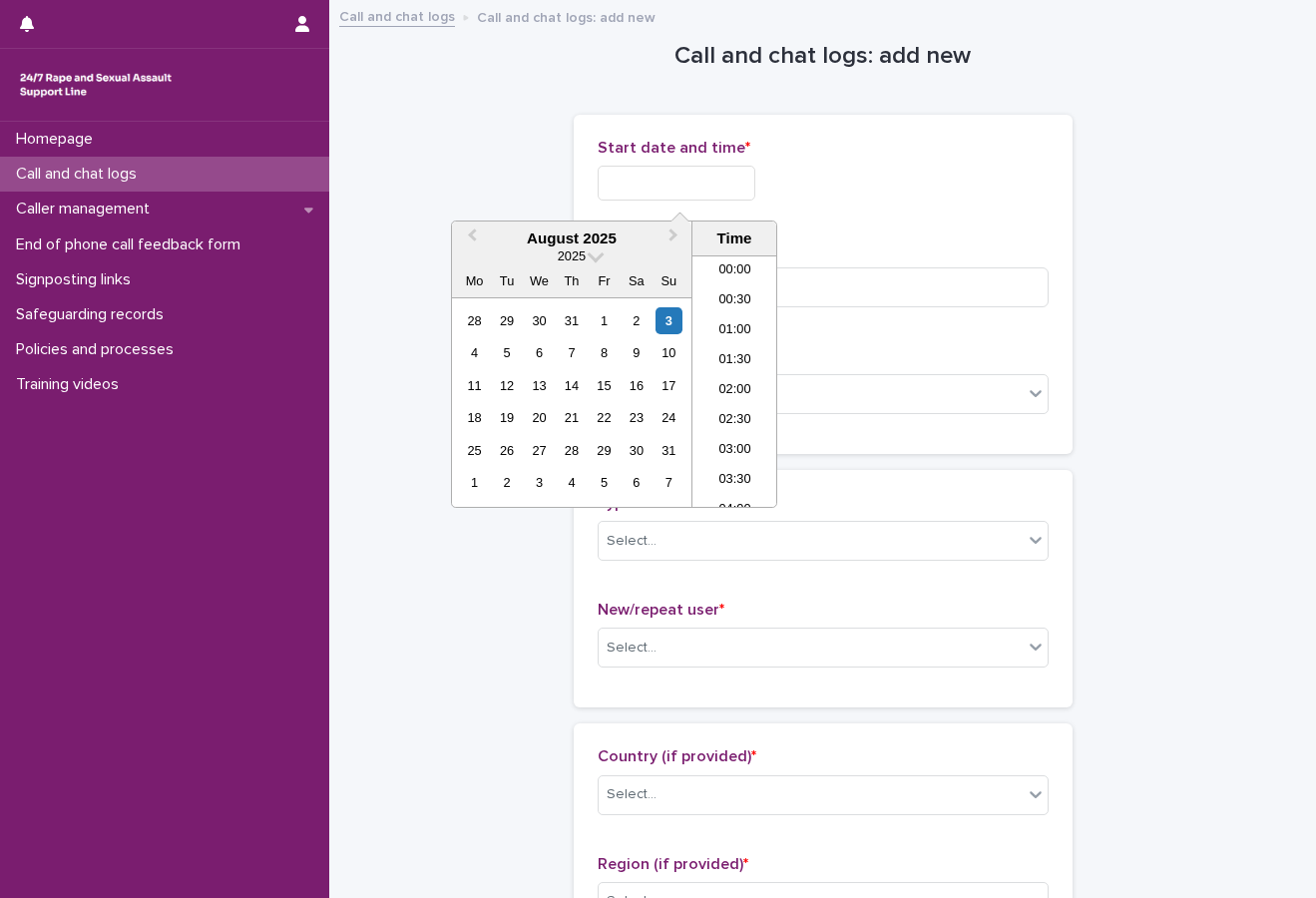 scroll, scrollTop: 1118, scrollLeft: 0, axis: vertical 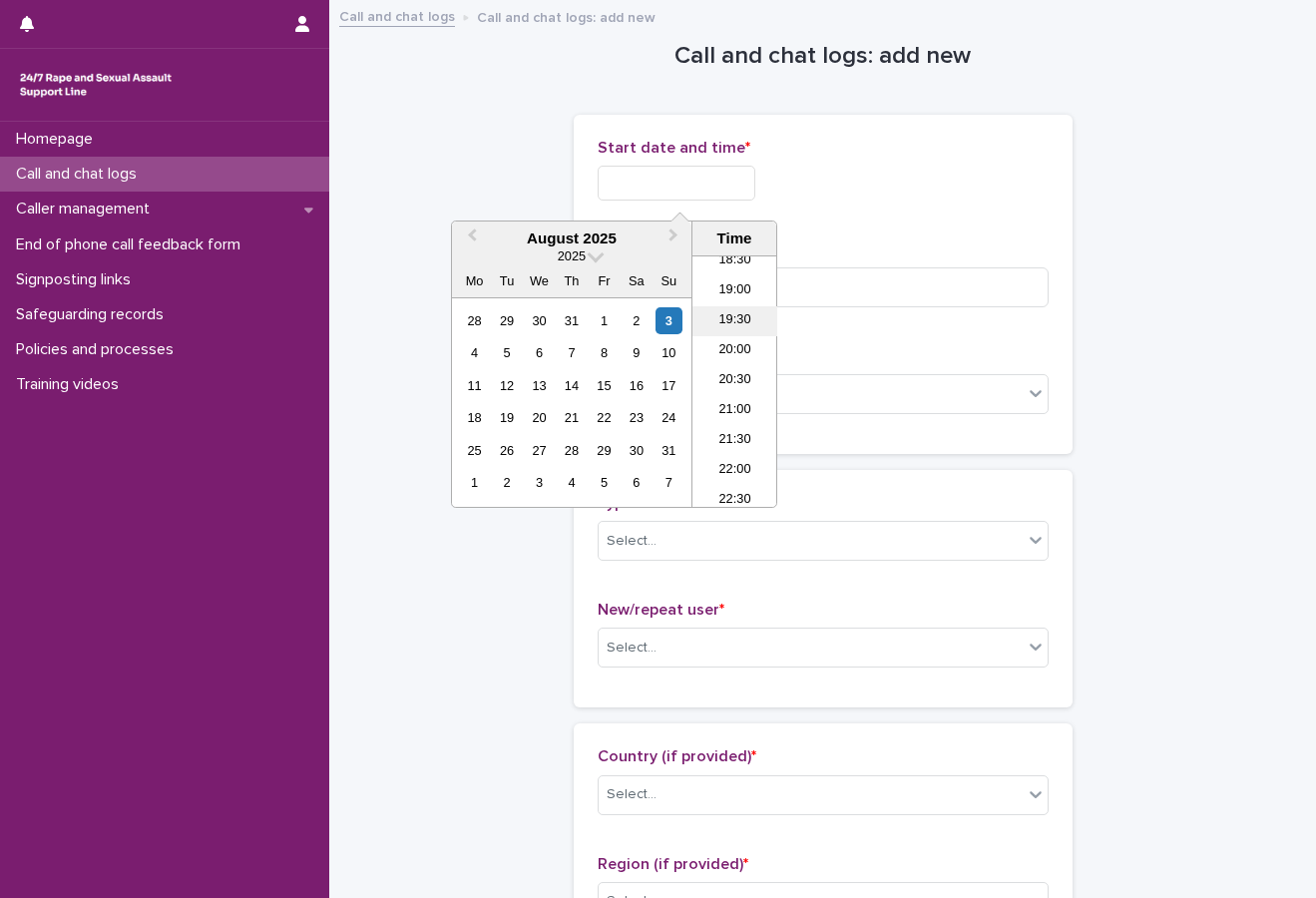 click on "19:30" at bounding box center (734, 321) 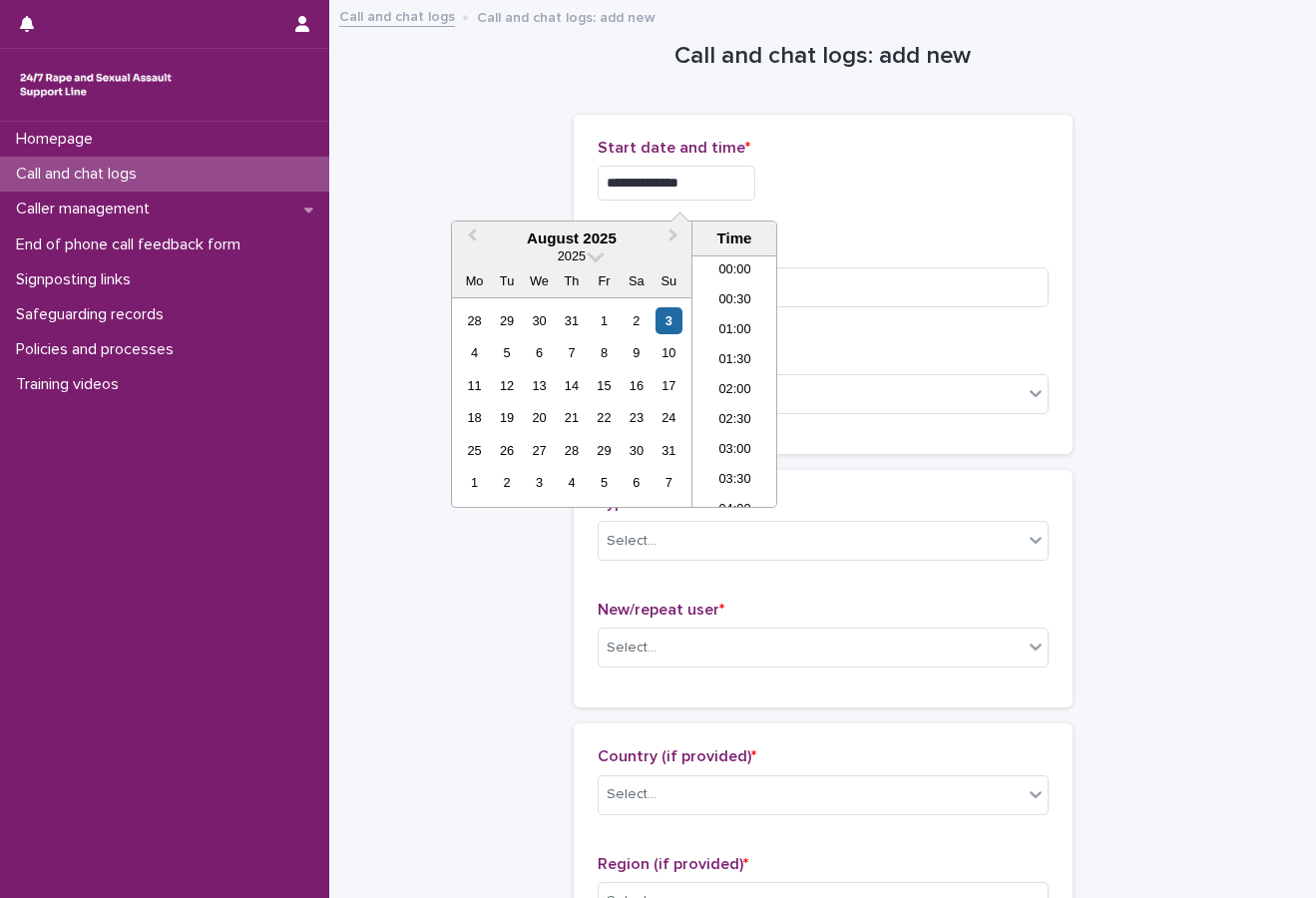 click on "**********" at bounding box center (676, 183) 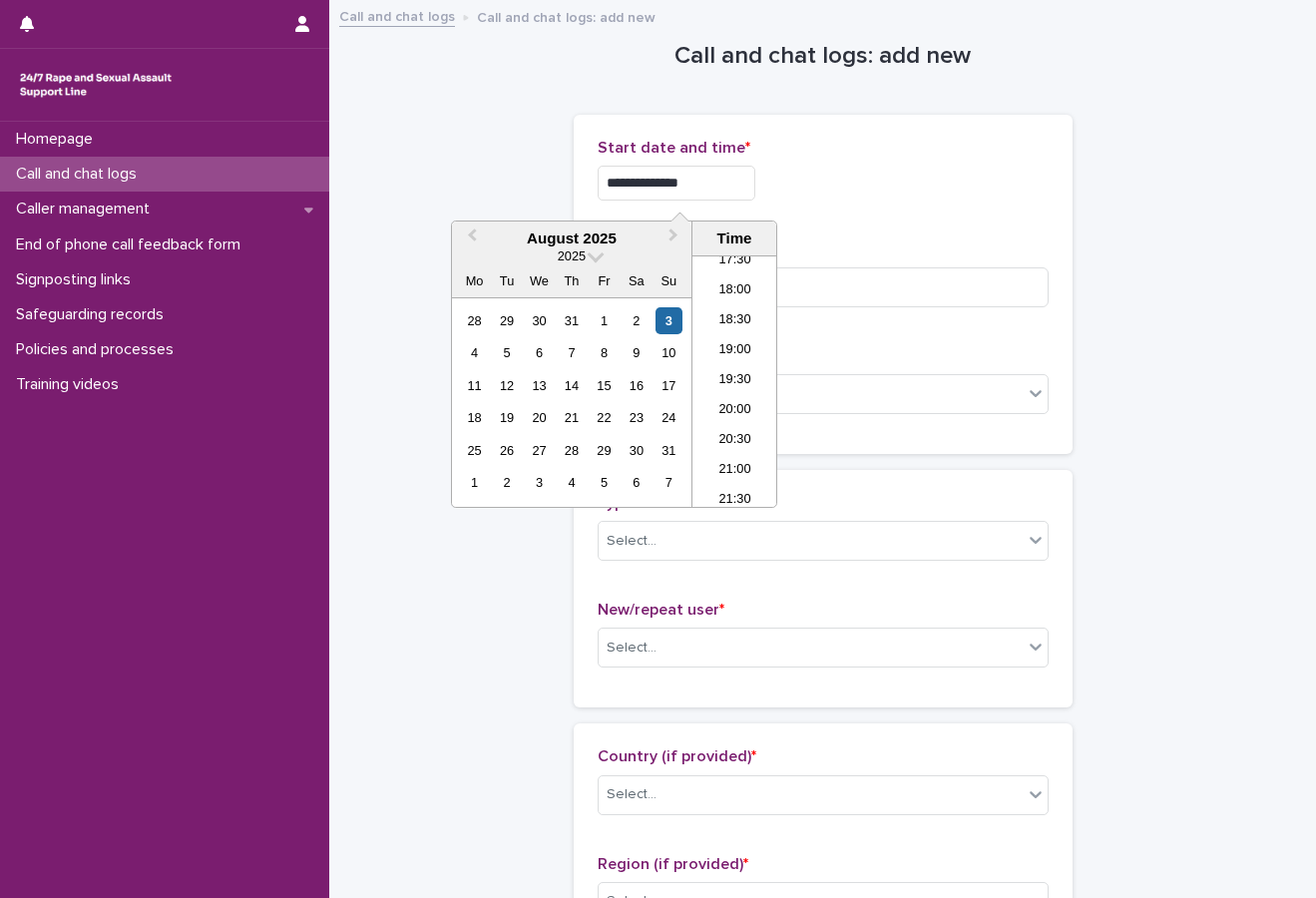 type on "**********" 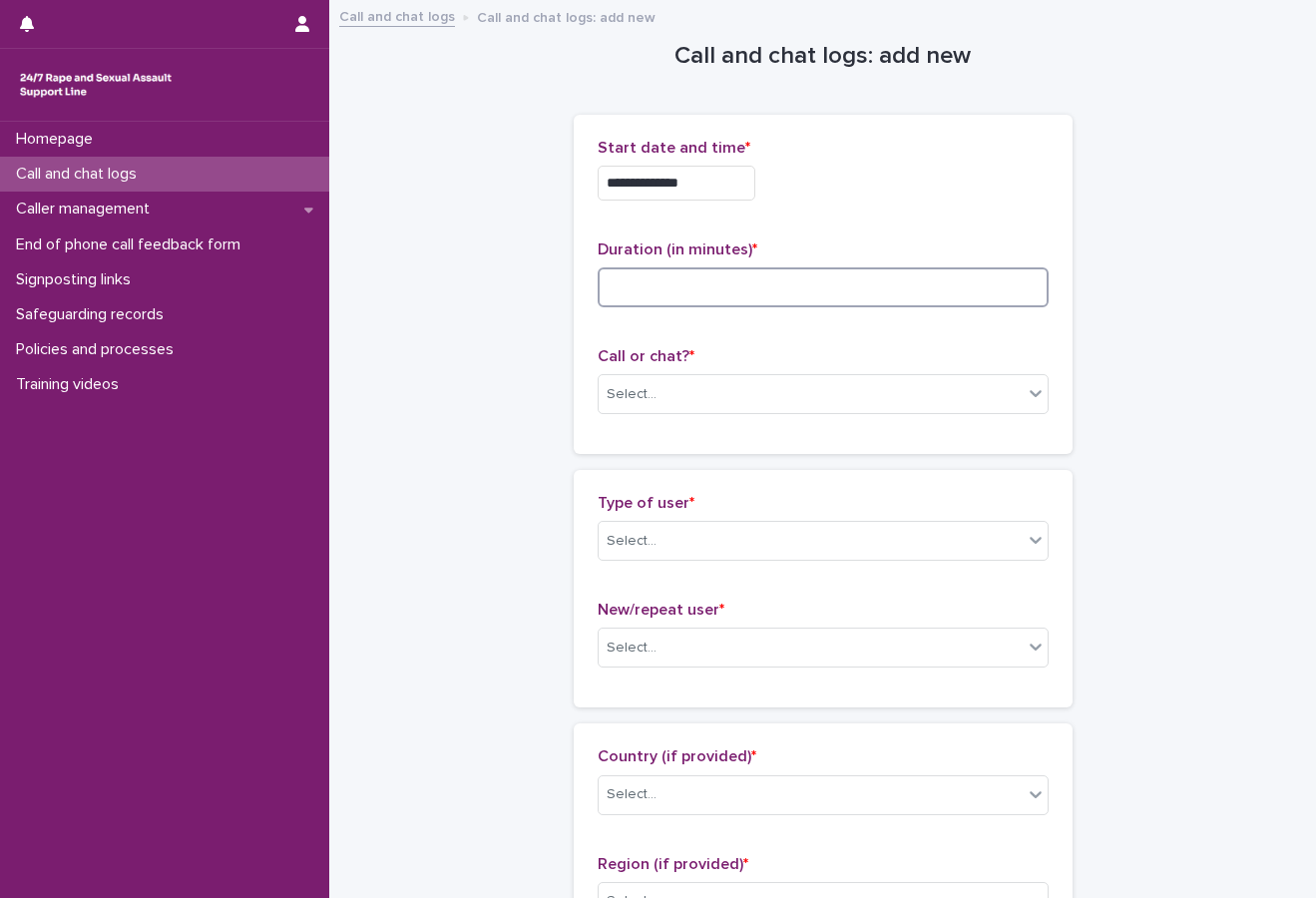 click at bounding box center (823, 287) 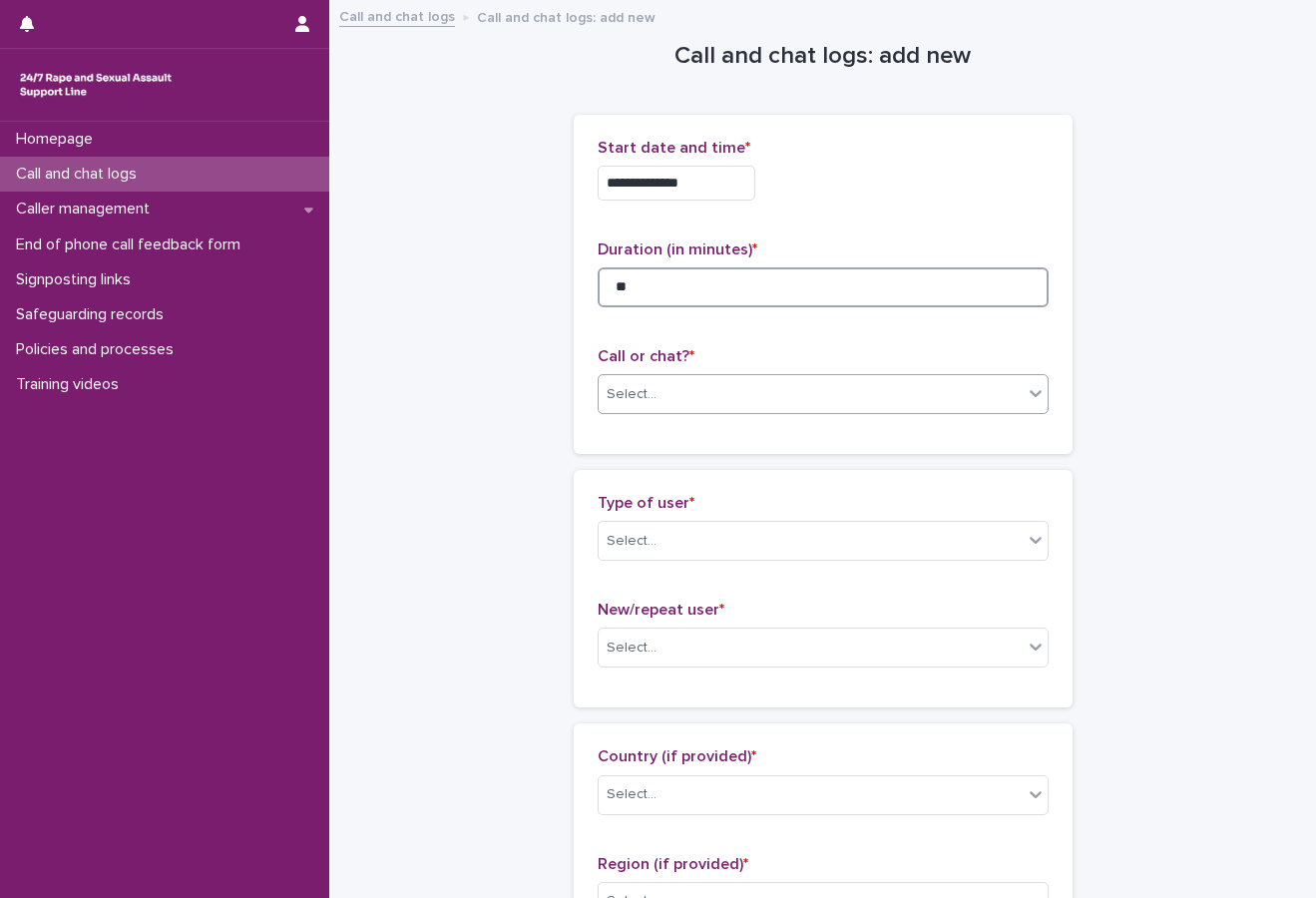 type on "**" 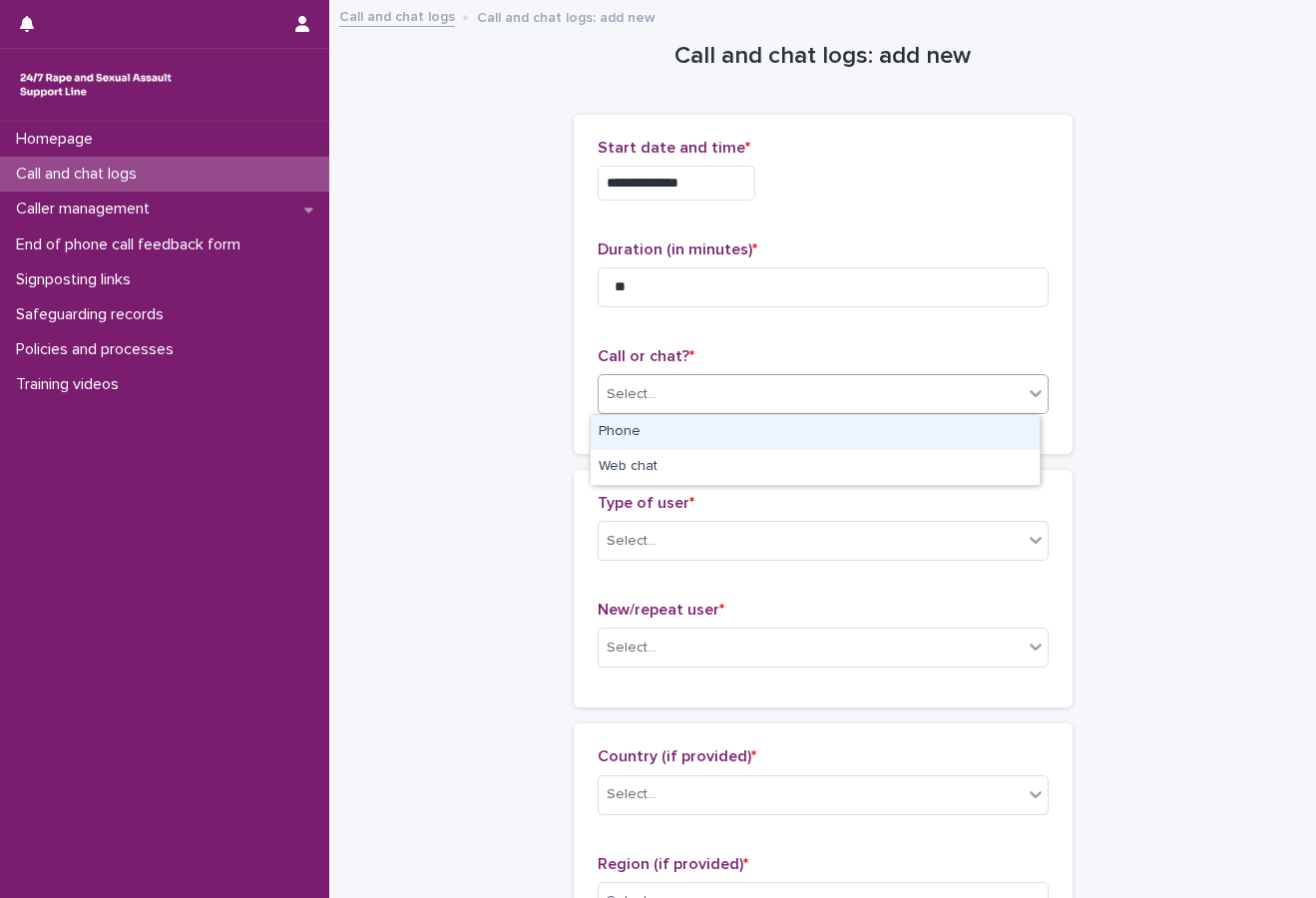 click on "Select..." at bounding box center [810, 394] 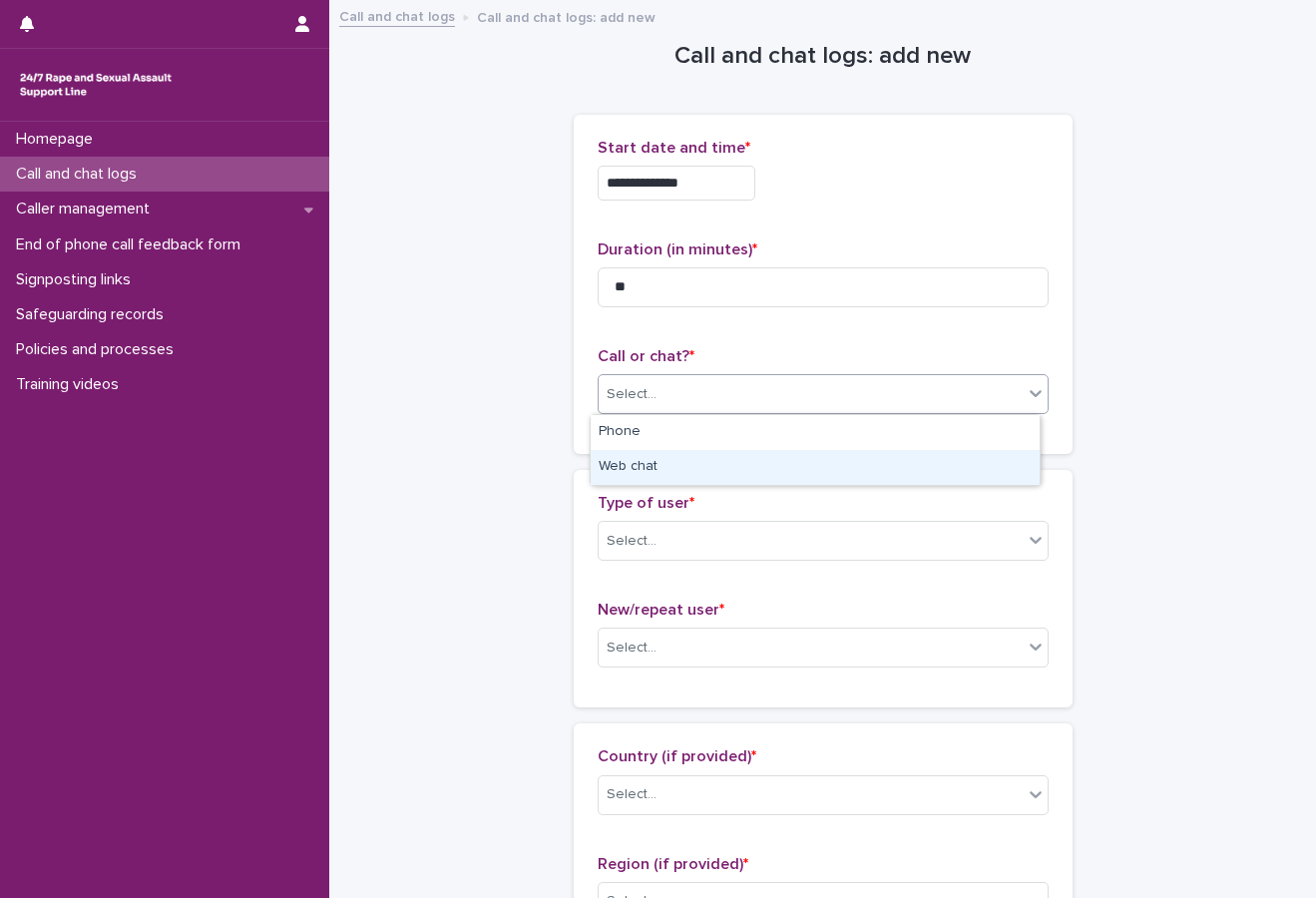 click on "Web chat" at bounding box center [815, 467] 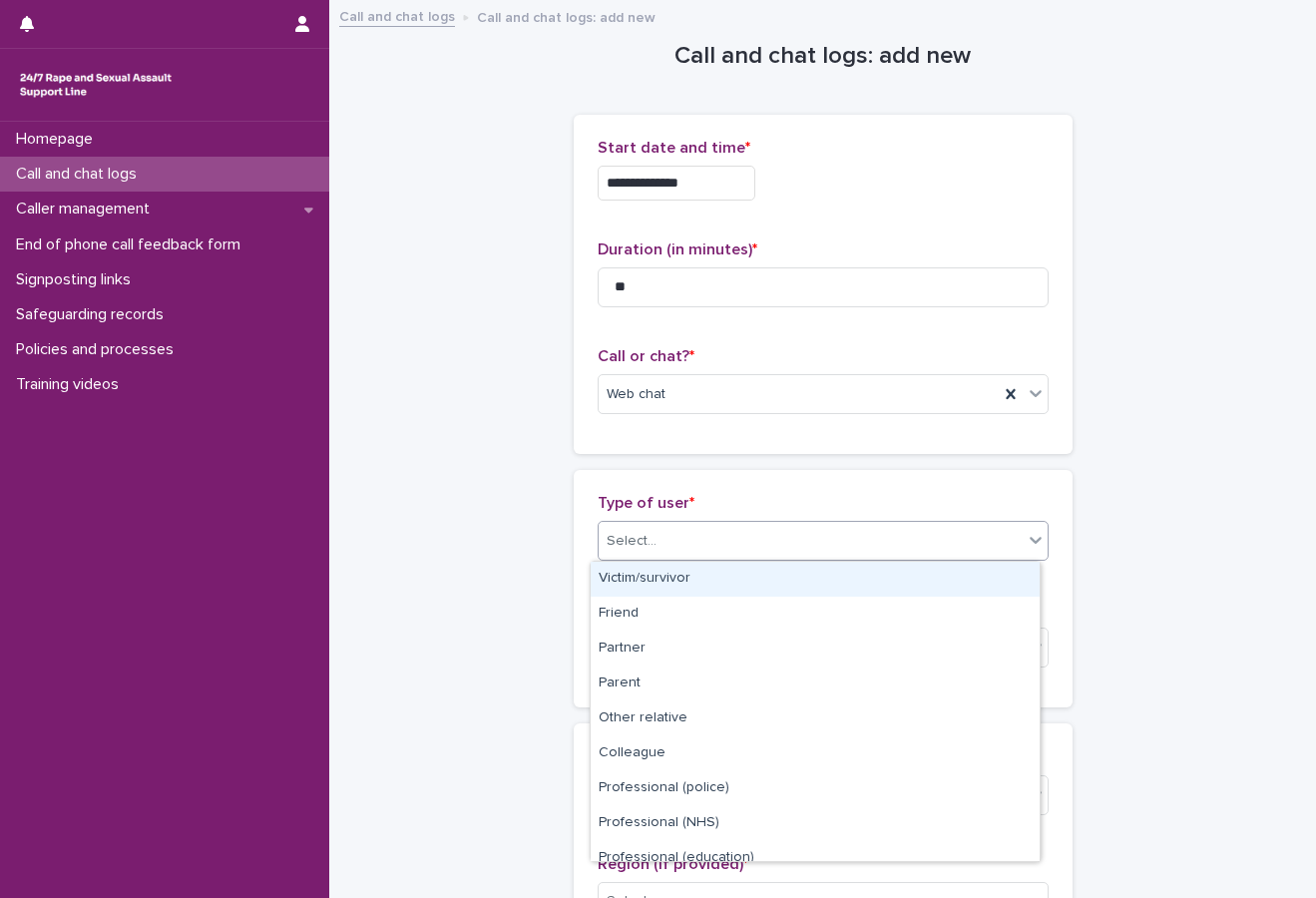 click on "Select..." at bounding box center (810, 541) 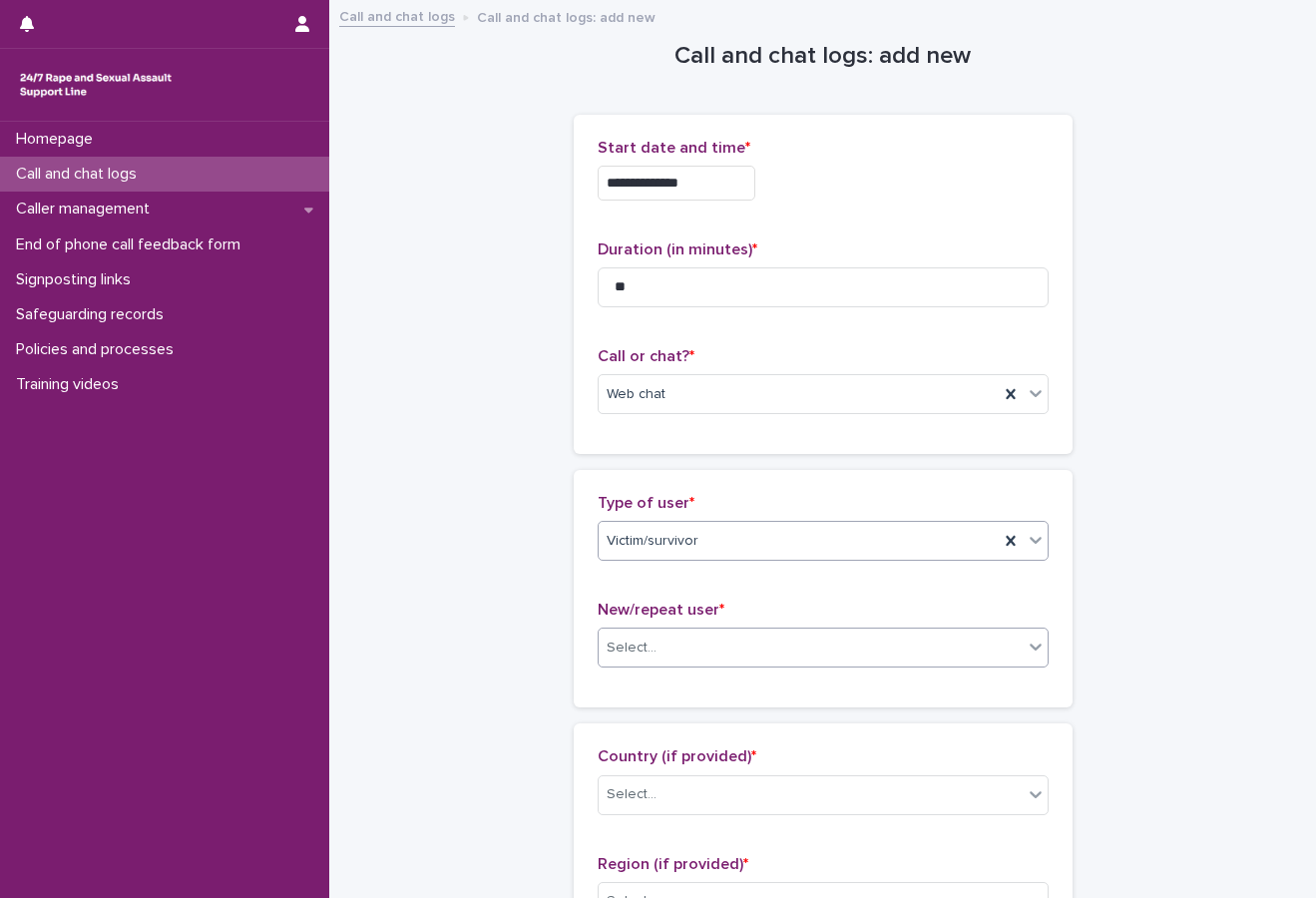 click at bounding box center [659, 648] 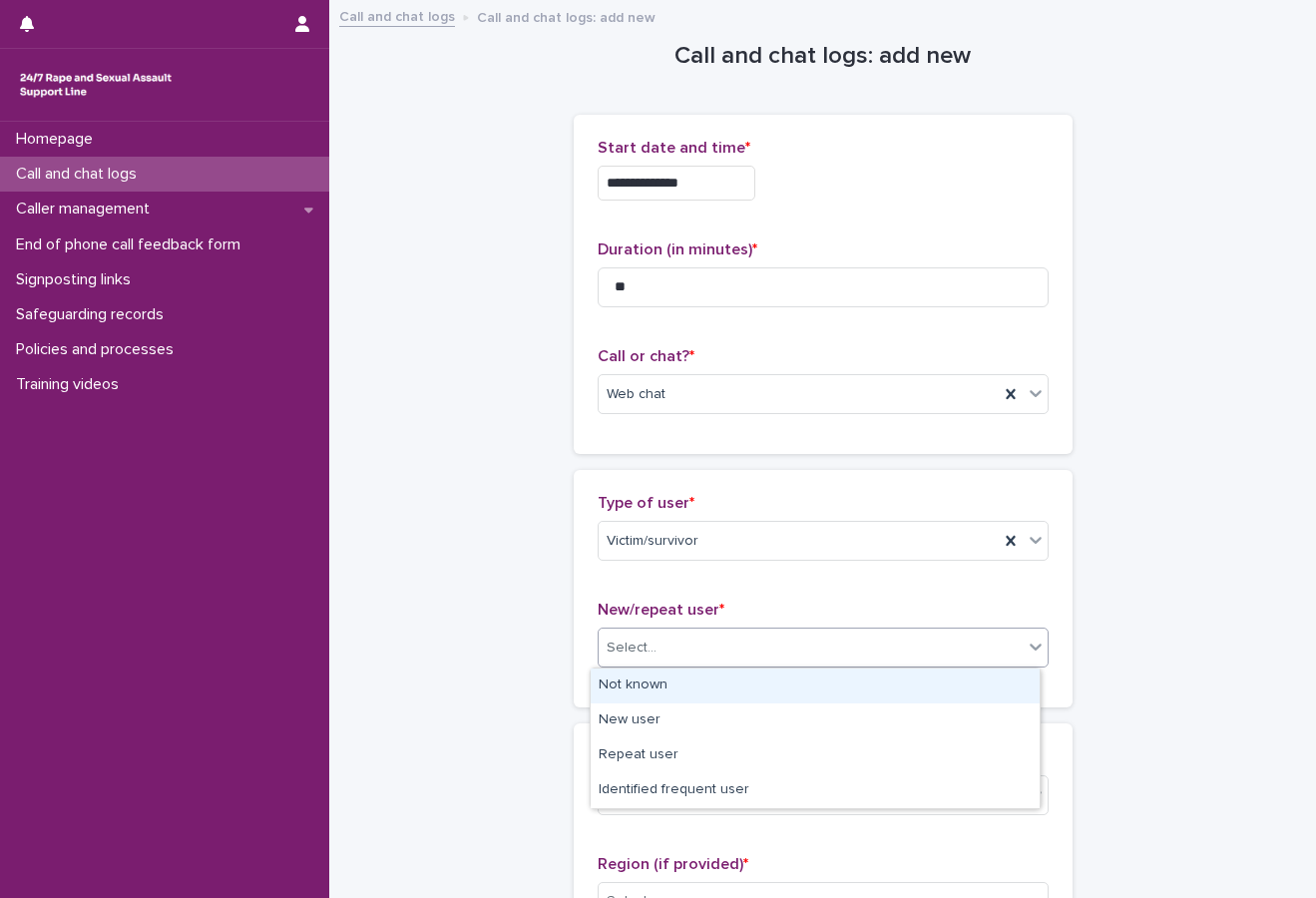 click on "Not known" at bounding box center [815, 685] 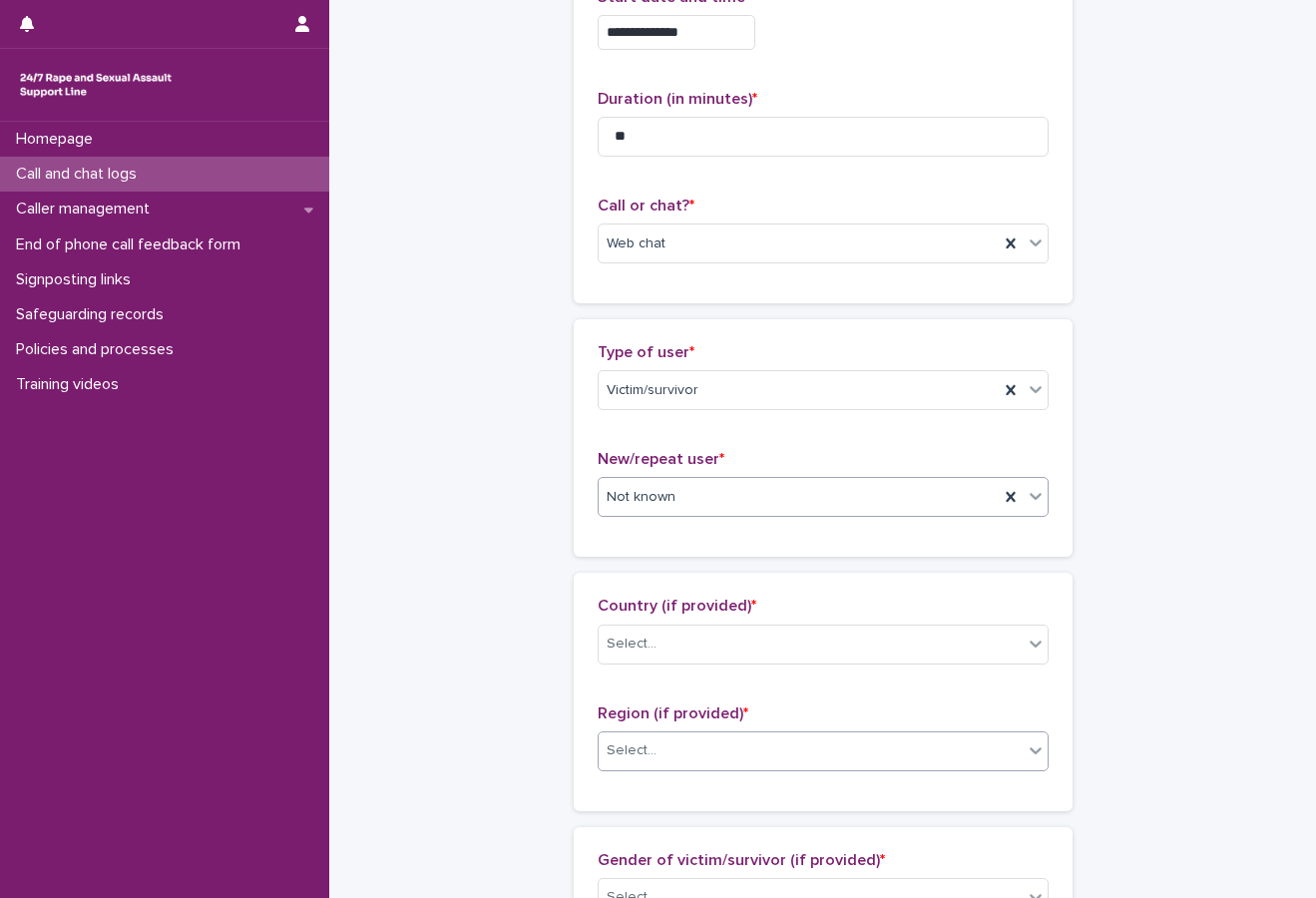 scroll, scrollTop: 299, scrollLeft: 0, axis: vertical 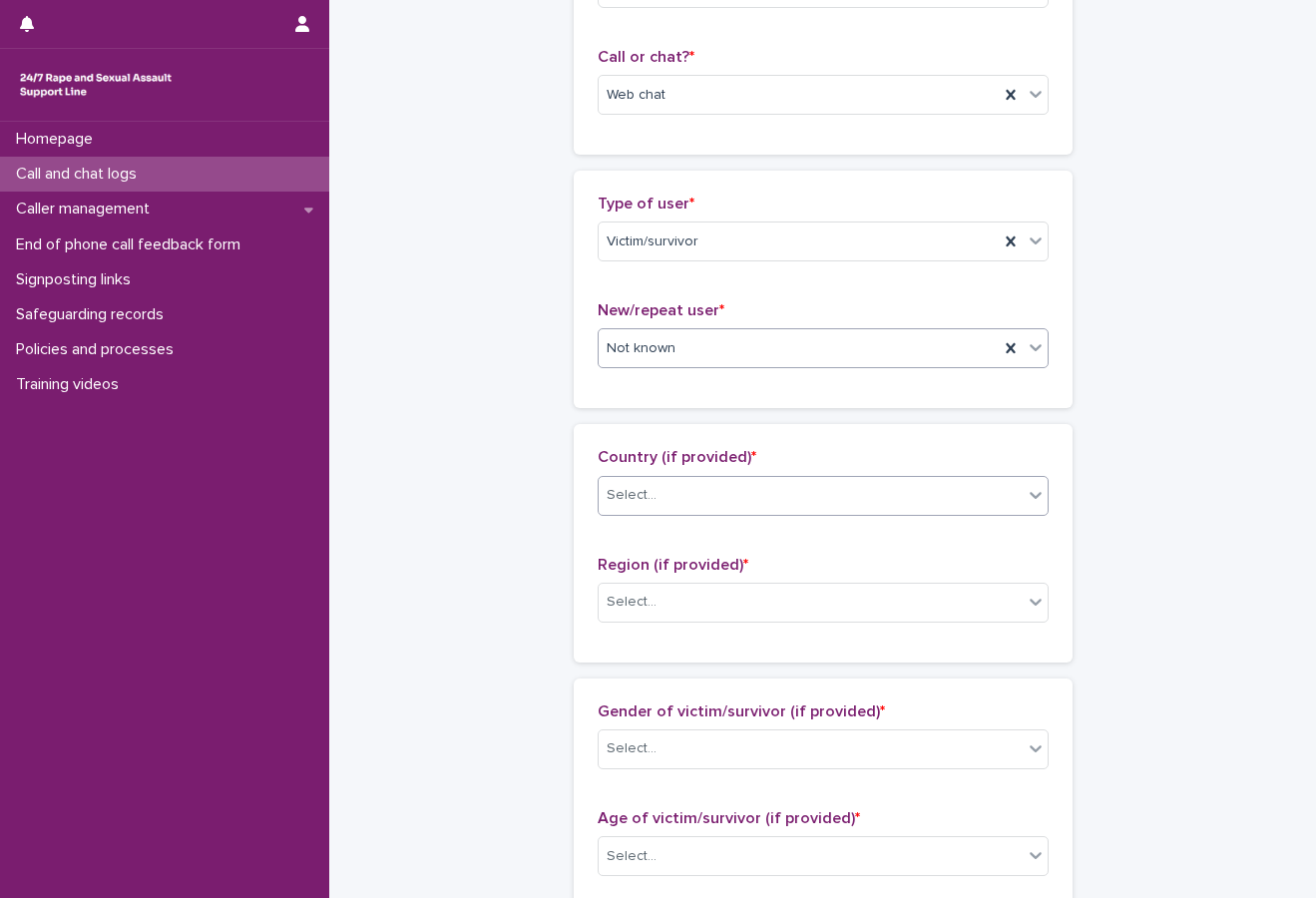 click on "Select..." at bounding box center (810, 495) 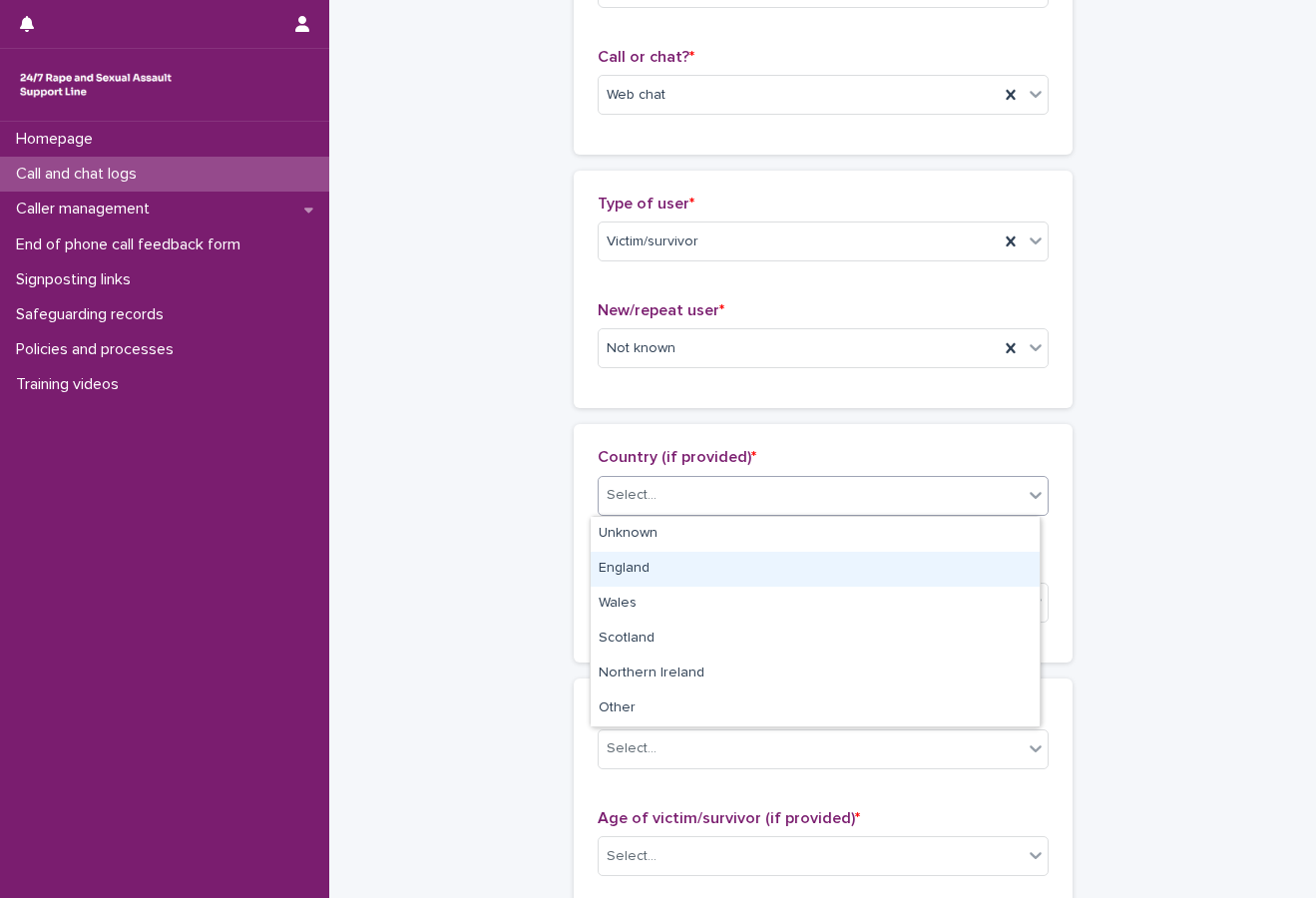 click on "England" at bounding box center (815, 569) 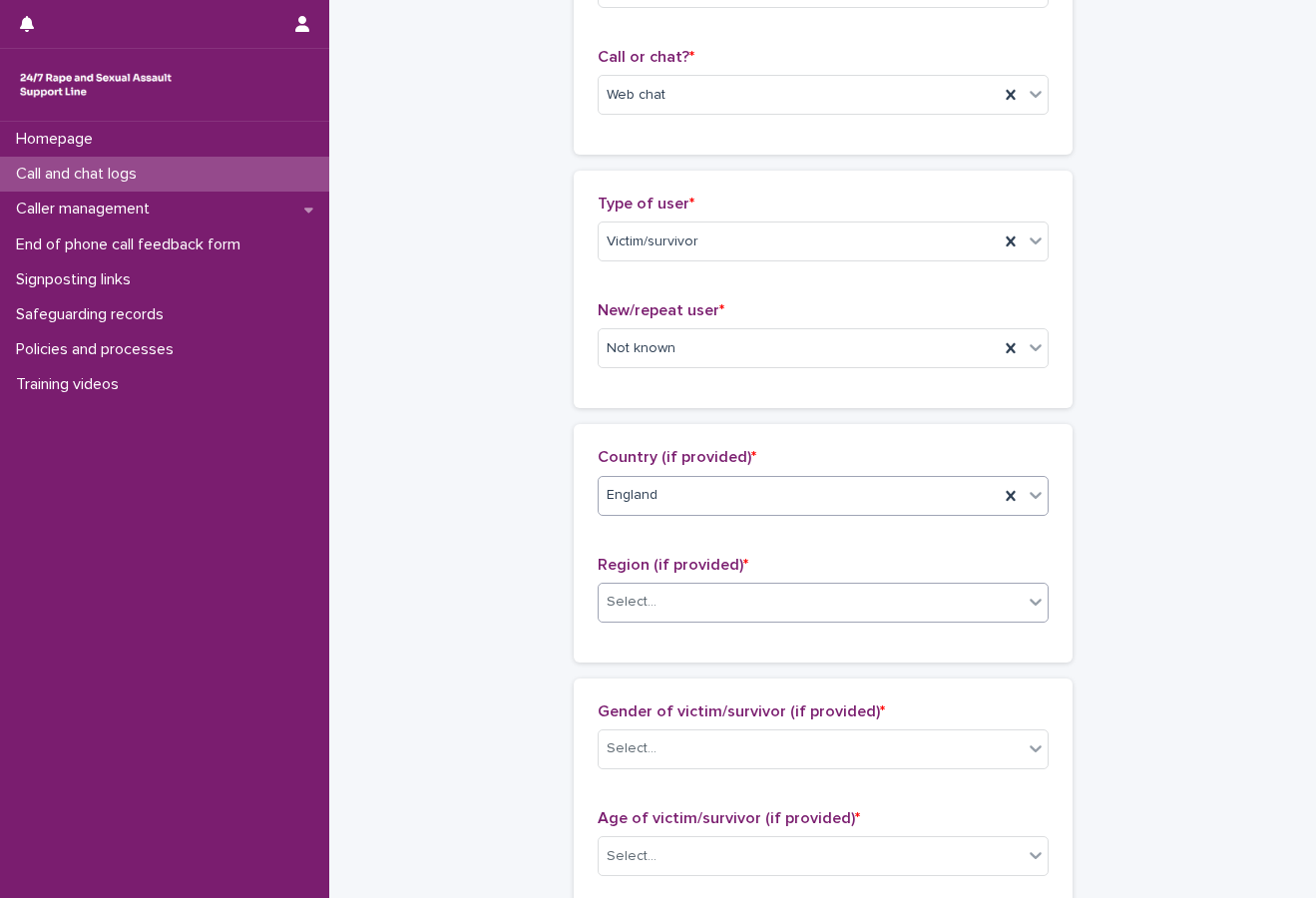 click on "Select..." at bounding box center [810, 602] 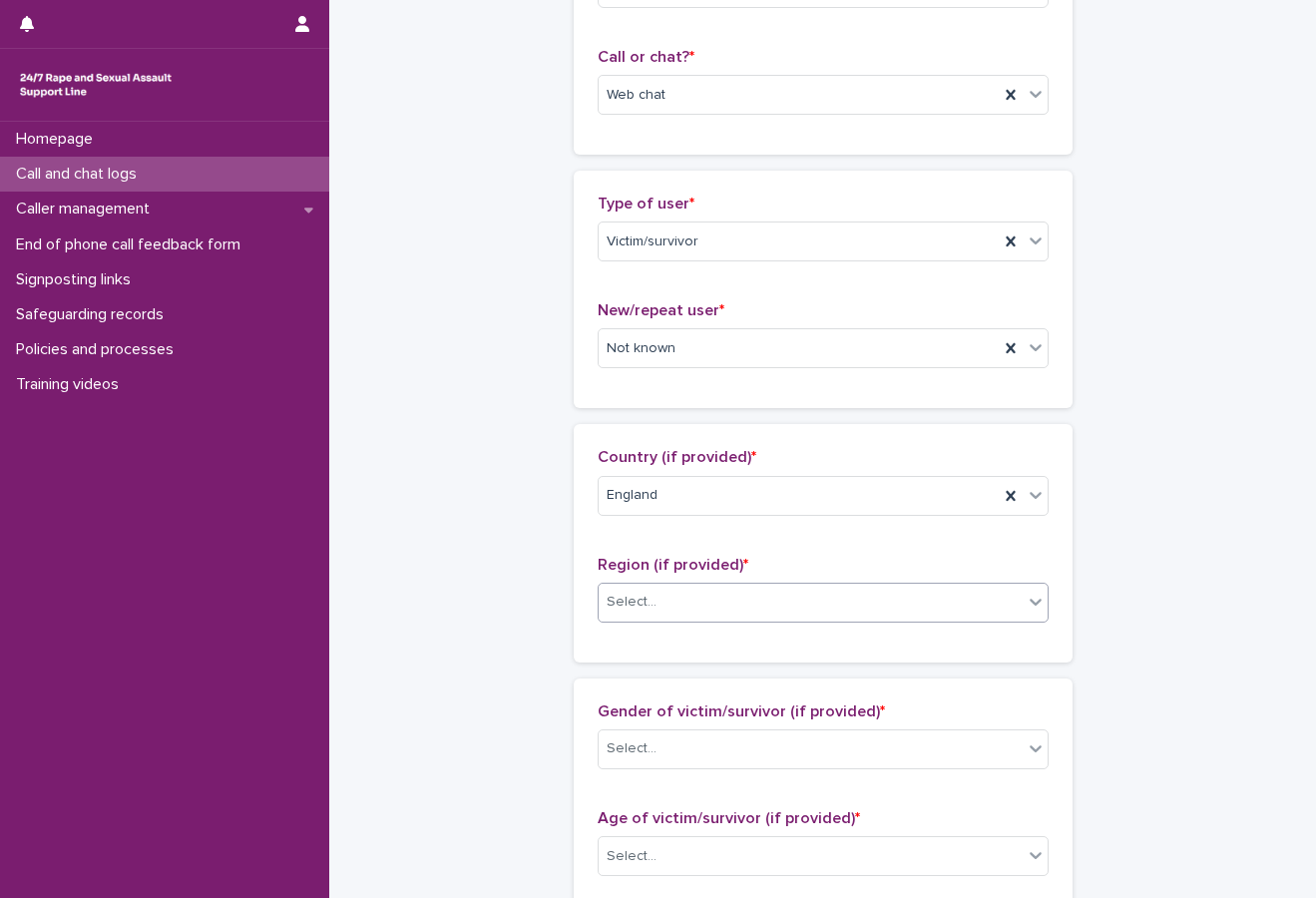 click on "Select..." at bounding box center [810, 602] 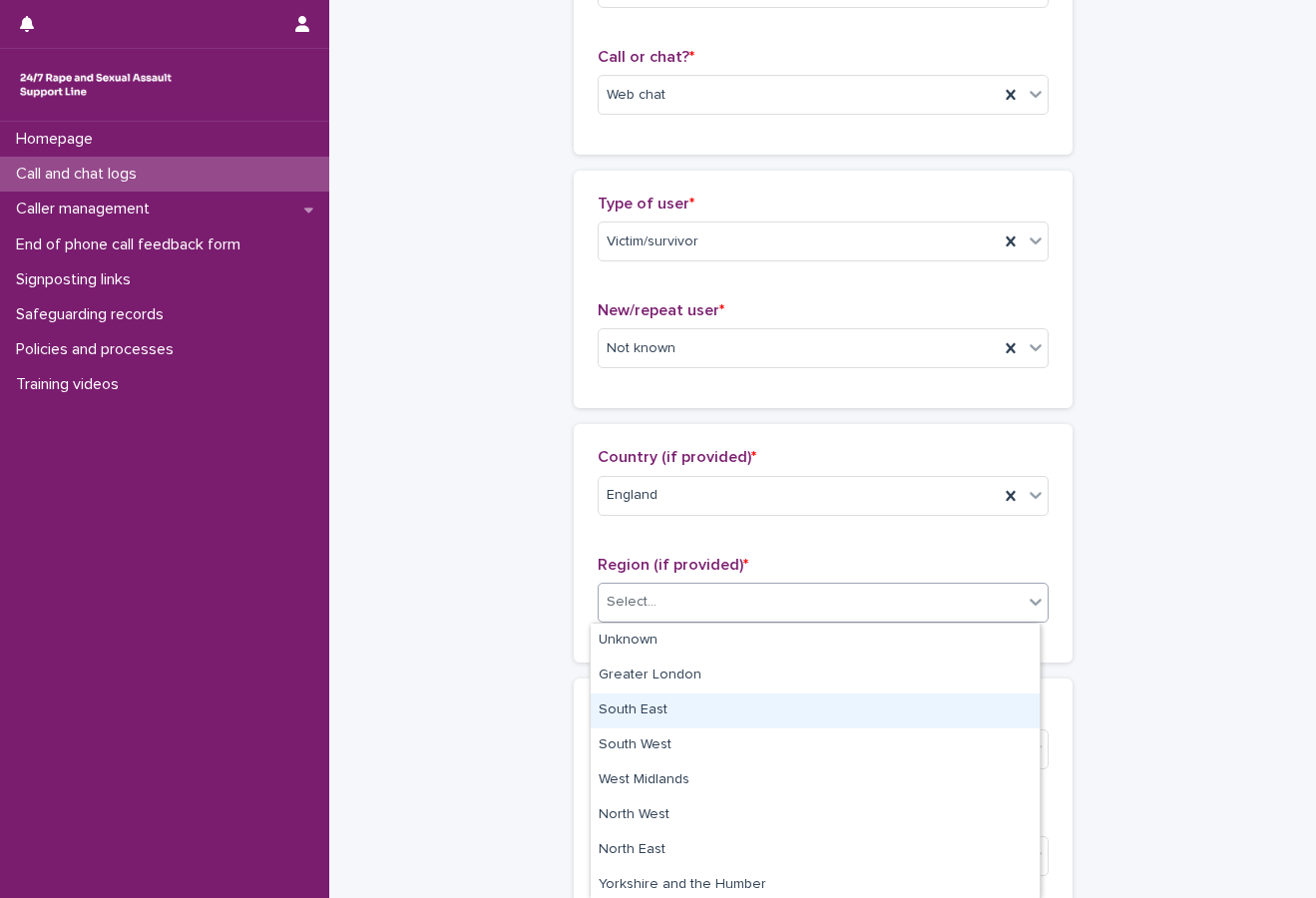 click on "South East" at bounding box center [815, 710] 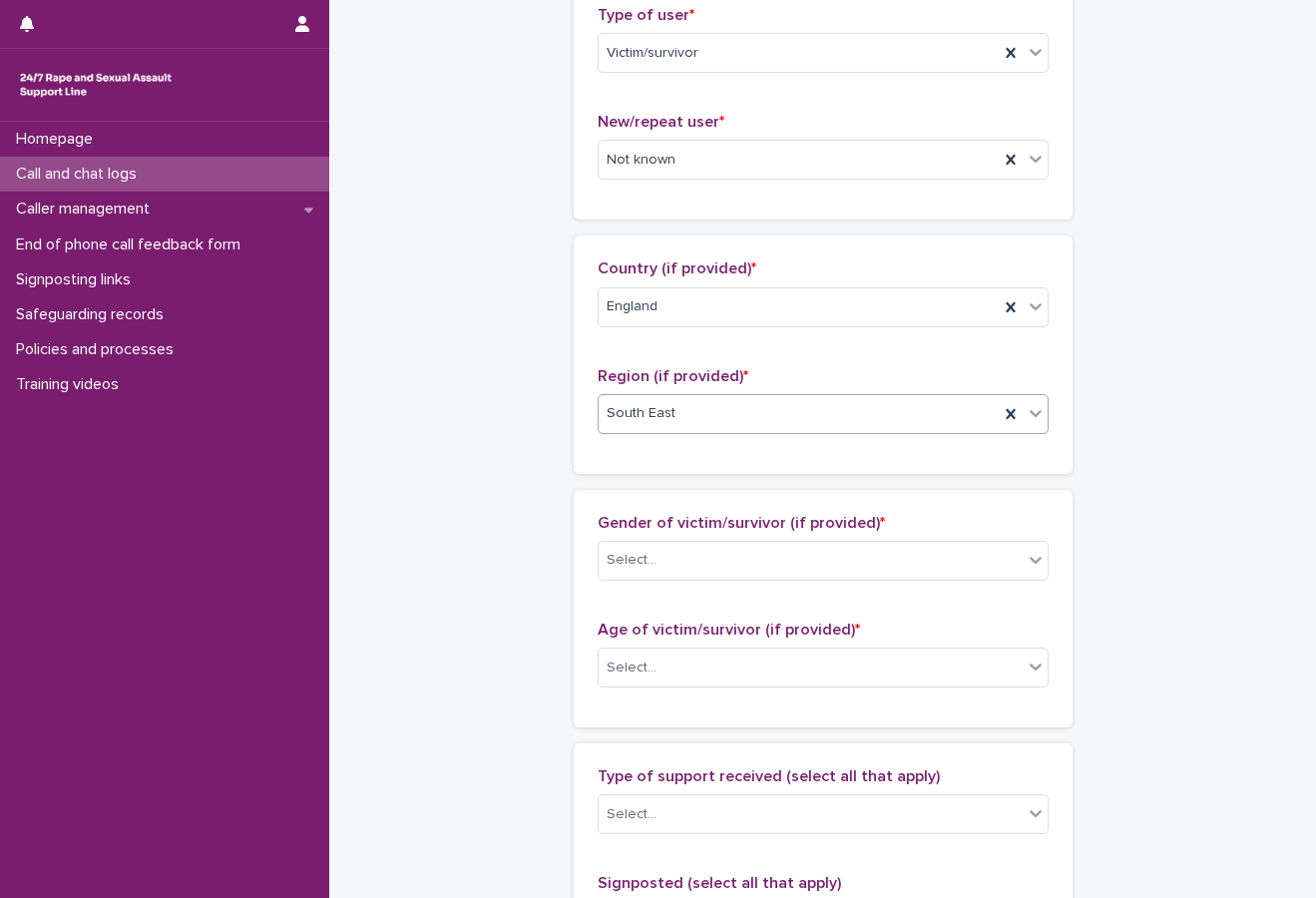scroll, scrollTop: 499, scrollLeft: 0, axis: vertical 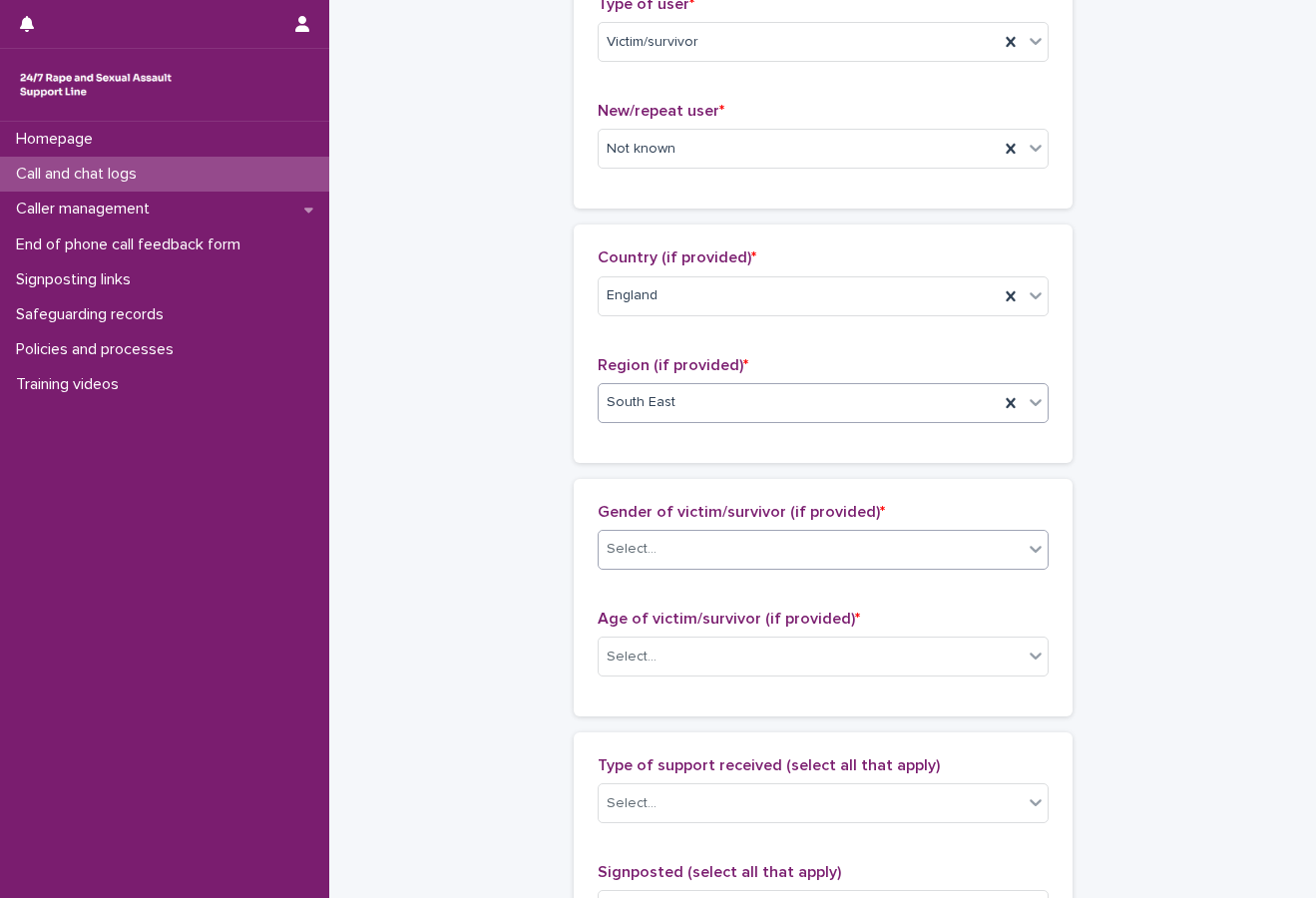 click on "Select..." at bounding box center (810, 549) 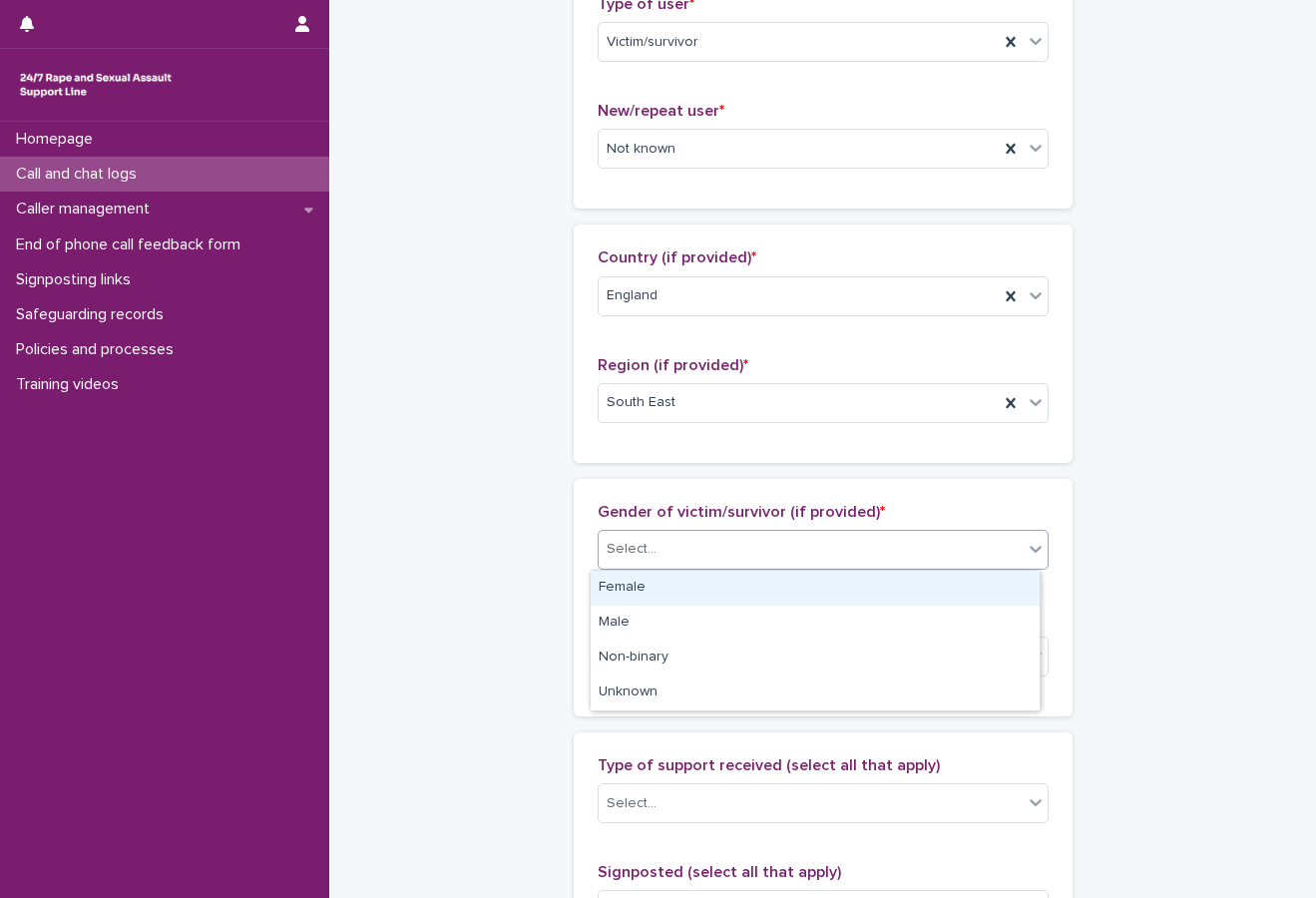 click on "Female" at bounding box center [815, 588] 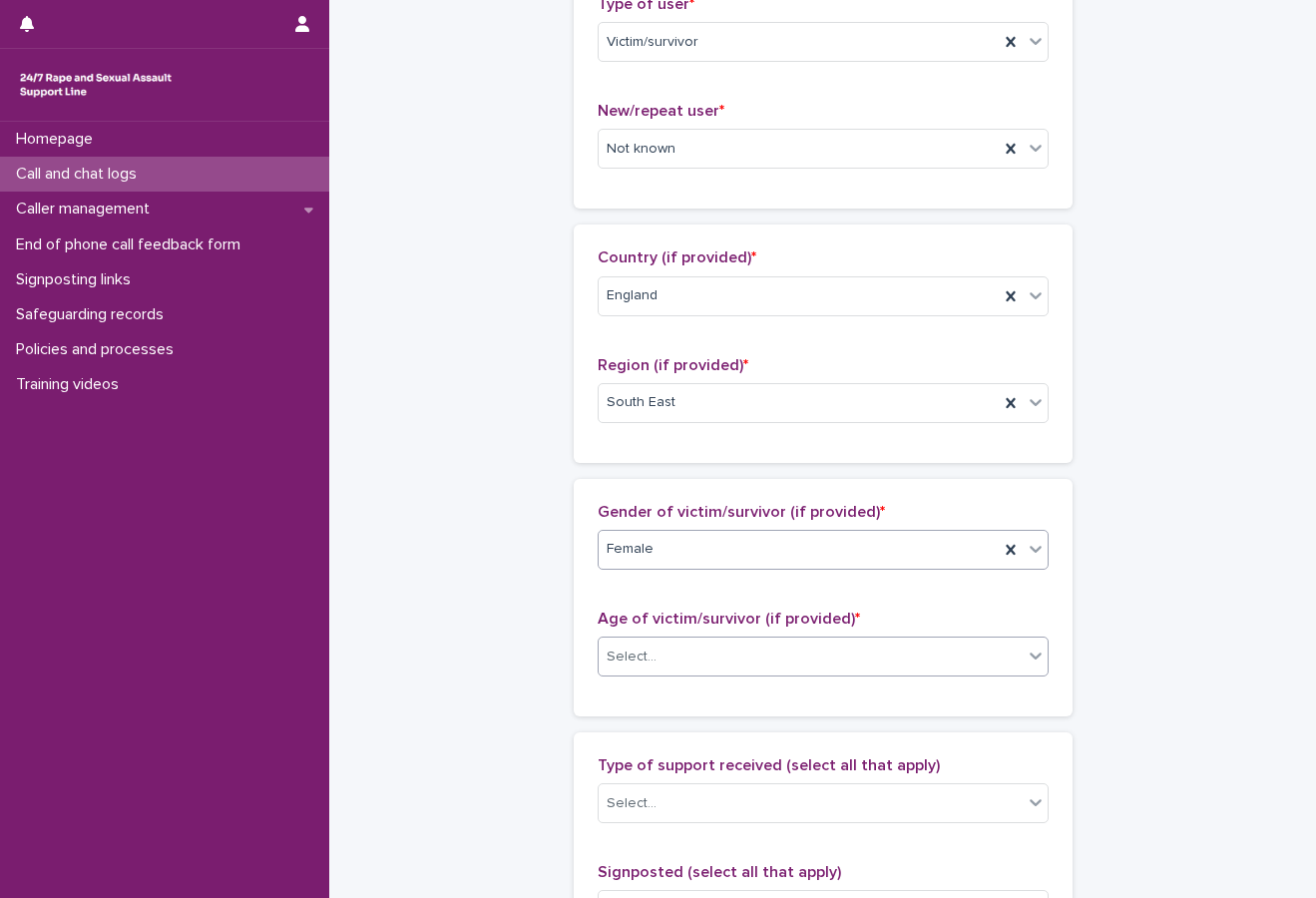 click on "Select..." at bounding box center (810, 657) 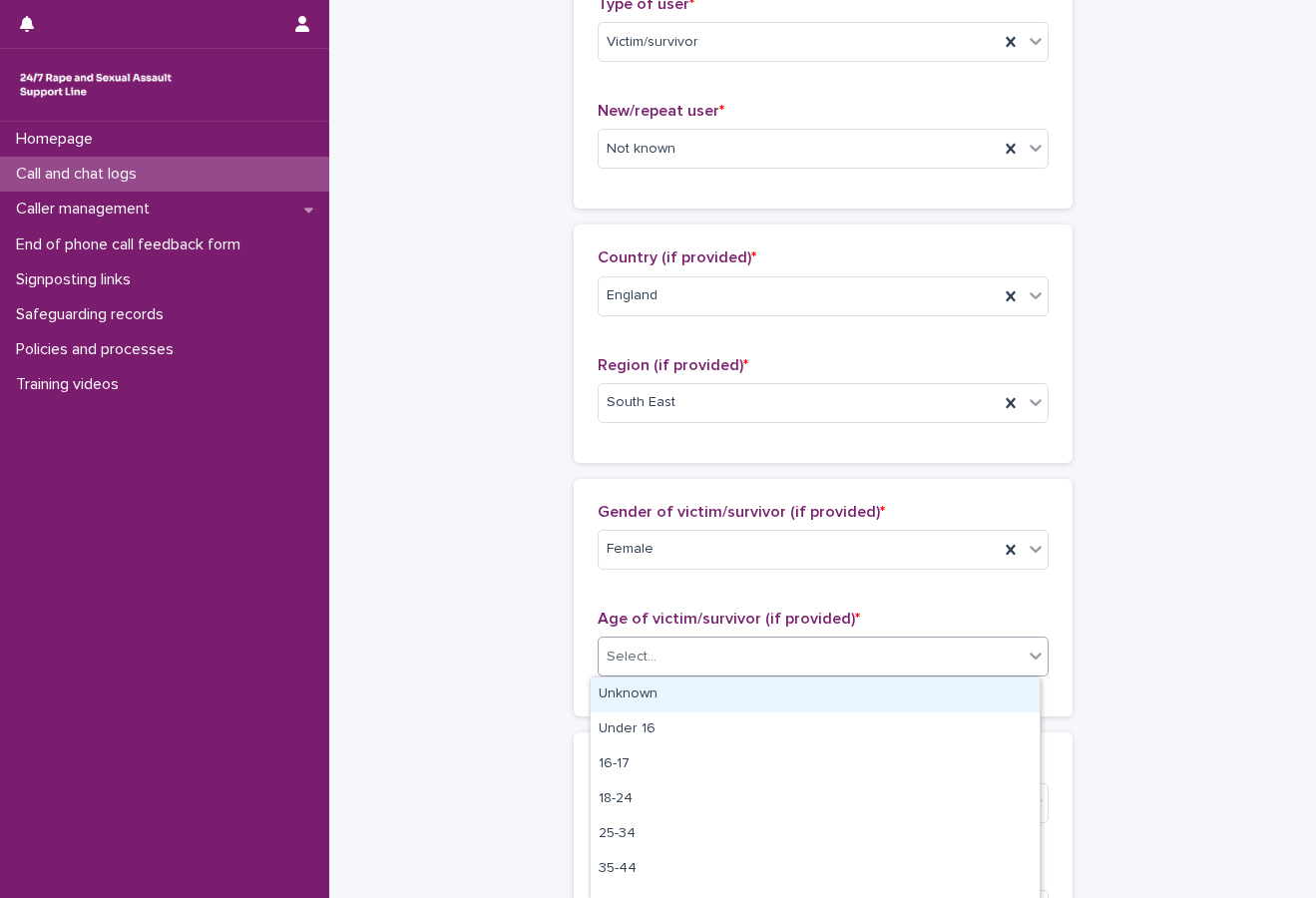 click on "Unknown" at bounding box center (815, 694) 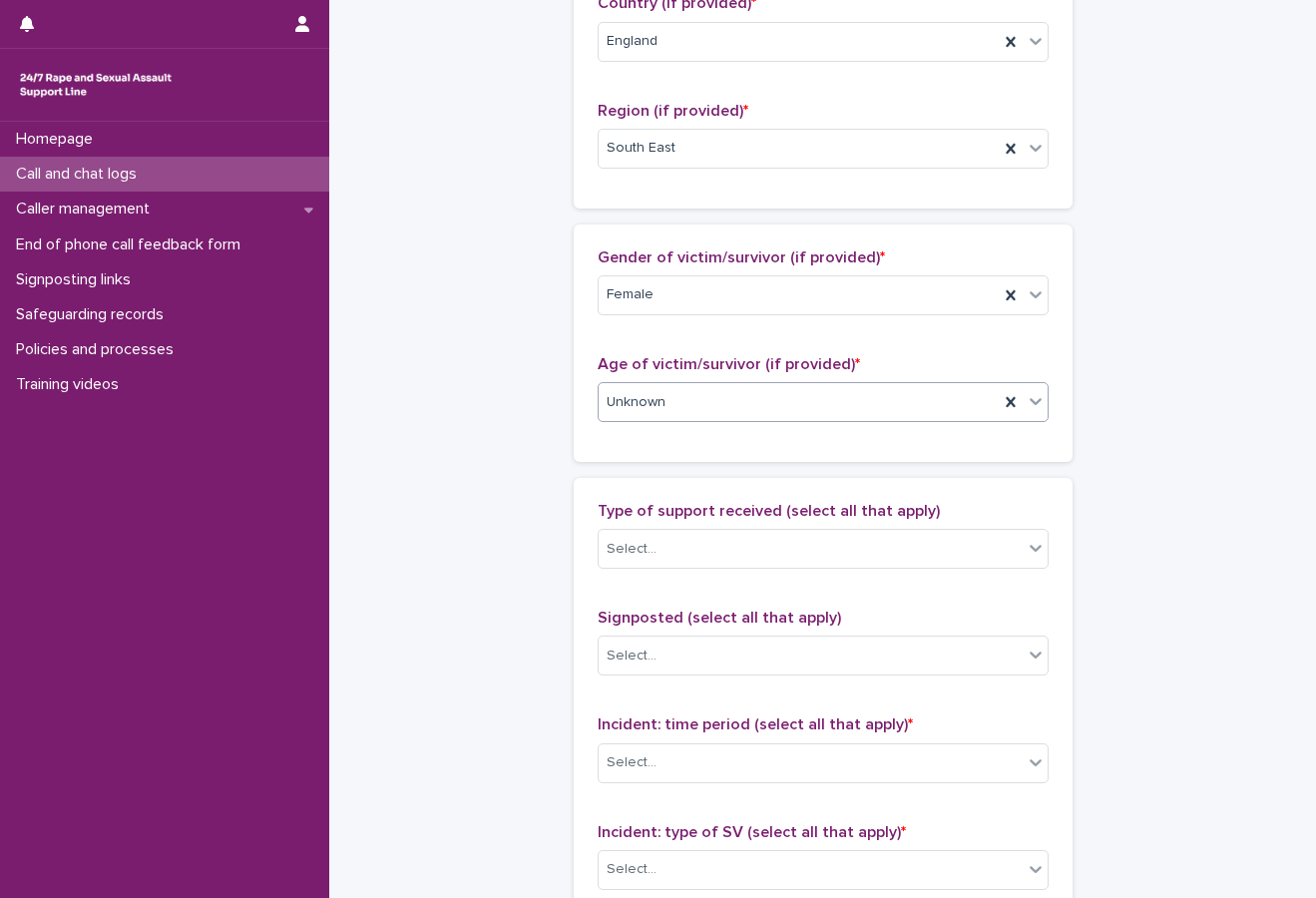 scroll, scrollTop: 798, scrollLeft: 0, axis: vertical 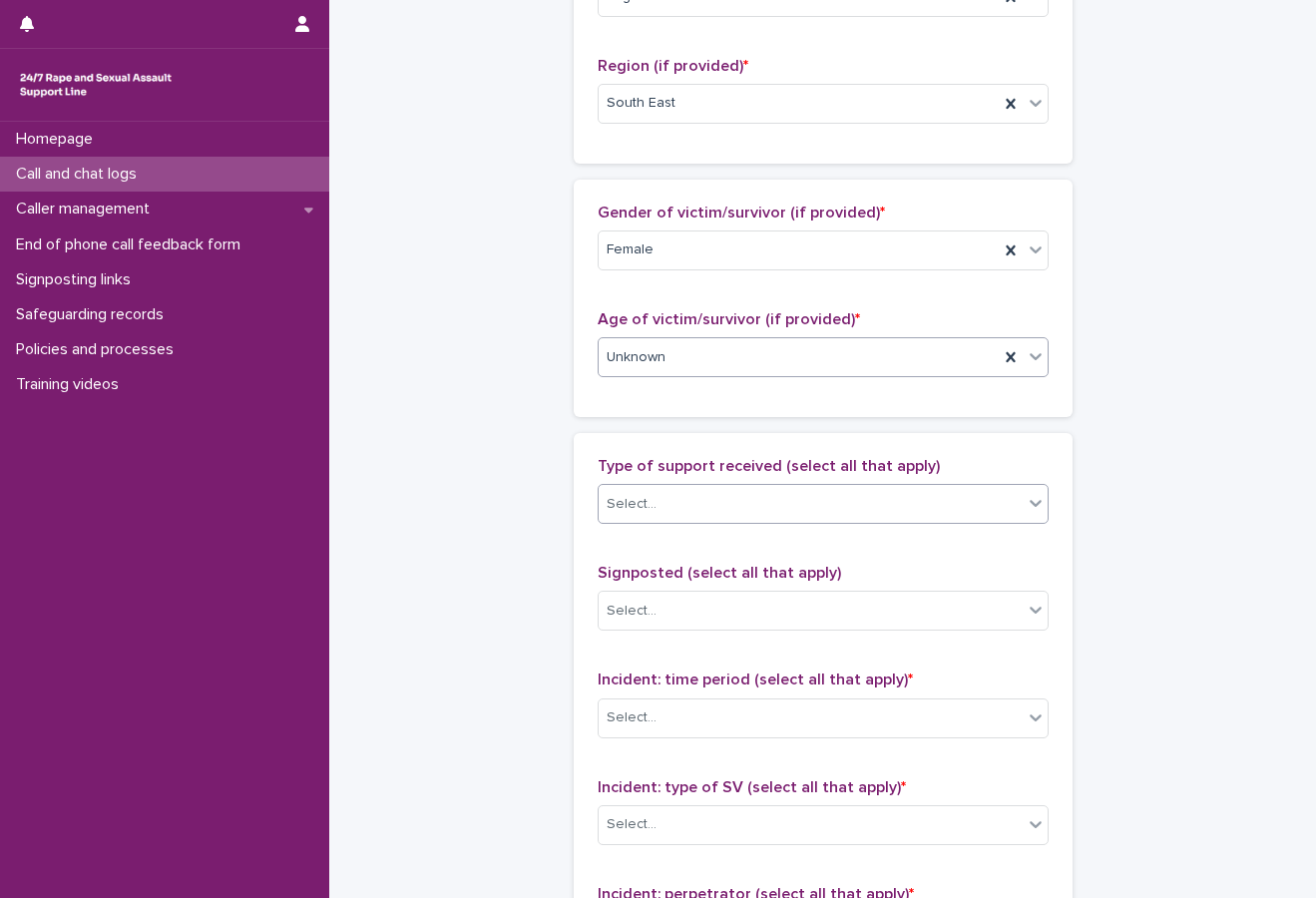 click on "Select..." at bounding box center [810, 504] 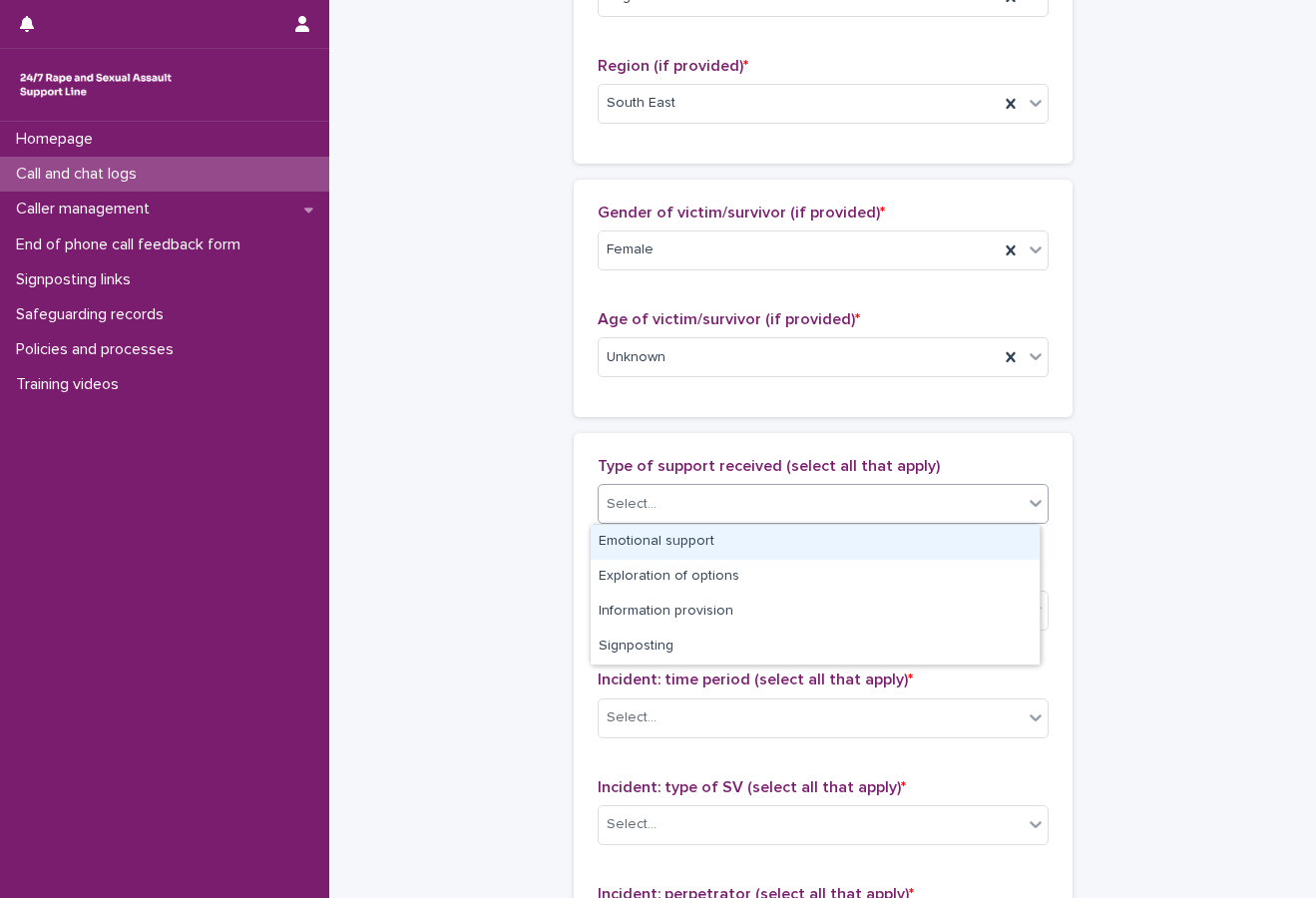 click on "Emotional support" at bounding box center (815, 542) 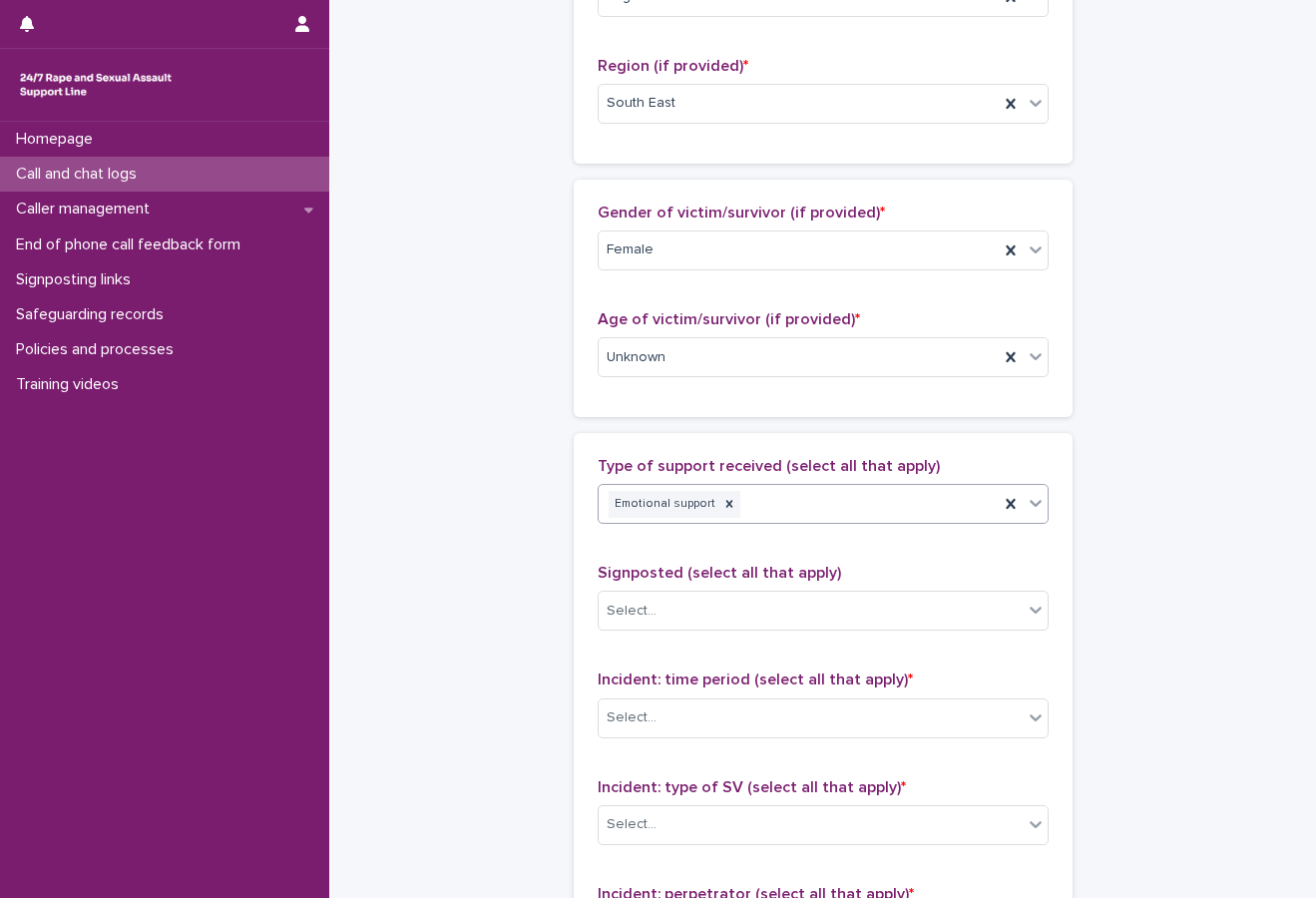 click on "Emotional support" at bounding box center (798, 504) 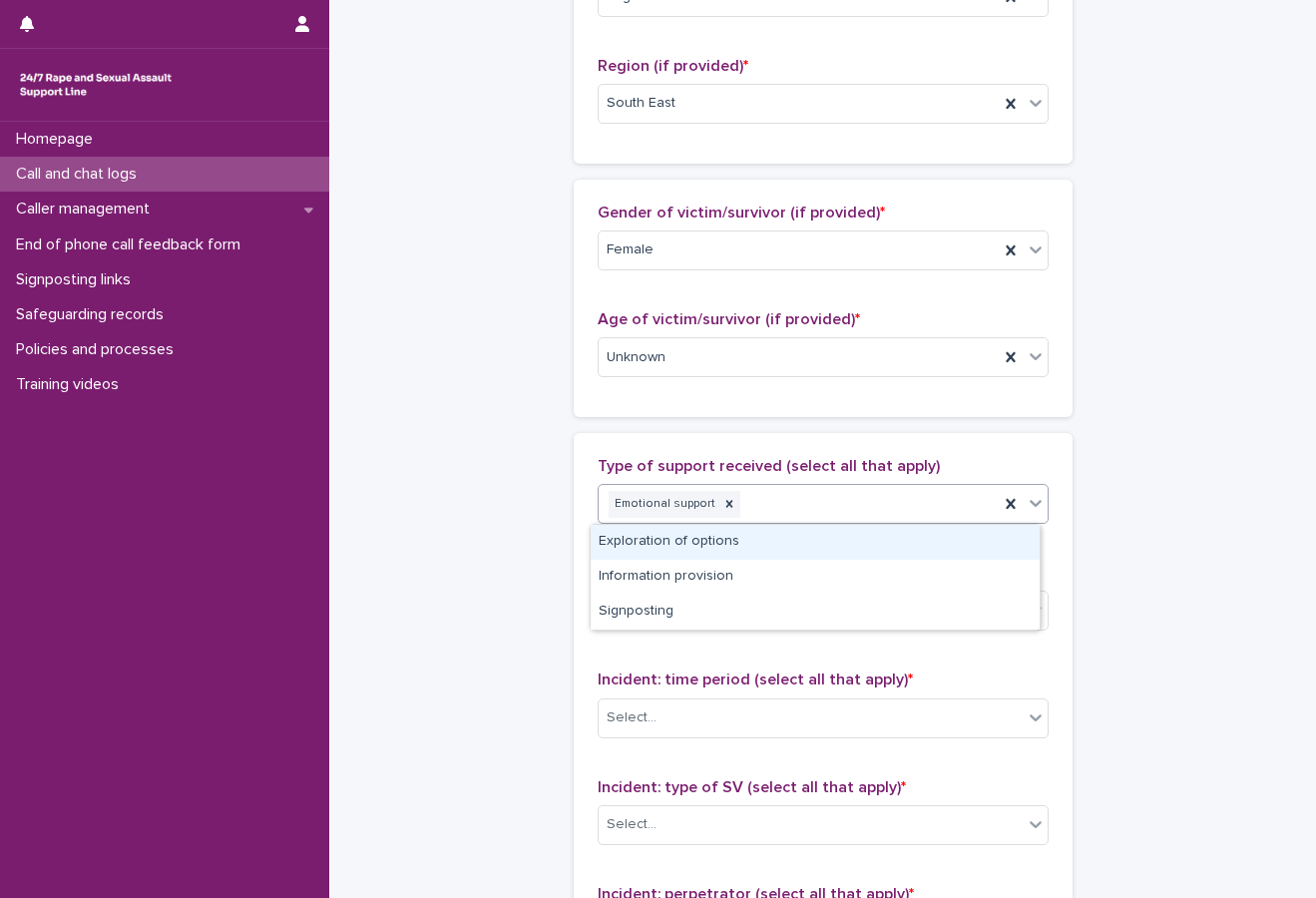 click on "Exploration of options" at bounding box center [815, 542] 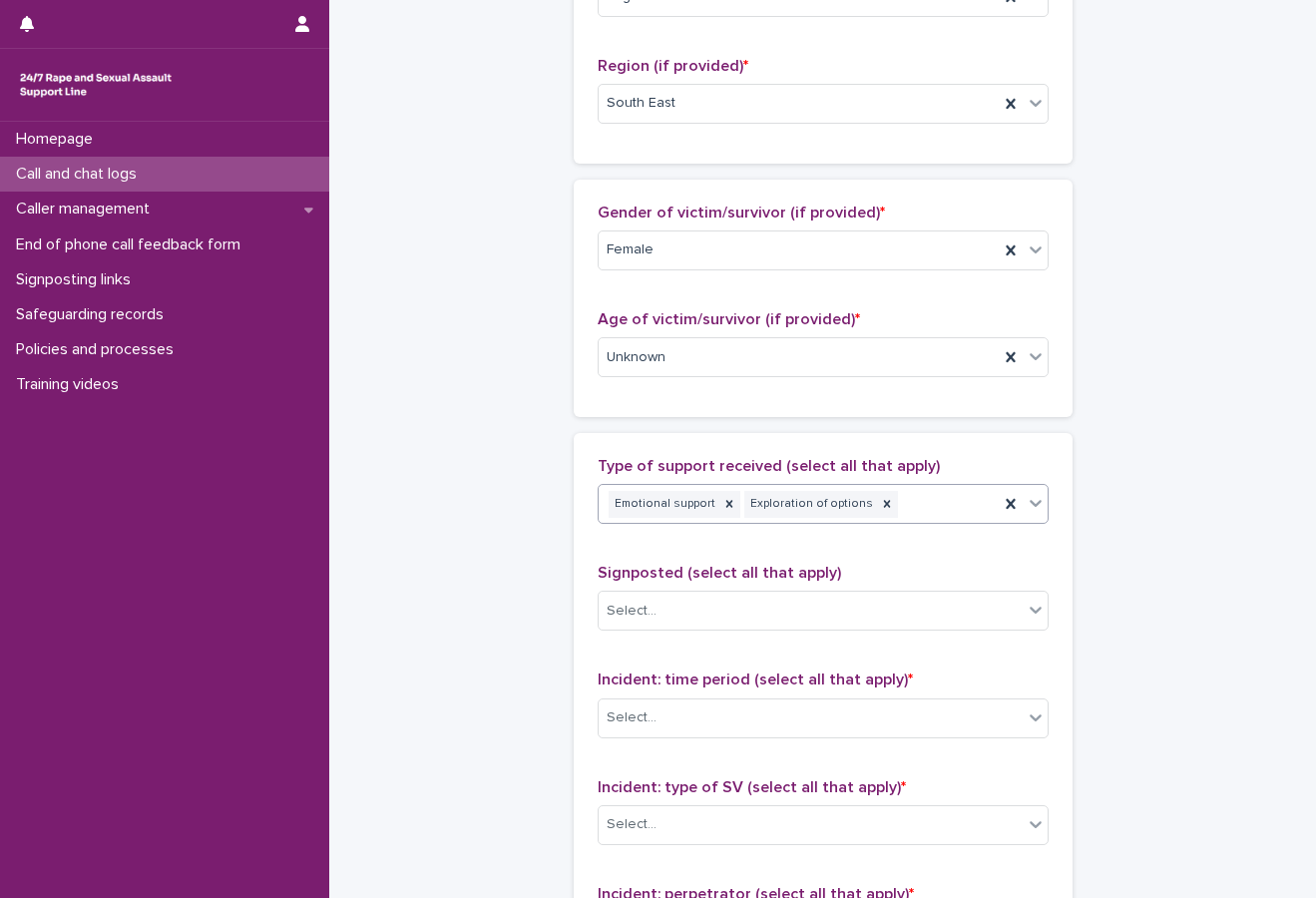 click on "Emotional support Exploration of options" at bounding box center (798, 504) 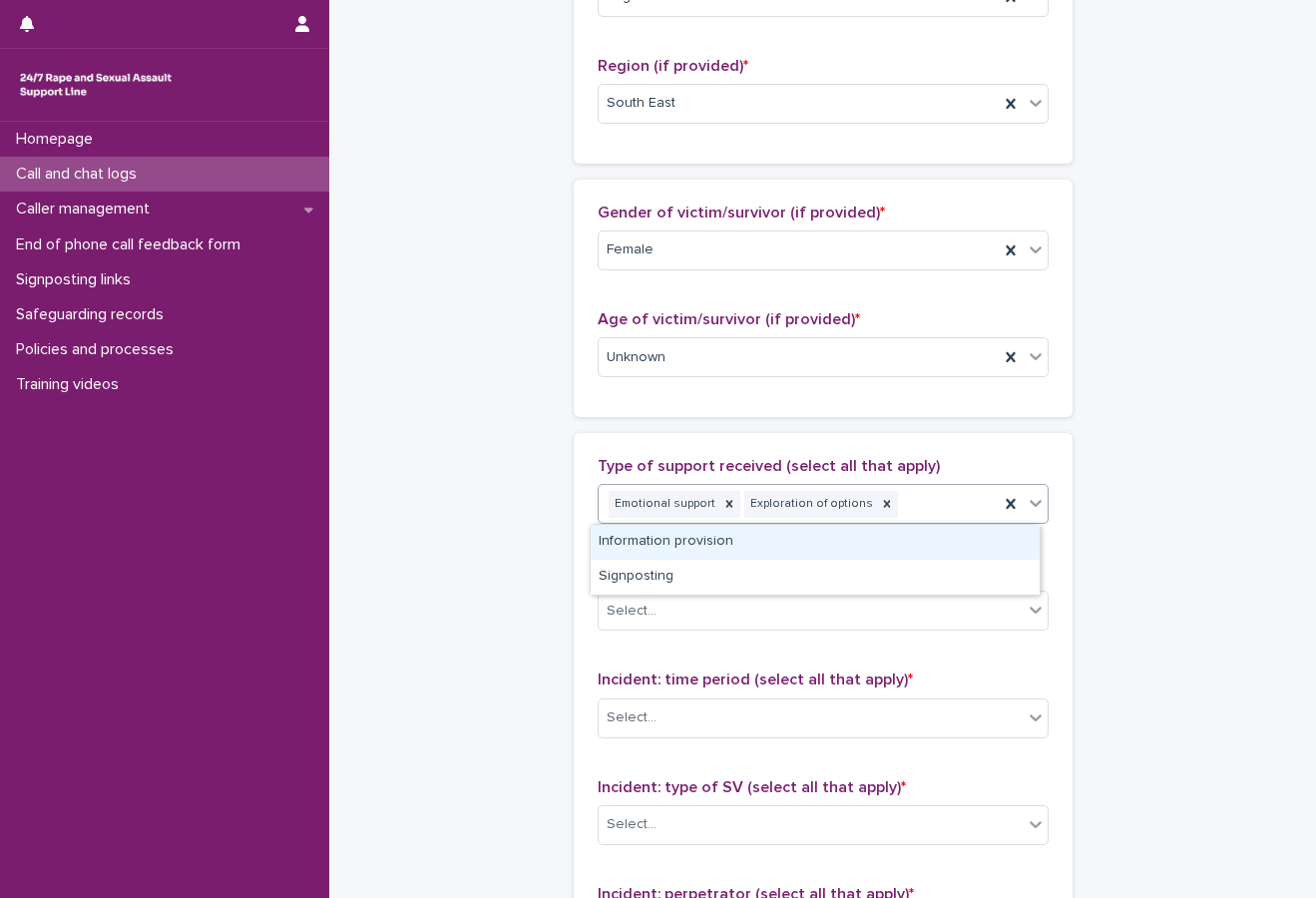 click on "Information provision" at bounding box center [815, 542] 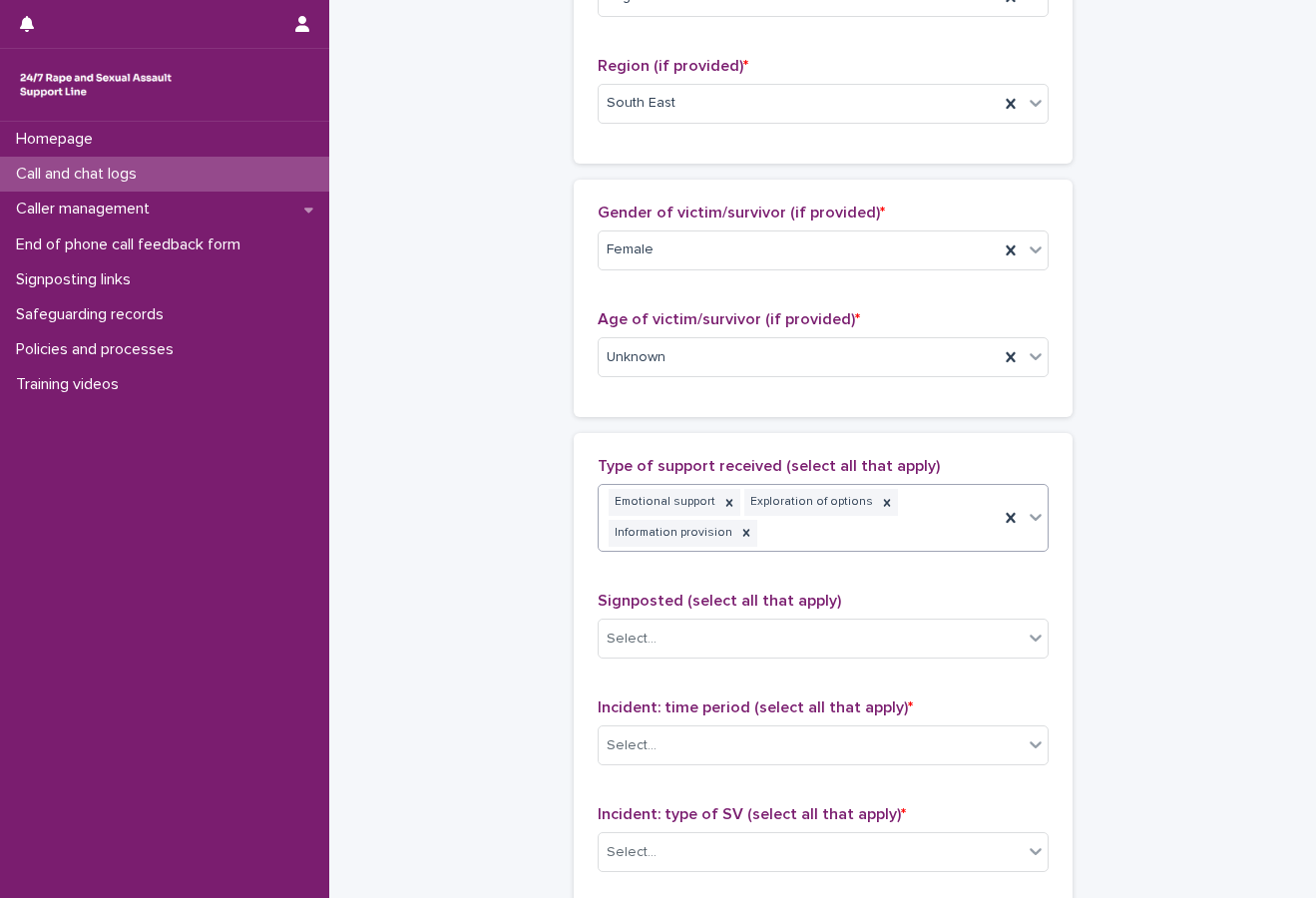 scroll, scrollTop: 812, scrollLeft: 0, axis: vertical 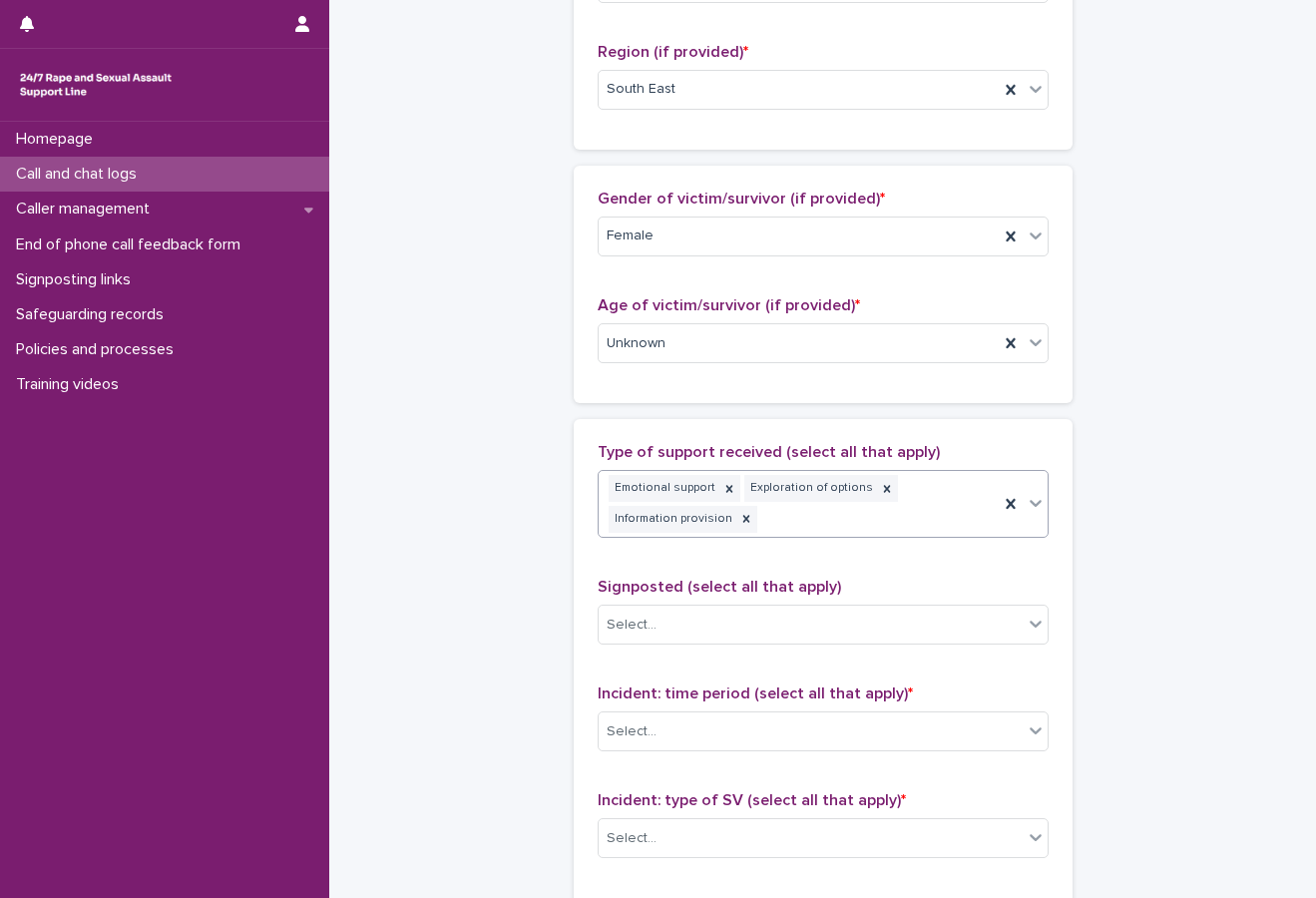 click on "Emotional support Exploration of options Information provision" at bounding box center (798, 504) 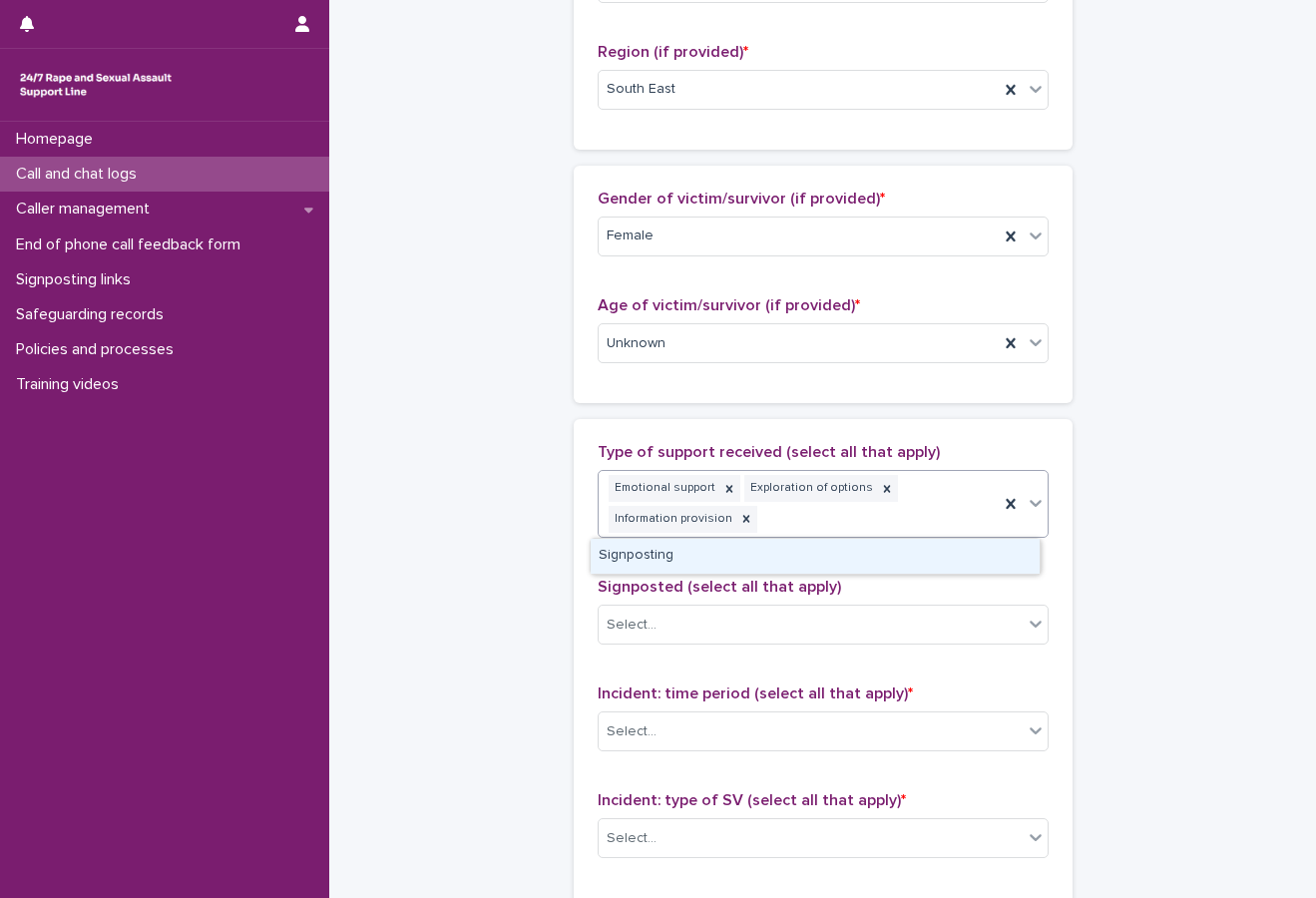click on "Signposting" at bounding box center (815, 556) 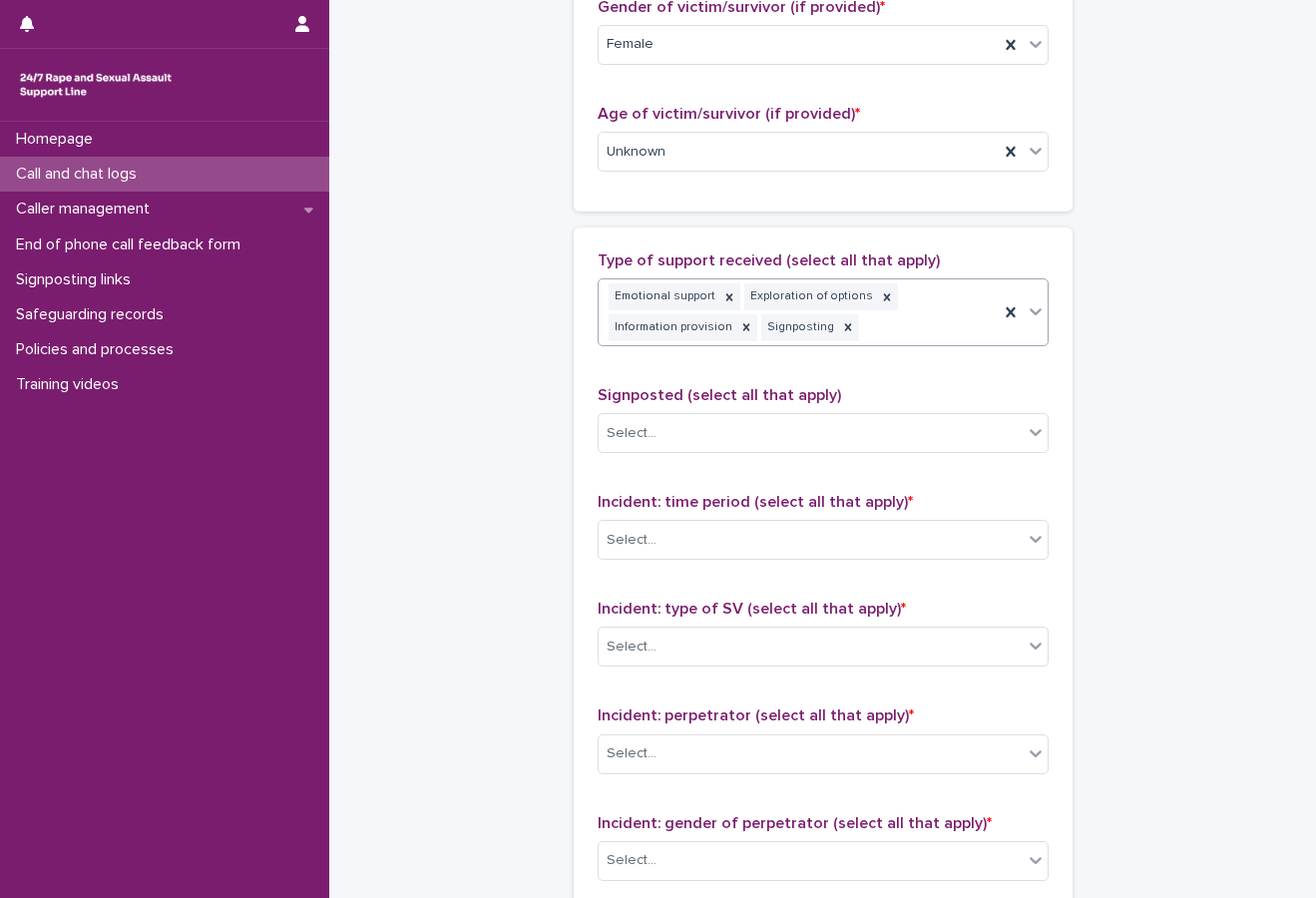 scroll, scrollTop: 1012, scrollLeft: 0, axis: vertical 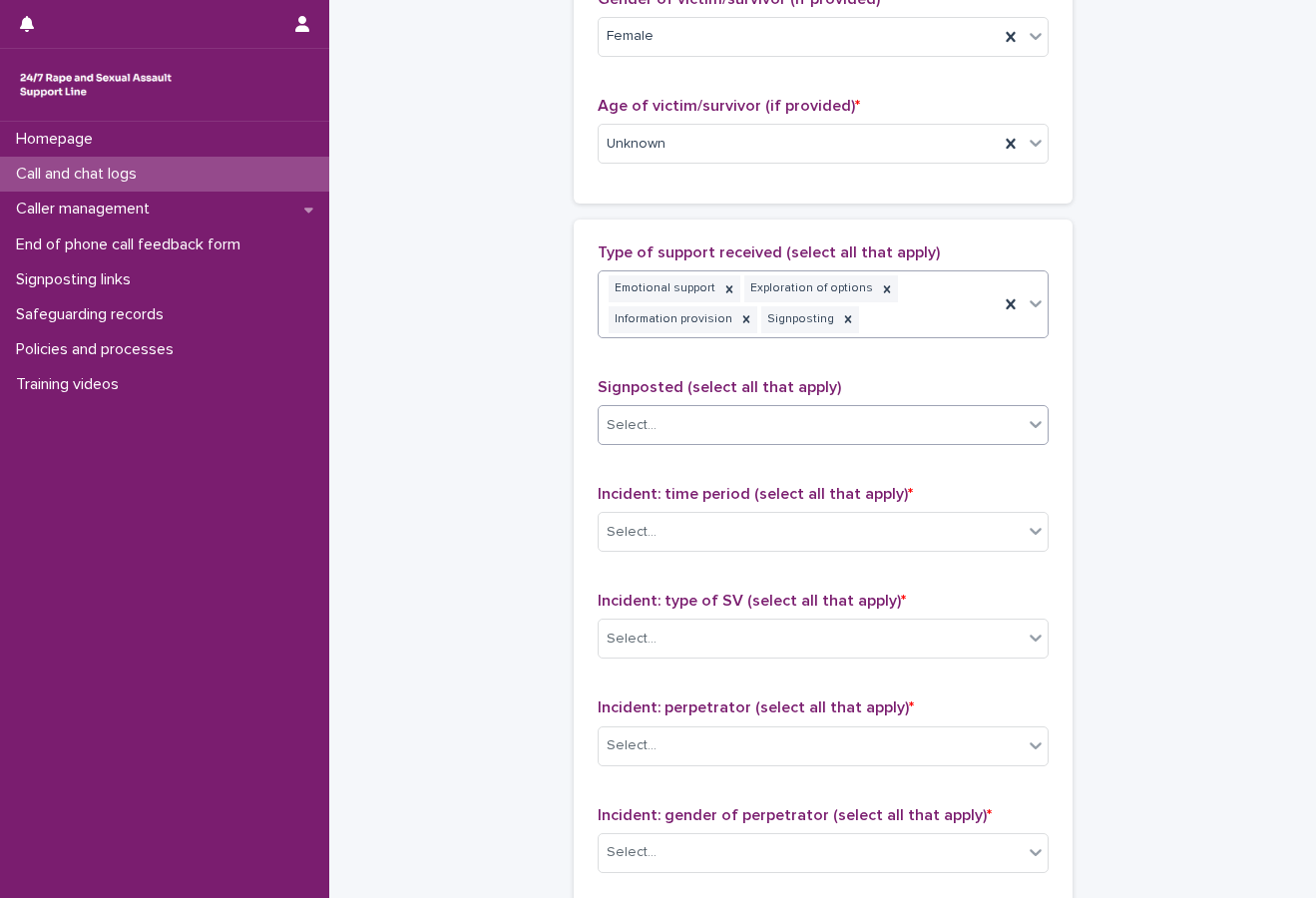 click on "Select..." at bounding box center [810, 425] 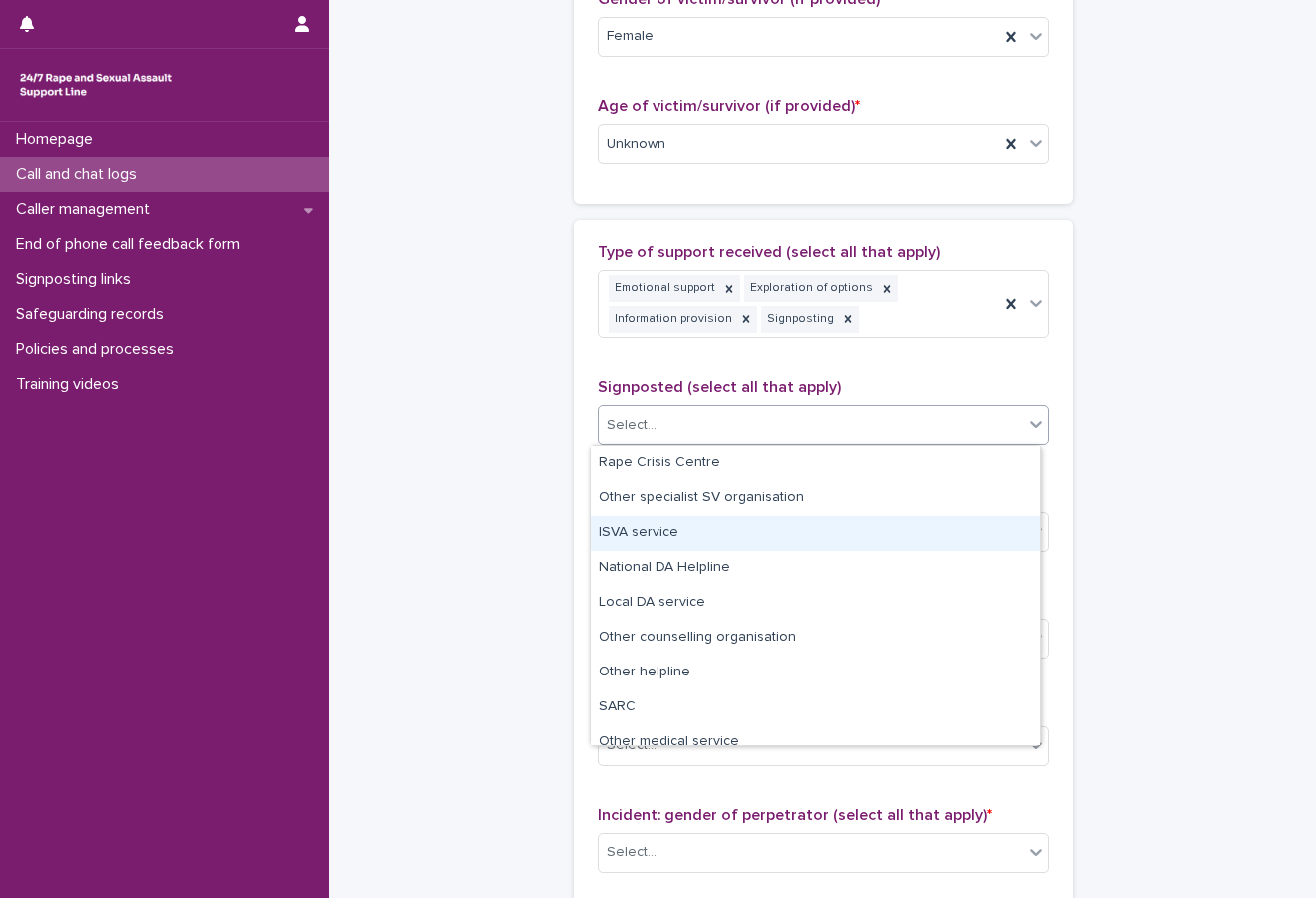 click on "ISVA service" at bounding box center [815, 533] 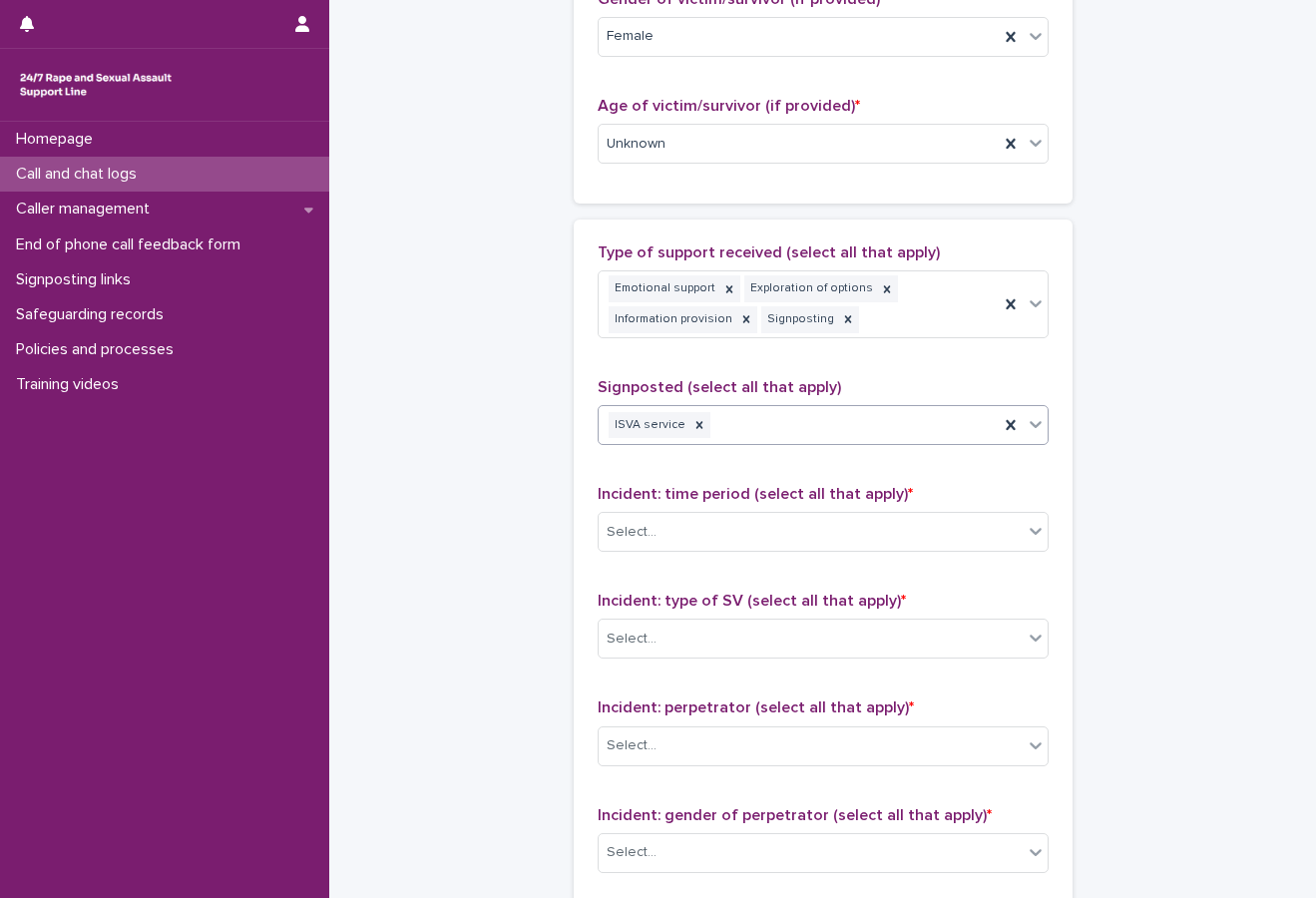 click on "ISVA service" at bounding box center (798, 425) 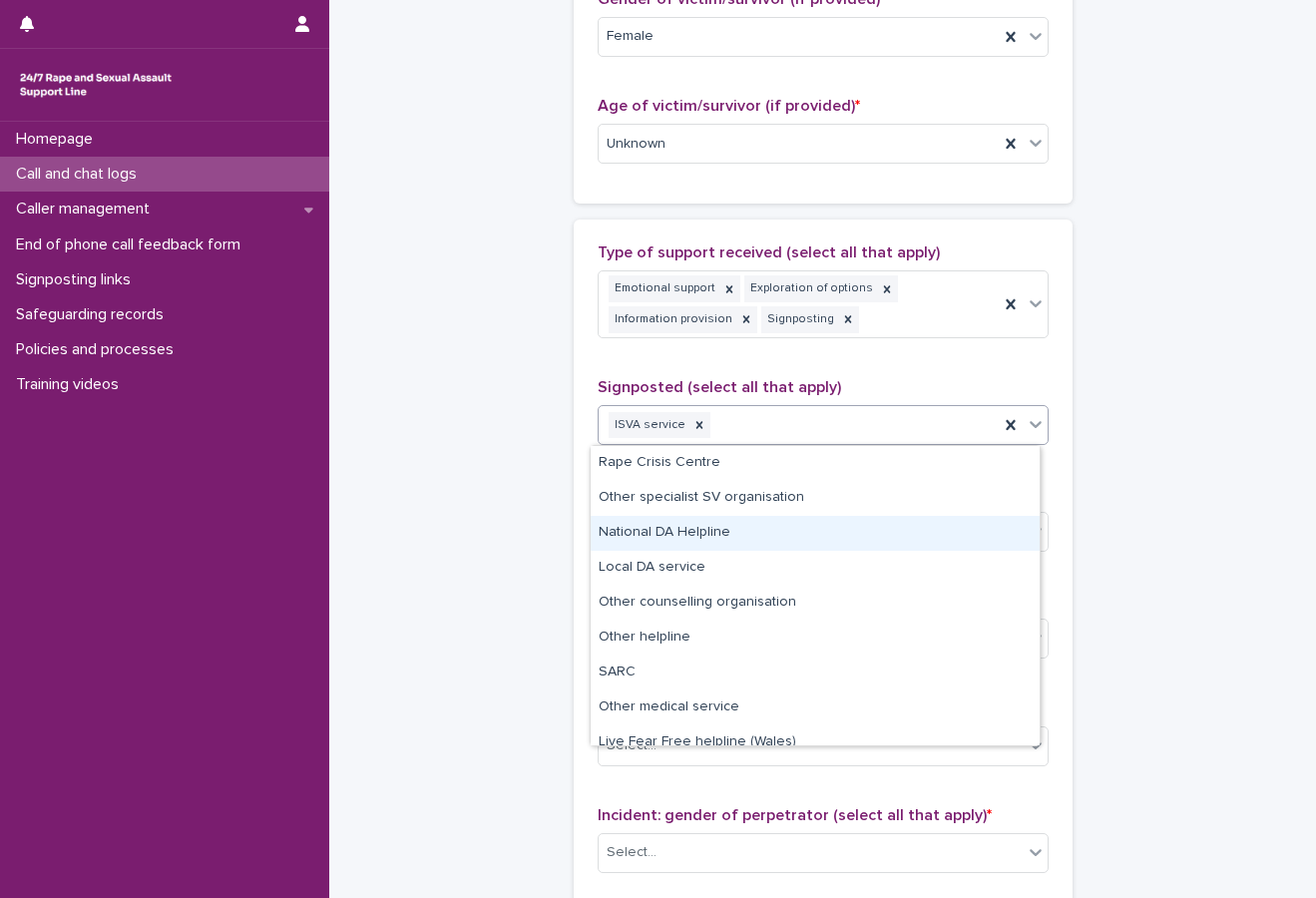drag, startPoint x: 714, startPoint y: 515, endPoint x: 714, endPoint y: 532, distance: 17 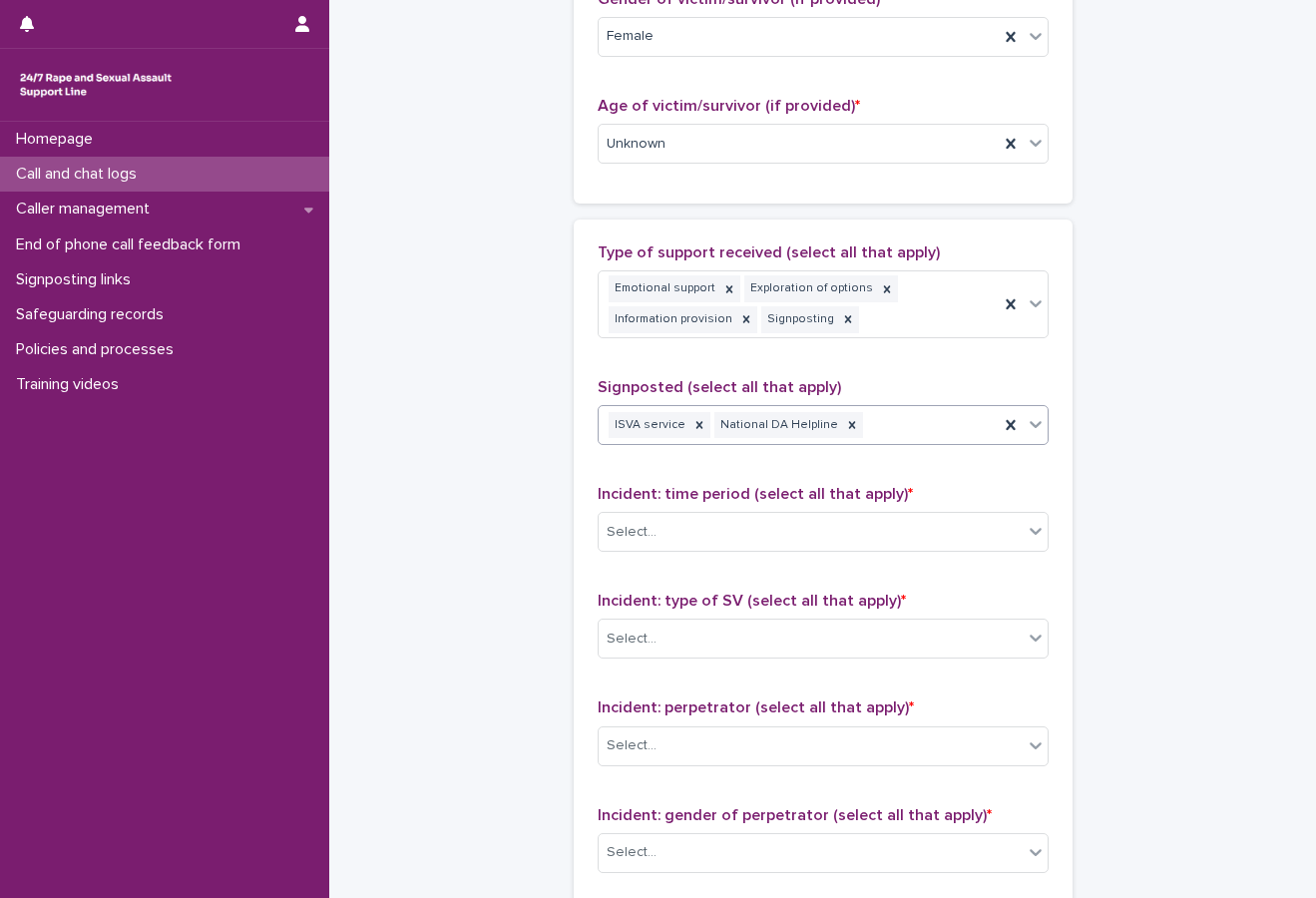 click on "ISVA service National DA Helpline" at bounding box center [798, 425] 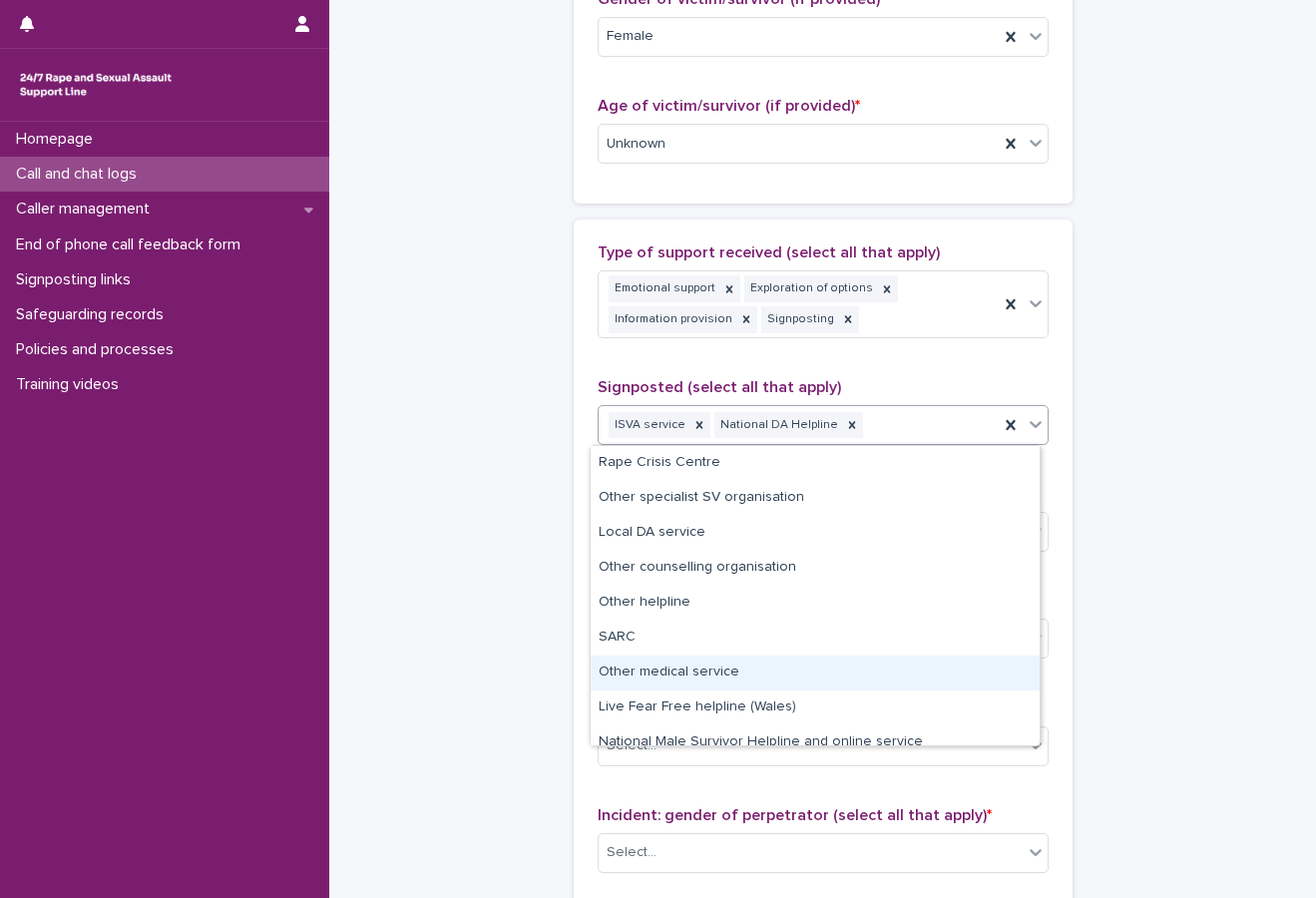 scroll, scrollTop: 50, scrollLeft: 0, axis: vertical 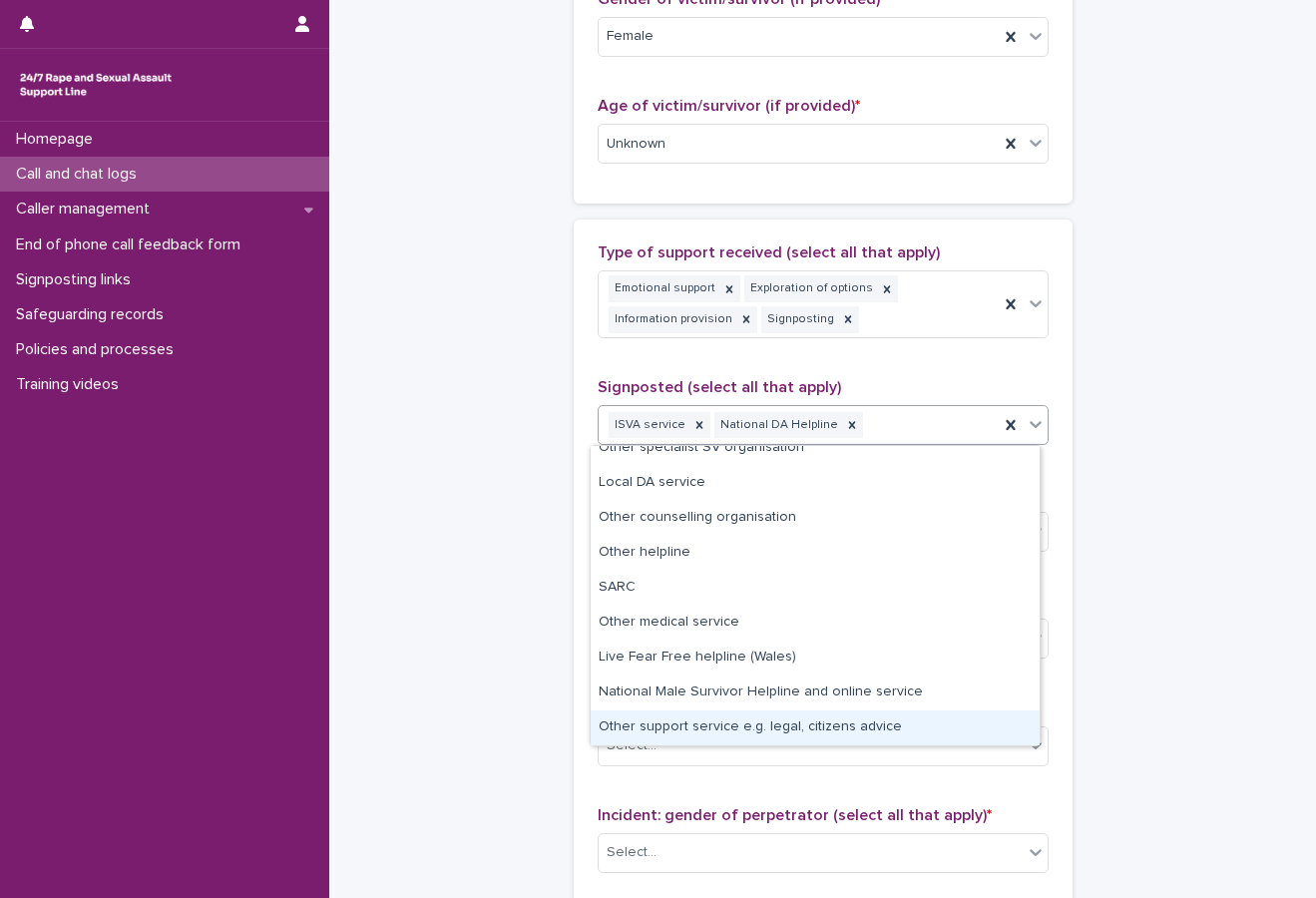 click on "Other support service e.g. legal, citizens advice" at bounding box center (815, 727) 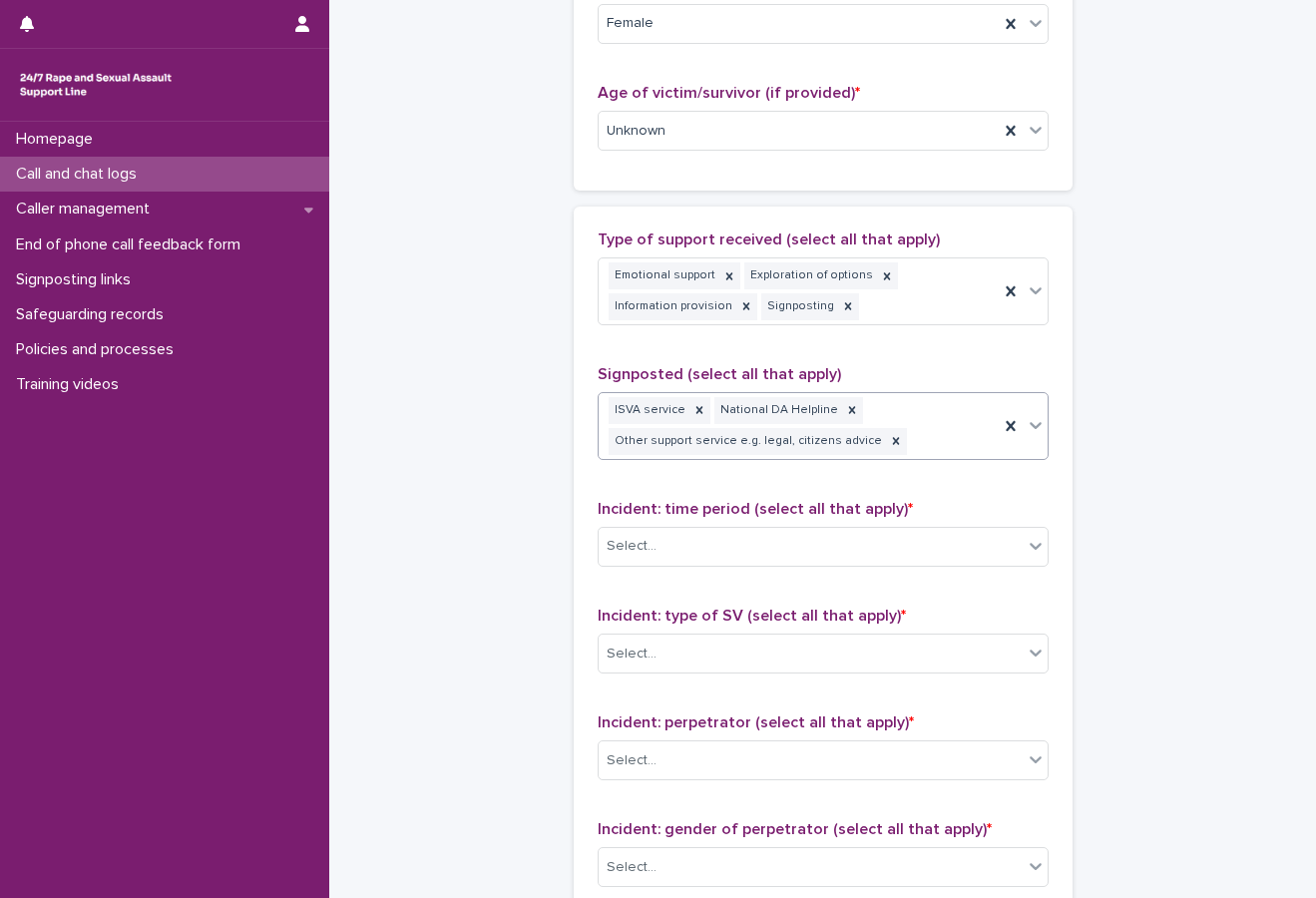 scroll, scrollTop: 1124, scrollLeft: 0, axis: vertical 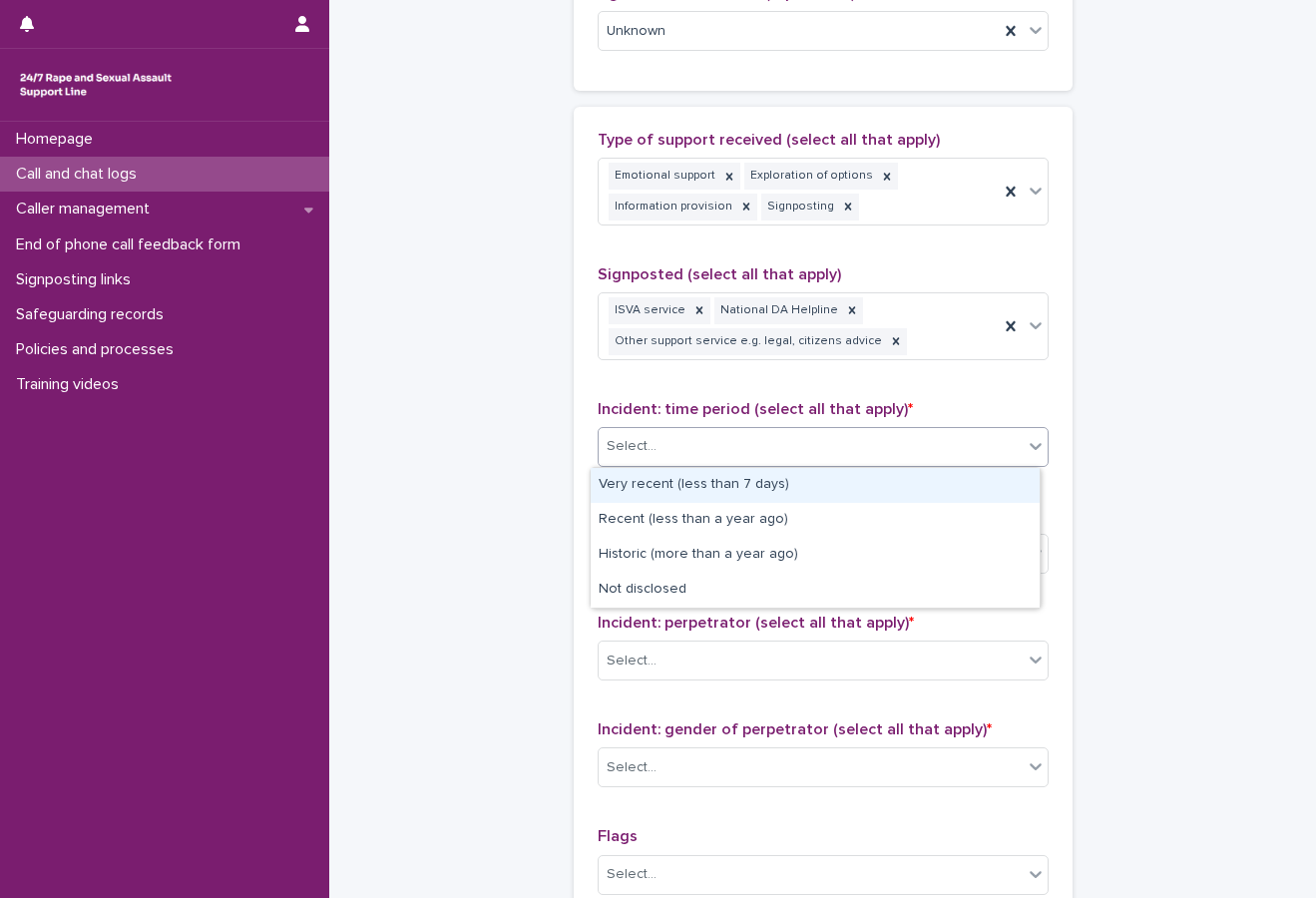 click on "Select..." at bounding box center [632, 446] 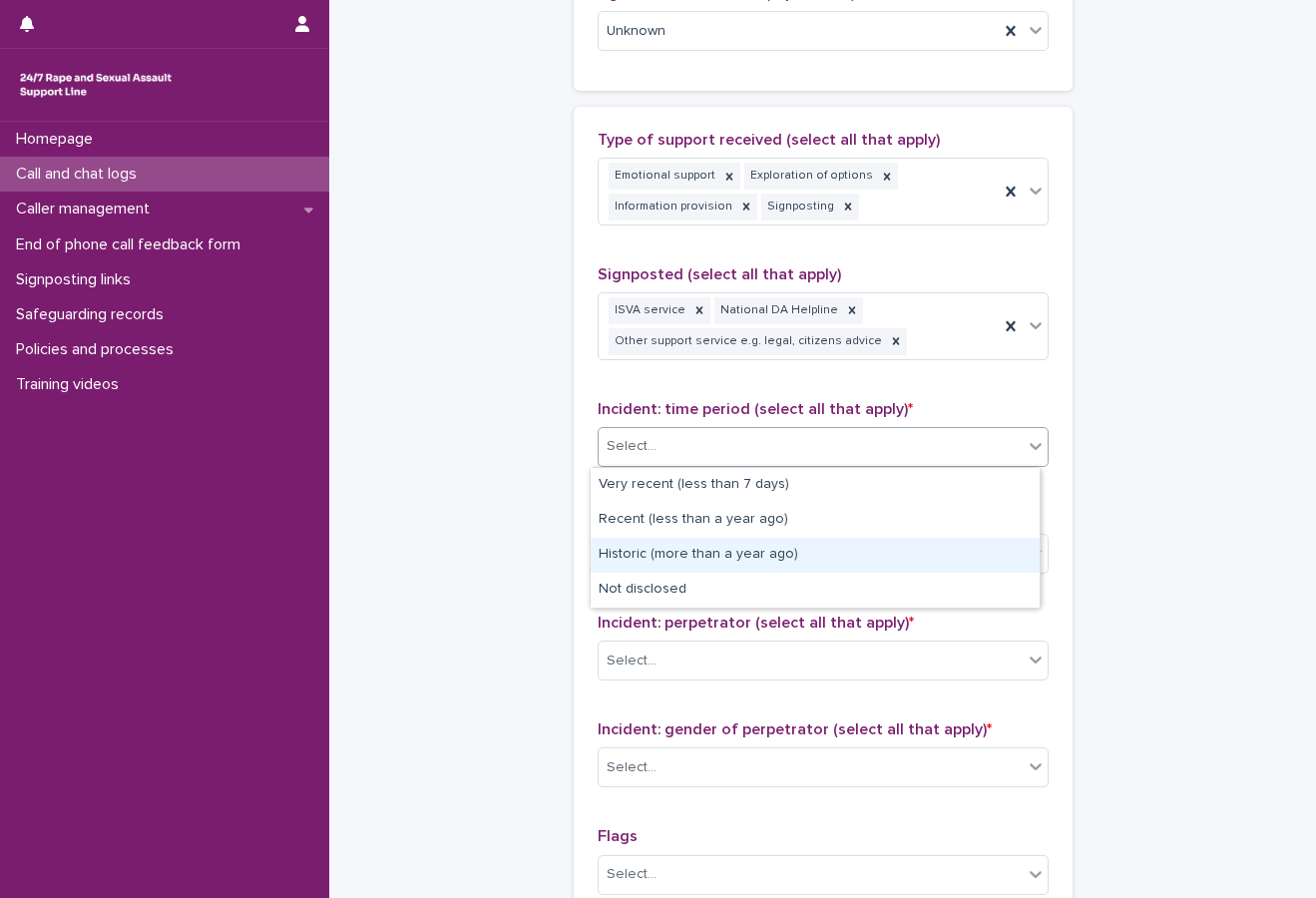 drag, startPoint x: 657, startPoint y: 536, endPoint x: 657, endPoint y: 557, distance: 21 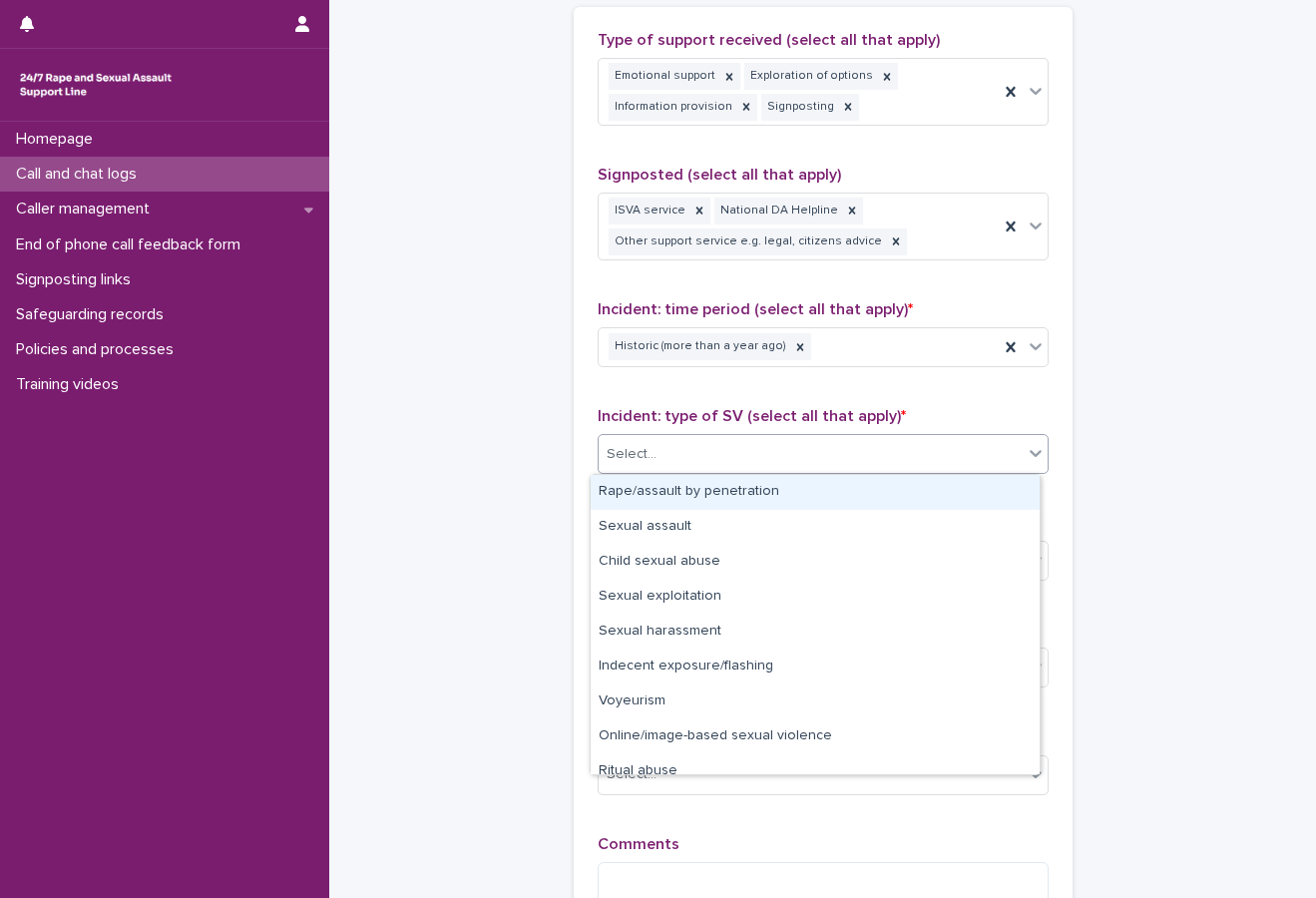 click on "Rape/assault by penetration" at bounding box center (815, 492) 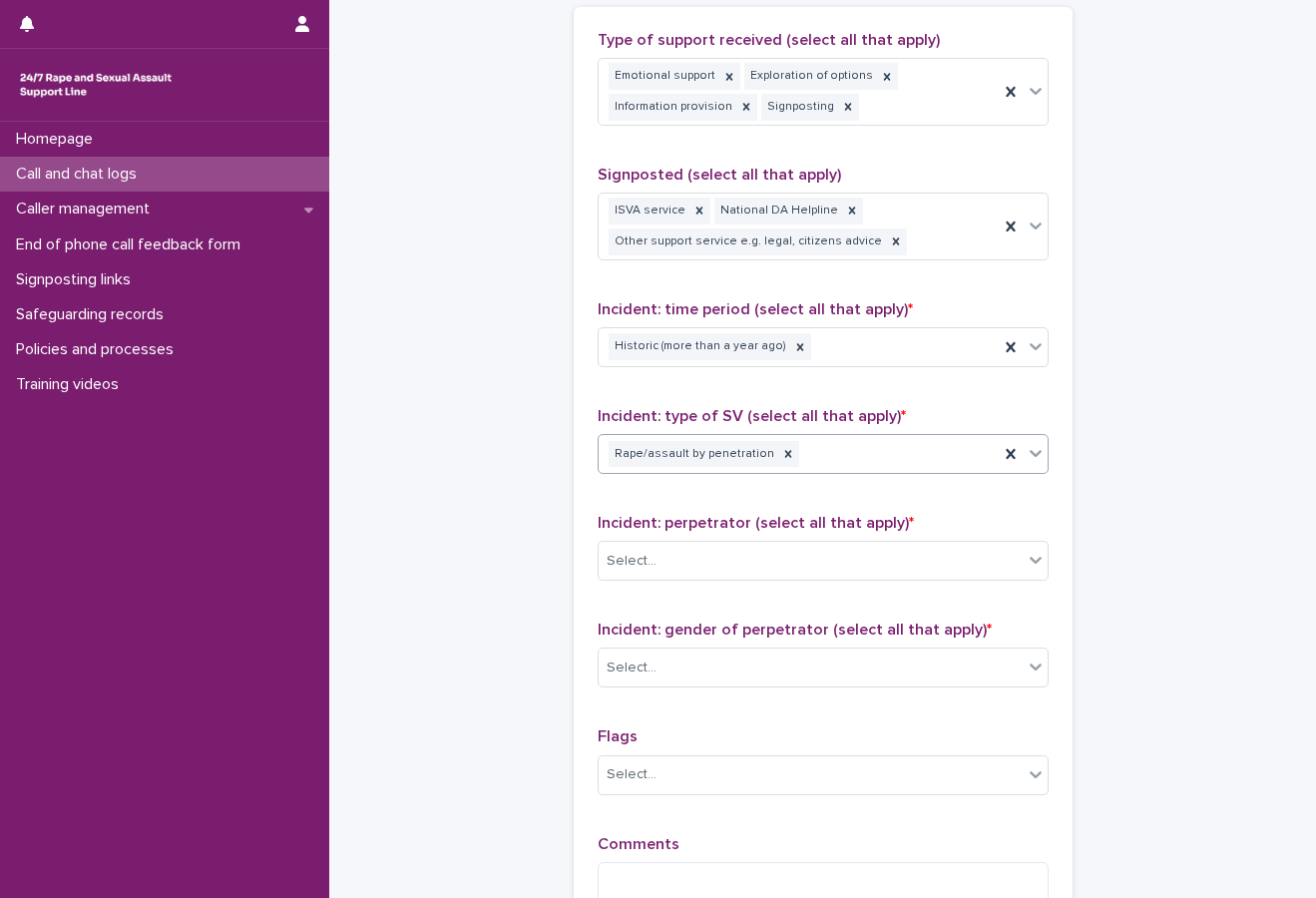 click on "Rape/assault by penetration" at bounding box center [798, 454] 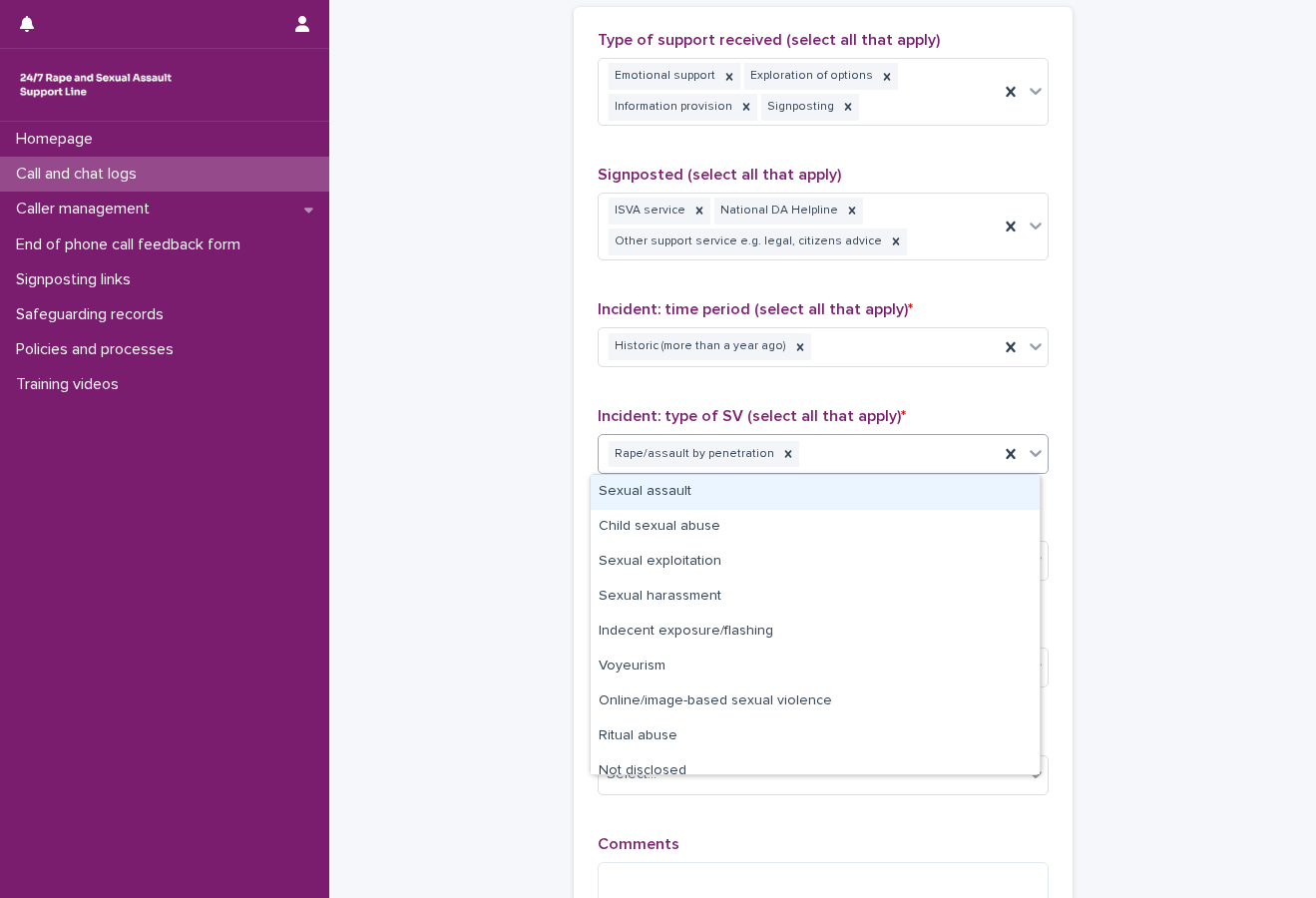 click on "Sexual assault" at bounding box center (815, 492) 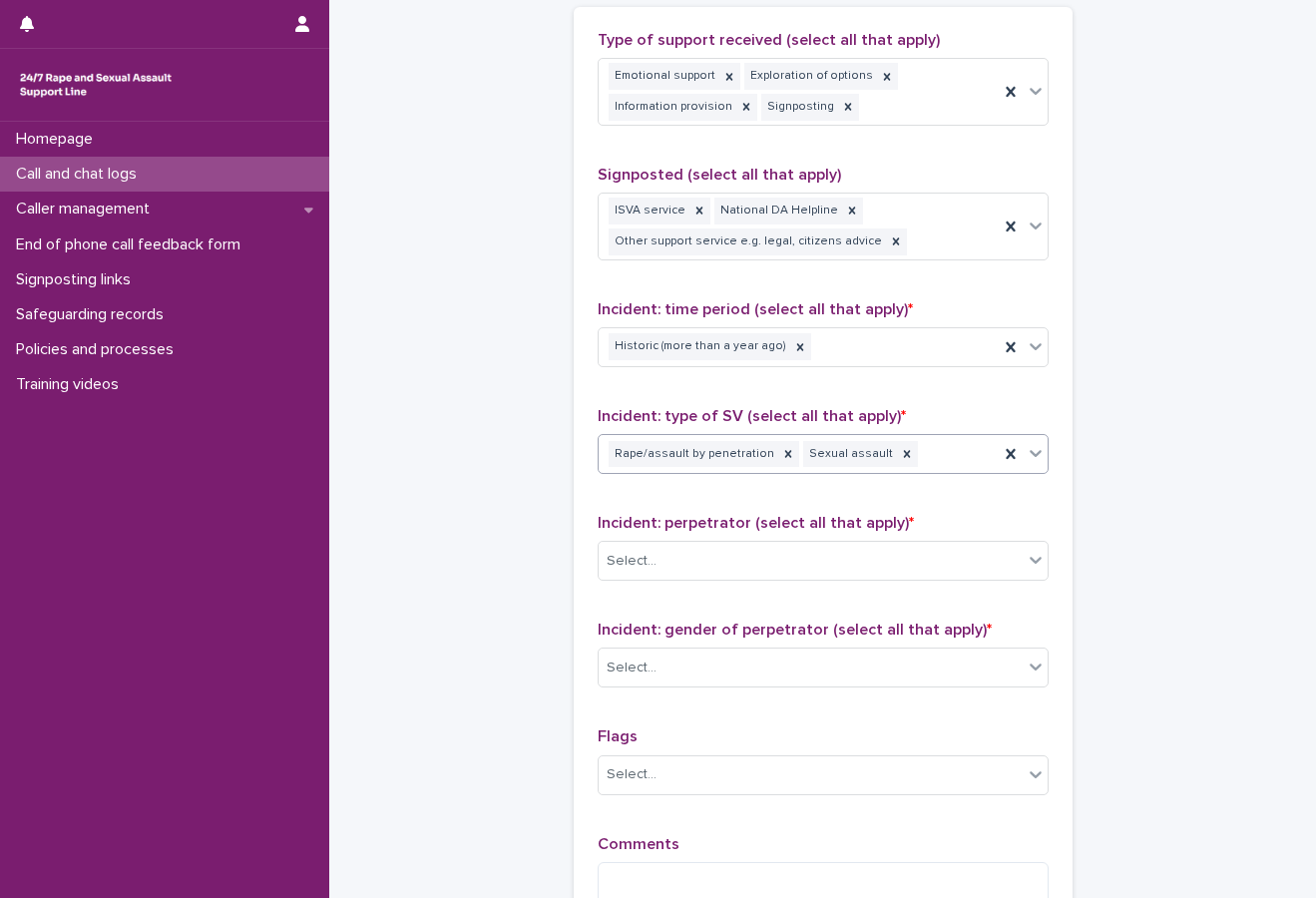 click on "Rape/assault by penetration Sexual assault" at bounding box center [798, 454] 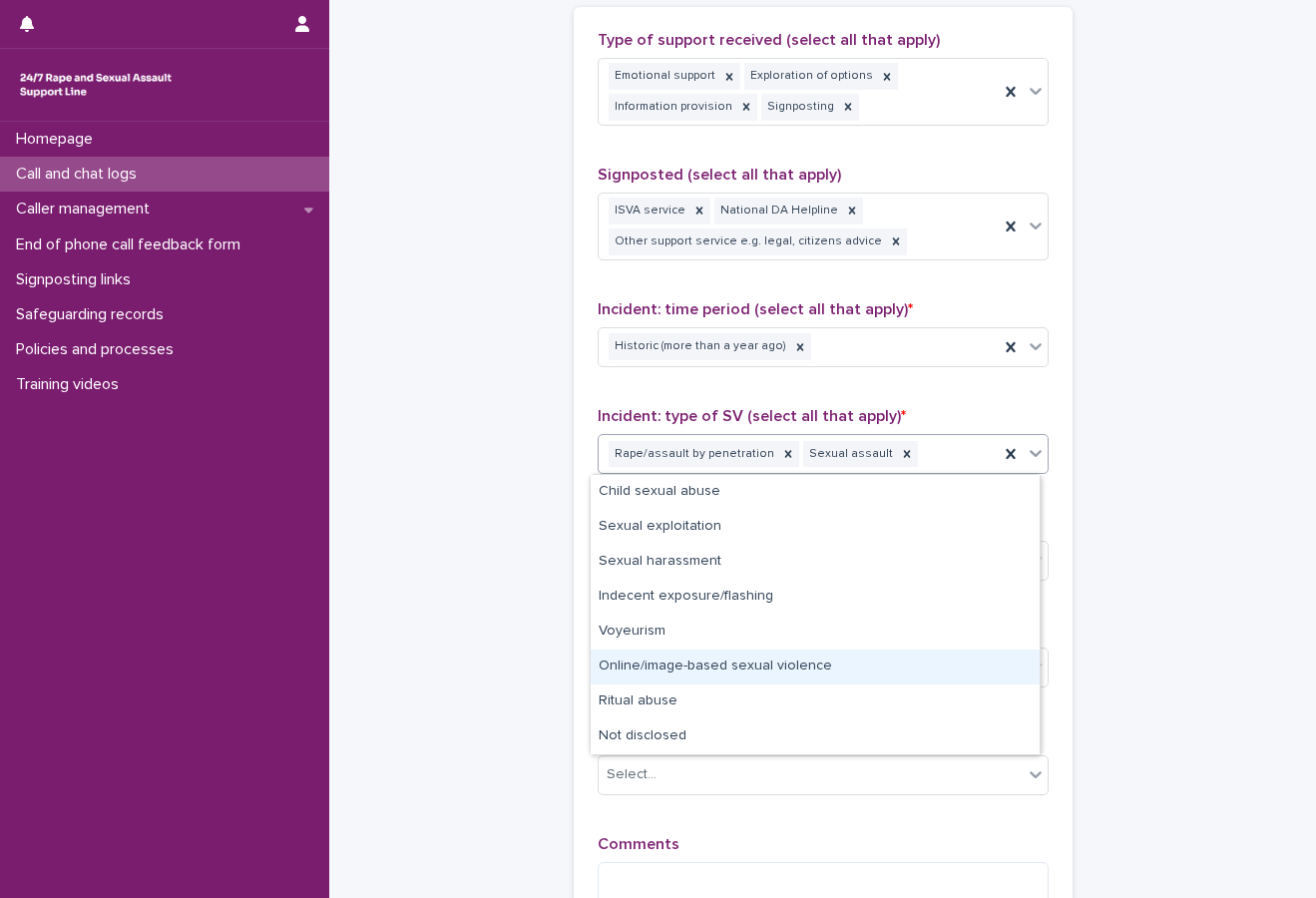 click on "Online/image-based sexual violence" at bounding box center (815, 667) 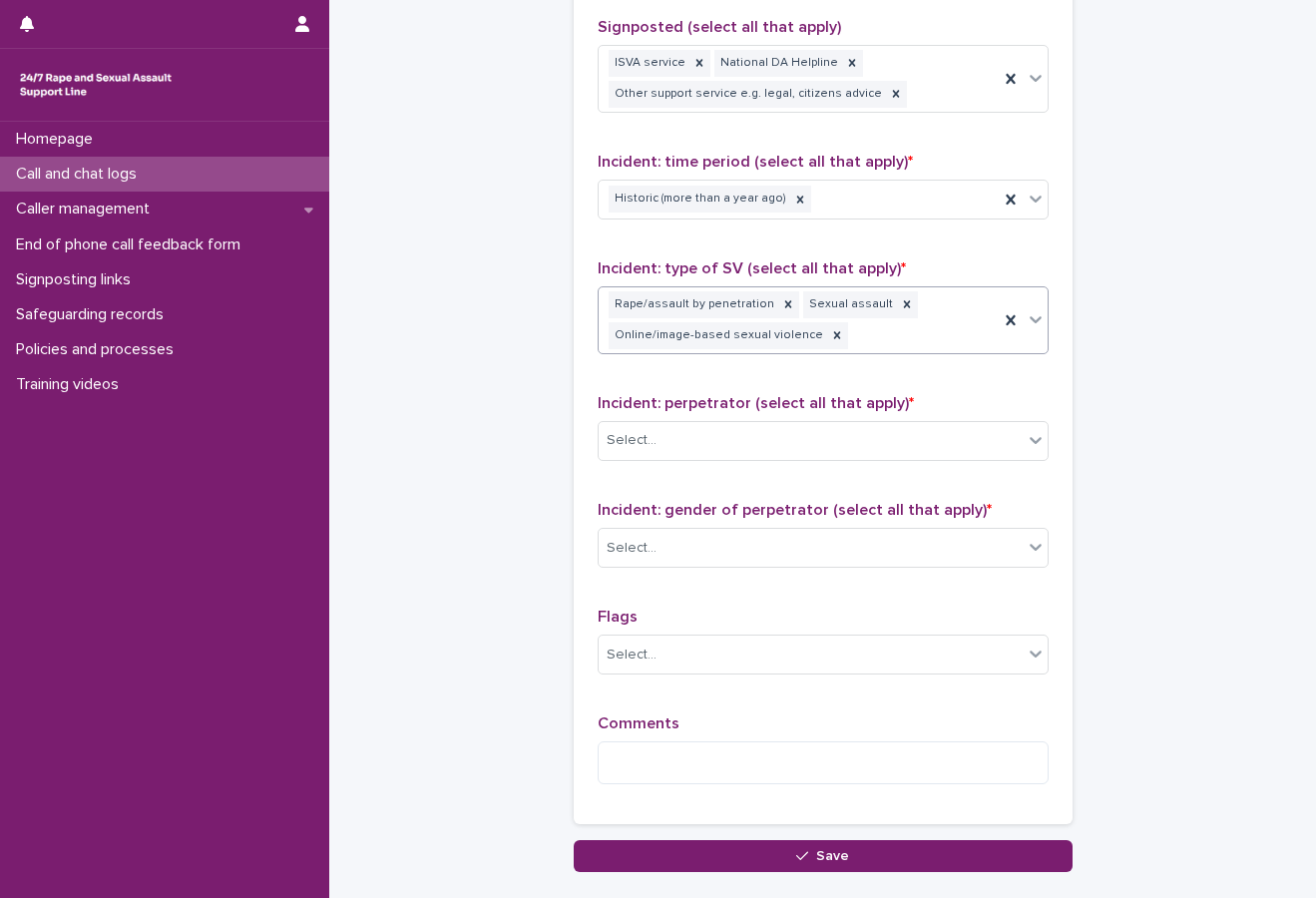 scroll, scrollTop: 1424, scrollLeft: 0, axis: vertical 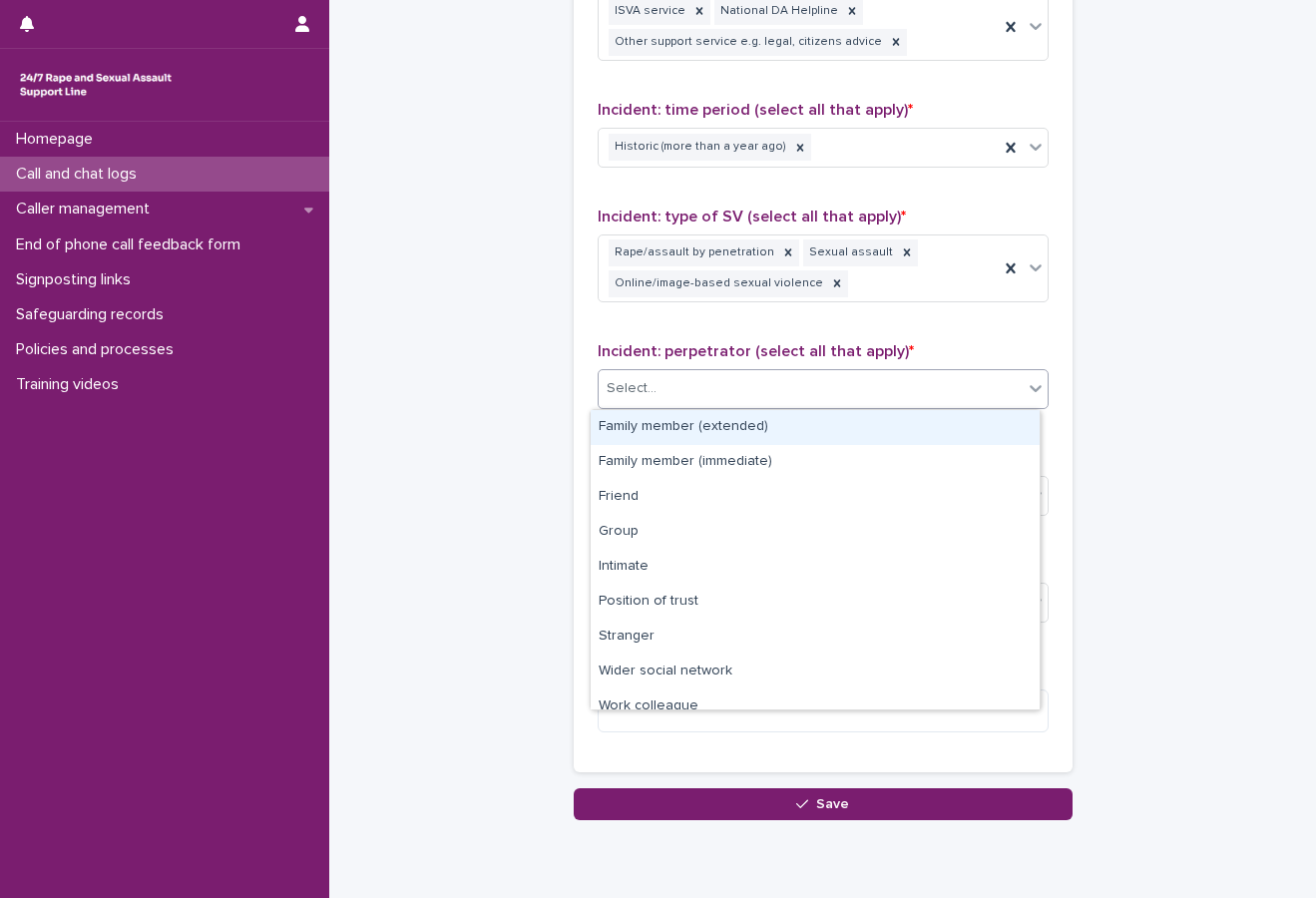 click on "Select..." at bounding box center (810, 388) 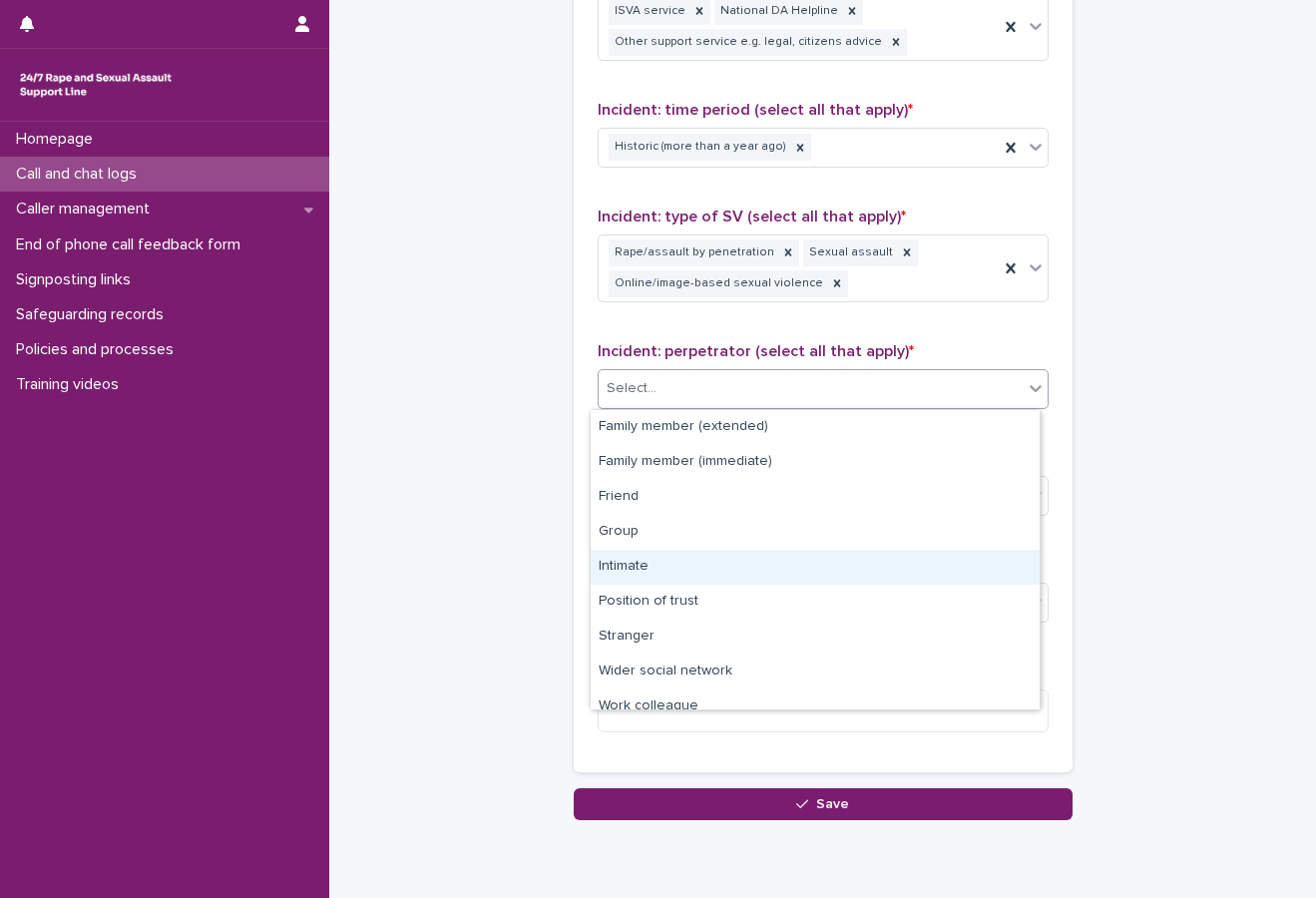 drag, startPoint x: 647, startPoint y: 586, endPoint x: 647, endPoint y: 565, distance: 21 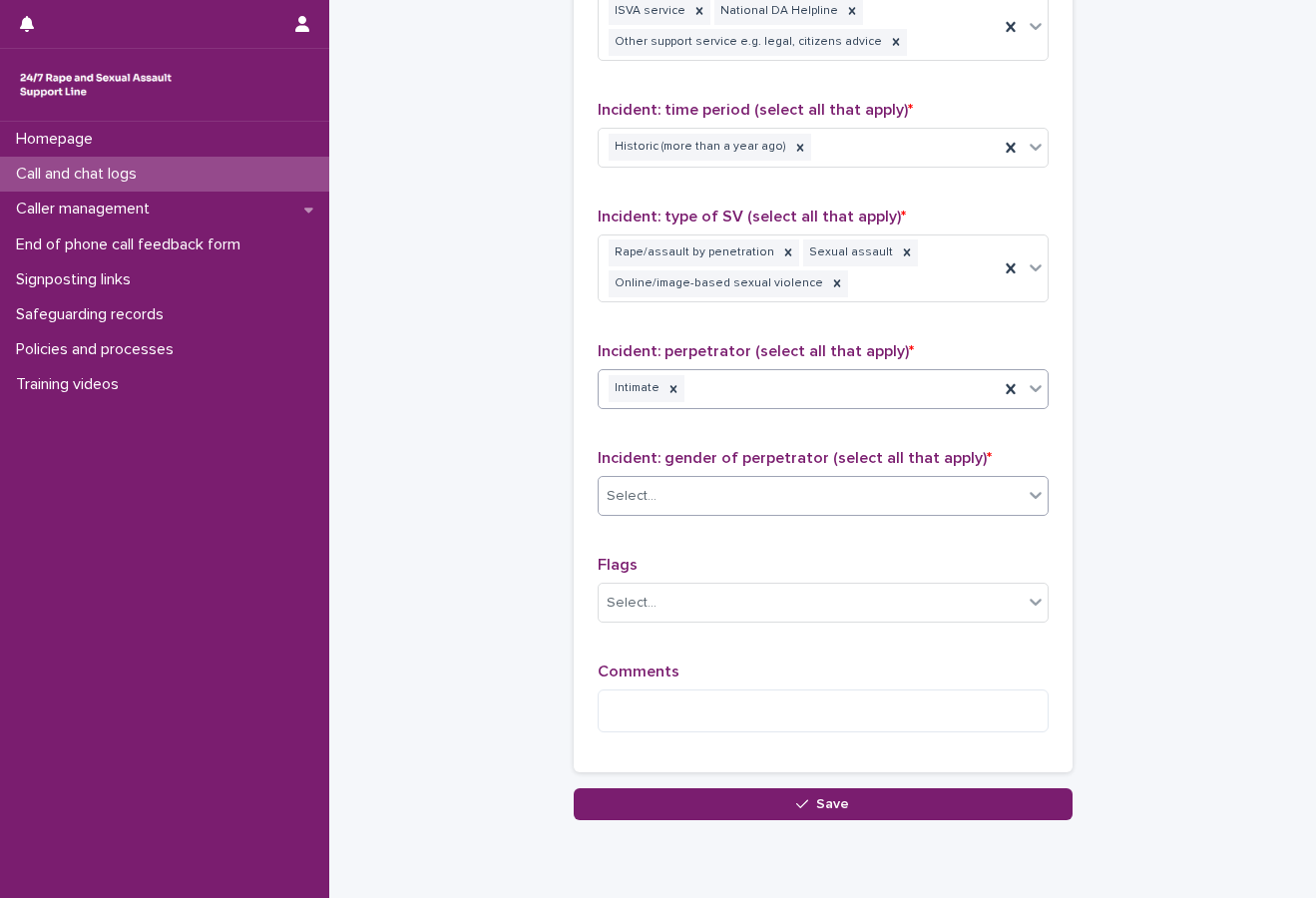 click on "Select..." at bounding box center (823, 496) 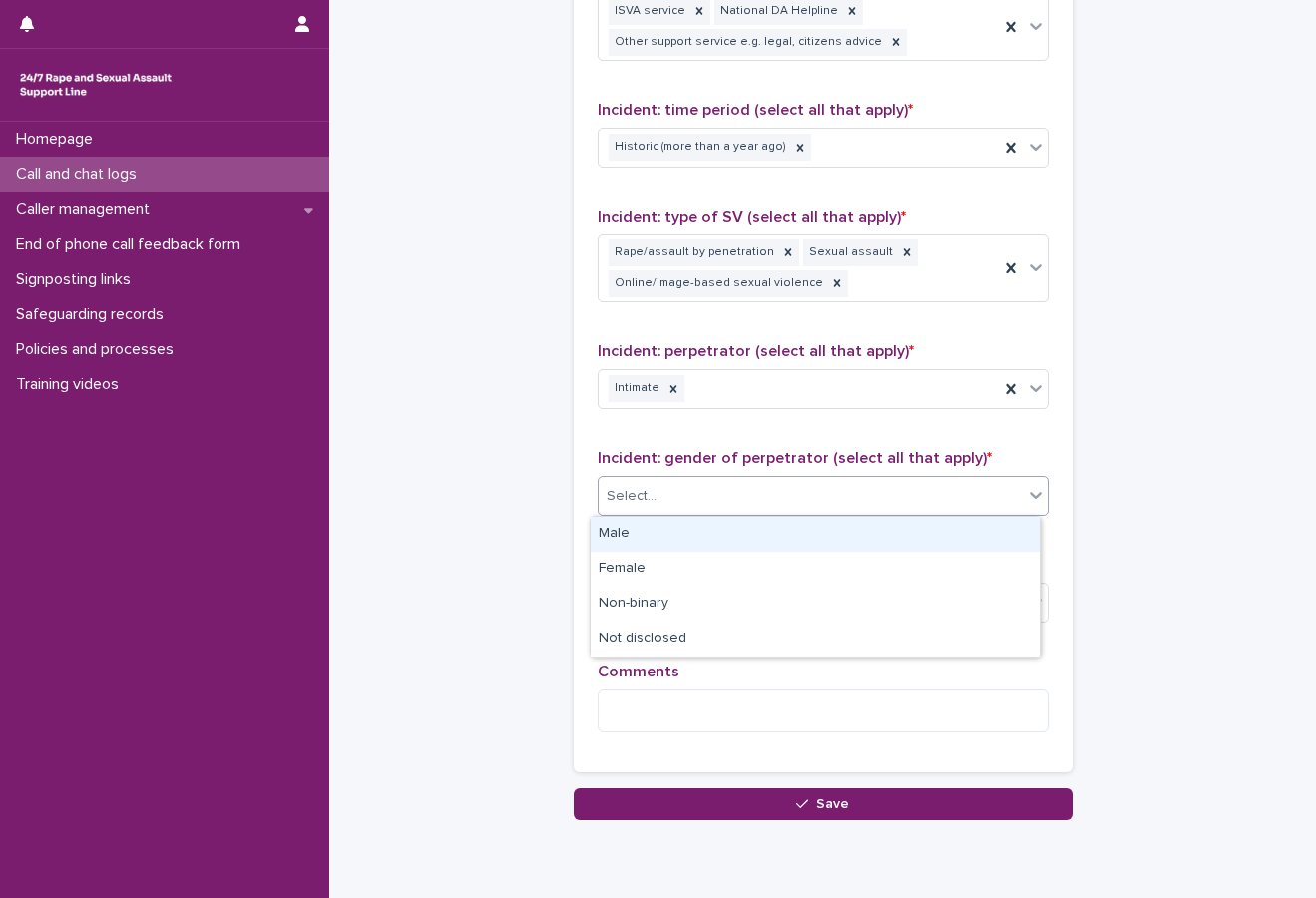 click on "Male" at bounding box center [815, 534] 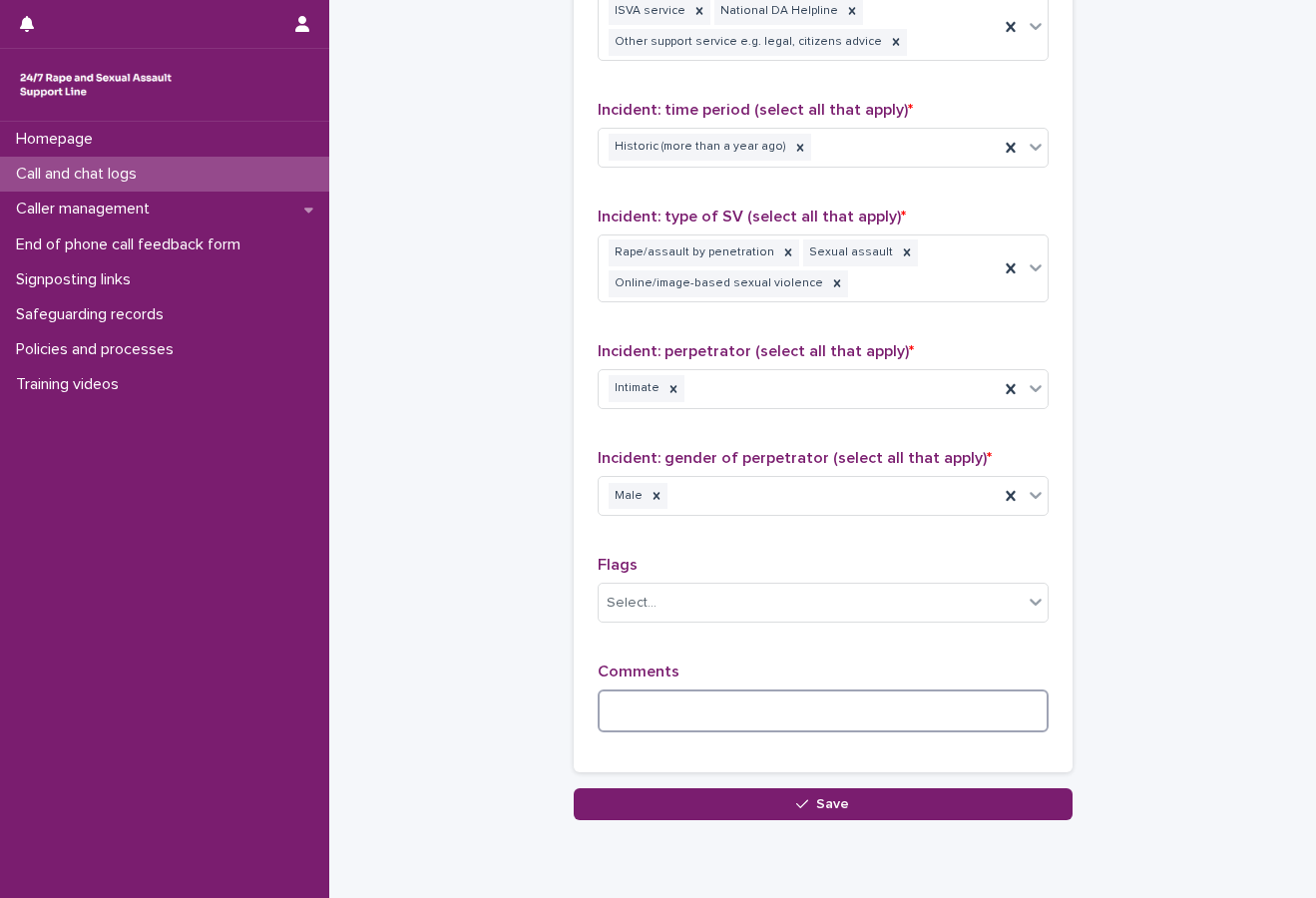 click at bounding box center [823, 710] 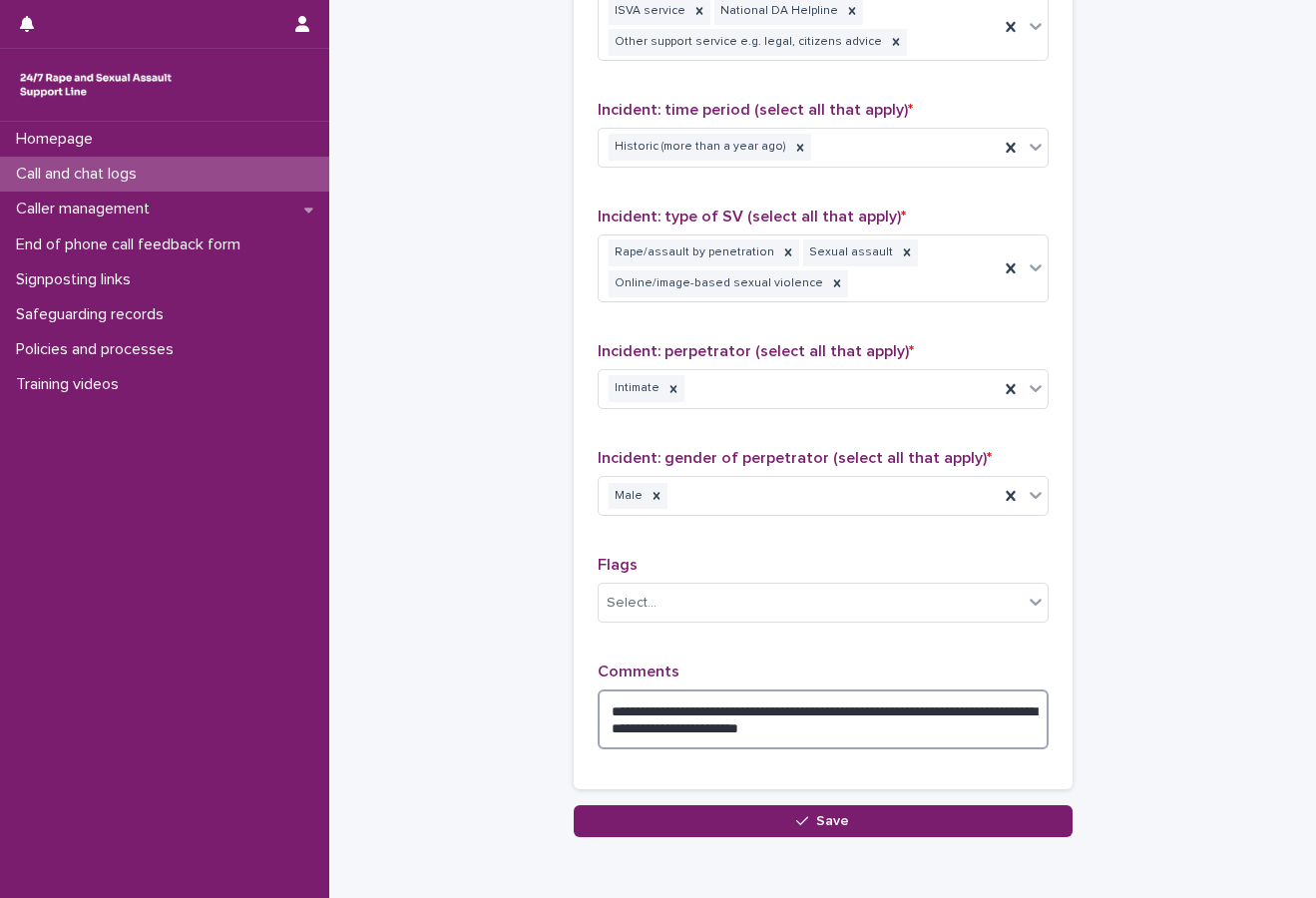click on "**********" at bounding box center (823, 719) 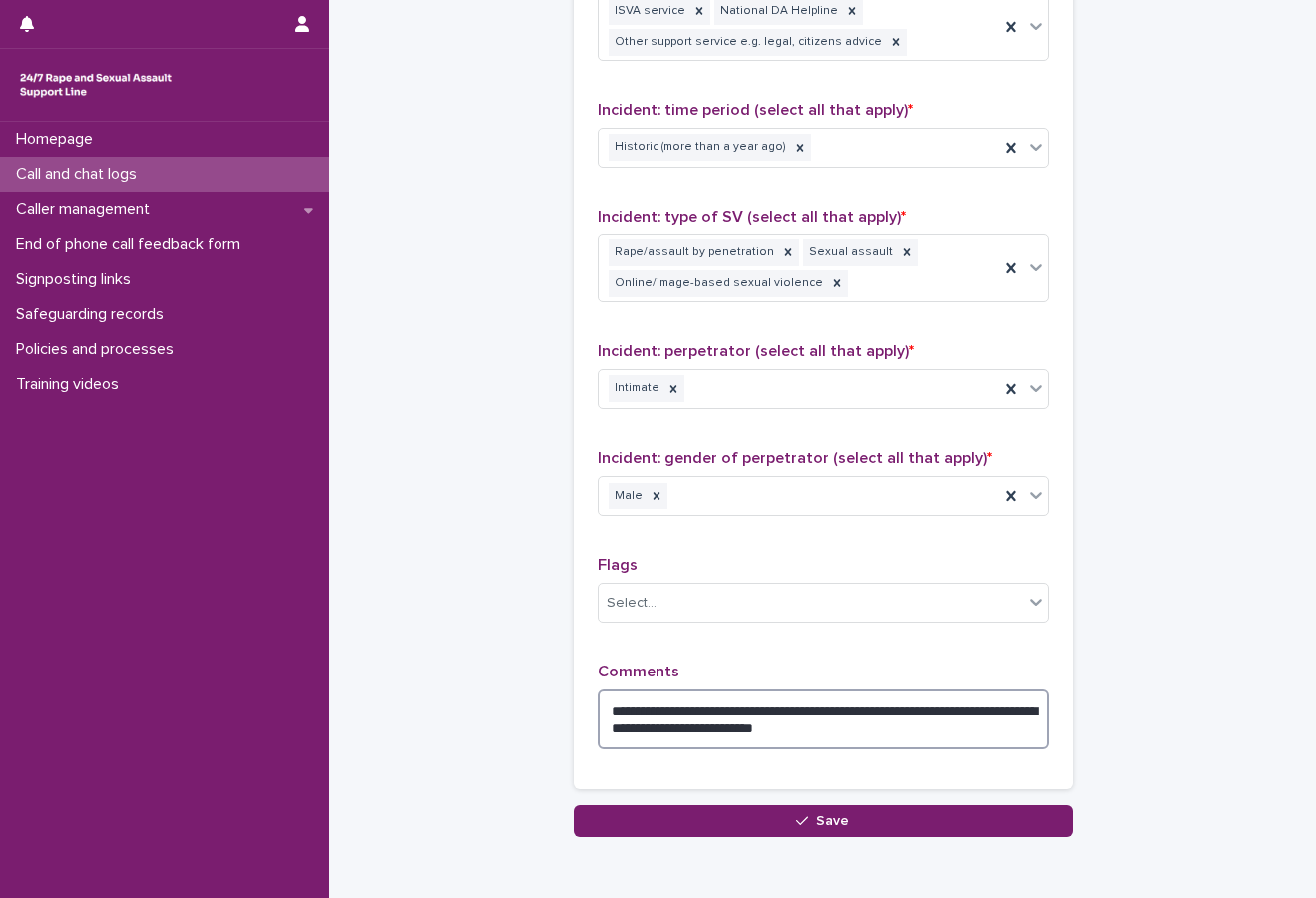 click on "**********" at bounding box center (823, 719) 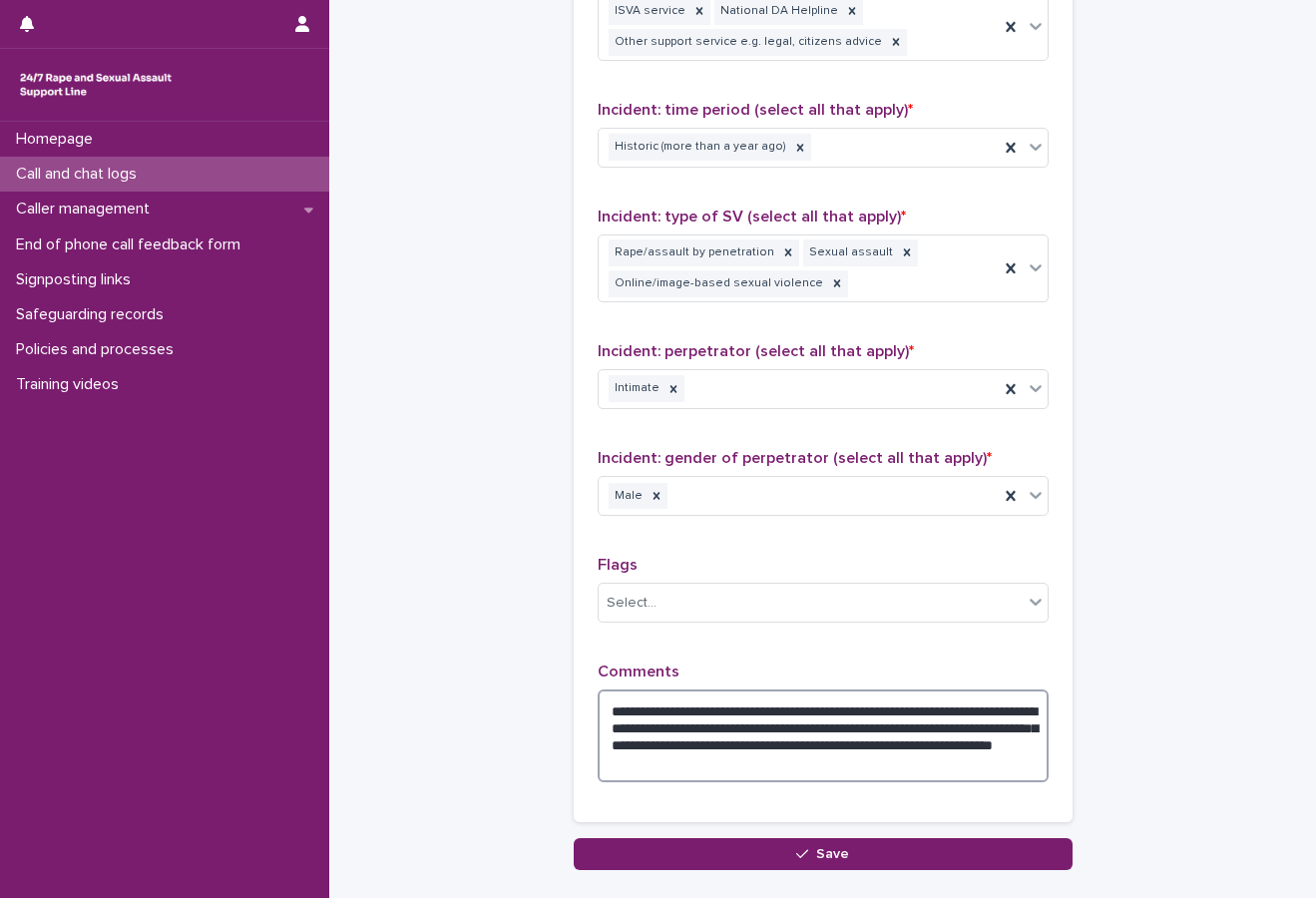 click on "**********" at bounding box center [823, 735] 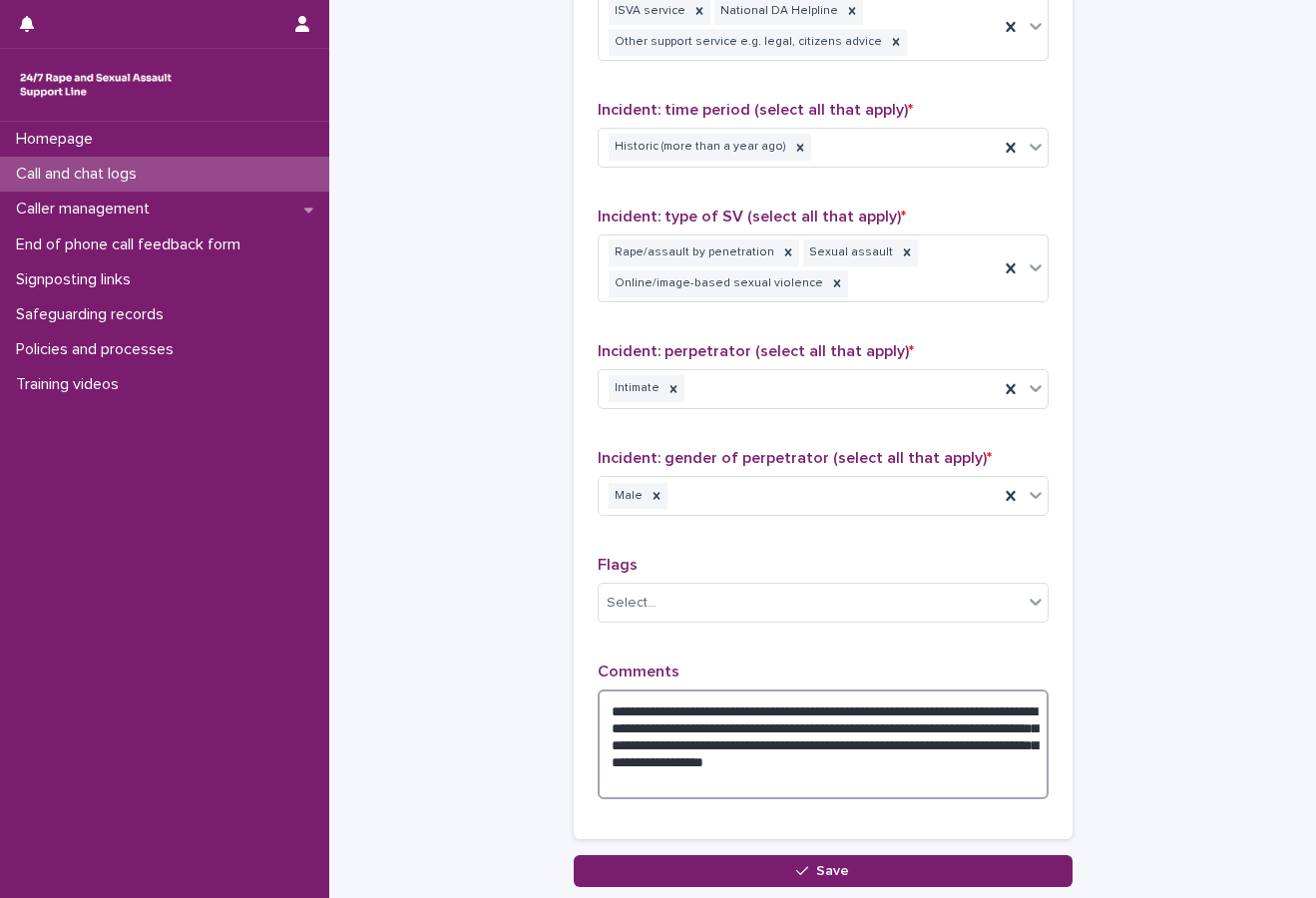 click on "**********" at bounding box center (823, 744) 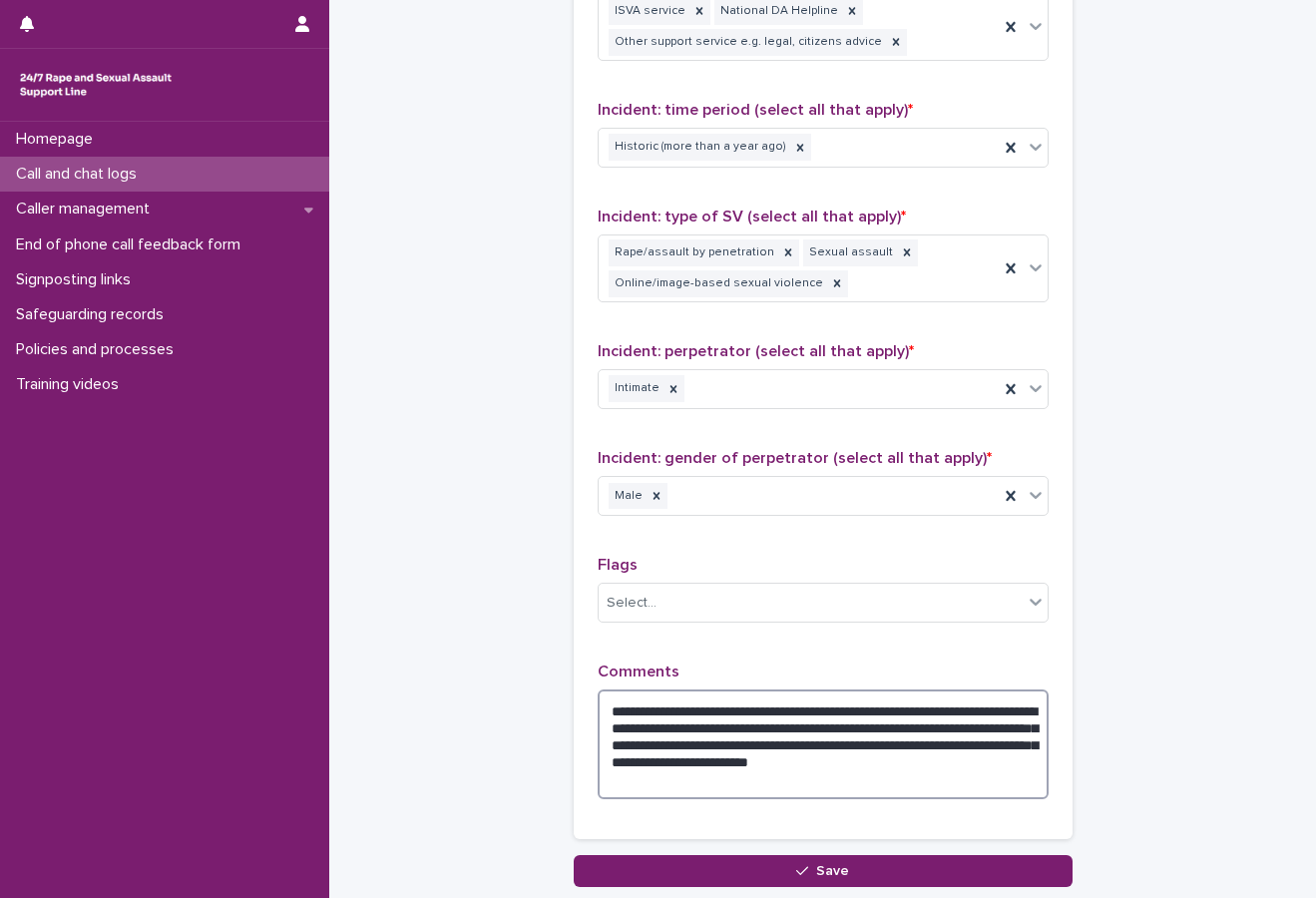click on "**********" at bounding box center (823, 744) 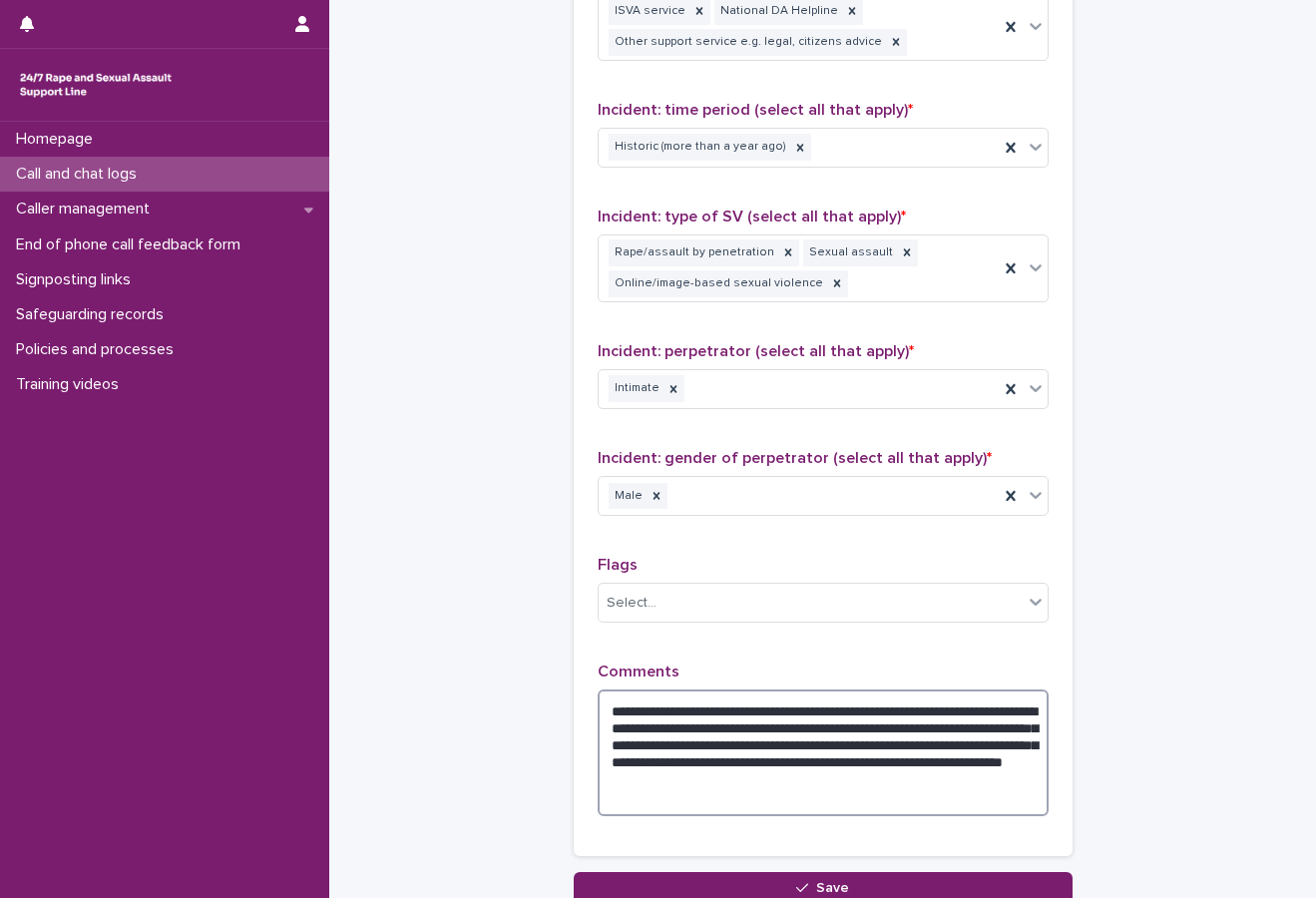 scroll, scrollTop: 1524, scrollLeft: 0, axis: vertical 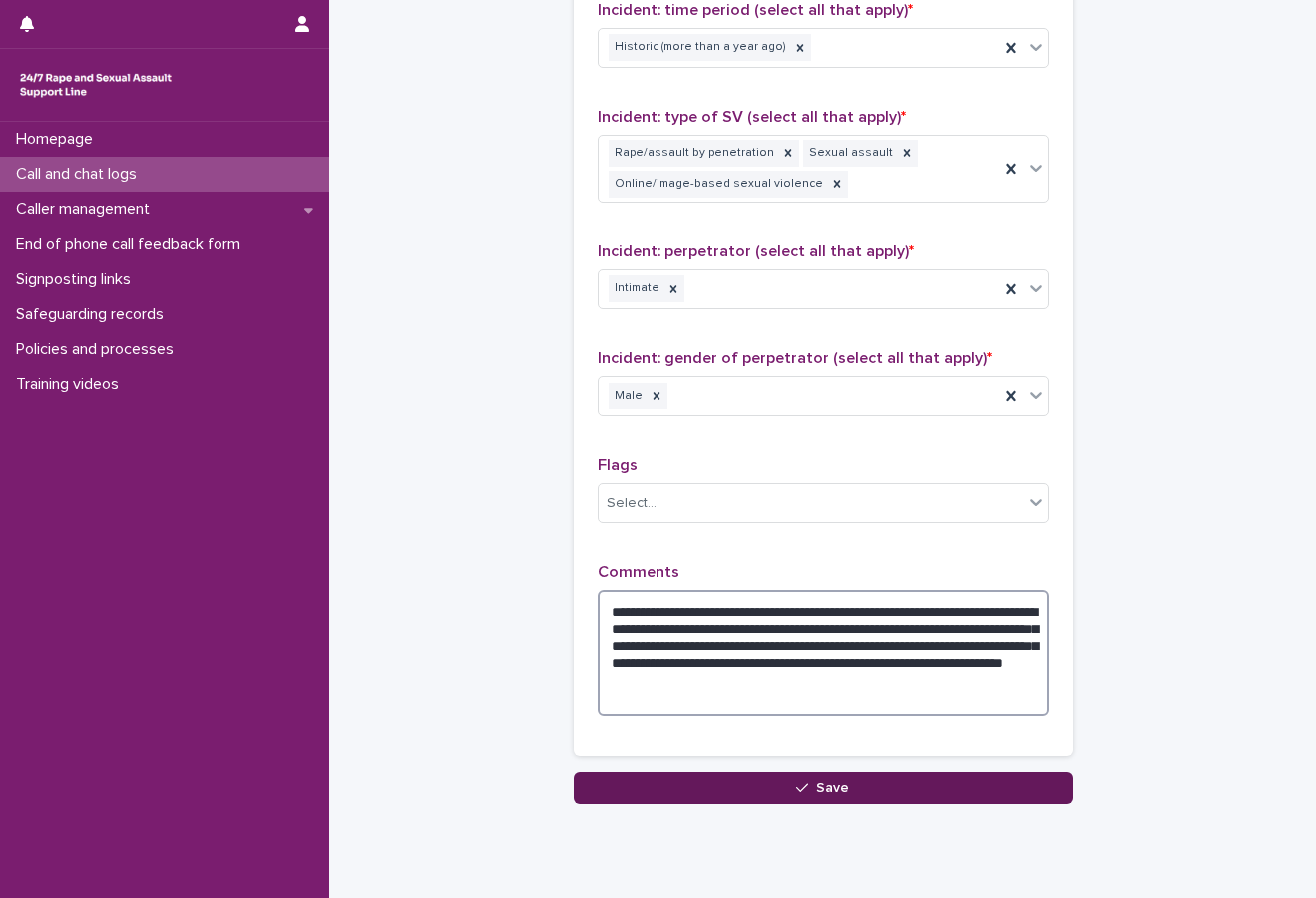 type on "**********" 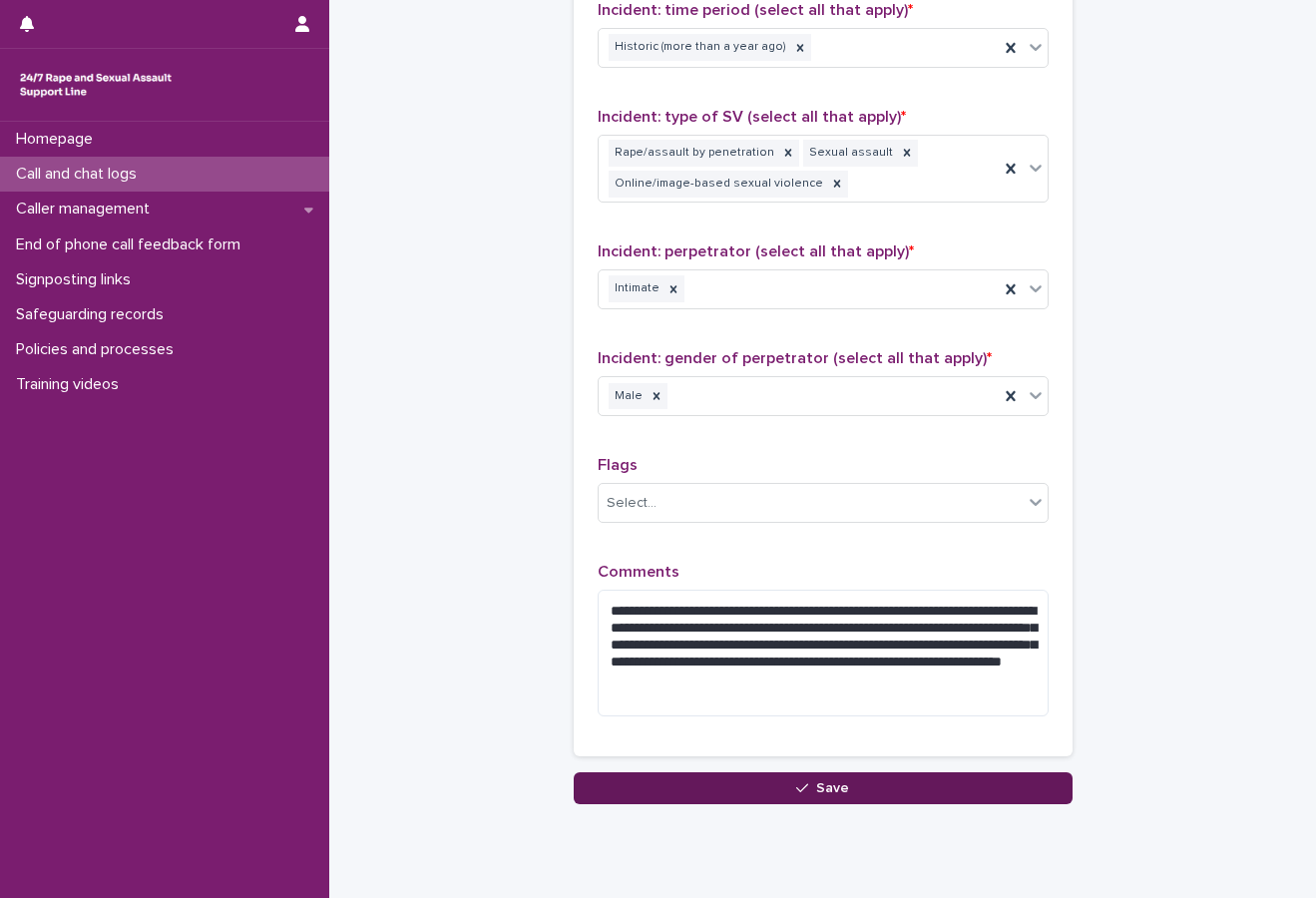 click on "Save" at bounding box center (823, 788) 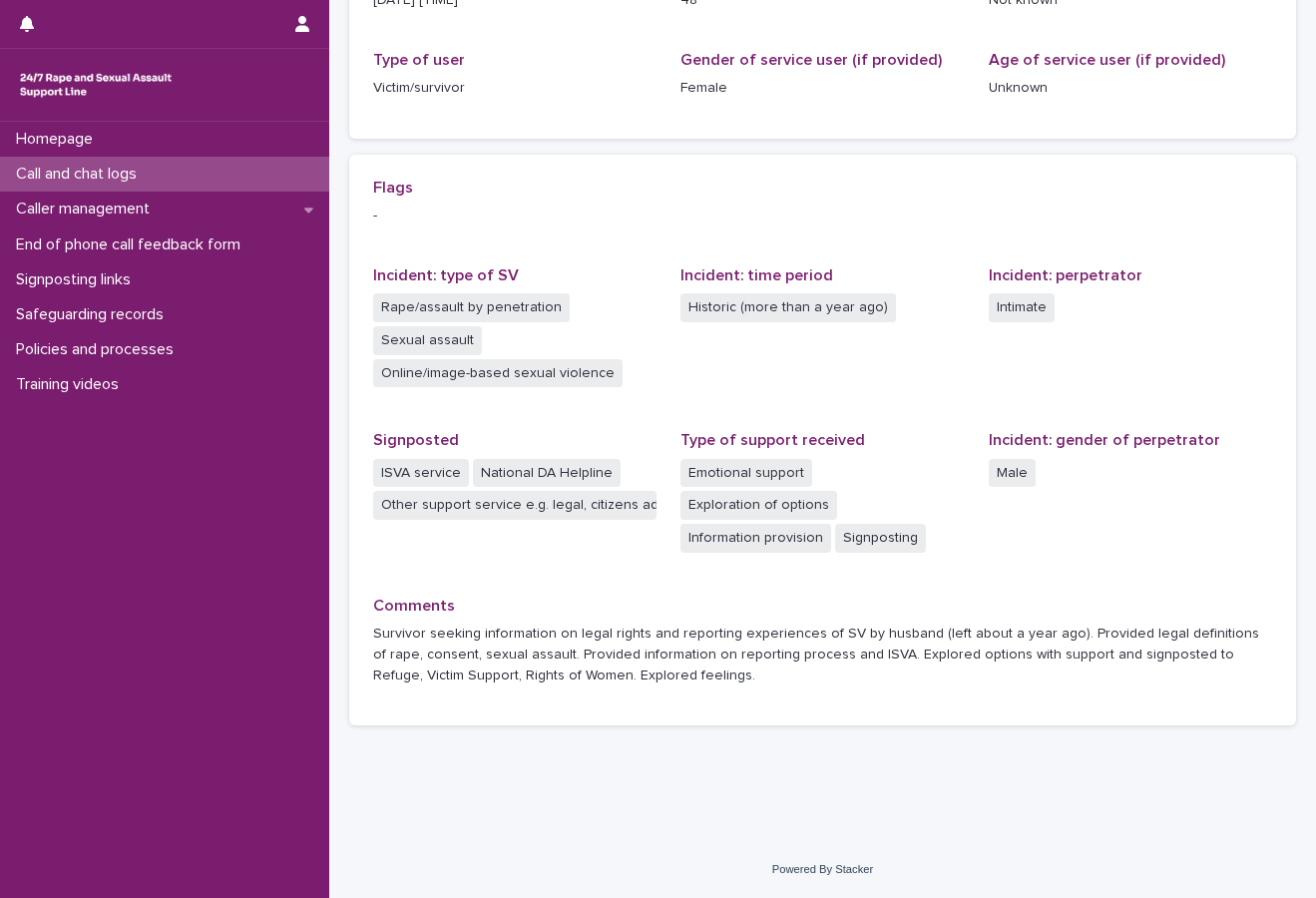 scroll, scrollTop: 0, scrollLeft: 0, axis: both 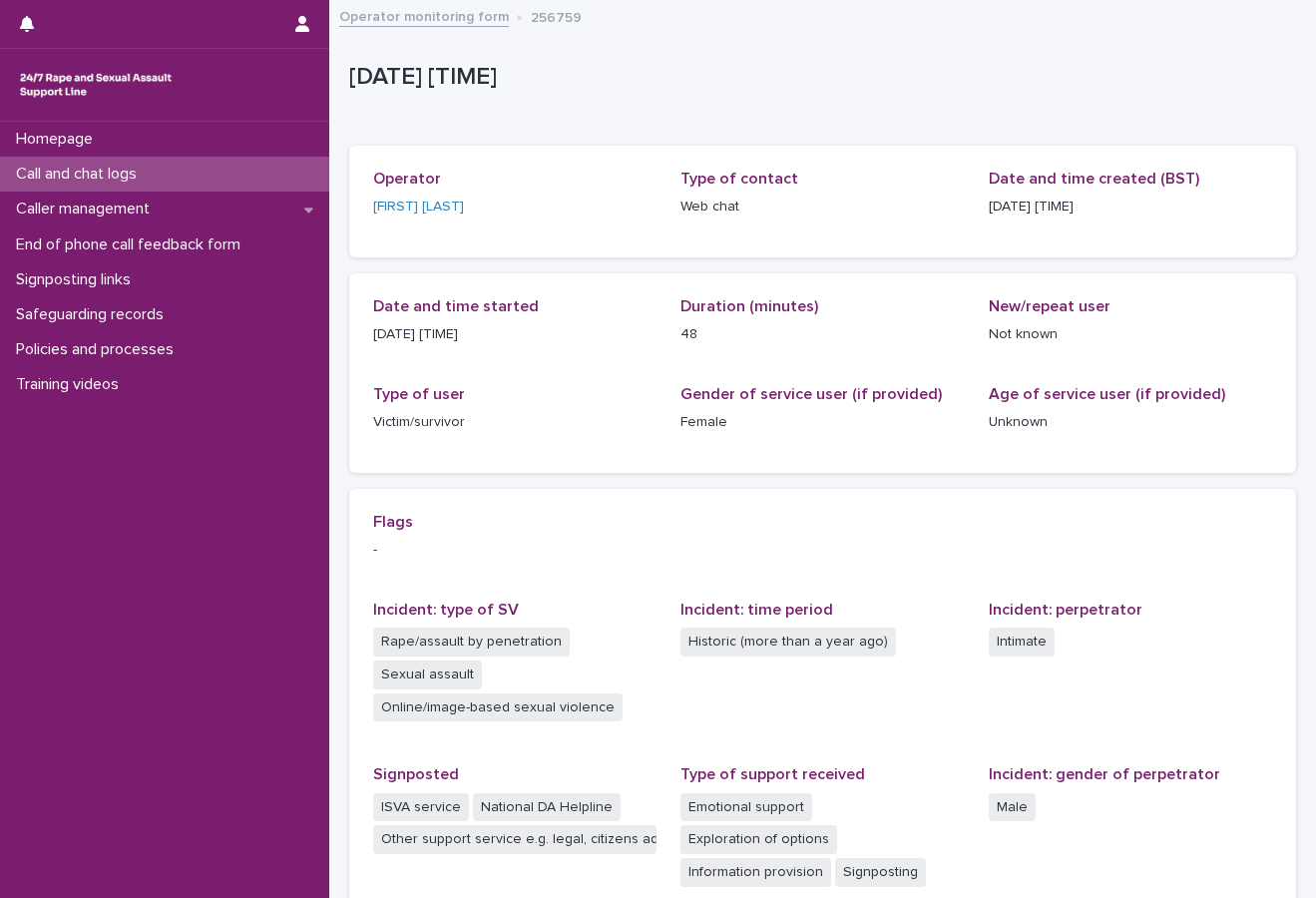 click on "Call and chat logs" at bounding box center (165, 174) 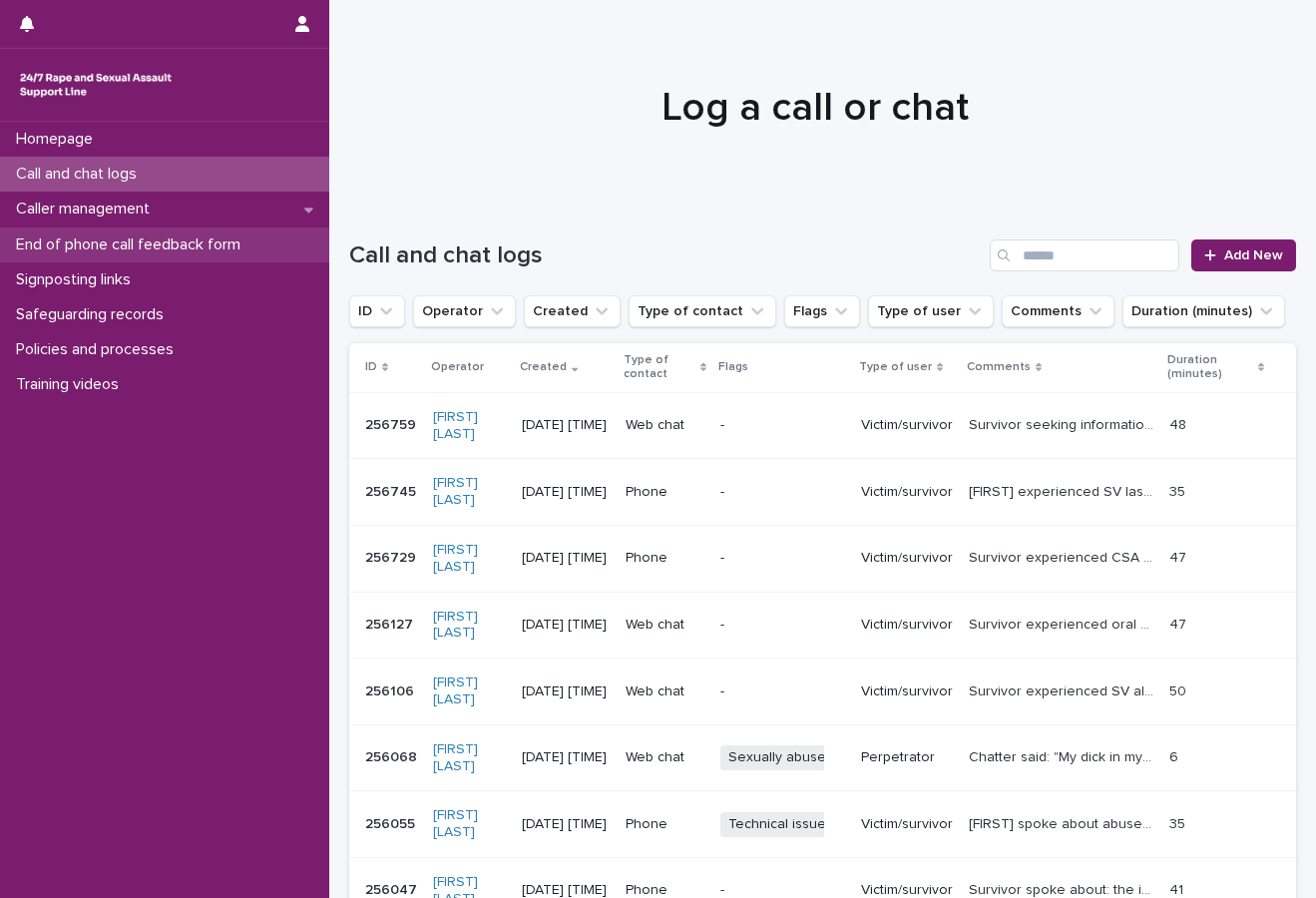 click on "End of phone call feedback form" at bounding box center (132, 244) 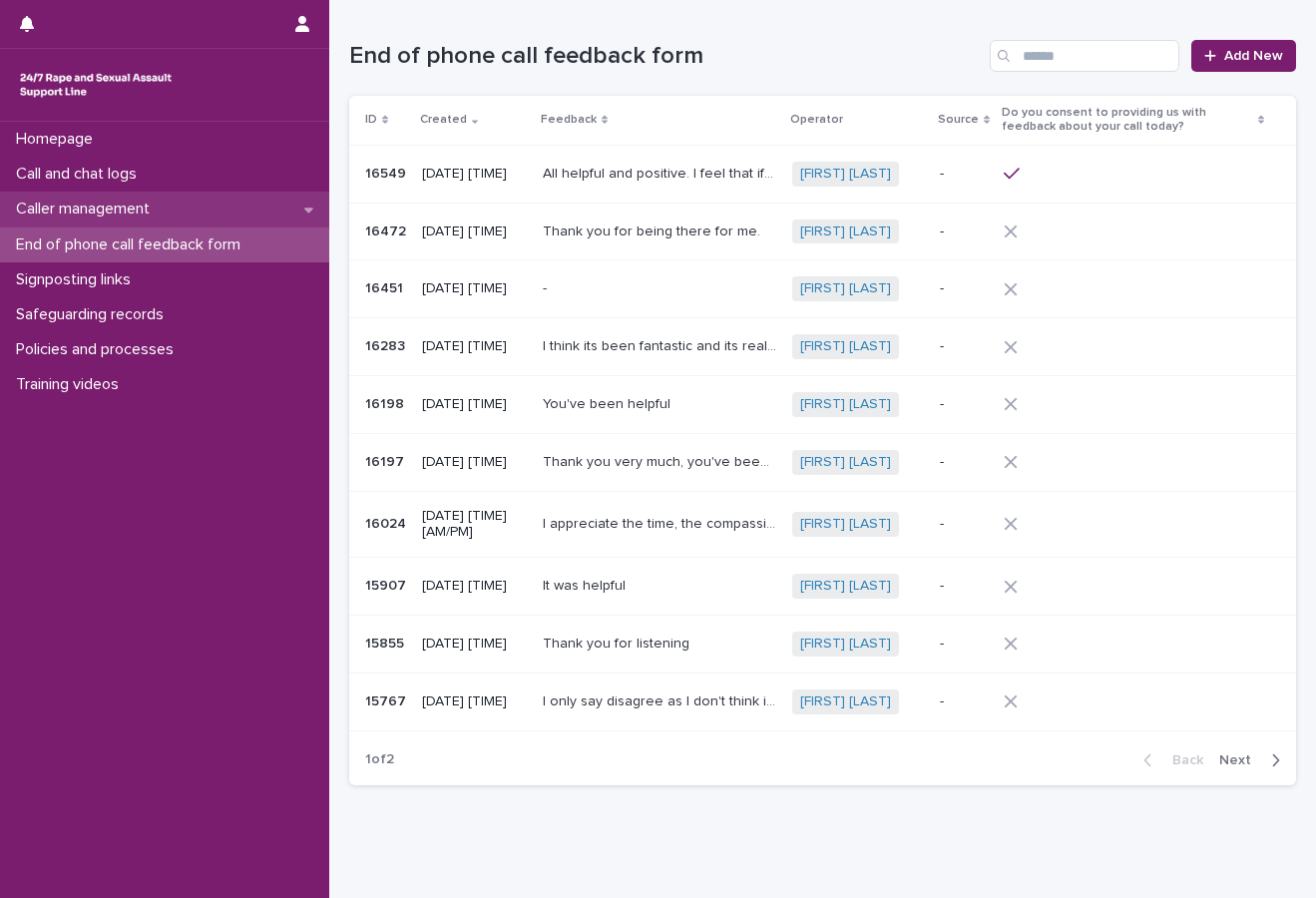 click on "Caller management" at bounding box center [165, 209] 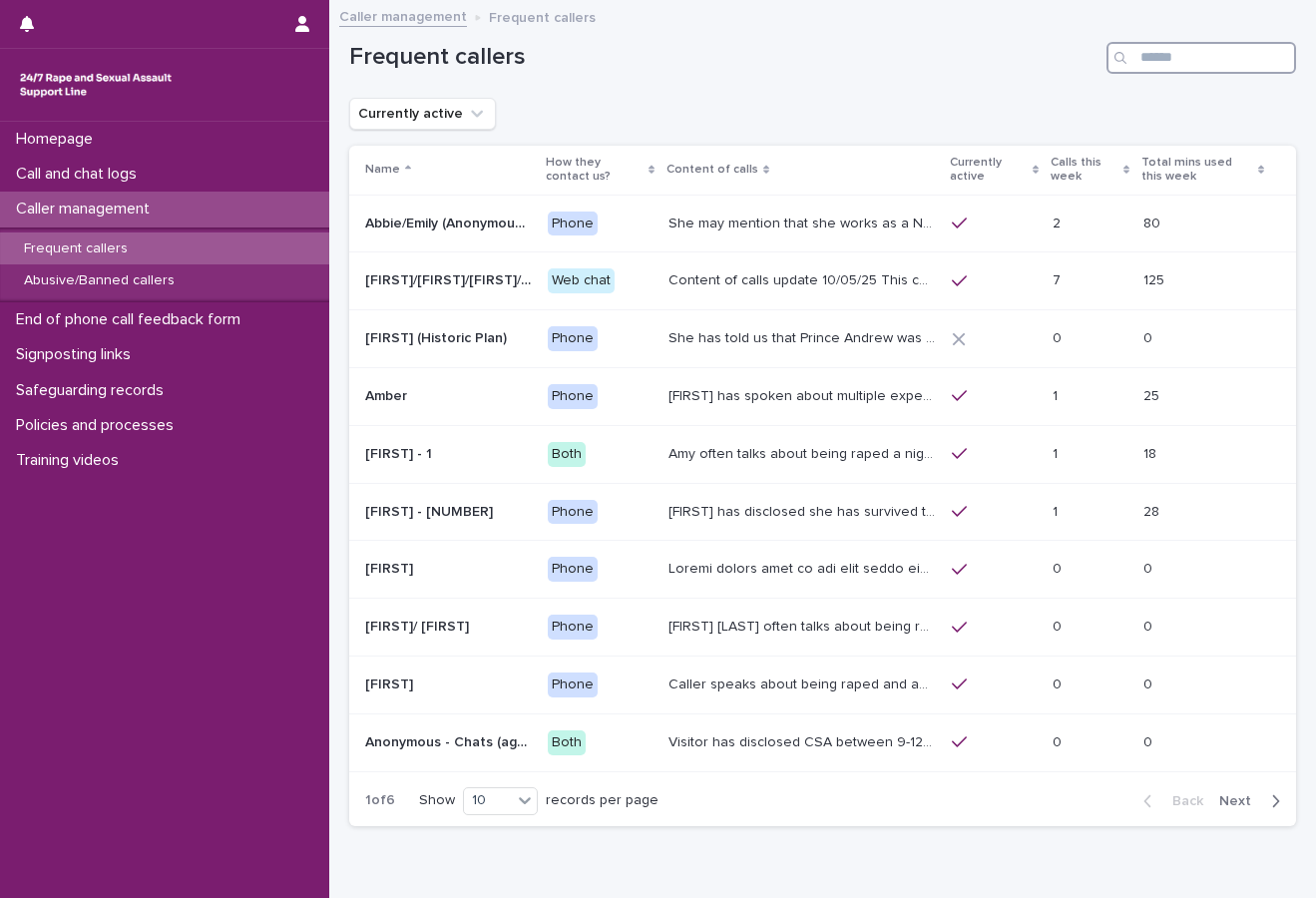 click at bounding box center [1201, 58] 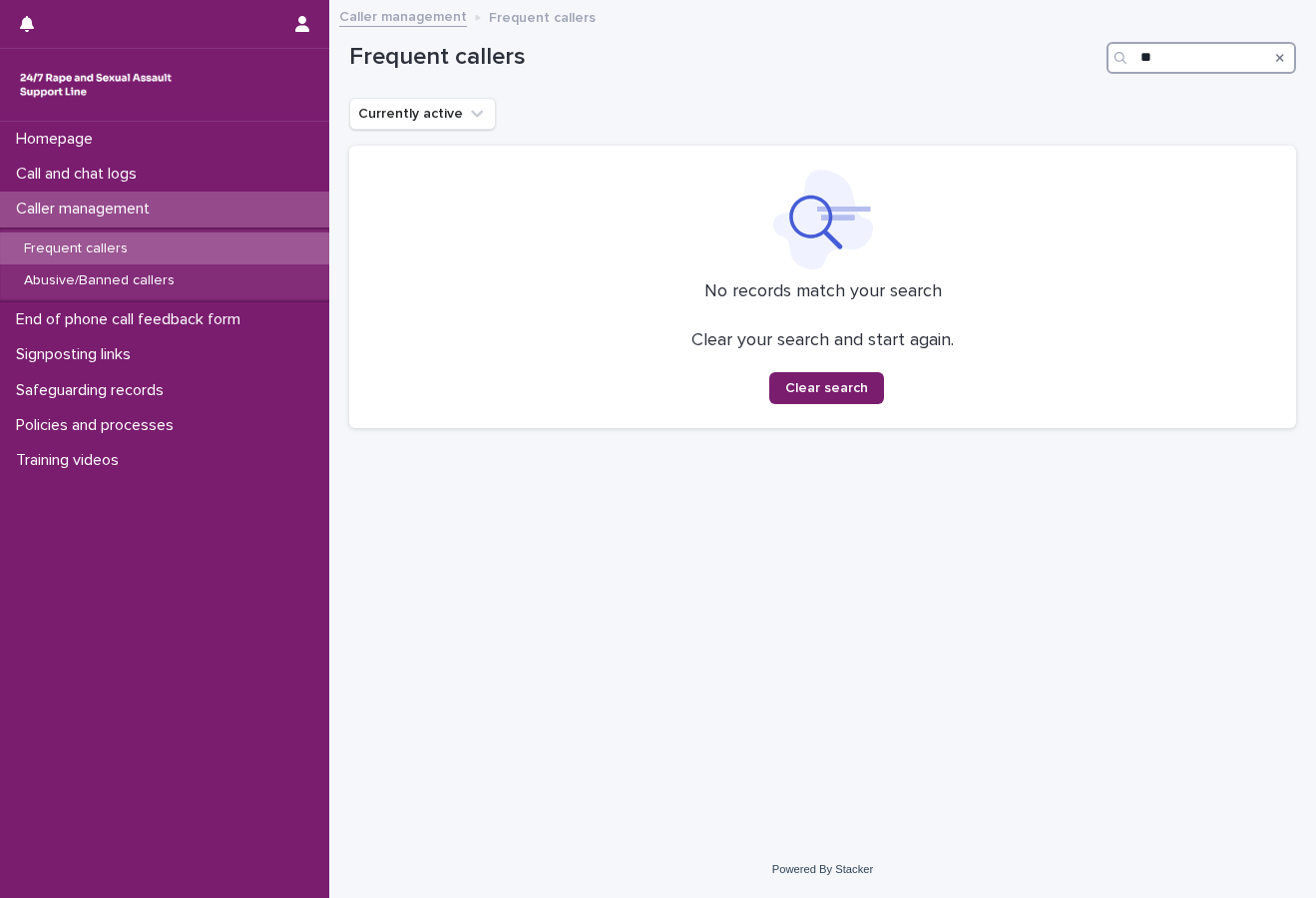 type on "*" 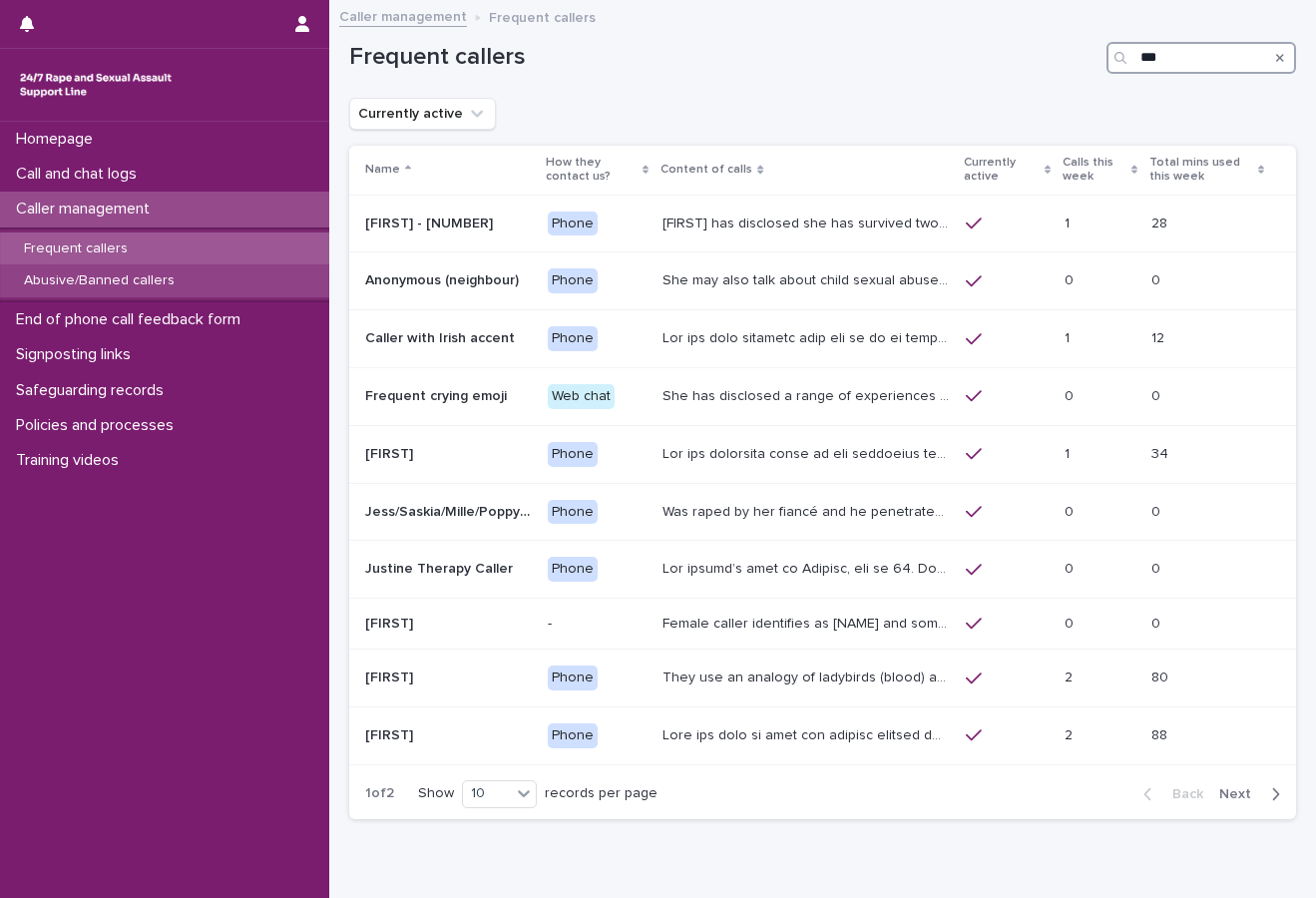 type on "***" 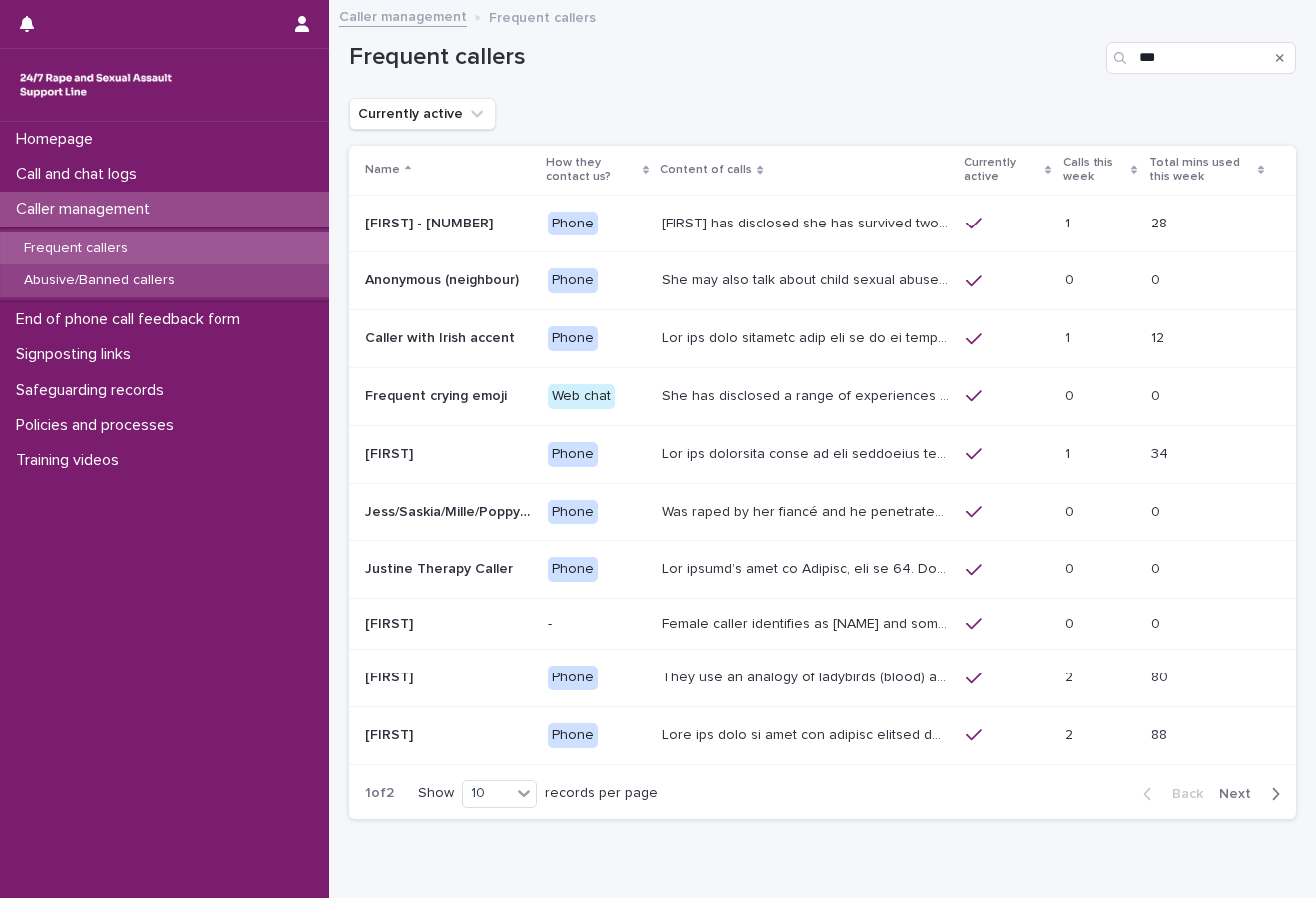 click on "Abusive/Banned callers" at bounding box center [99, 280] 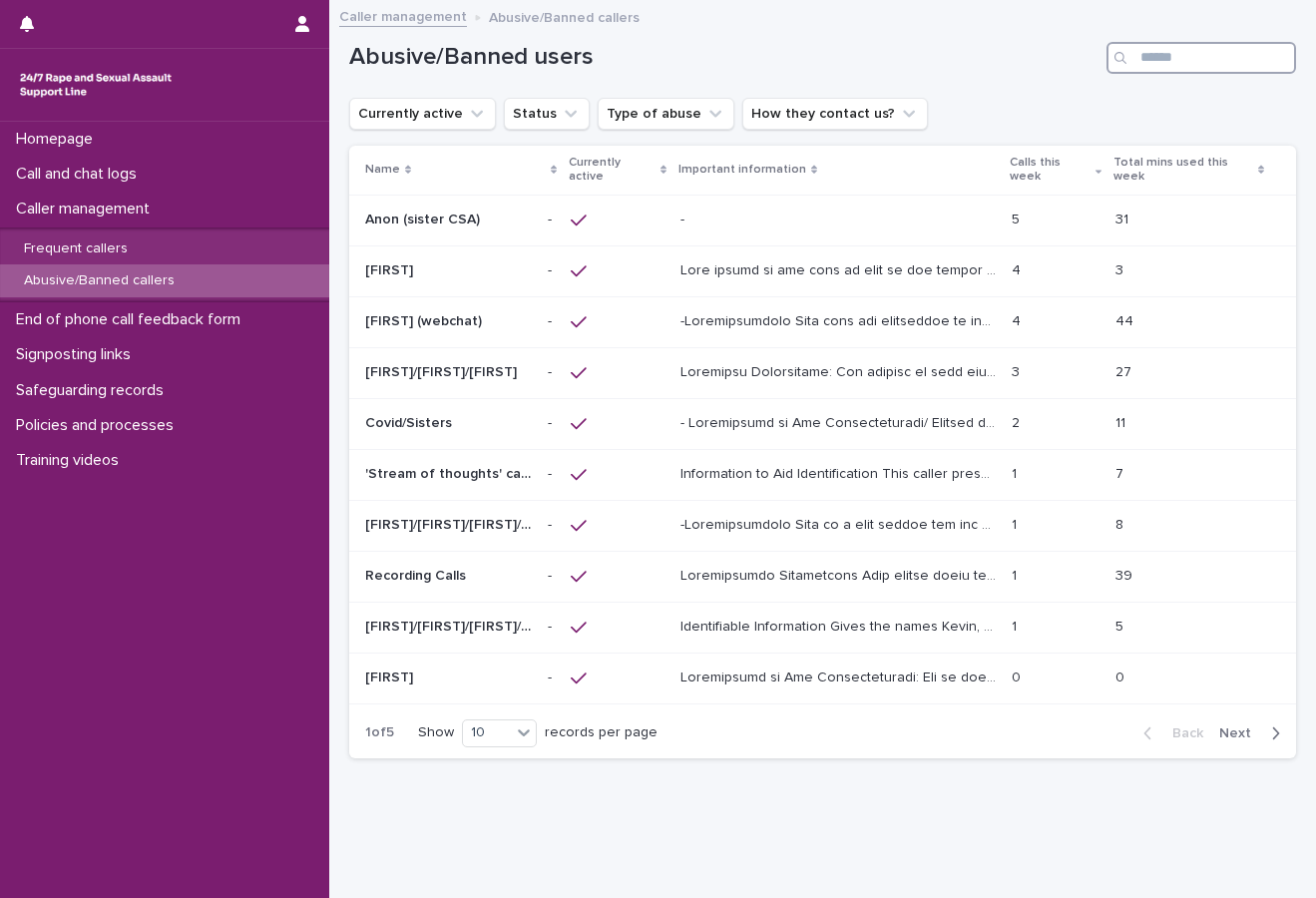 click at bounding box center [1201, 58] 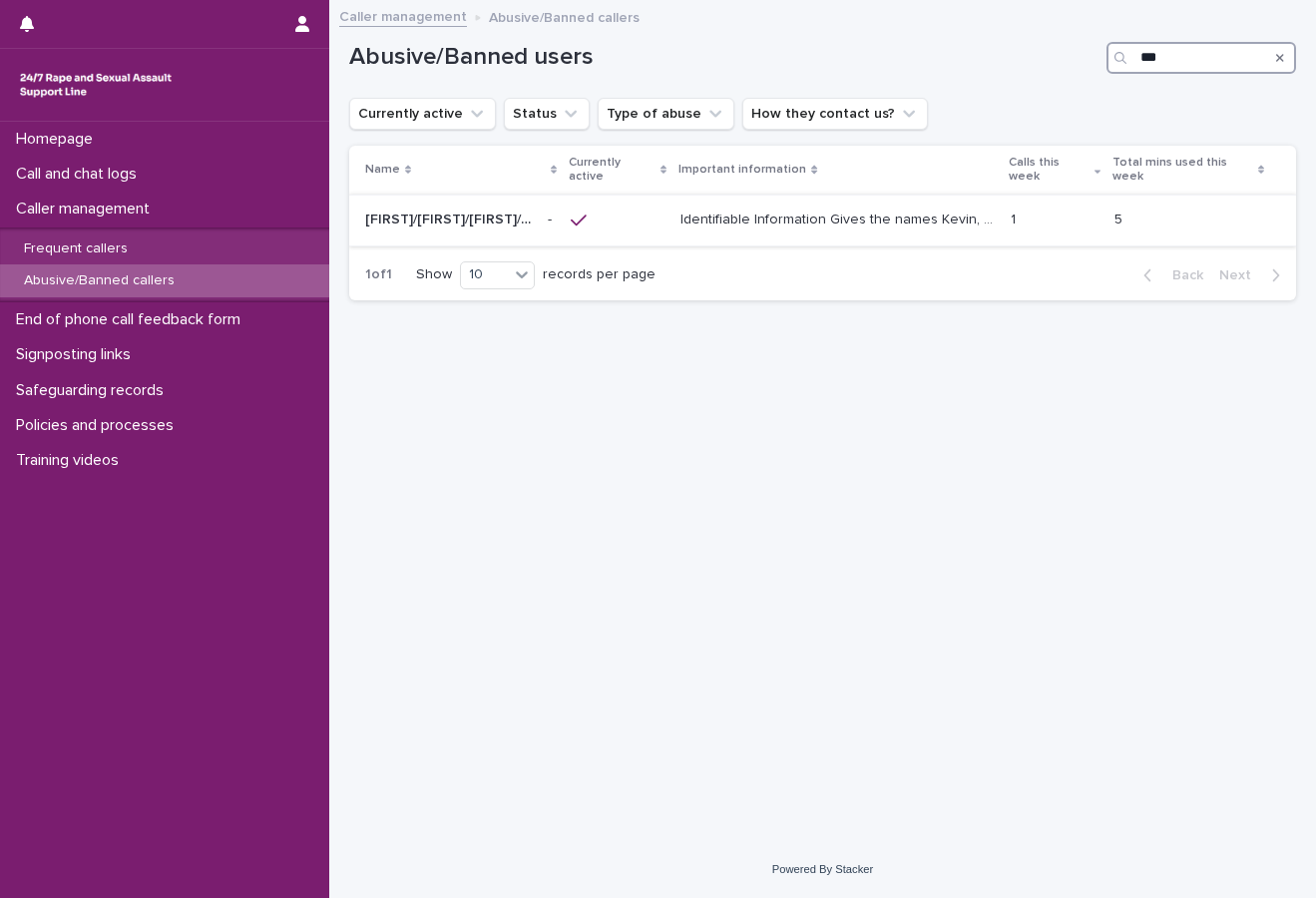 type on "***" 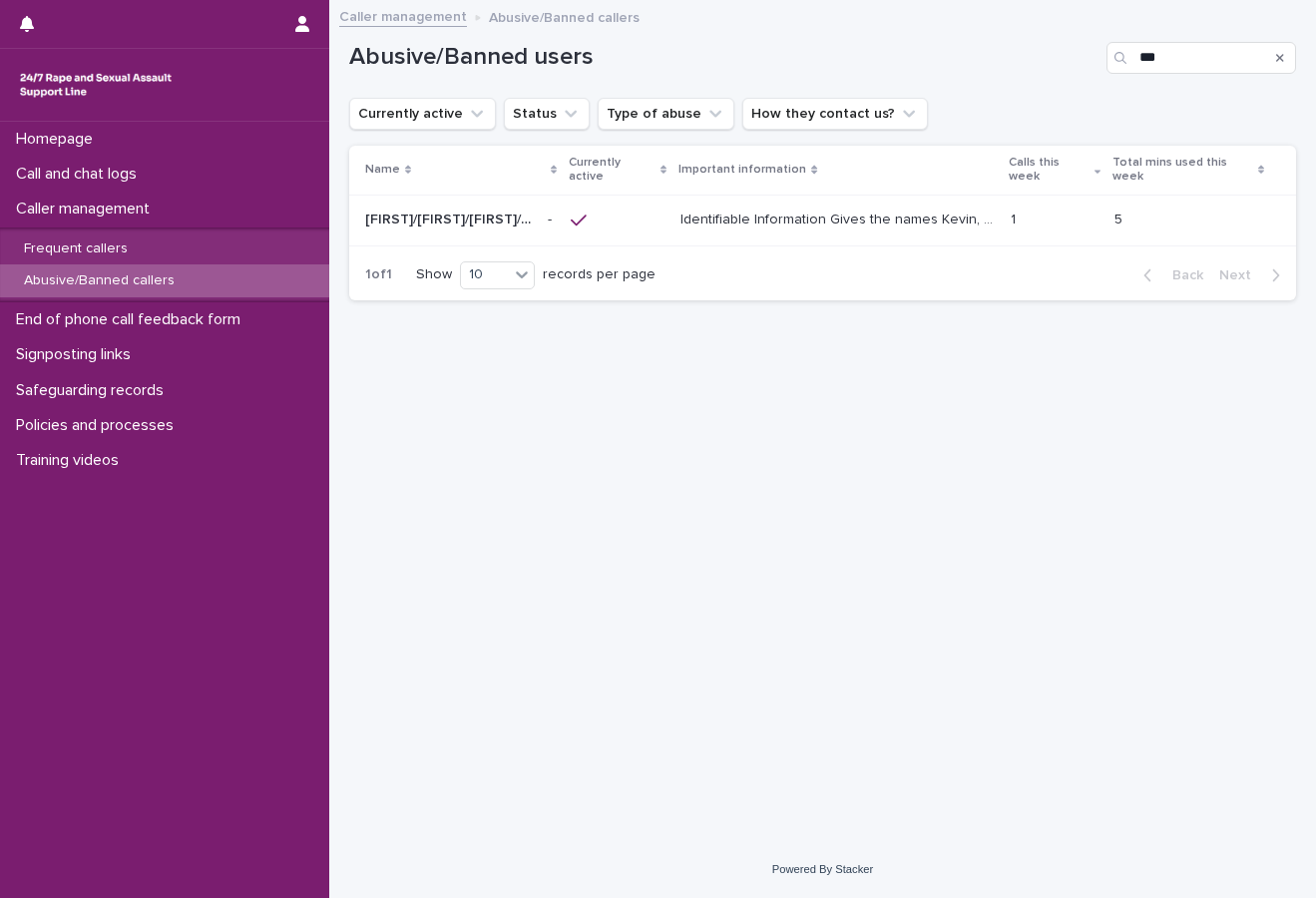click on "Identifiable Information
Gives the names Kevin, Dean, Neil, David, James, Ben or or sometimes stays anonymous. He uses different accents including a Scottish accent and a northern accent.
Caller will often speak in a graphic way about female relatives being abused and him witnessing it. He describes a situation where he was perpetrating sexual abuse himself by spying on his sister in the shower. He then goes on to say his mother caught him and he was sexually abused by either his aunt or mother and sister after this.
Since the week of 15th July, he also described a situation in which he was tied to a chair by his mother and sometimes his sisters, this has been mentioned several times again in September
He does not talk about feelings or emotions and has been heard making masturbation noises during calls." at bounding box center [839, 218] 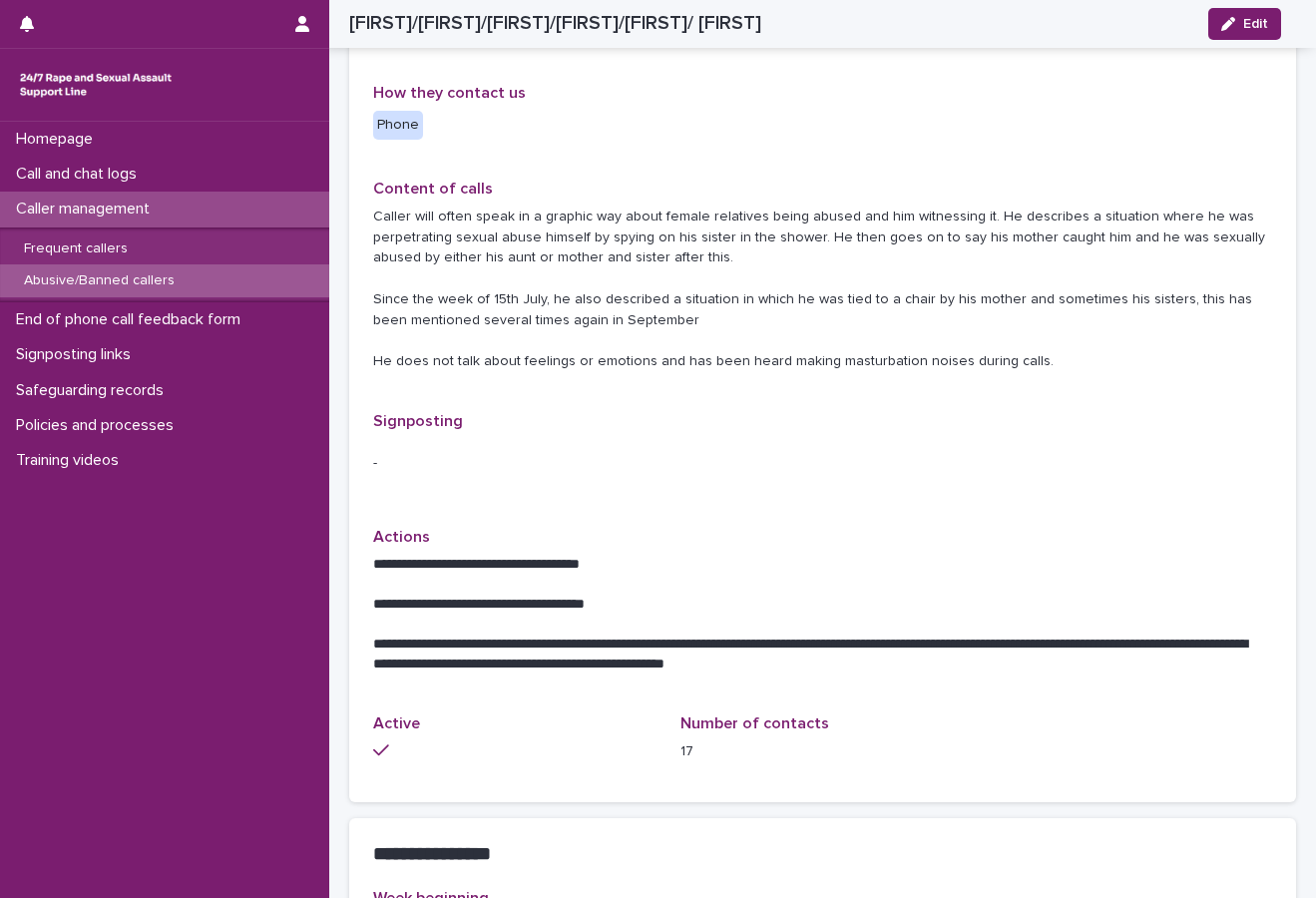 scroll, scrollTop: 499, scrollLeft: 0, axis: vertical 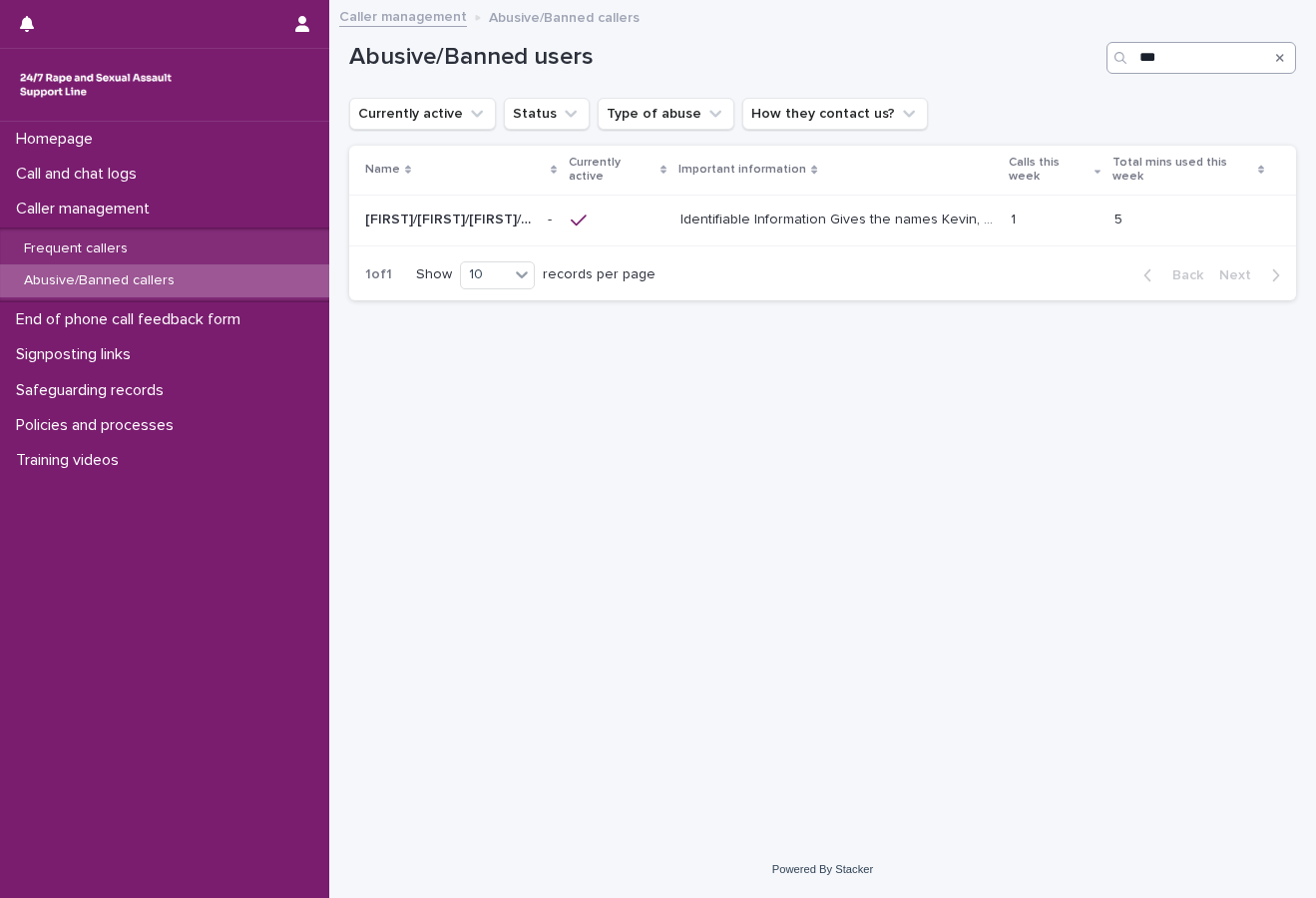 drag, startPoint x: 1279, startPoint y: 53, endPoint x: 1260, endPoint y: 53, distance: 19 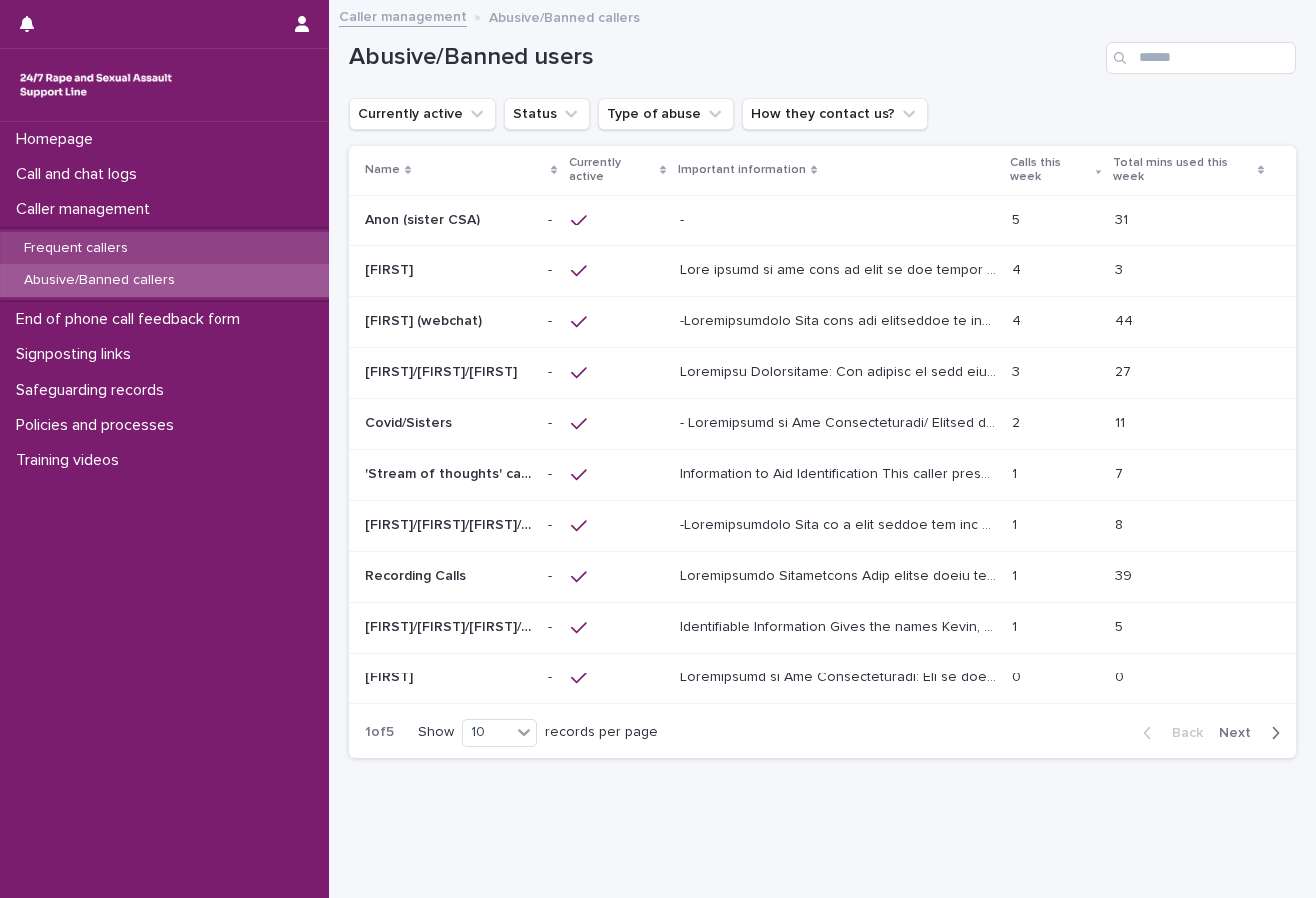 click on "Frequent callers" at bounding box center (165, 248) 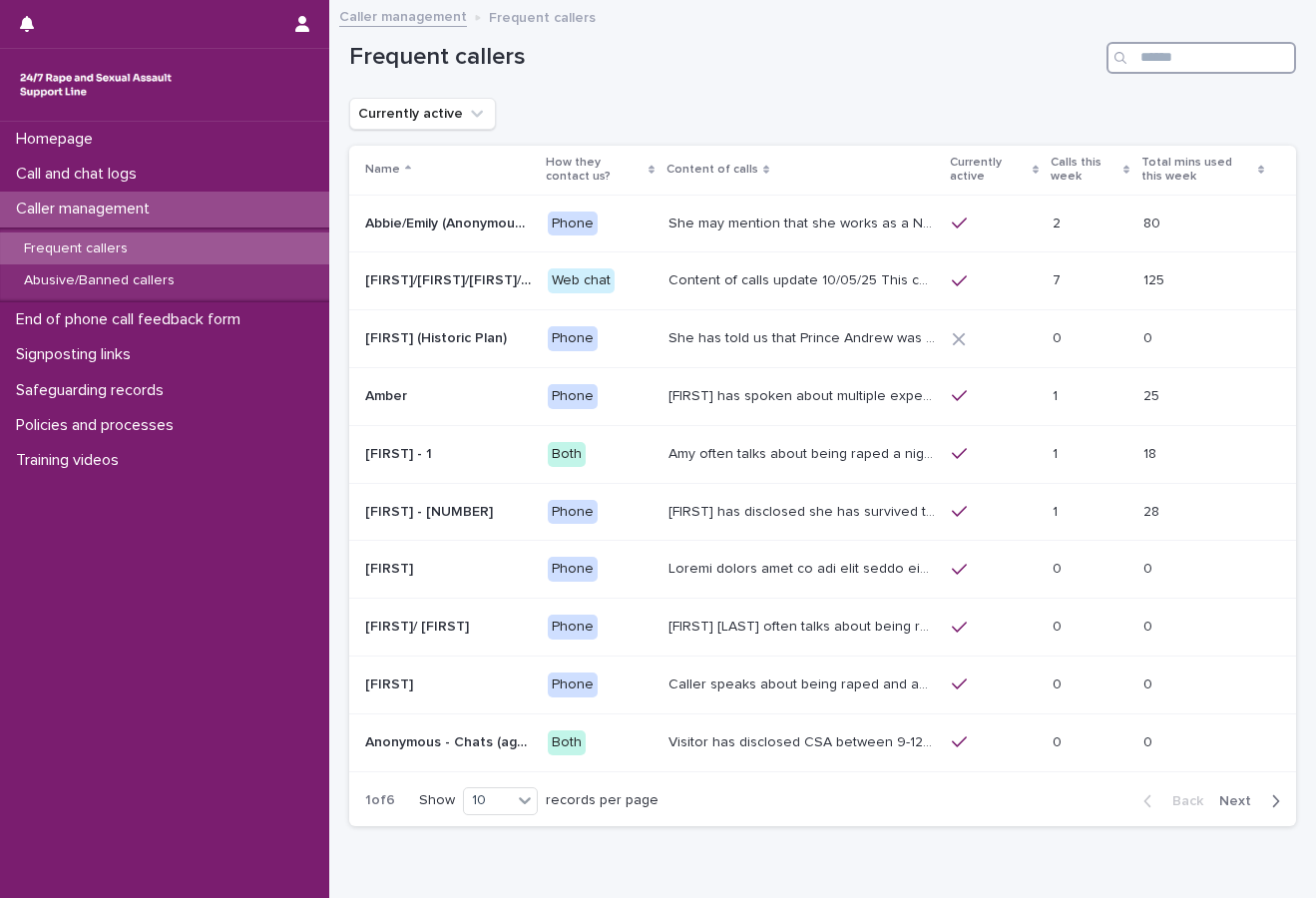 click at bounding box center (1201, 58) 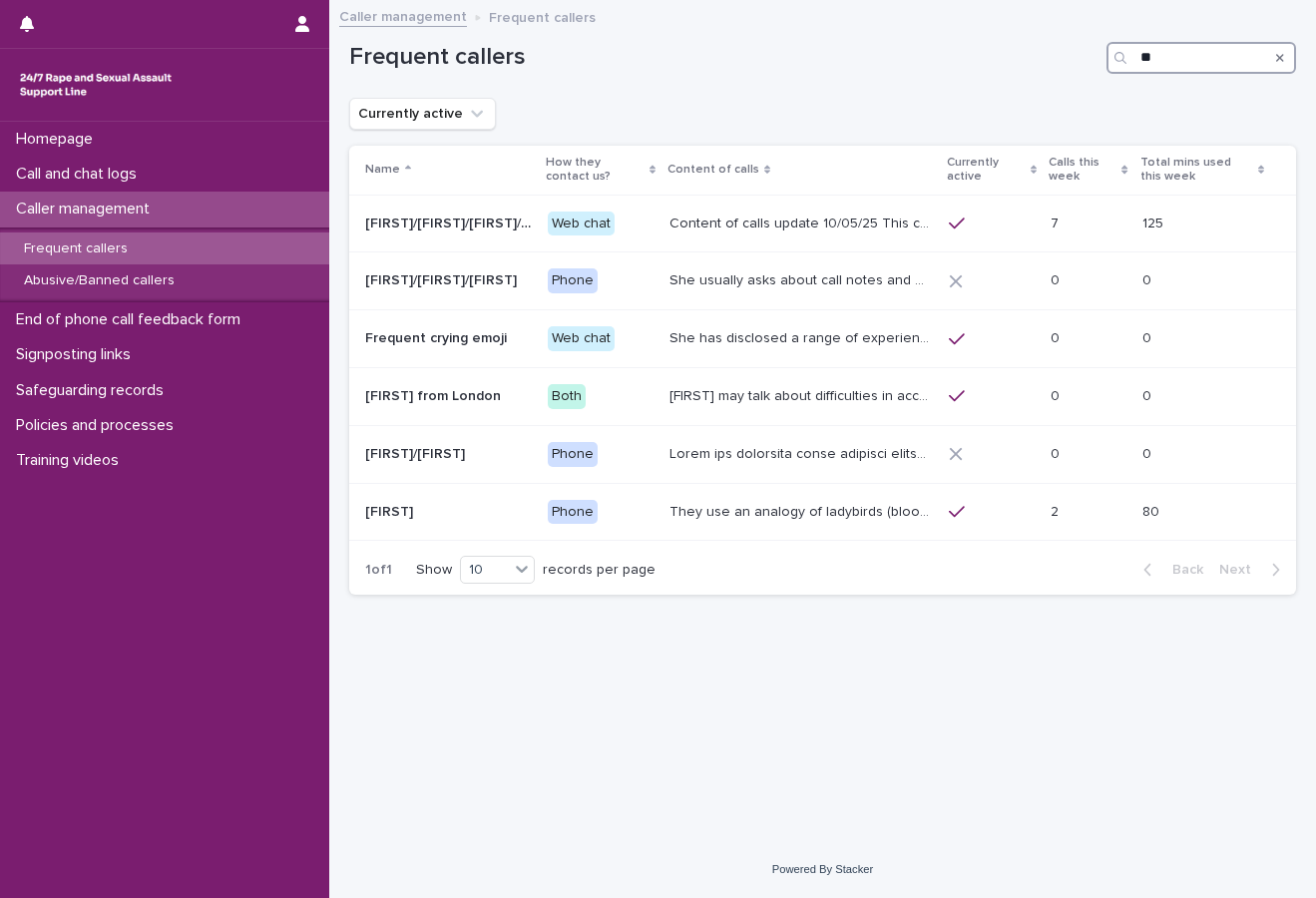type on "*" 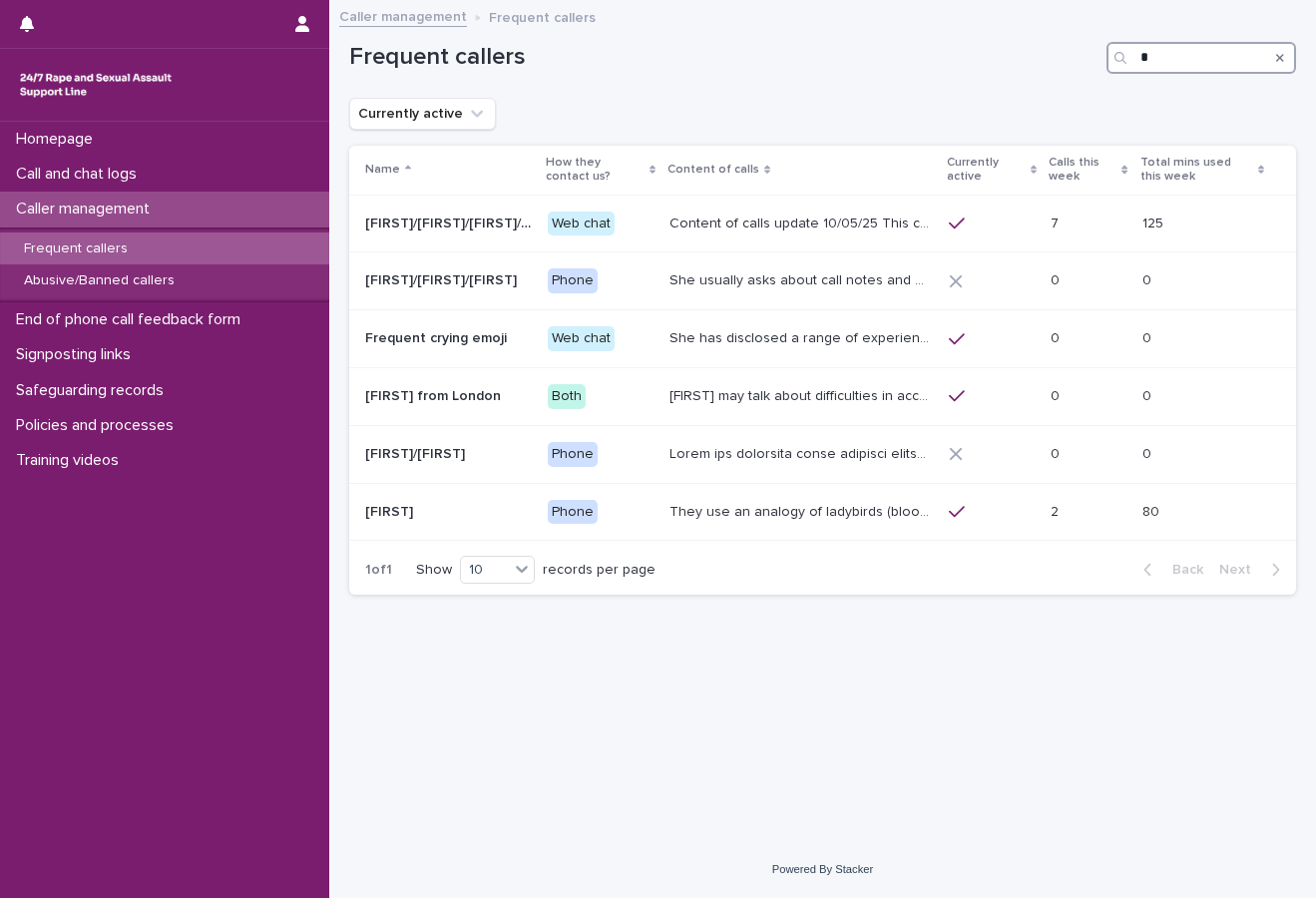 type 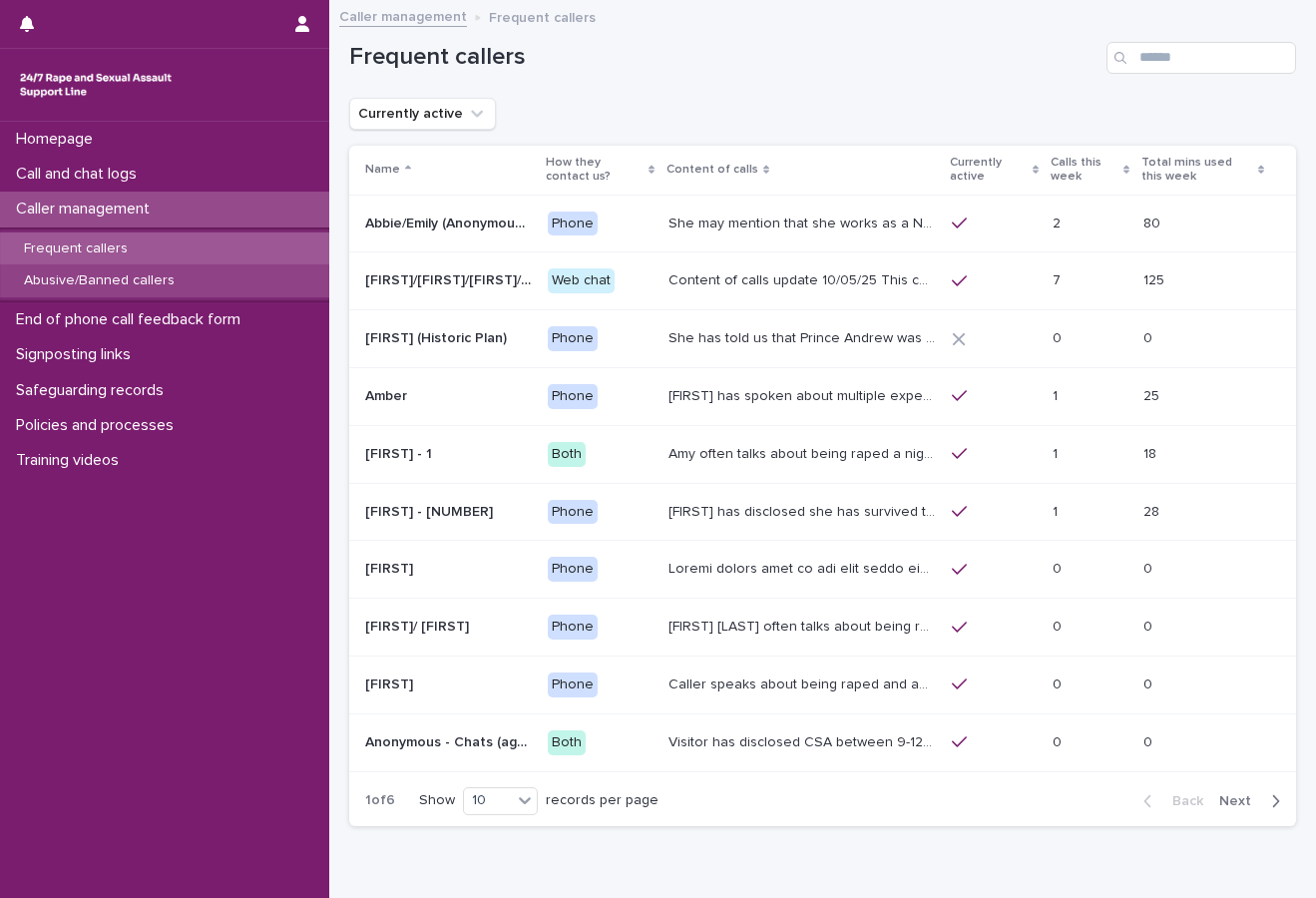 click on "Abusive/Banned callers" at bounding box center [99, 280] 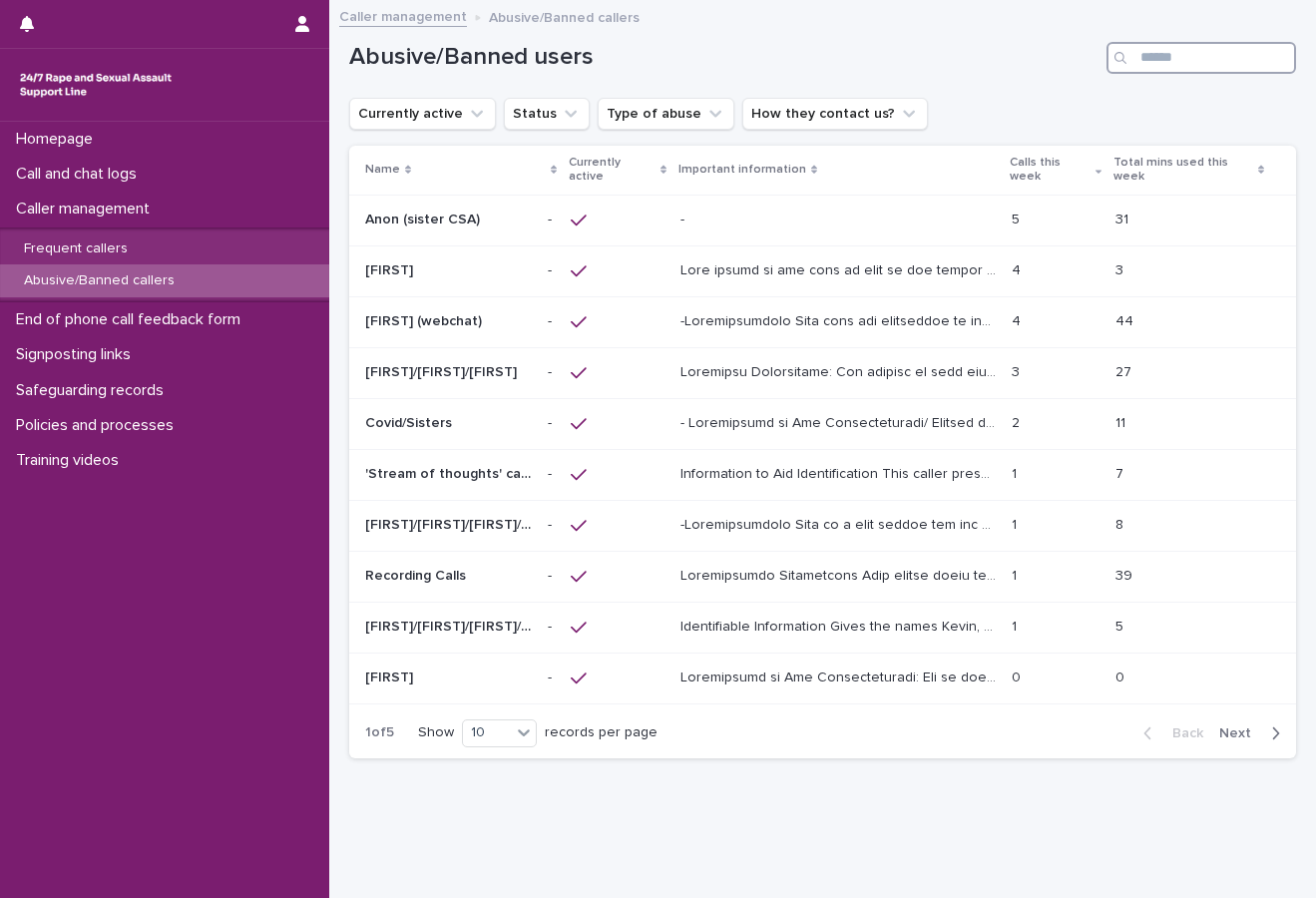 click at bounding box center [1201, 58] 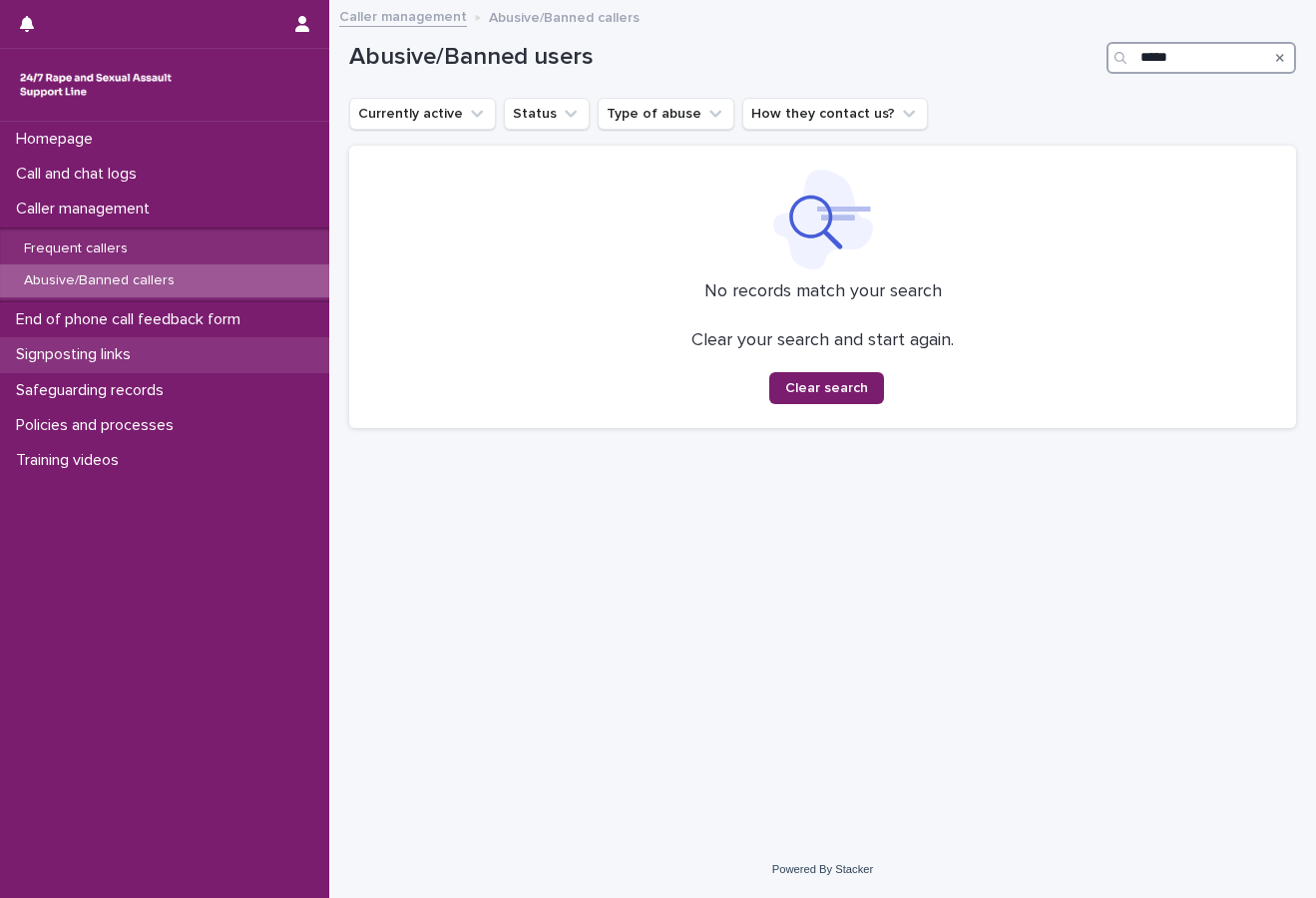 type on "*****" 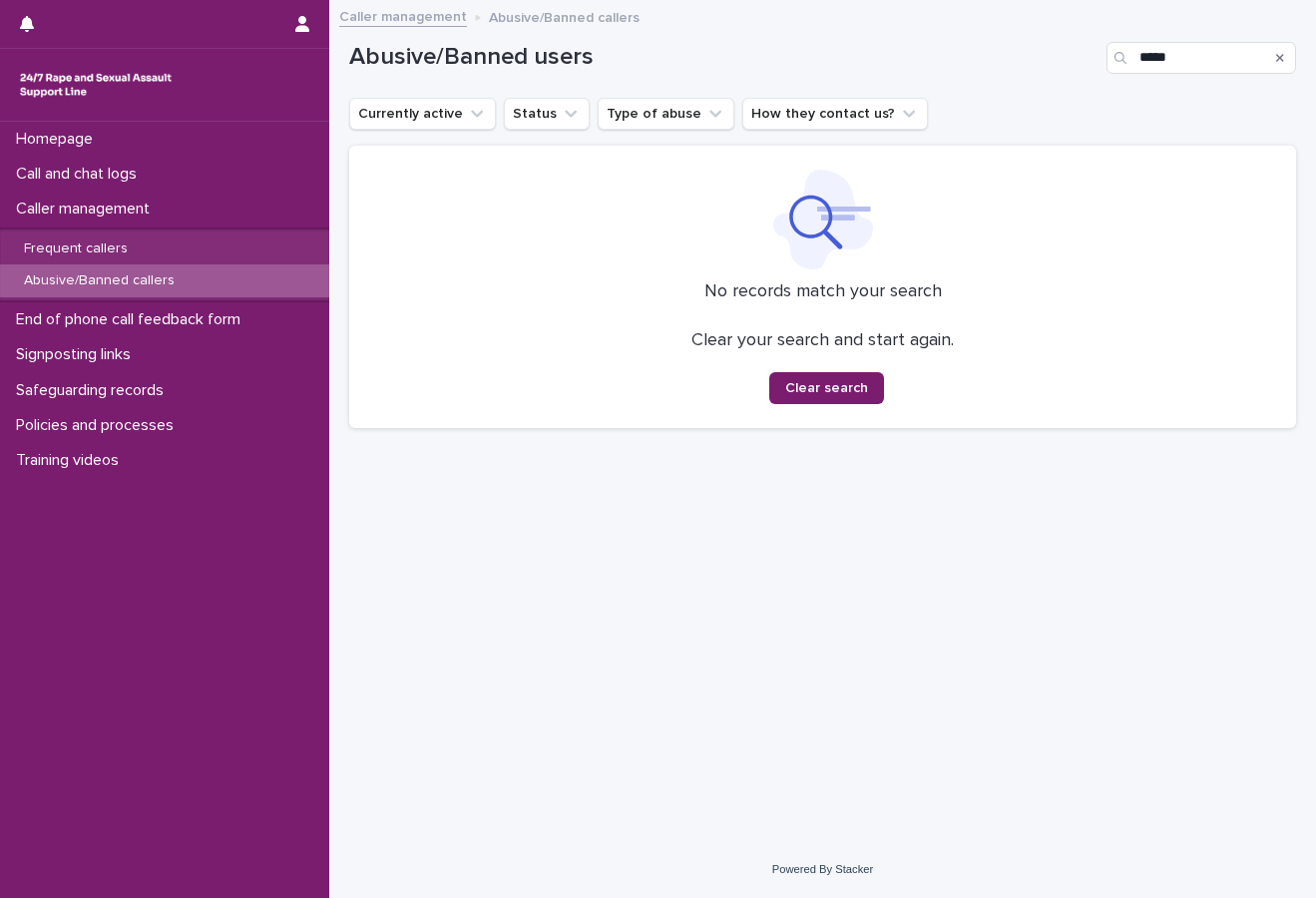 click 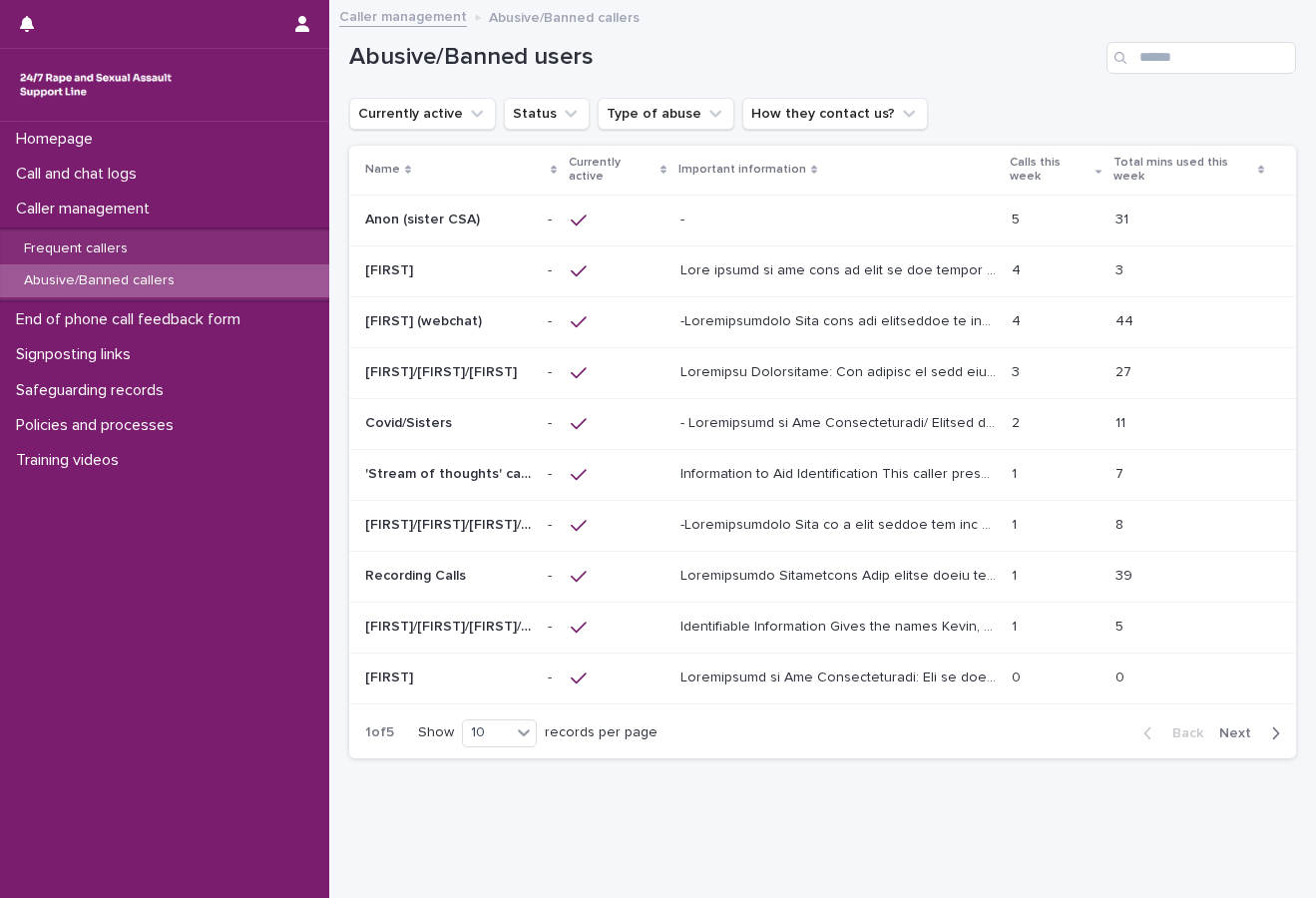 click on "Abusive/Banned users Currently active Status Type of abuse How they contact us? Name Currently active Important information Calls this week Total mins used this week Anon (sister CSA) Anon (sister CSA)   - -   - -   5 5   31 31   [FIRST] [FIRST]   - -     4 4   3 3   [FIRST] (webchat) [FIRST] (webchat)   - -     4 4   44 44   [FIRST]/[FIRST]/[FIRST] [FIRST]/[FIRST]/[FIRST]   - -     3 3   27 27   Covid/Sisters Covid/Sisters   - -     2 2   11 11   'Stream of thoughts' caller/webchat user 'Stream of thoughts' caller/webchat user   - -     1 1   7 7   [FIRST]/[FIRST]/[FIRST]/[FIRST] [FIRST]/[FIRST]/[FIRST]/[FIRST]   - -     1 1   8 8   Recording Calls Recording Calls   - -     1 1   39 39   [FIRST]/[FIRST]/[FIRST]/[FIRST]/[FIRST]/ [FIRST] [FIRST]/[FIRST]/[FIRST]/[FIRST]/[FIRST]/ [FIRST]   - -     1 1   5 5   [FIRST]  [FIRST]    - -     0 0   0 0   1  of  5 Show 10 records per page Back Next" at bounding box center [822, 388] 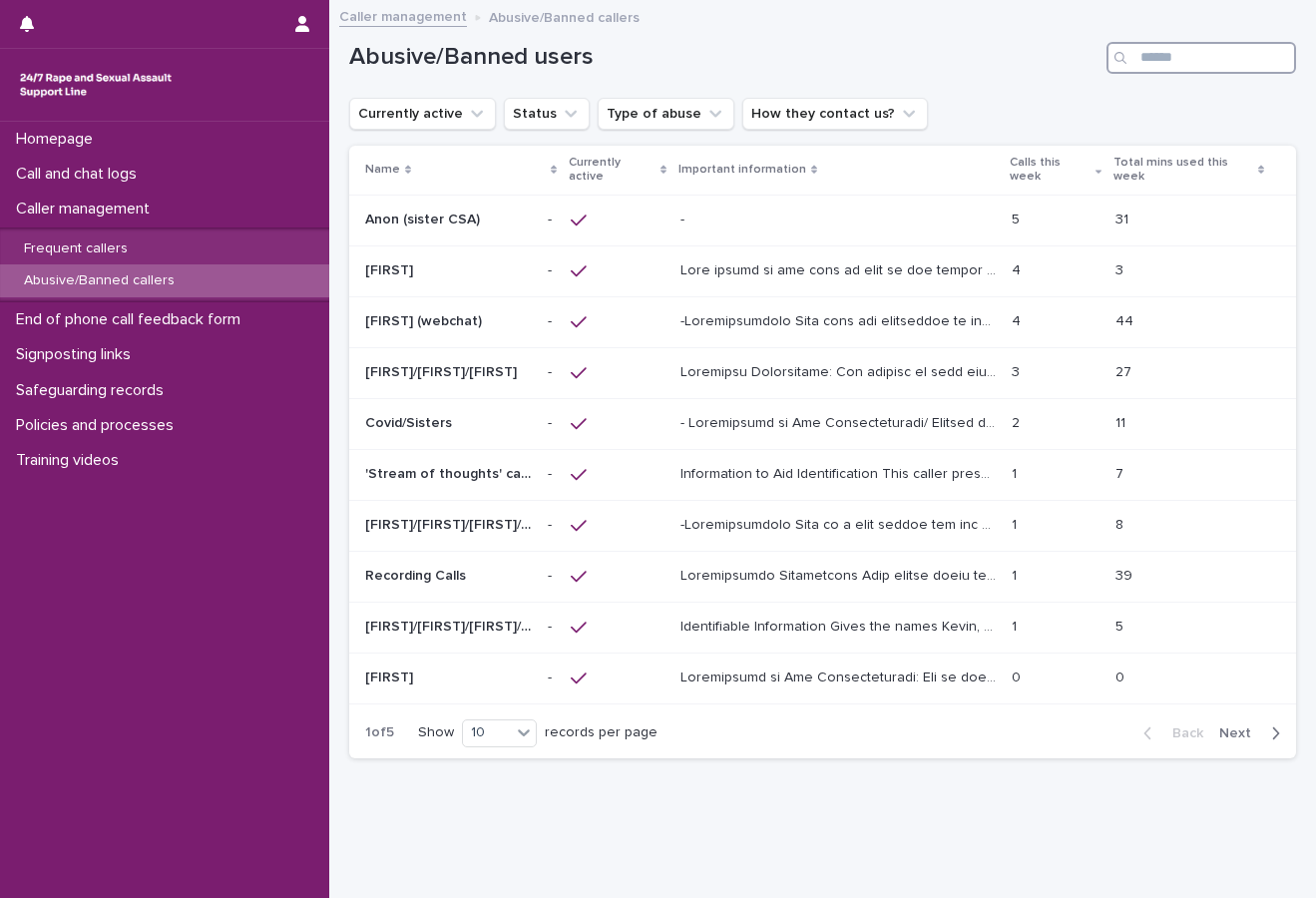 click at bounding box center (1201, 58) 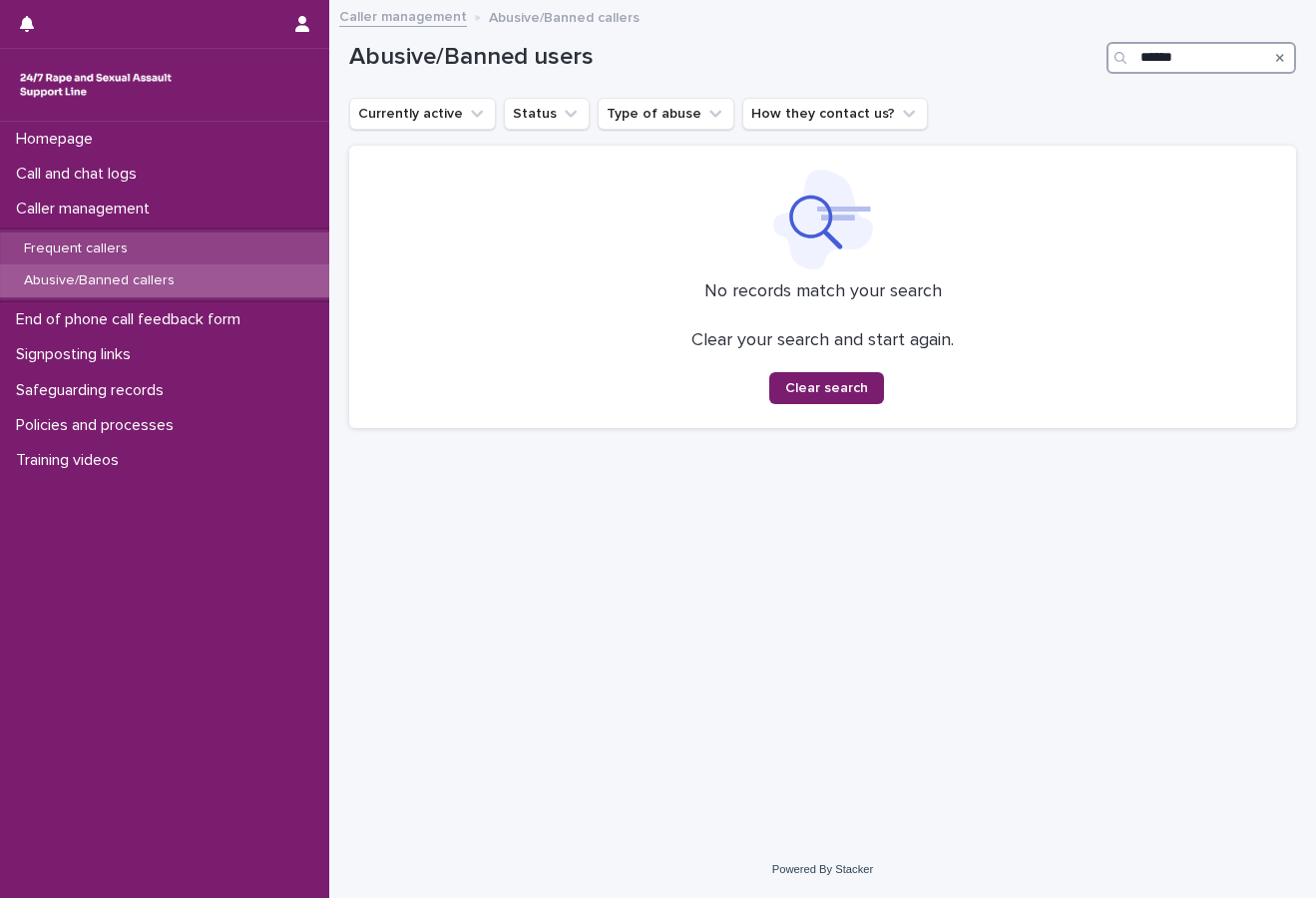 type on "******" 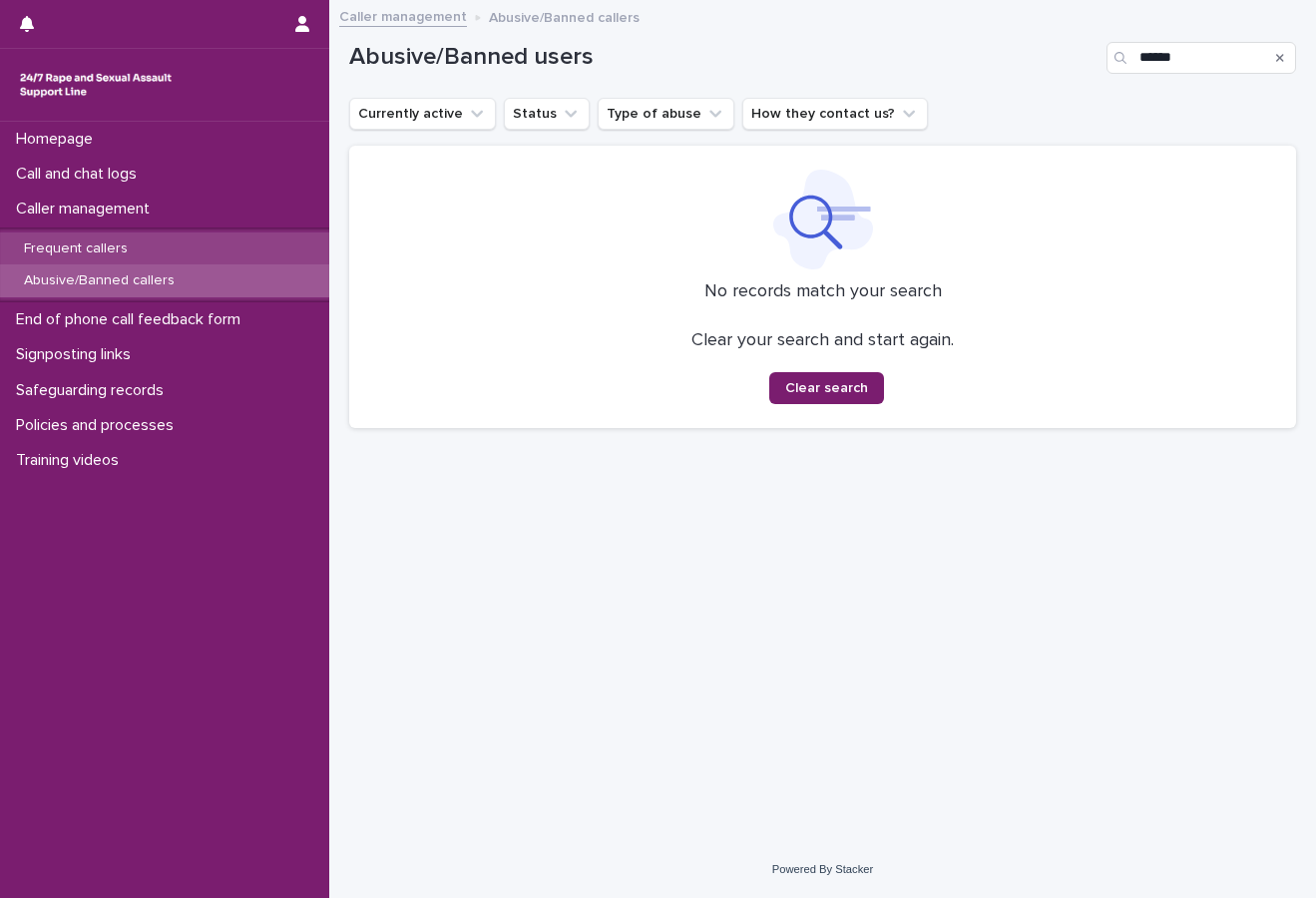 click on "Frequent callers" at bounding box center (76, 248) 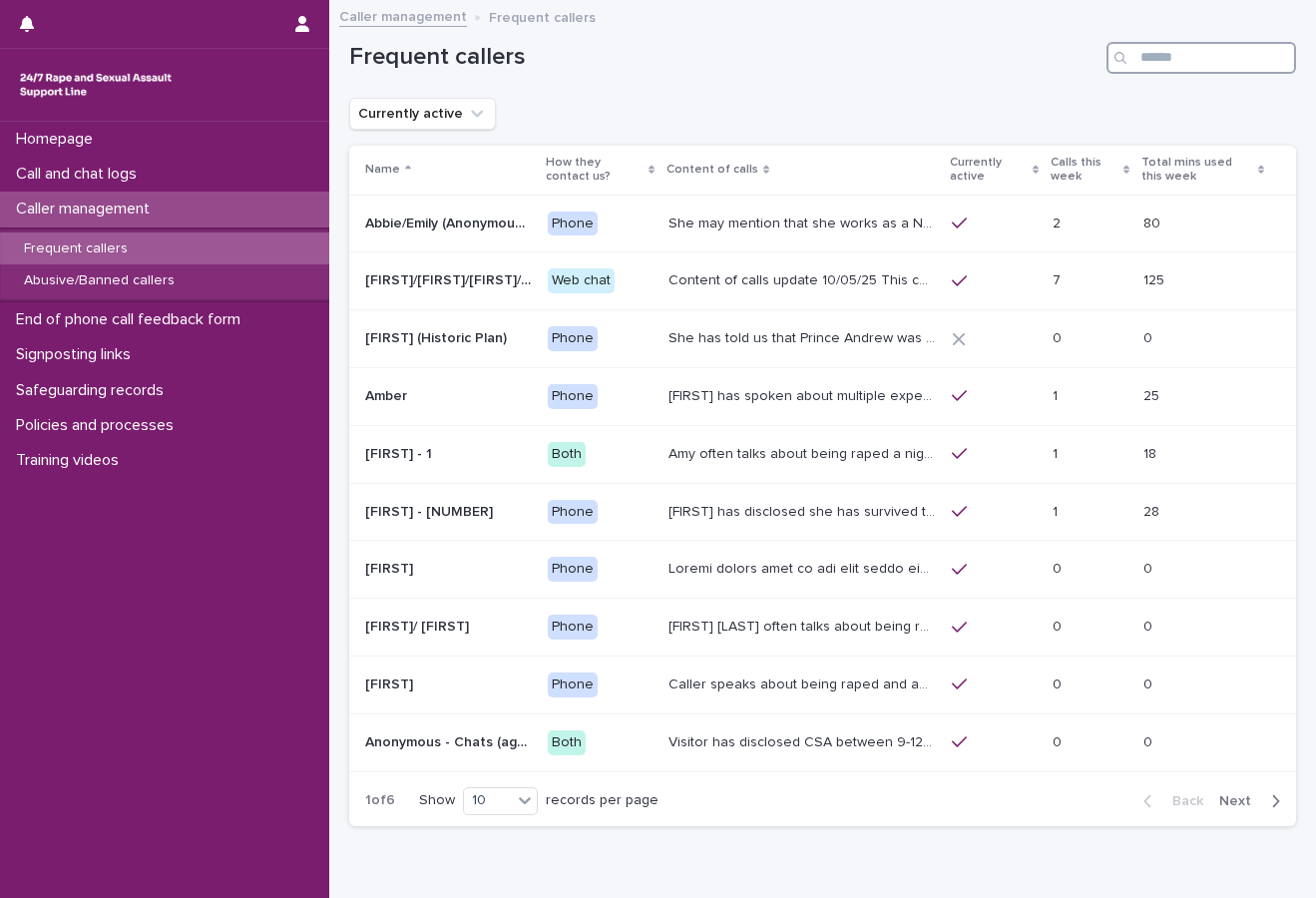click at bounding box center [1201, 58] 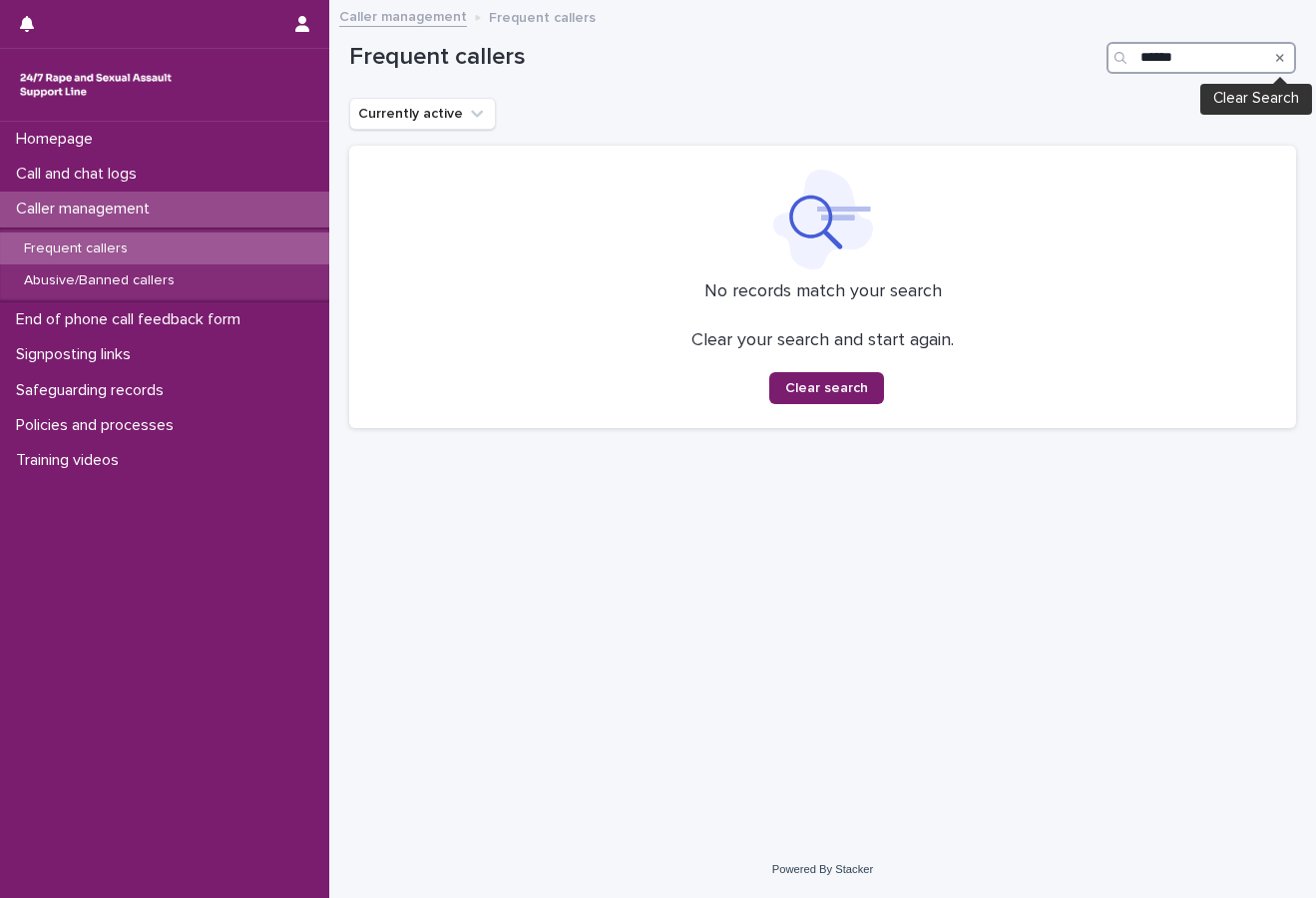 type on "******" 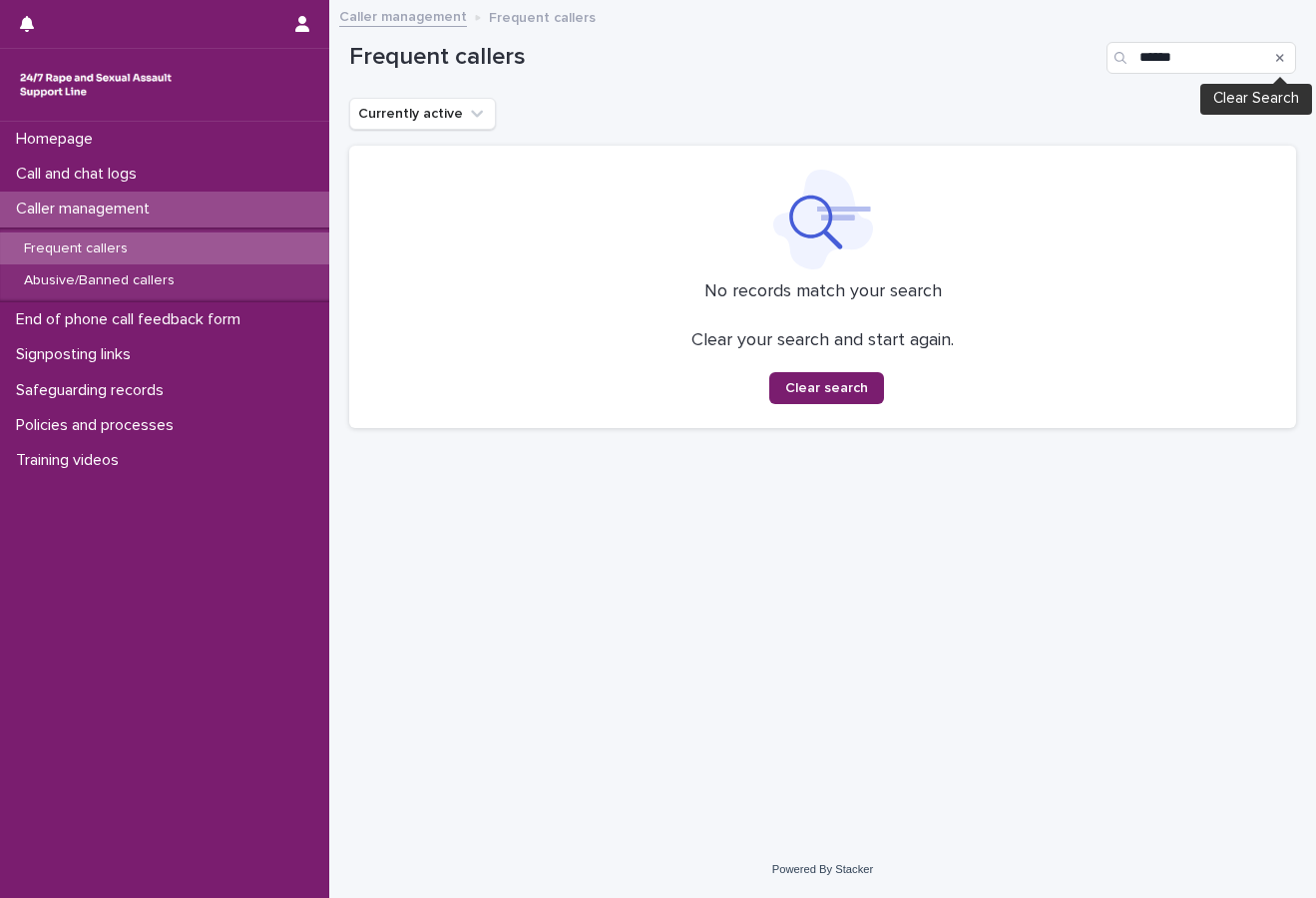 click 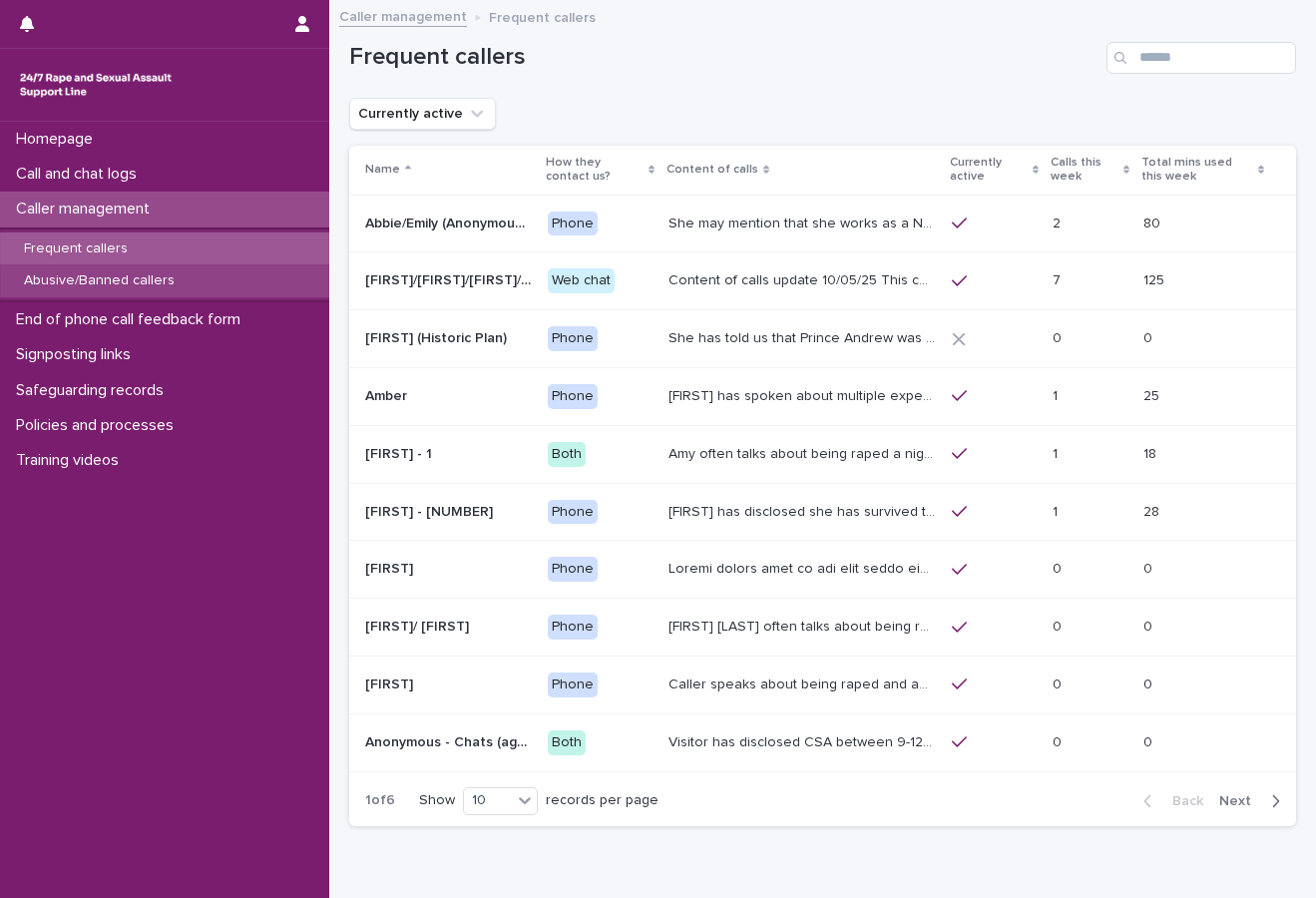 click on "Abusive/Banned callers" at bounding box center (99, 280) 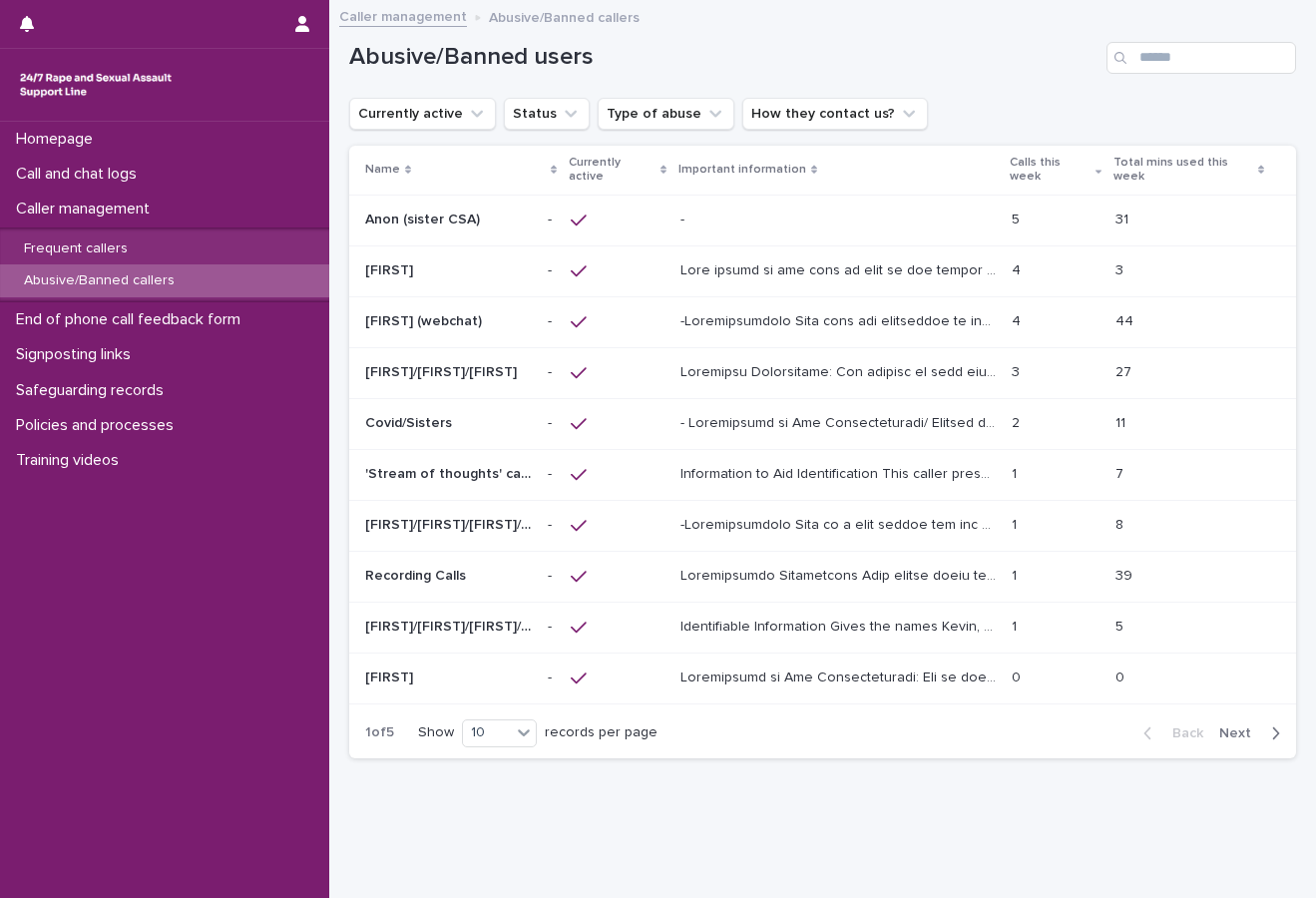 click on "Loading... Saving… Loading... Saving… Abusive/Banned users Currently active Status Type of abuse How they contact us? Name Currently active Important information Calls this week Total mins used this week Anon (sister CSA) Anon (sister CSA)   - -   - -   5 5   31 31   [FIRST] [FIRST]   - -     4 4   3 3   [FIRST] (webchat) [FIRST] (webchat)   - -     4 4   44 44   [FIRST]/[FIRST]/[FIRST] [FIRST]/[FIRST]/[FIRST]   - -     3 3   27 27   Covid/Sisters Covid/Sisters   - -     2 2   11 11   'Stream of thoughts' caller/webchat user 'Stream of thoughts' caller/webchat user   - -     1 1   7 7   [FIRST]/[FIRST]/[FIRST]/[FIRST] [FIRST]/[FIRST]/[FIRST]/[FIRST]   - -     1 1   8 8   Recording Calls Recording Calls   - -     1 1   39 39   [FIRST]/[FIRST]/[FIRST]/[FIRST]/[FIRST]/ [FIRST] [FIRST]/[FIRST]/[FIRST]/[FIRST]/[FIRST]/ [FIRST]   - -     1 1   5 5   [FIRST]  [FIRST]    - -     0 0   0 0   1  of  5 Show 10 records per page Back Next" at bounding box center [822, 438] 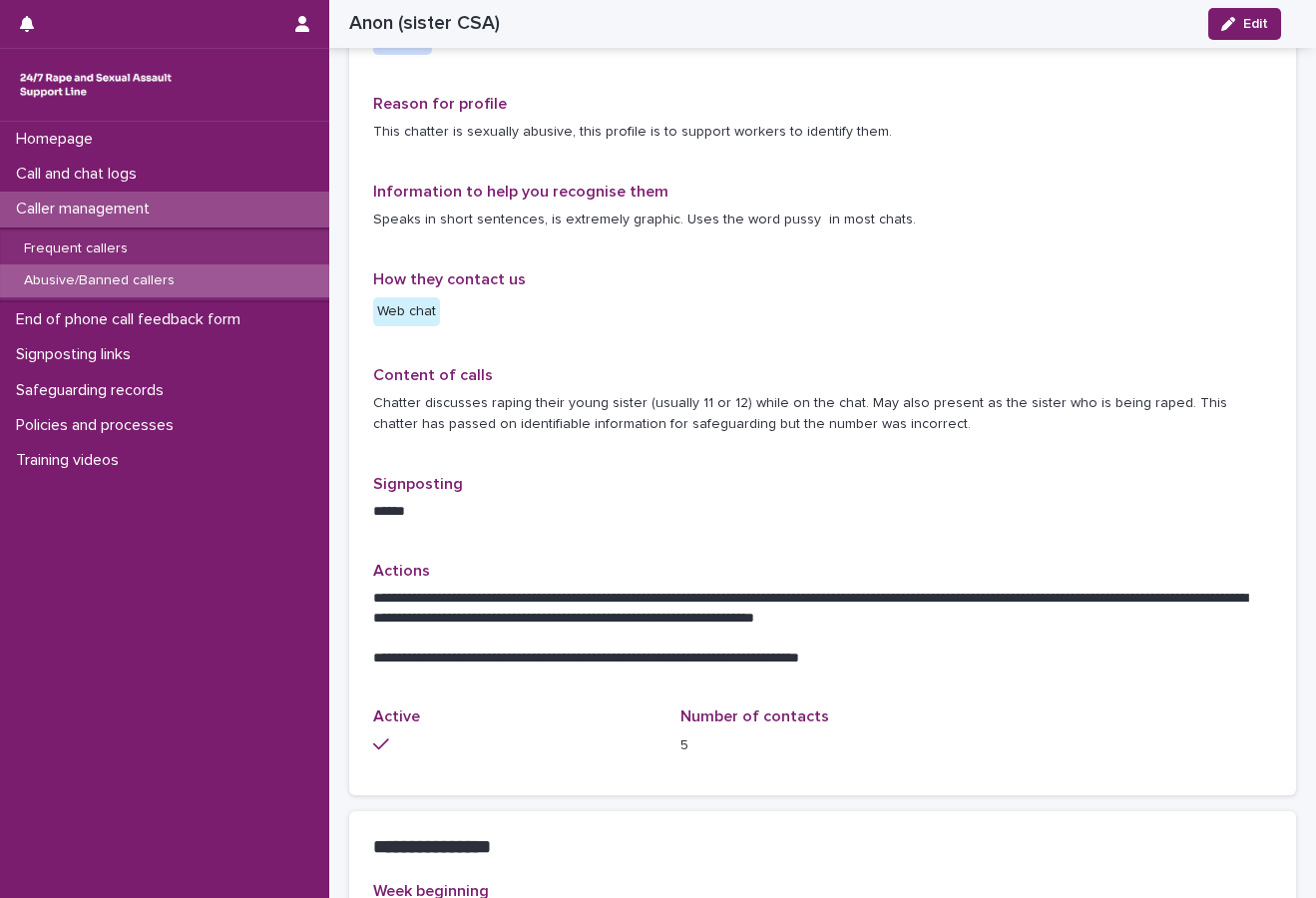 scroll, scrollTop: 399, scrollLeft: 0, axis: vertical 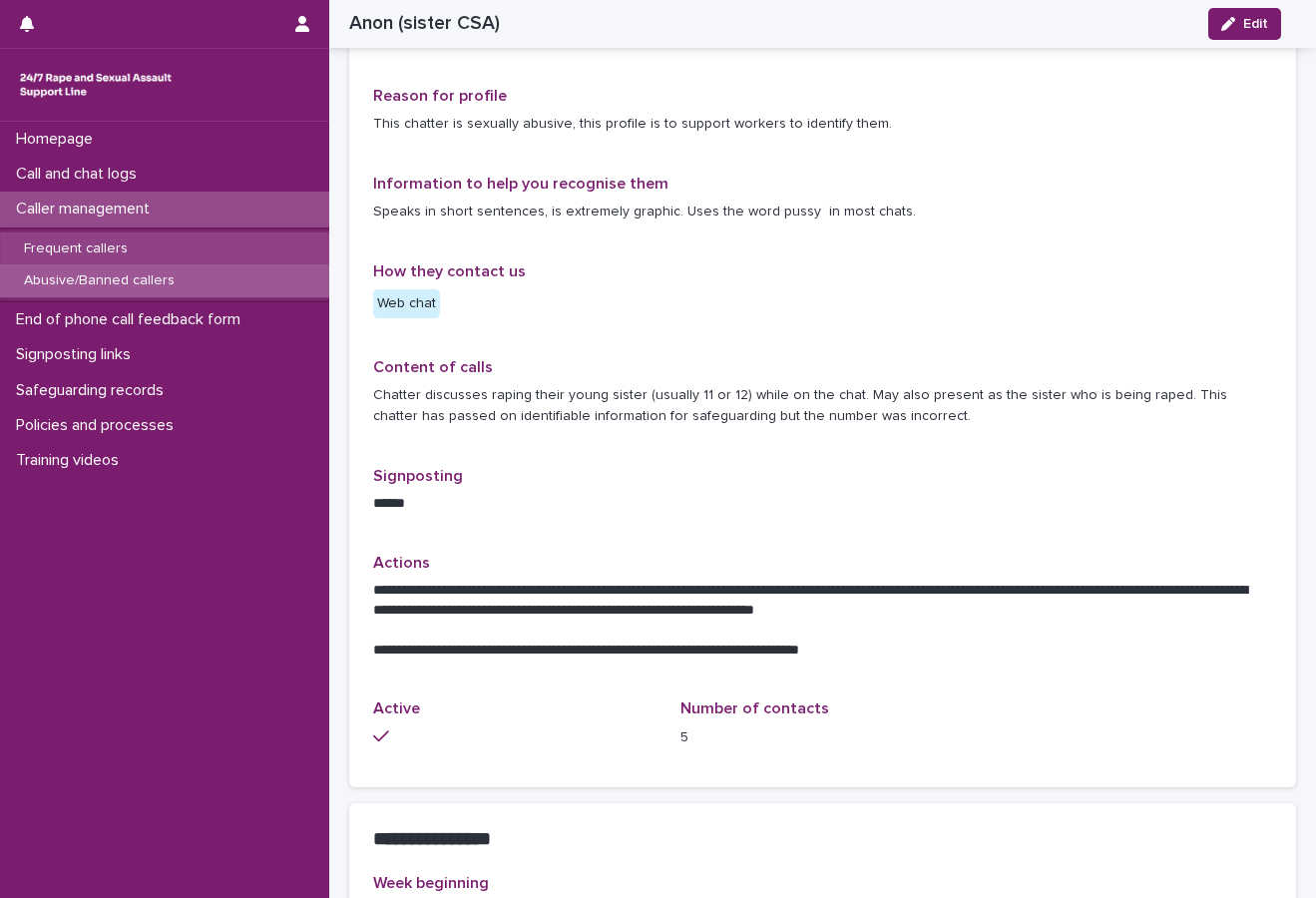 click on "Frequent callers" at bounding box center (165, 248) 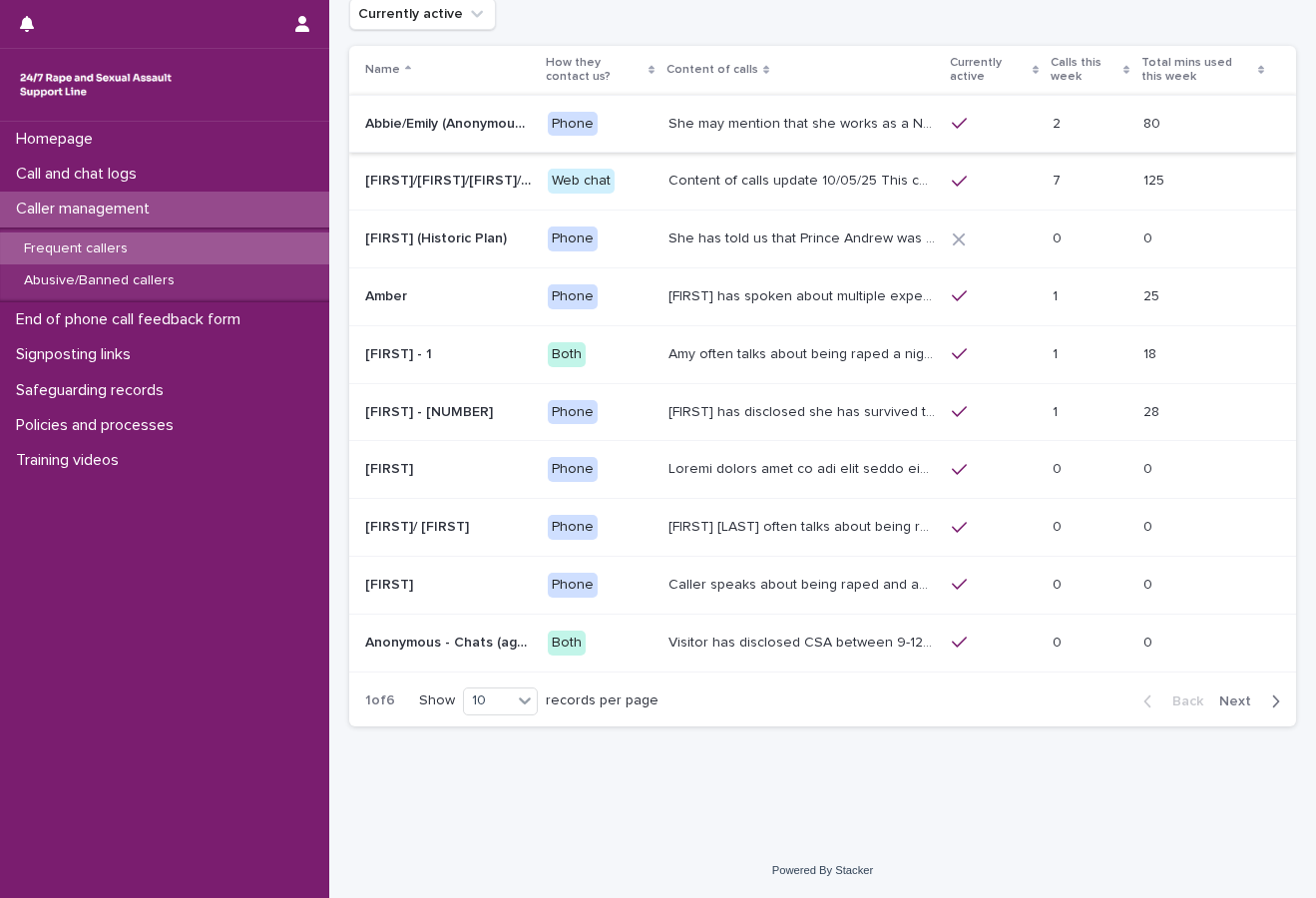 scroll, scrollTop: 0, scrollLeft: 0, axis: both 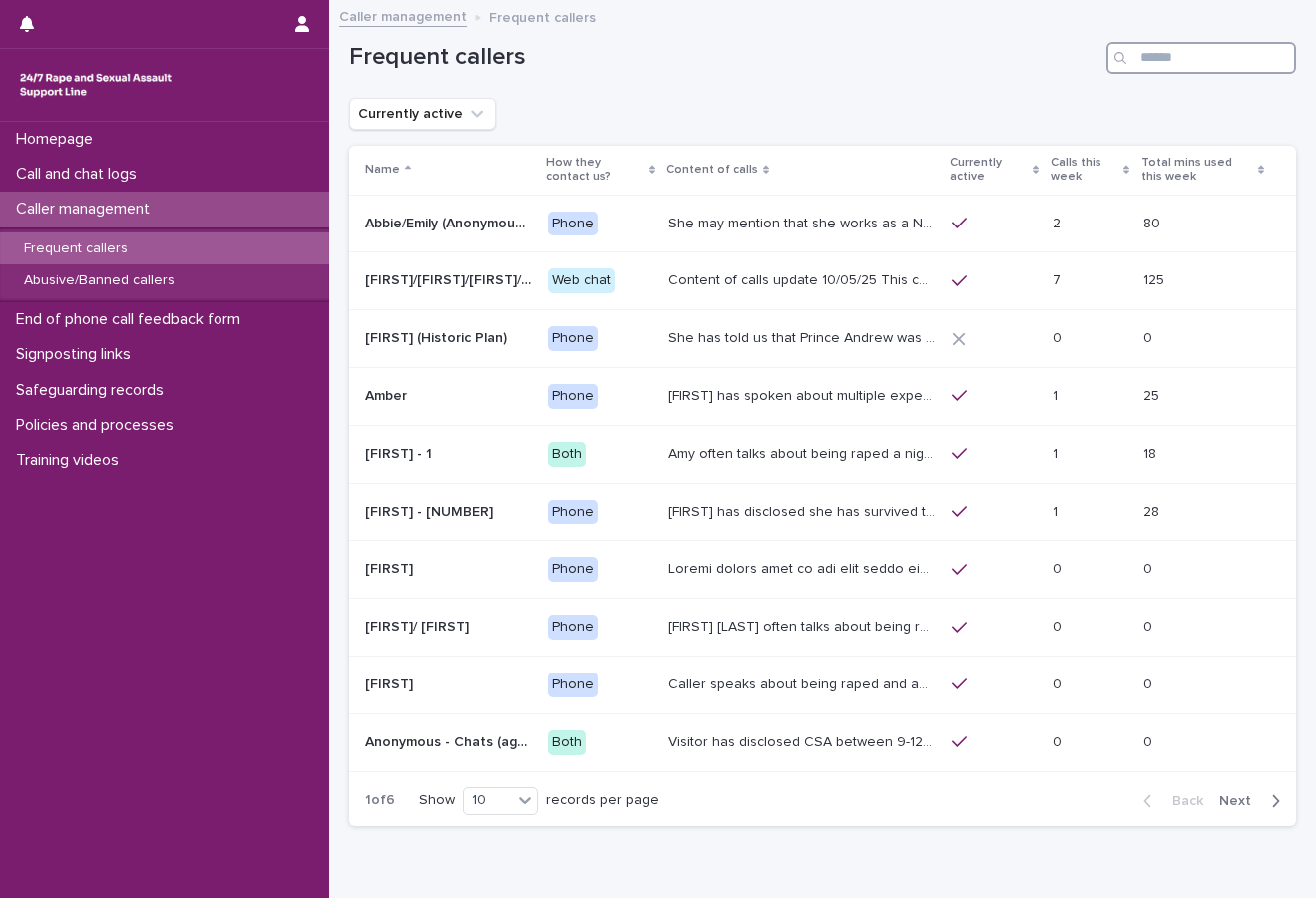 click at bounding box center [1201, 58] 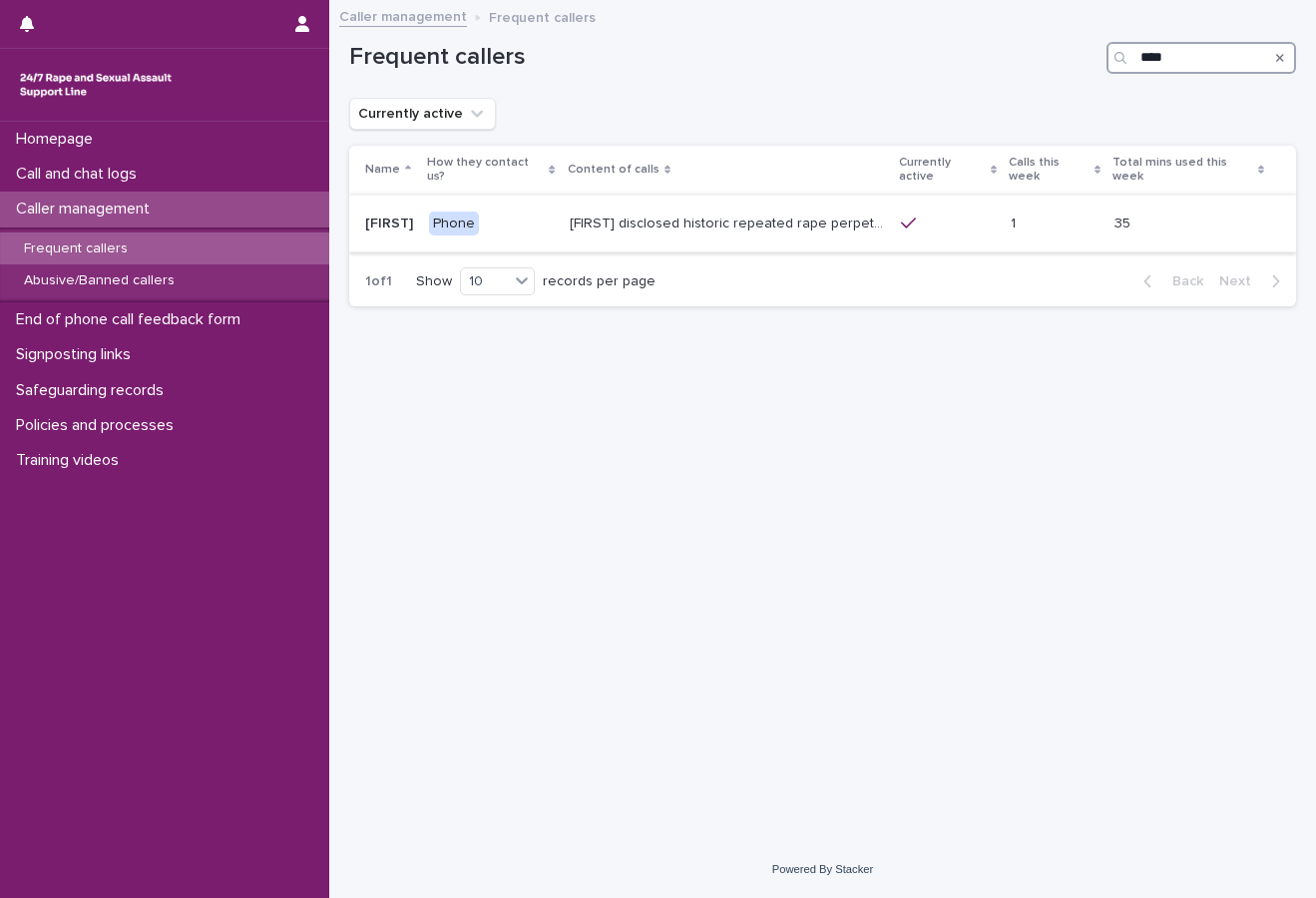 type on "****" 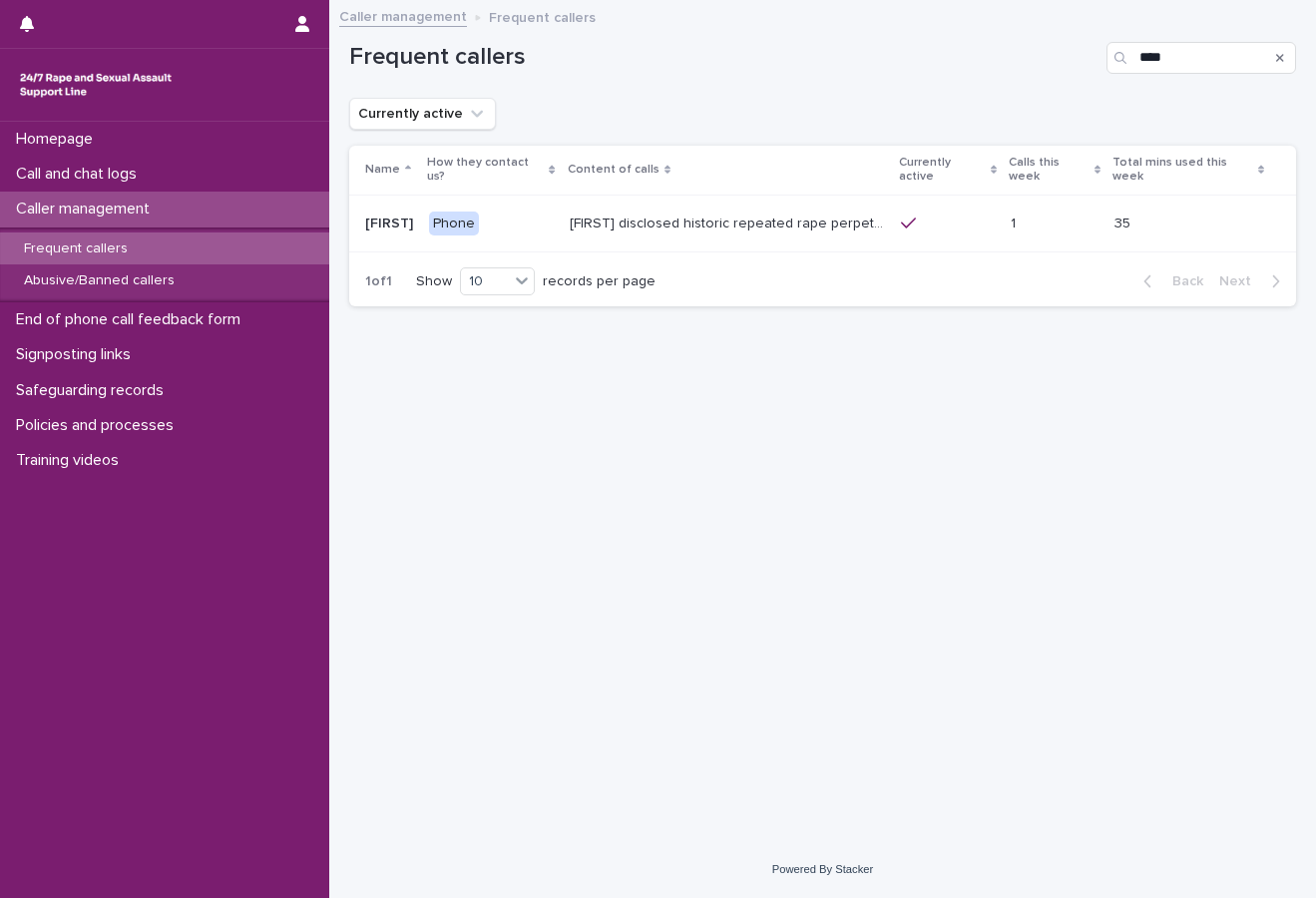 click on "[FIRST] disclosed historic repeated rape perpetrated by men in London and Madrid. Often discusses contact with police, books they're writing and becoming self-employed. He has been diagnosed with Schizophrenia.
[FIRST] currently (March 2025) mentions being in a relationship with a woman who has stolen money from him.
Please note 8/4/25- [FIRST] has disclosed that his girlfriend is still taking money from him, he got quite frustrated when it was discussed." at bounding box center (729, 222) 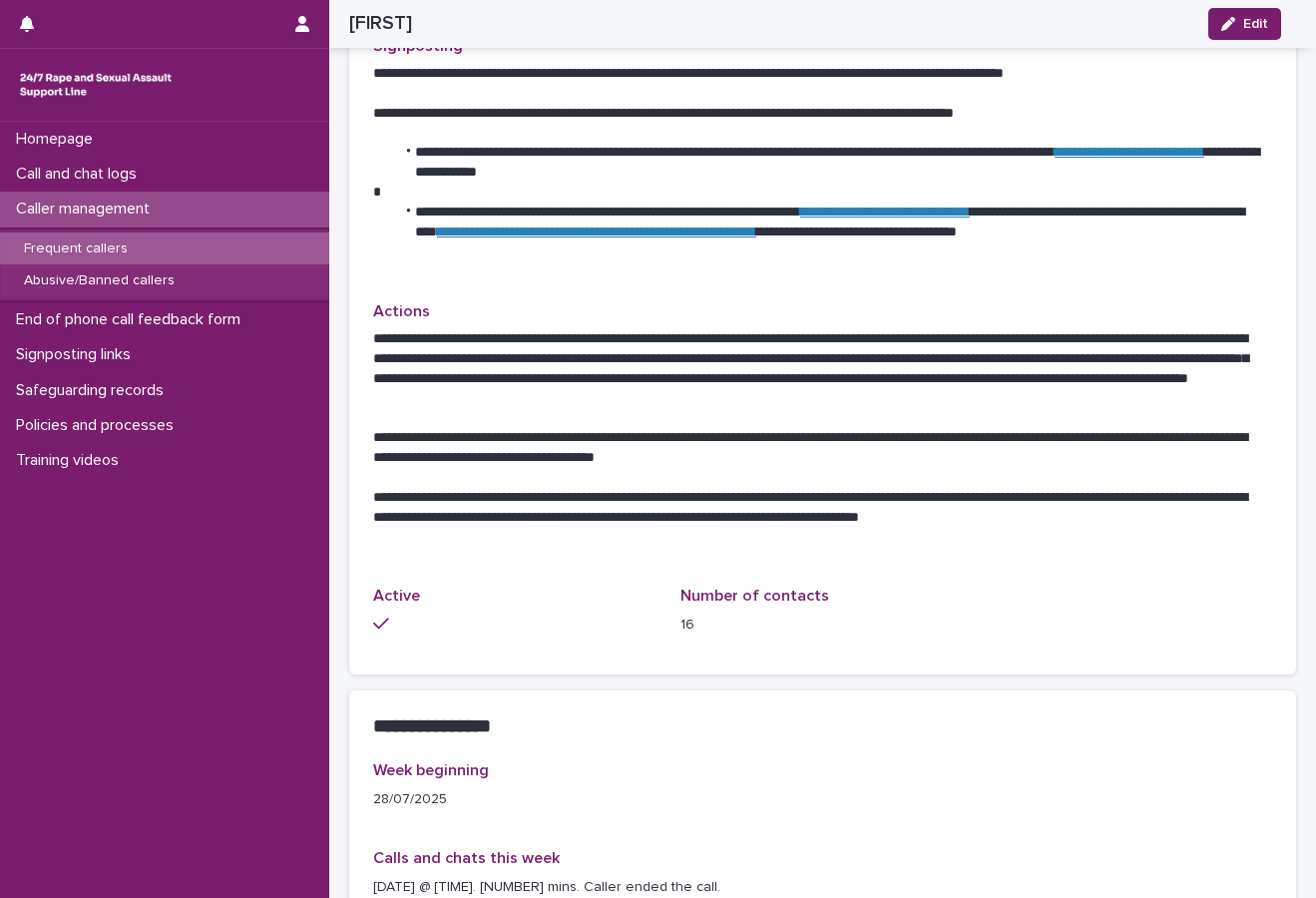 scroll, scrollTop: 698, scrollLeft: 0, axis: vertical 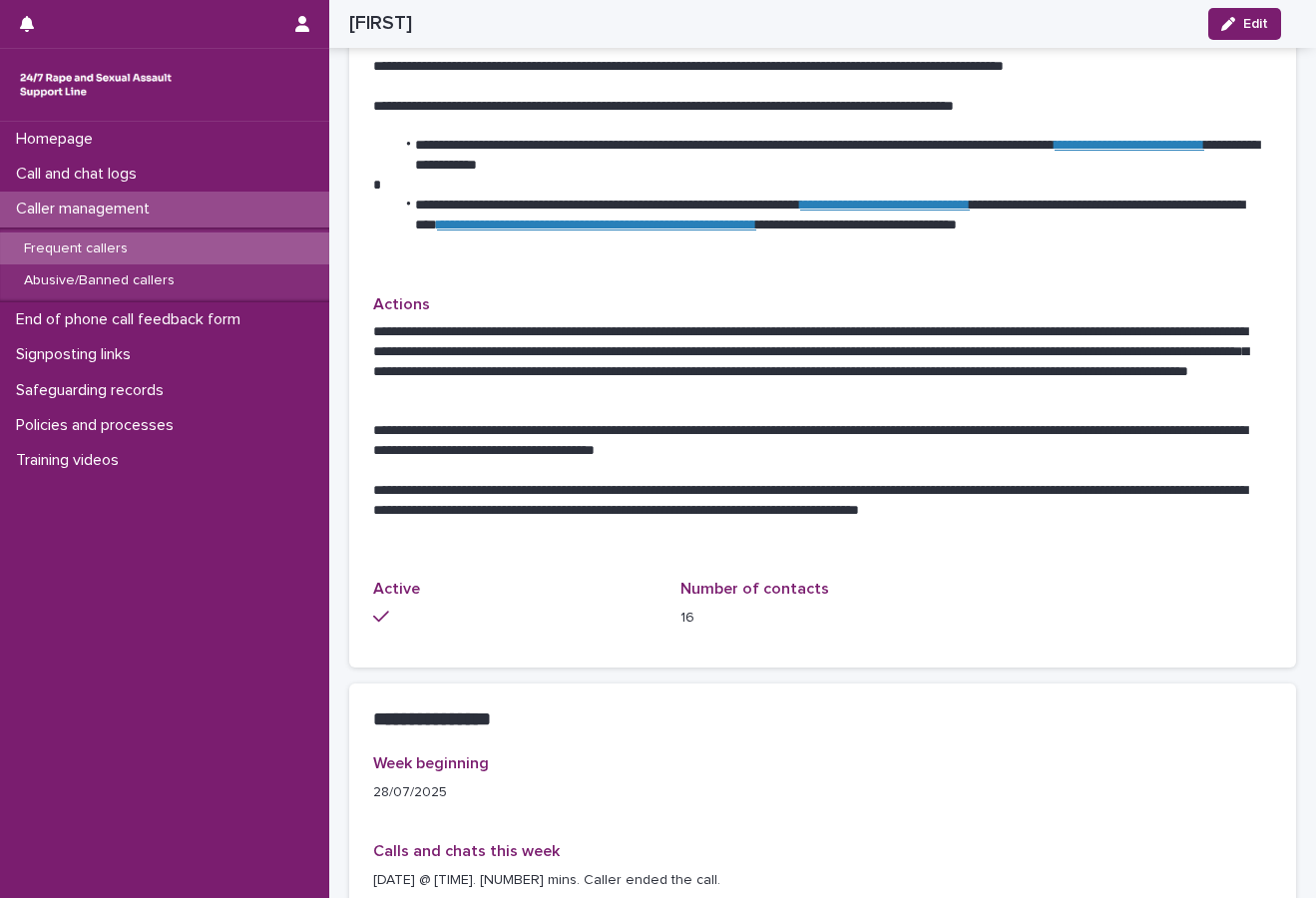 click on "**********" at bounding box center (822, 58) 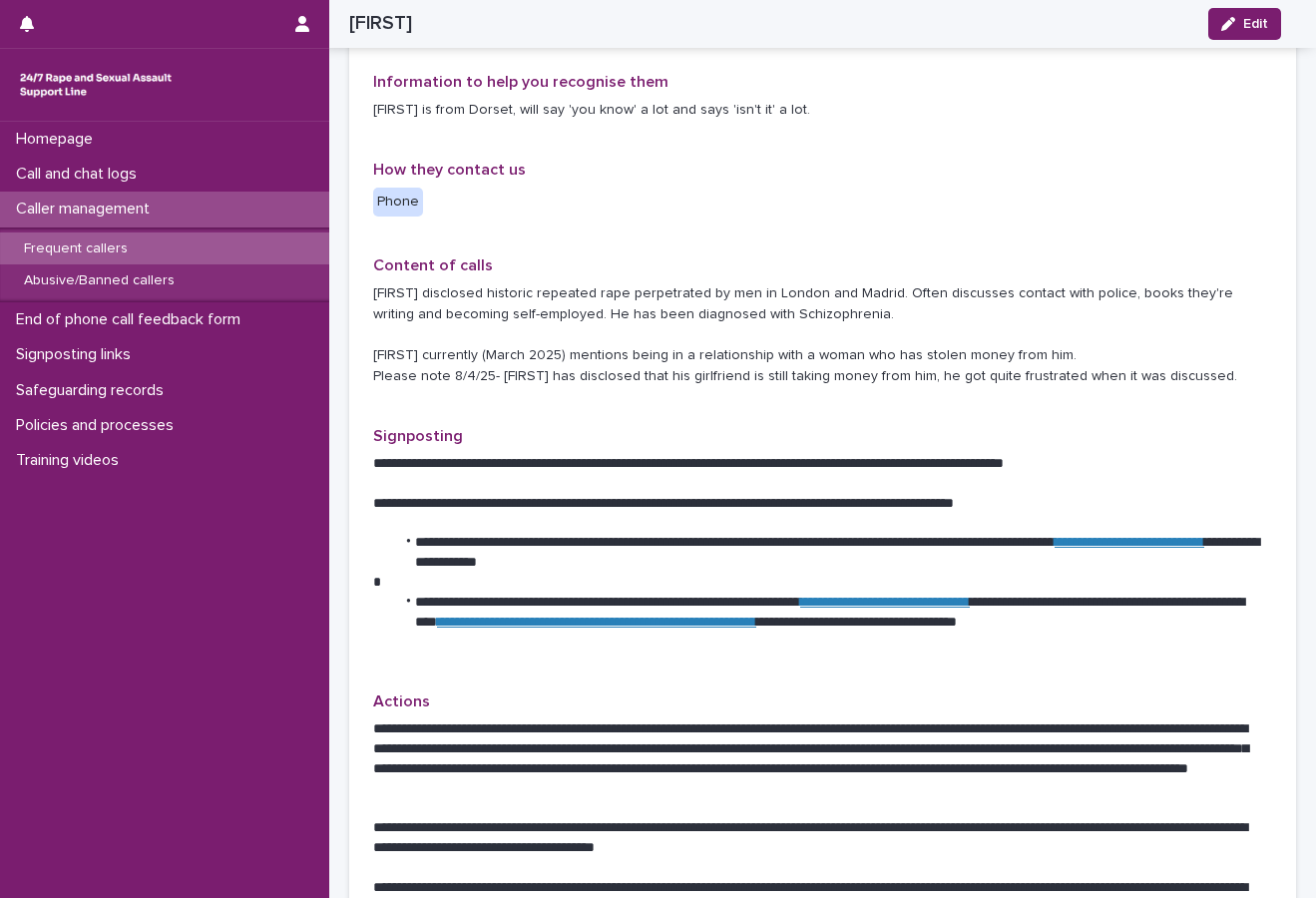 scroll, scrollTop: 299, scrollLeft: 0, axis: vertical 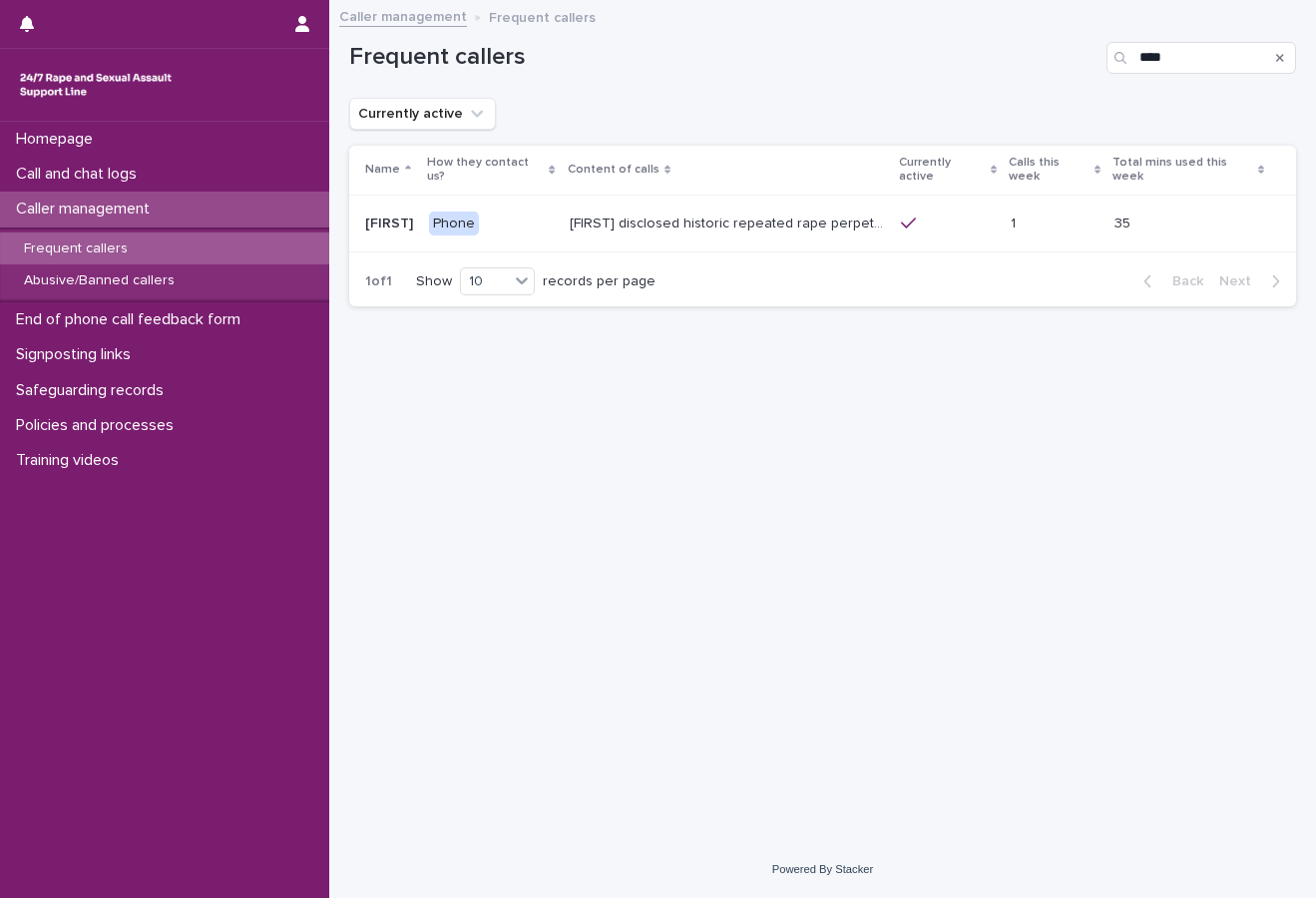 click on "Loading... Saving… Loading... Saving… Frequent callers **** Currently active Name How they contact us? Content of calls Currently active Calls this week Total mins used this week [FIRST]  [FIRST]    Phone [FIRST] disclosed historic repeated rape perpetrated by men in [CITY] and [CITY]. Often discusses contact with police, books they're writing and becoming self-employed. He has been diagnosed with Schizophrenia.
[FIRST] currently ([MONTH] [YEAR]) mentions being in a relationship with a woman who has stolen money from him.
Please note [DATE]- [FIRST] has disclosed that his girlfriend is still taking money from him, he got quite frustrated when it was discussed.   [NUMBER] [NUMBER]   [NUMBER] [NUMBER]   [NUMBER]  of  [NUMBER] Show [NUMBER] records per page Back Next" at bounding box center [822, 396] 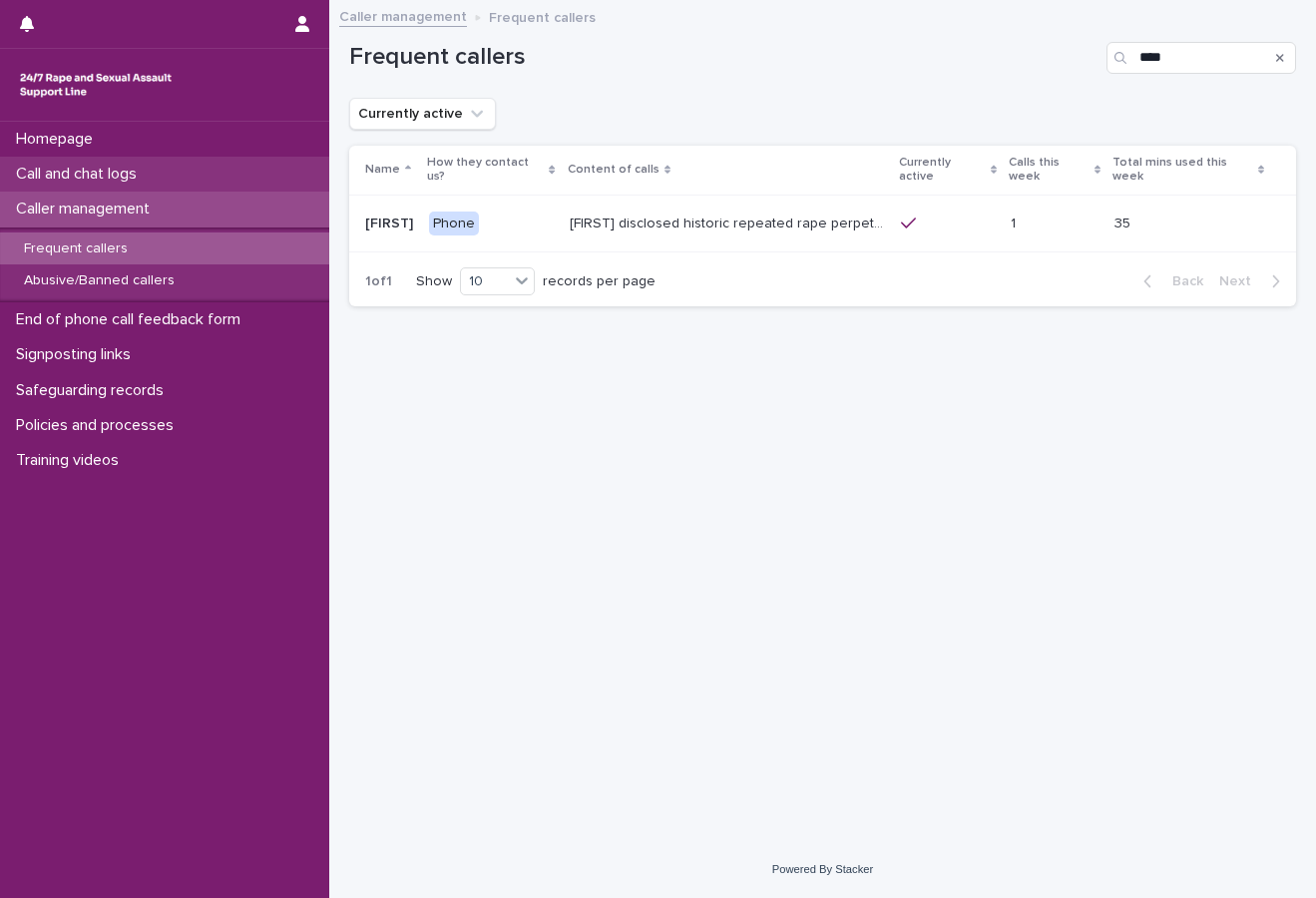 click on "Call and chat logs" at bounding box center (80, 174) 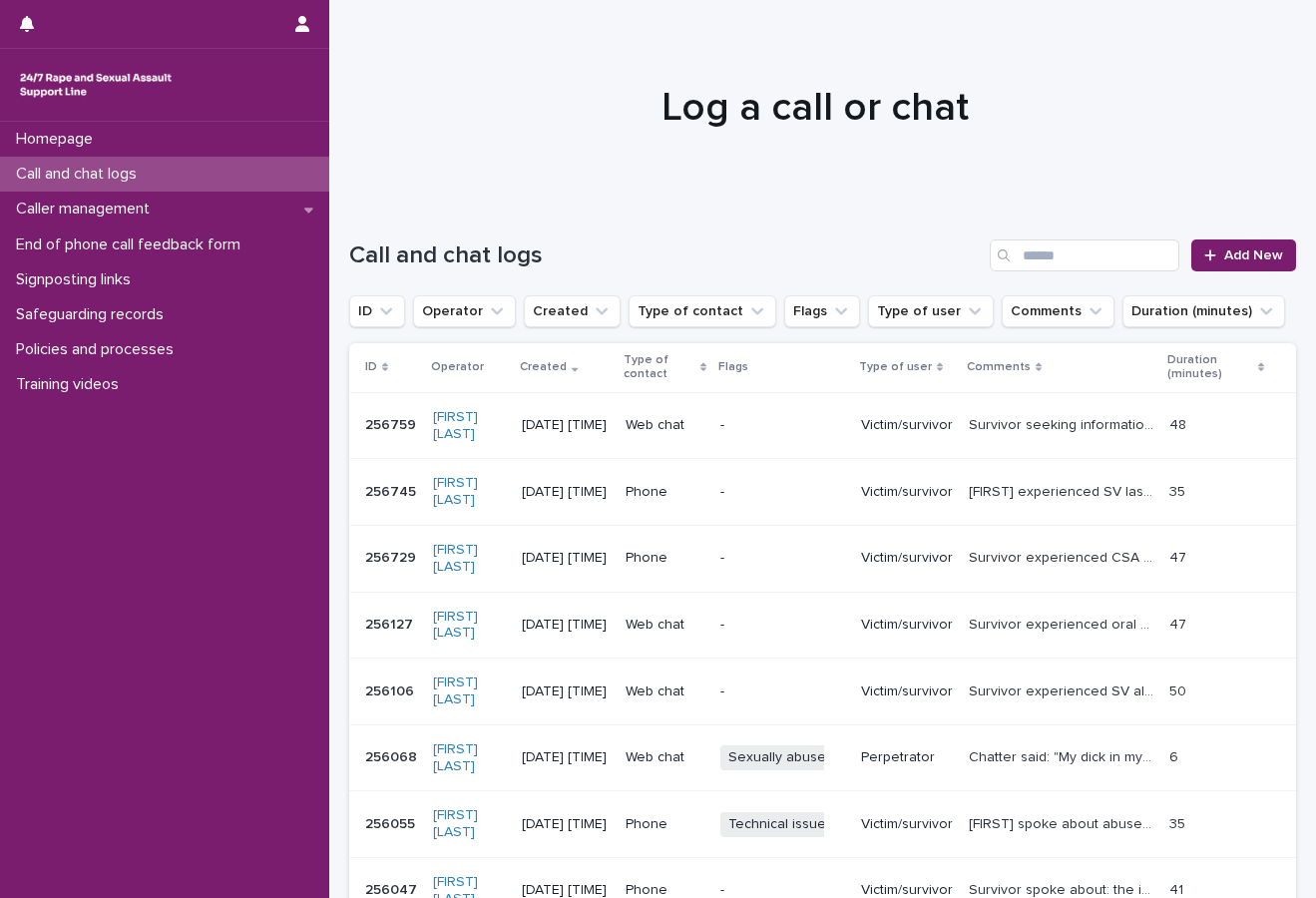 click at bounding box center [815, 99] 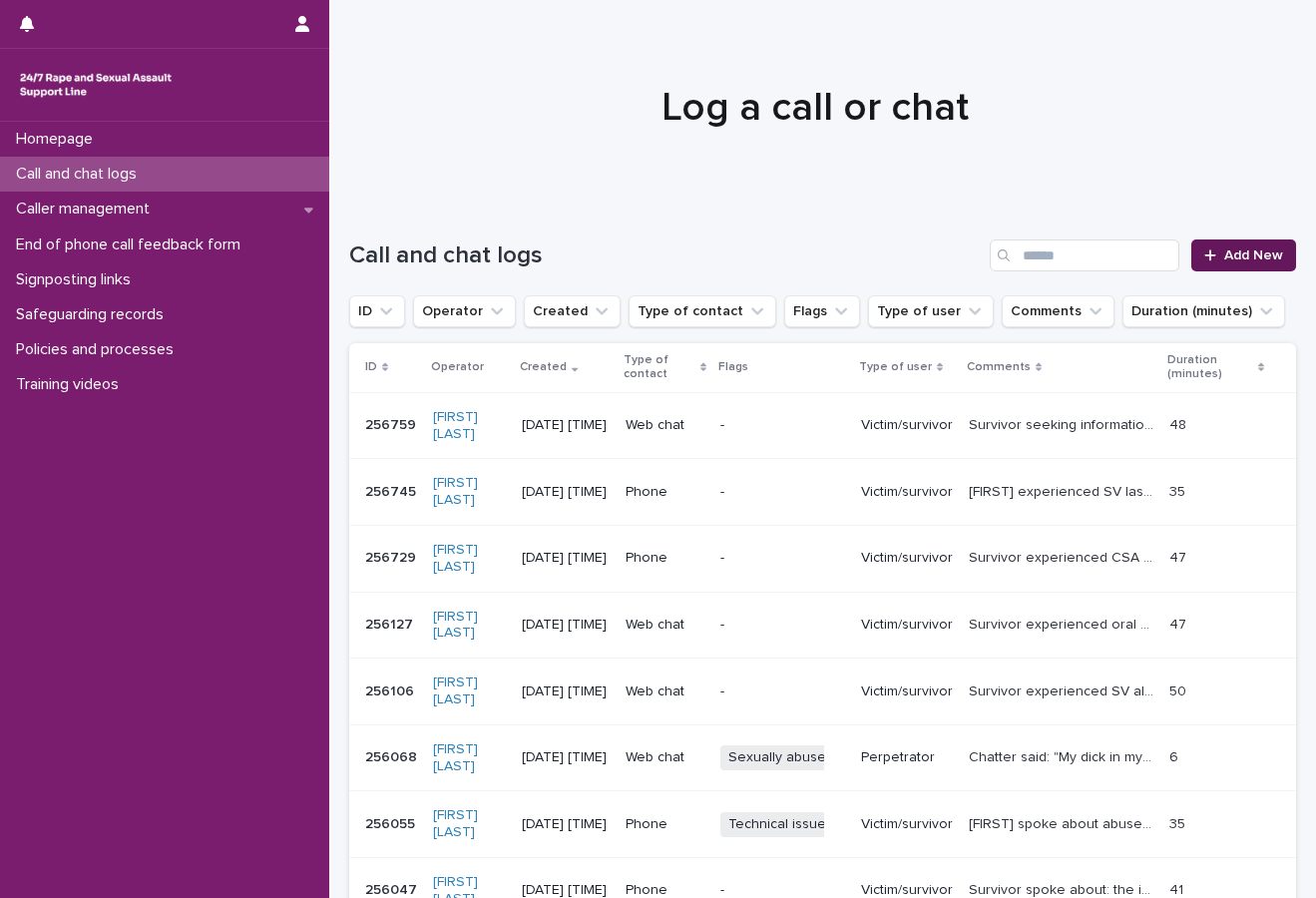 click on "Add New" at bounding box center (1243, 255) 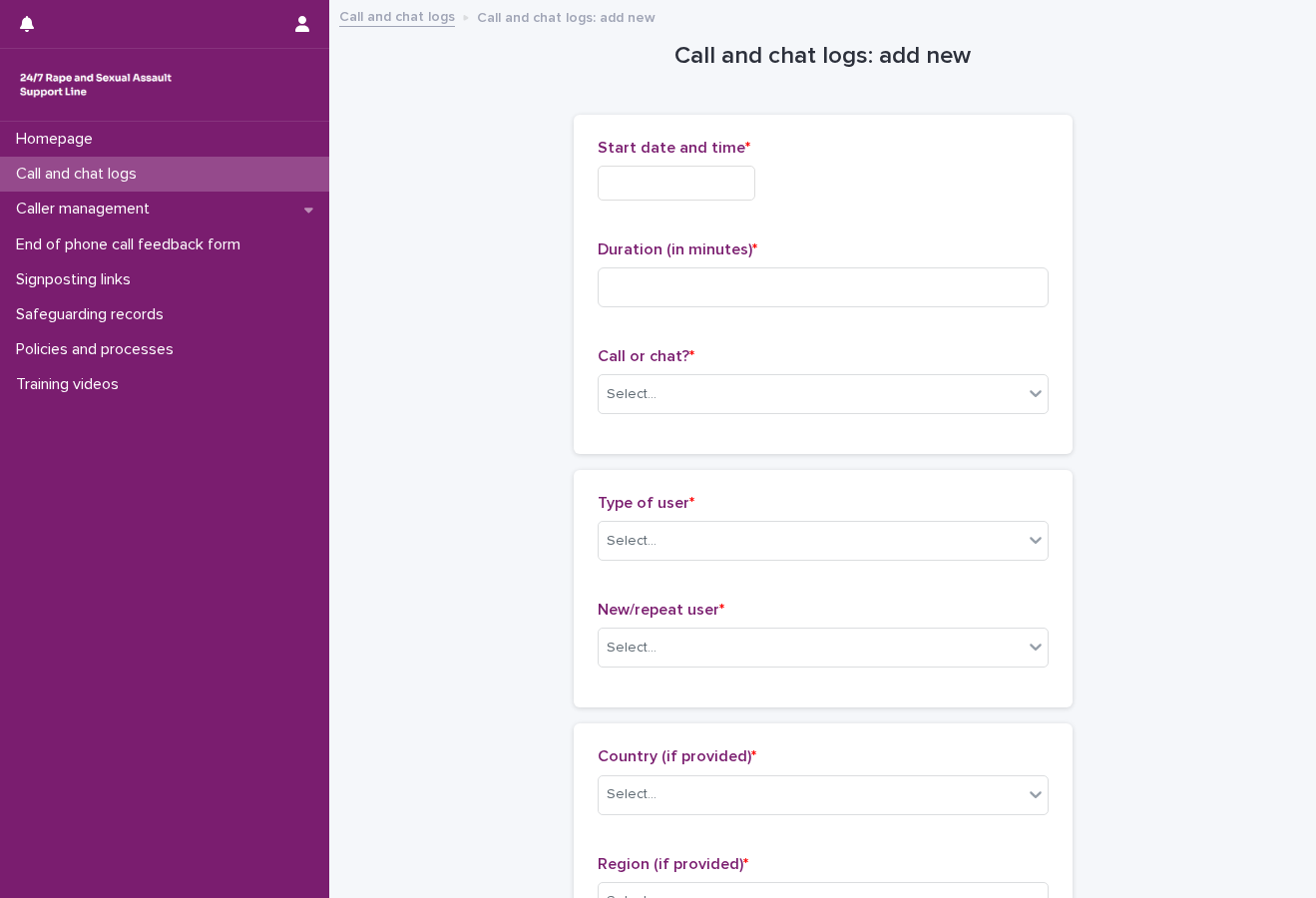 click at bounding box center (676, 183) 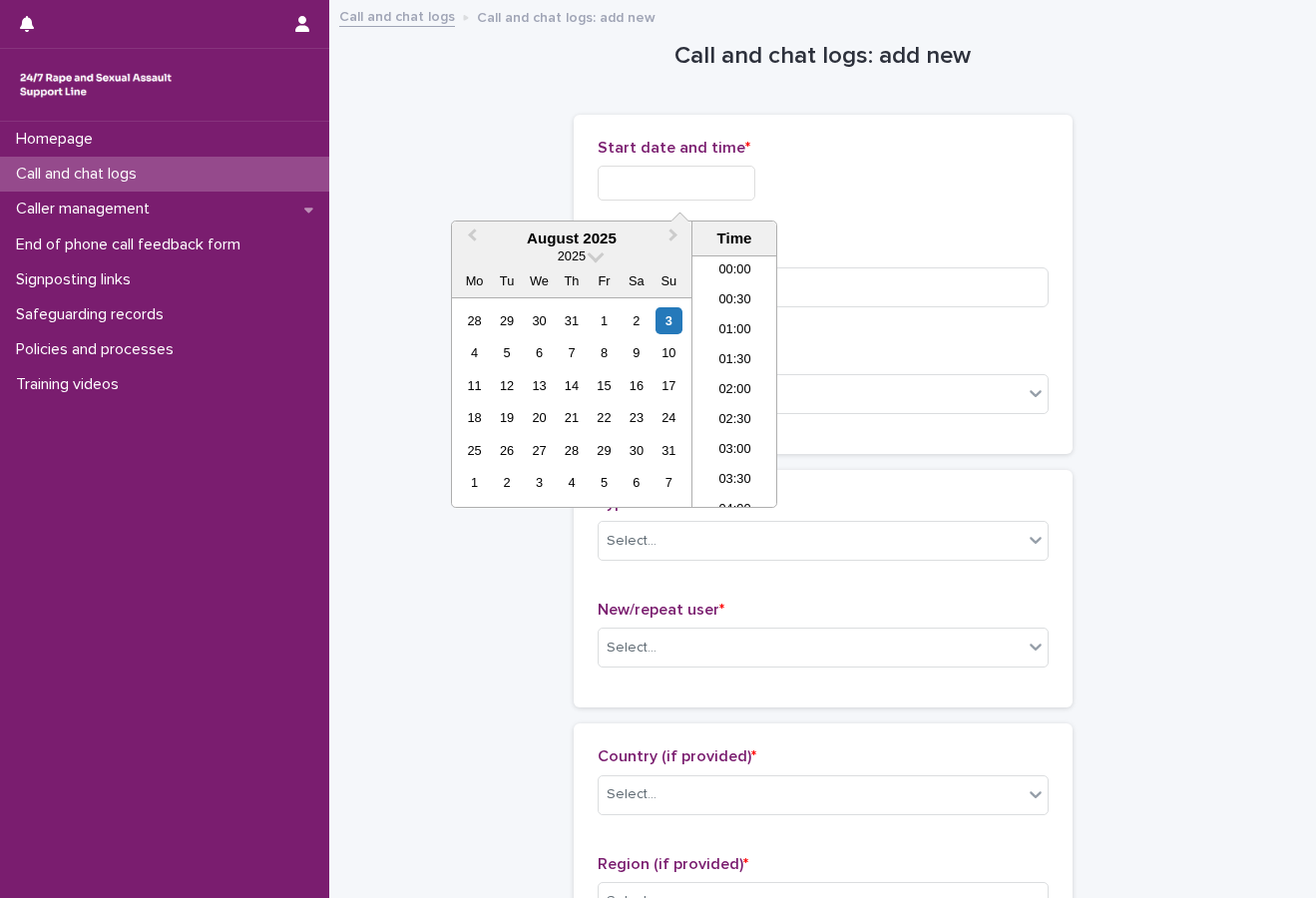 scroll, scrollTop: 1177, scrollLeft: 0, axis: vertical 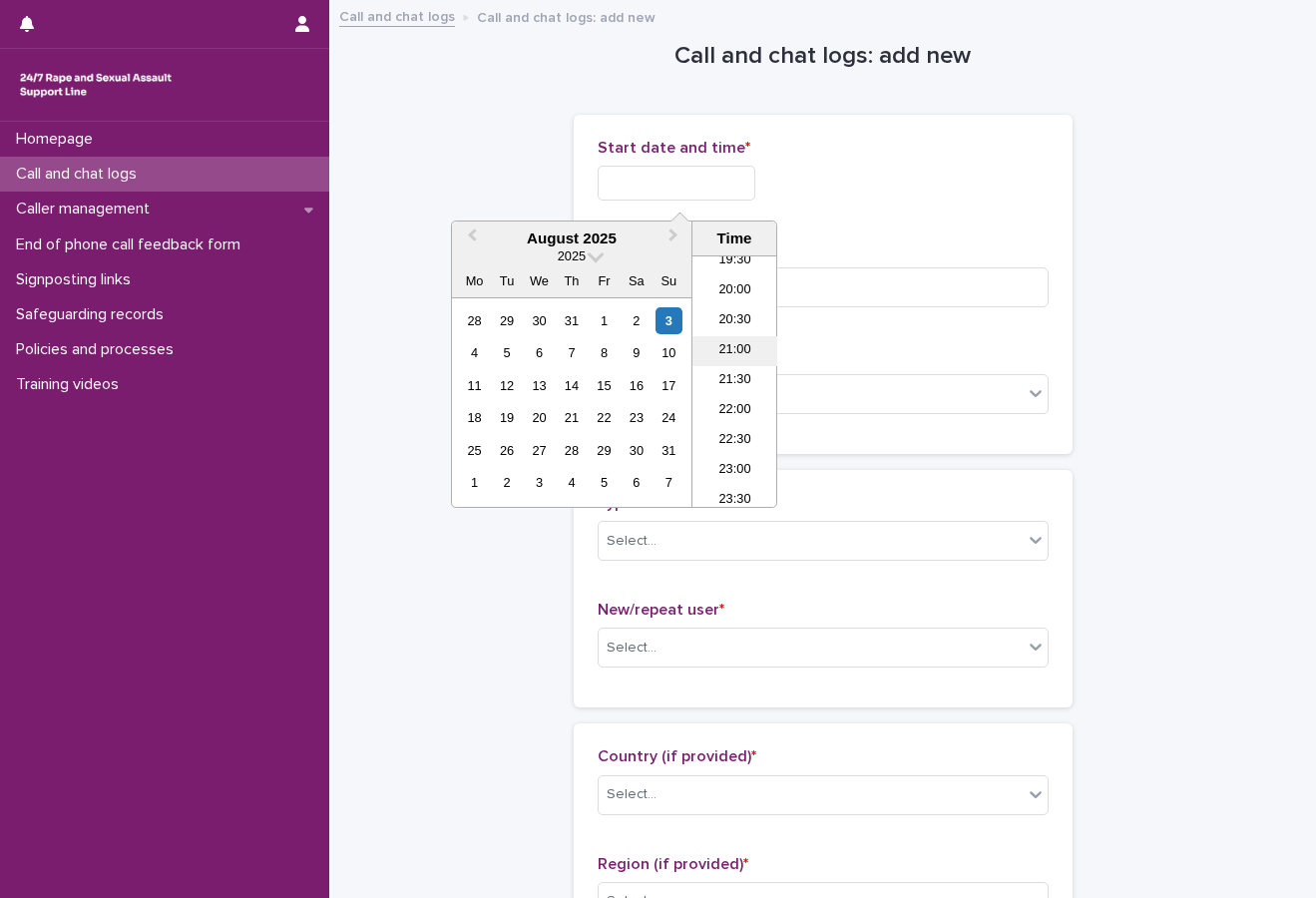 click on "21:00" at bounding box center (734, 351) 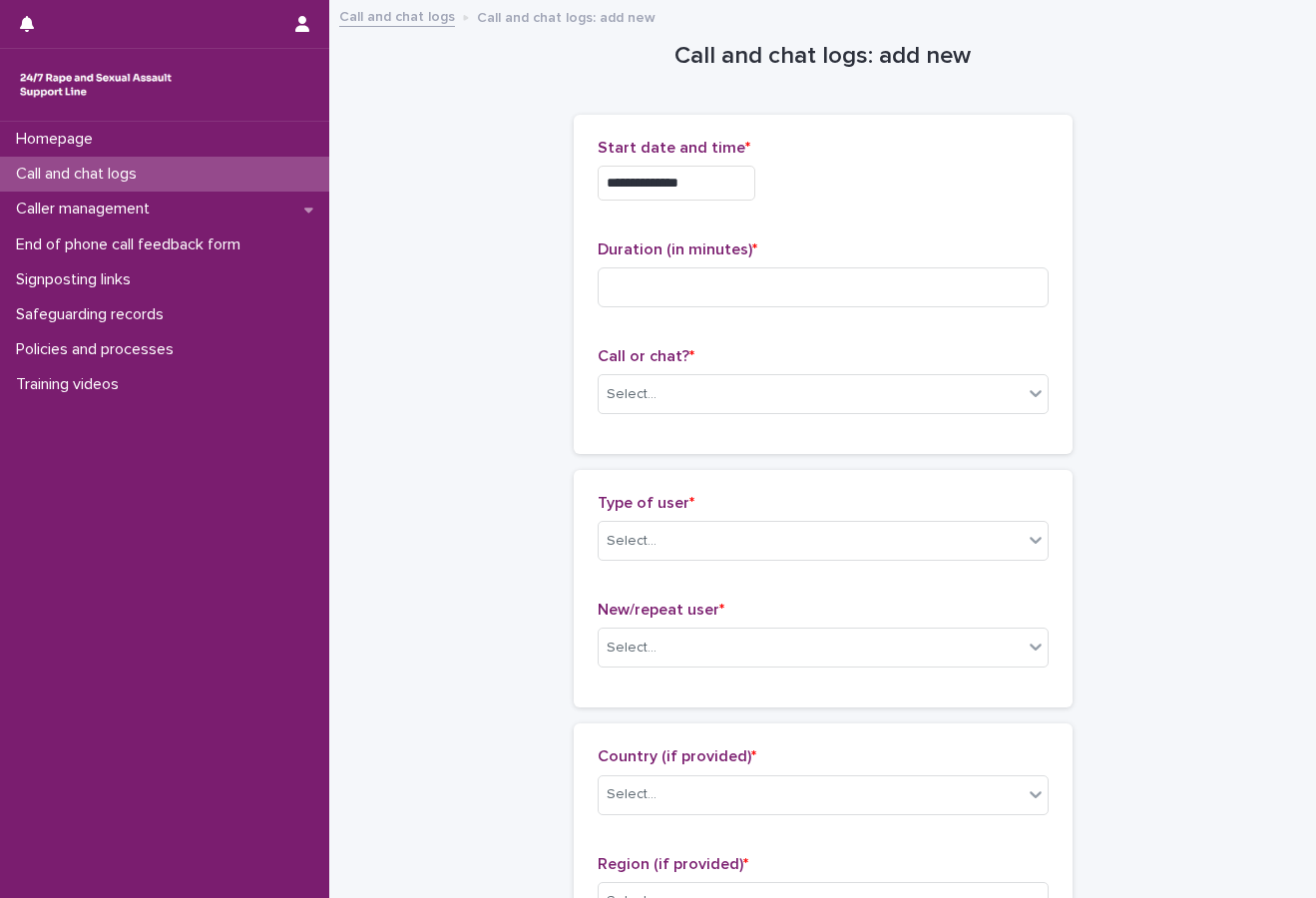 click on "**********" at bounding box center (676, 183) 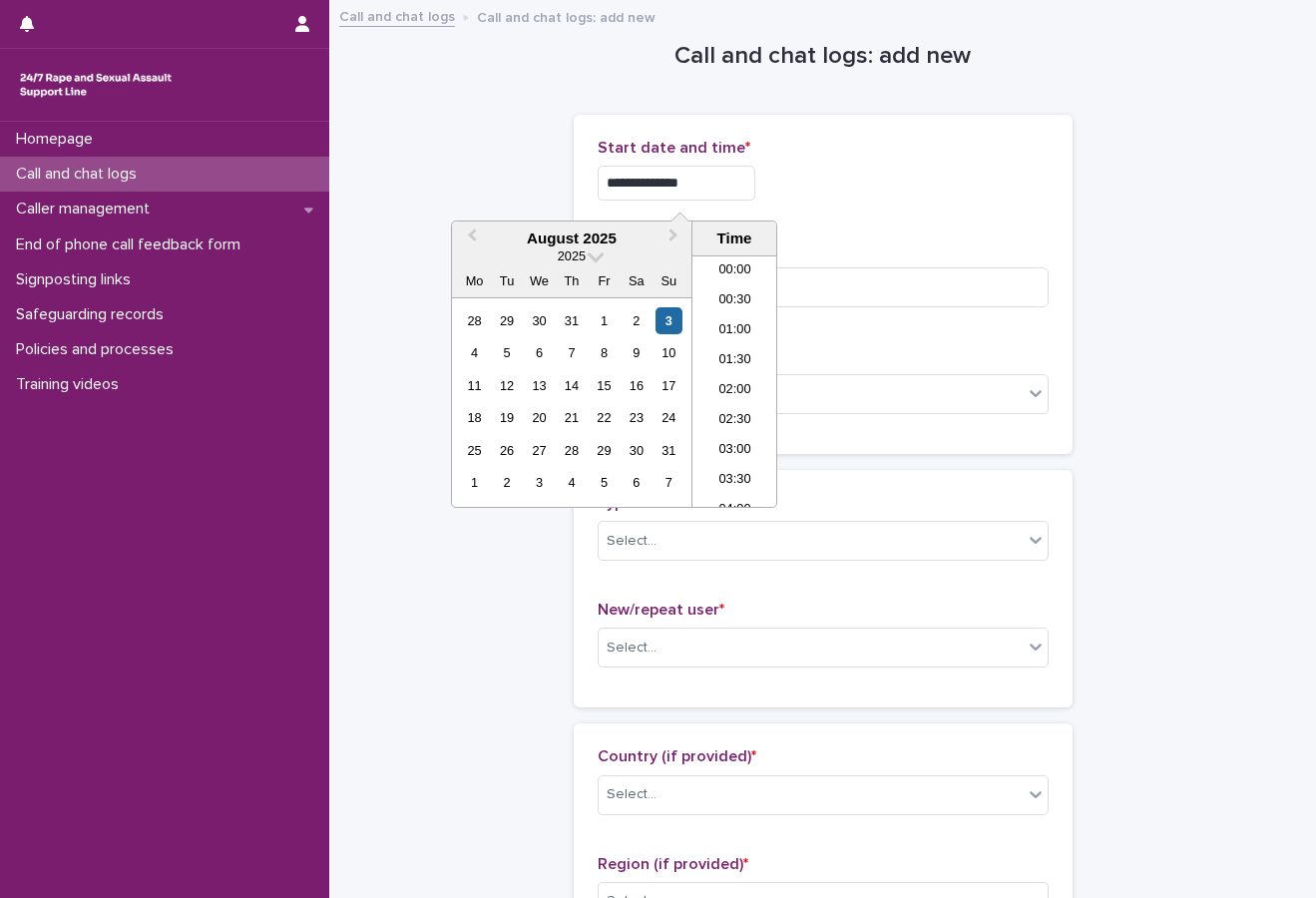 scroll, scrollTop: 1147, scrollLeft: 0, axis: vertical 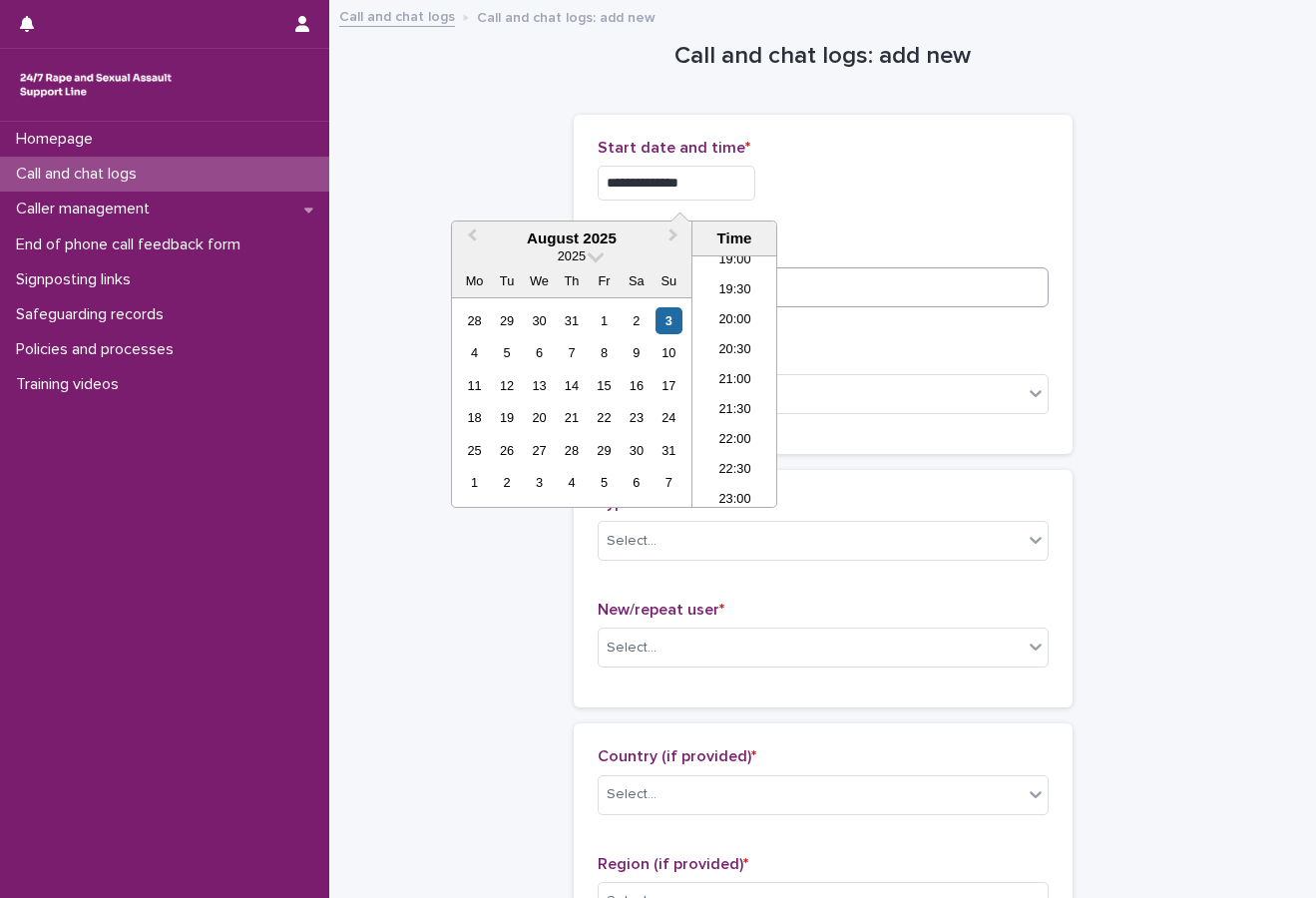 type on "**********" 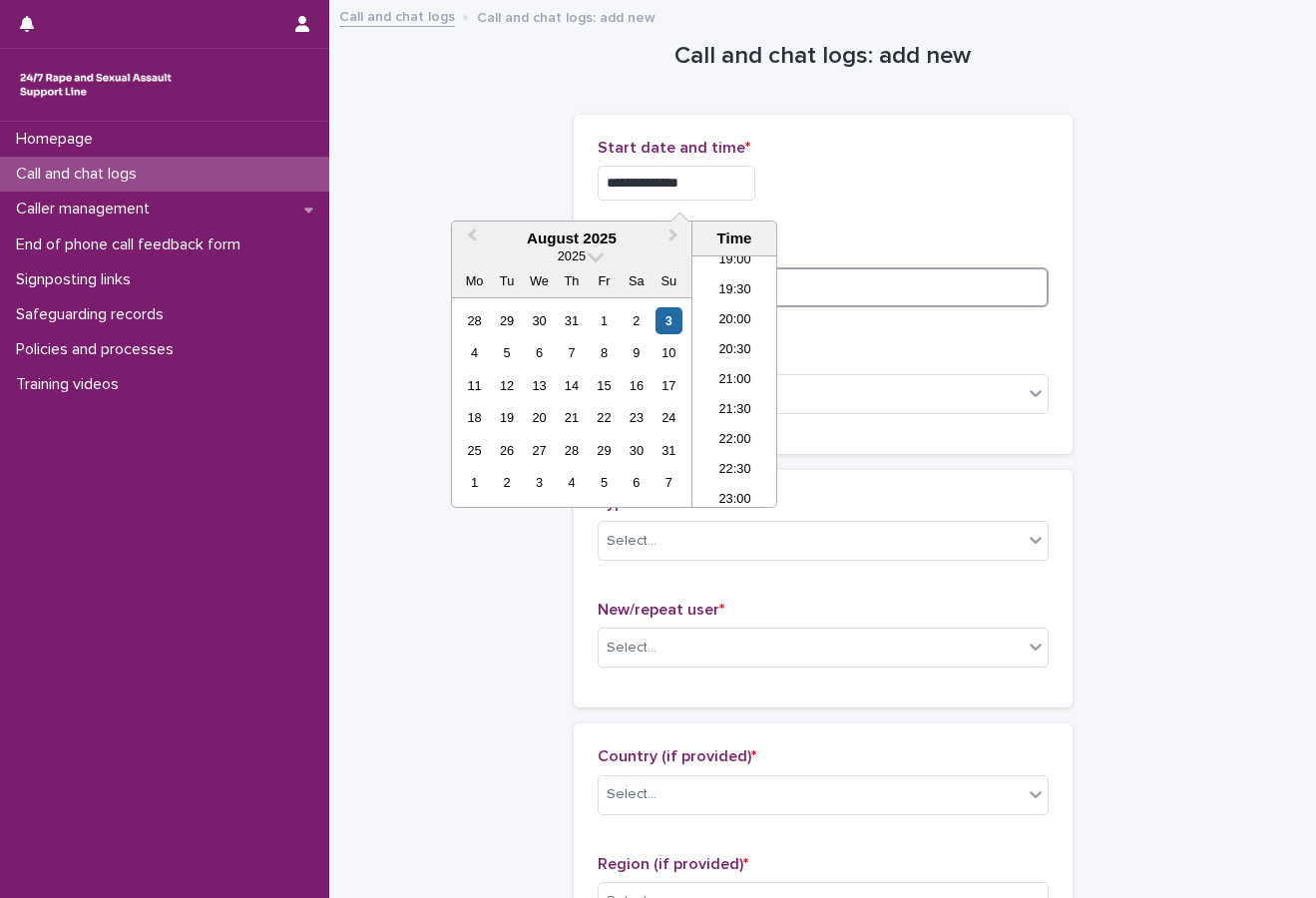 click at bounding box center [823, 287] 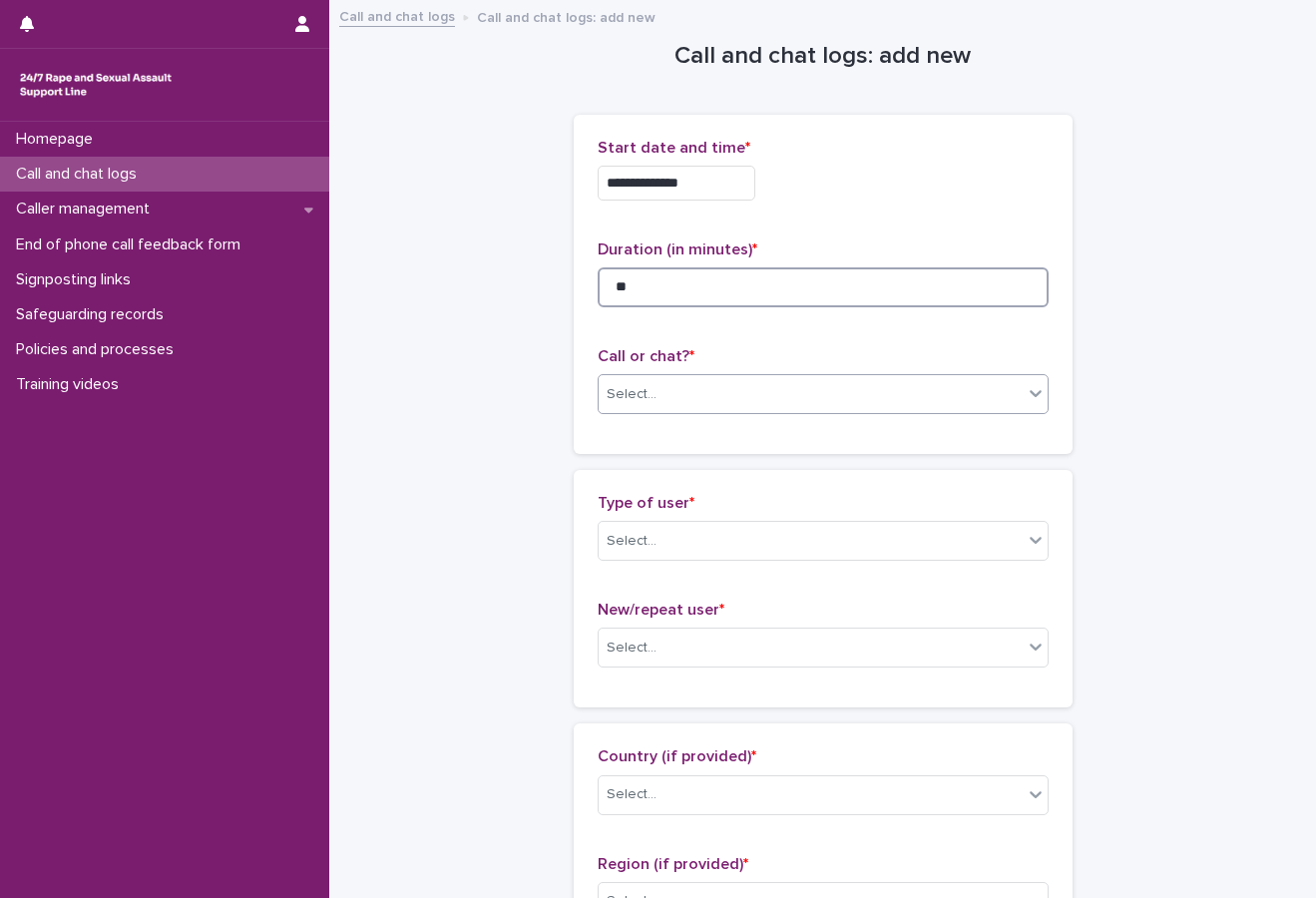 type on "**" 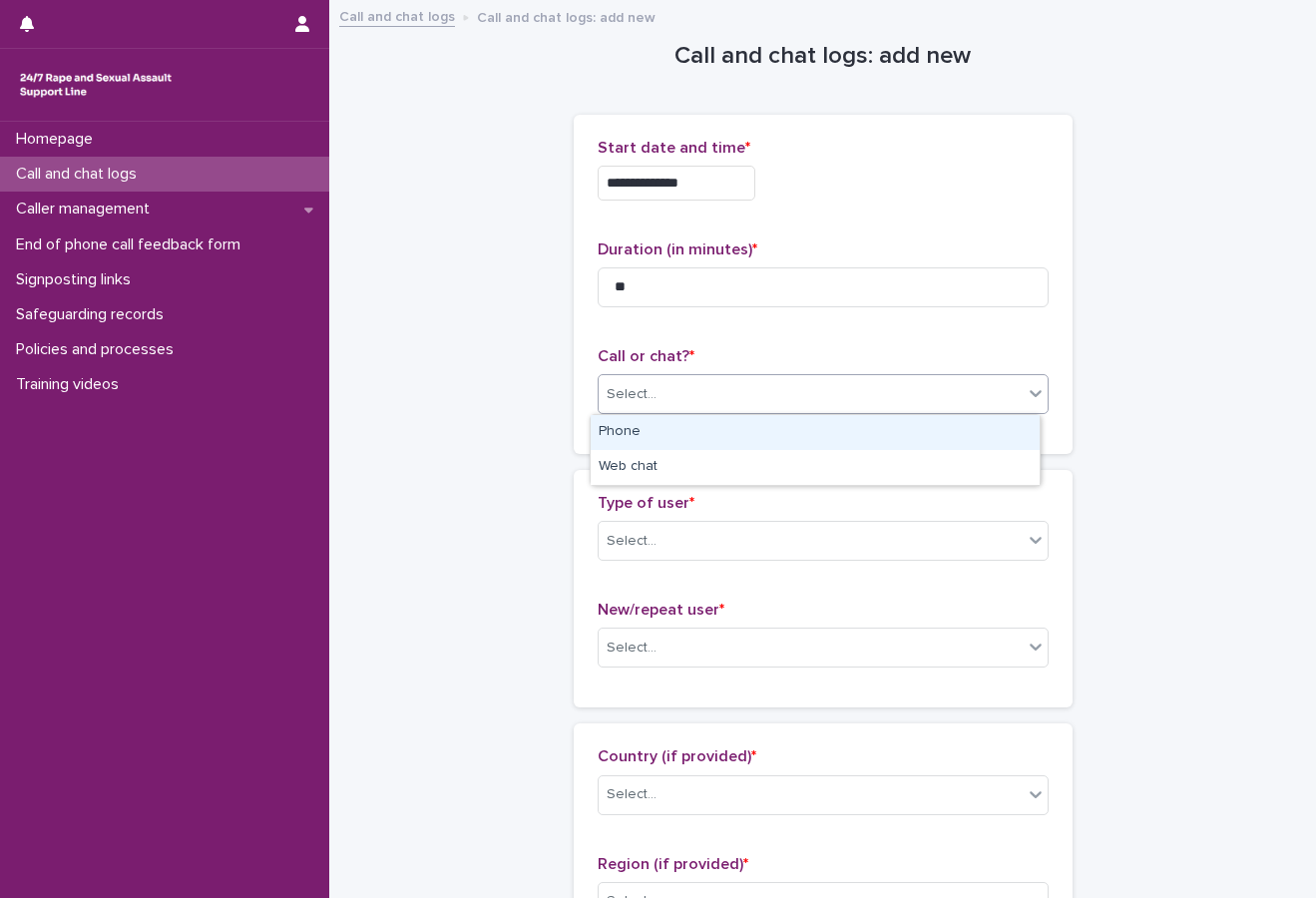 click on "Select..." at bounding box center (810, 394) 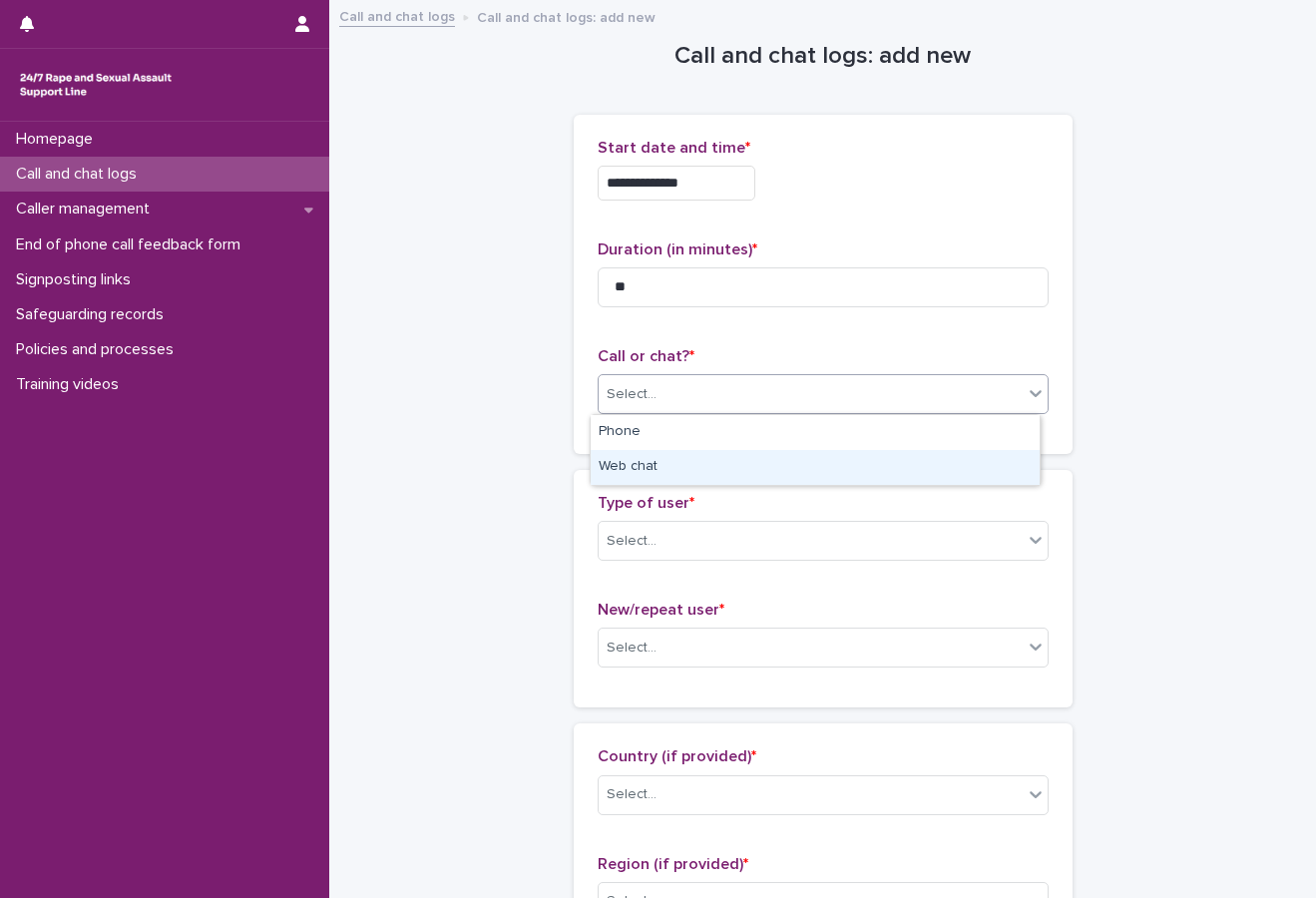 click on "Web chat" at bounding box center [815, 467] 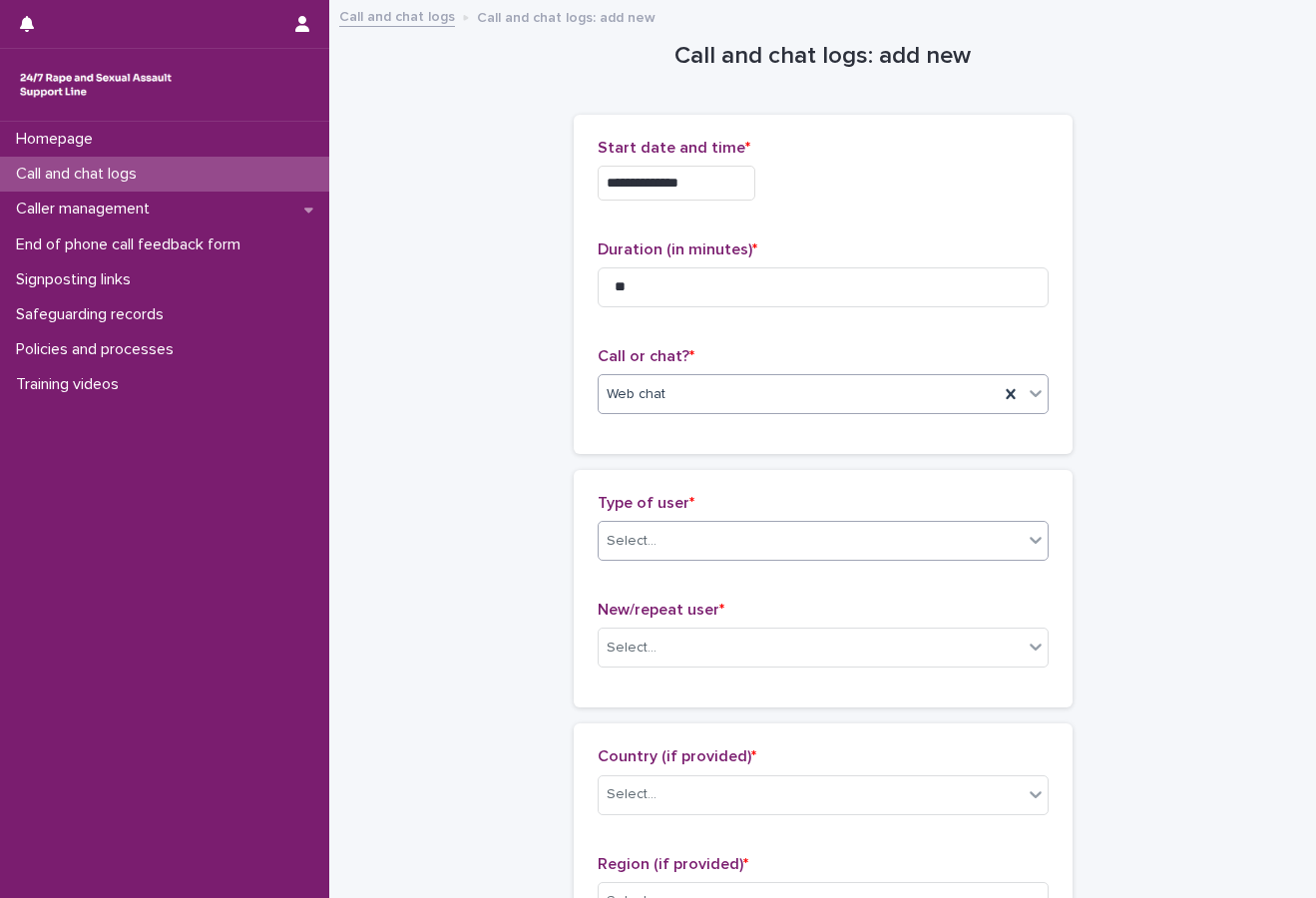 click on "Select..." at bounding box center [810, 541] 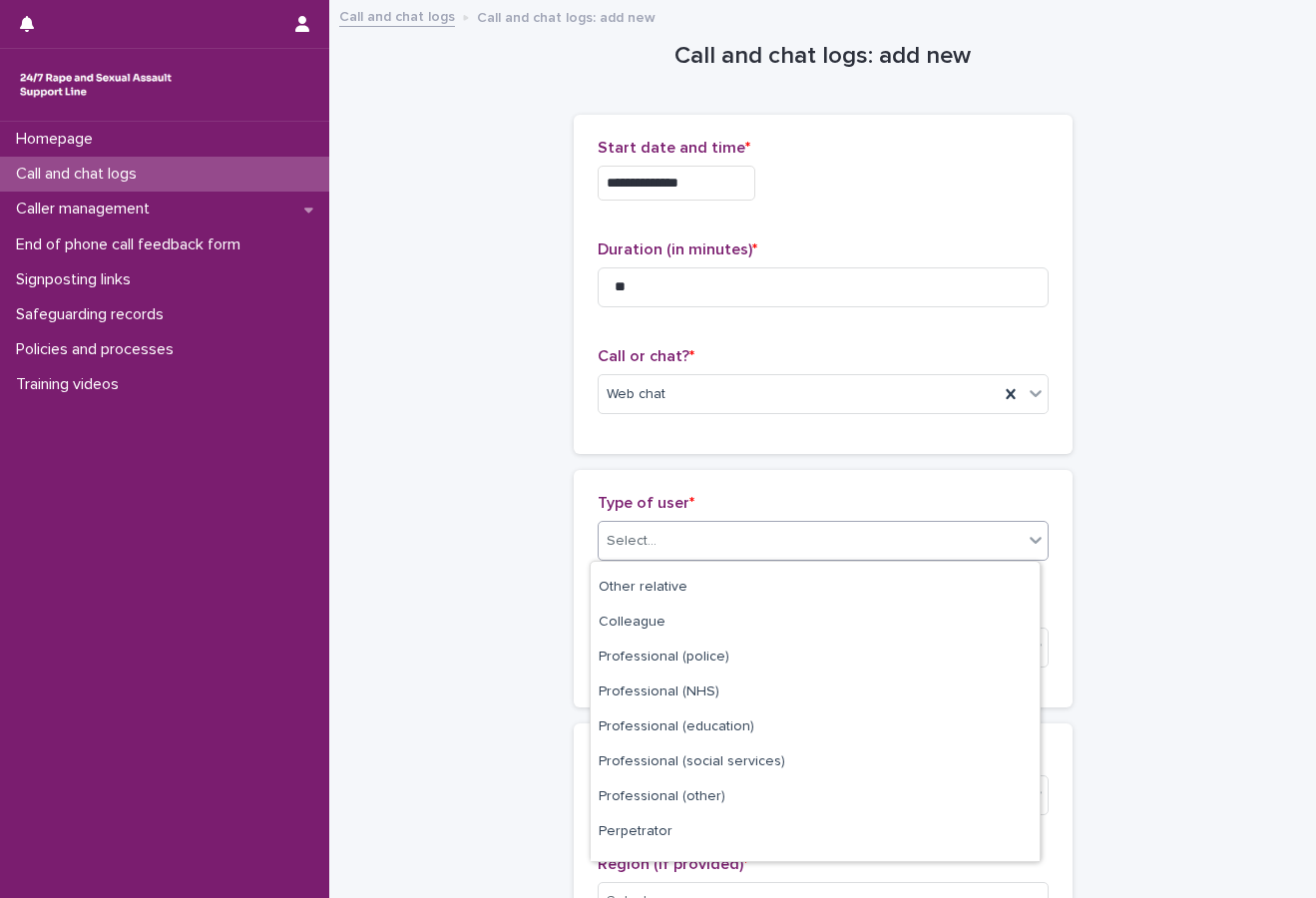 scroll, scrollTop: 200, scrollLeft: 0, axis: vertical 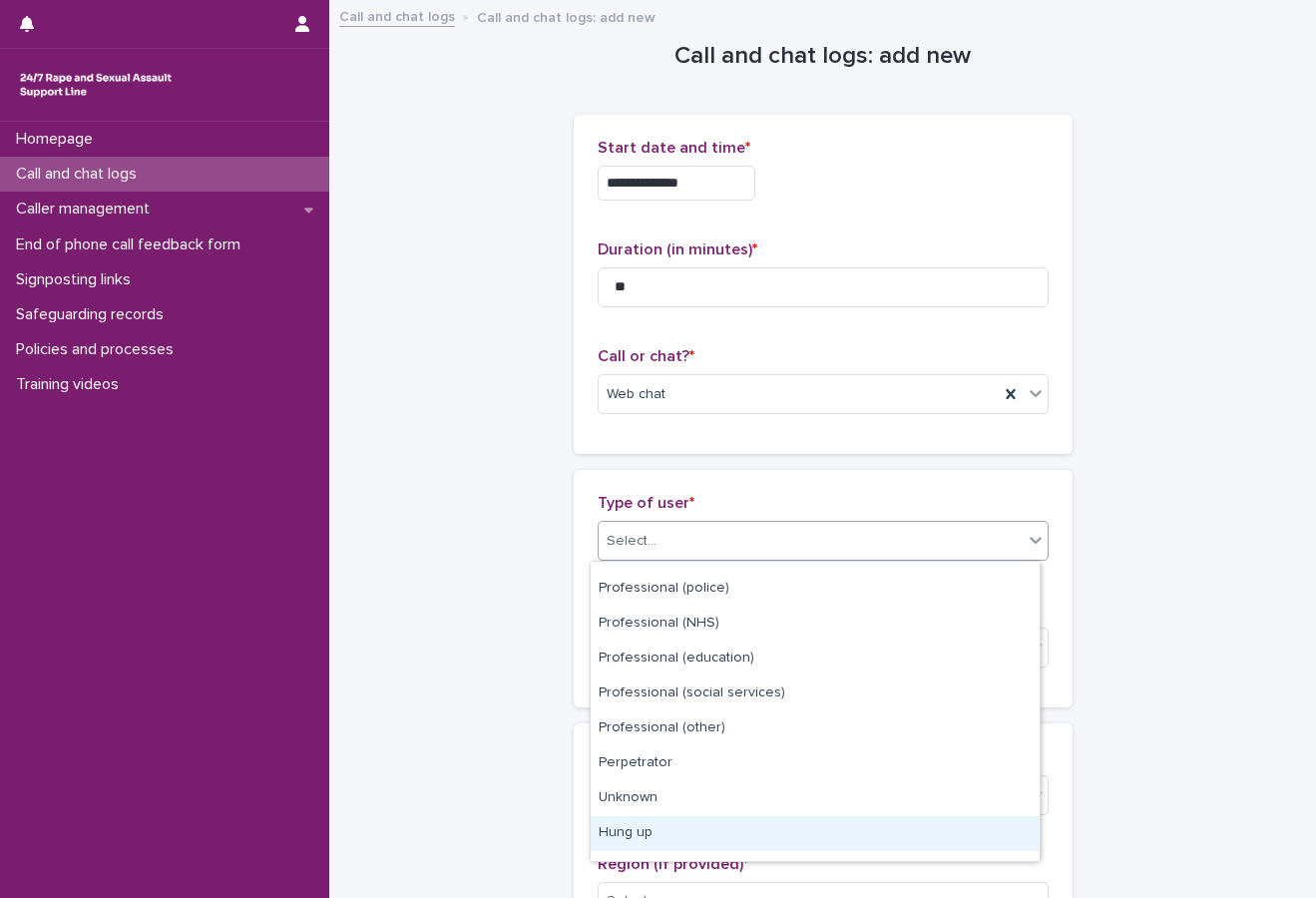 click on "Hung up" at bounding box center (815, 833) 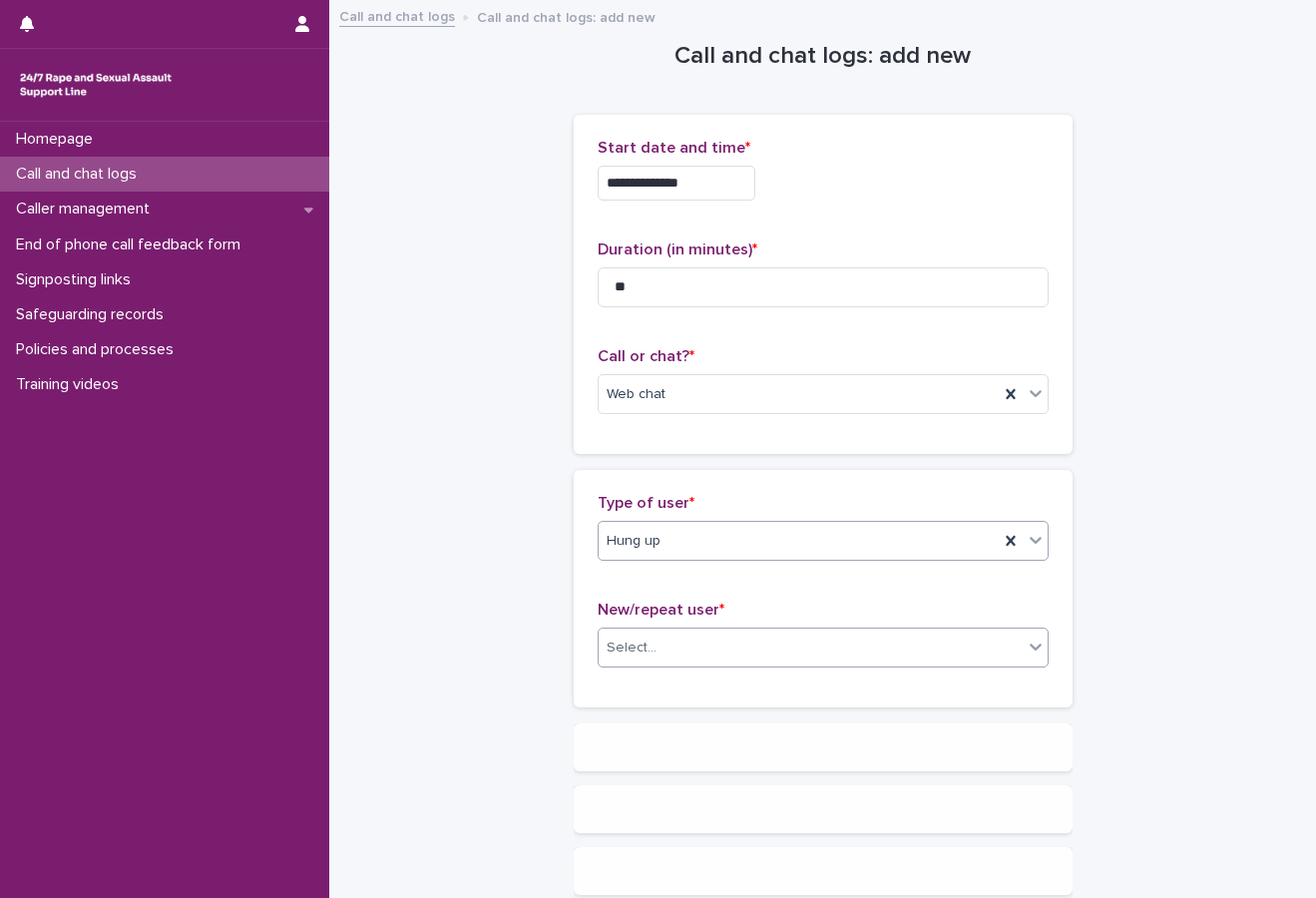 click on "Select..." at bounding box center (810, 648) 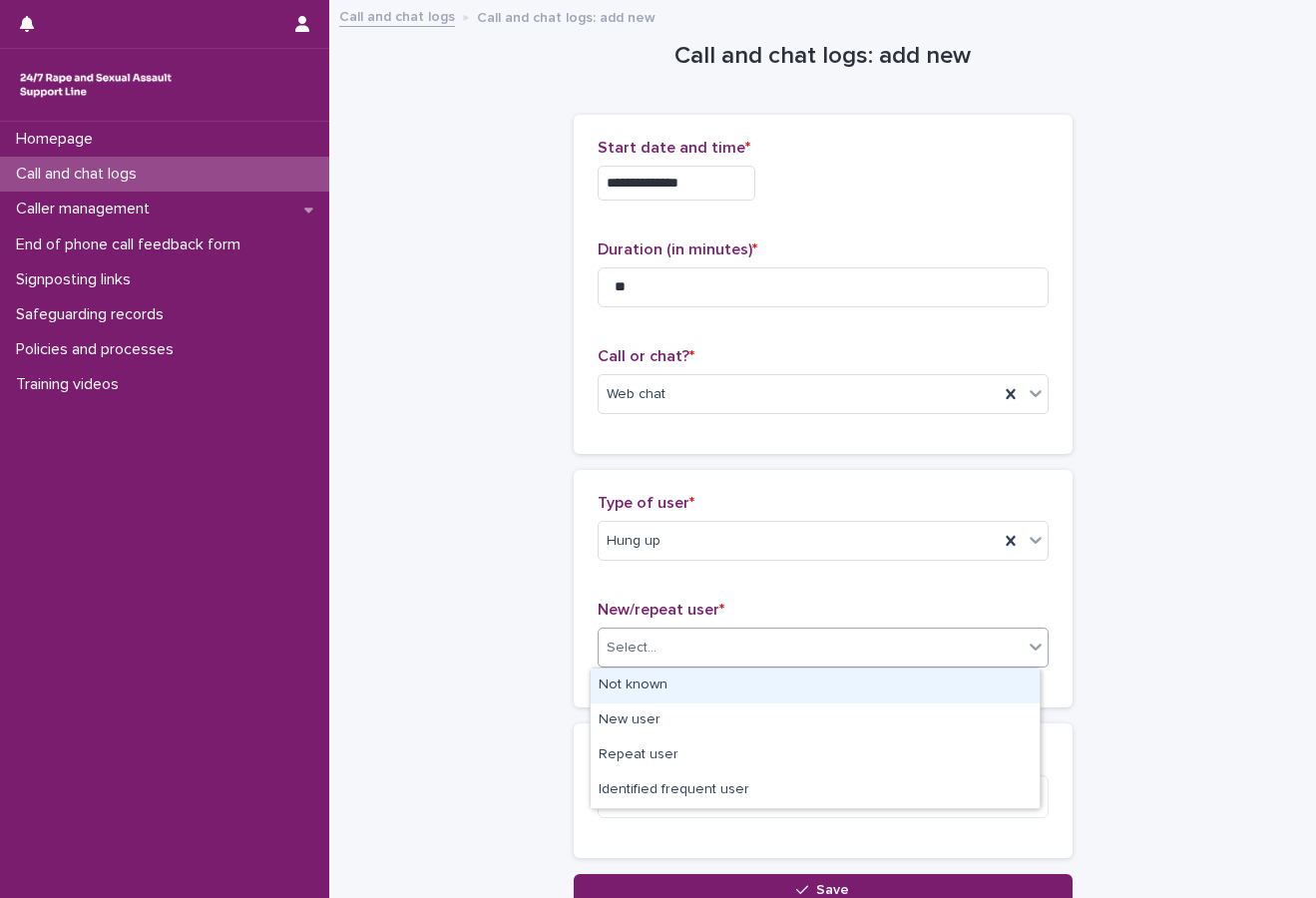 click on "Not known" at bounding box center (815, 685) 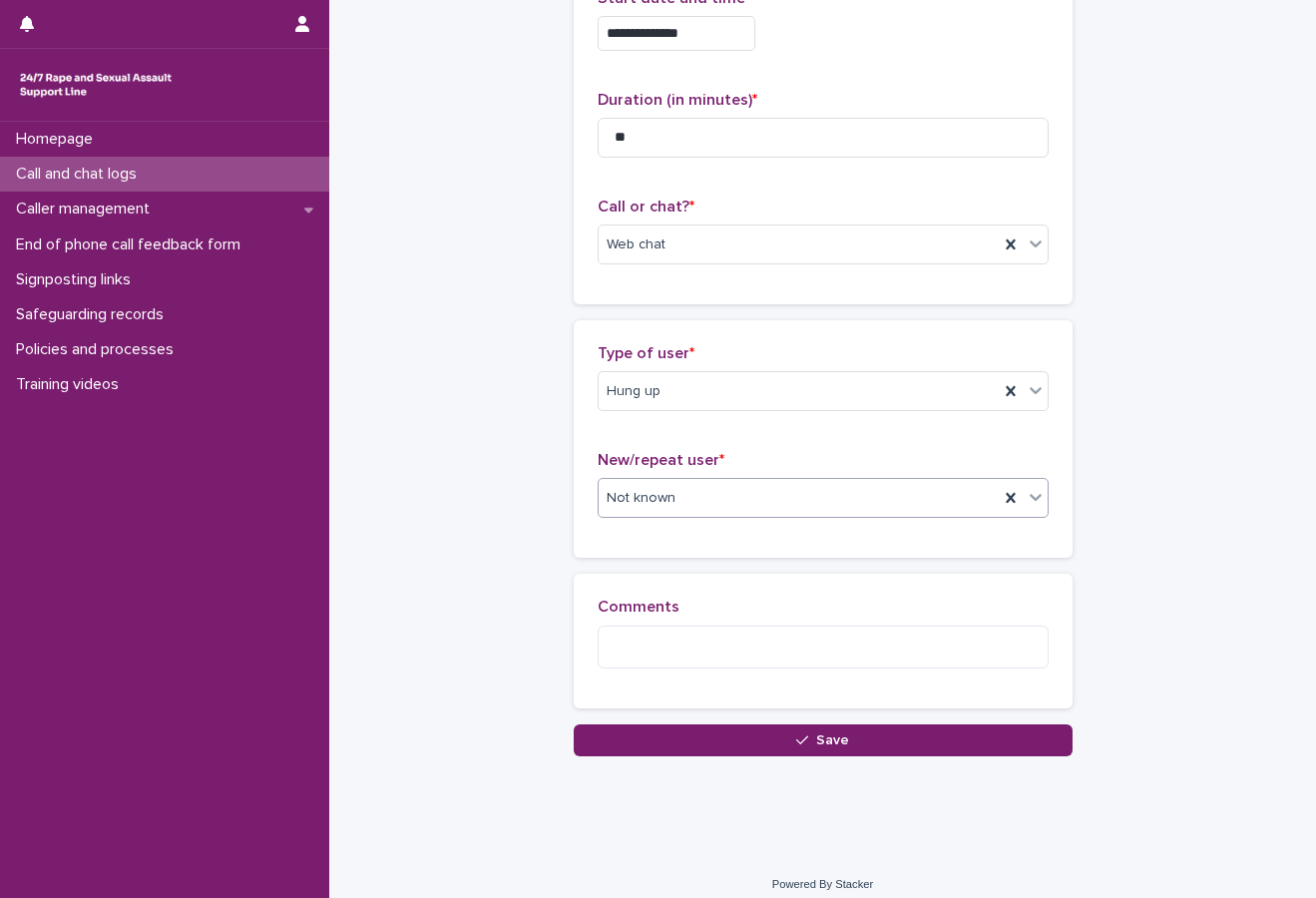 scroll, scrollTop: 164, scrollLeft: 0, axis: vertical 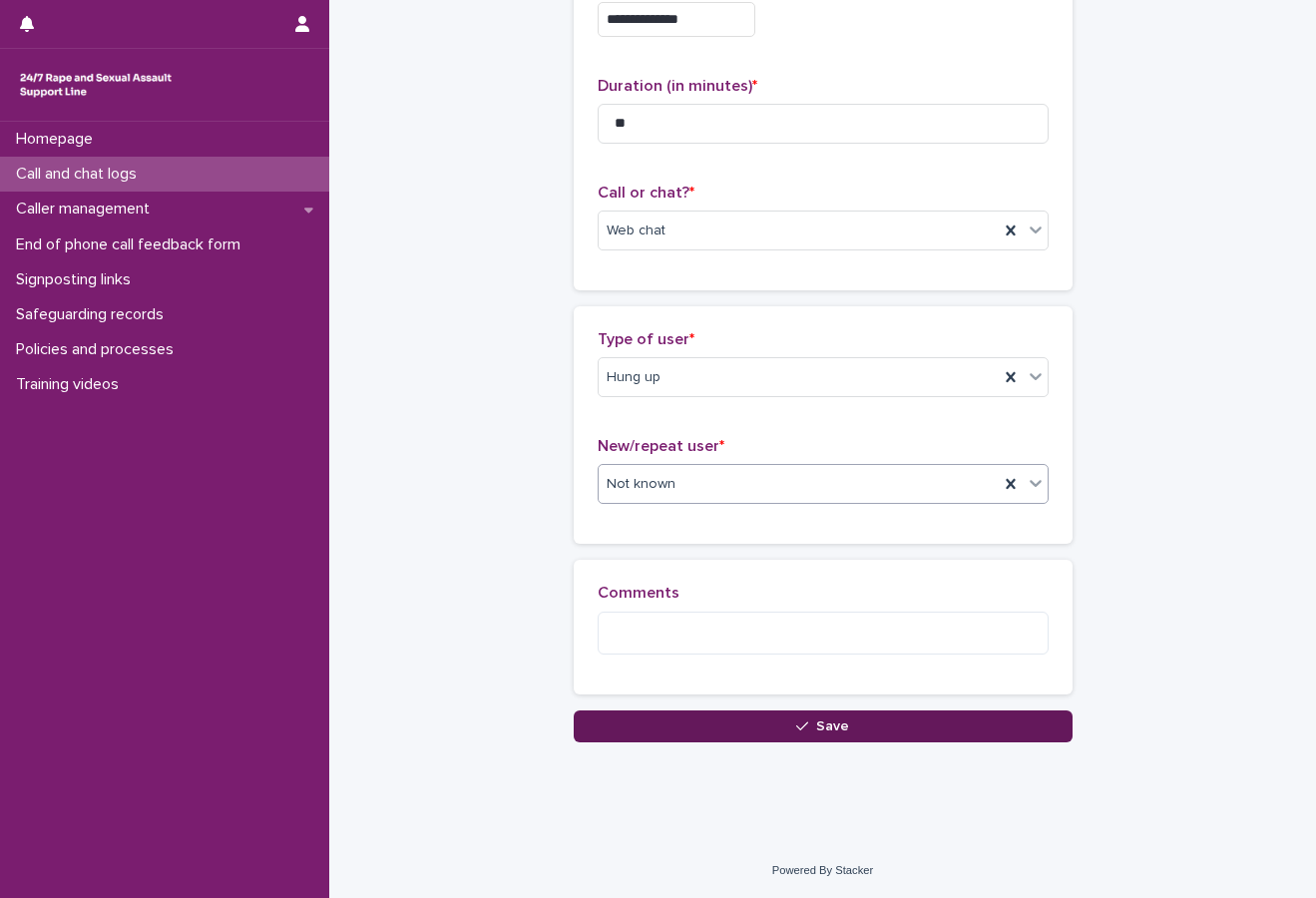 click on "Save" at bounding box center (823, 726) 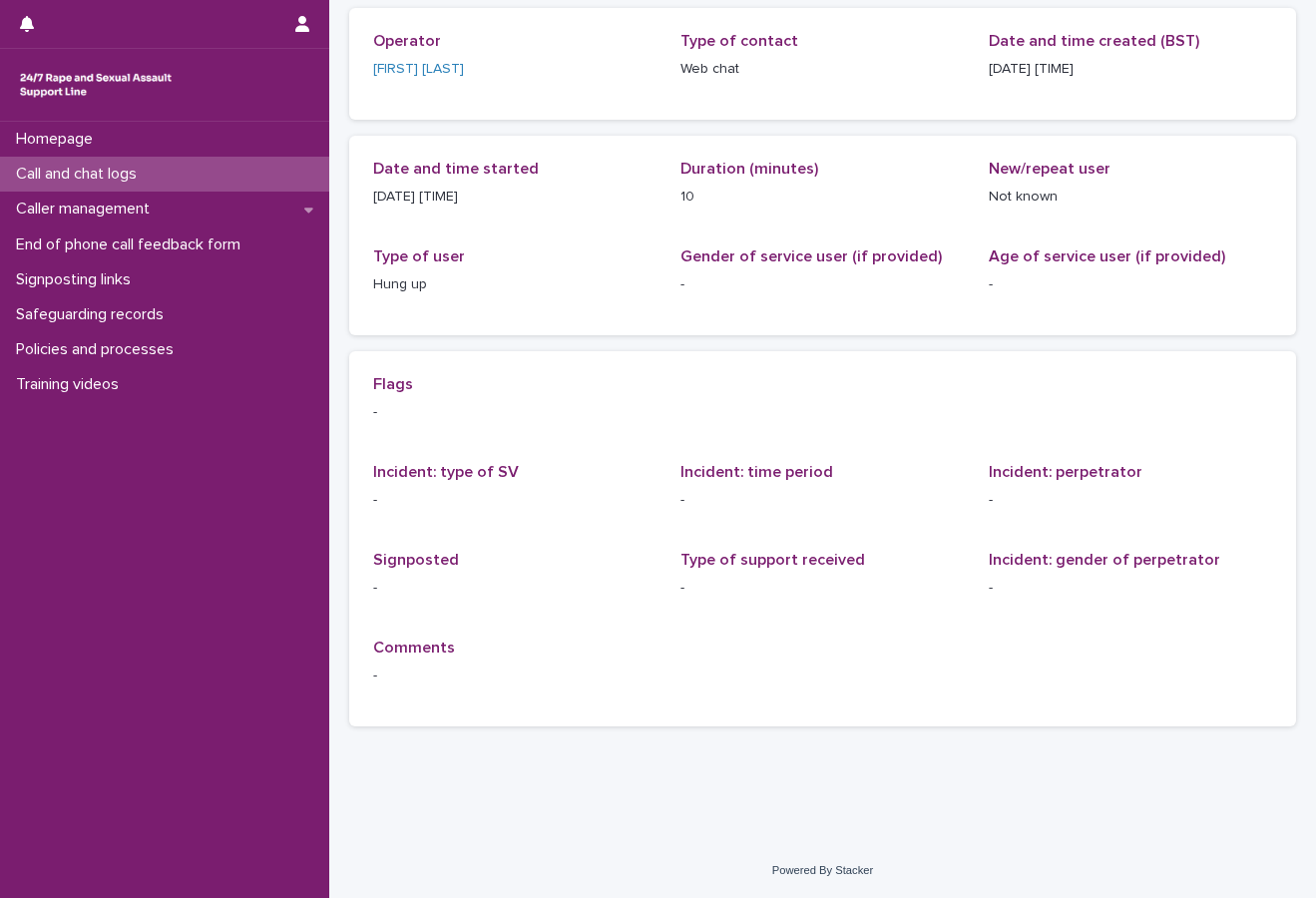 scroll, scrollTop: 0, scrollLeft: 0, axis: both 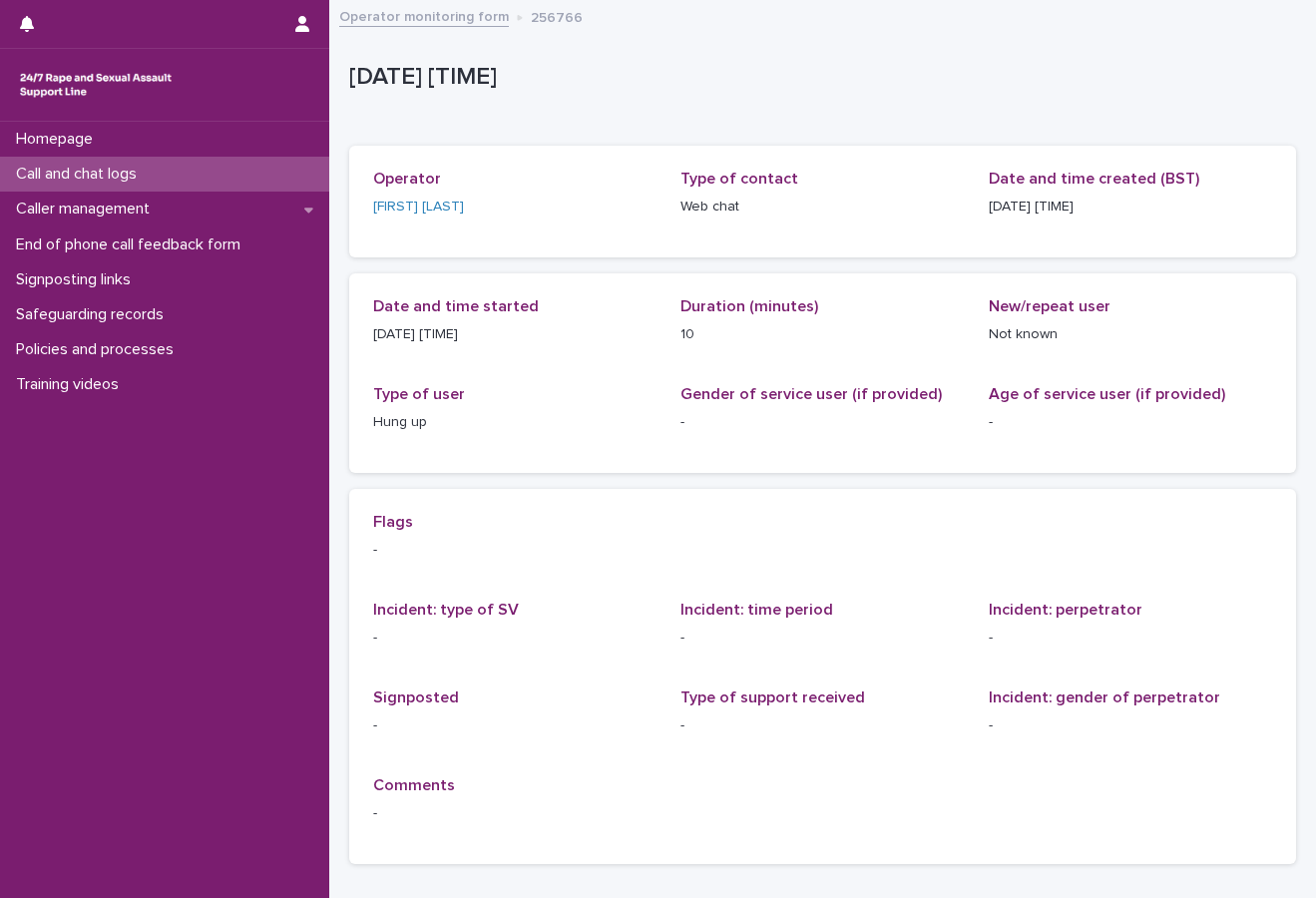 click on "Call and chat logs" at bounding box center [80, 174] 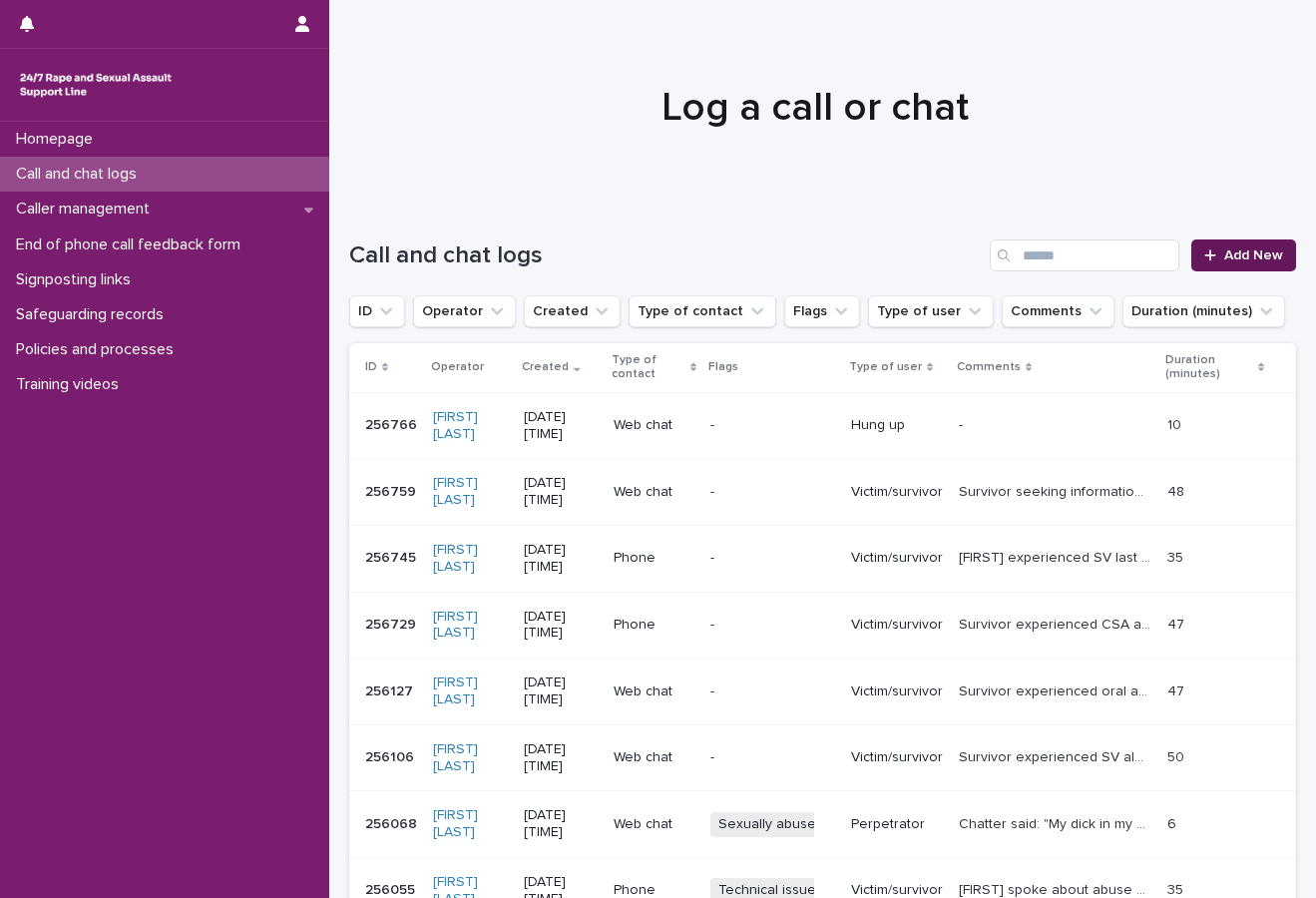 click on "Add New" at bounding box center (1253, 255) 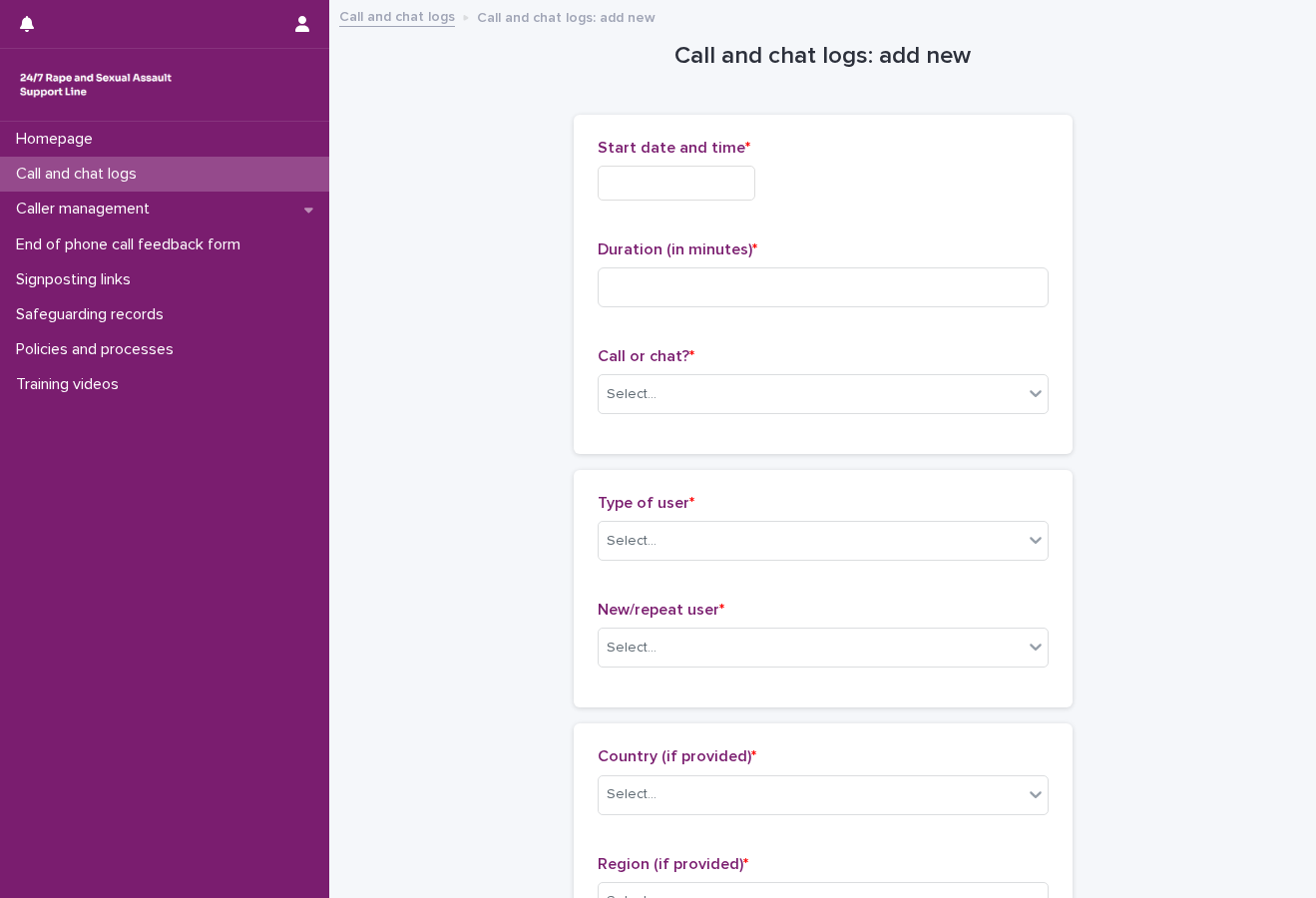 click at bounding box center [676, 183] 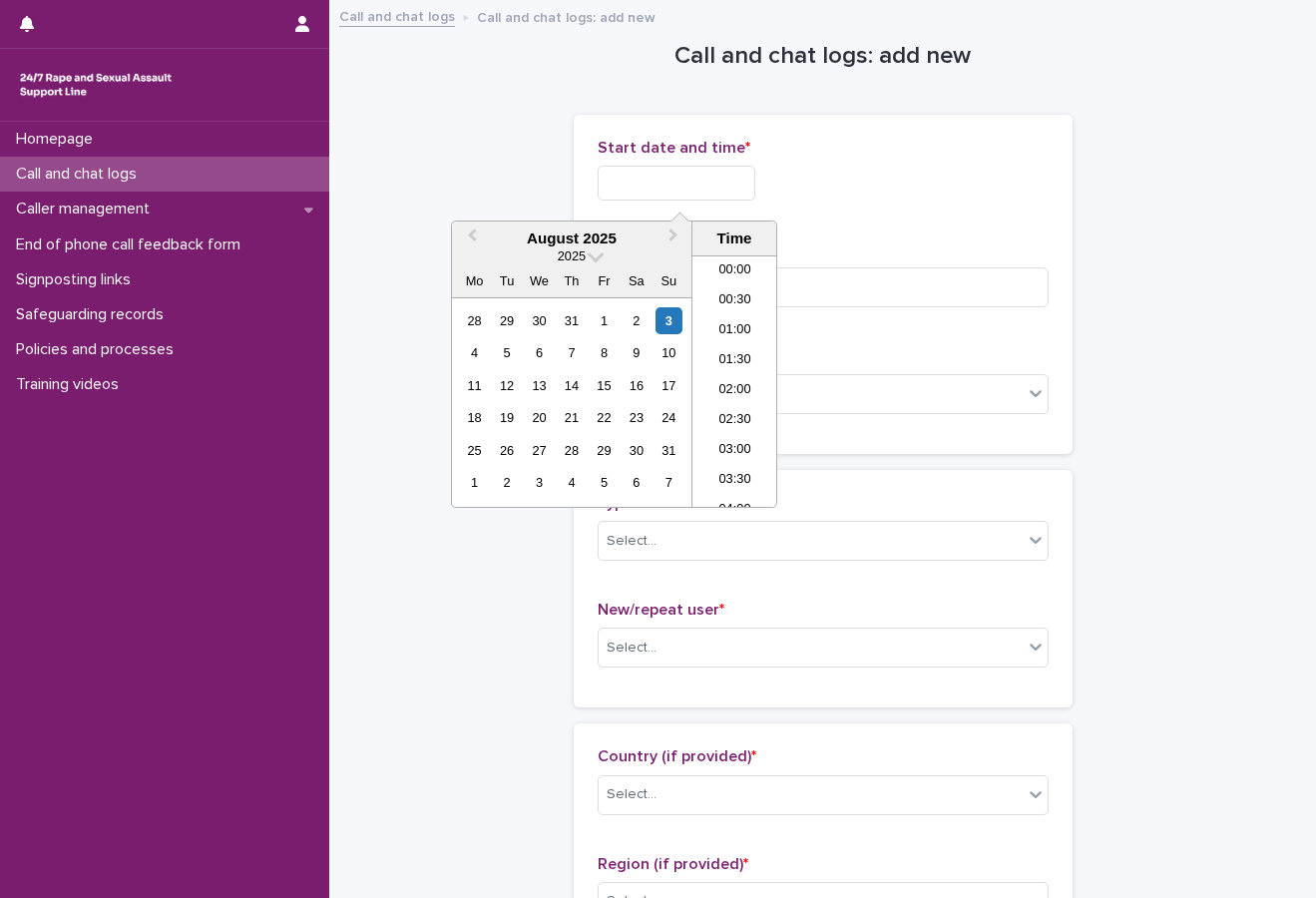 scroll, scrollTop: 1177, scrollLeft: 0, axis: vertical 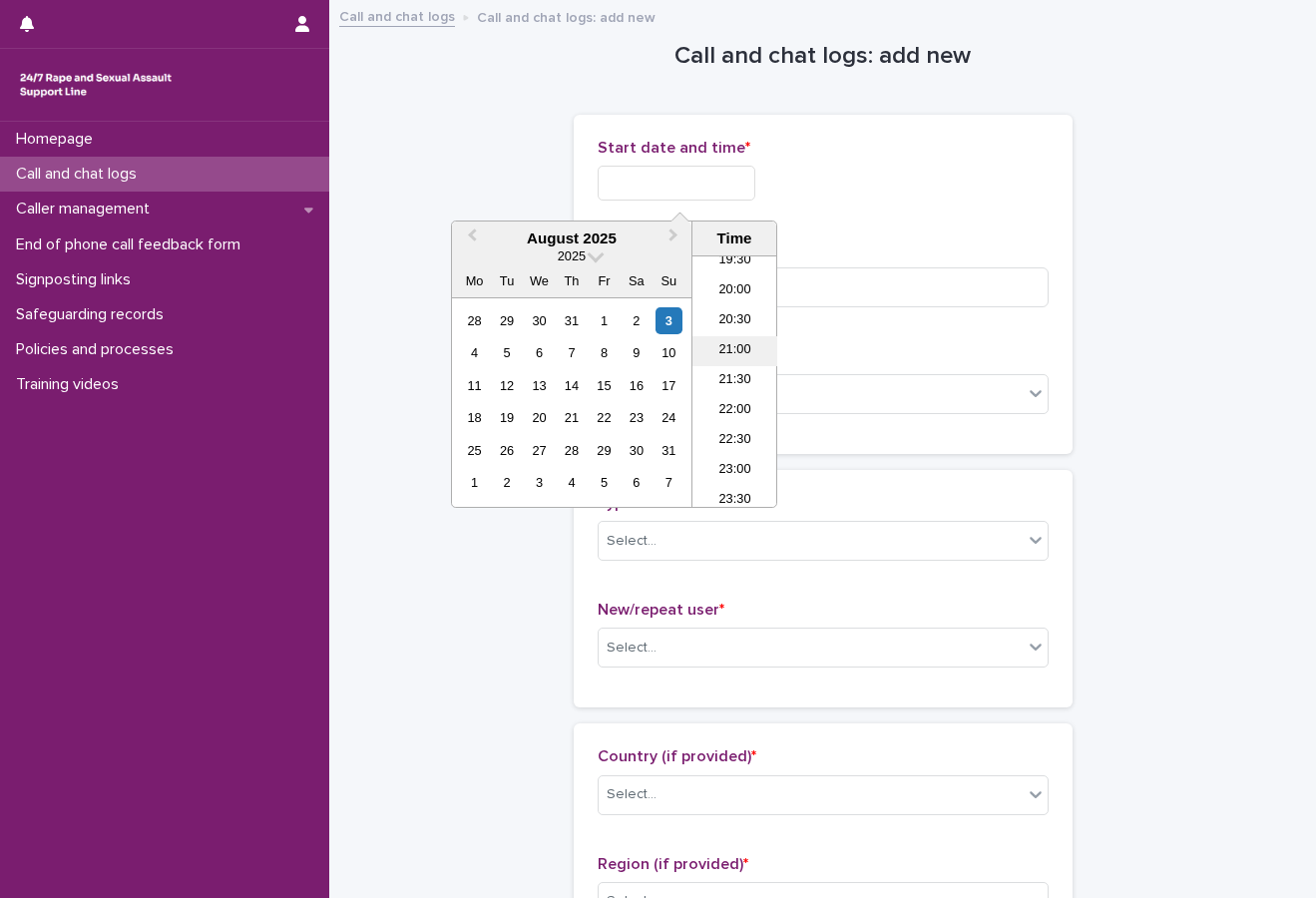 click on "21:00" at bounding box center [734, 351] 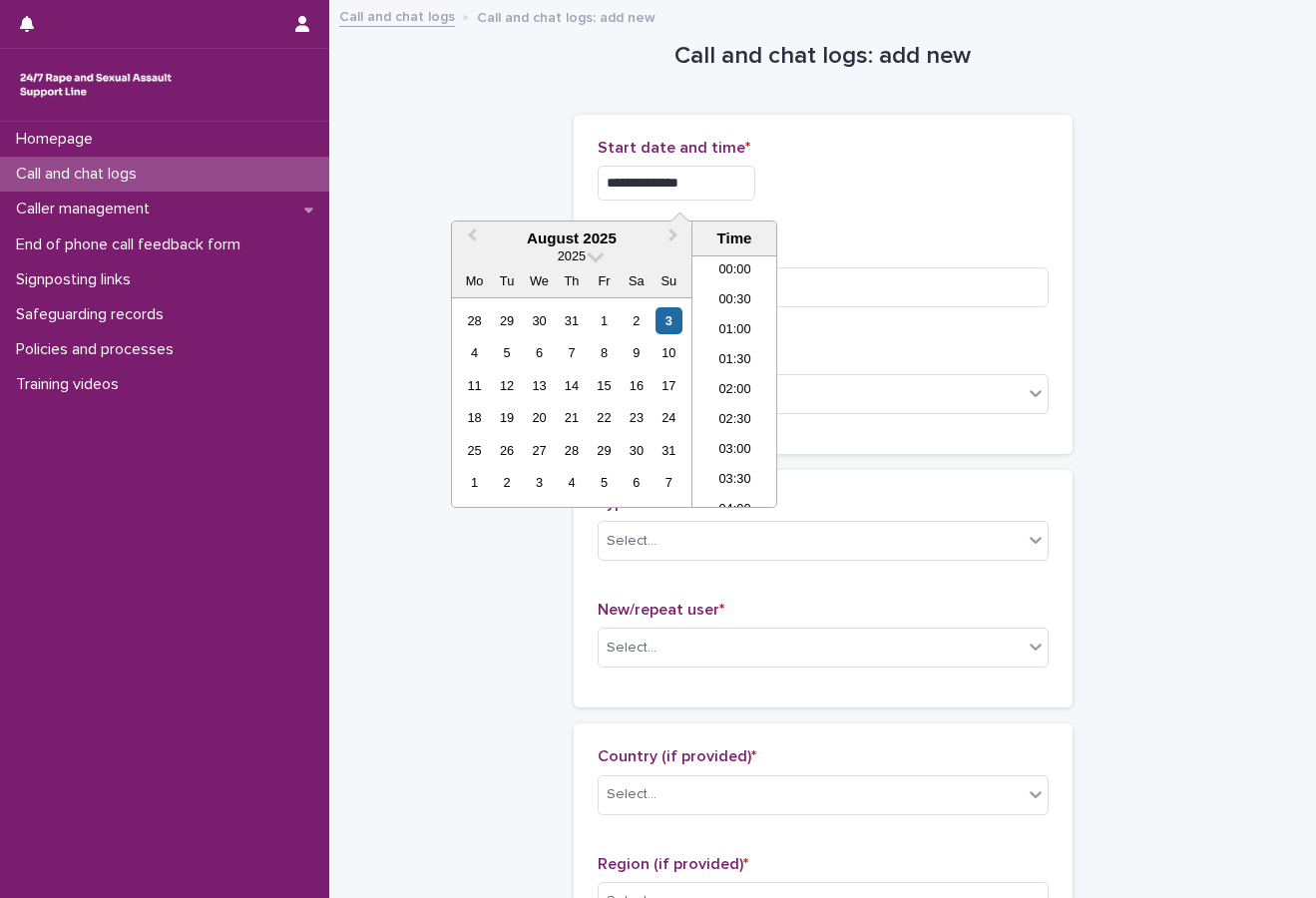 scroll, scrollTop: 1147, scrollLeft: 0, axis: vertical 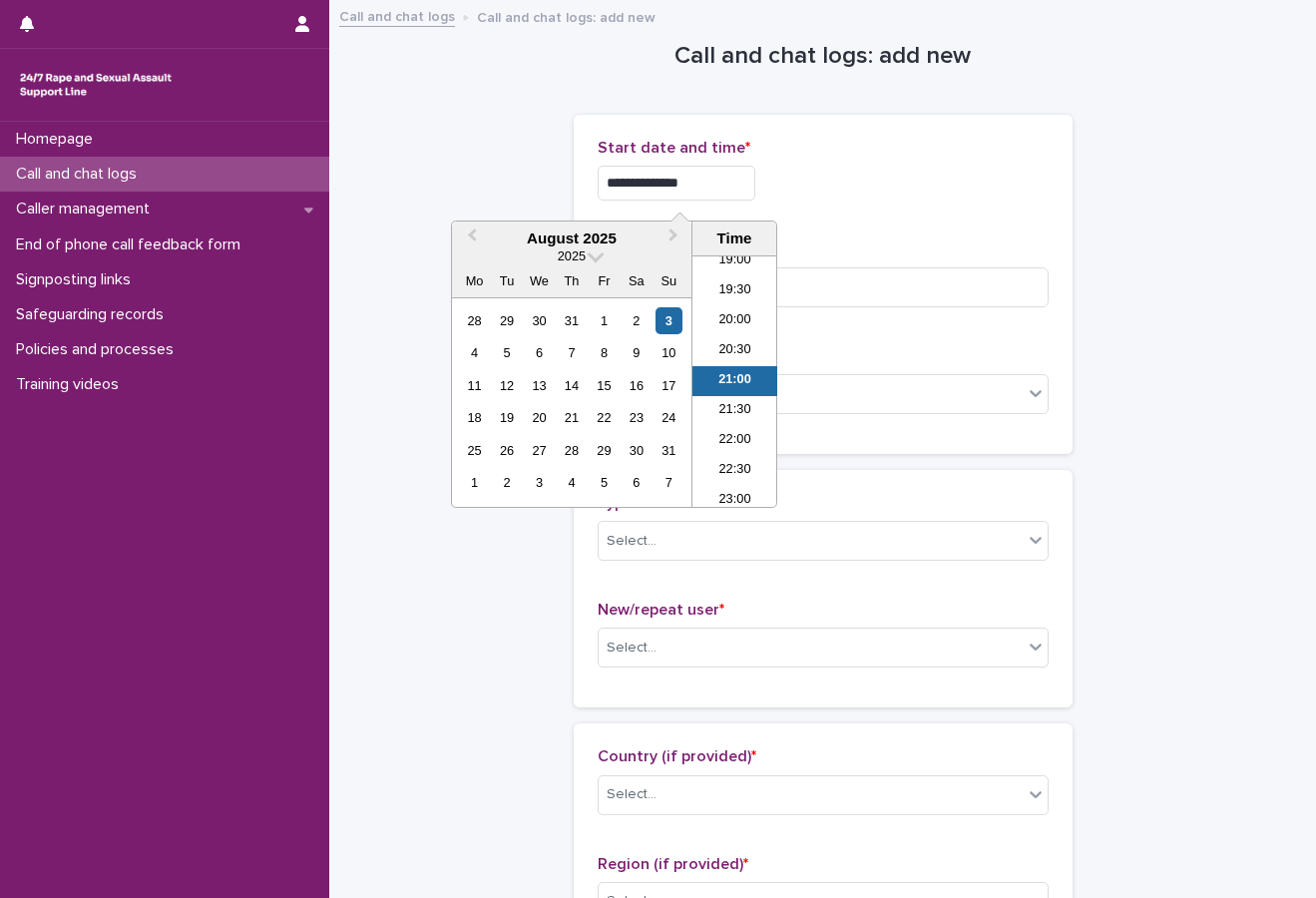 drag, startPoint x: 726, startPoint y: 191, endPoint x: 672, endPoint y: 181, distance: 54.91812 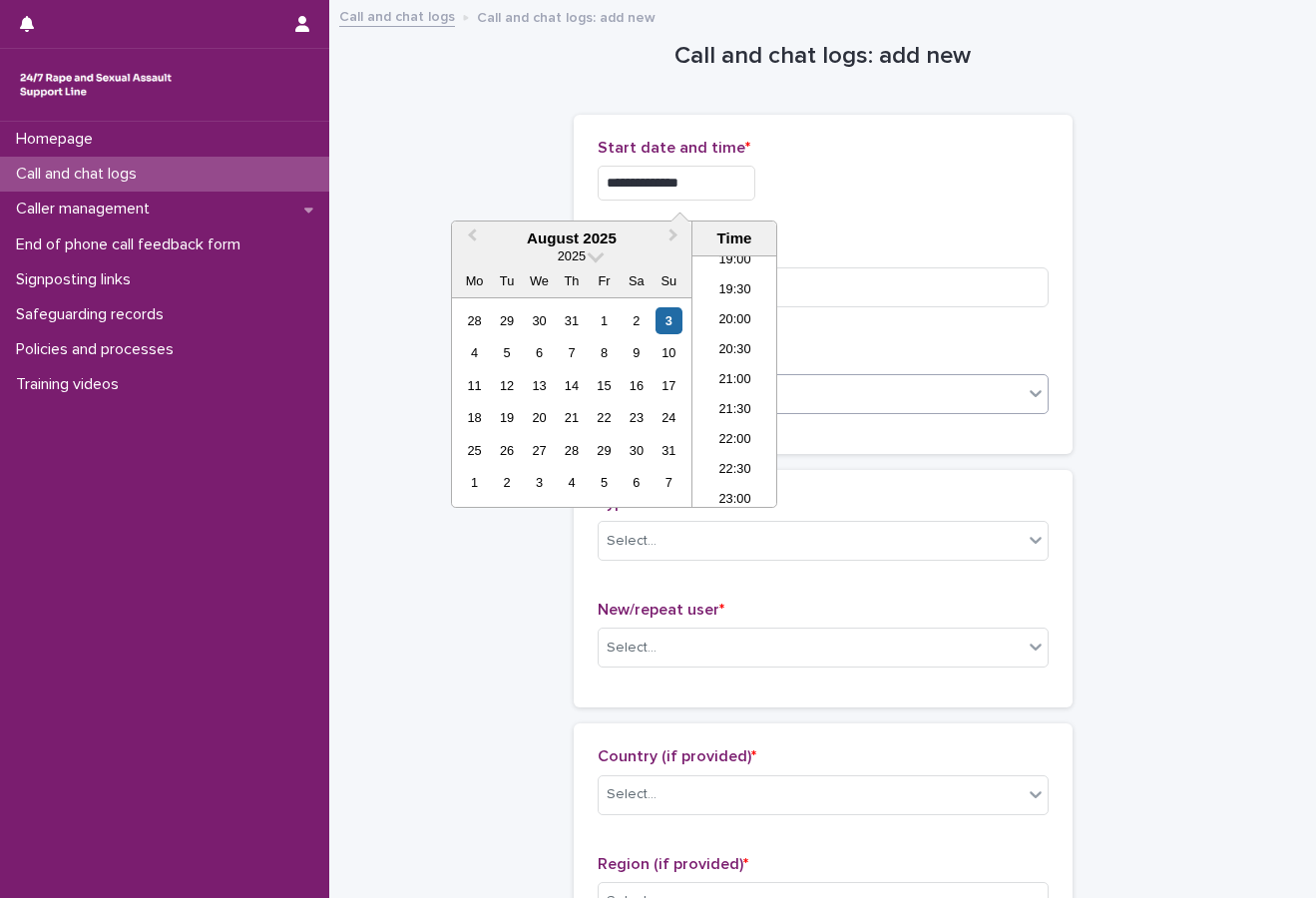 type on "**********" 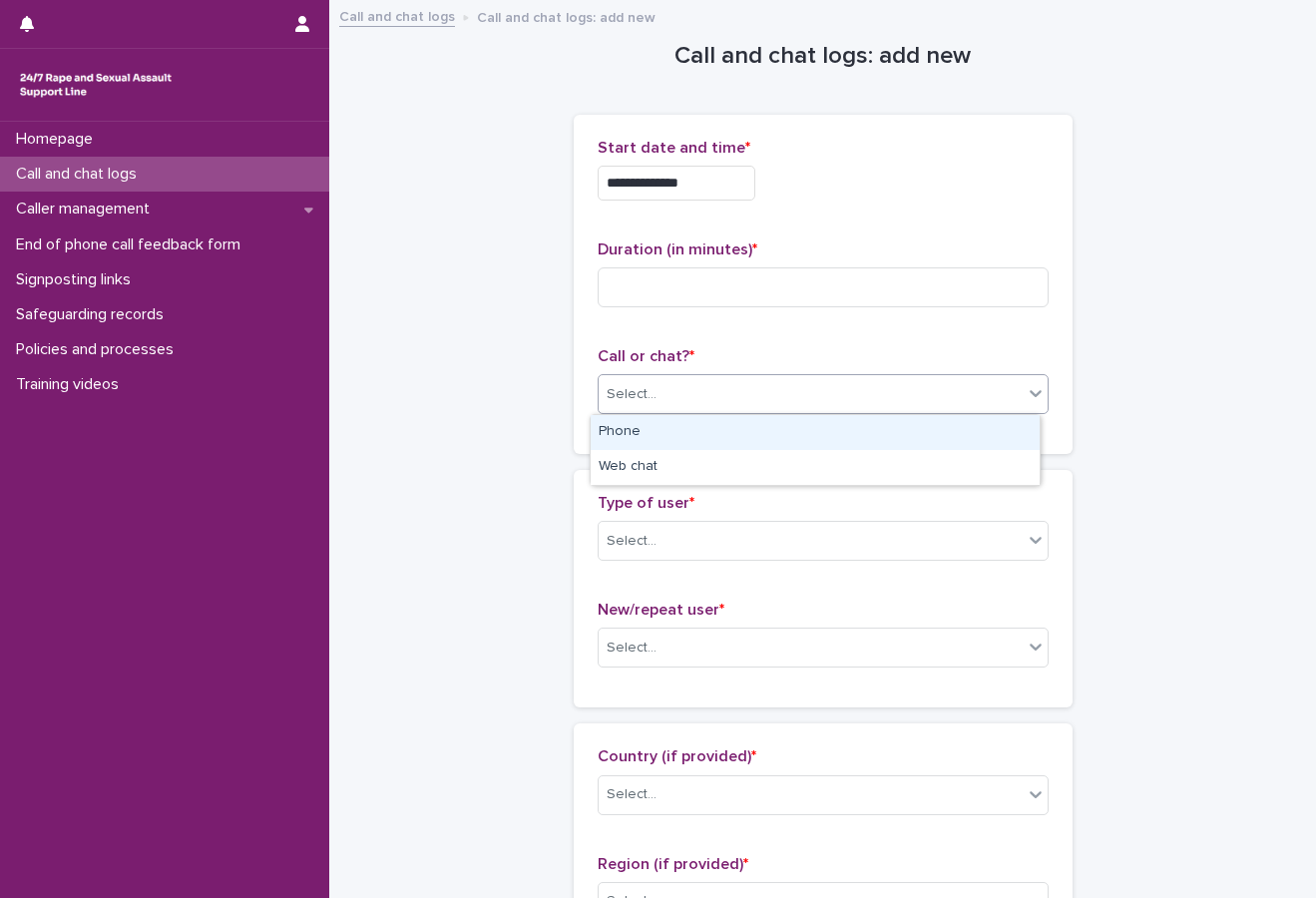 click on "Select..." at bounding box center [810, 394] 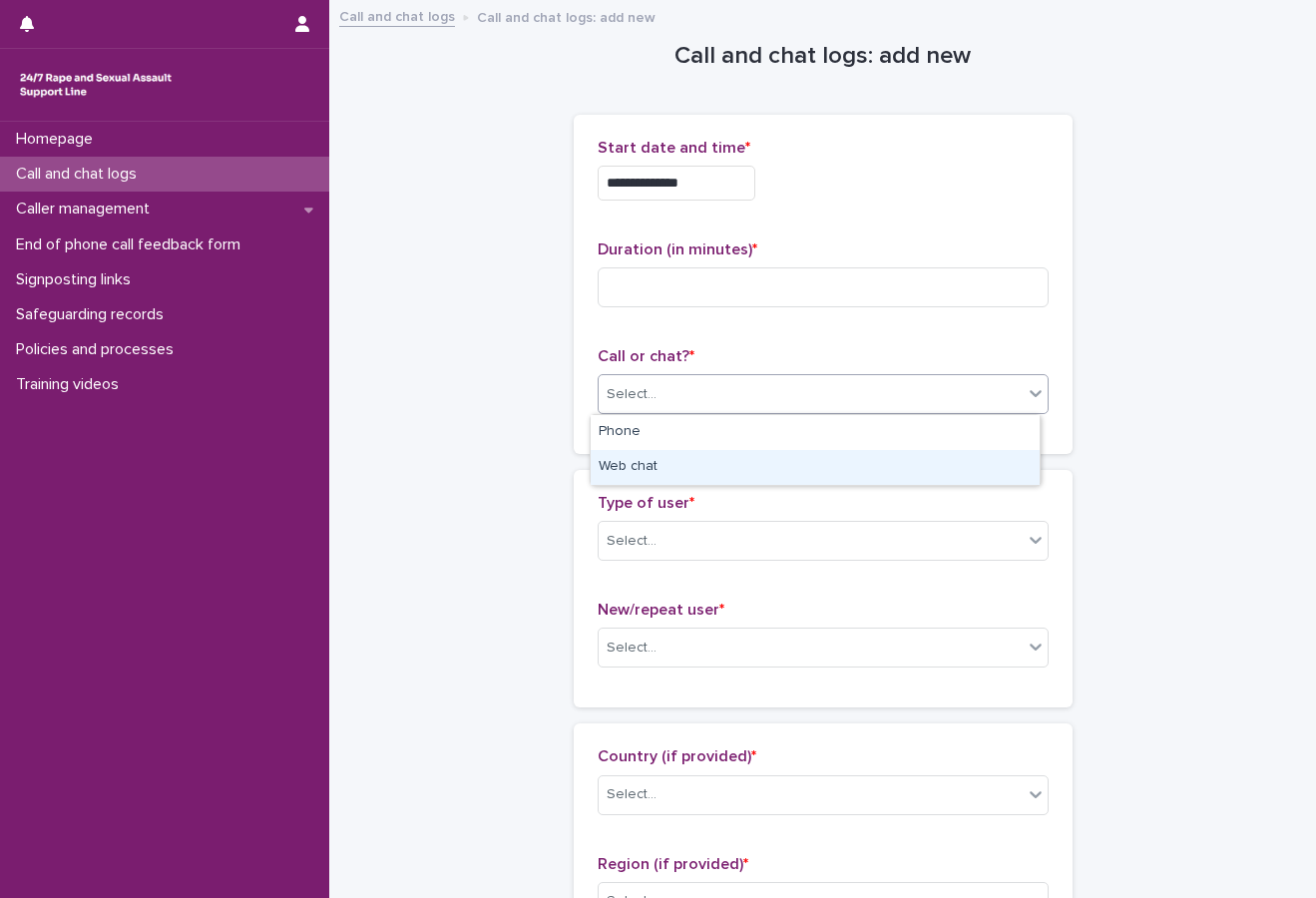click on "Web chat" at bounding box center (815, 467) 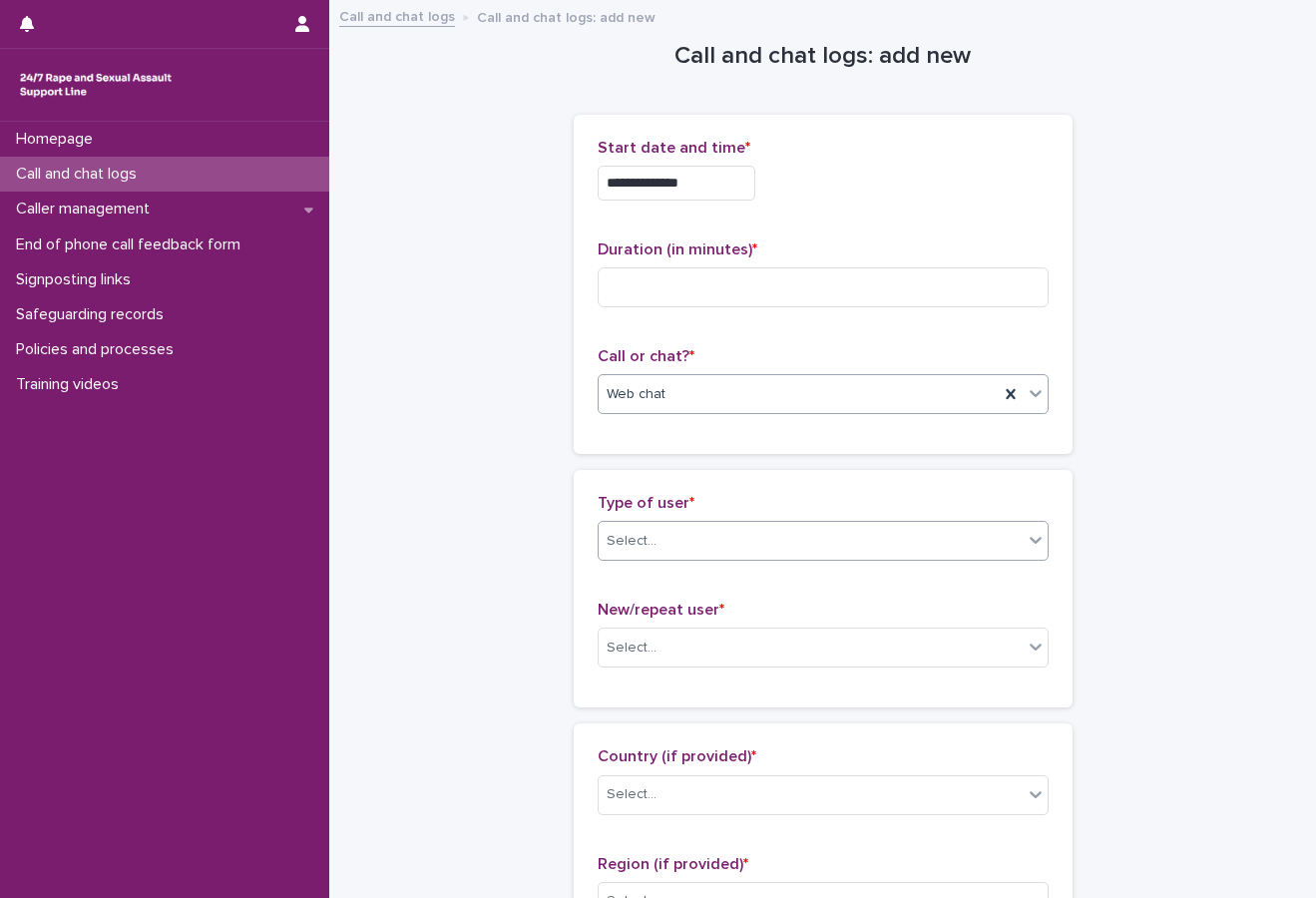 click on "Select..." at bounding box center (810, 541) 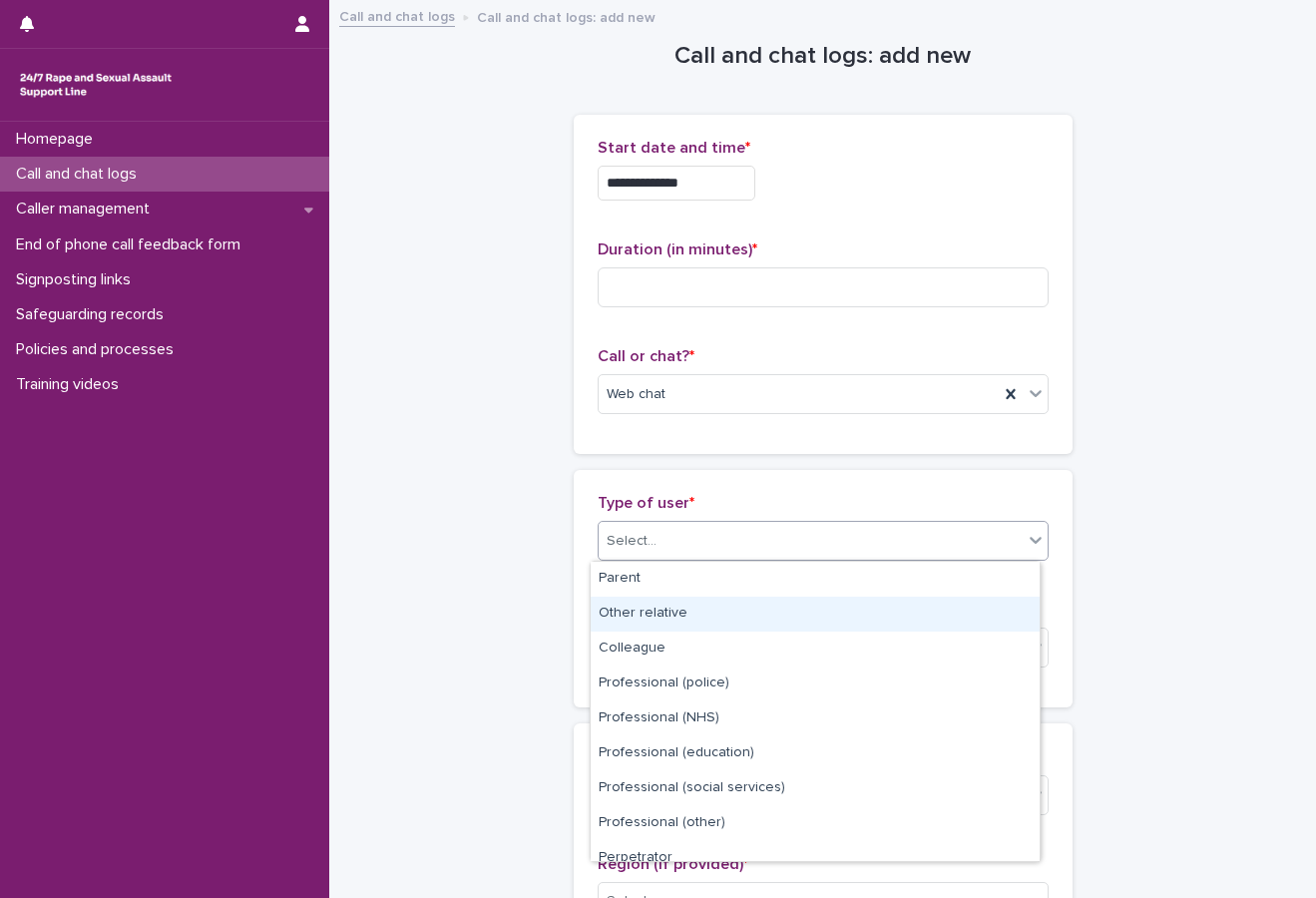 scroll, scrollTop: 224, scrollLeft: 0, axis: vertical 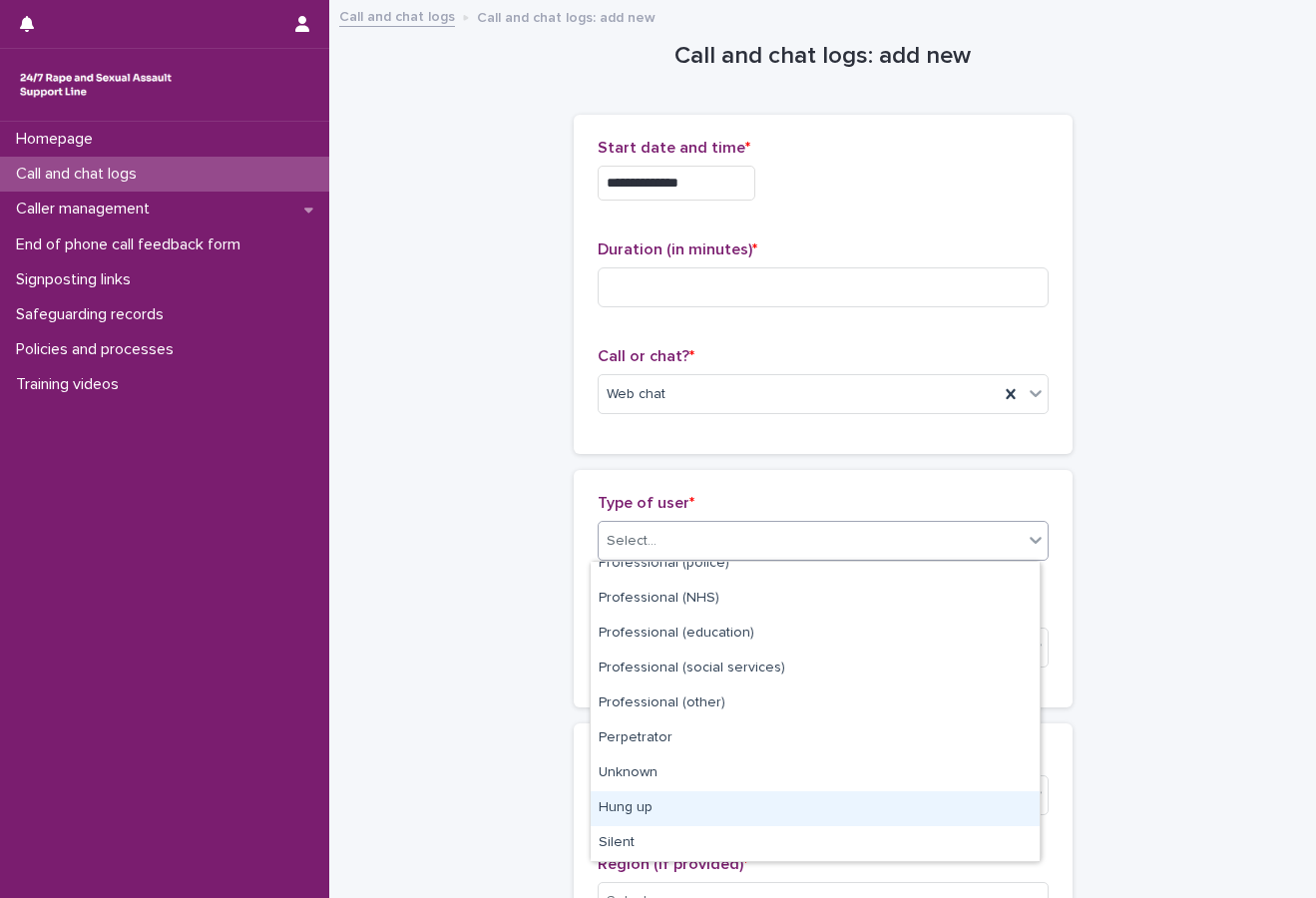 click on "Hung up" at bounding box center (815, 808) 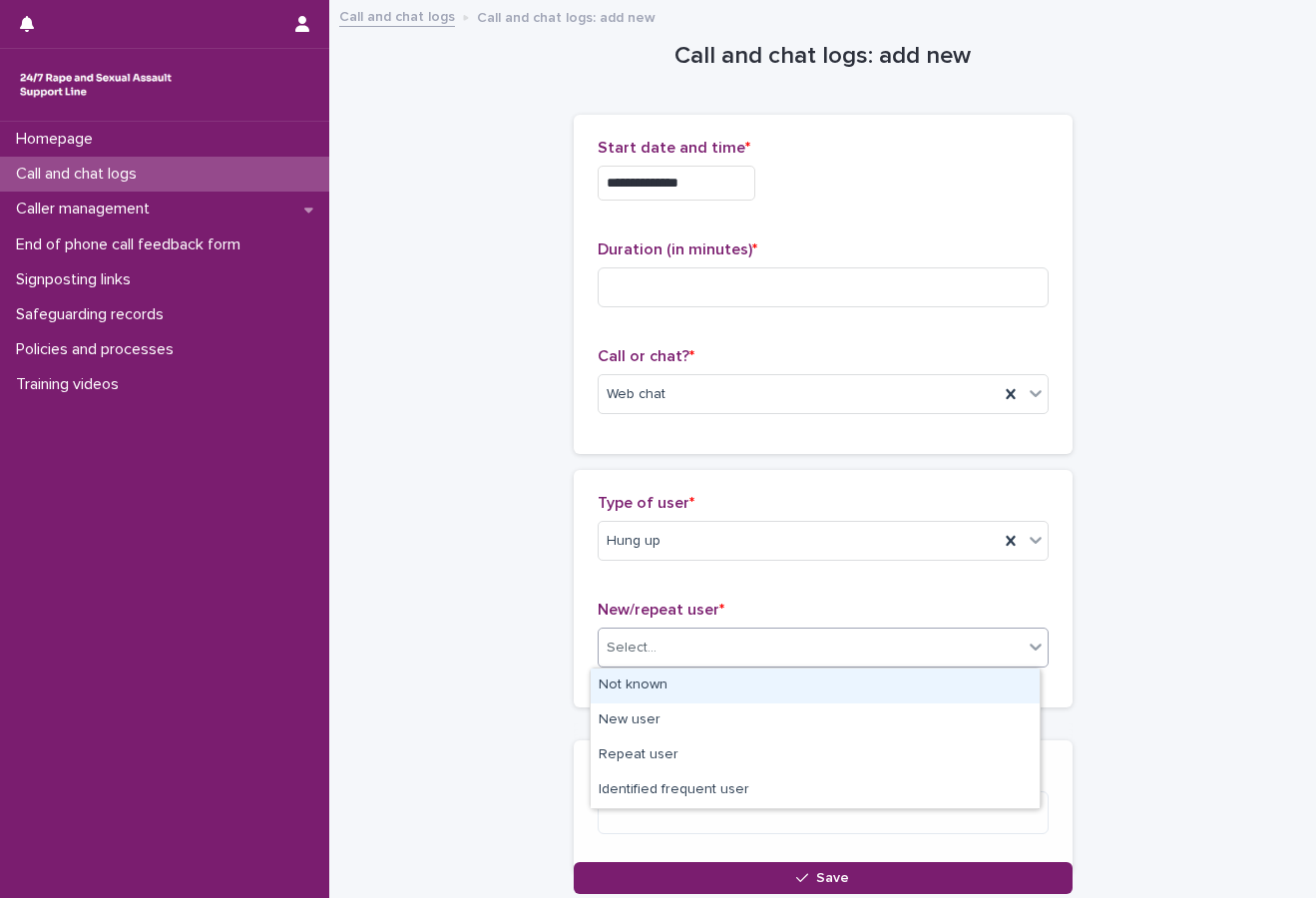 click on "Select..." at bounding box center [810, 648] 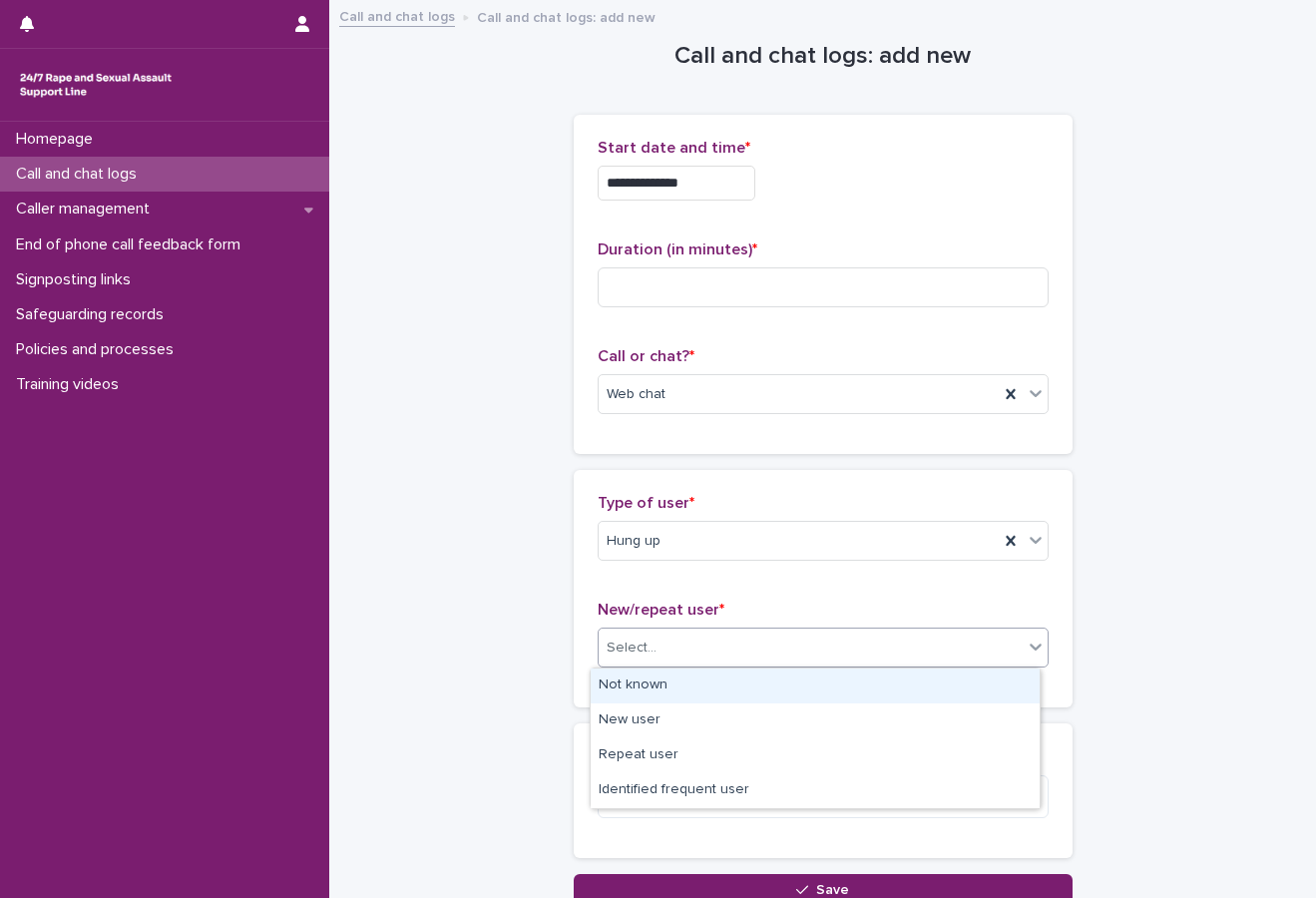 click on "Not known" at bounding box center (815, 685) 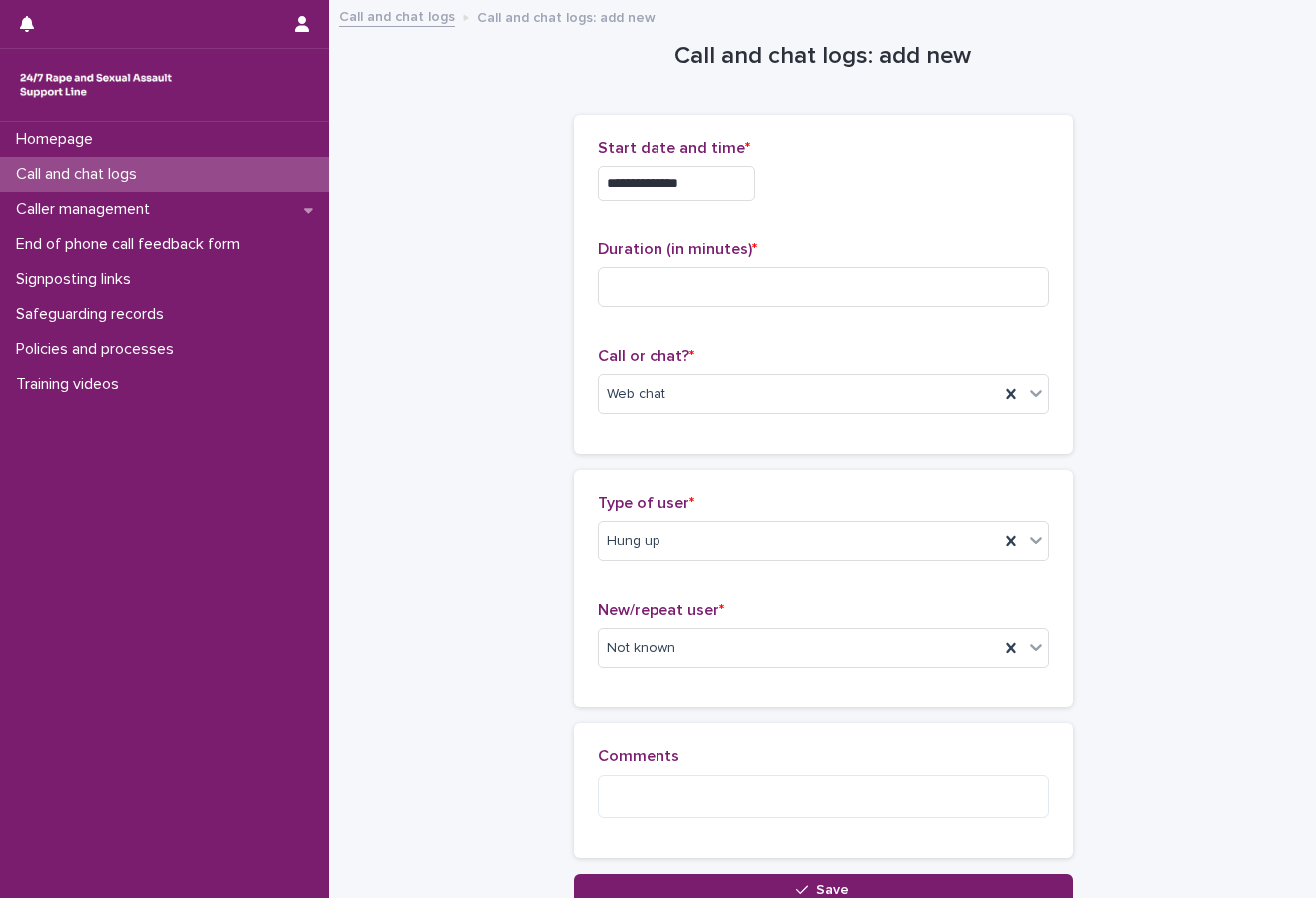 click on "**********" at bounding box center (822, 479) 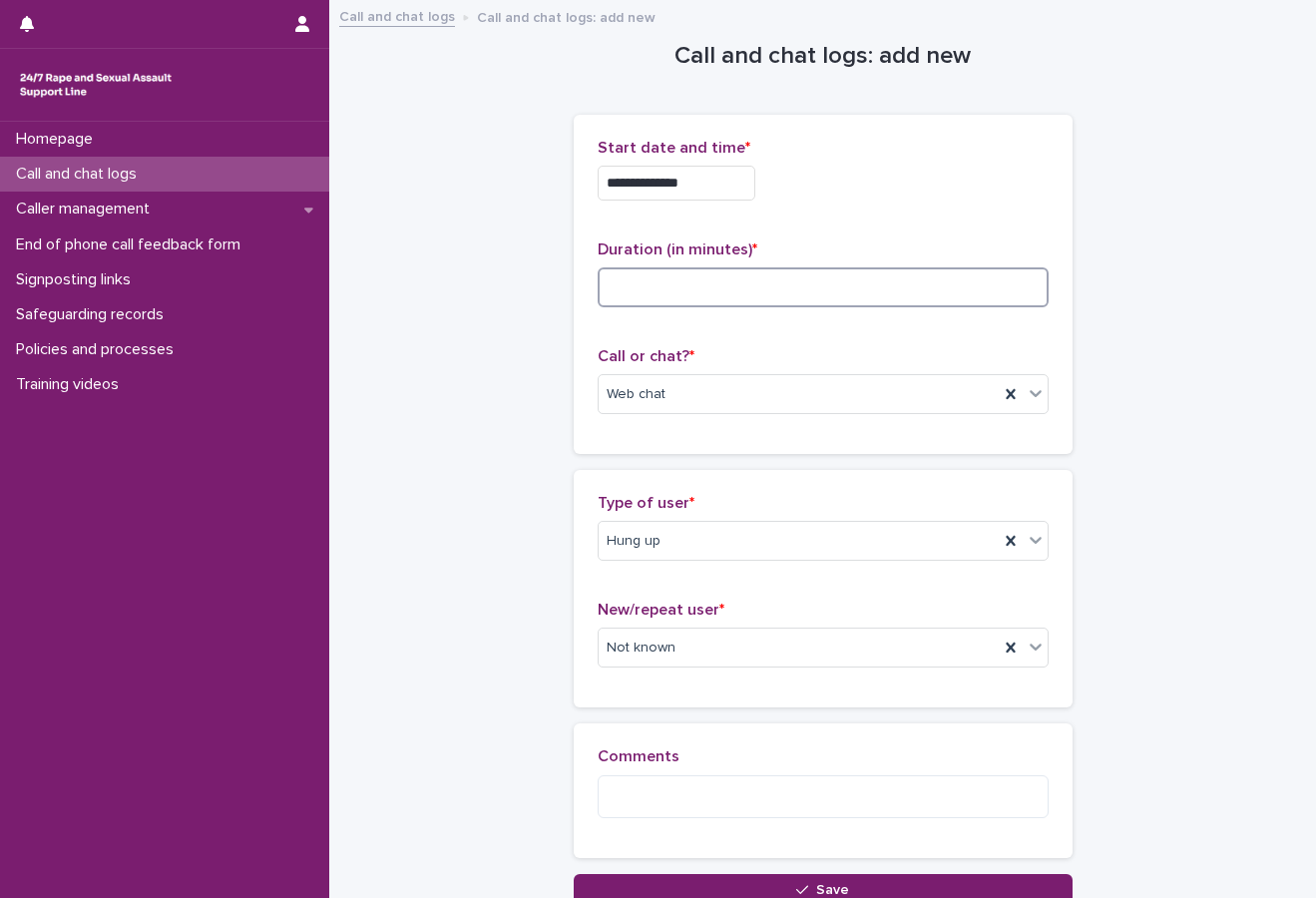 click at bounding box center [823, 287] 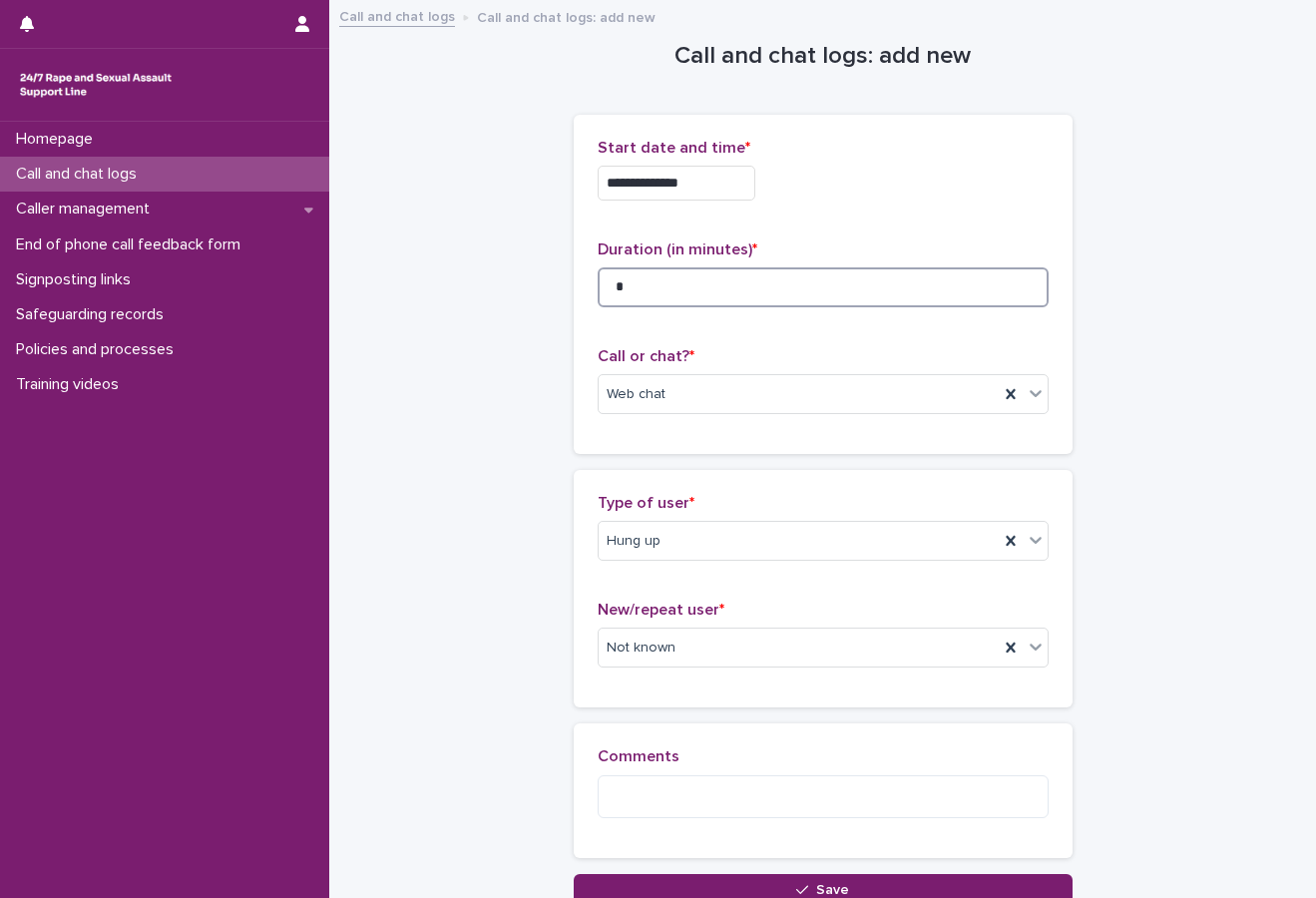 type on "*" 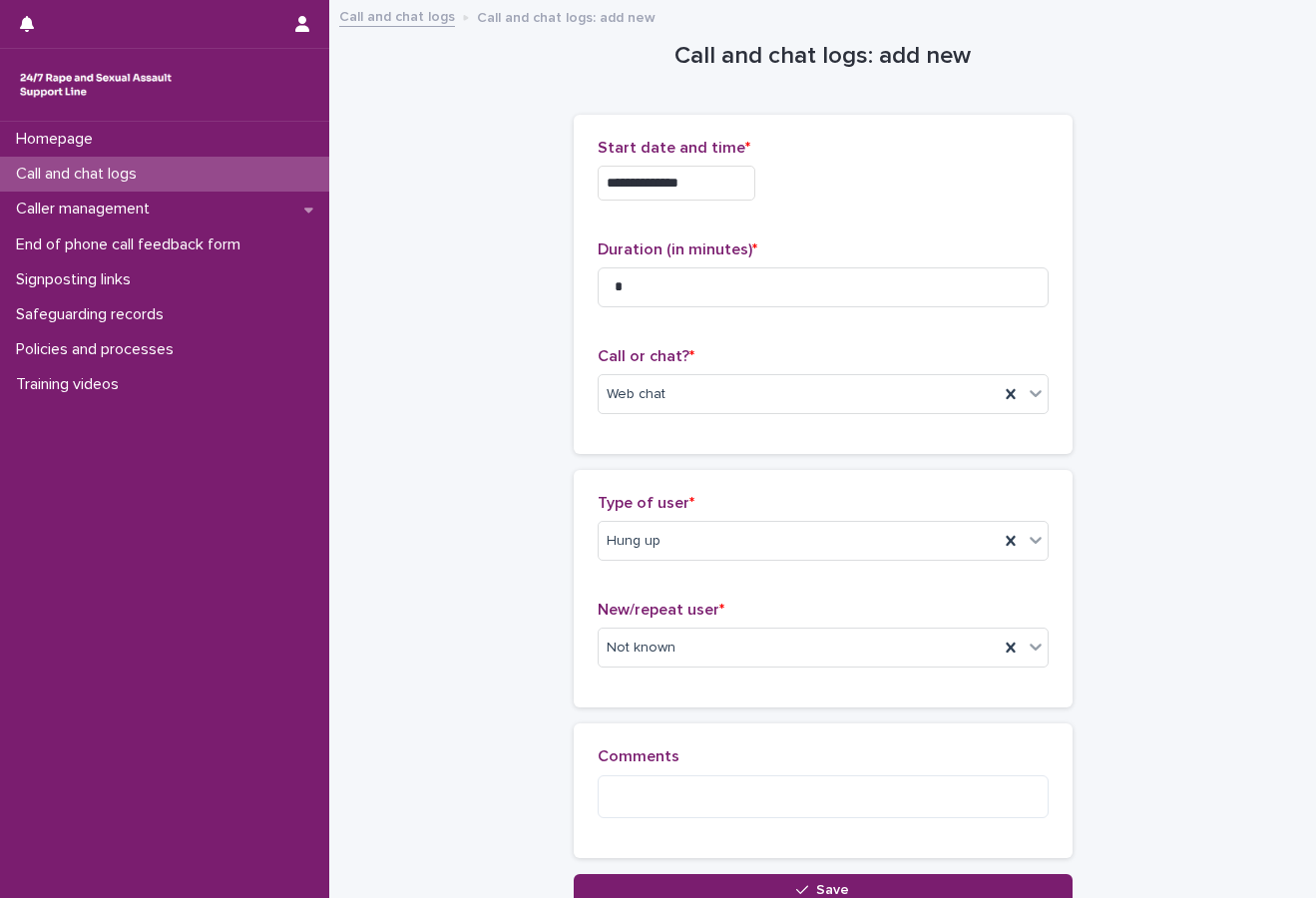 click 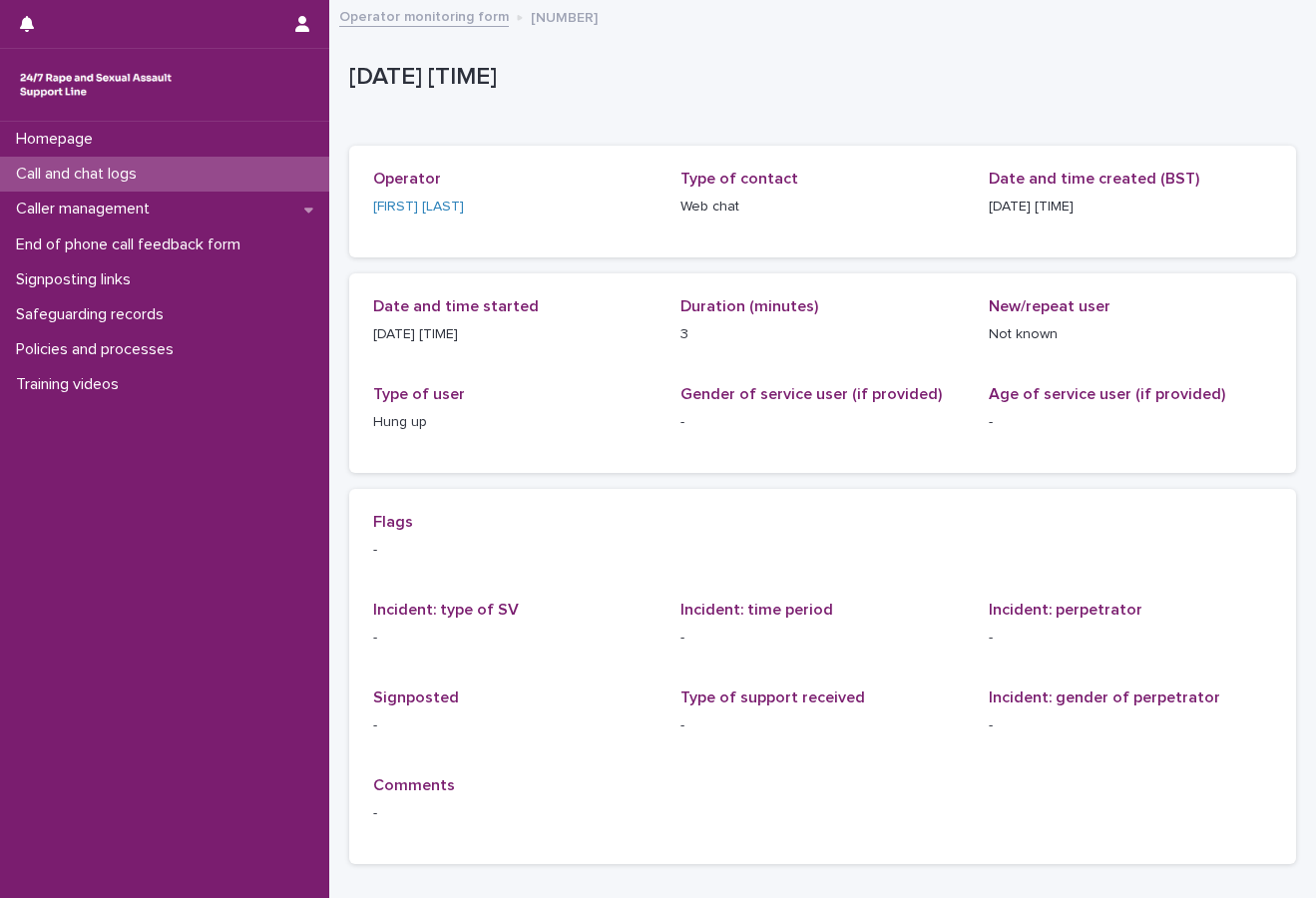 click on "Call and chat logs" at bounding box center [165, 174] 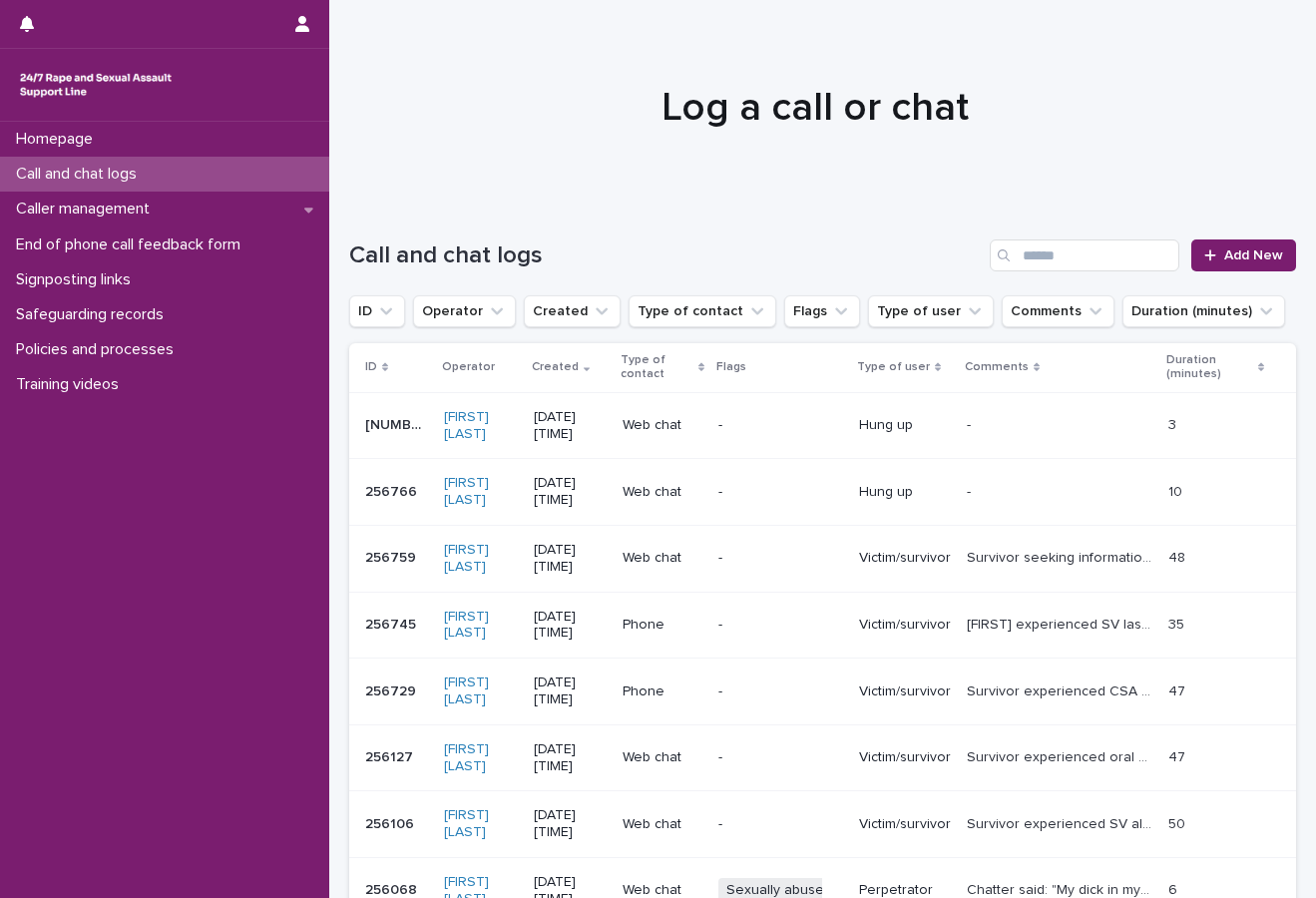 drag, startPoint x: 1293, startPoint y: 468, endPoint x: 868, endPoint y: 243, distance: 480.8846 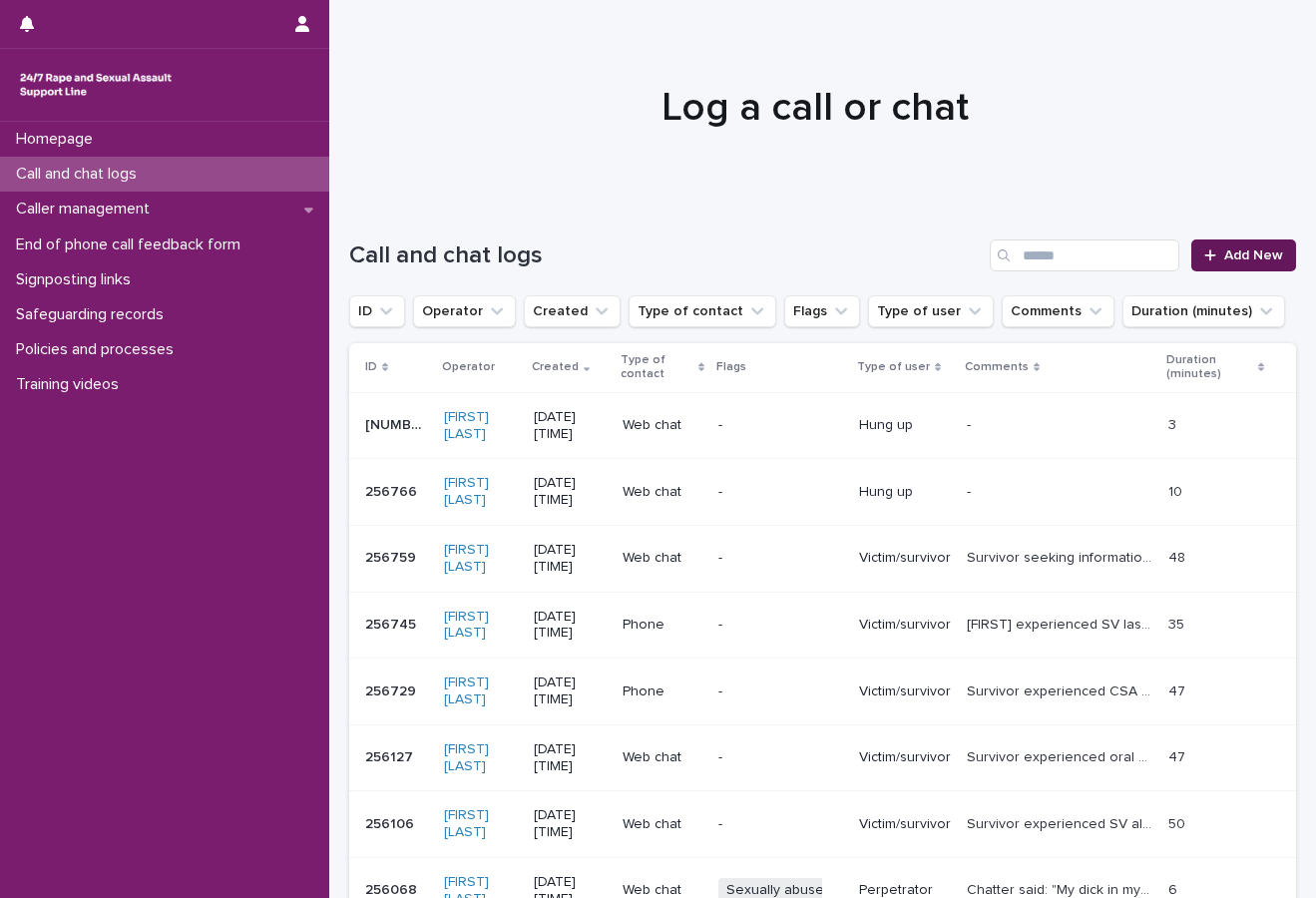 click on "Add New" at bounding box center [1243, 255] 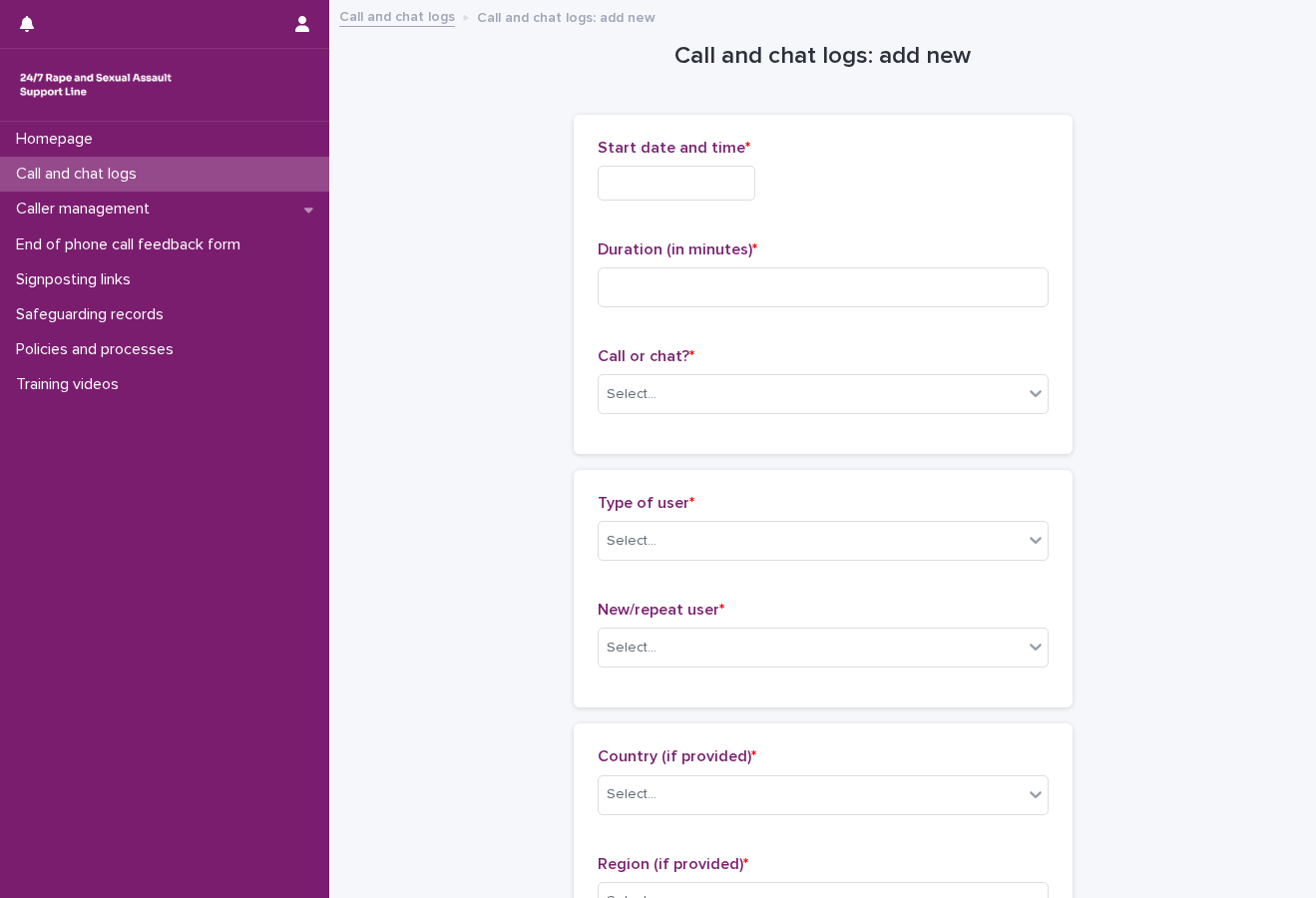 click at bounding box center (676, 183) 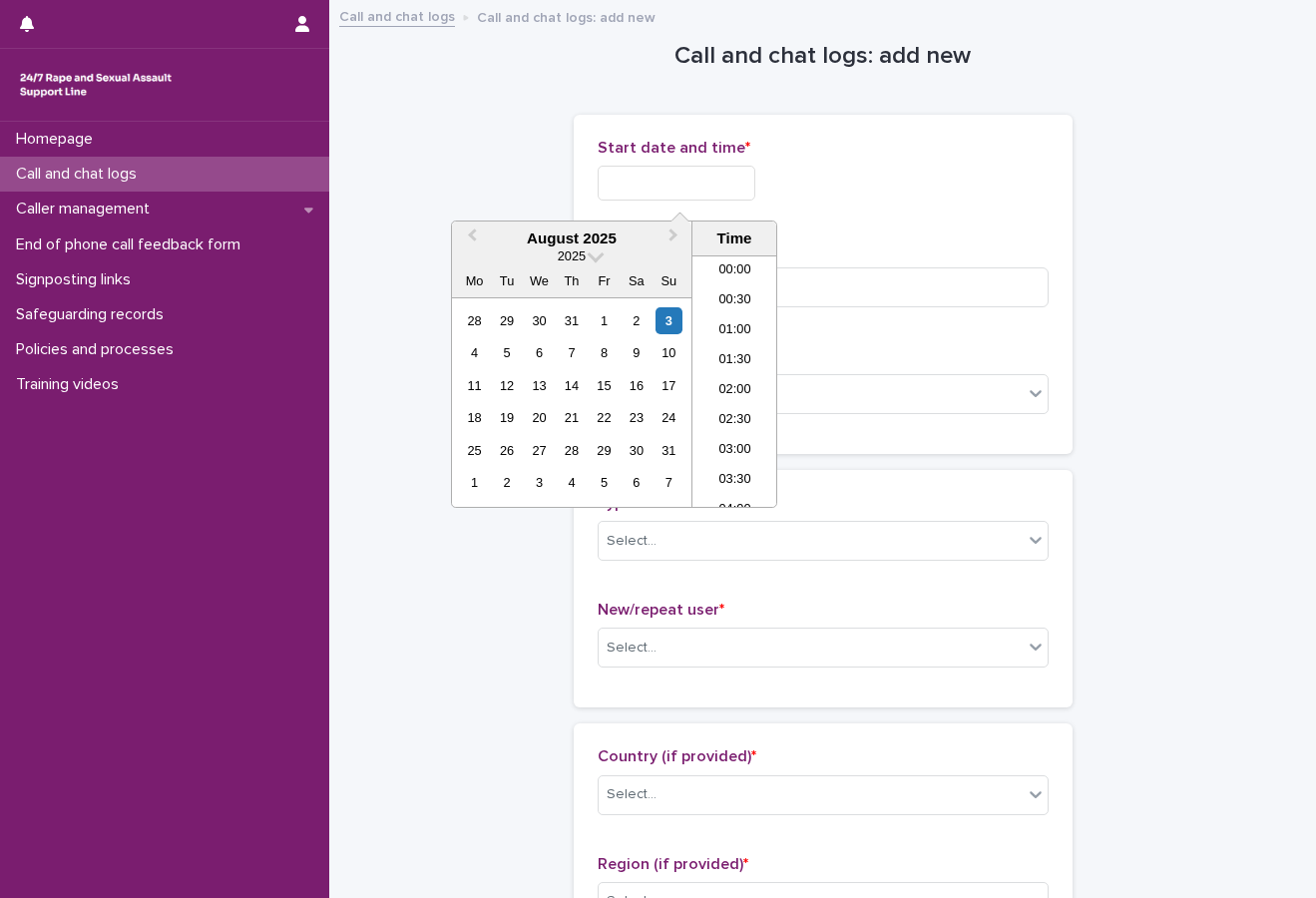 scroll, scrollTop: 1186, scrollLeft: 0, axis: vertical 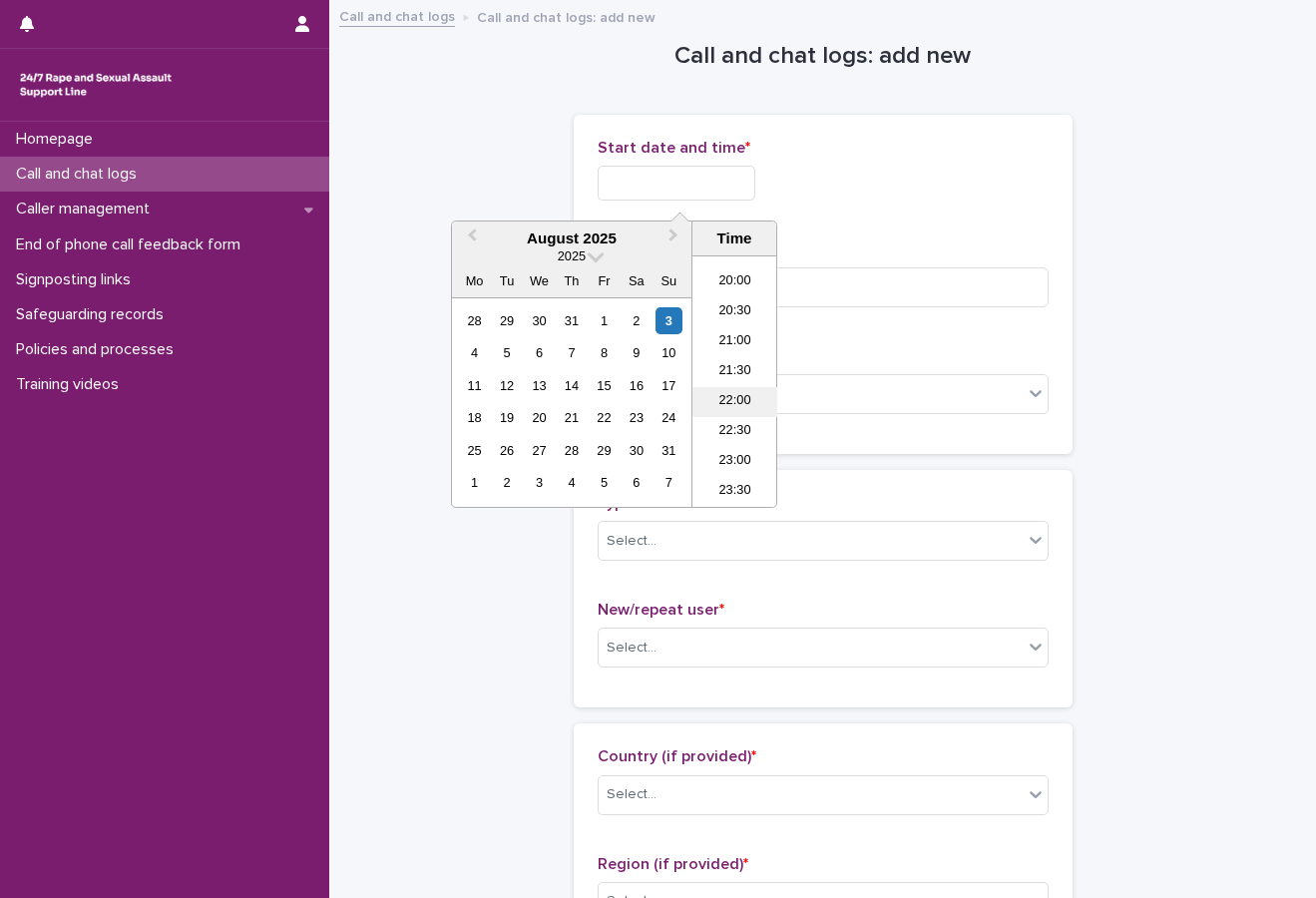 click on "22:00" at bounding box center [734, 402] 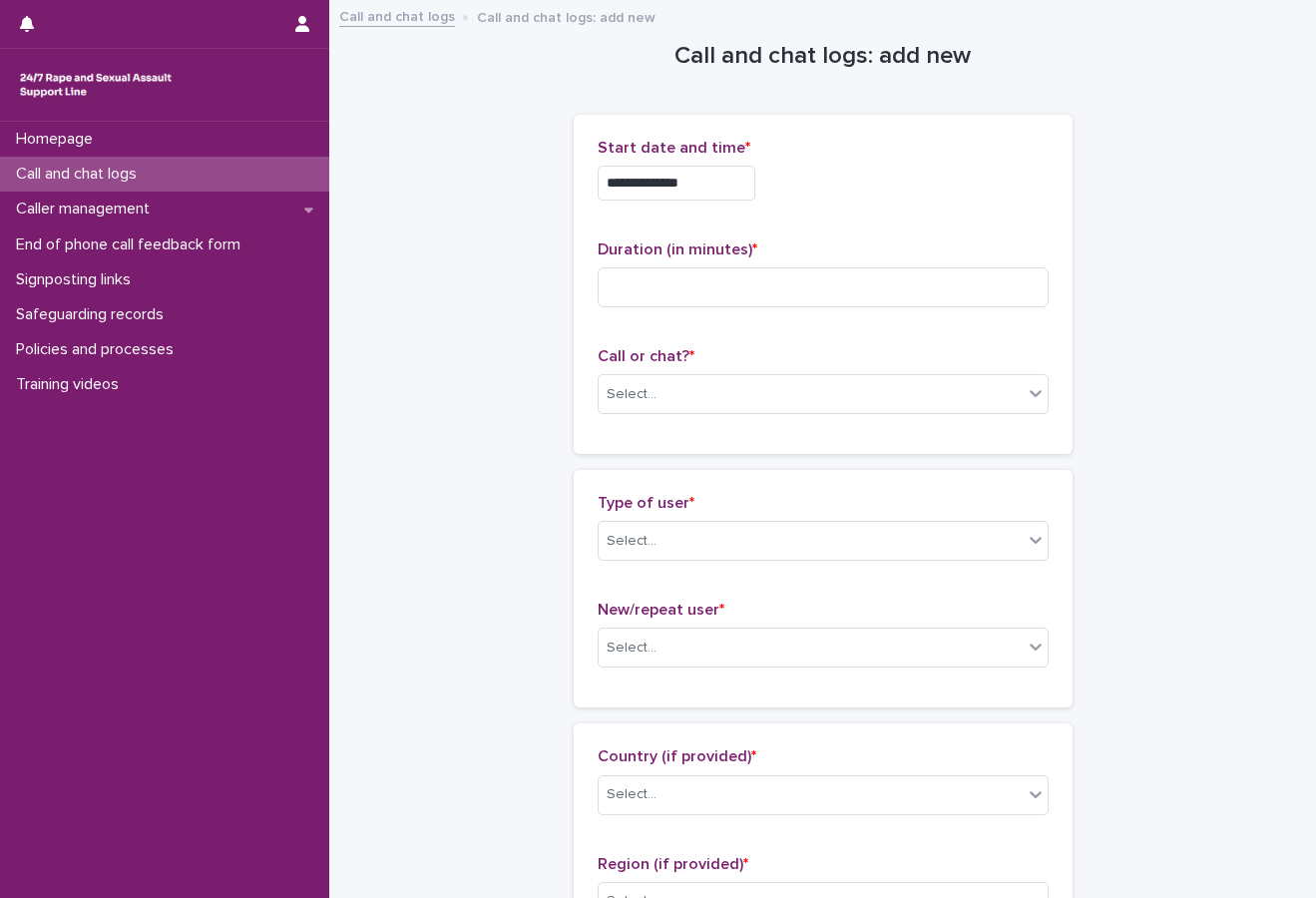 click on "**********" at bounding box center [676, 183] 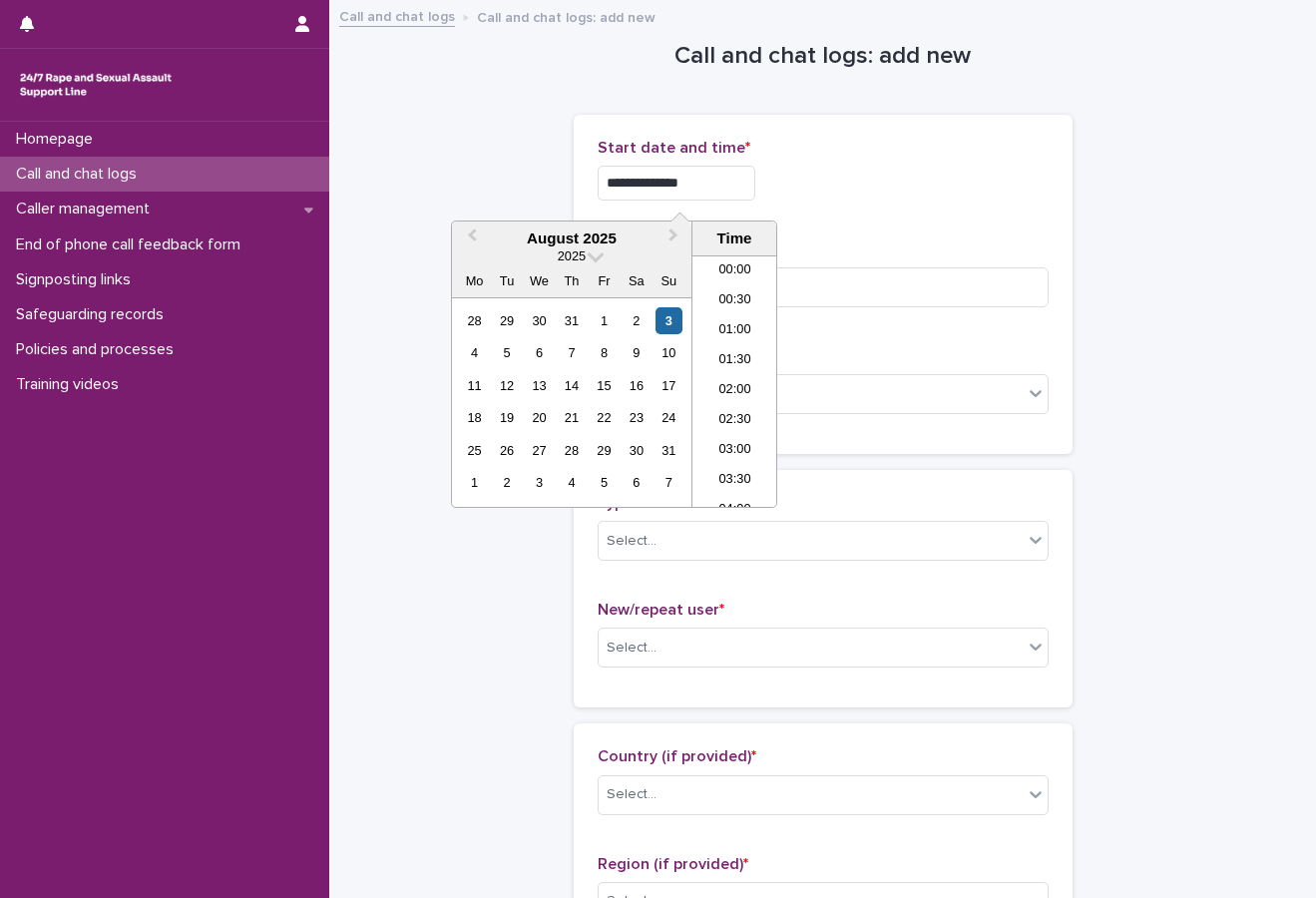 scroll, scrollTop: 1186, scrollLeft: 0, axis: vertical 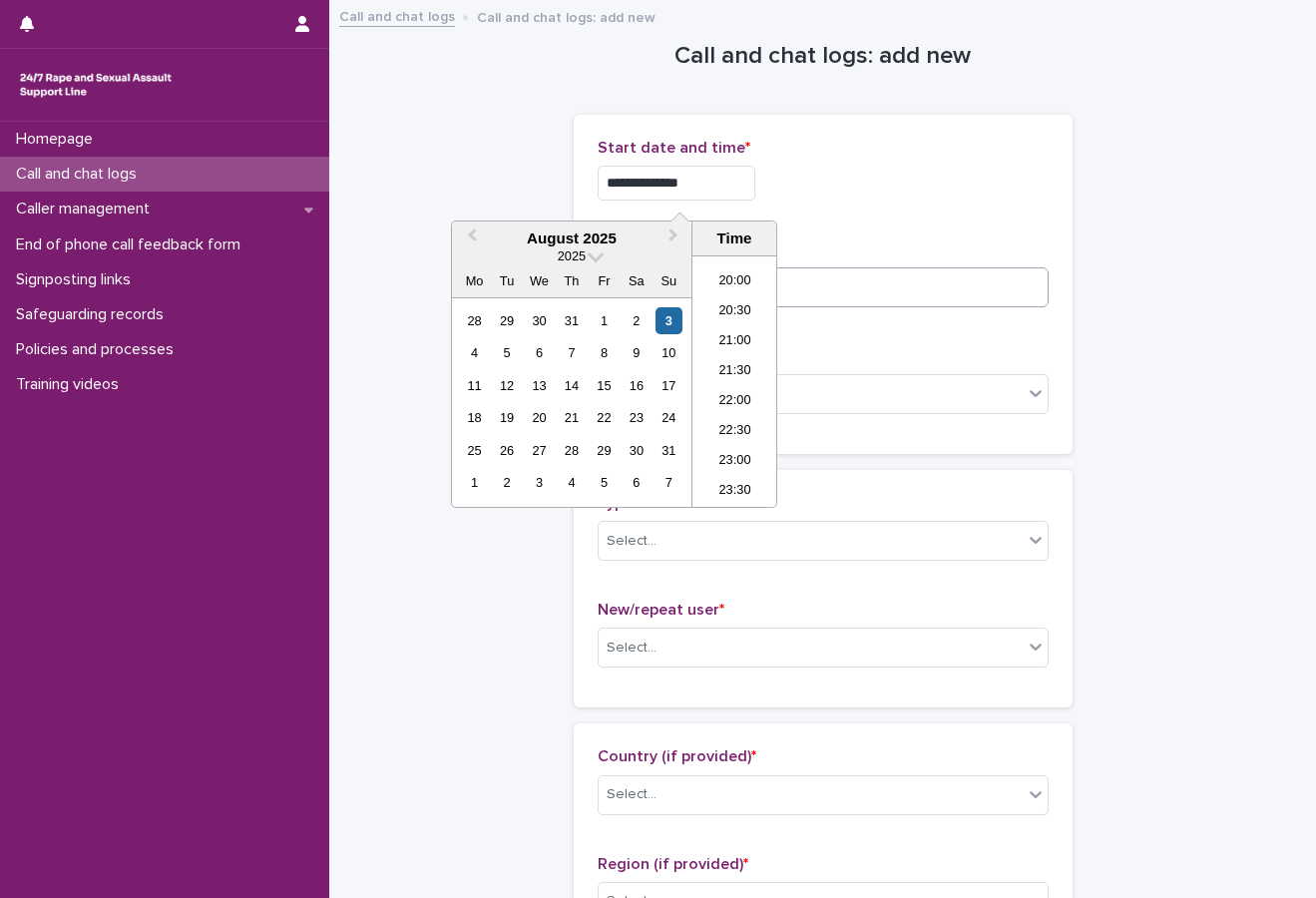type on "**********" 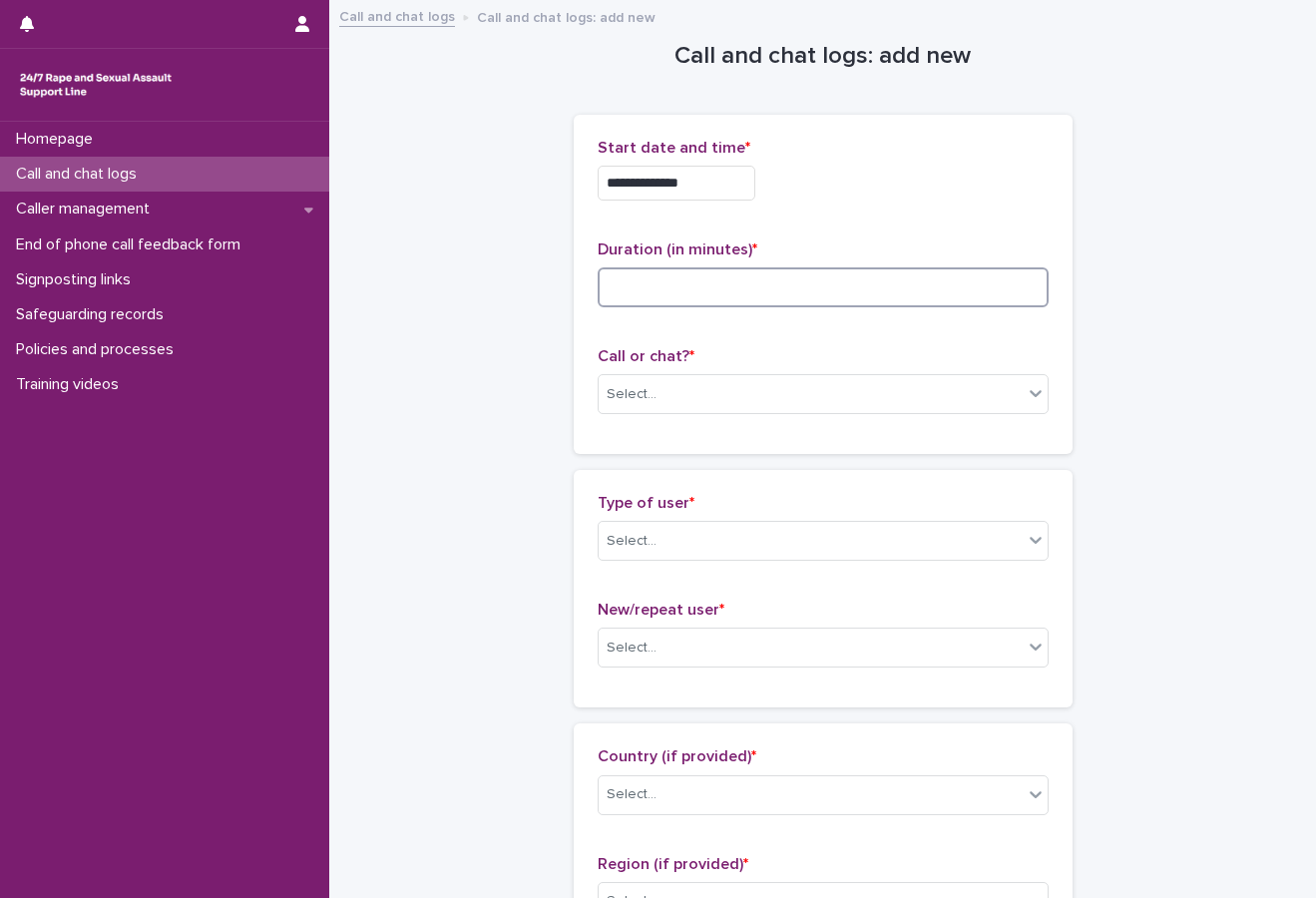 click at bounding box center [823, 287] 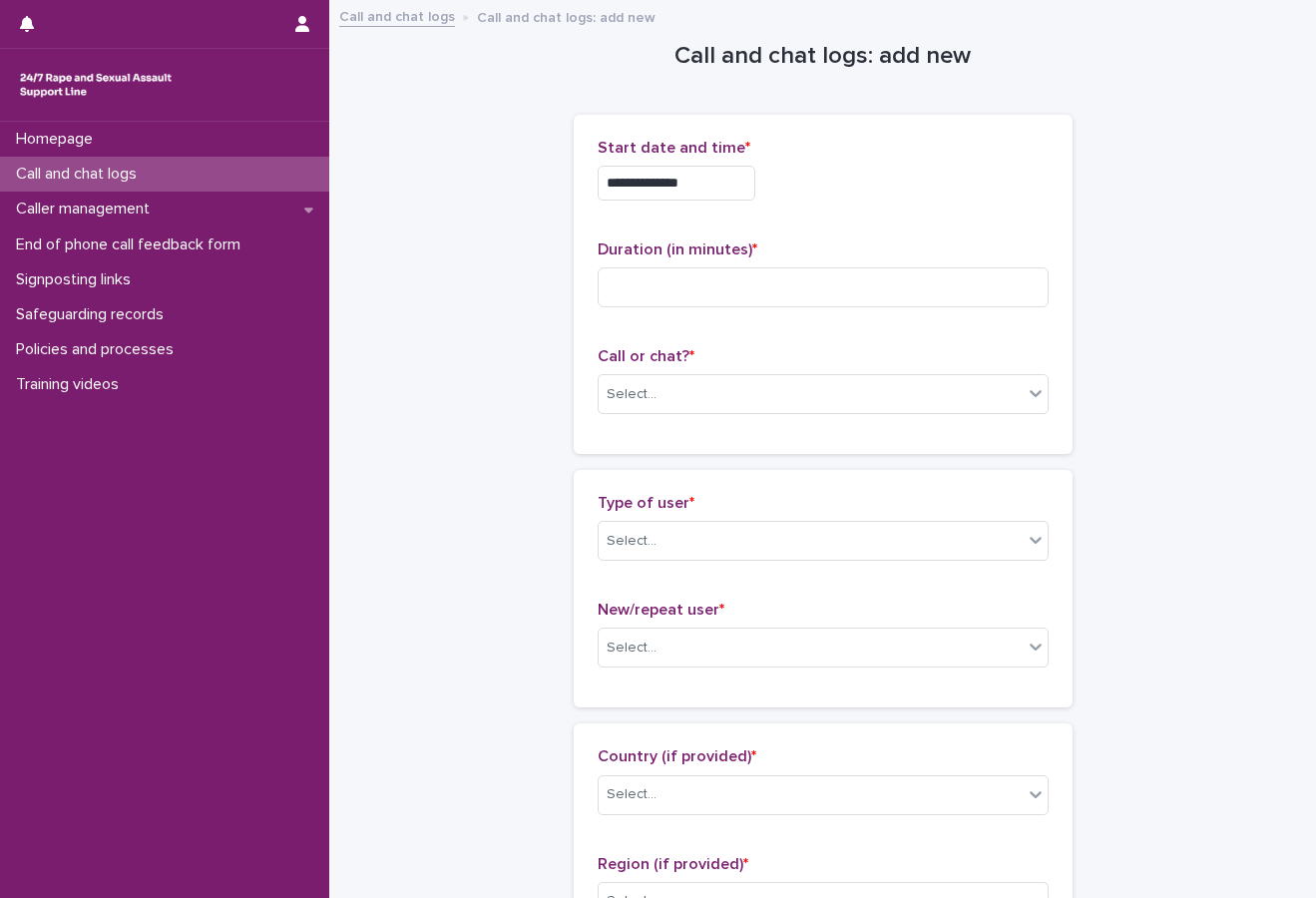 drag, startPoint x: 1264, startPoint y: 51, endPoint x: 1247, endPoint y: 52, distance: 17.029386 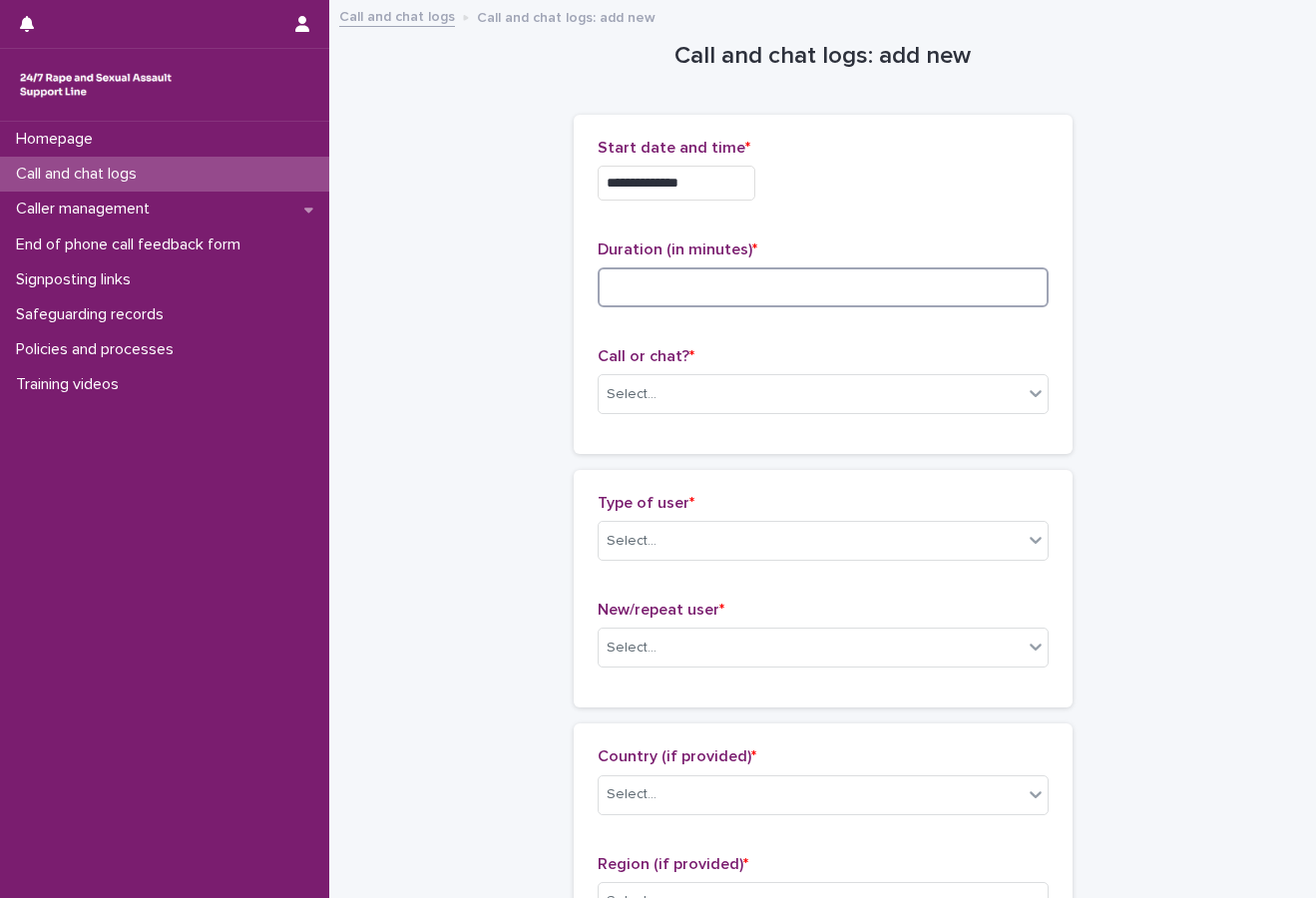 click at bounding box center [823, 287] 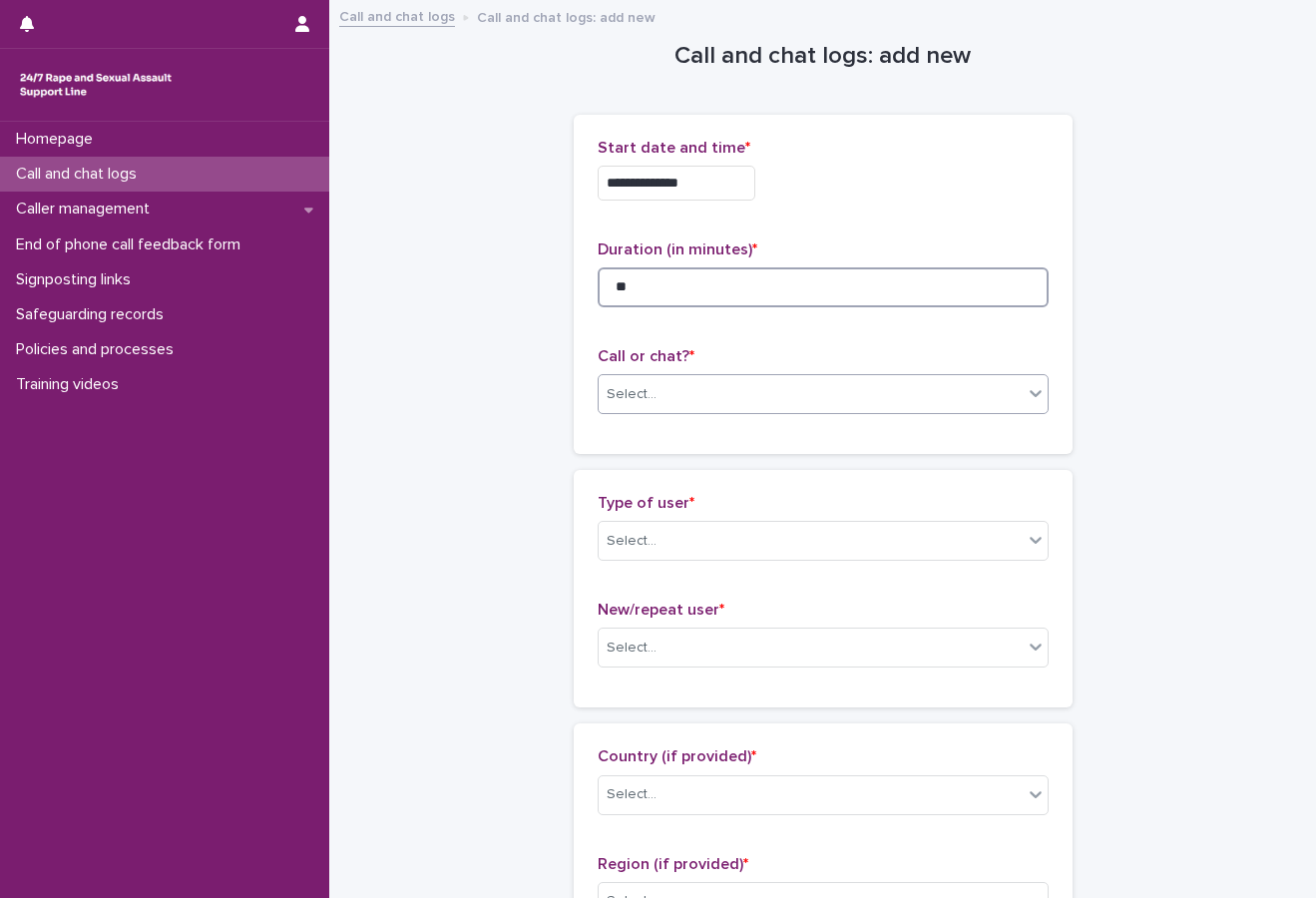 type on "**" 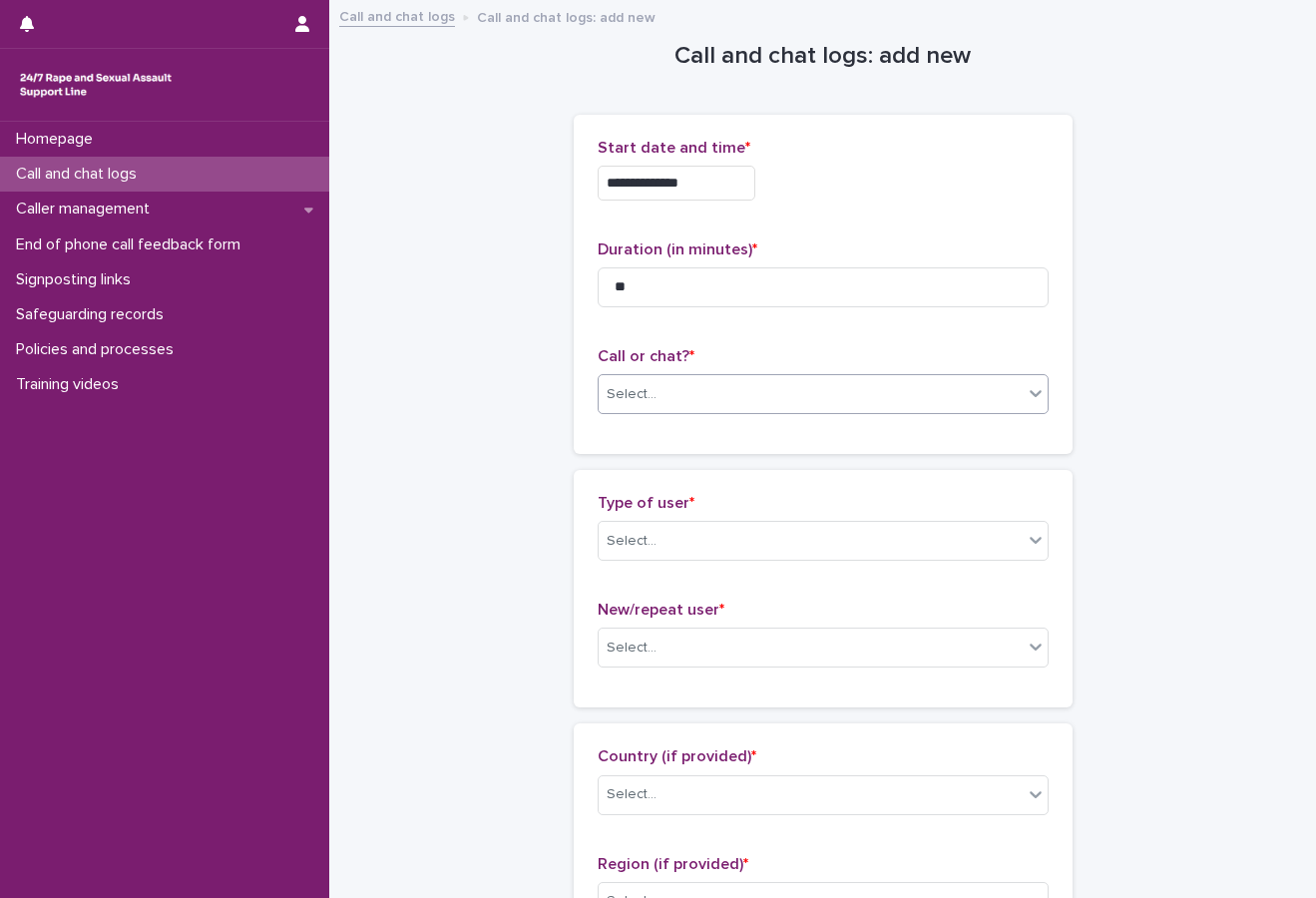 click on "Select..." at bounding box center (810, 394) 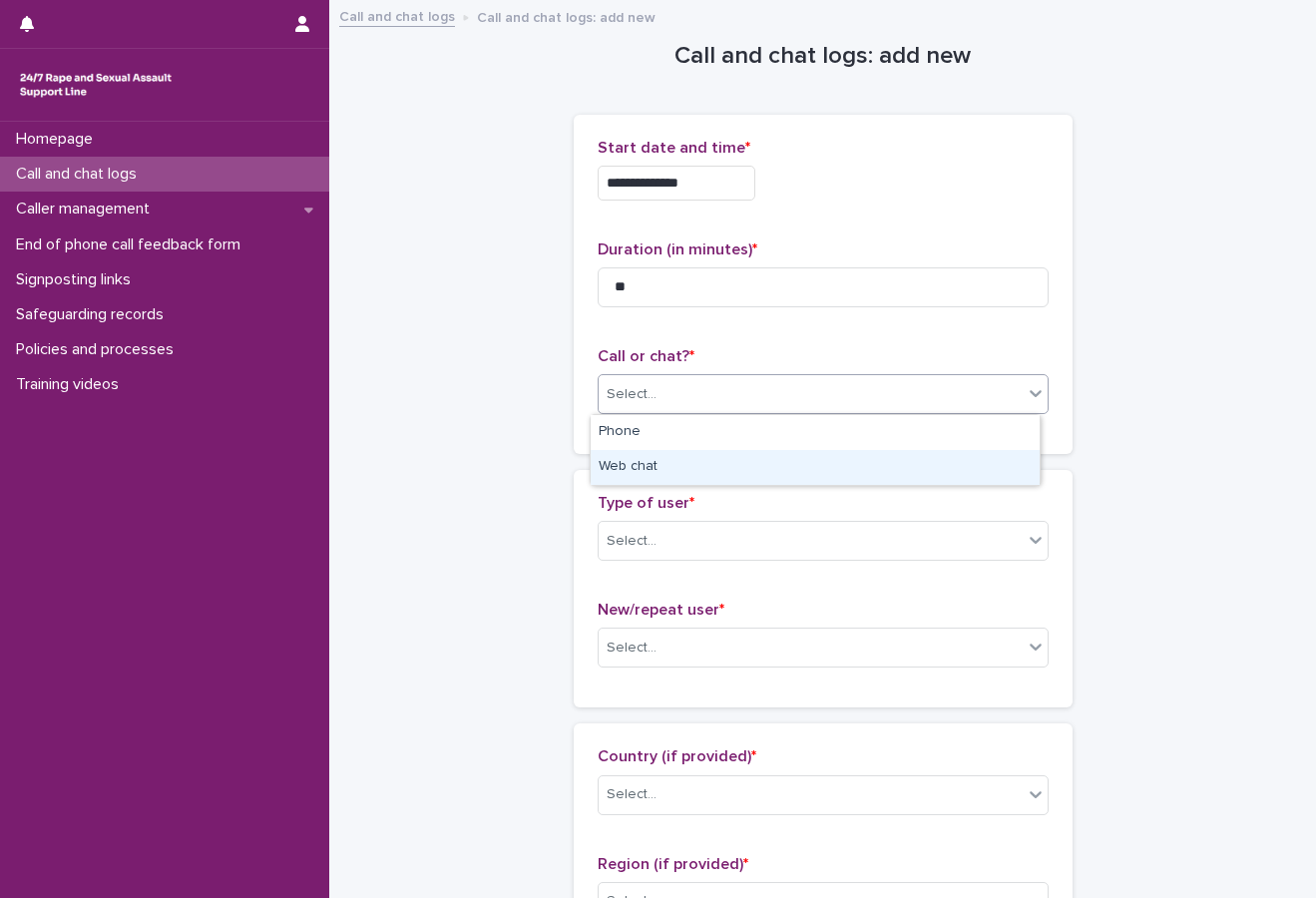 click on "Web chat" at bounding box center (815, 467) 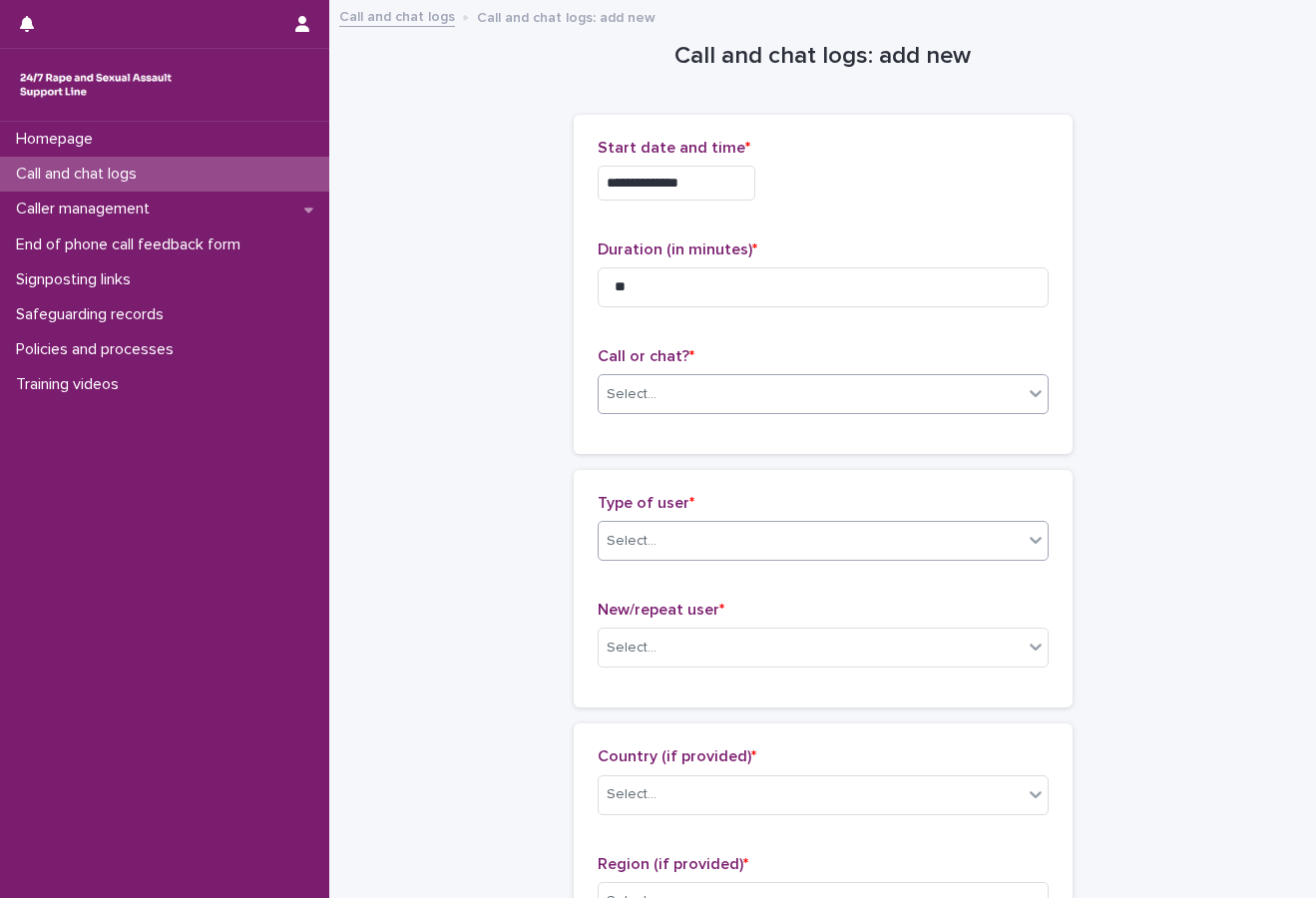 click on "Select..." at bounding box center (810, 541) 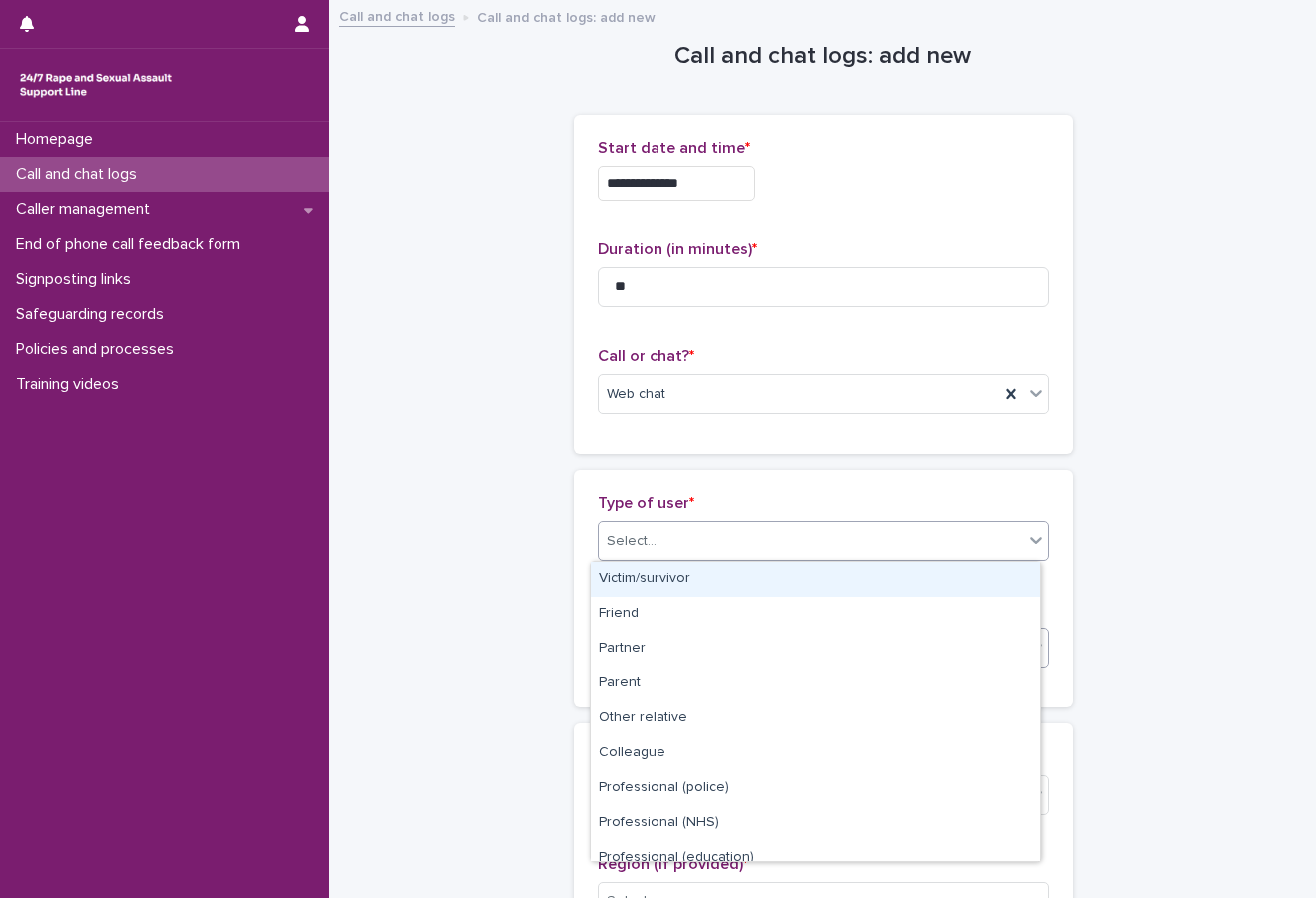 drag, startPoint x: 660, startPoint y: 585, endPoint x: 652, endPoint y: 643, distance: 58.549125 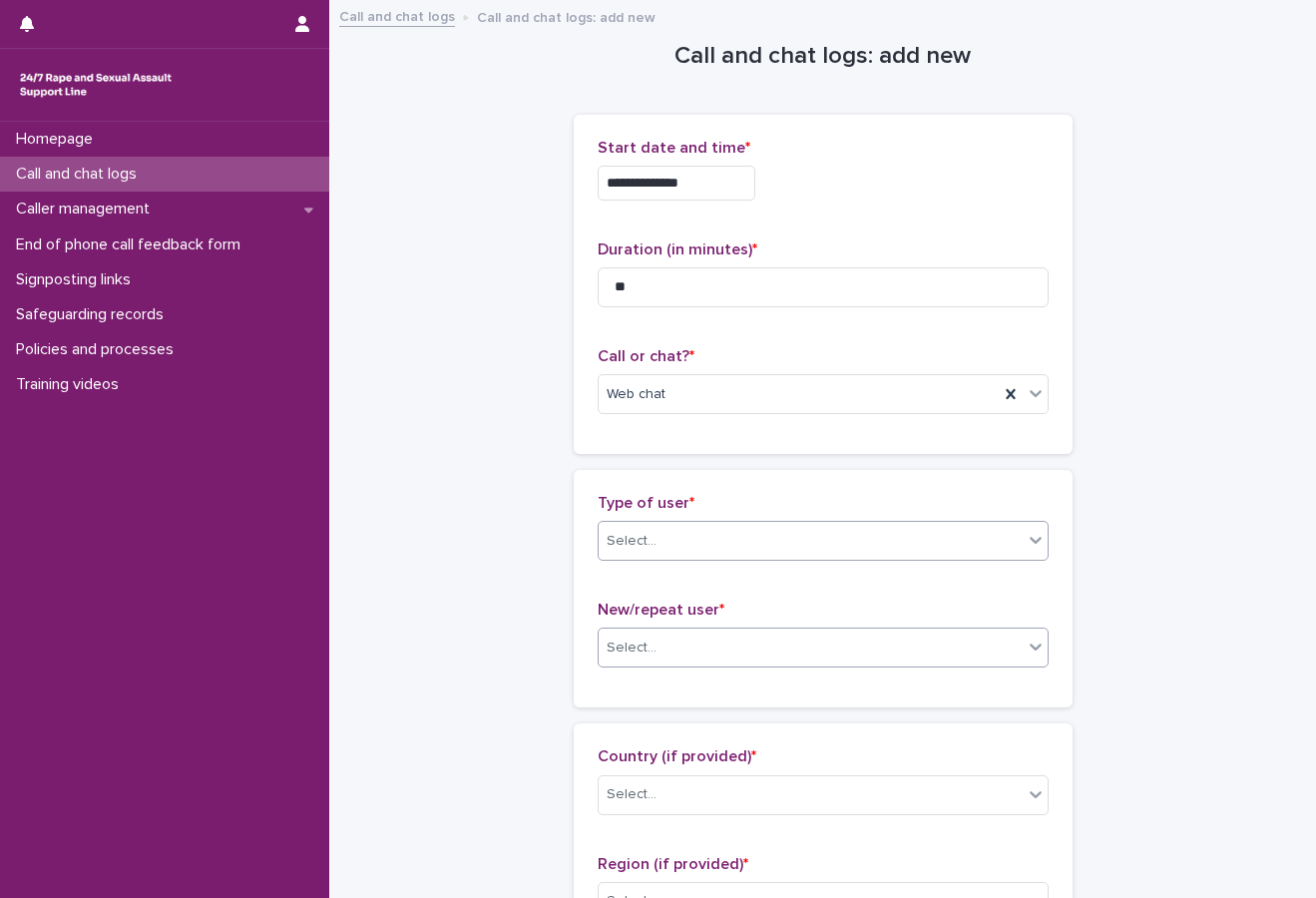 click on "Select..." at bounding box center (810, 648) 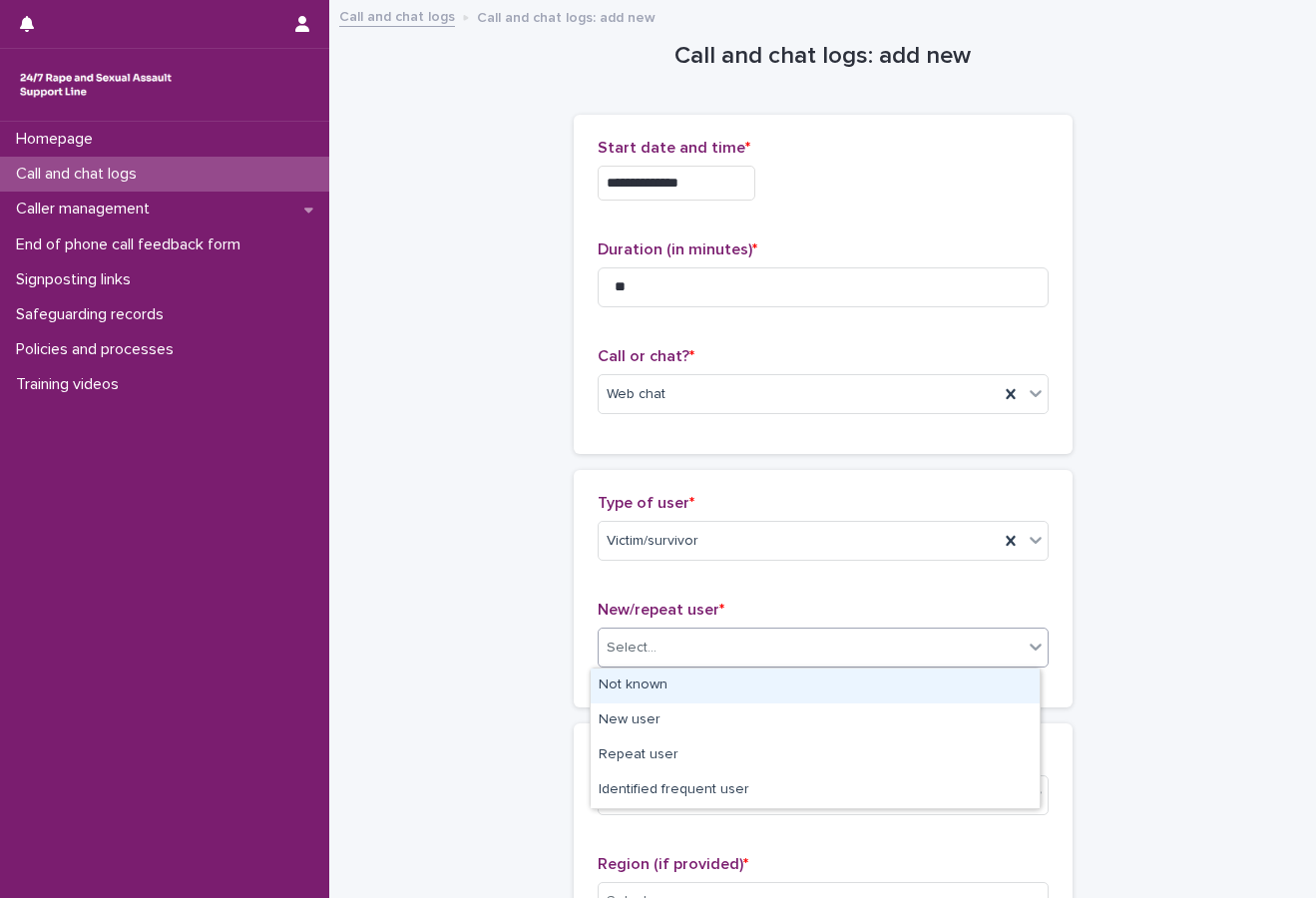 click on "Not known" at bounding box center [815, 685] 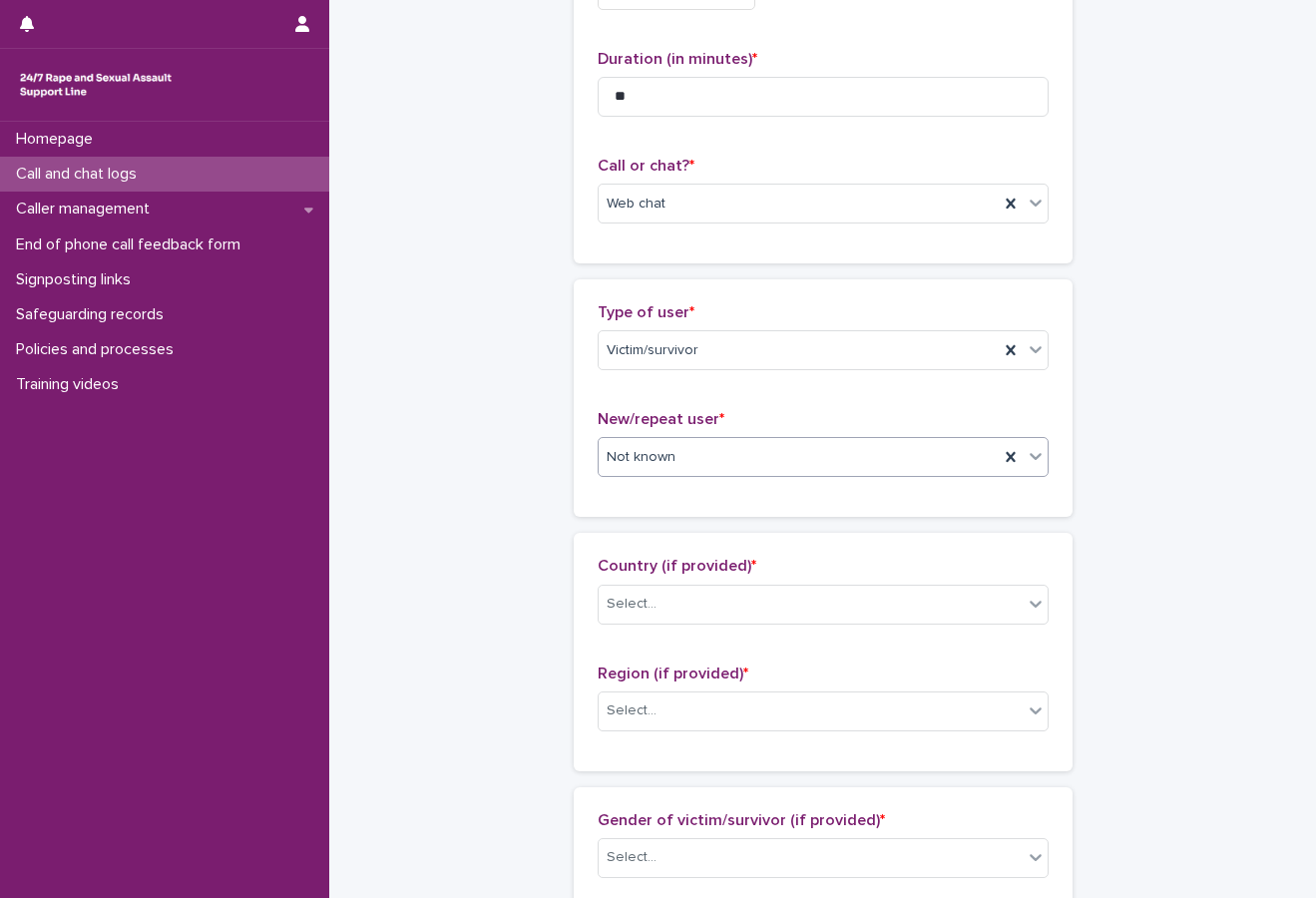 scroll, scrollTop: 200, scrollLeft: 0, axis: vertical 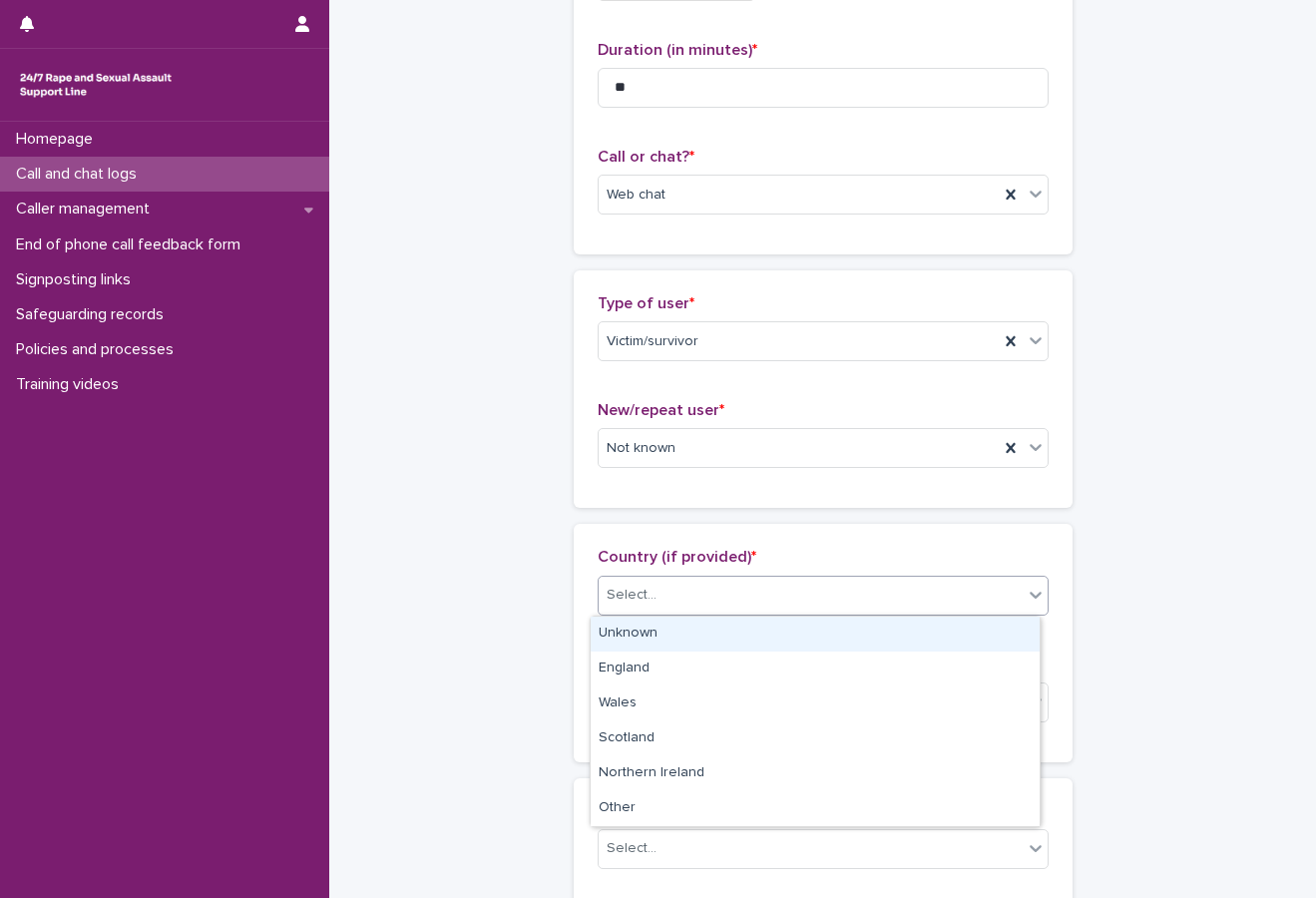 click at bounding box center (659, 595) 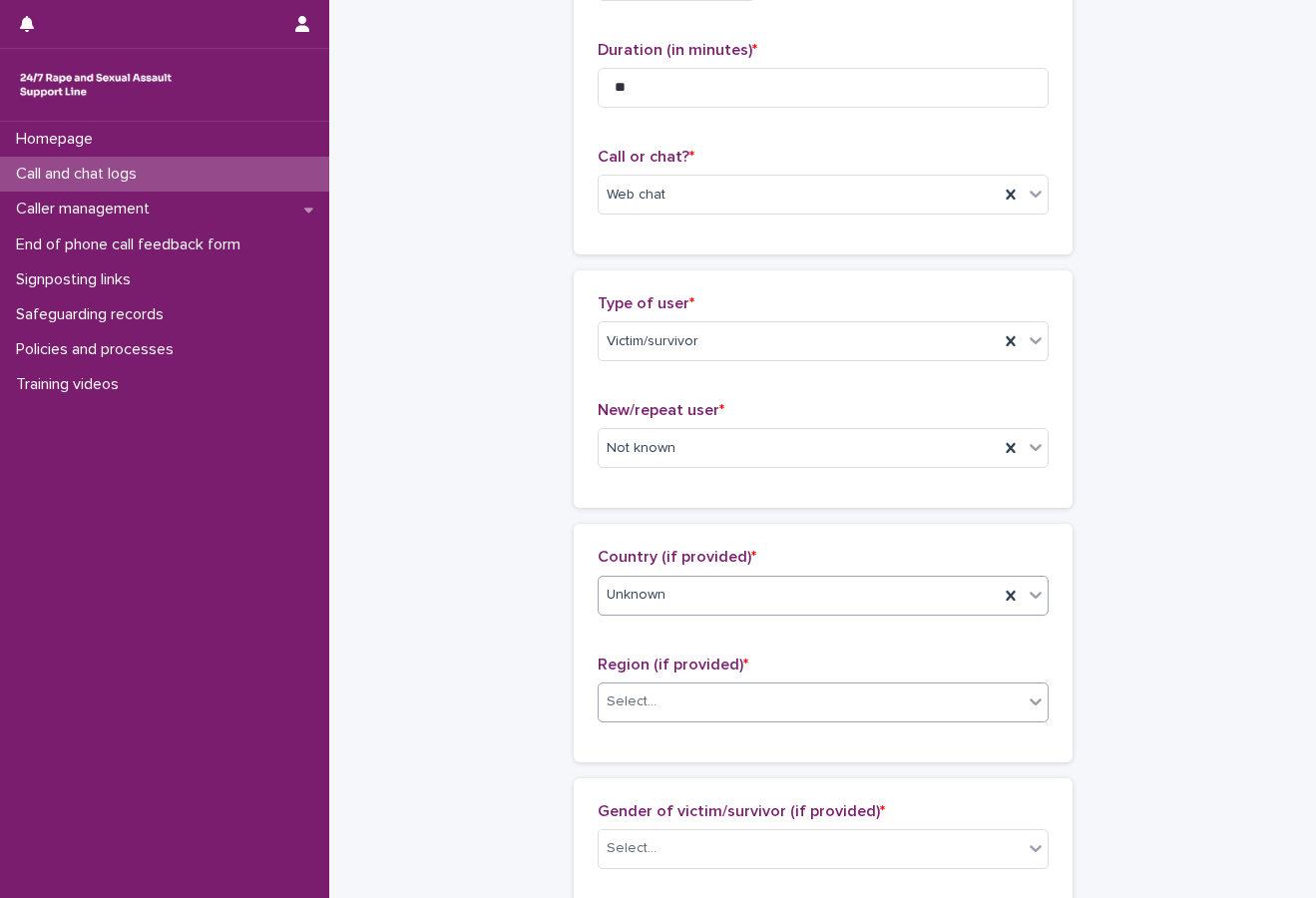 click on "Select..." at bounding box center [810, 701] 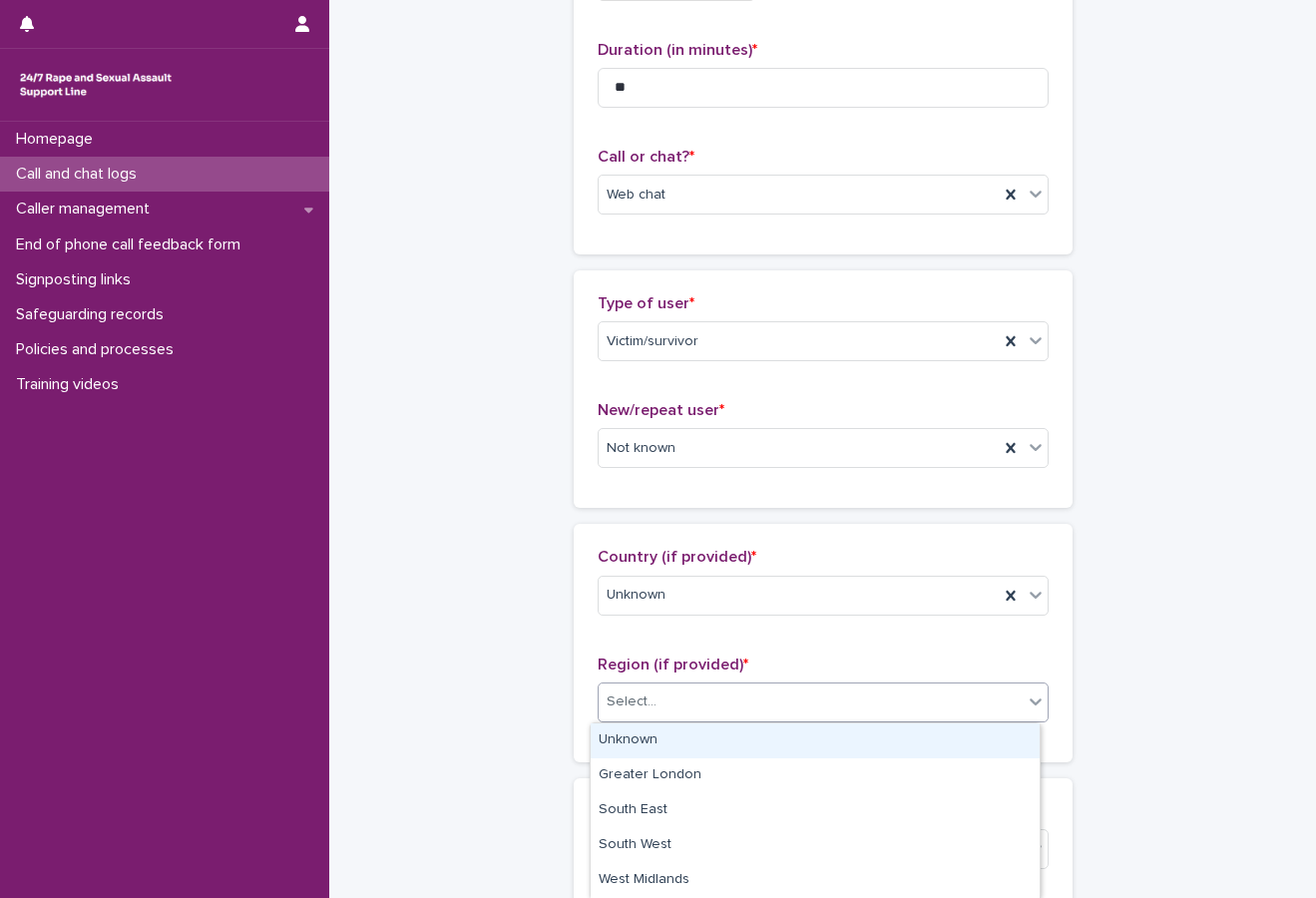 click on "Unknown" at bounding box center (815, 740) 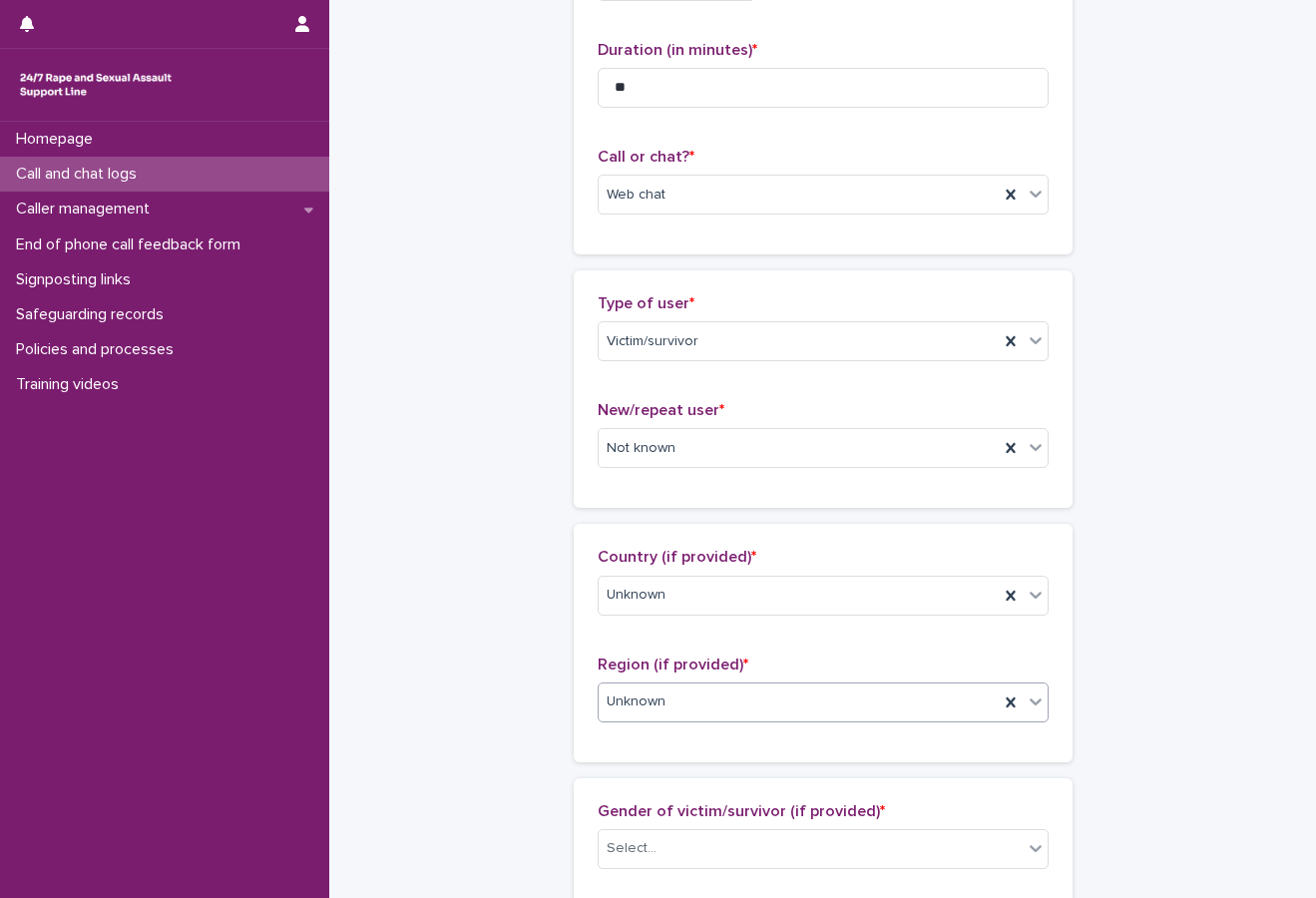 scroll, scrollTop: 499, scrollLeft: 0, axis: vertical 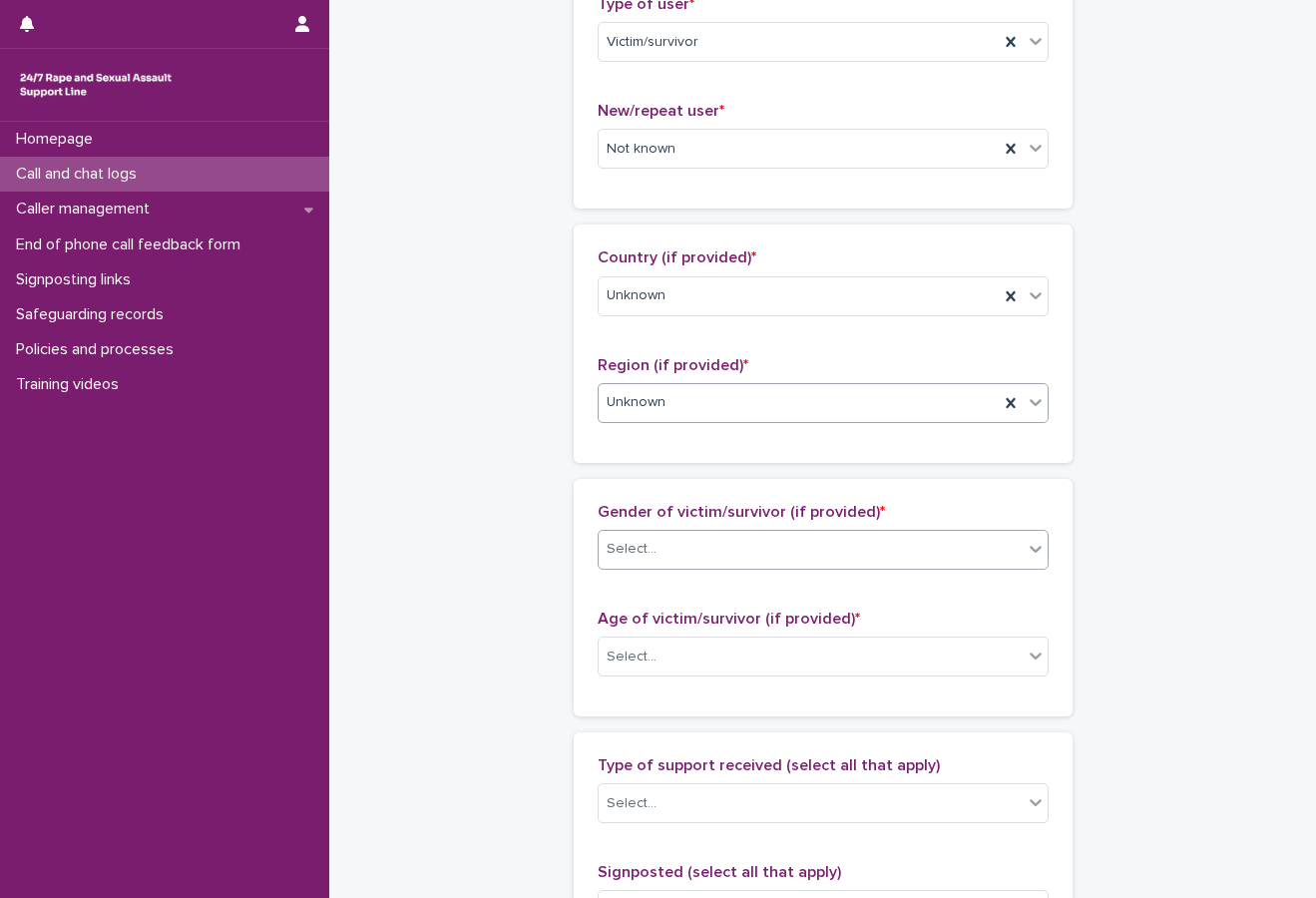 click on "Select..." at bounding box center [810, 549] 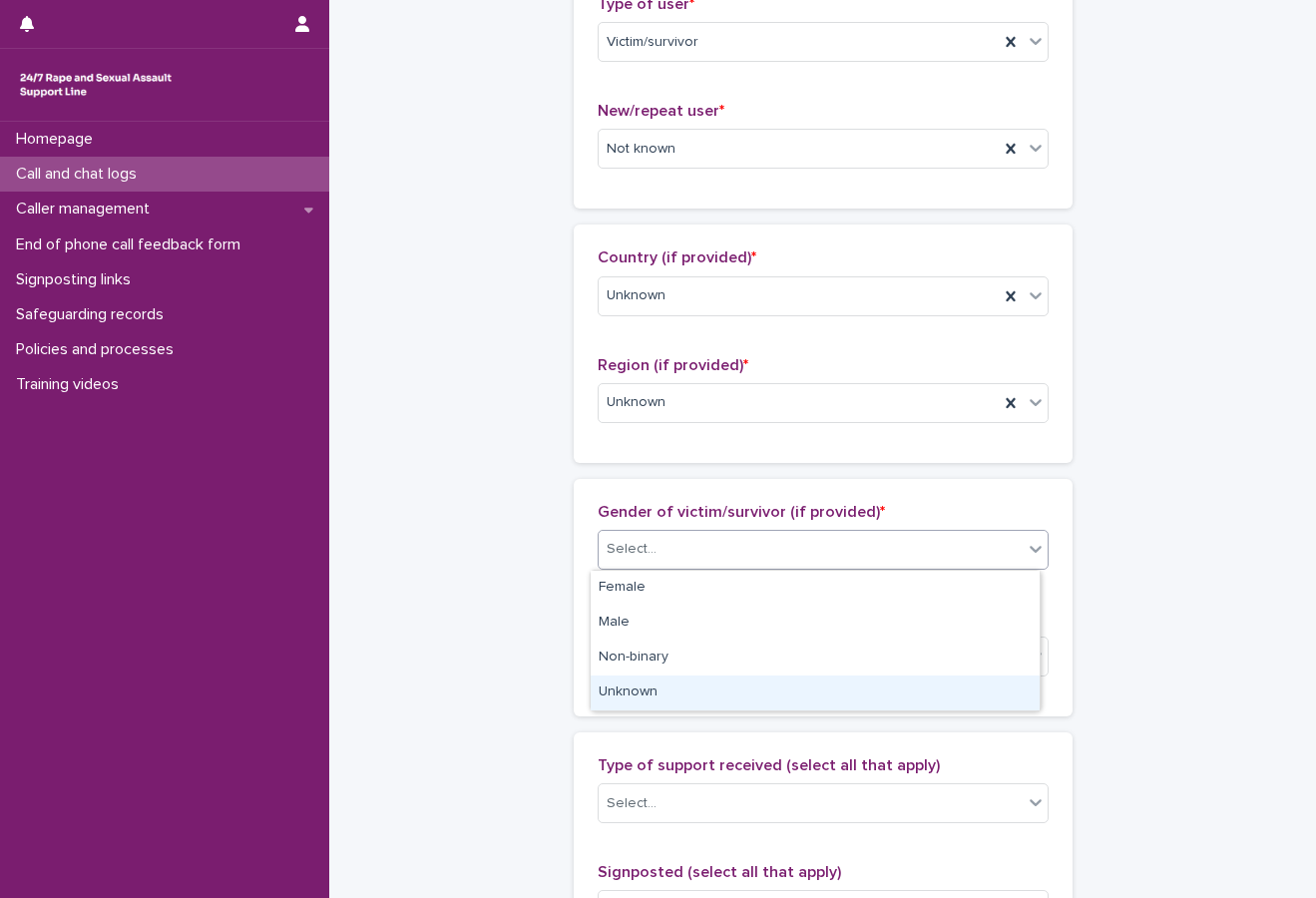click on "Unknown" at bounding box center (815, 692) 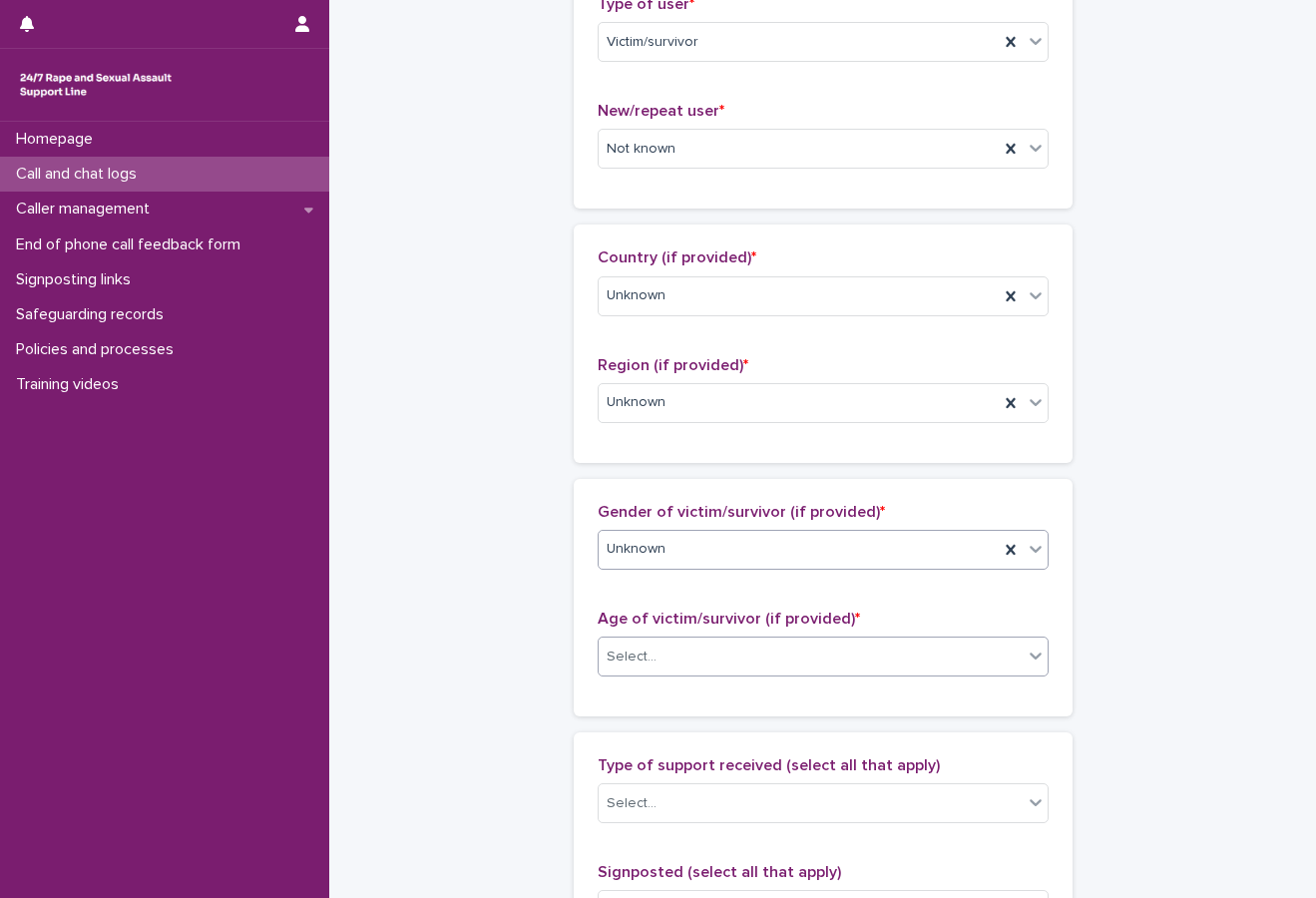 click on "Select..." at bounding box center [810, 657] 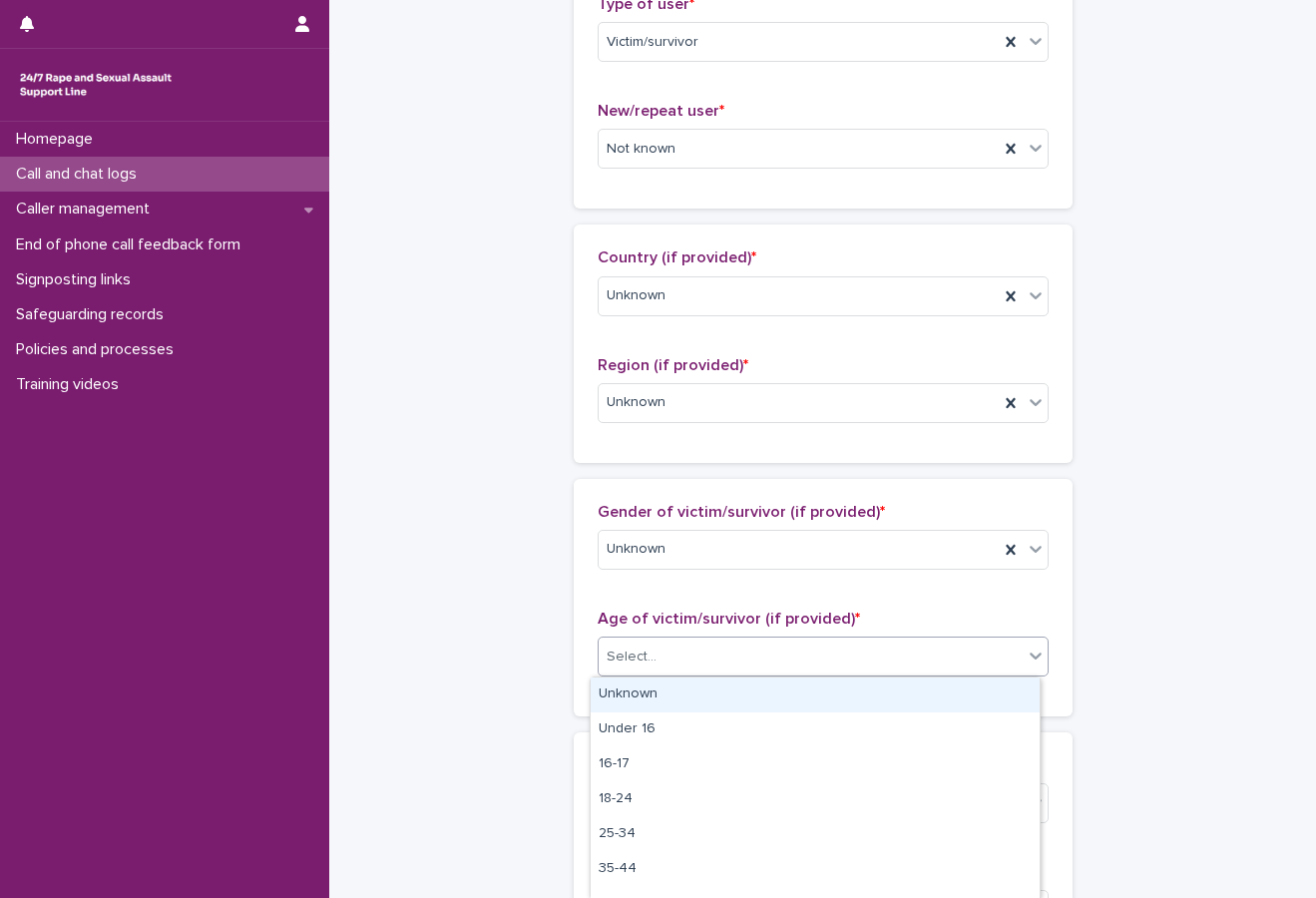 click on "Unknown" at bounding box center (815, 694) 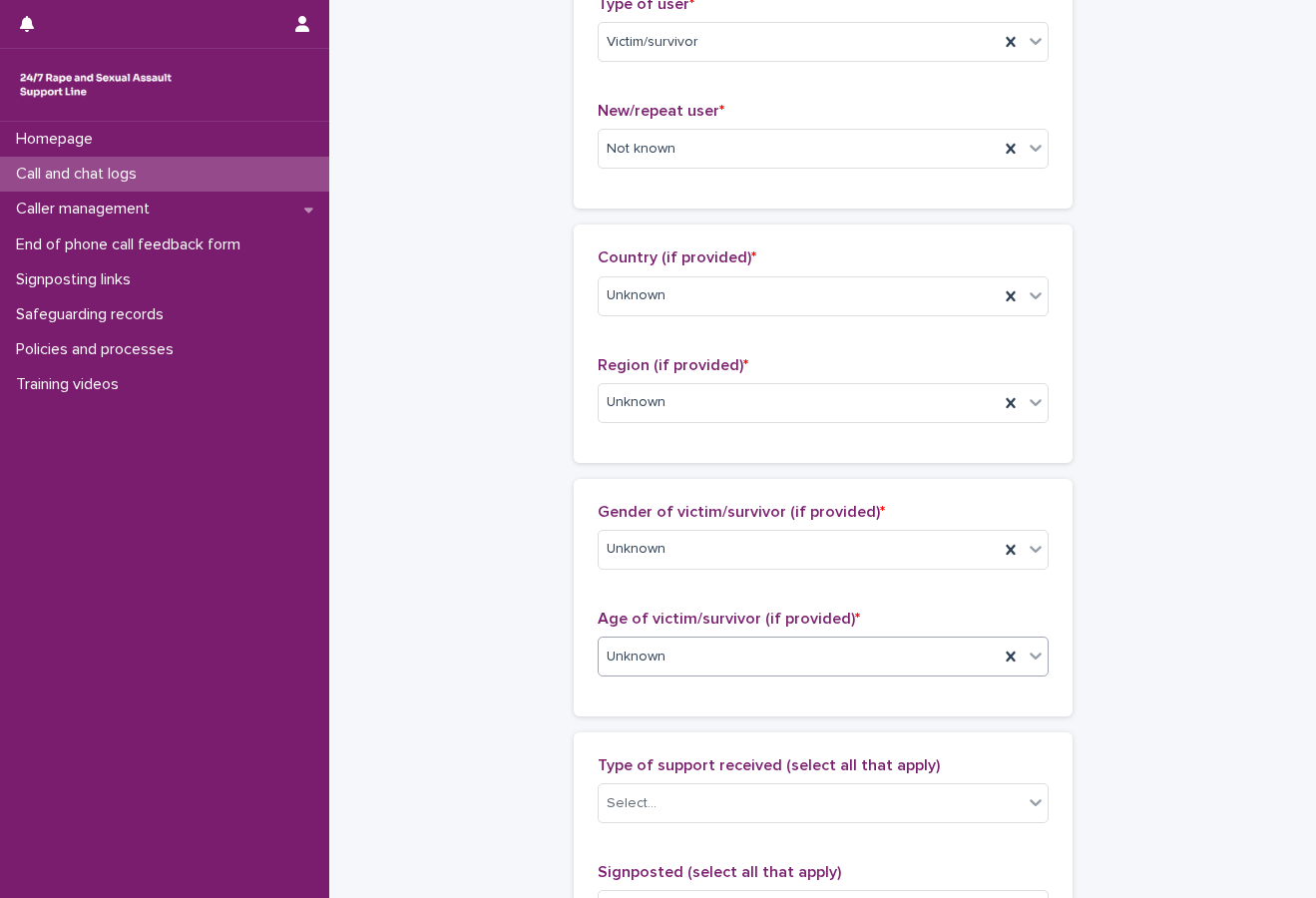 scroll, scrollTop: 798, scrollLeft: 0, axis: vertical 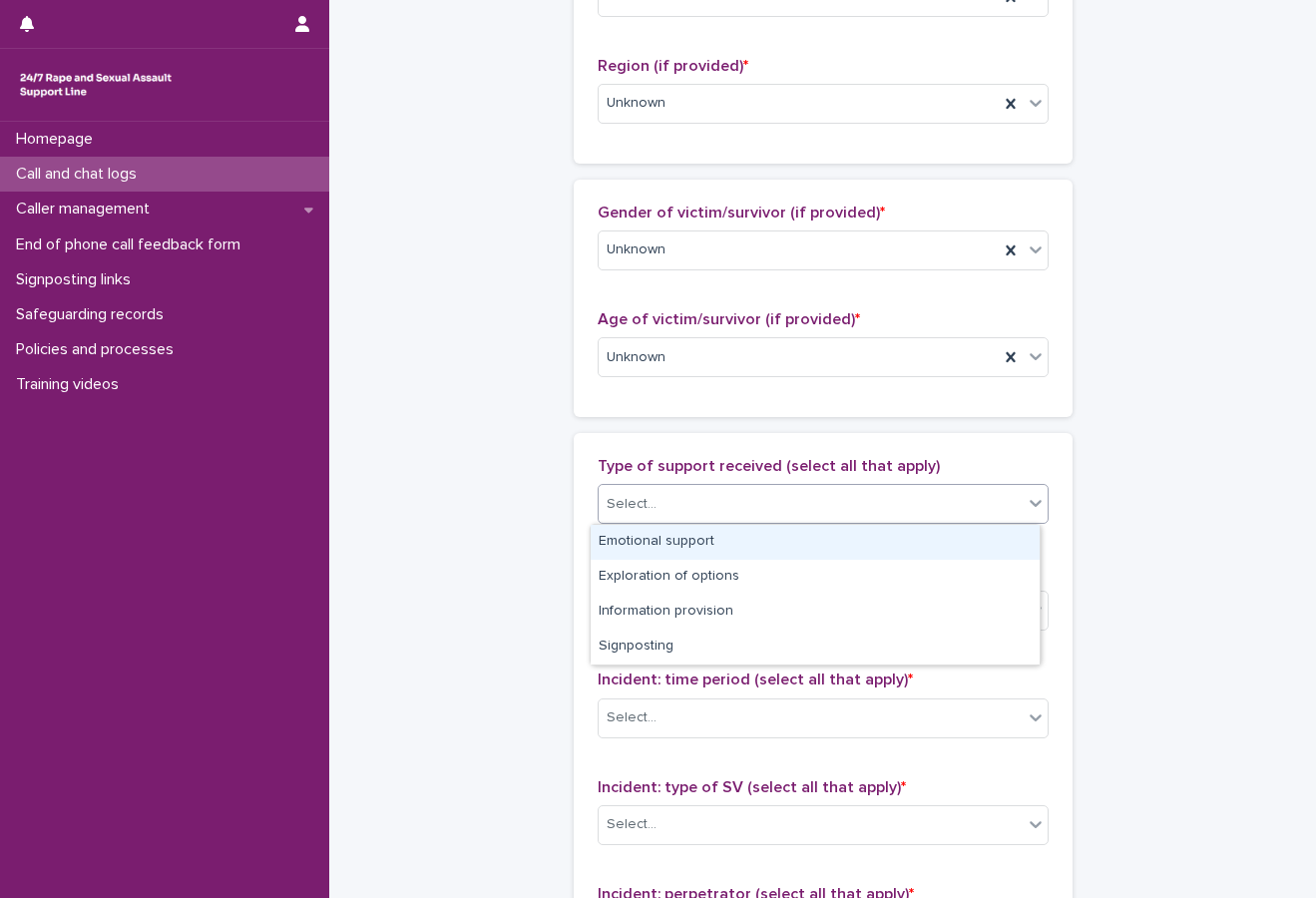 drag, startPoint x: 686, startPoint y: 500, endPoint x: 666, endPoint y: 519, distance: 27.58623 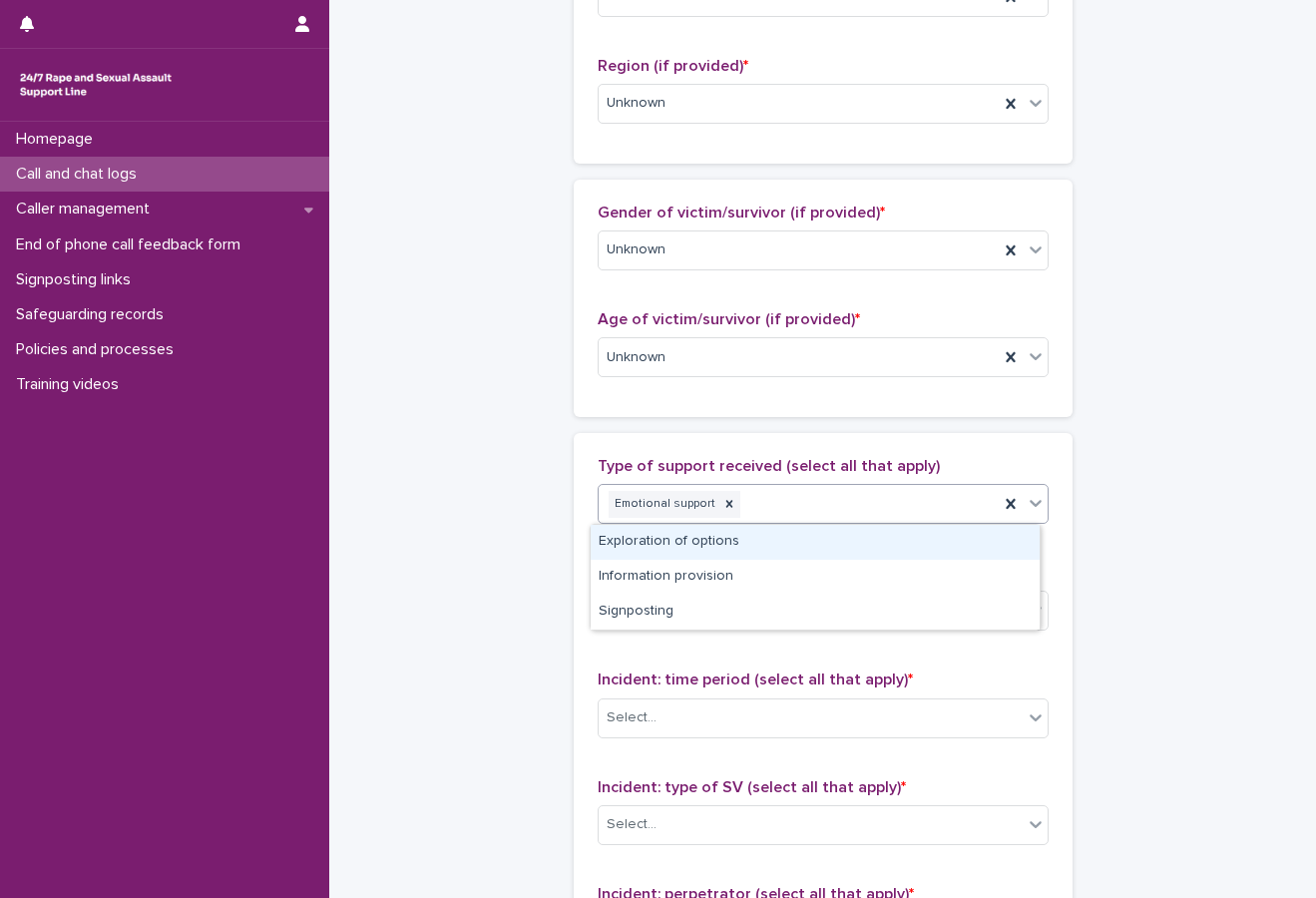 click on "Emotional support" at bounding box center (798, 504) 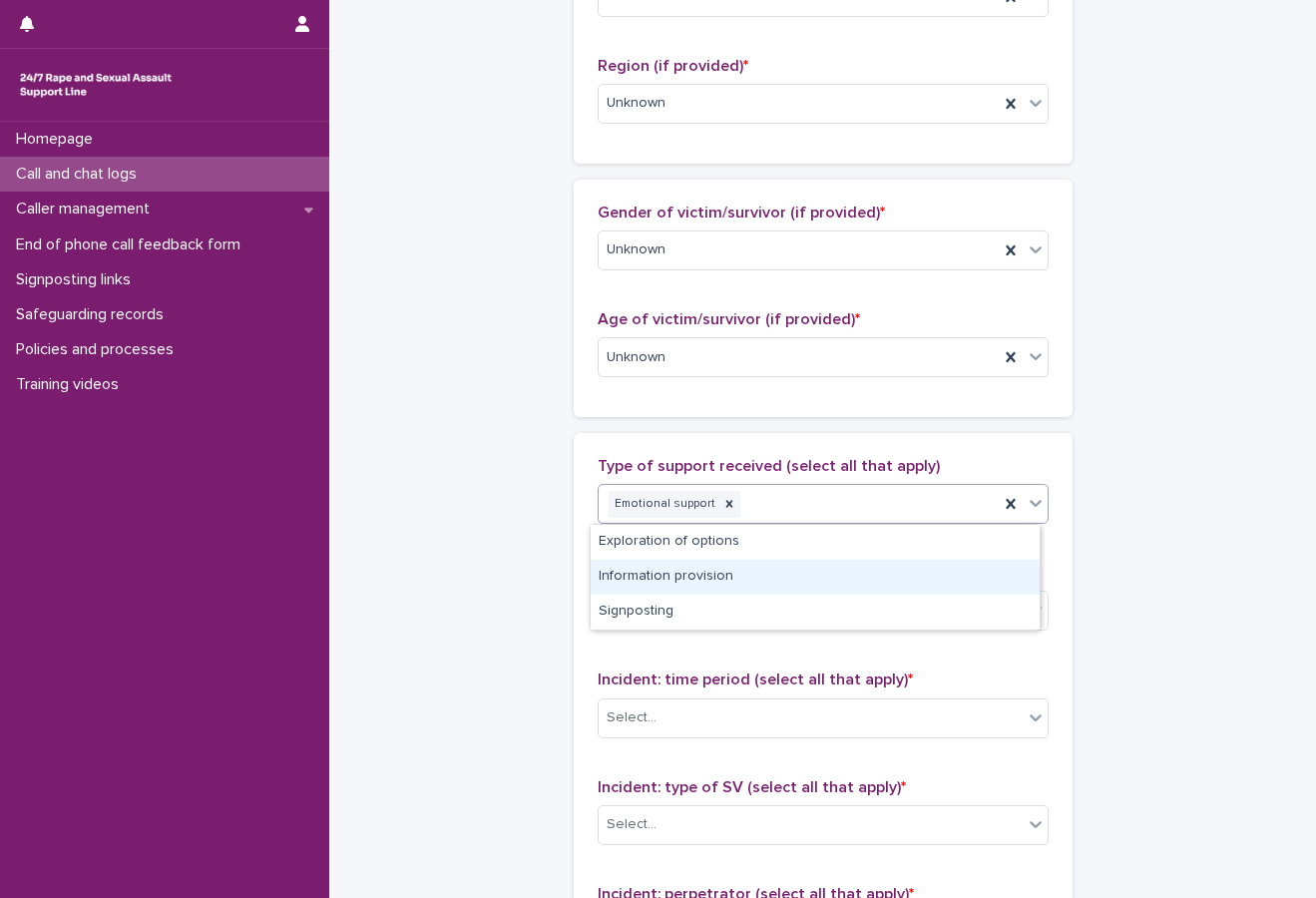click on "Information provision" at bounding box center [815, 577] 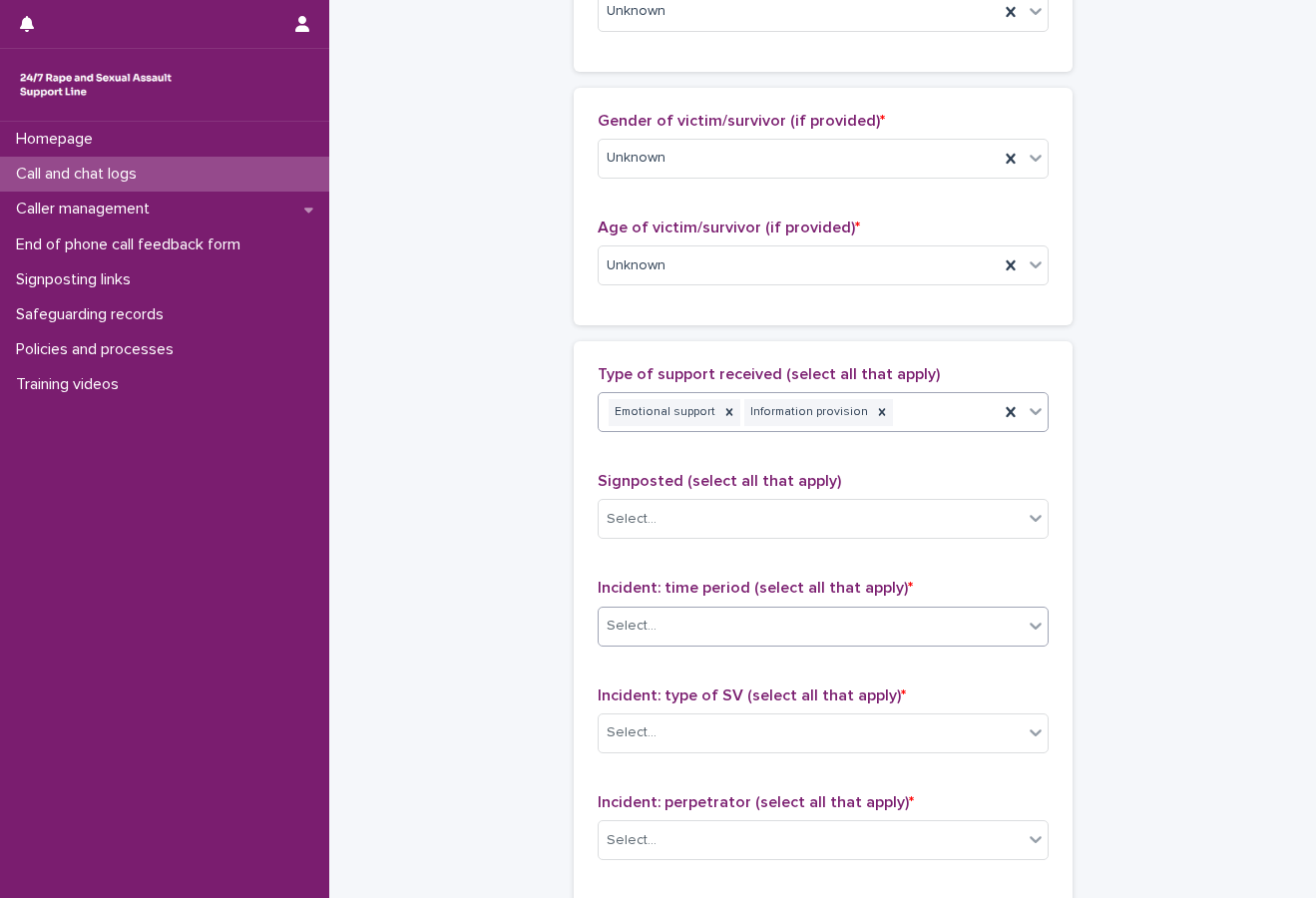 scroll, scrollTop: 1098, scrollLeft: 0, axis: vertical 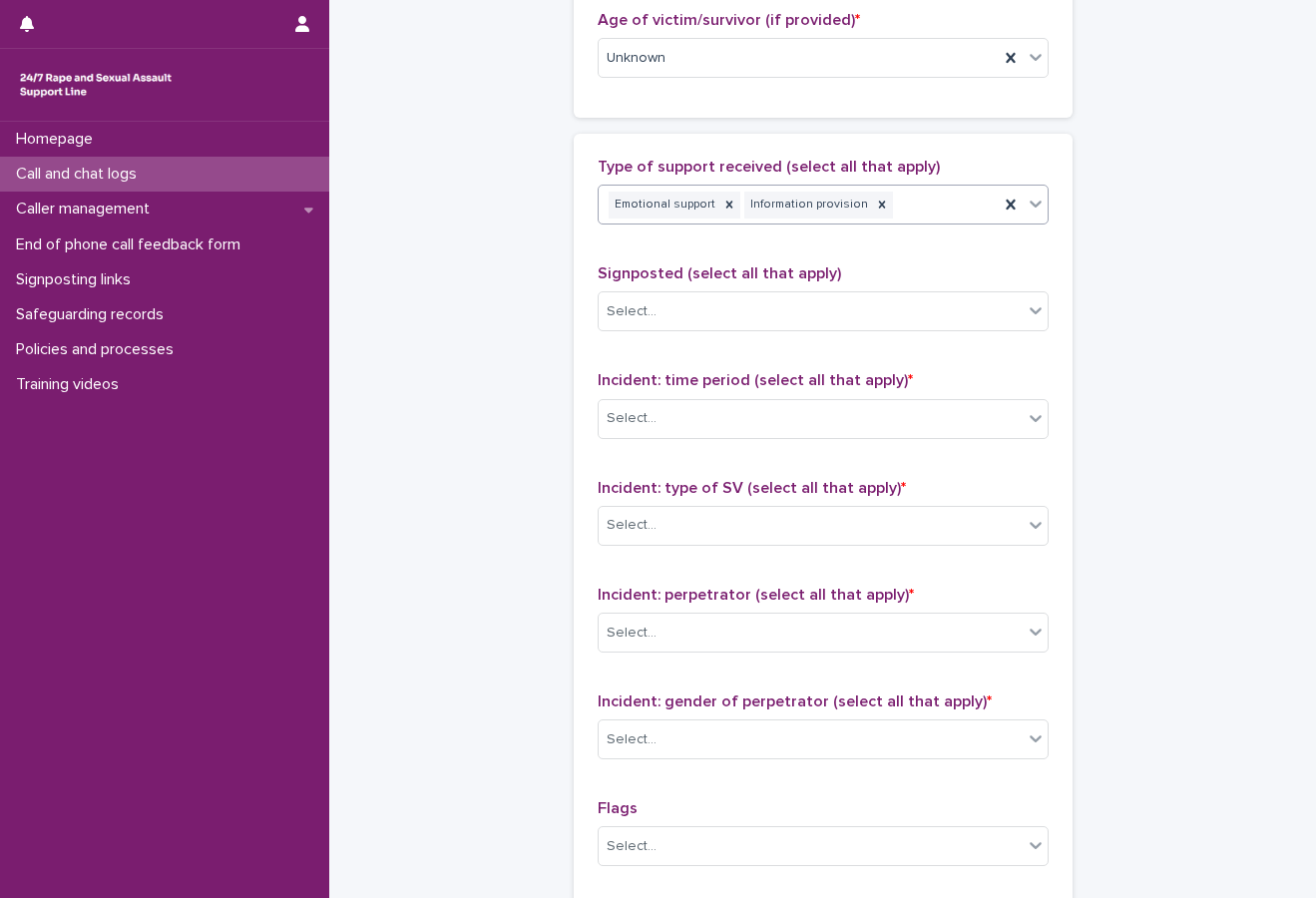 click on "Signposted (select all that apply) Select..." at bounding box center [823, 305] 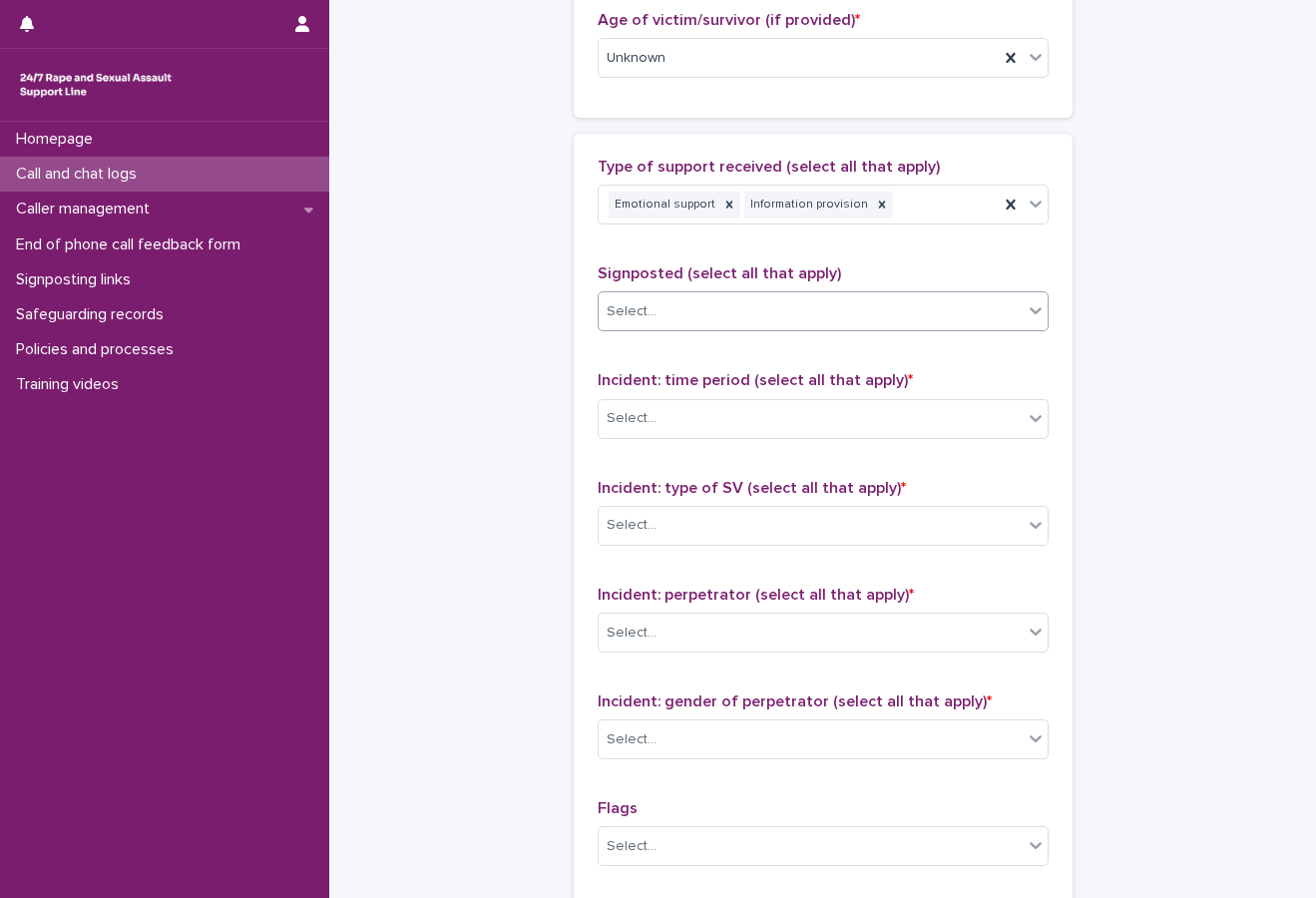 click on "Select..." at bounding box center (810, 311) 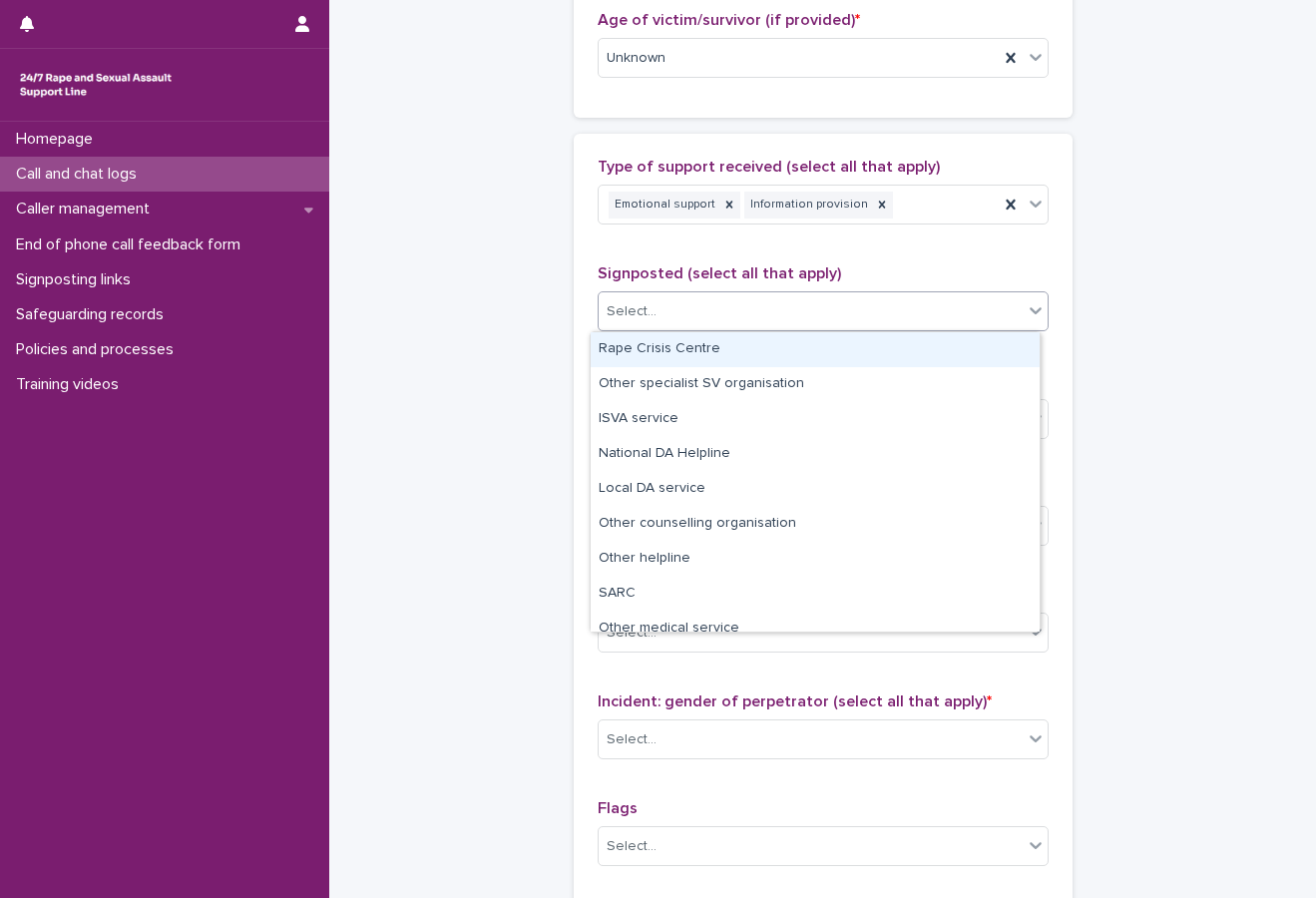 click on "**********" at bounding box center [822, -16] 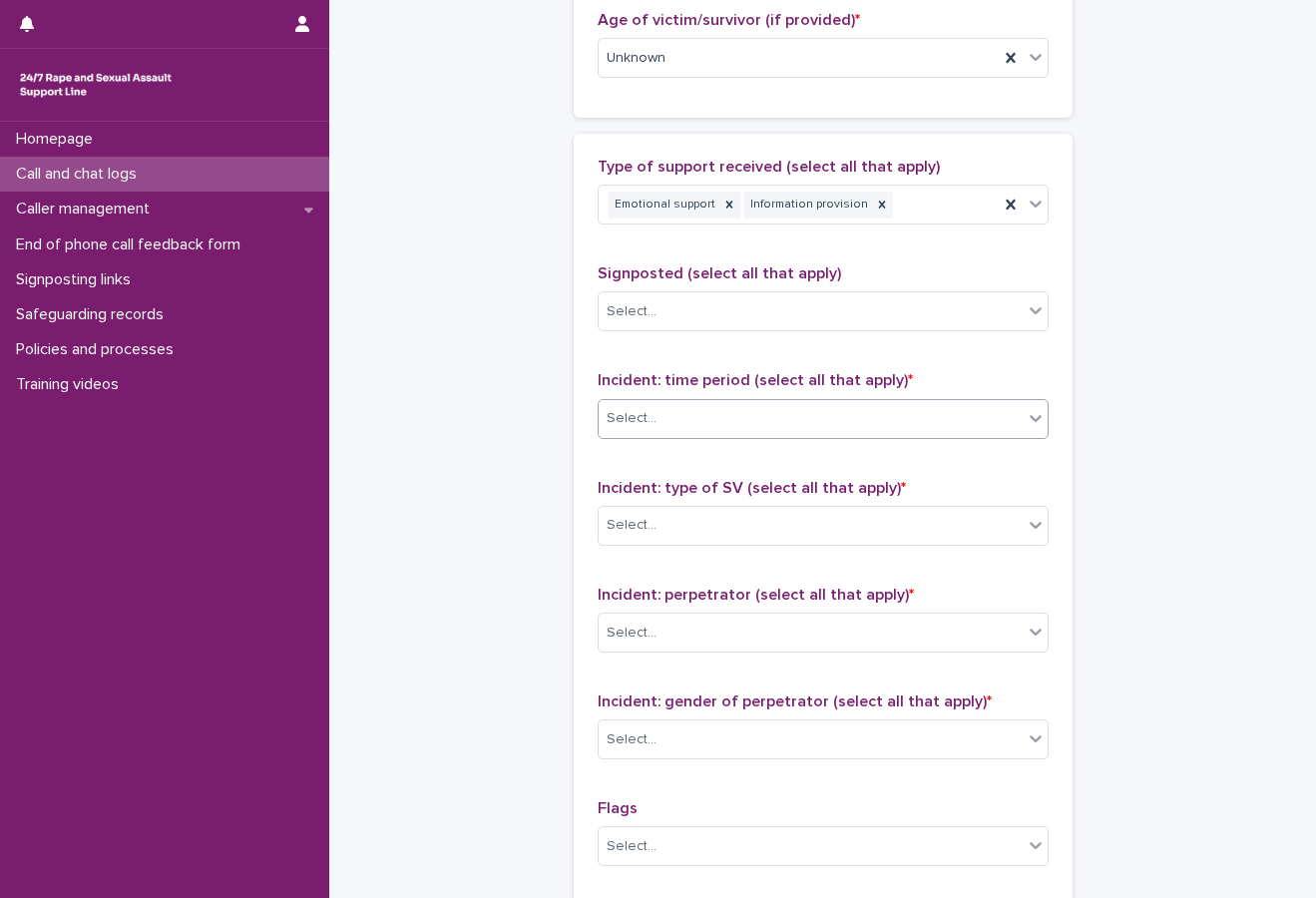 click on "Select..." at bounding box center [810, 418] 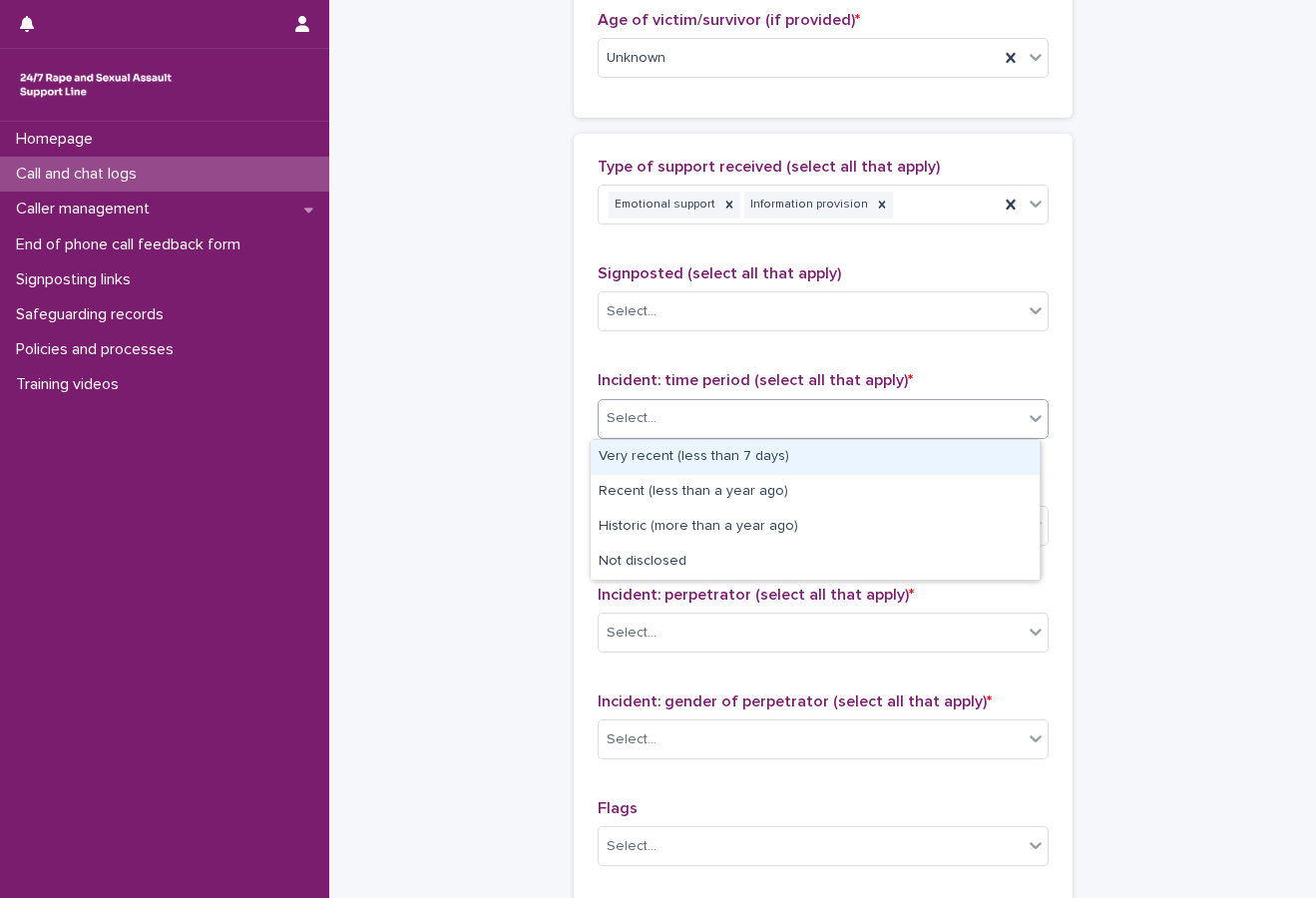 click on "Very recent (less than 7 days)" at bounding box center [815, 457] 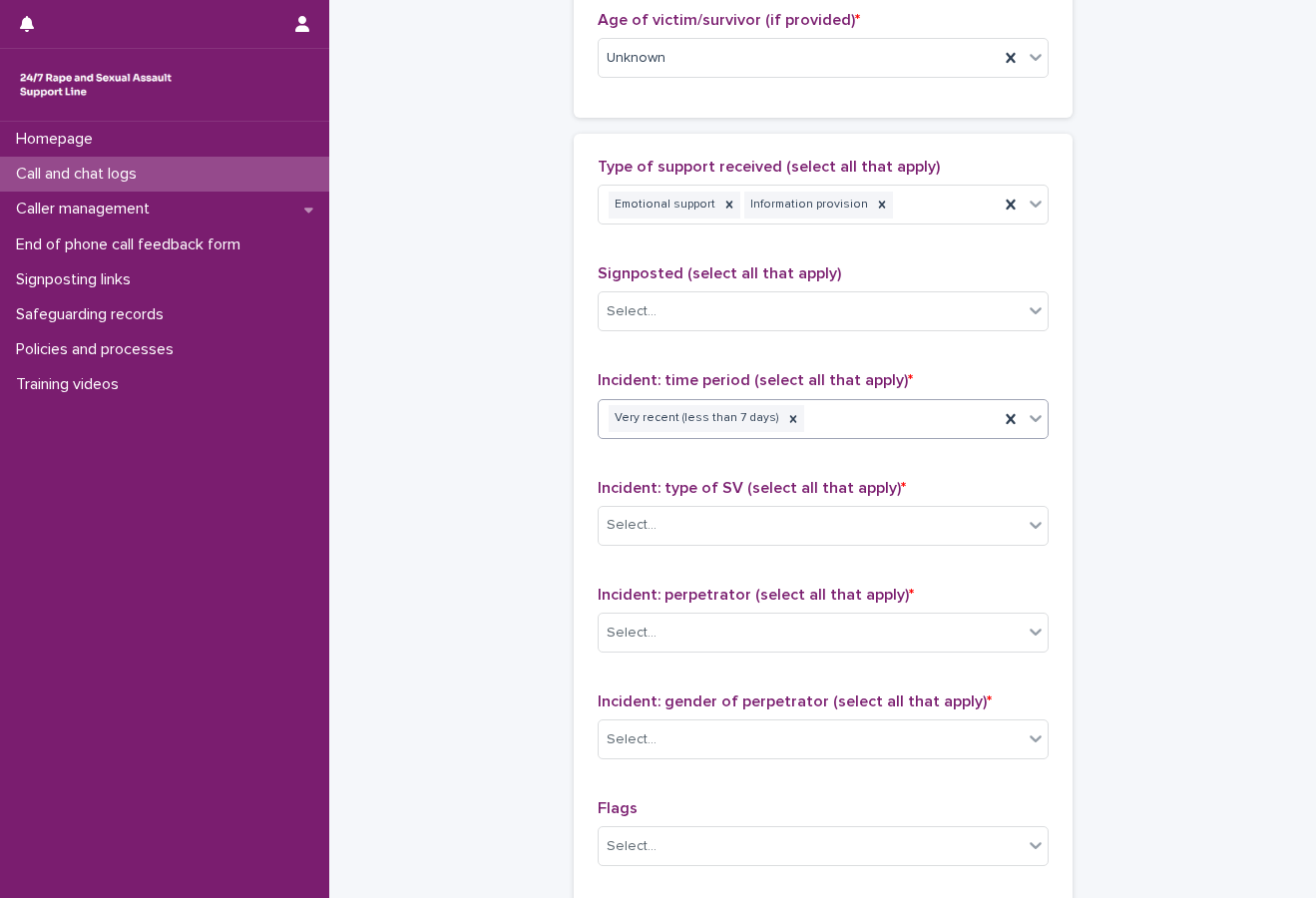 scroll, scrollTop: 1197, scrollLeft: 0, axis: vertical 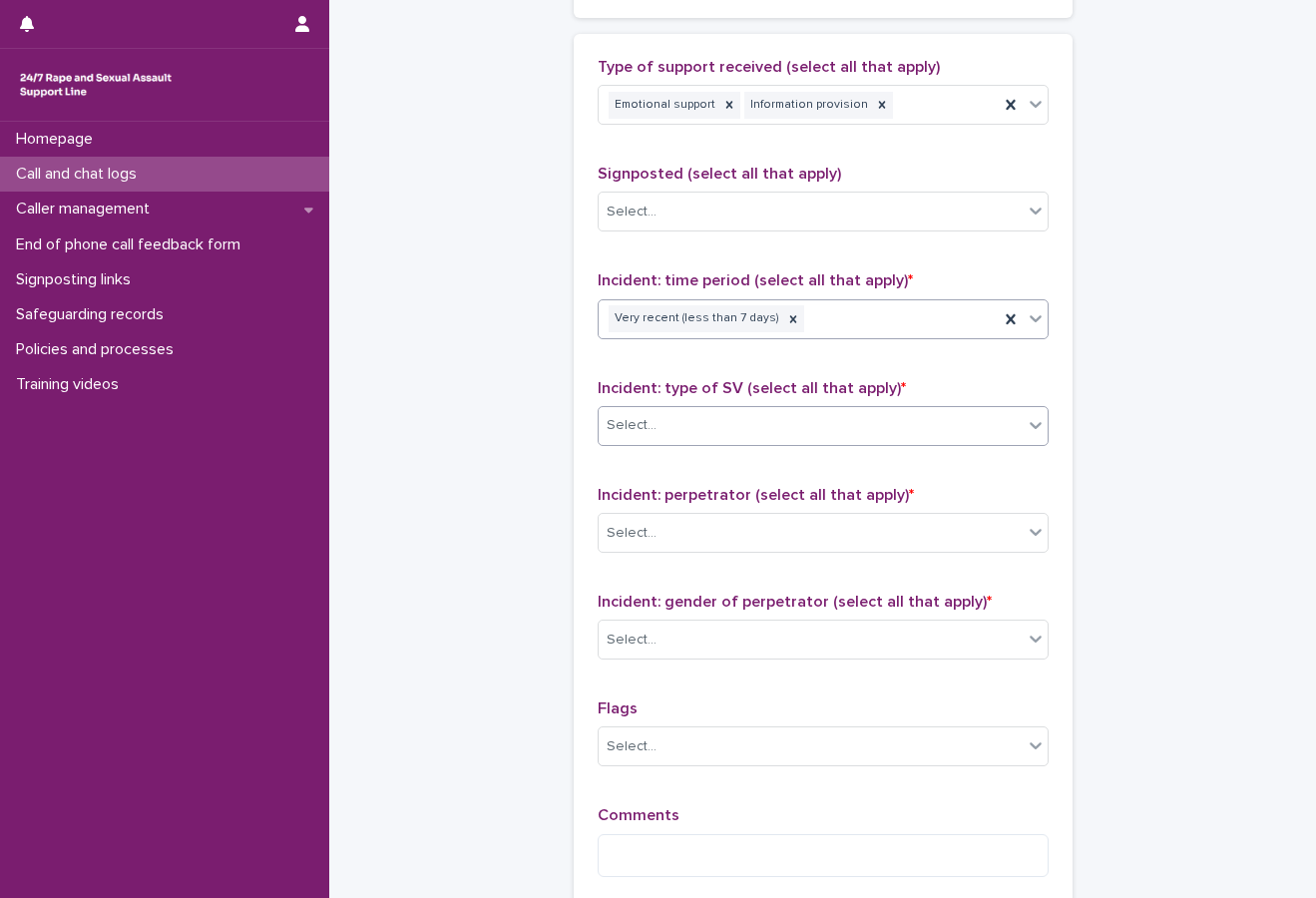 click on "Select..." at bounding box center [632, 425] 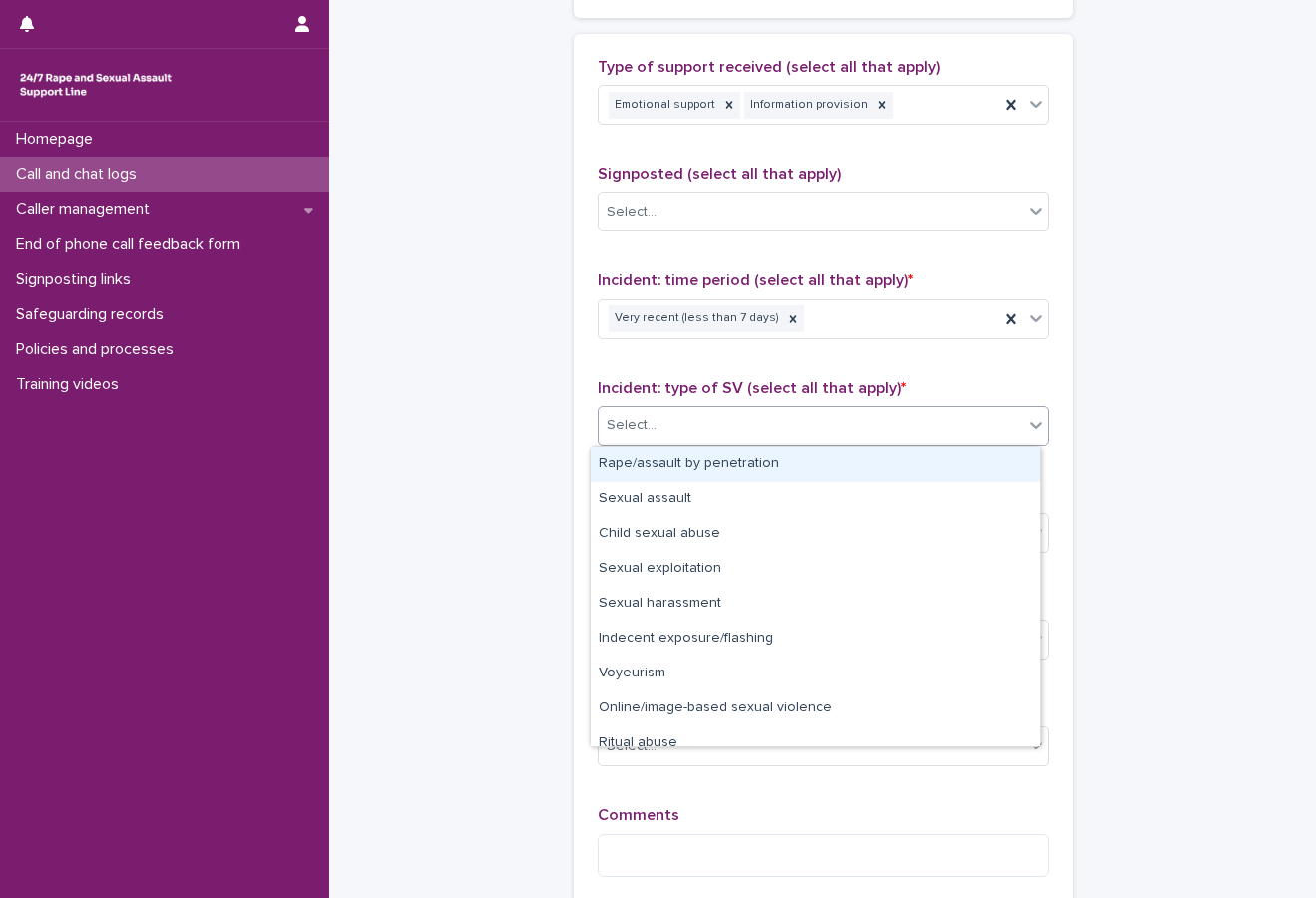 click on "Rape/assault by penetration" at bounding box center (815, 464) 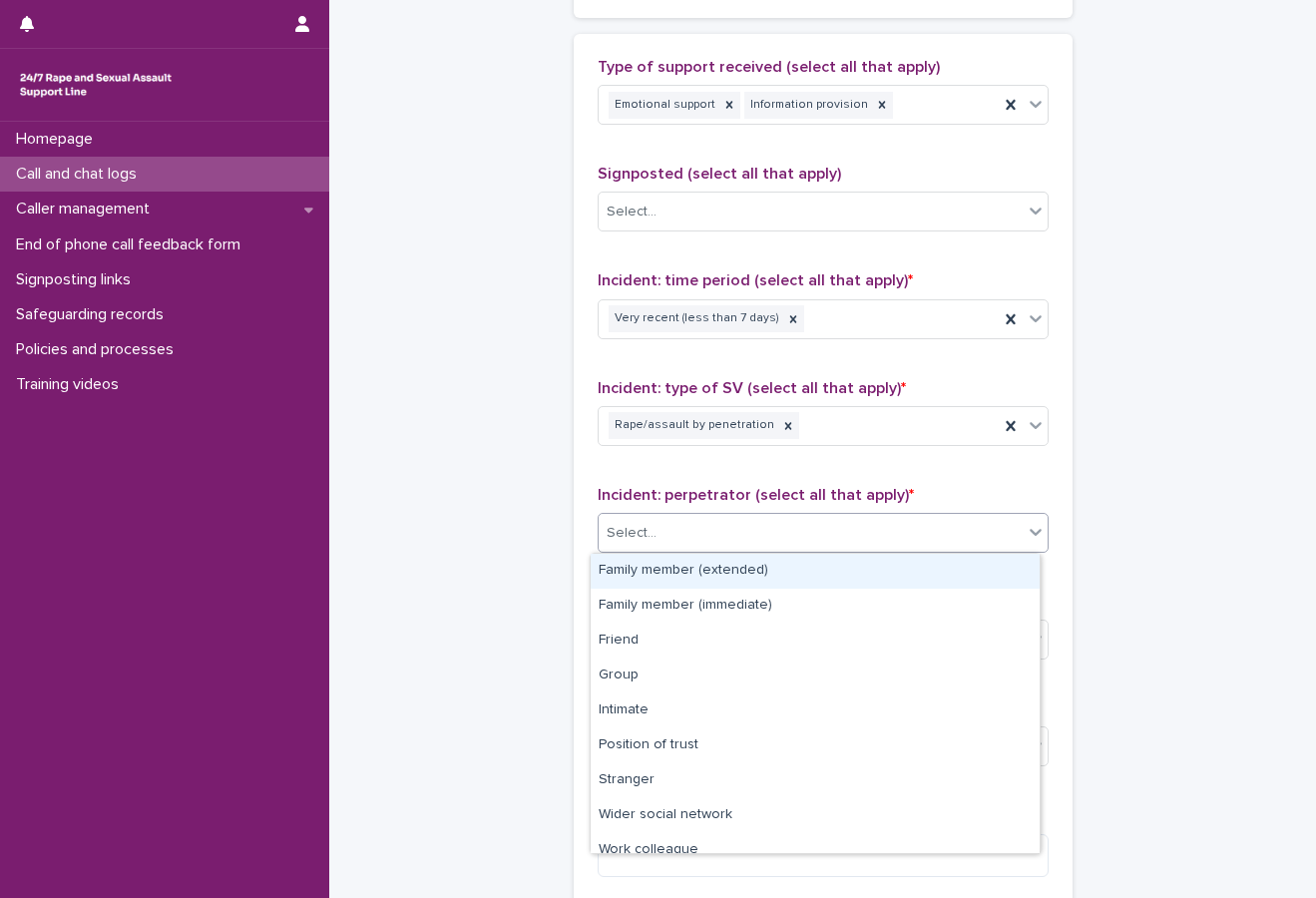 click on "Select..." at bounding box center [810, 533] 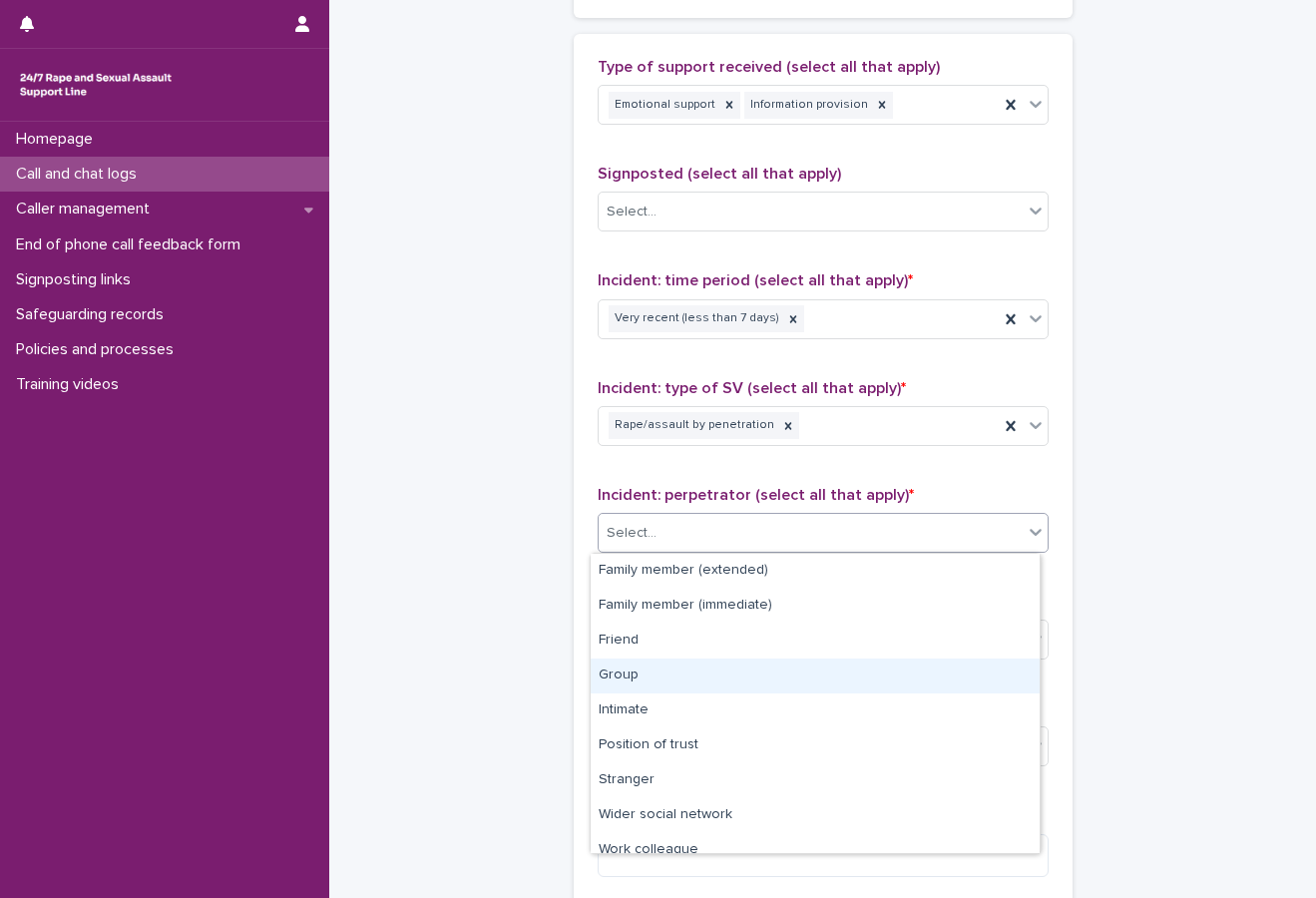 scroll, scrollTop: 85, scrollLeft: 0, axis: vertical 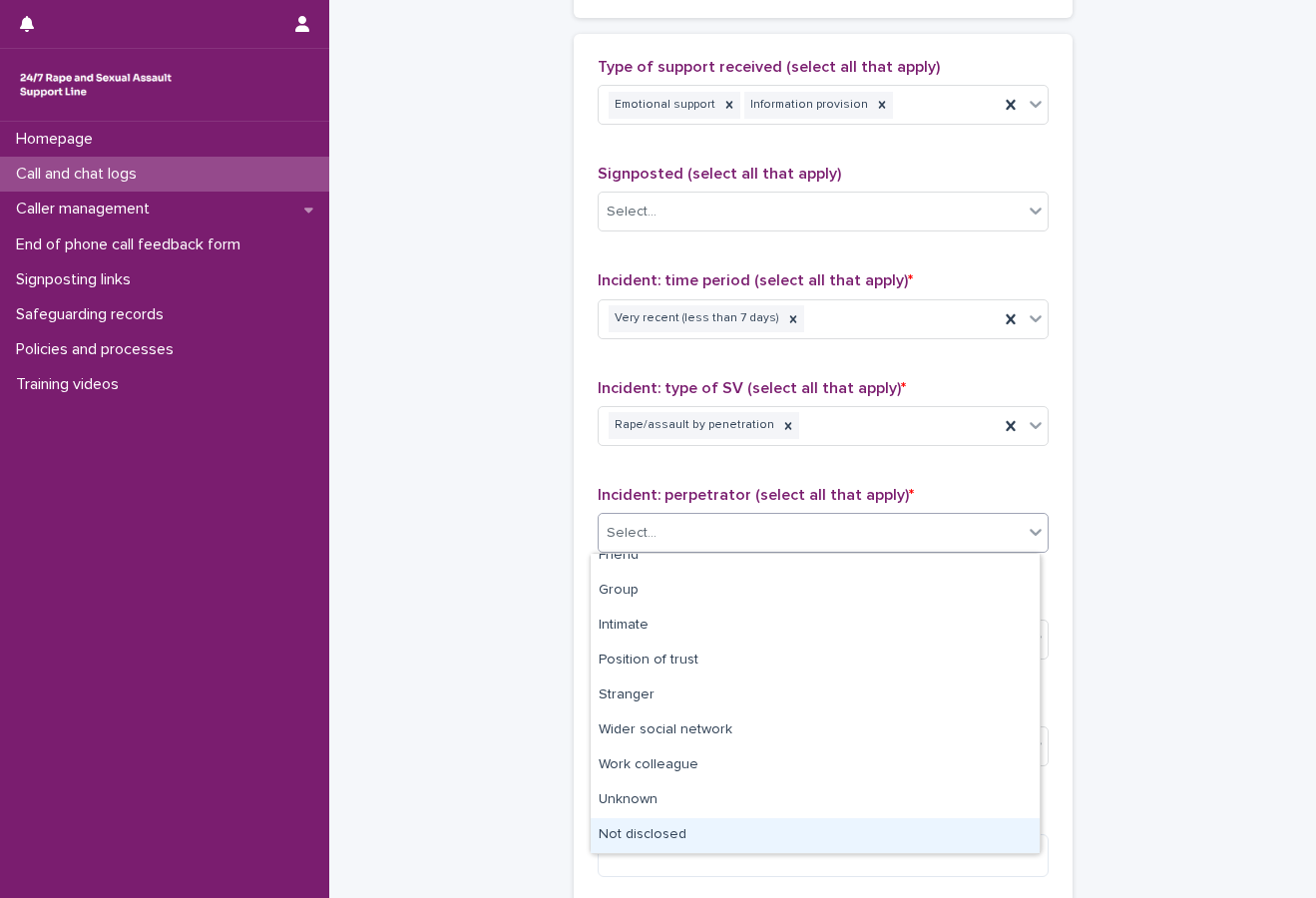 click on "Not disclosed" at bounding box center [815, 835] 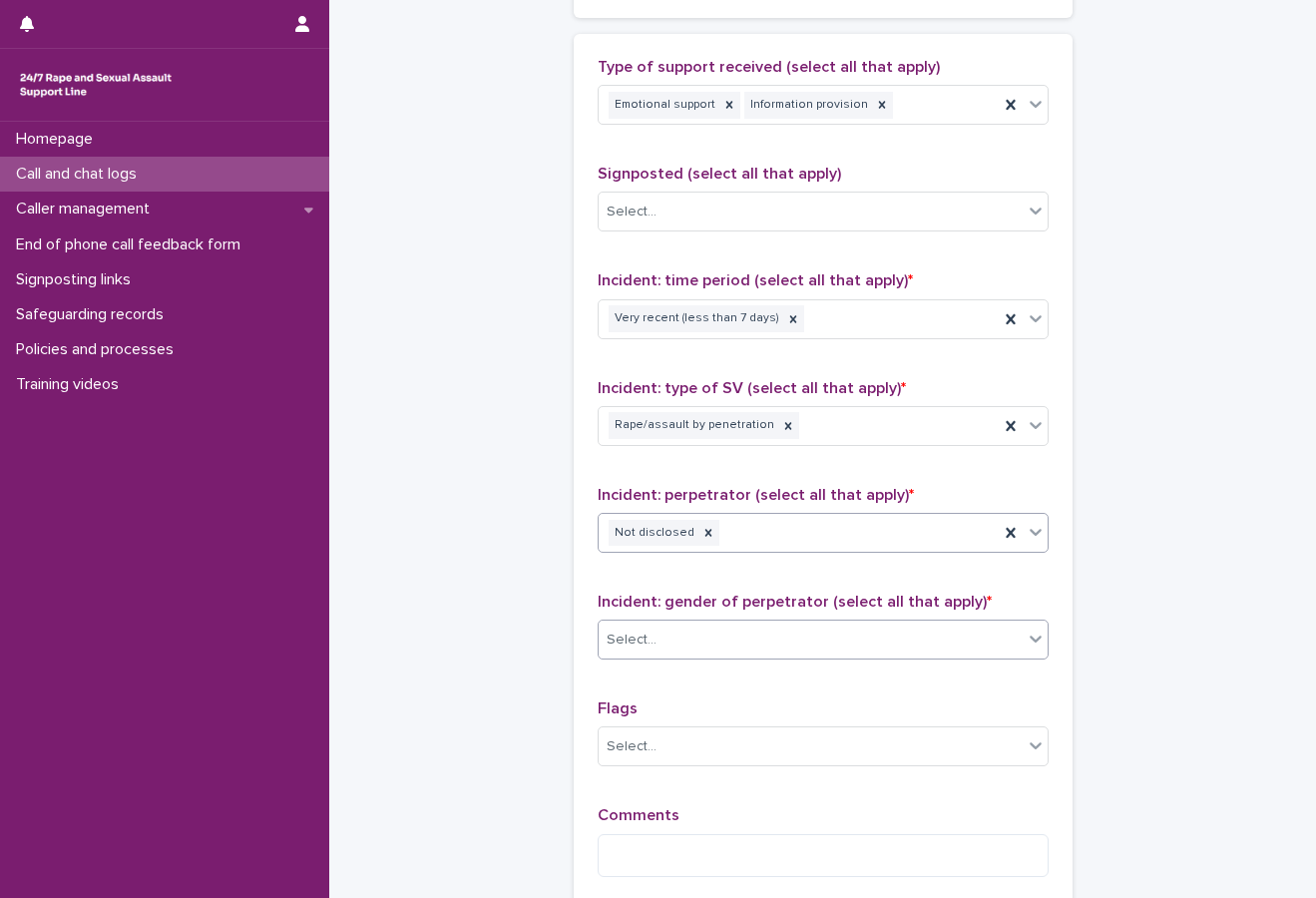 click on "Select..." at bounding box center (810, 640) 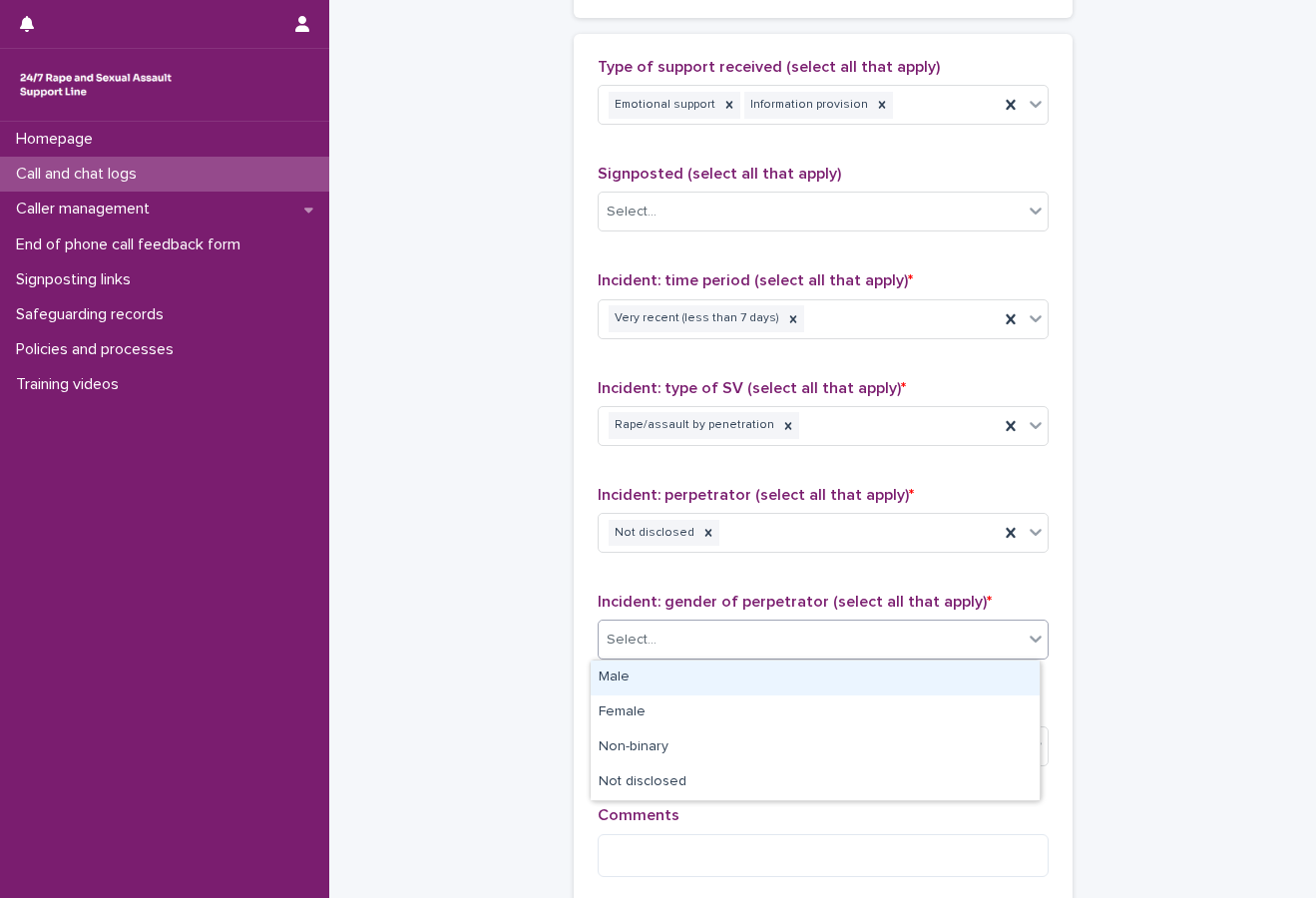 click on "Male" at bounding box center [815, 677] 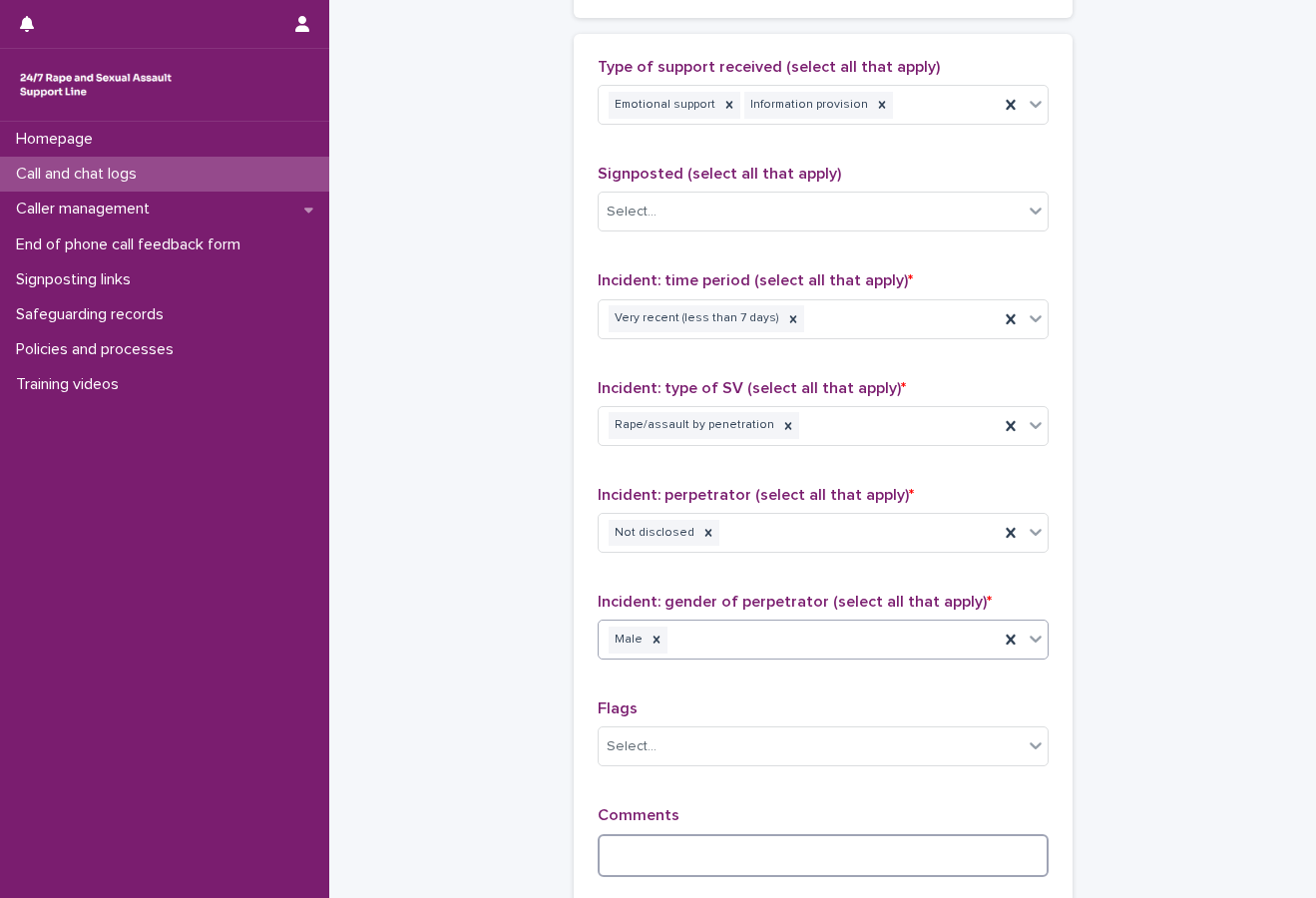 click at bounding box center [823, 855] 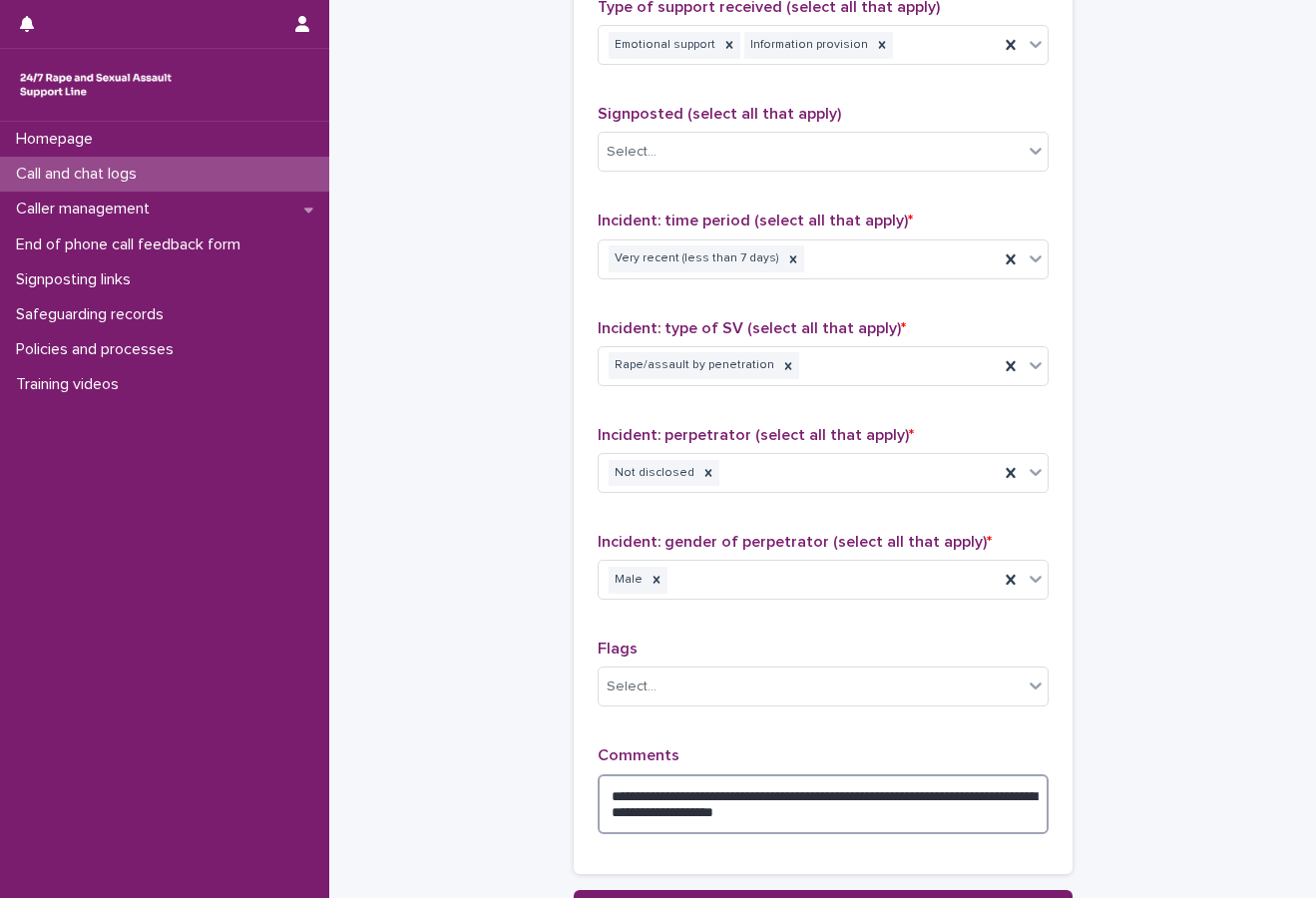 scroll, scrollTop: 1237, scrollLeft: 0, axis: vertical 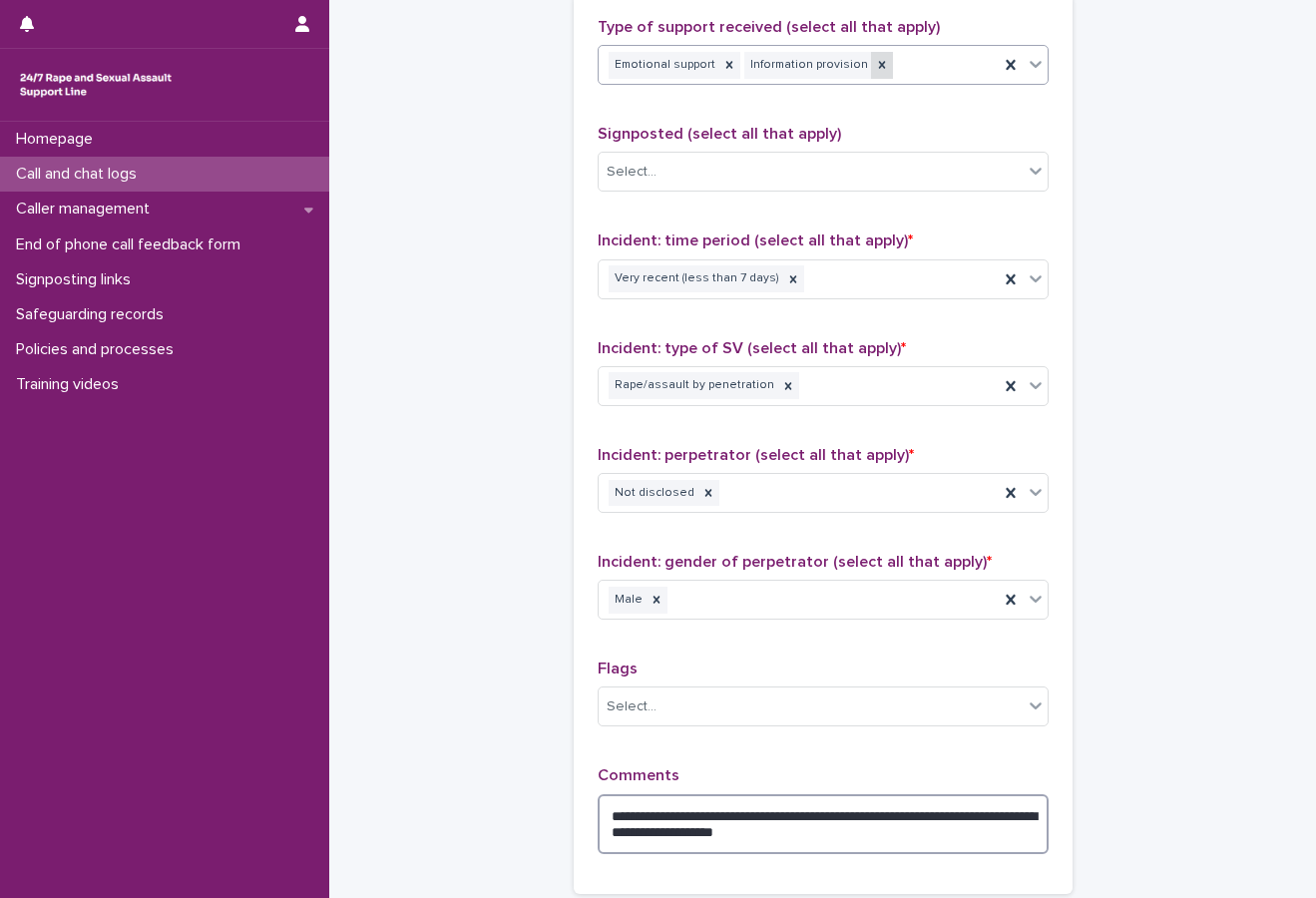 click at bounding box center (882, 65) 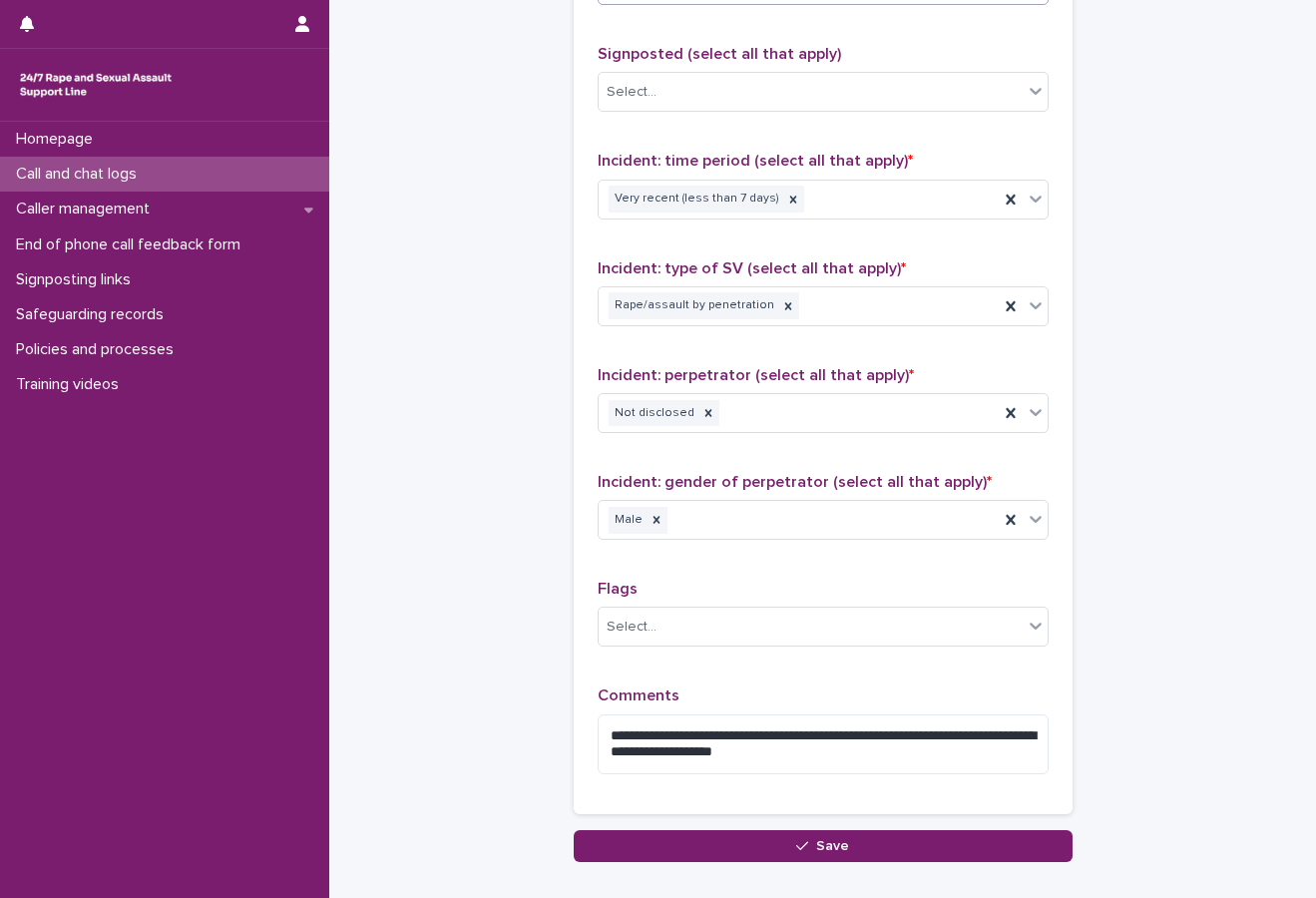 scroll, scrollTop: 1437, scrollLeft: 0, axis: vertical 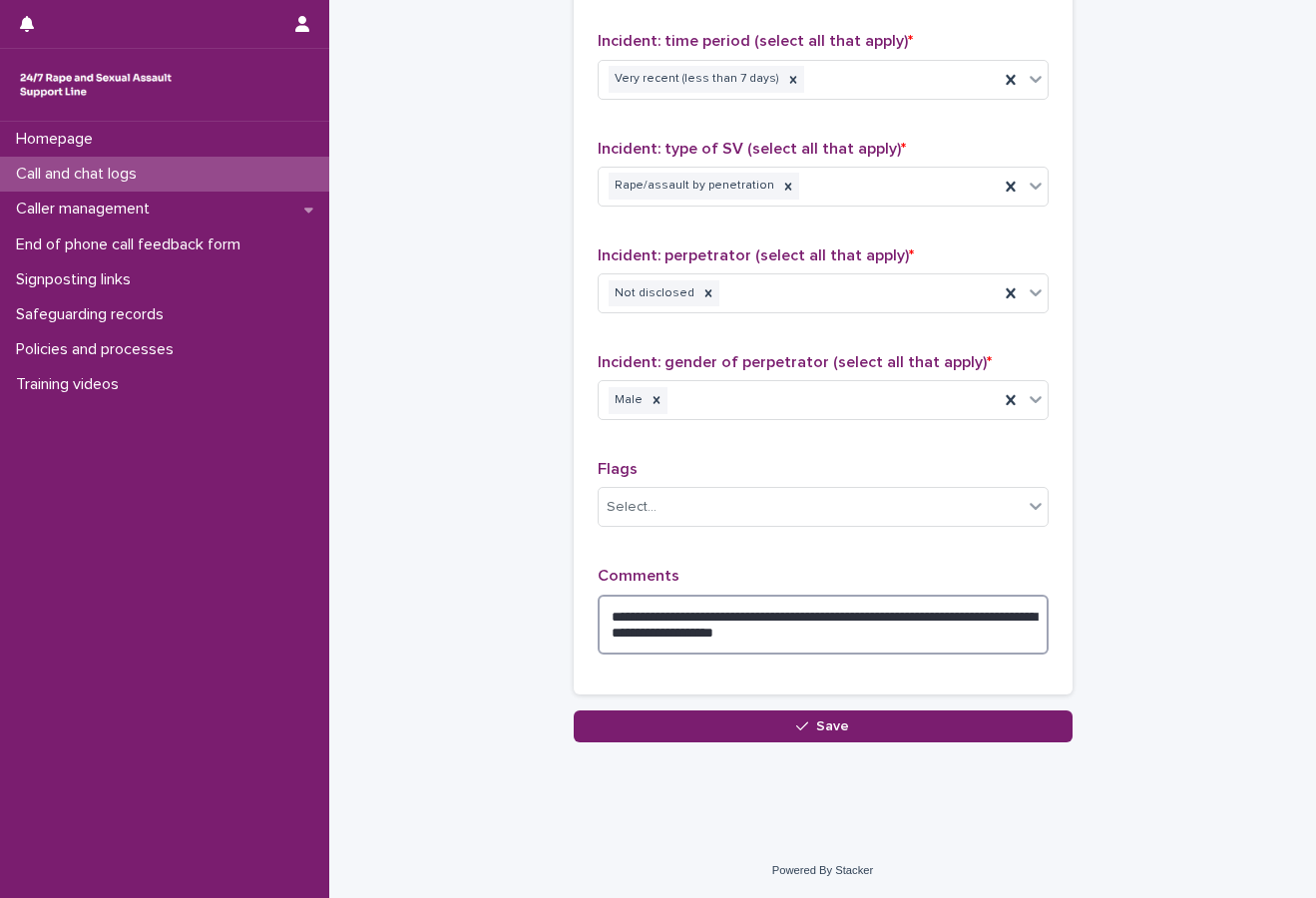 click on "**********" at bounding box center [823, 625] 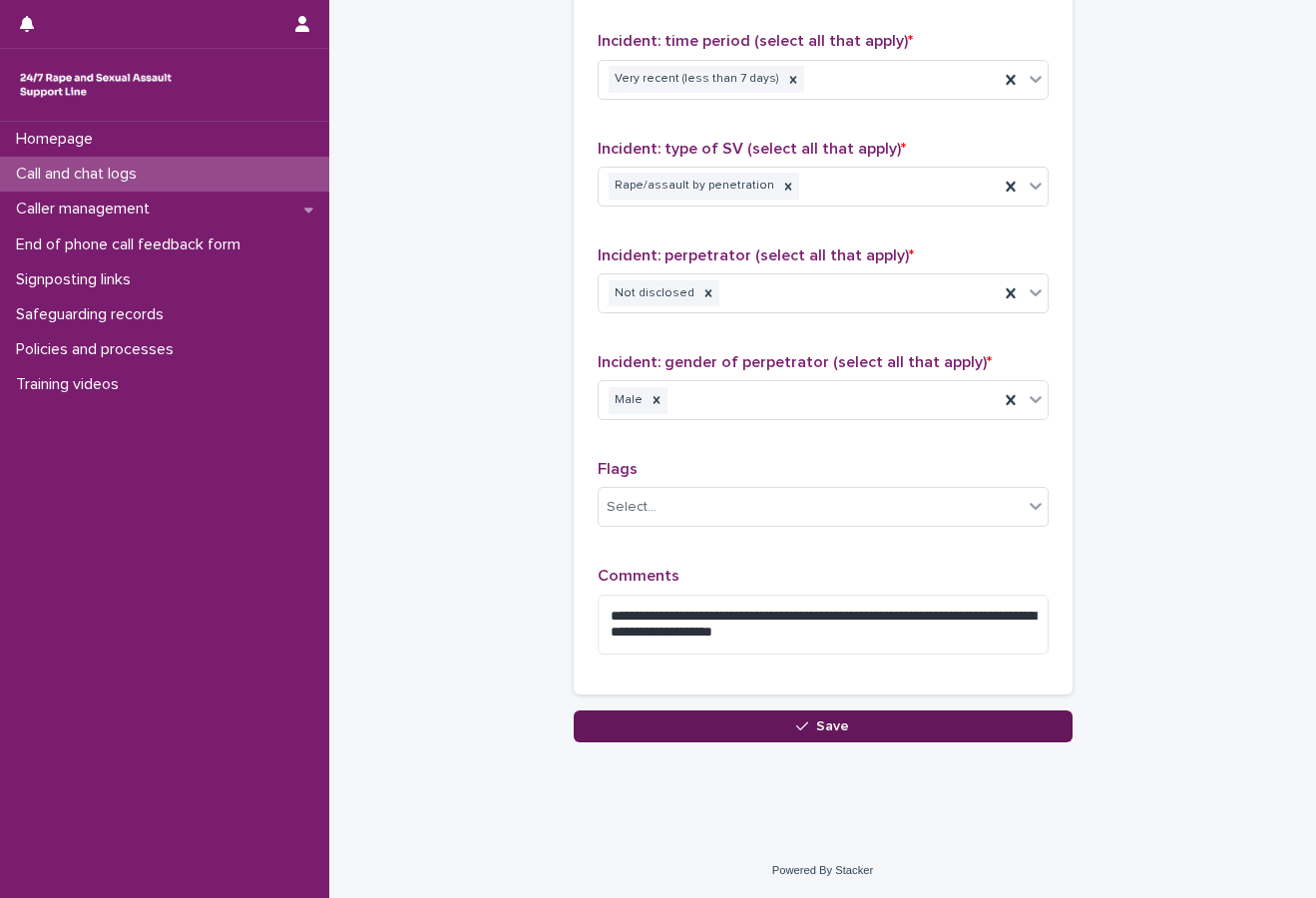 click on "Save" at bounding box center [823, 726] 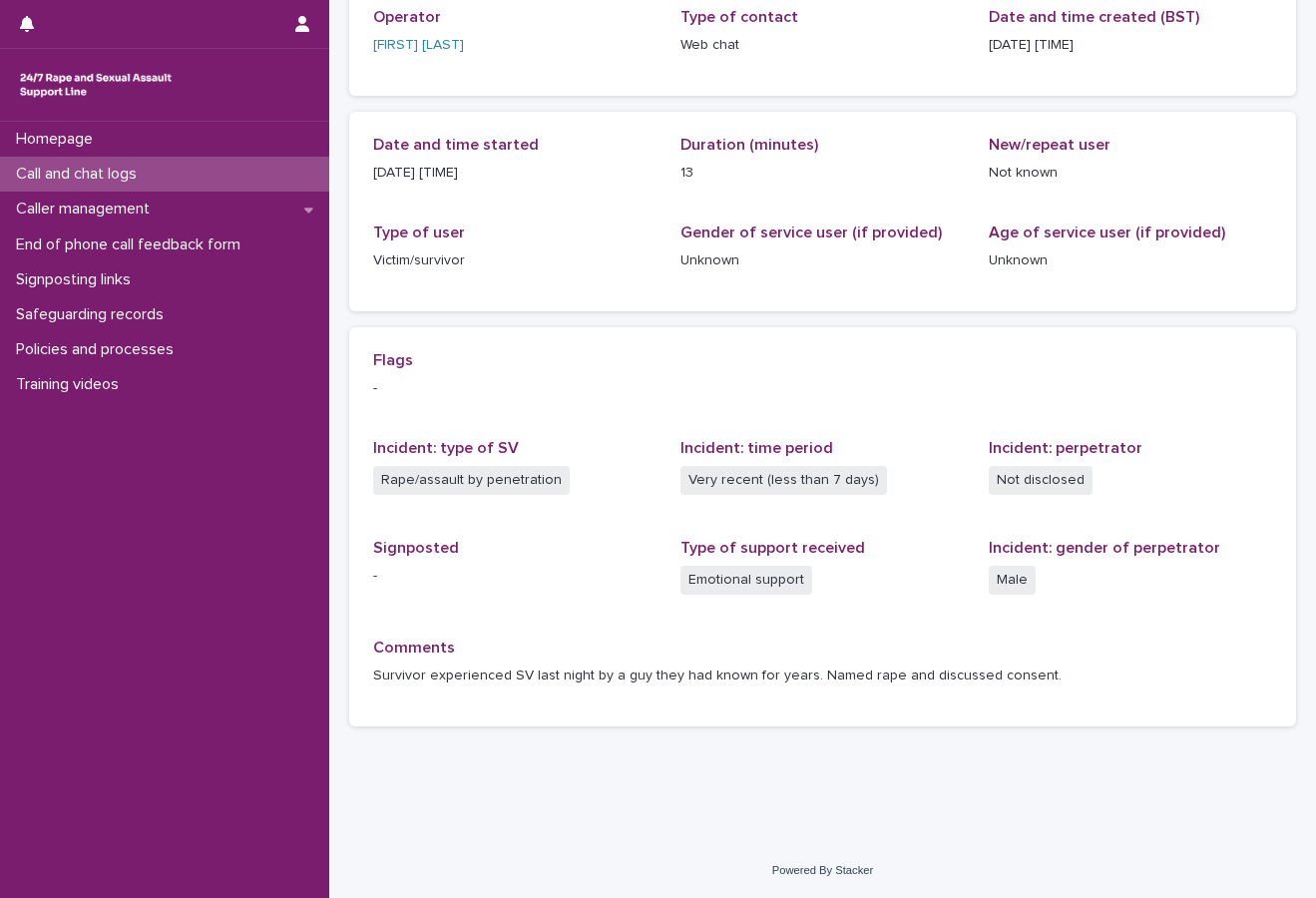 scroll, scrollTop: 0, scrollLeft: 0, axis: both 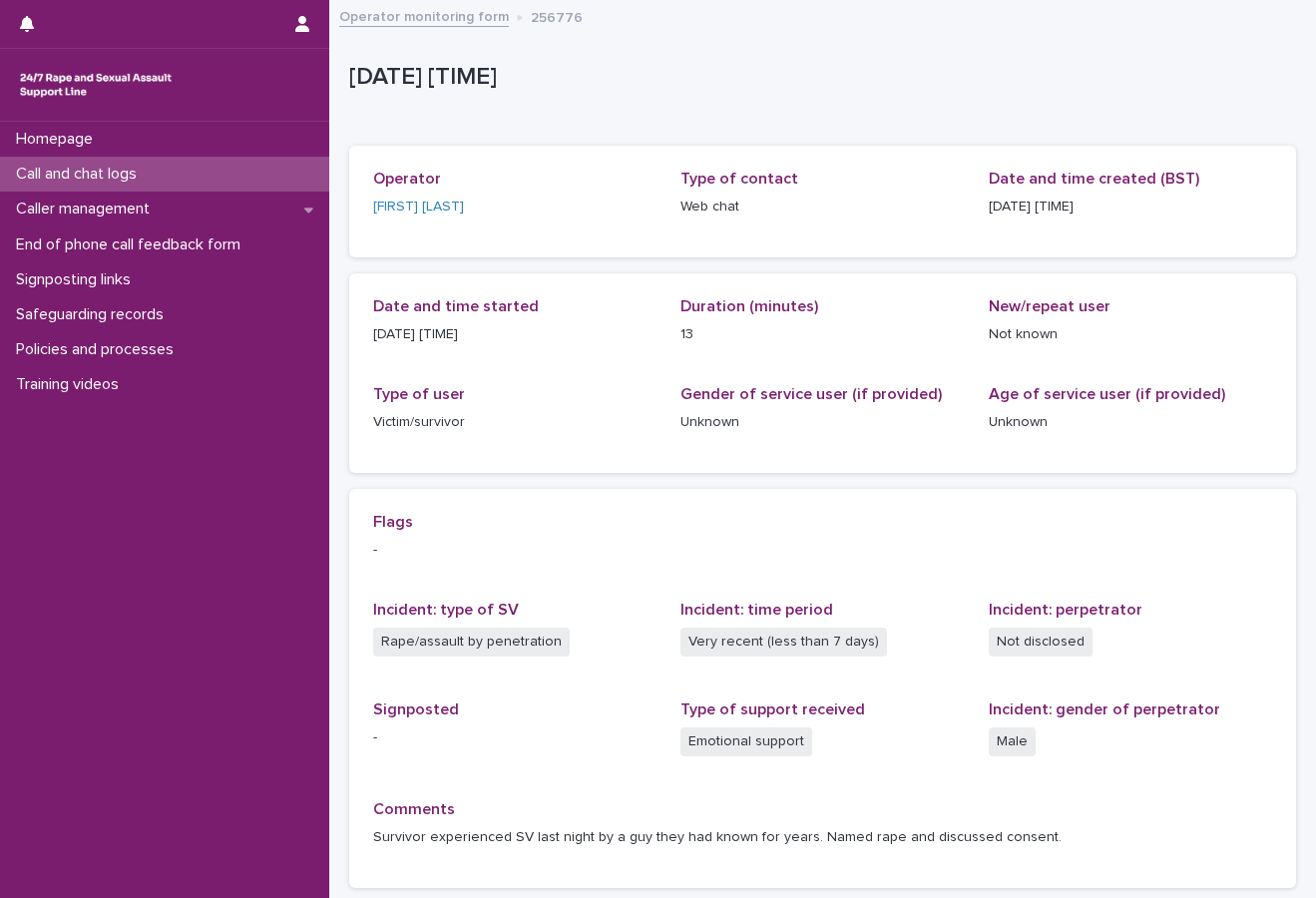 click on "Call and chat logs" at bounding box center (165, 174) 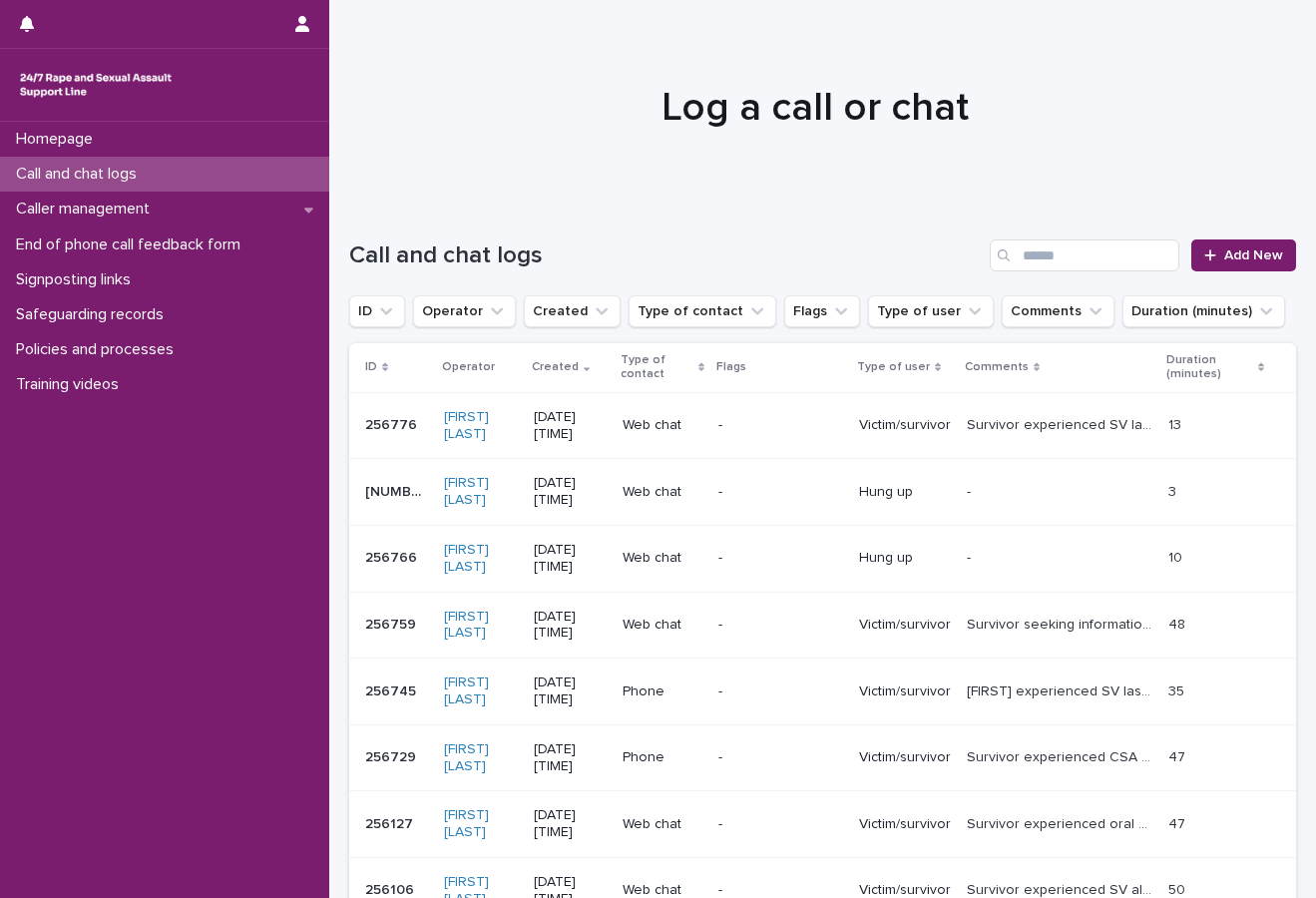 click on "Log a call or chat" at bounding box center (815, 108) 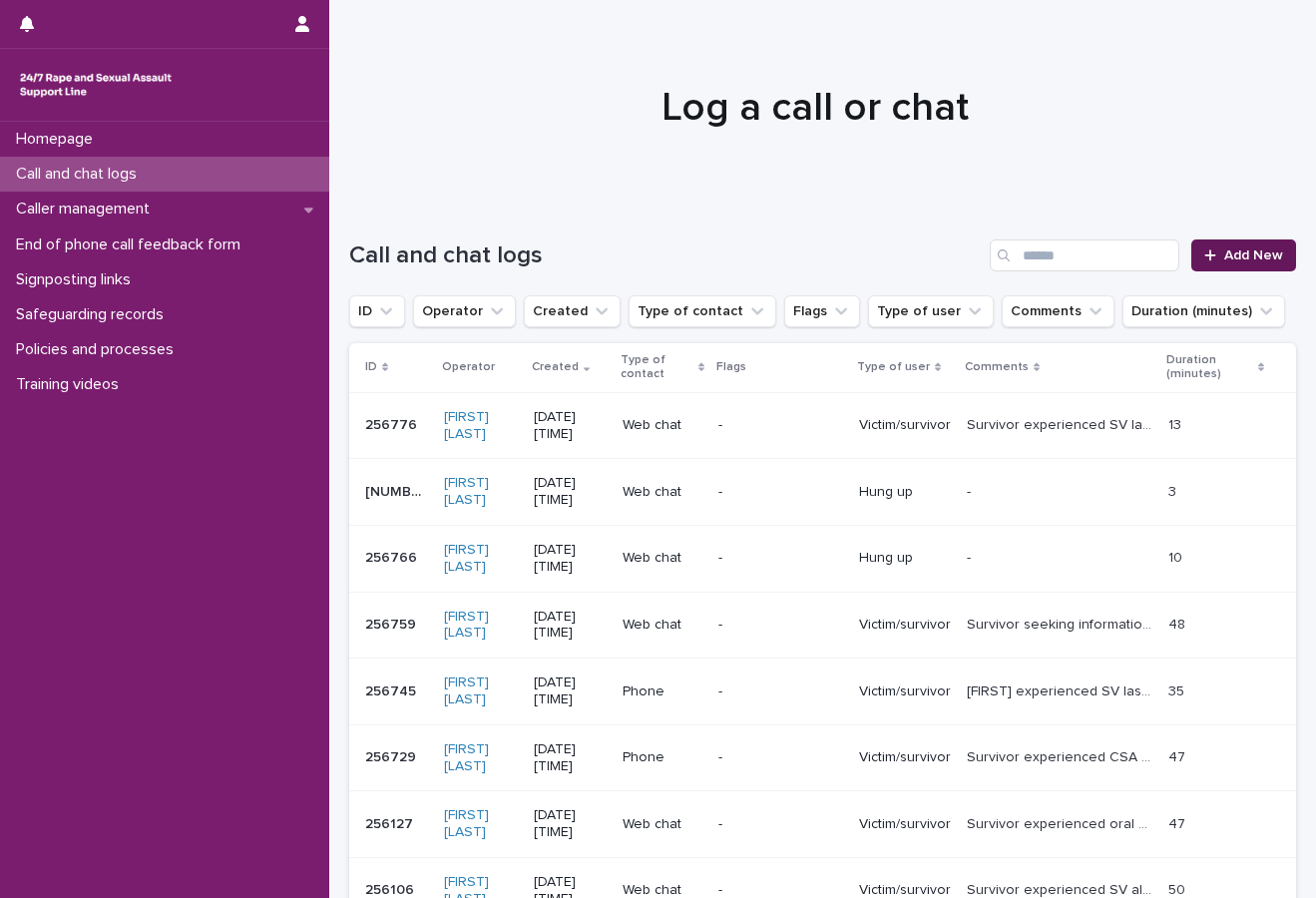 click on "Add New" at bounding box center [1253, 255] 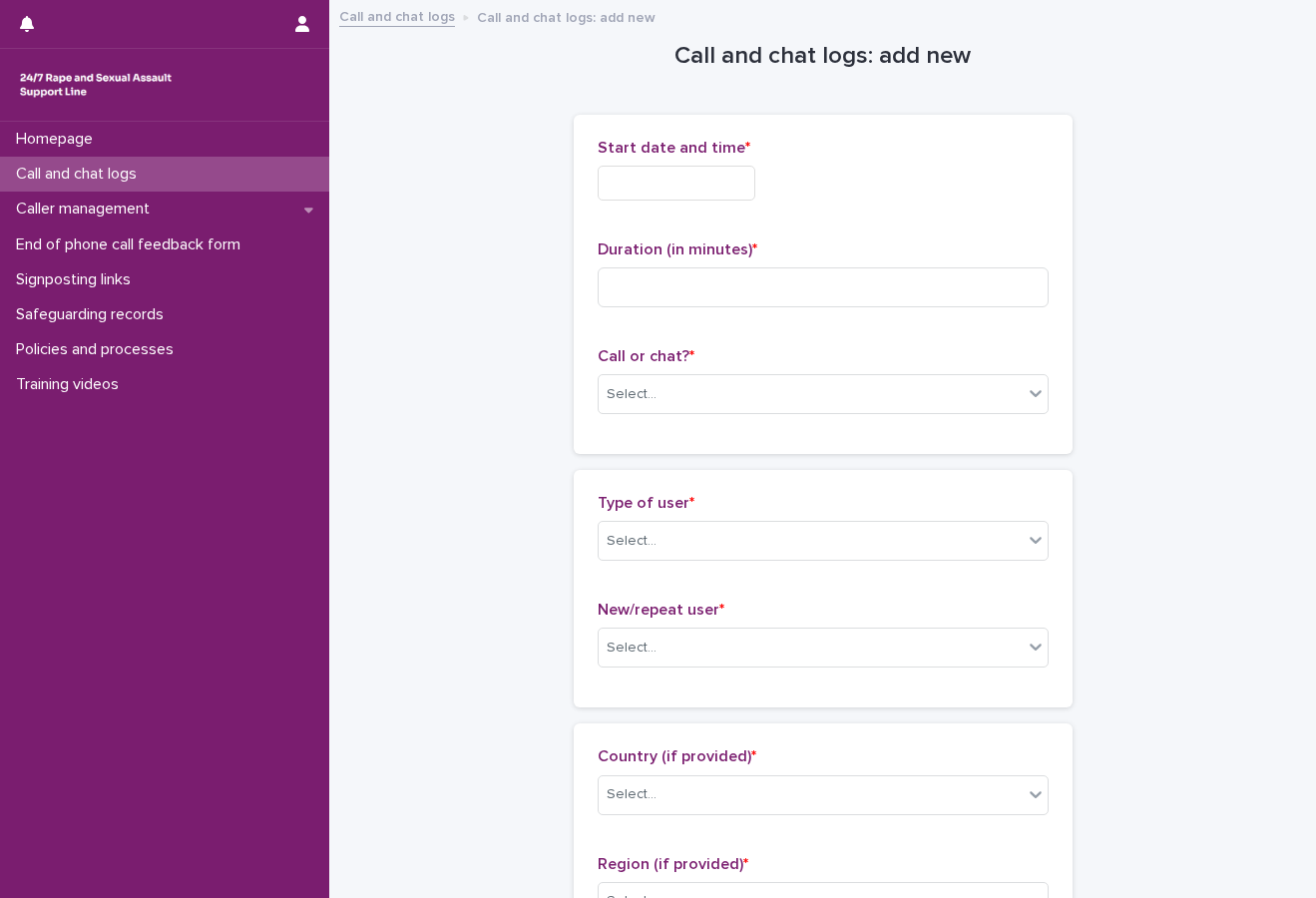 click at bounding box center [676, 183] 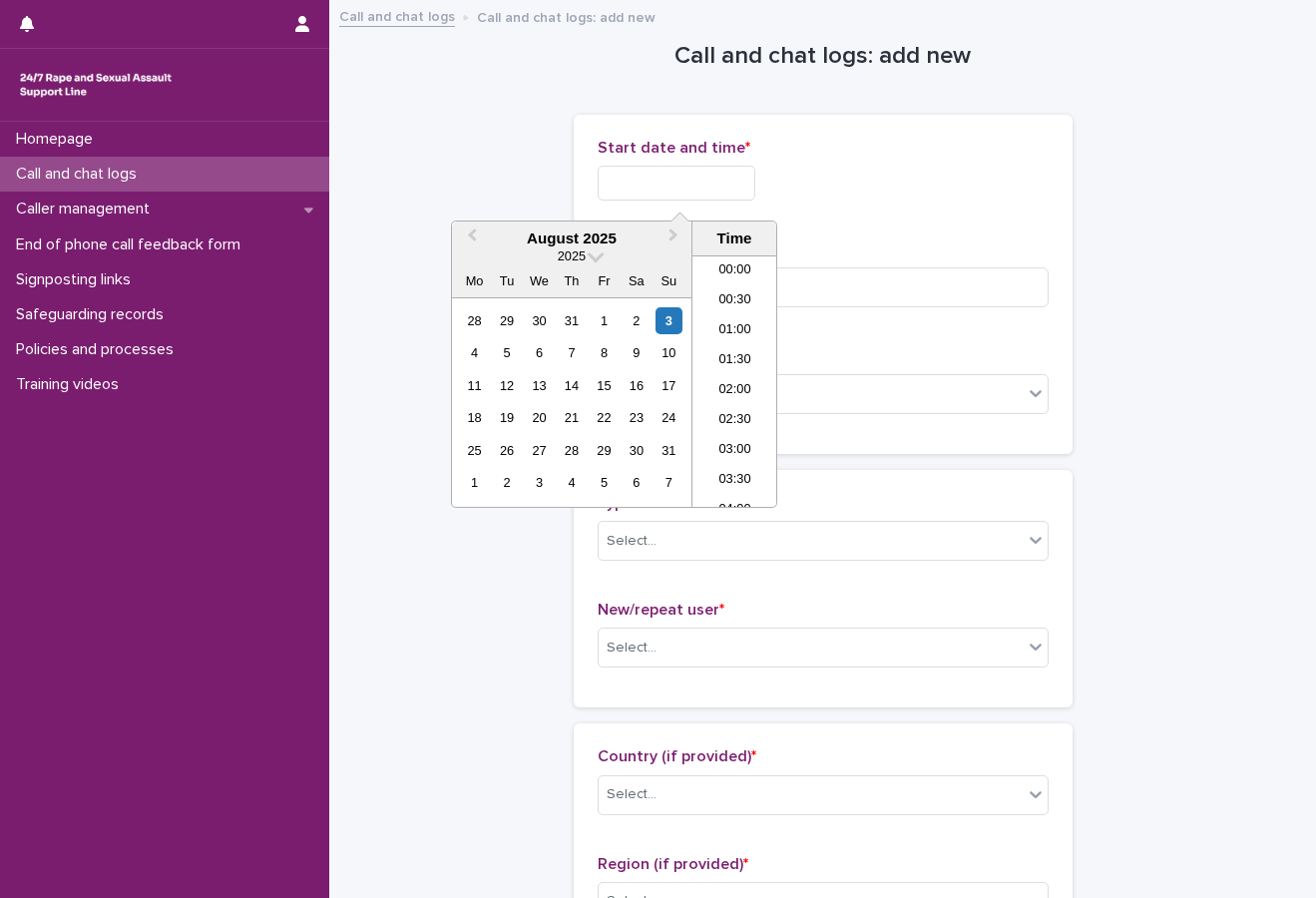 scroll, scrollTop: 1186, scrollLeft: 0, axis: vertical 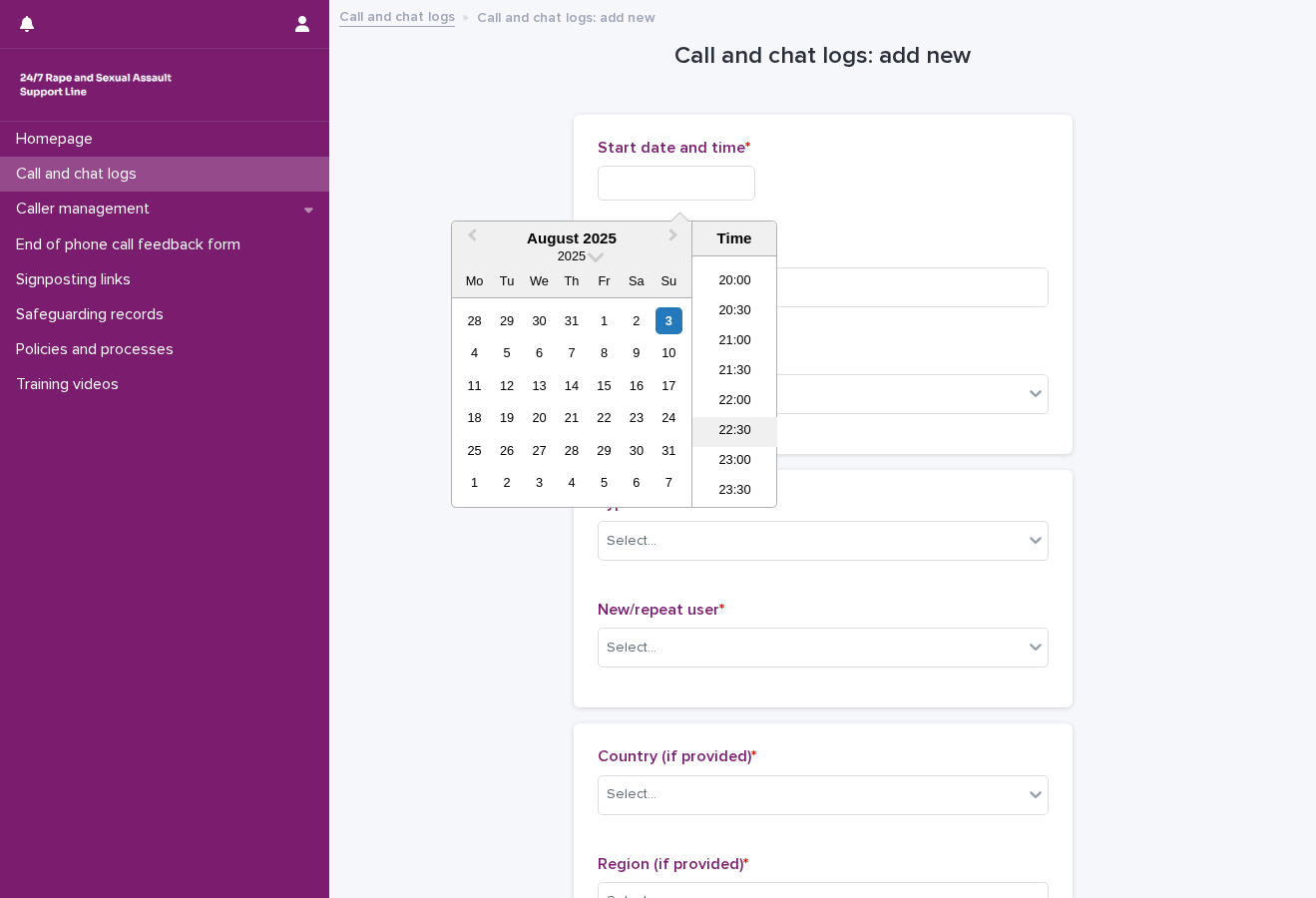 click on "22:30" at bounding box center (734, 432) 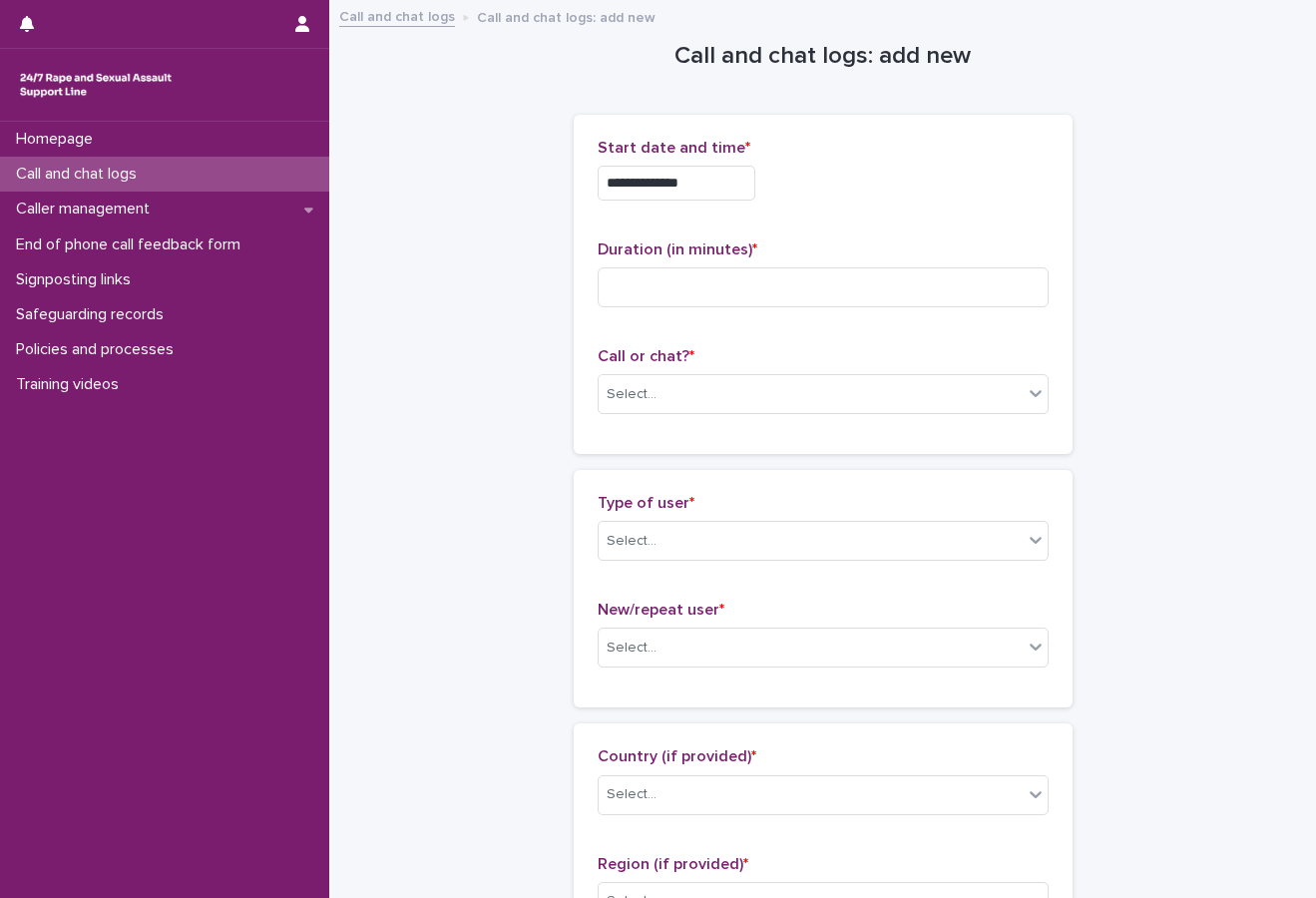 click on "**********" at bounding box center [676, 183] 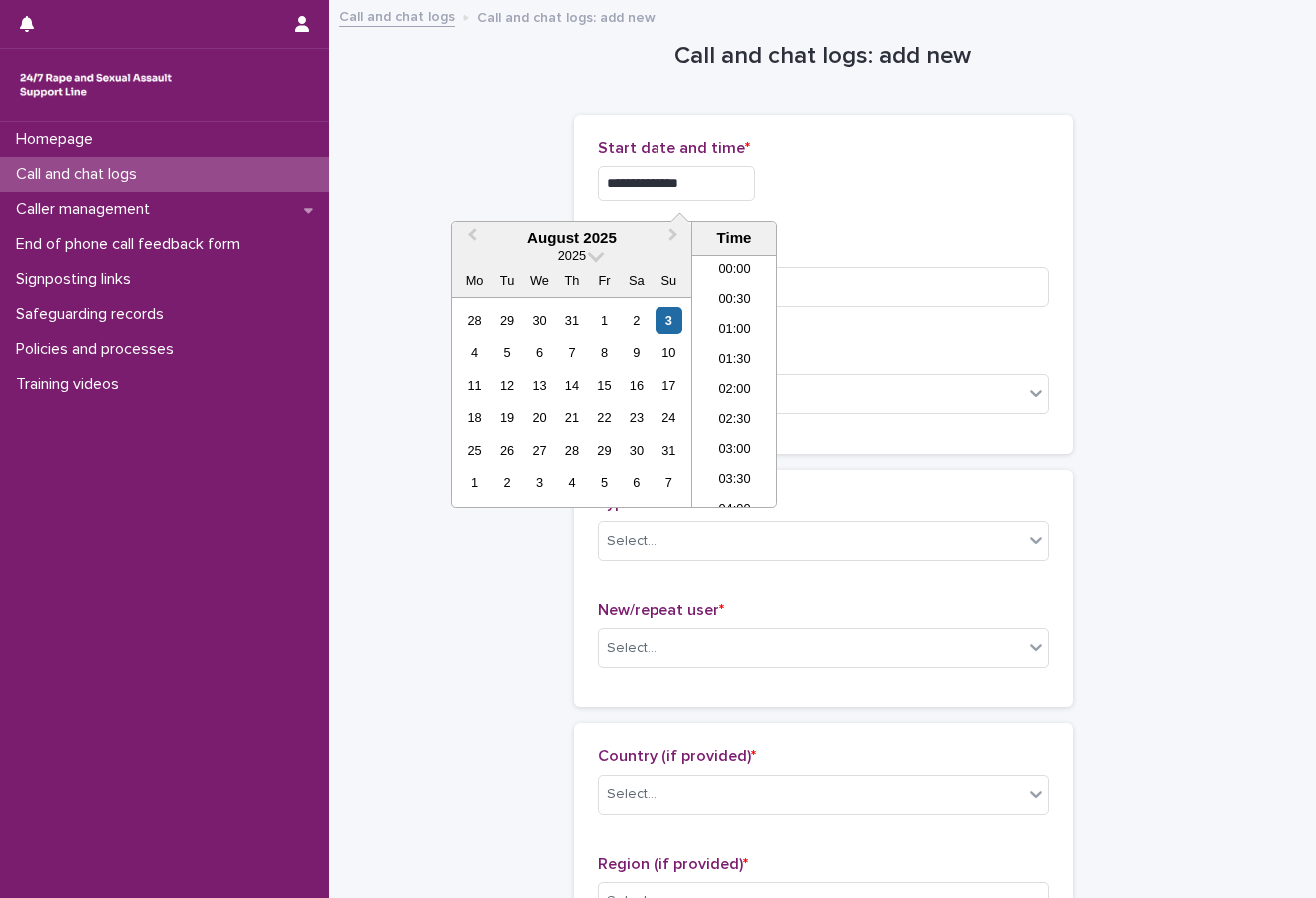 scroll, scrollTop: 1186, scrollLeft: 0, axis: vertical 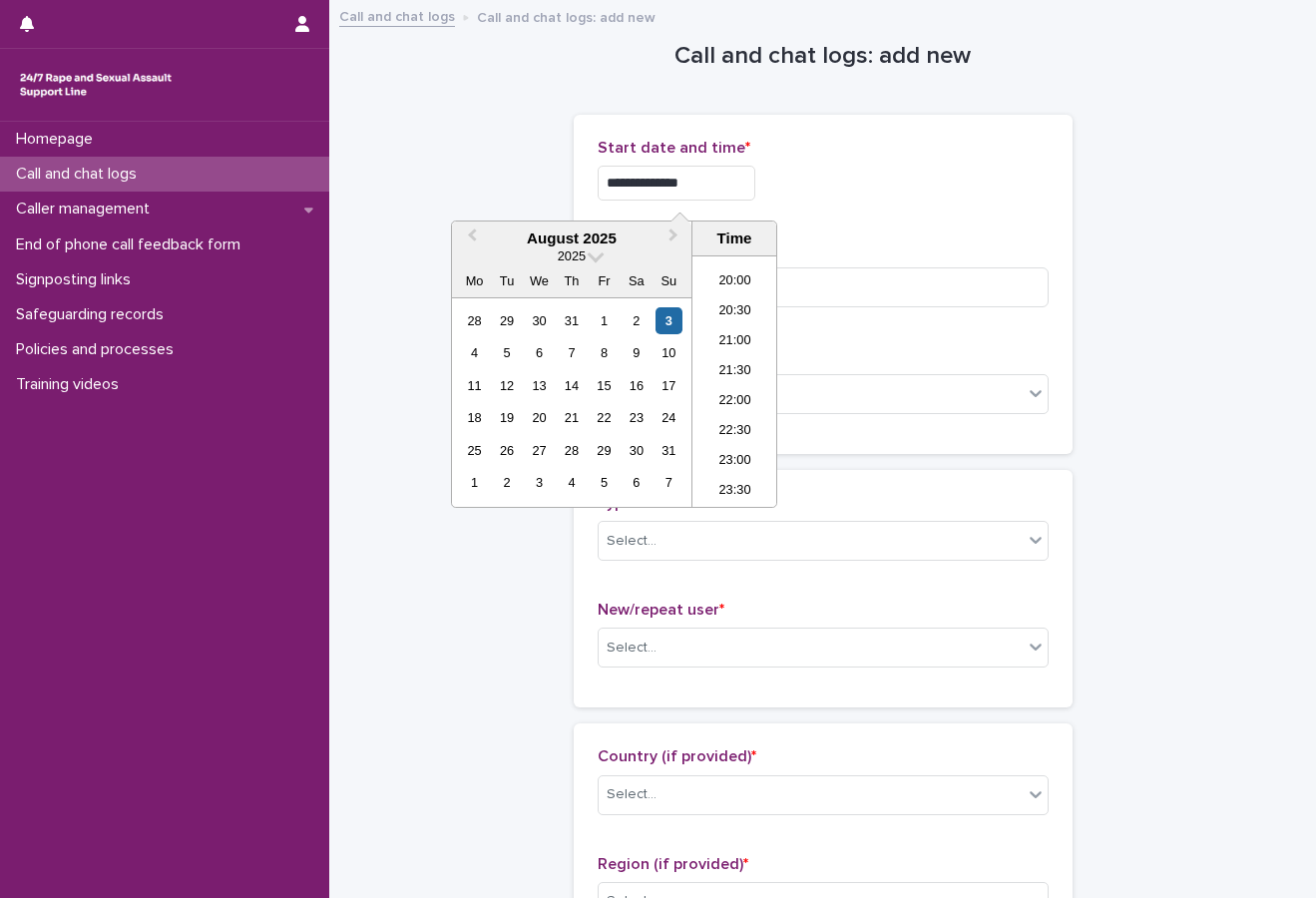 type on "**********" 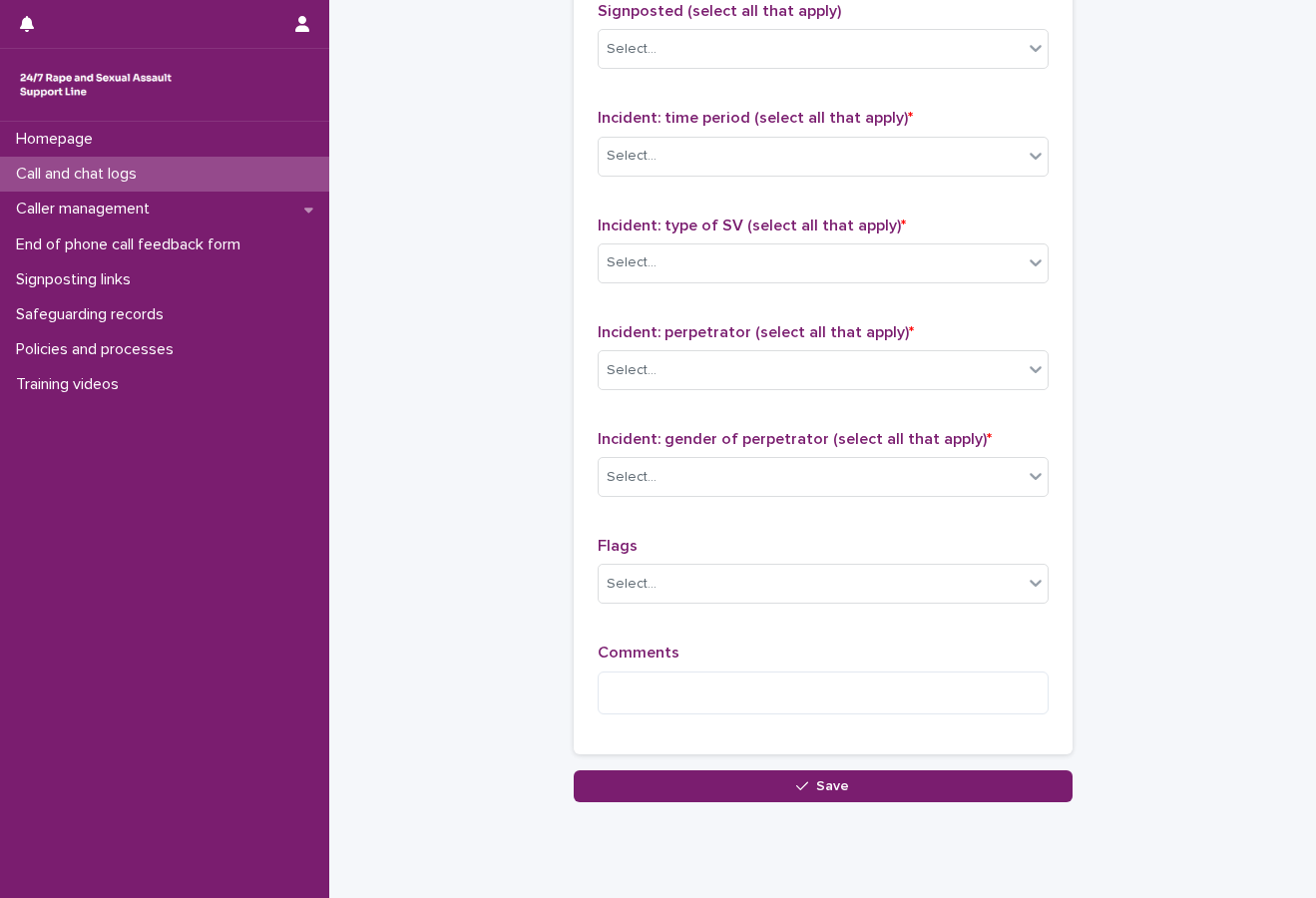 scroll, scrollTop: 1420, scrollLeft: 0, axis: vertical 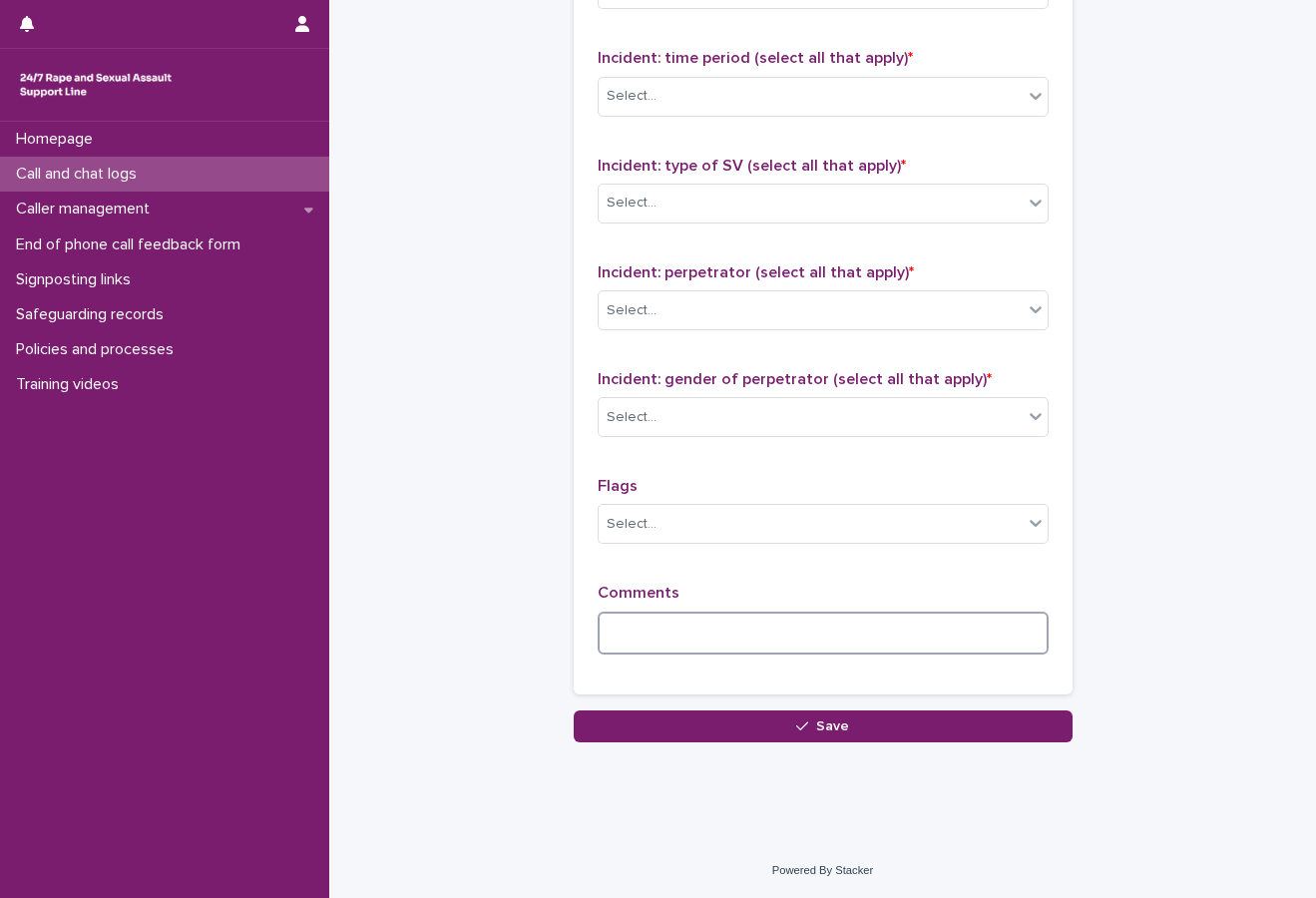click at bounding box center [823, 633] 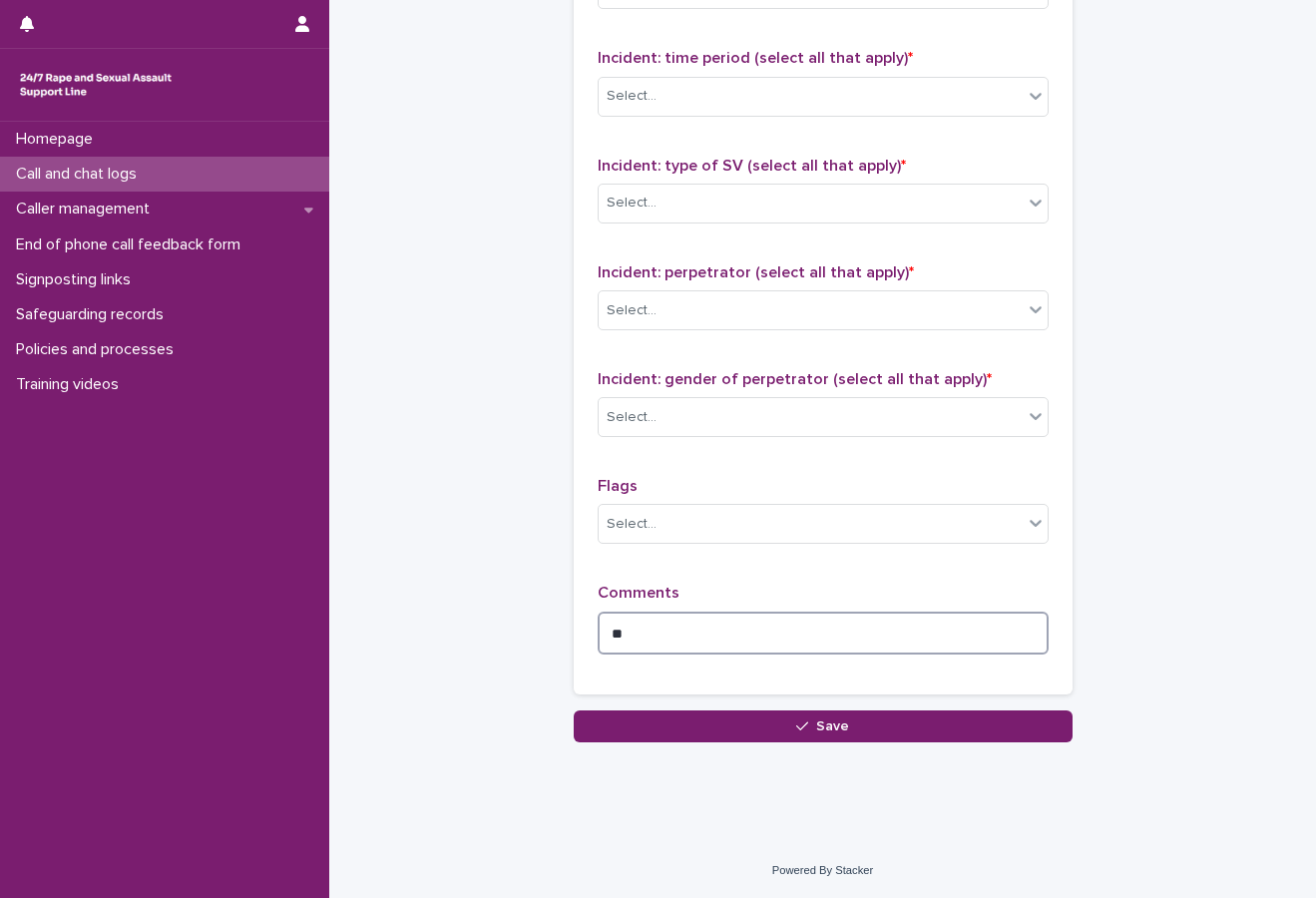 type on "*" 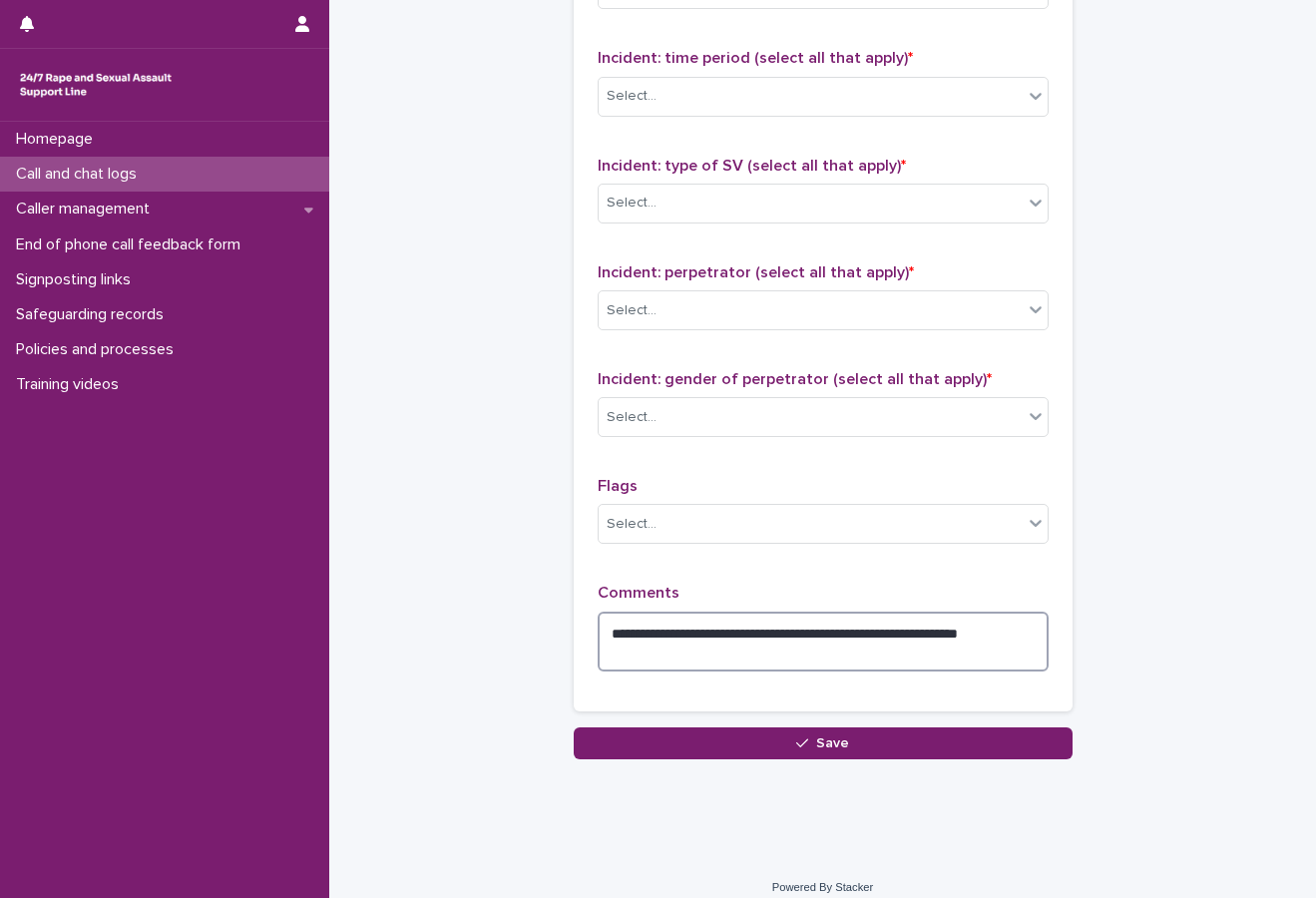 type on "**********" 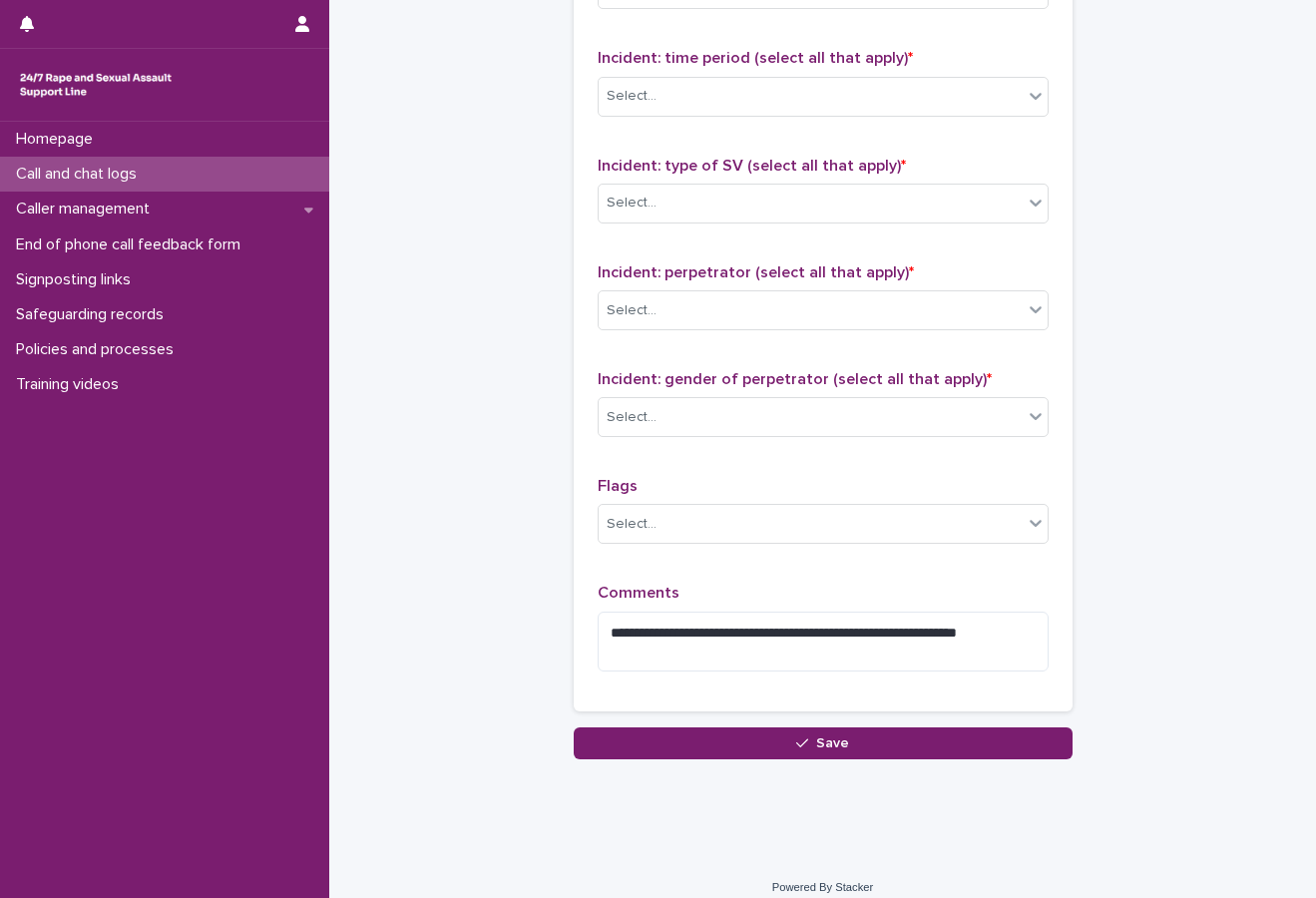 drag, startPoint x: 1272, startPoint y: 71, endPoint x: 1236, endPoint y: 82, distance: 37.64306 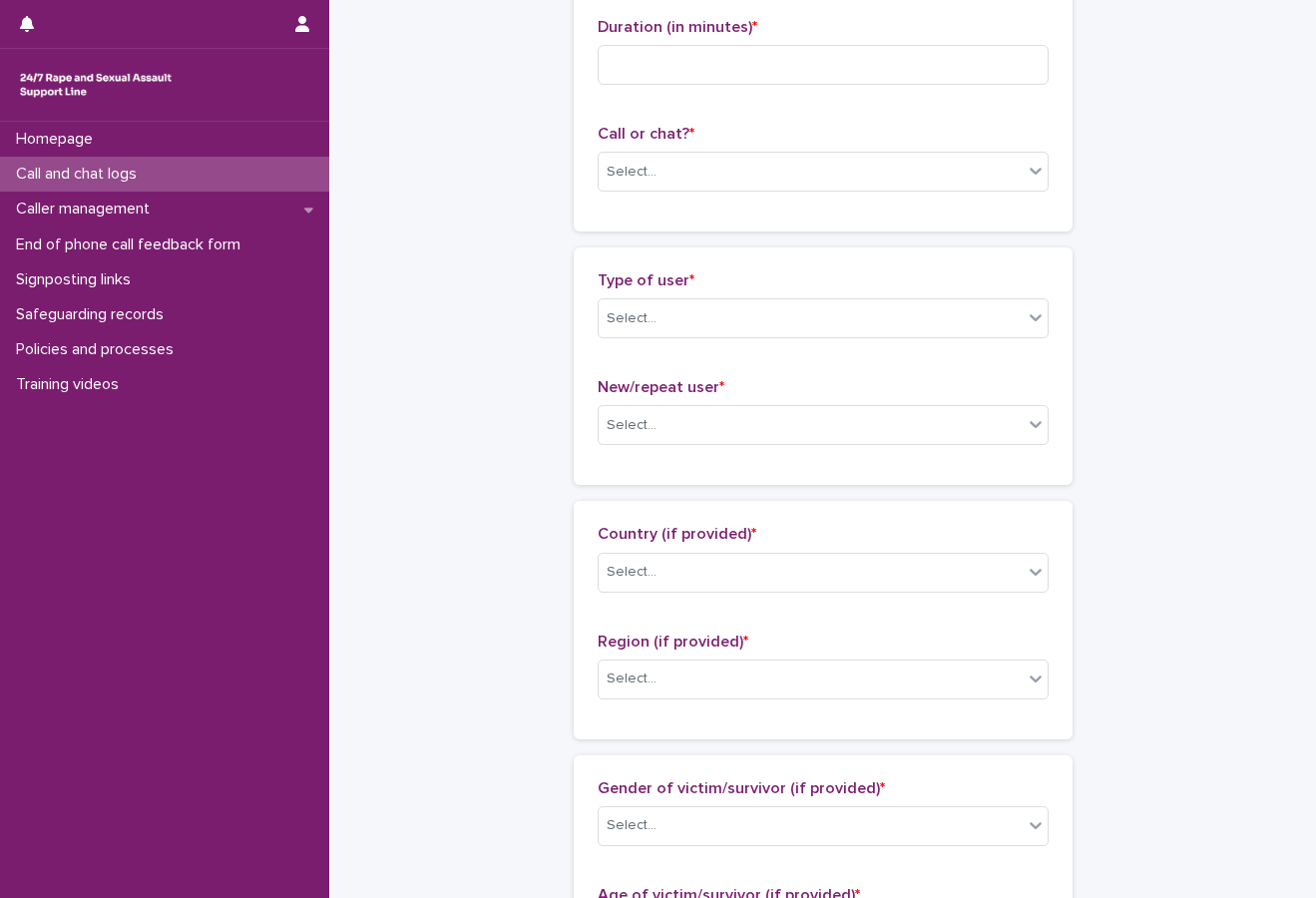 scroll, scrollTop: 0, scrollLeft: 0, axis: both 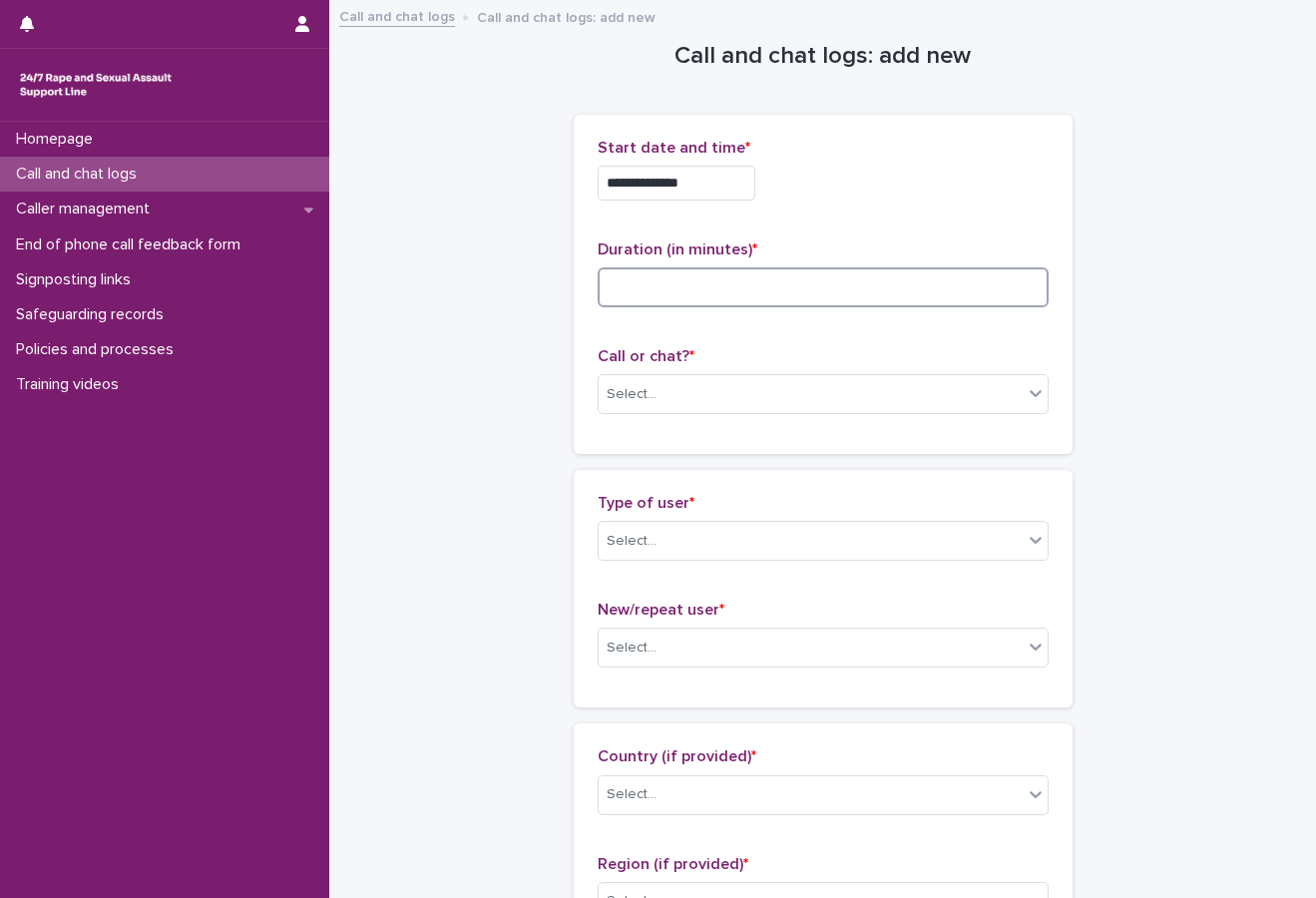 click at bounding box center (823, 287) 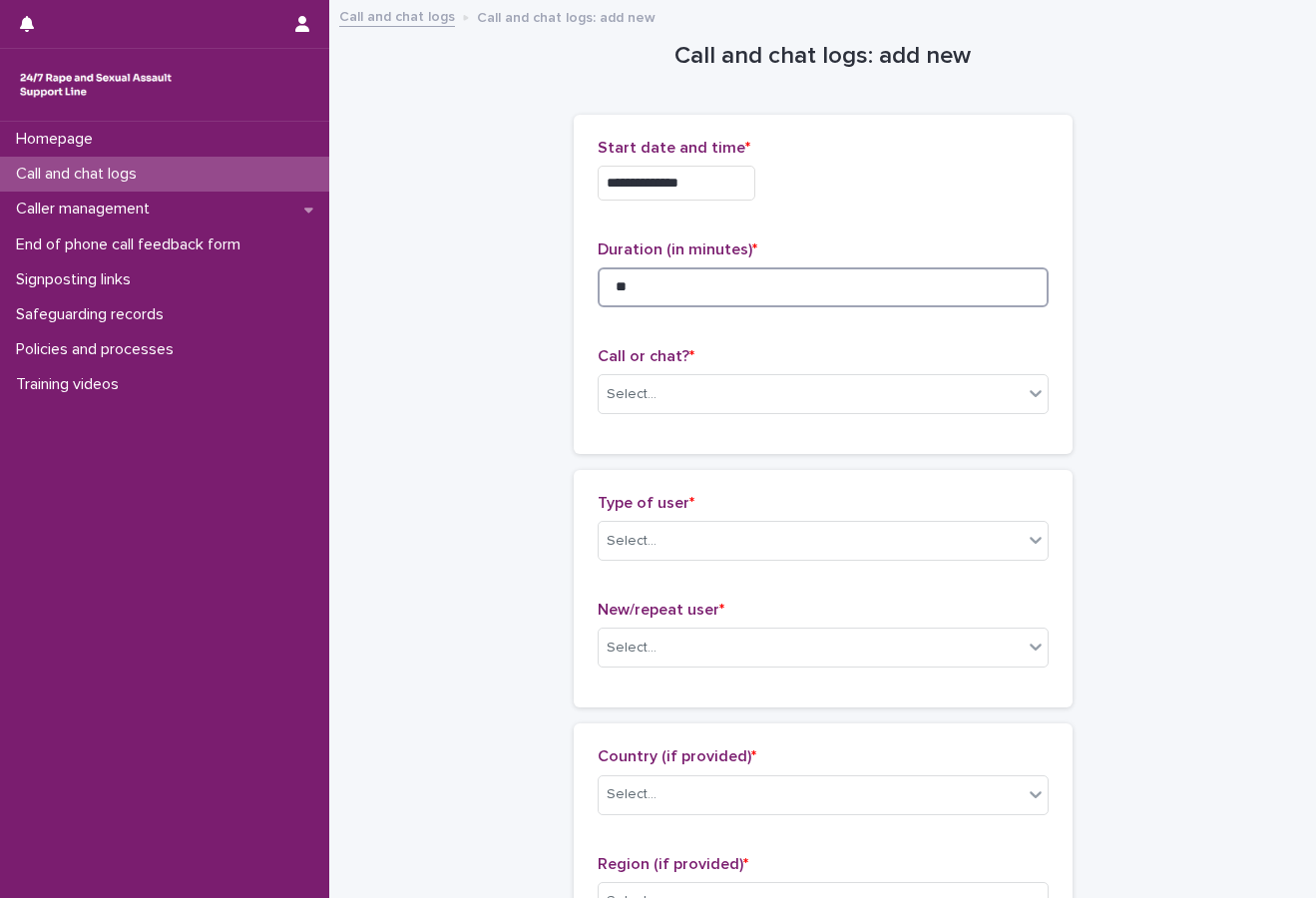 type on "**" 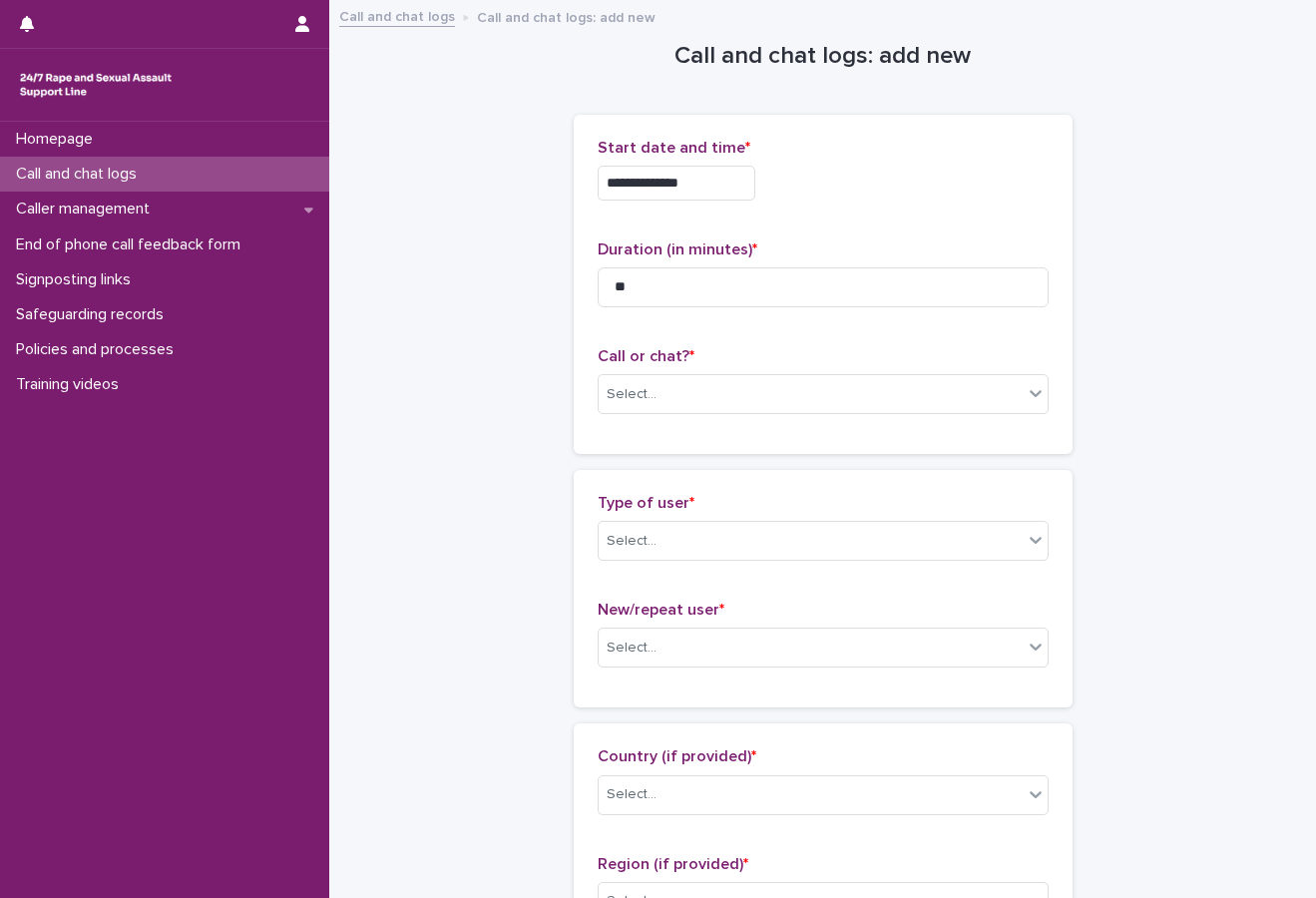 click on "**********" at bounding box center [822, 1091] 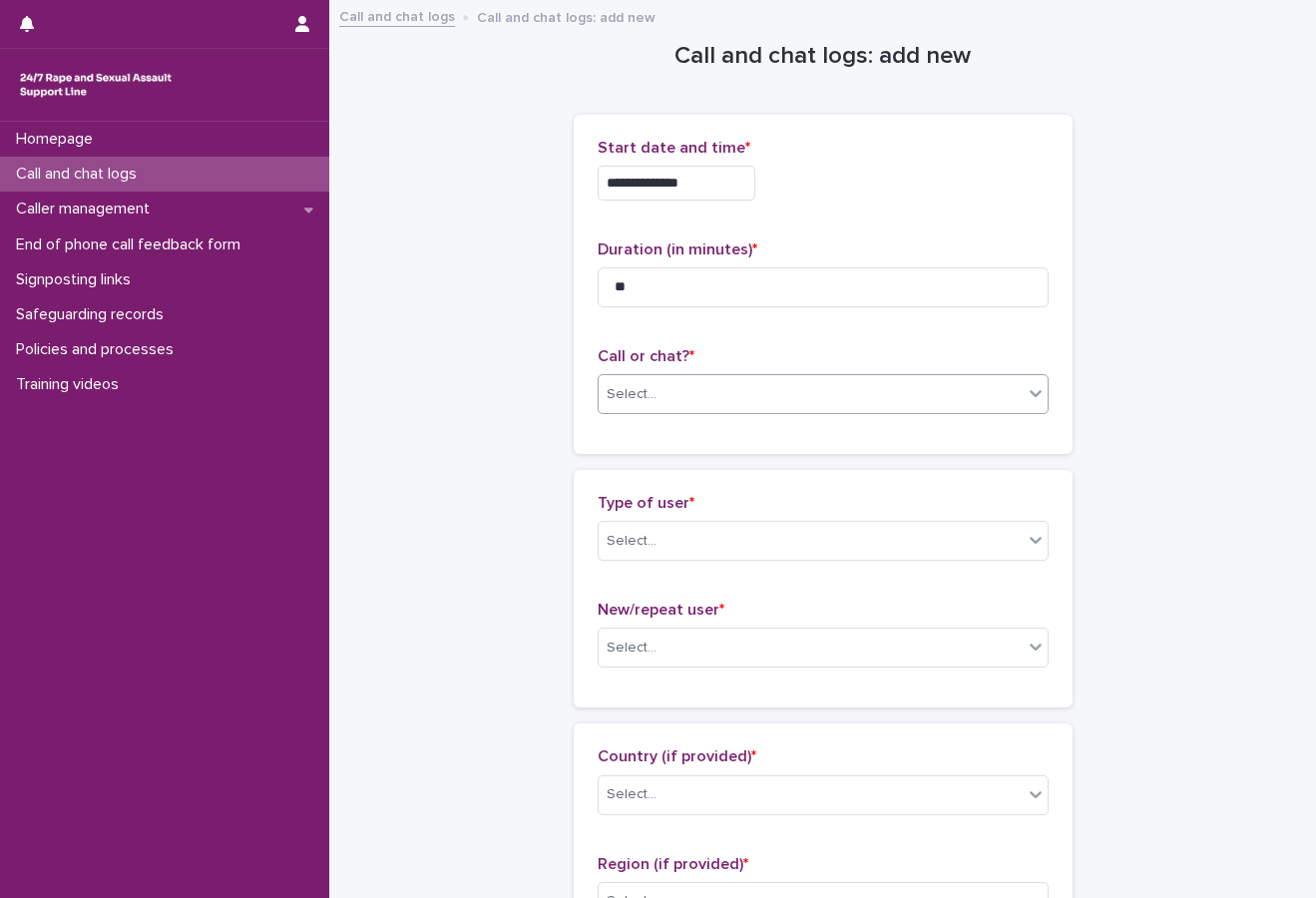 click on "Select..." at bounding box center [810, 394] 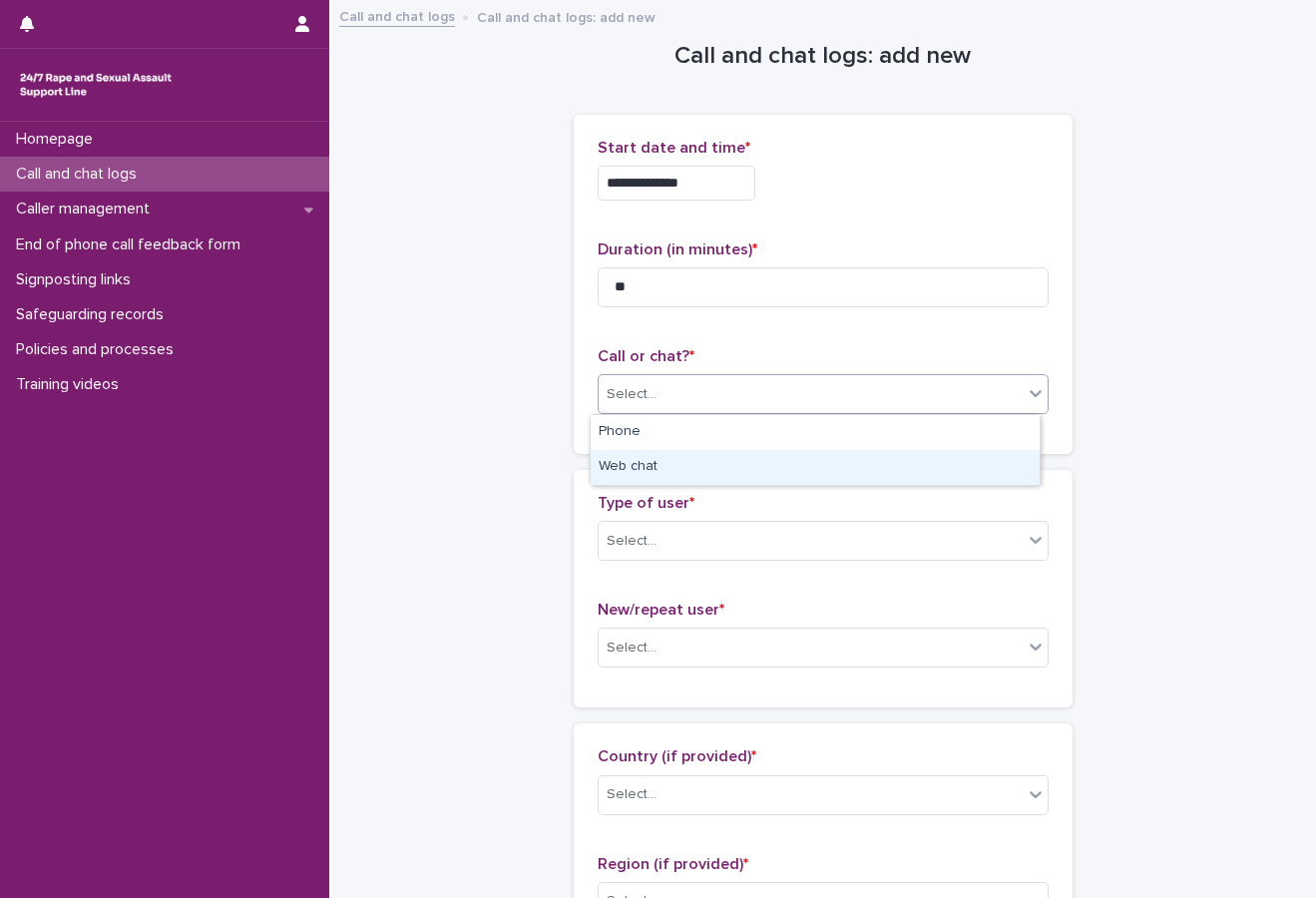 click on "Web chat" at bounding box center [815, 467] 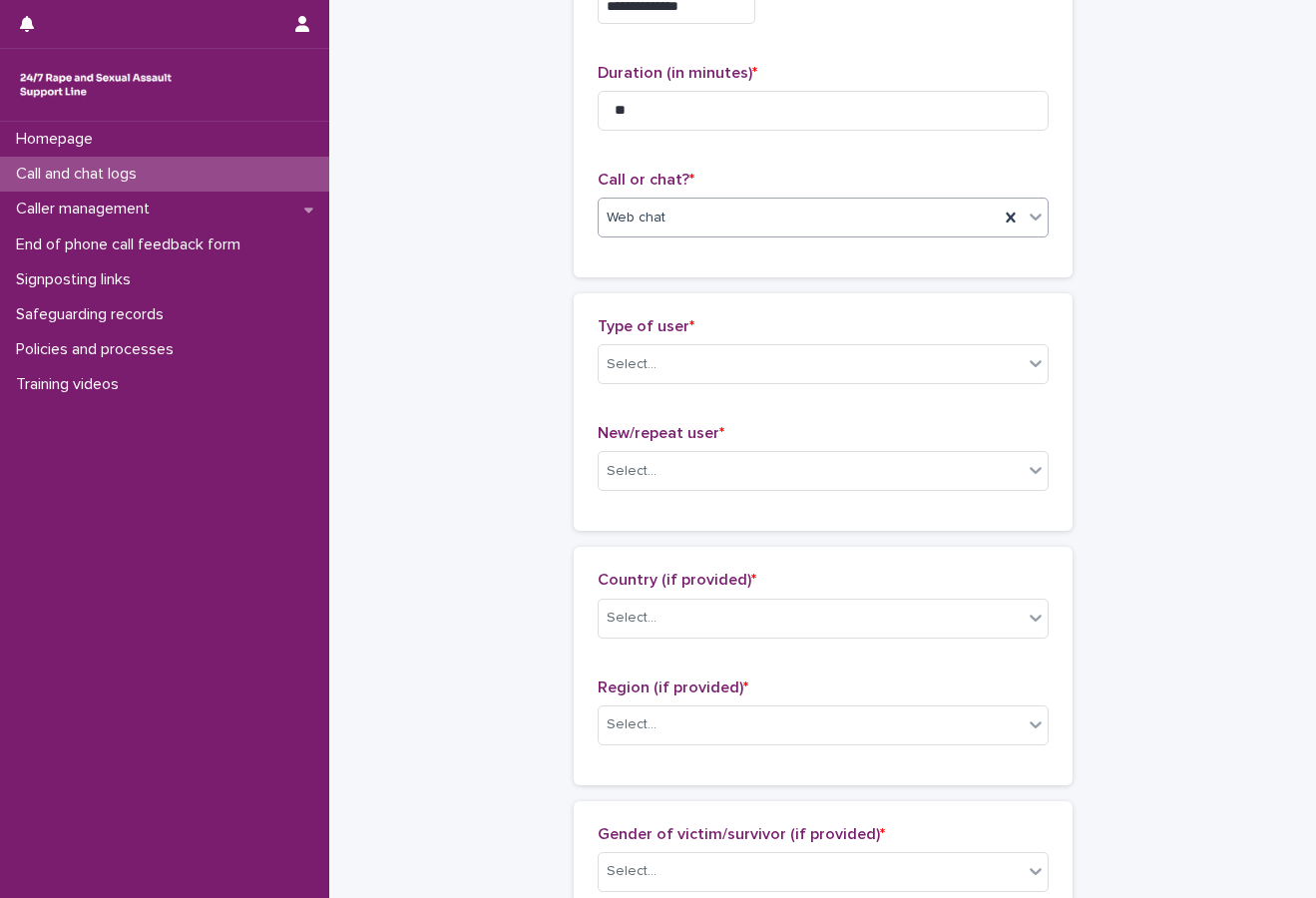 scroll, scrollTop: 200, scrollLeft: 0, axis: vertical 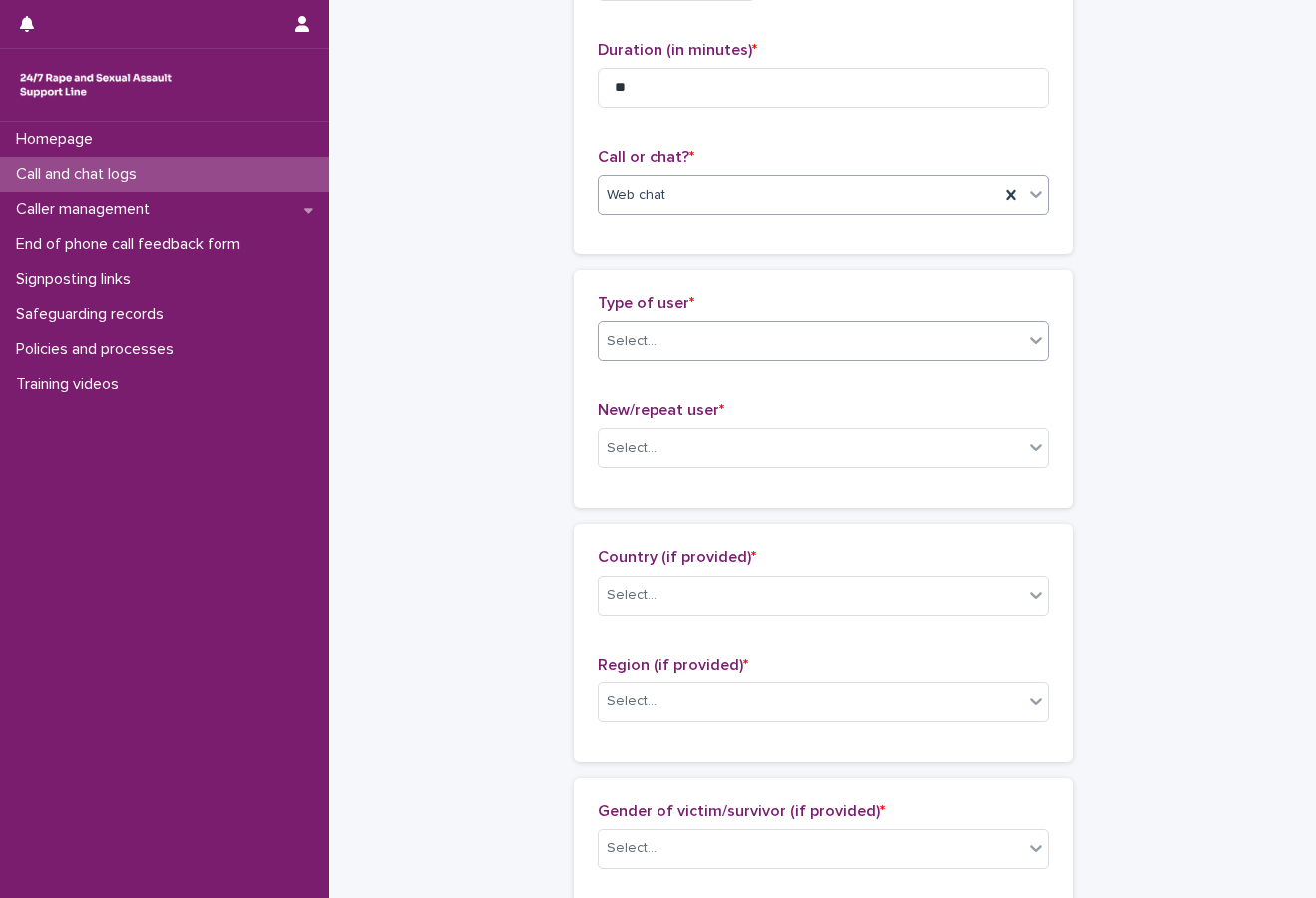 click on "Select..." at bounding box center [810, 341] 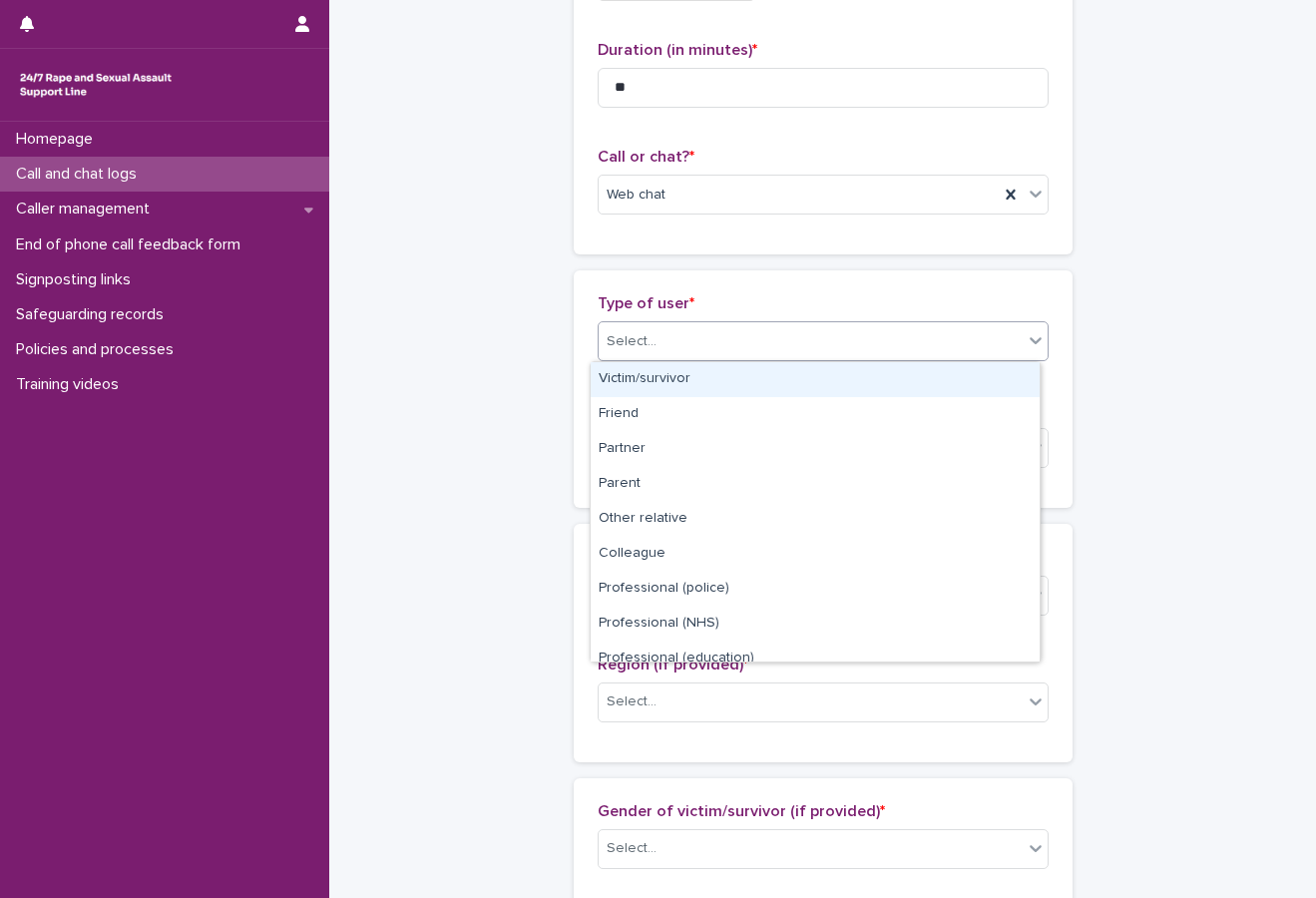 click on "Victim/survivor" at bounding box center [815, 379] 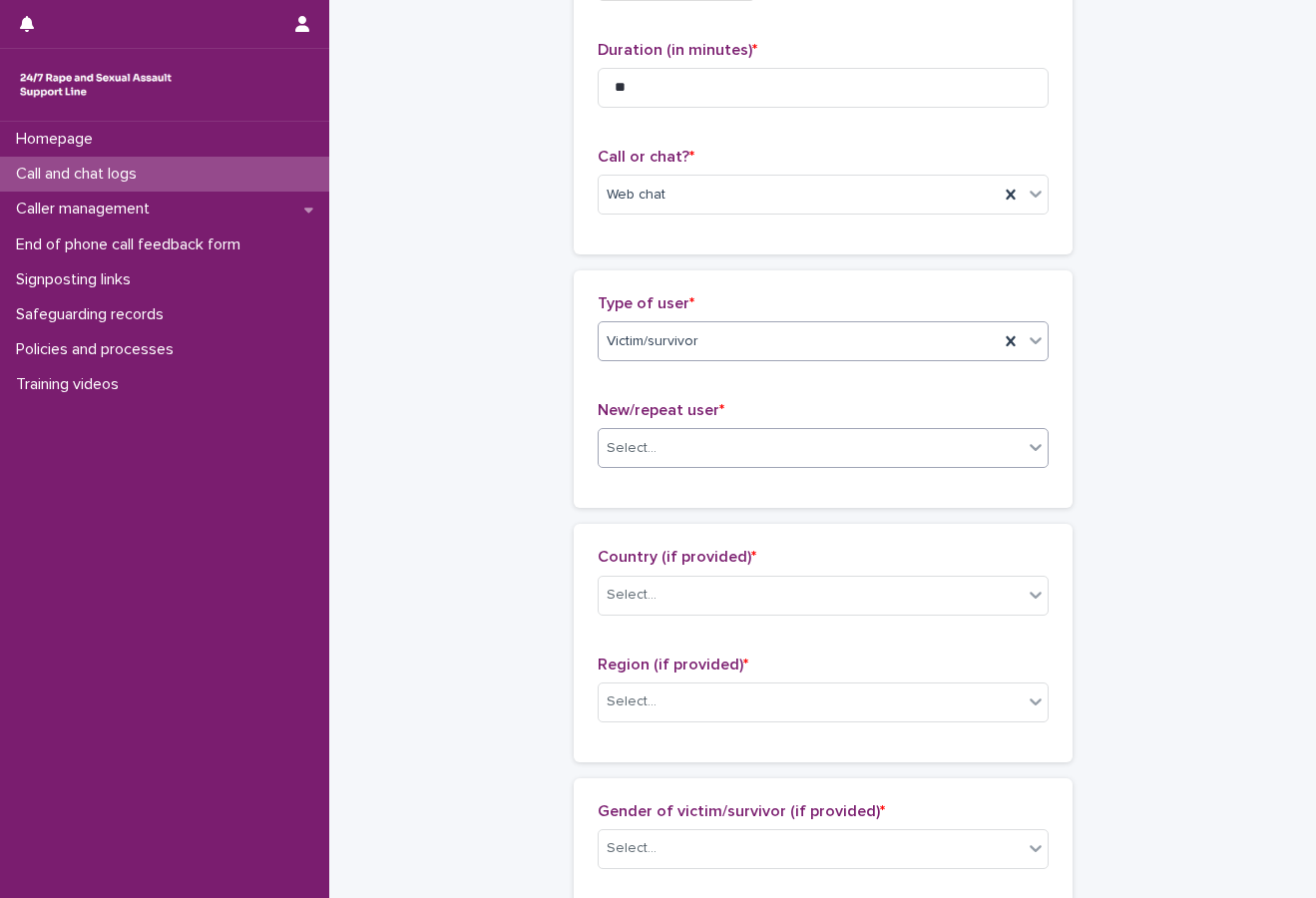 click on "Select..." at bounding box center (810, 448) 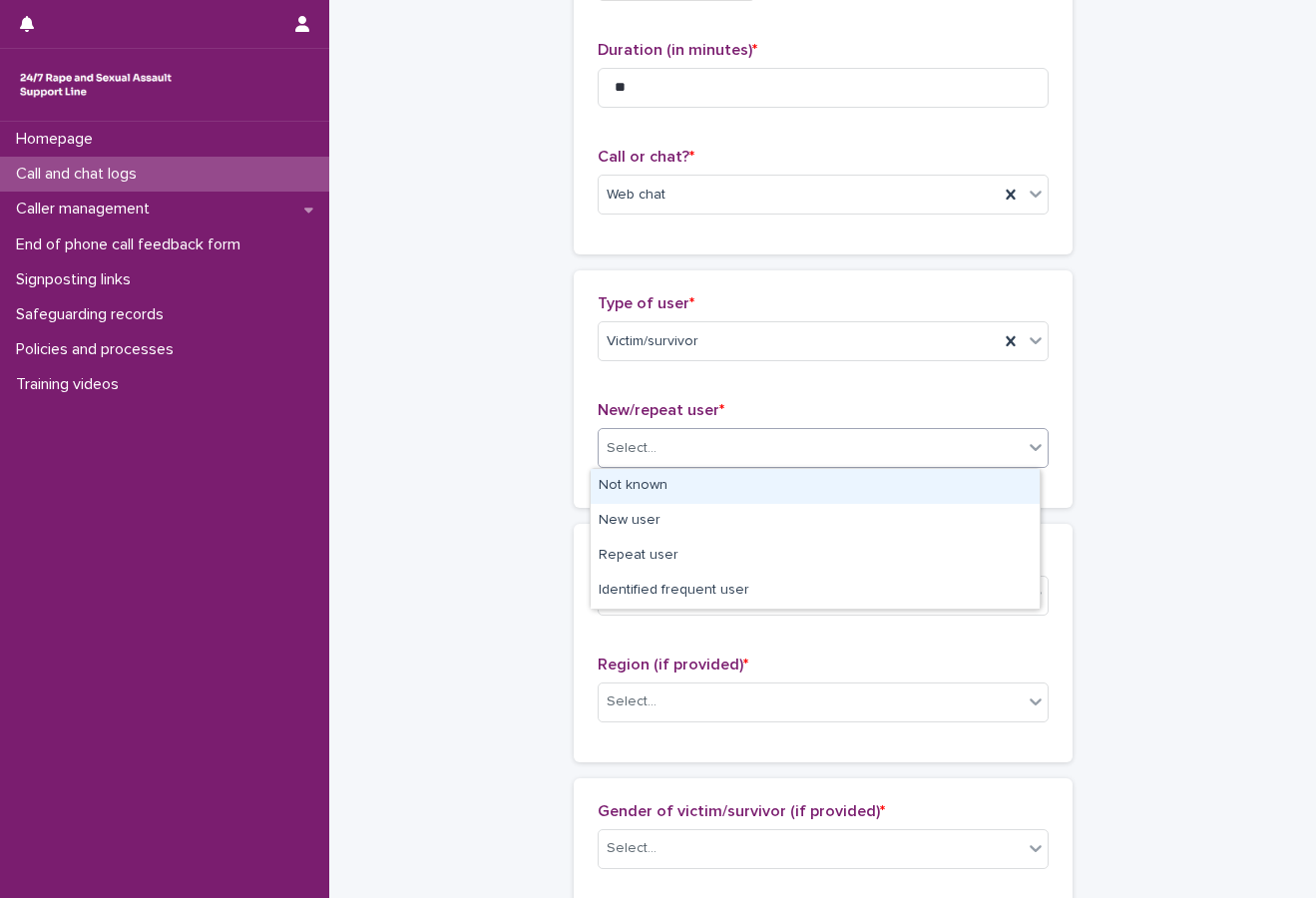 click on "Not known" at bounding box center [815, 486] 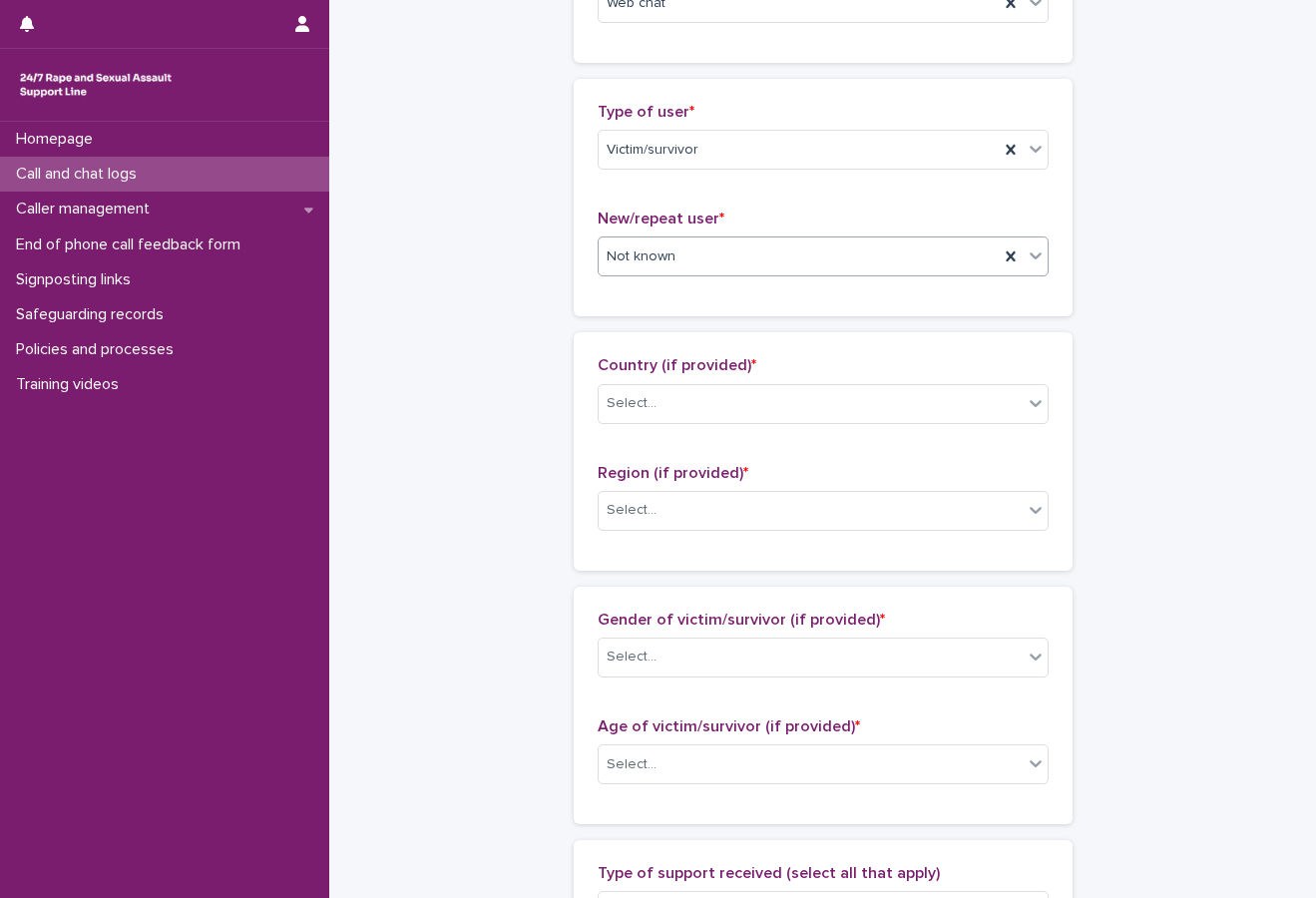 scroll, scrollTop: 399, scrollLeft: 0, axis: vertical 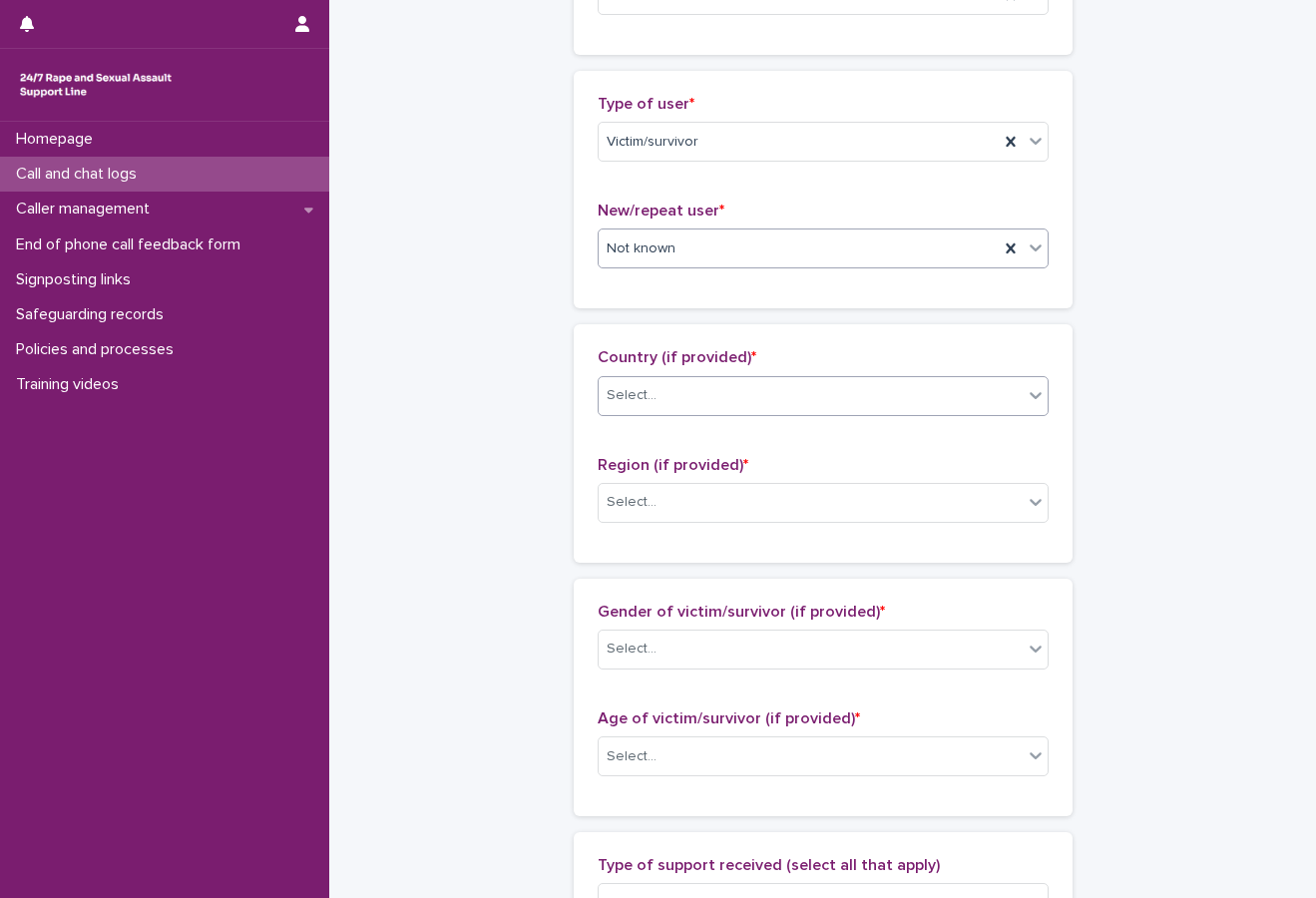 click on "Select..." at bounding box center (810, 395) 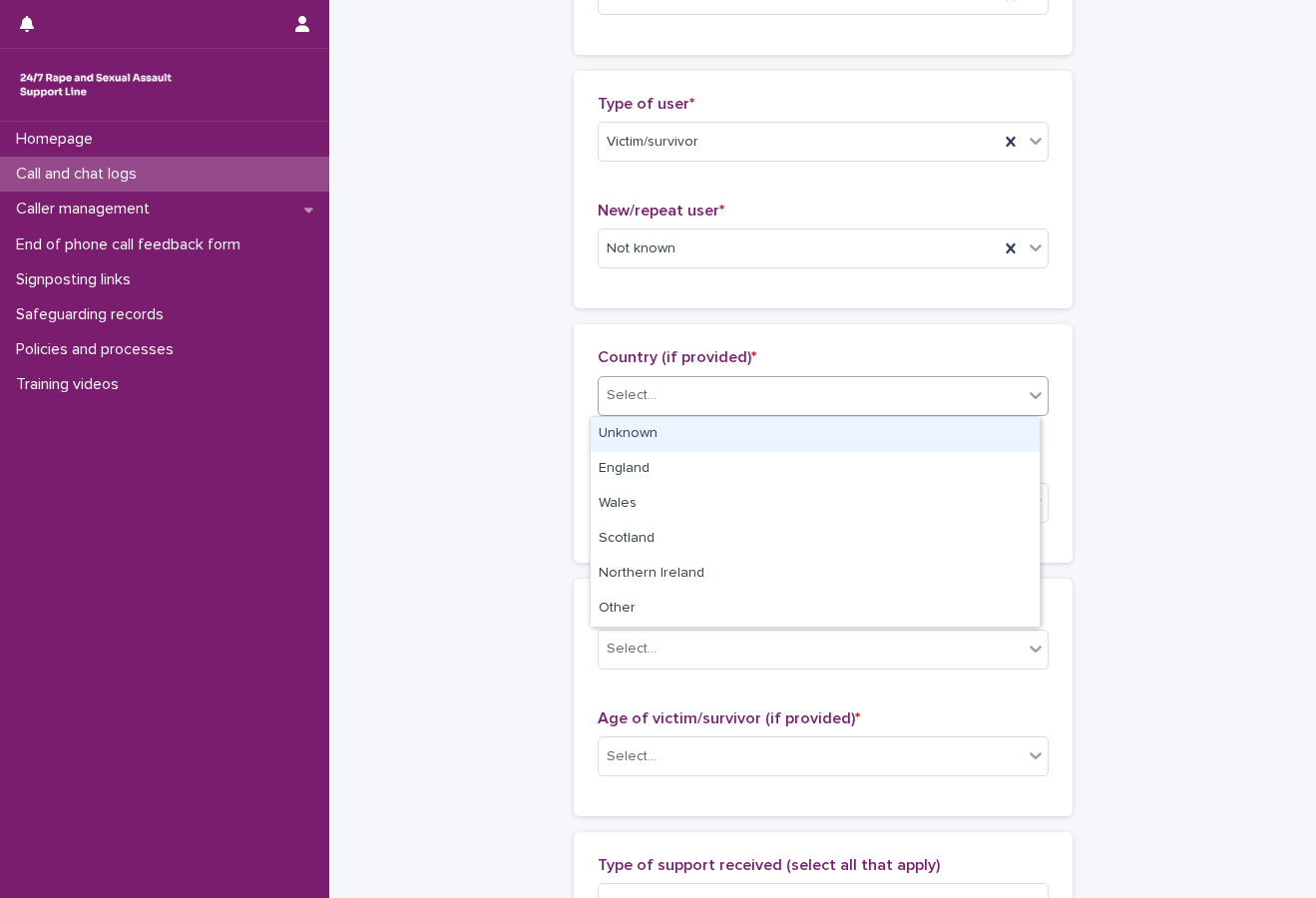 click on "Unknown" at bounding box center [815, 434] 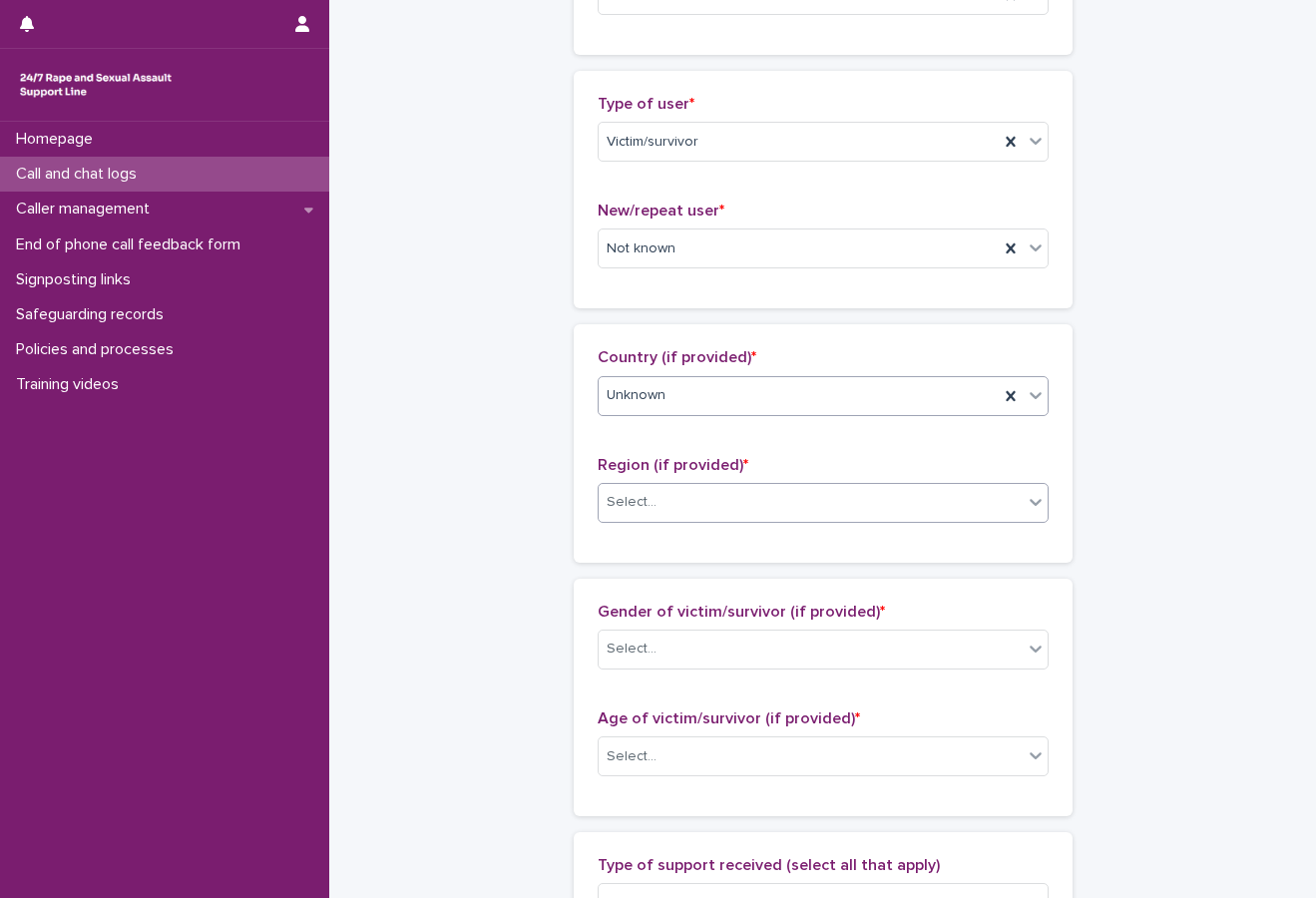 drag, startPoint x: 636, startPoint y: 497, endPoint x: 636, endPoint y: 511, distance: 14 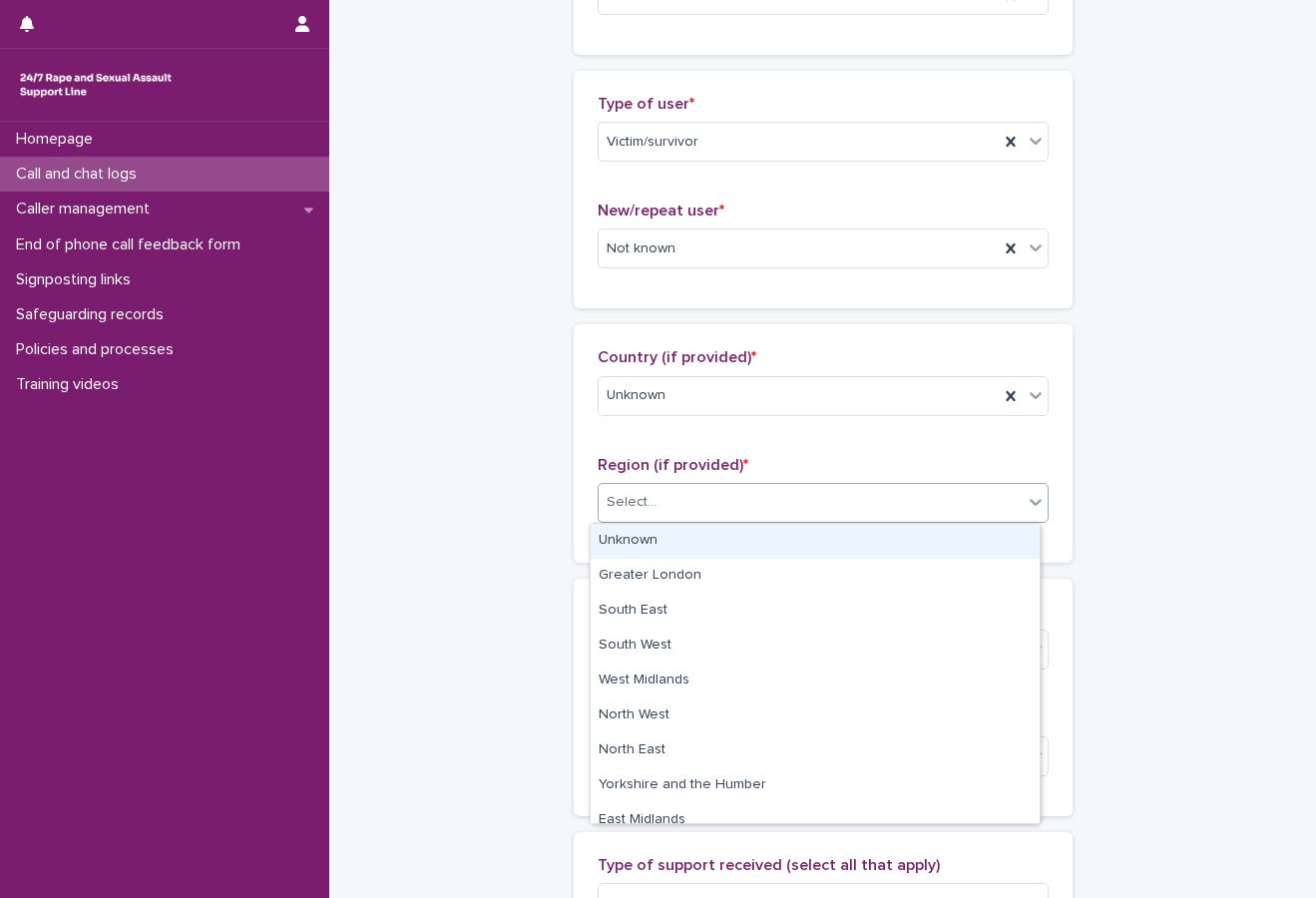 click on "Unknown" at bounding box center [815, 541] 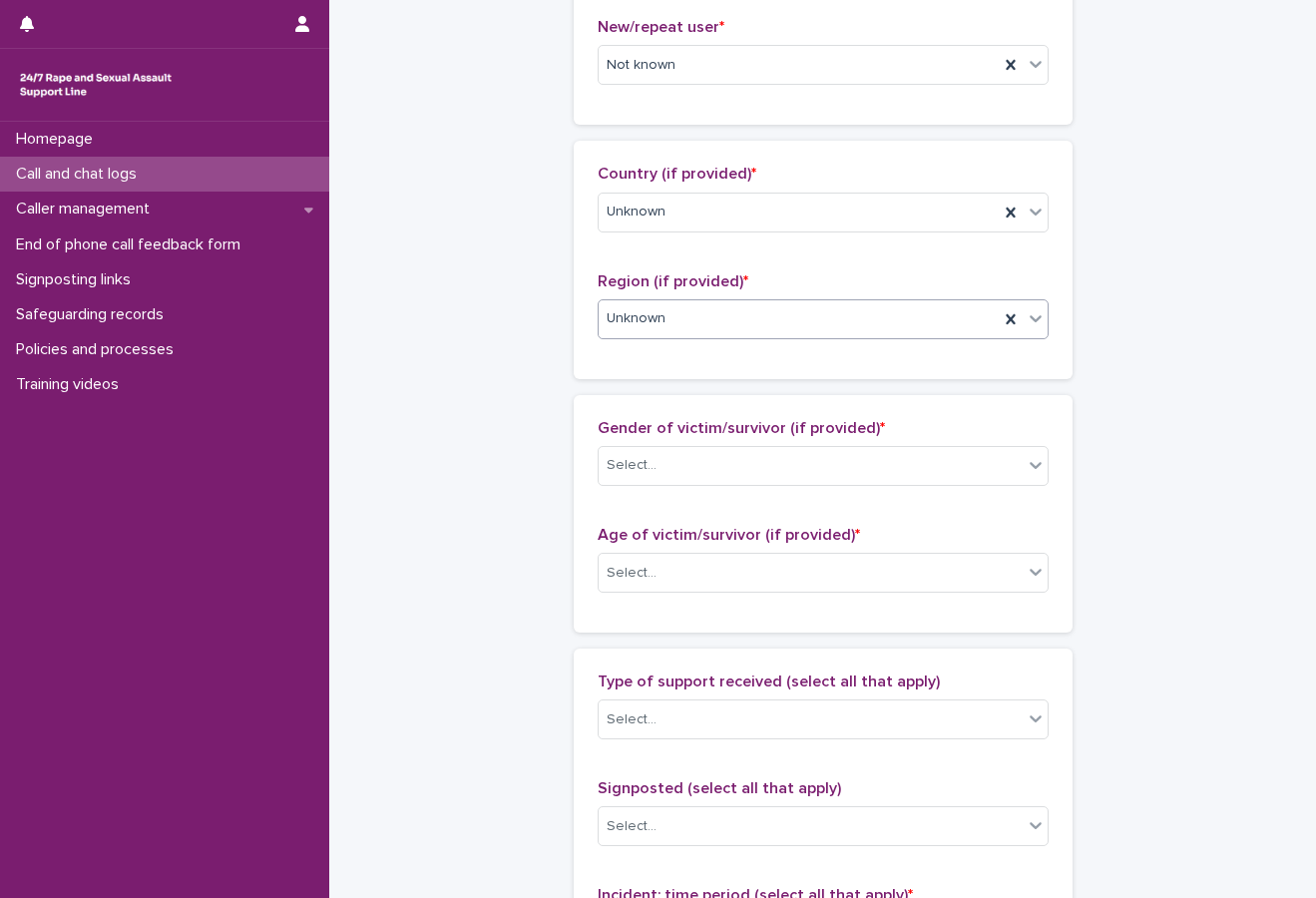 scroll, scrollTop: 599, scrollLeft: 0, axis: vertical 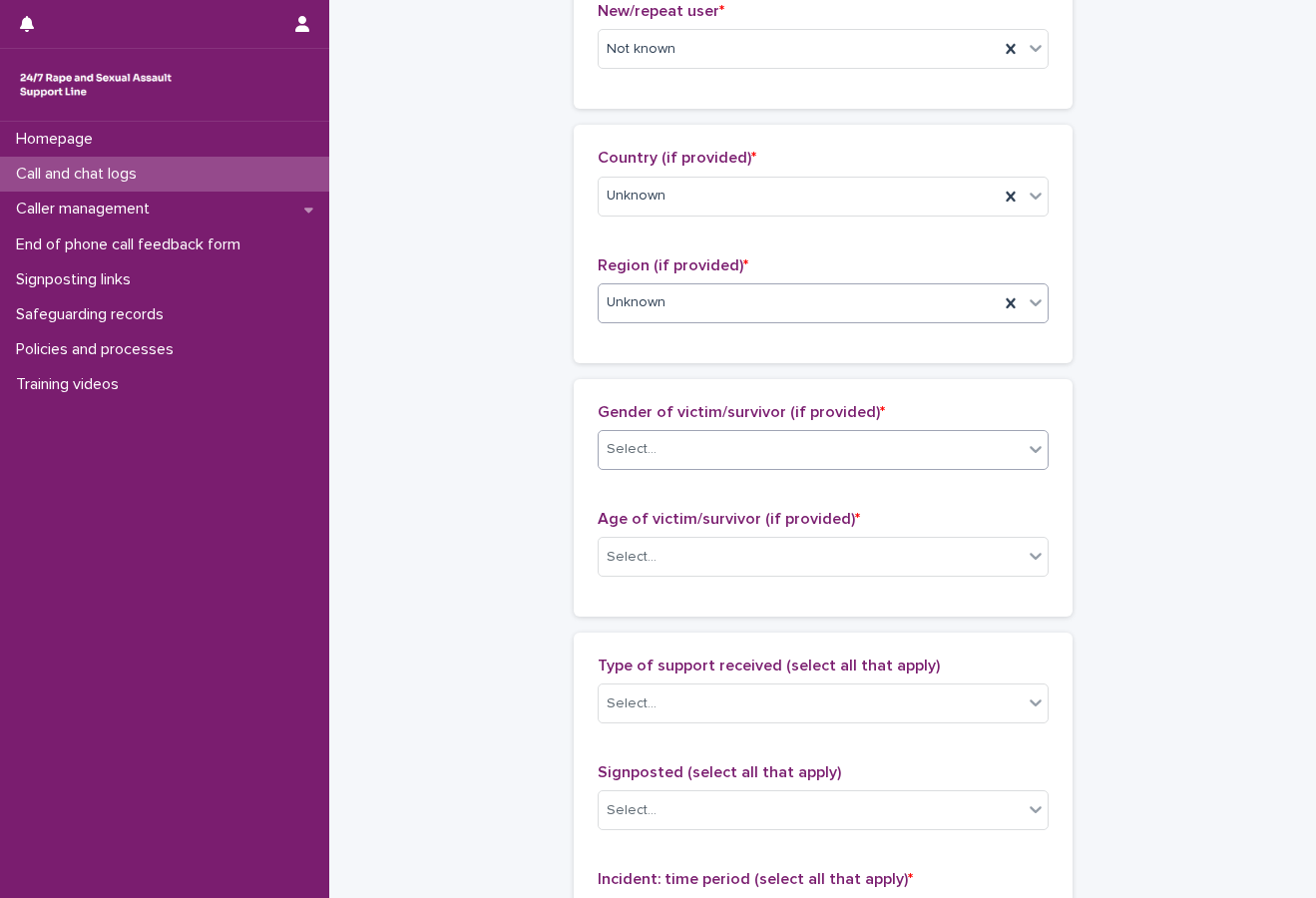 click on "Select..." at bounding box center (810, 449) 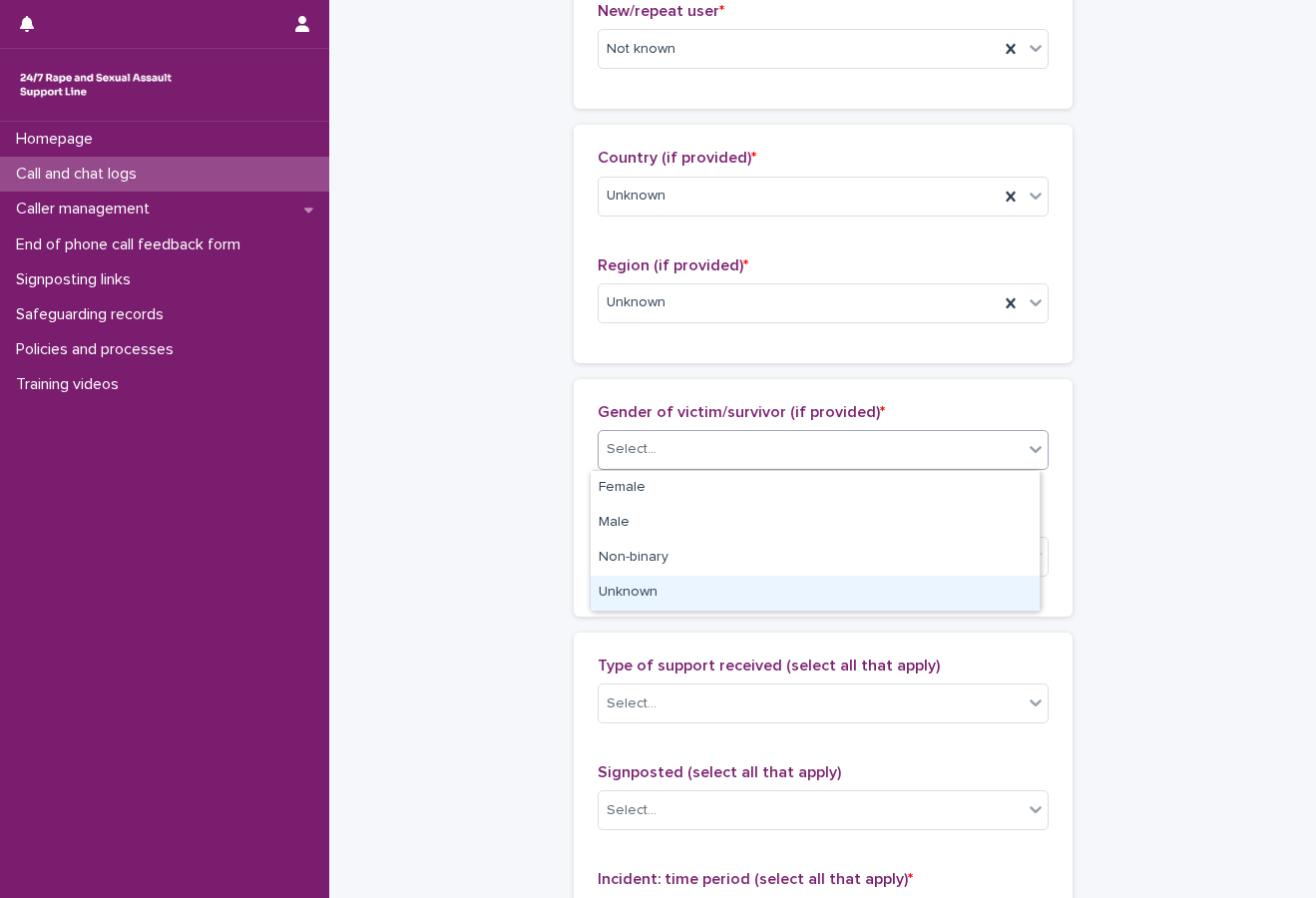 click on "Unknown" at bounding box center (815, 593) 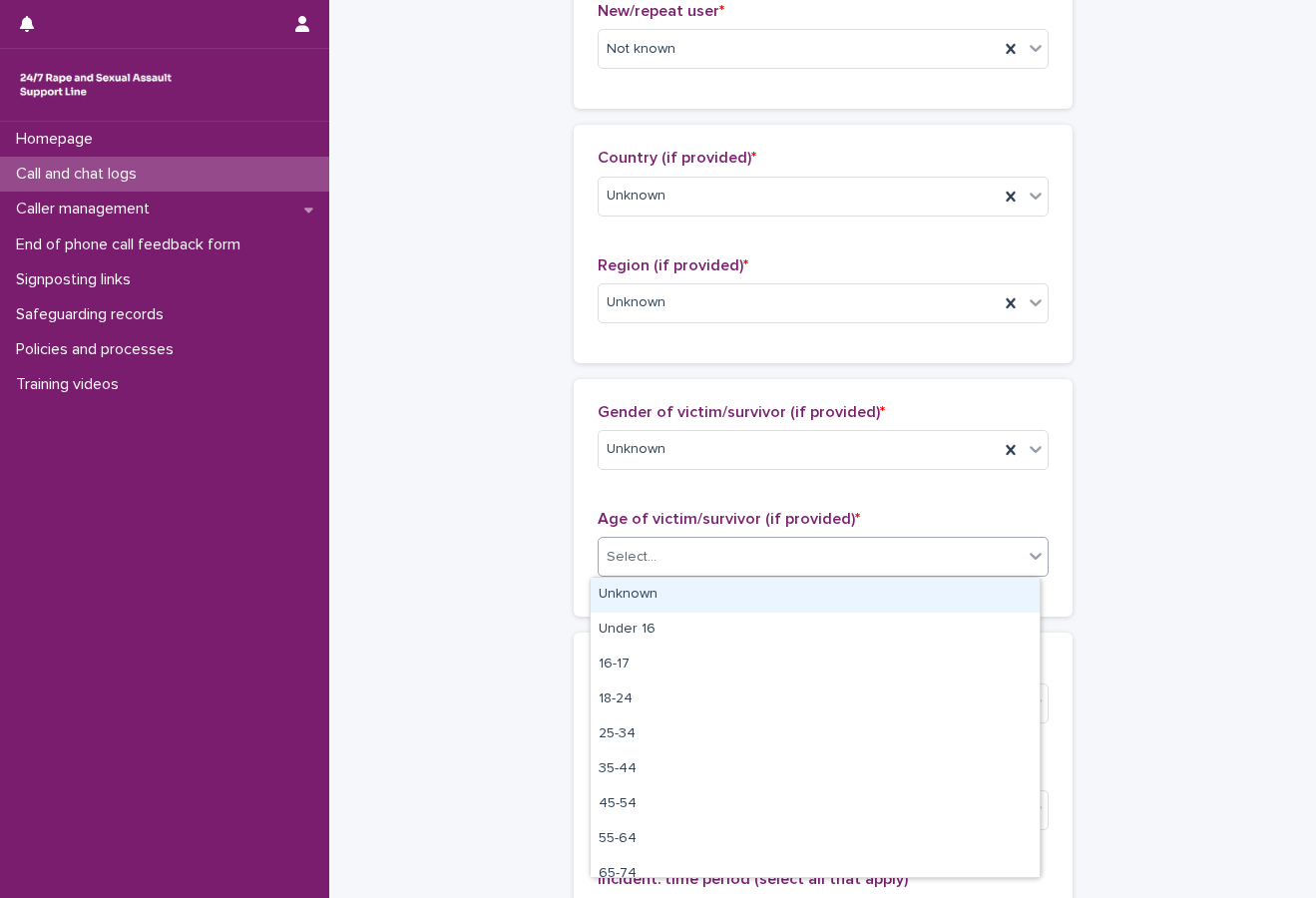 click at bounding box center [659, 557] 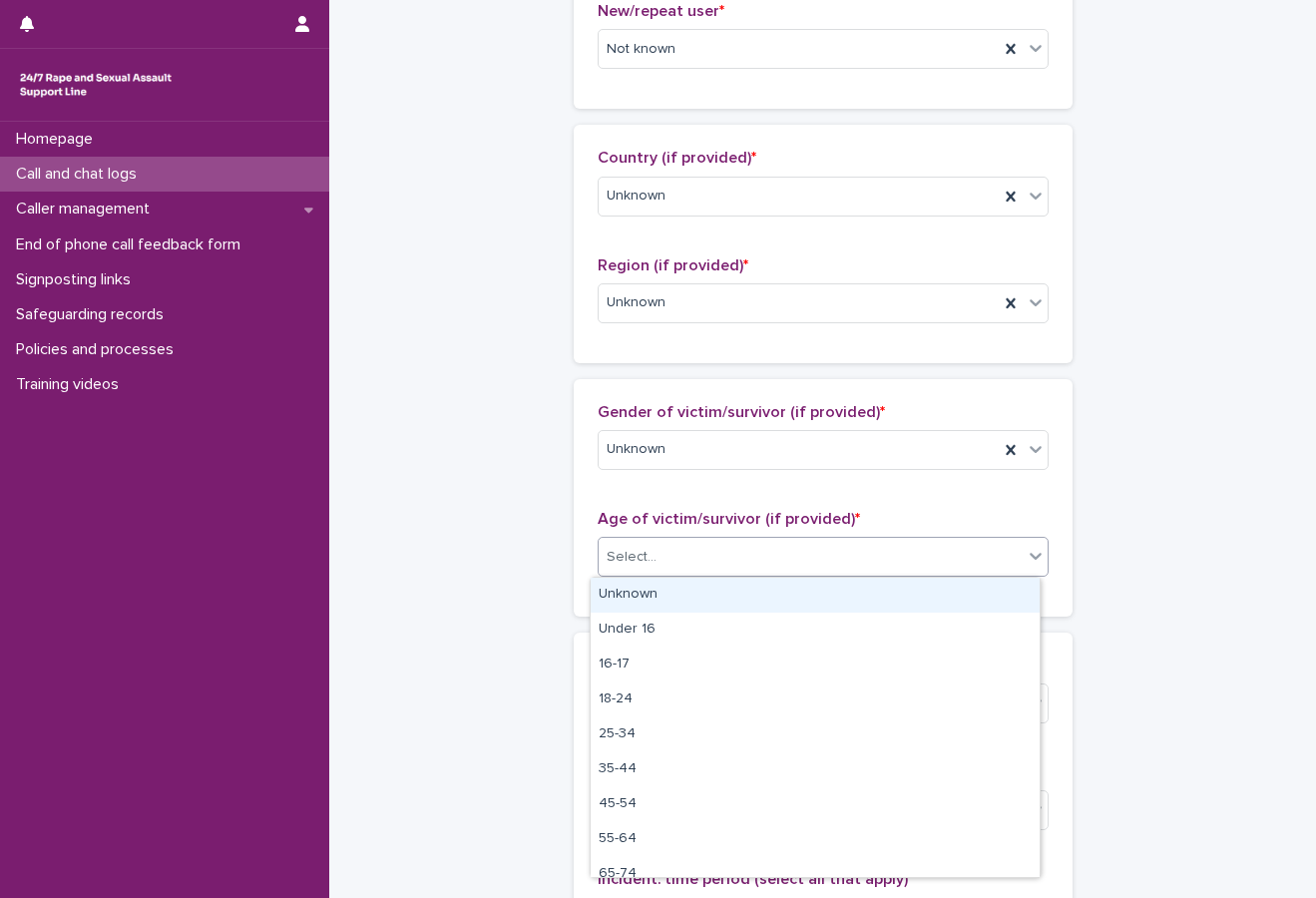 click on "Unknown" at bounding box center [815, 595] 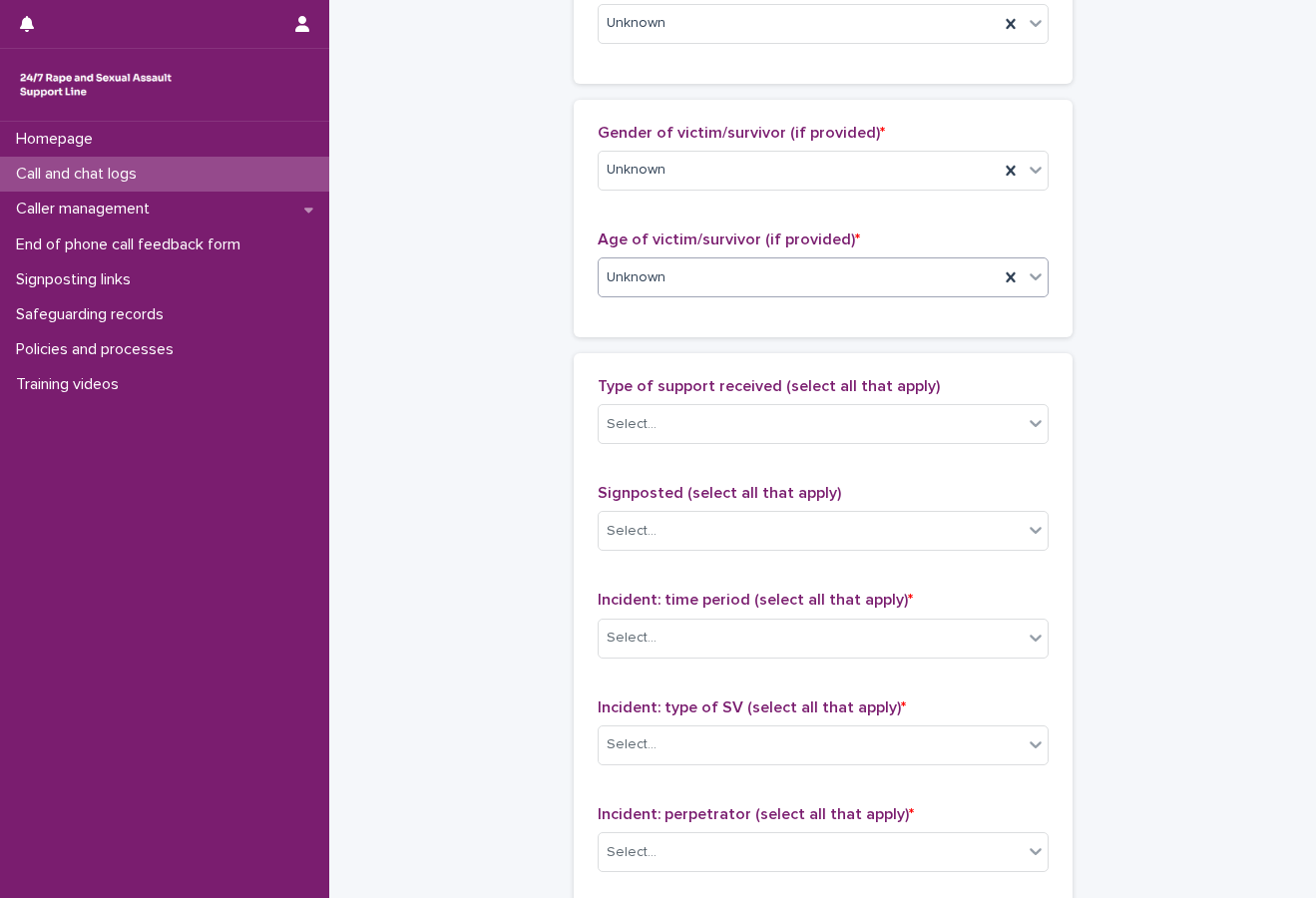 scroll, scrollTop: 898, scrollLeft: 0, axis: vertical 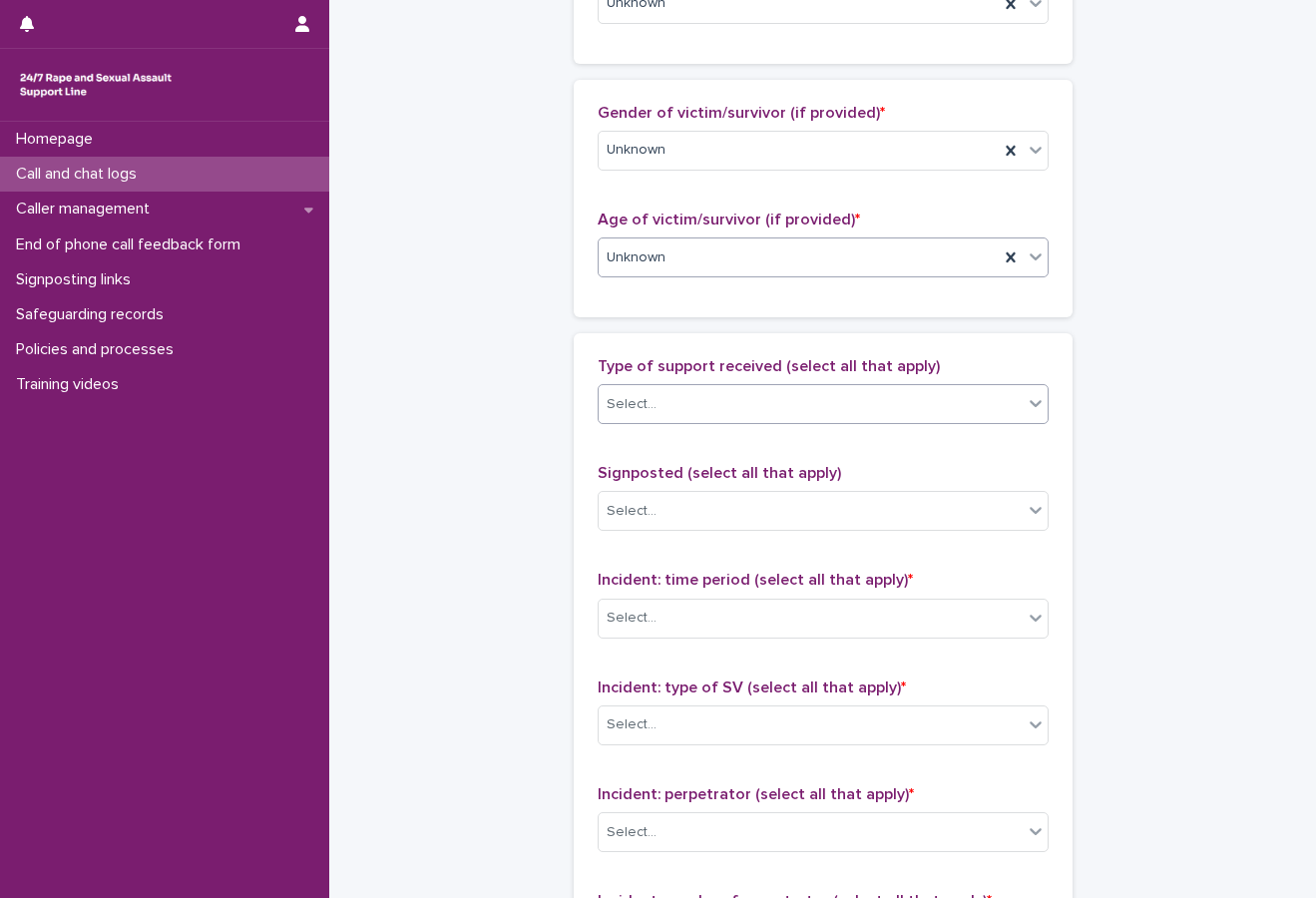 click on "Select..." at bounding box center (823, 404) 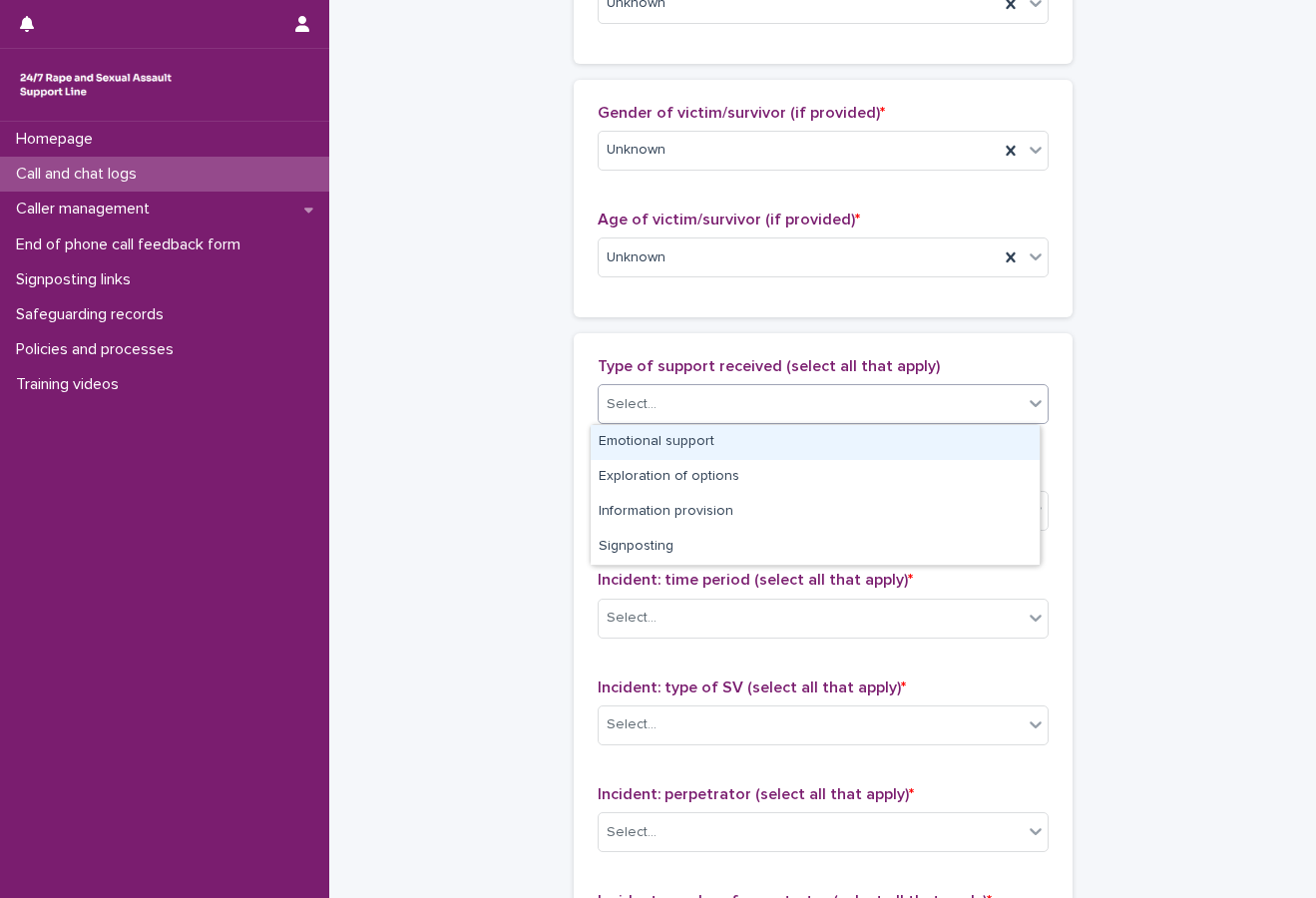 click on "Emotional support" at bounding box center [815, 442] 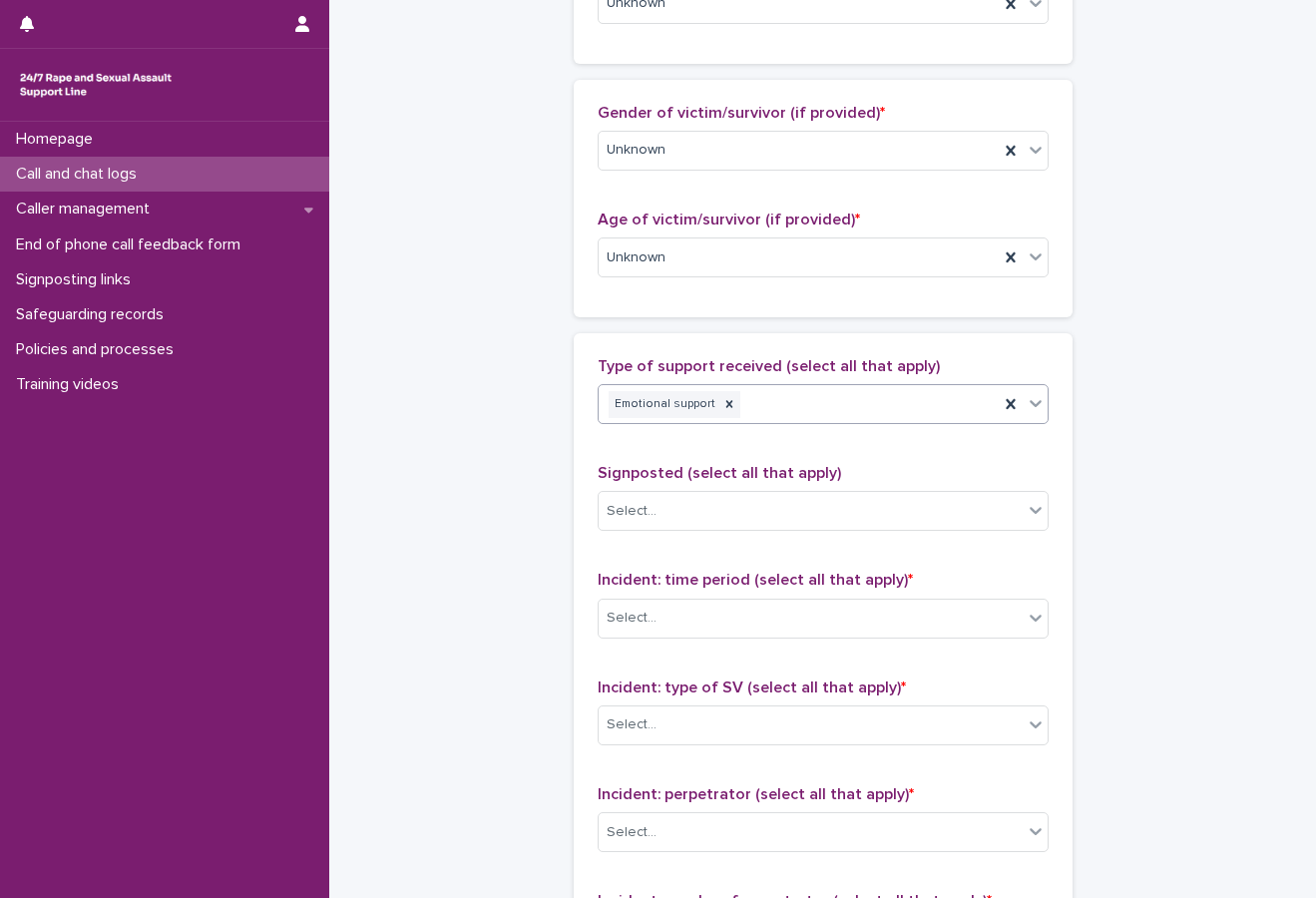 click on "Emotional support" at bounding box center [798, 404] 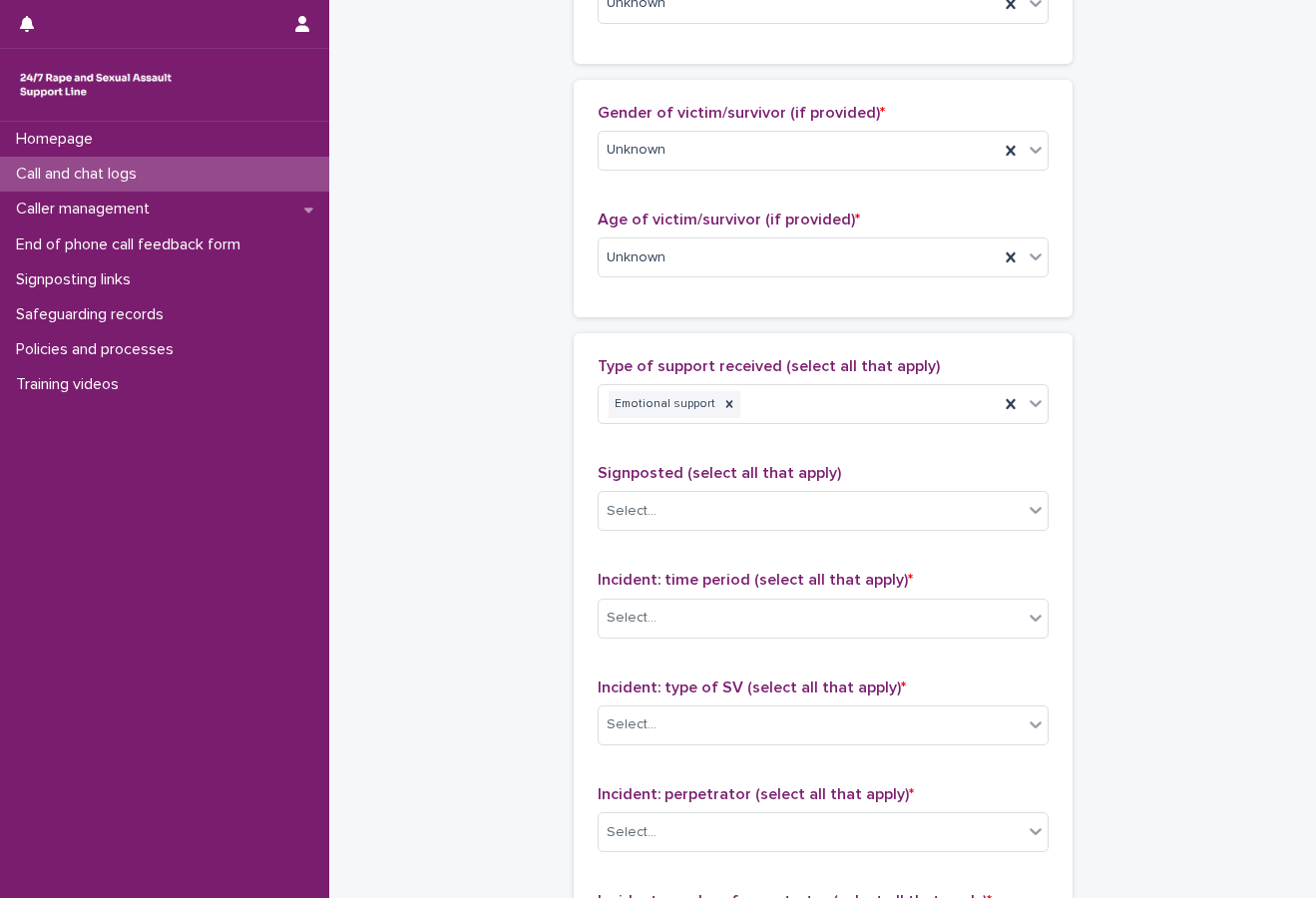 click on "**********" at bounding box center [822, 193] 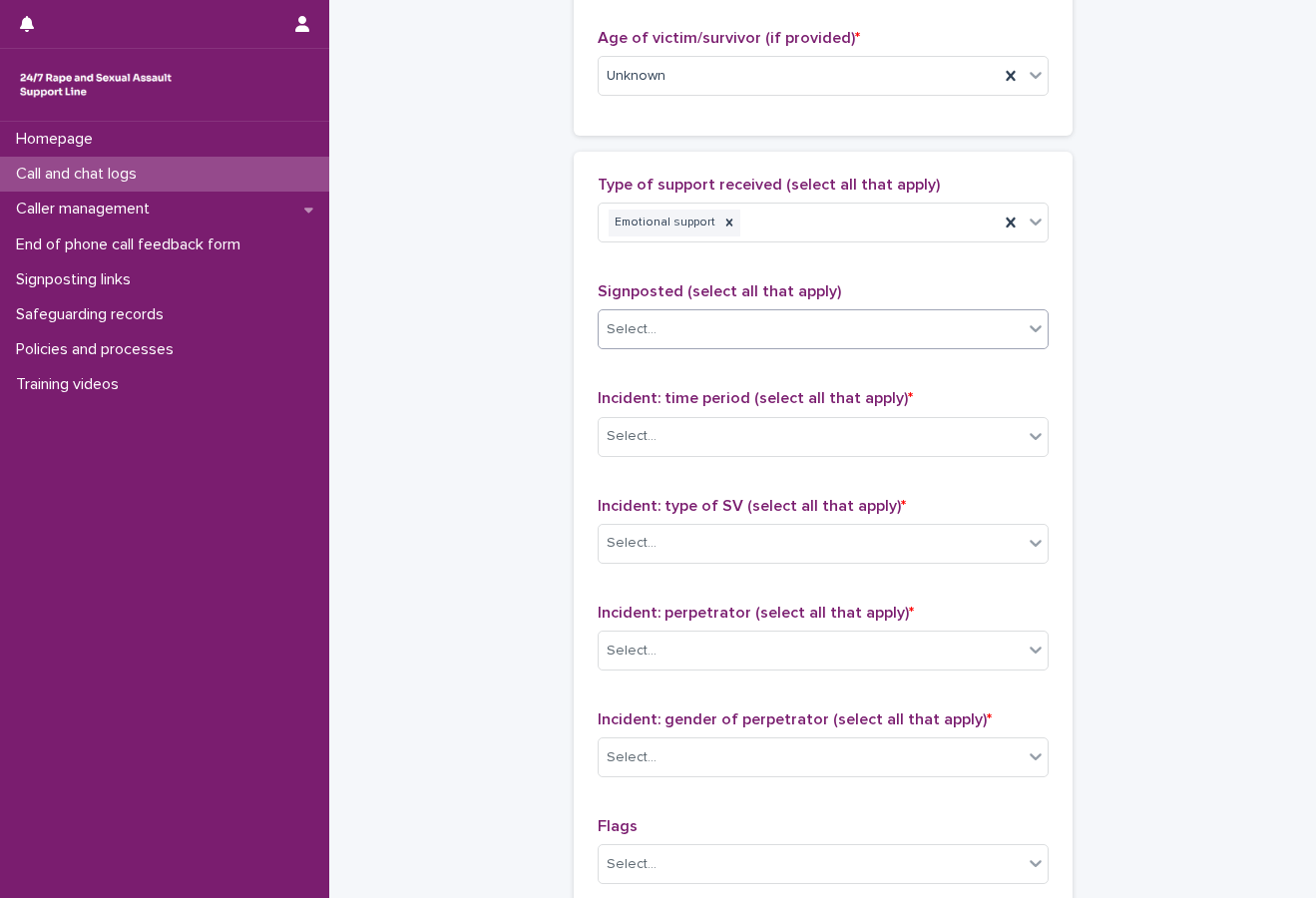 scroll, scrollTop: 1098, scrollLeft: 0, axis: vertical 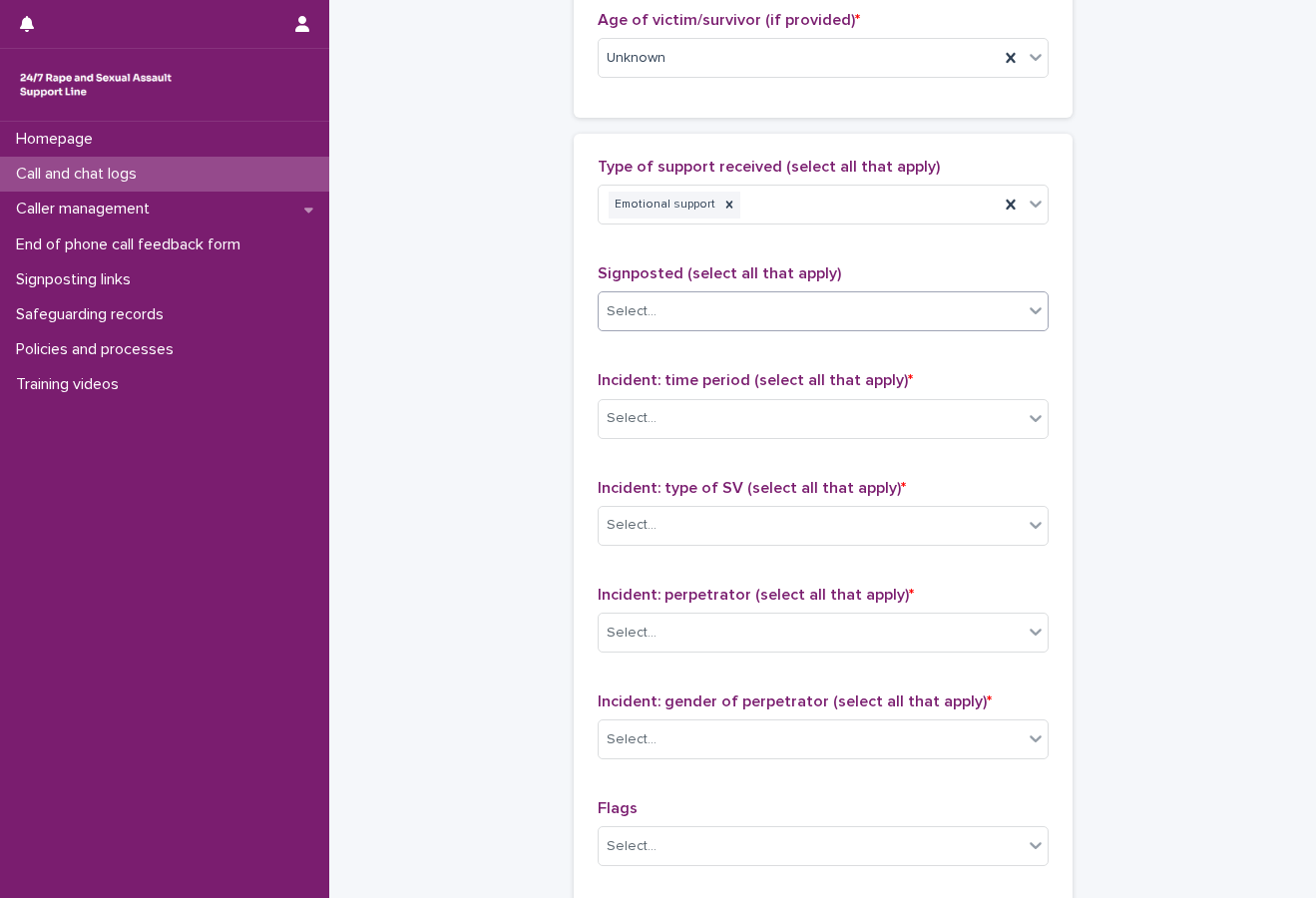 click on "Select..." at bounding box center [810, 311] 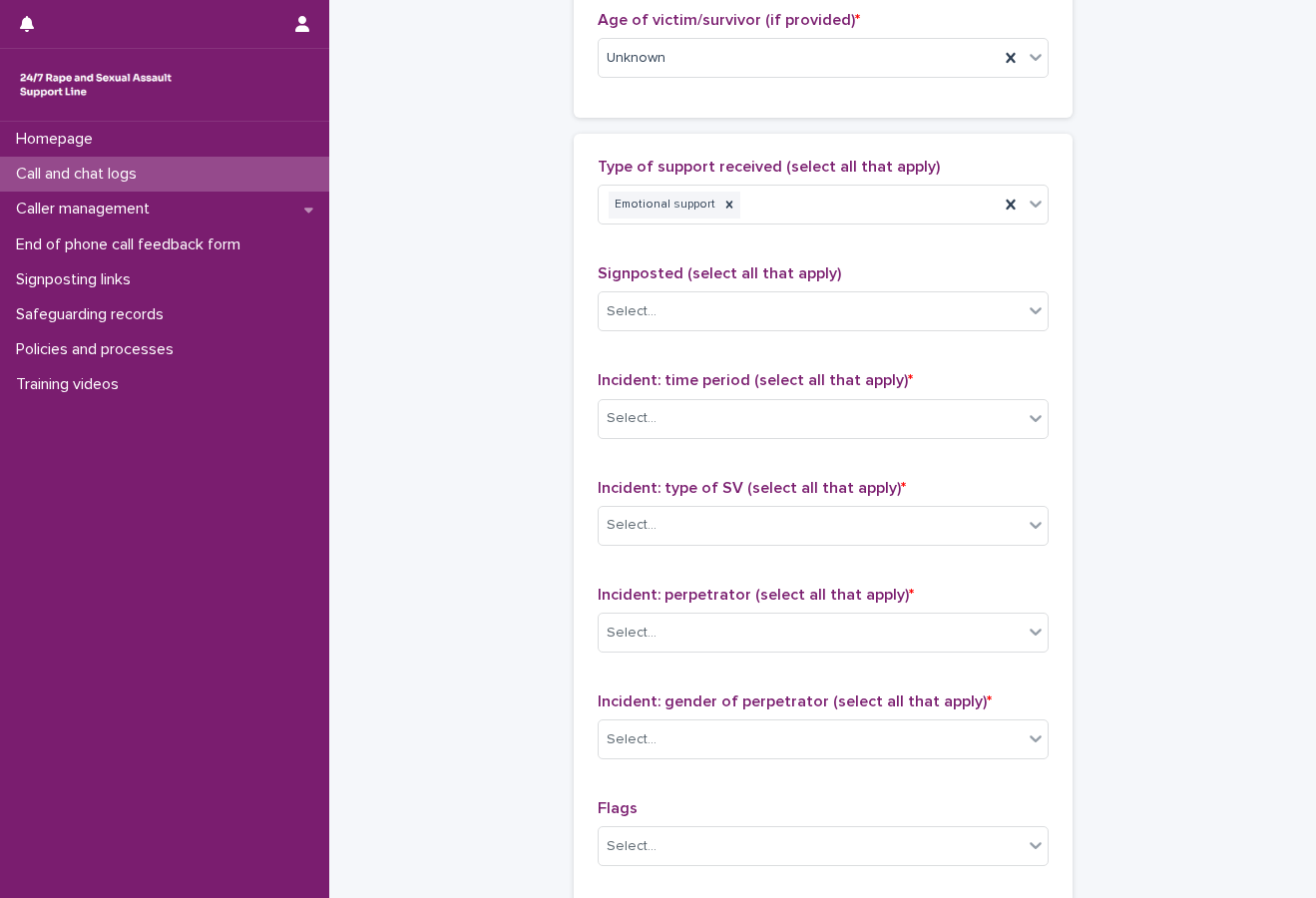 click on "**********" at bounding box center (822, -7) 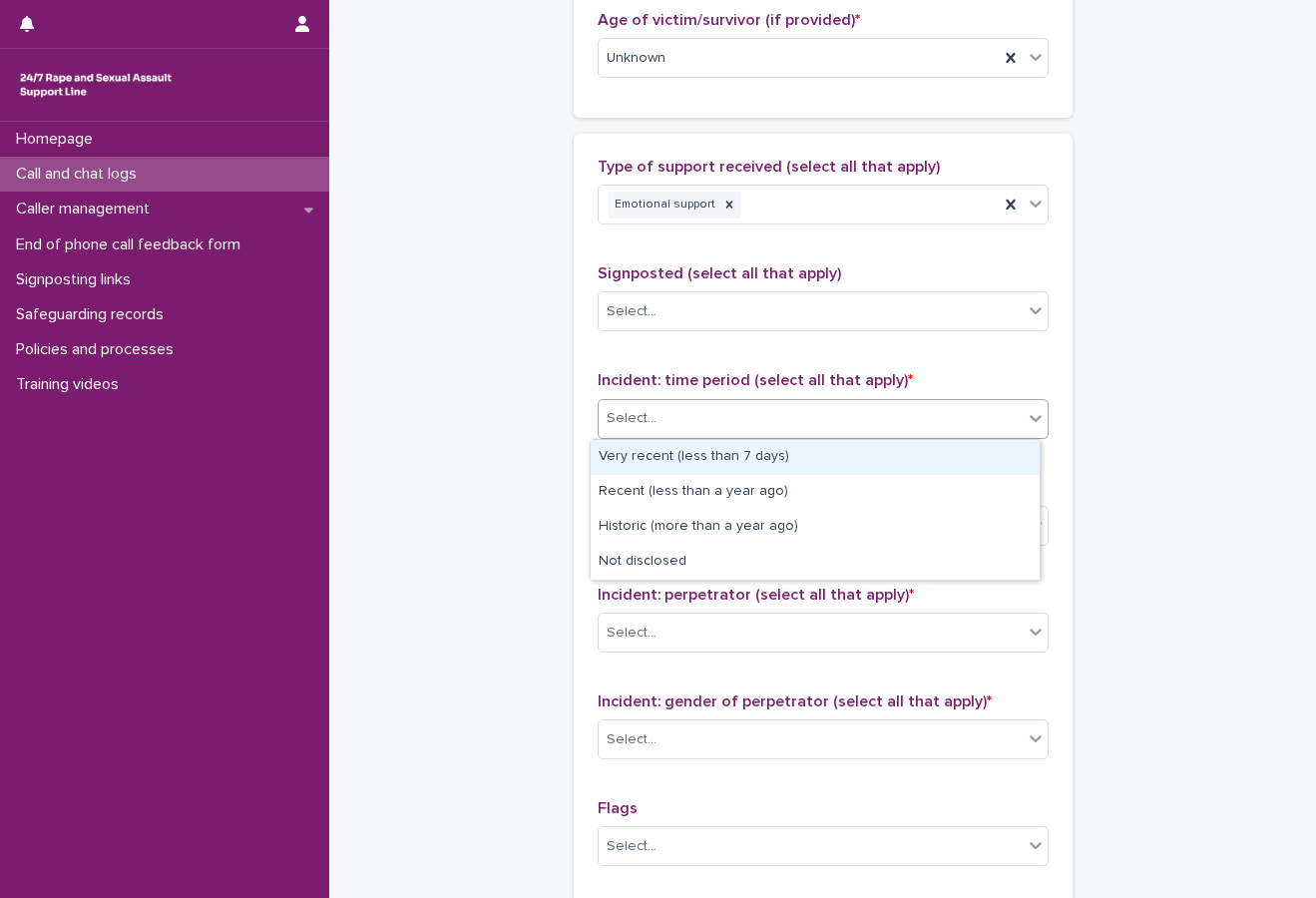 click on "Select..." at bounding box center [632, 418] 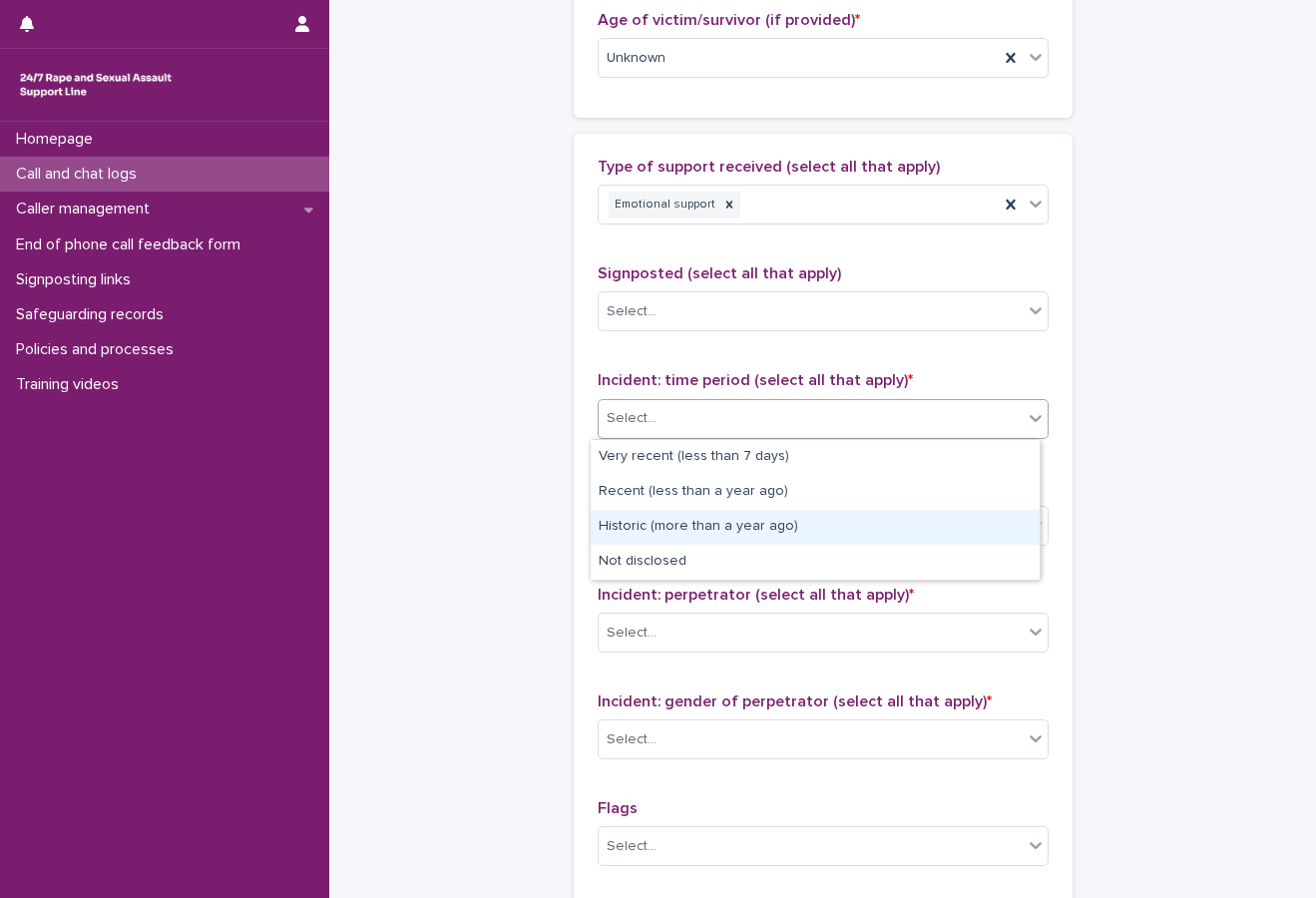 click on "Historic (more than a year ago)" at bounding box center [815, 527] 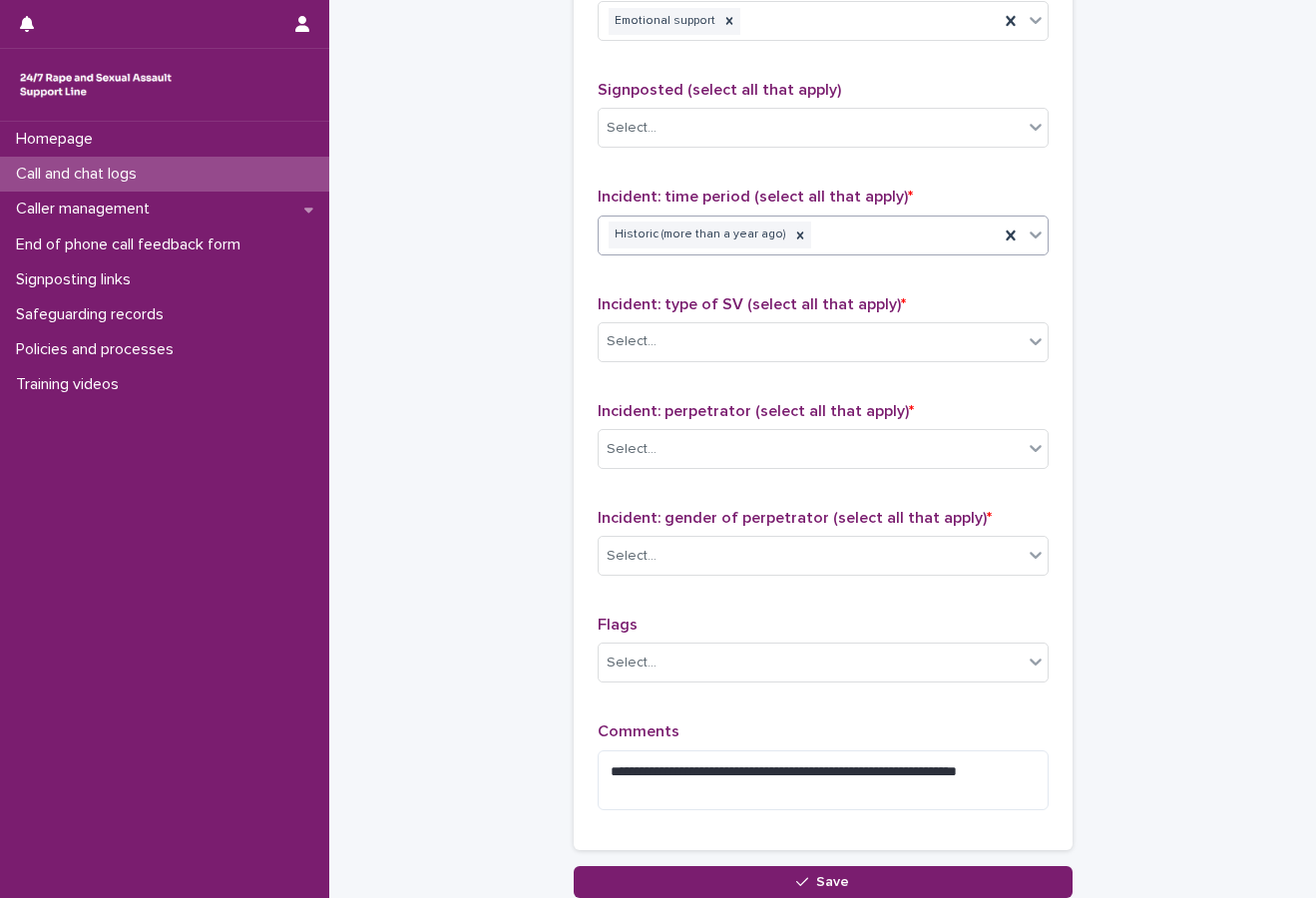 scroll, scrollTop: 1297, scrollLeft: 0, axis: vertical 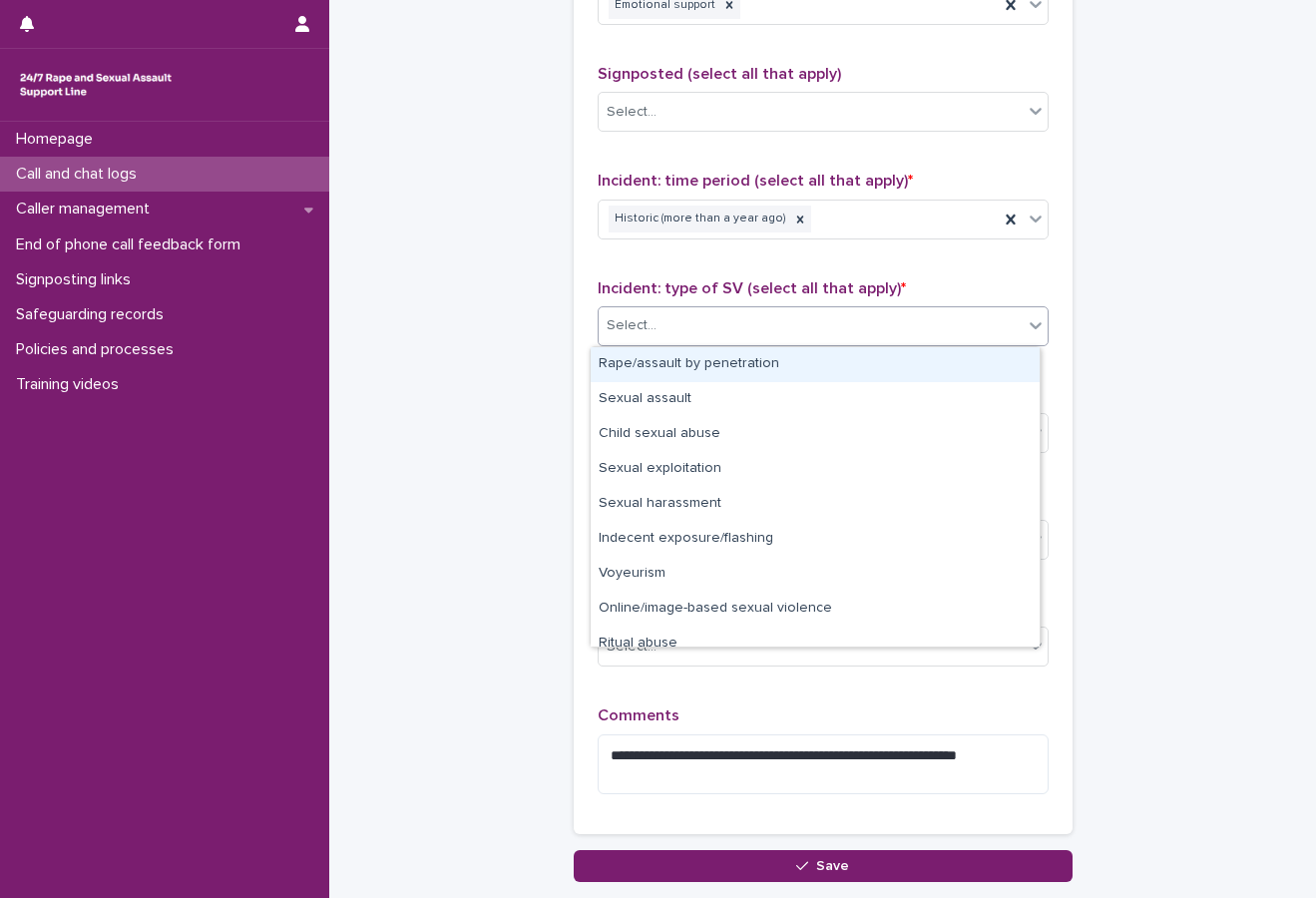 click on "Select..." at bounding box center (810, 325) 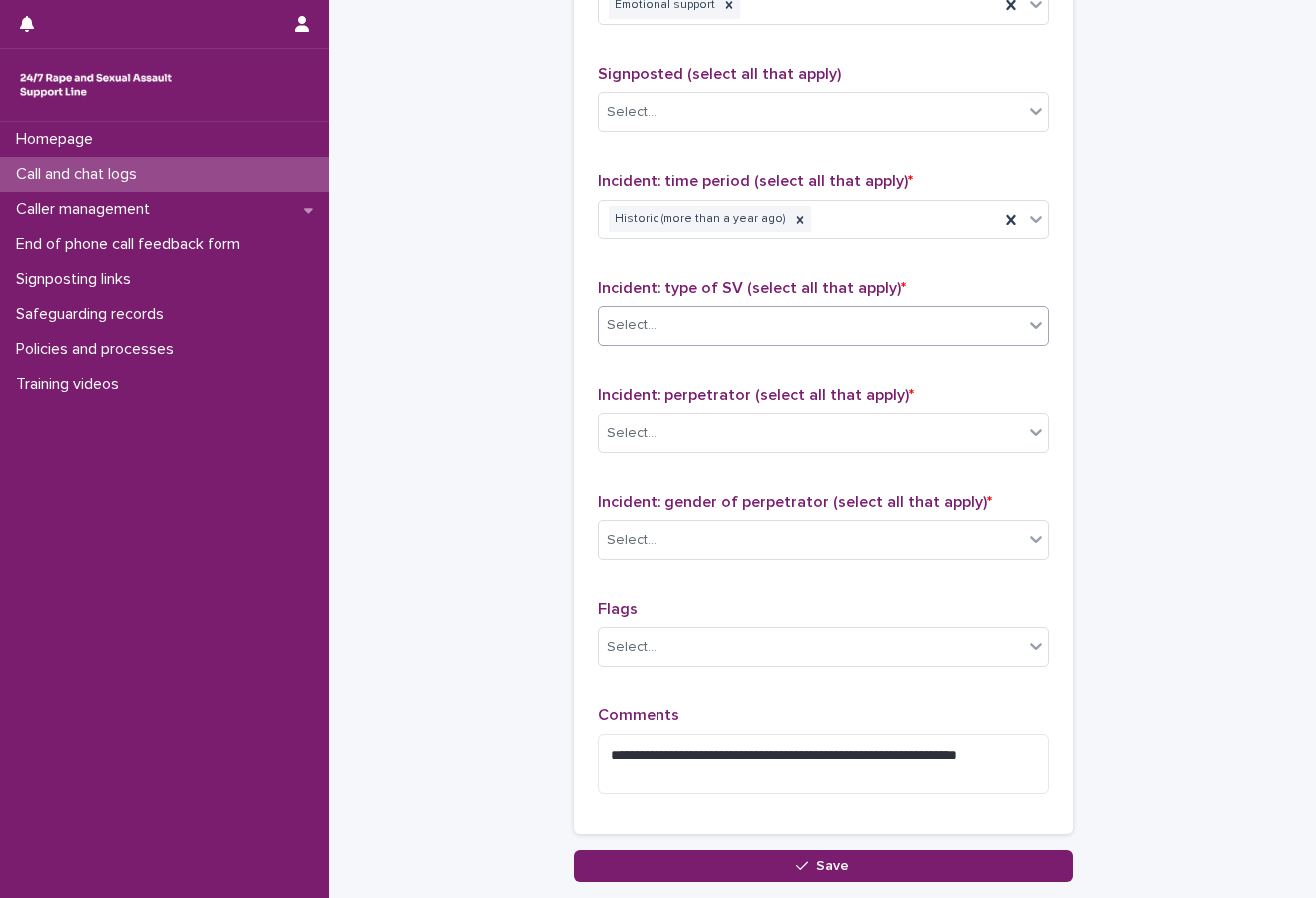 click on "Select..." at bounding box center (810, 325) 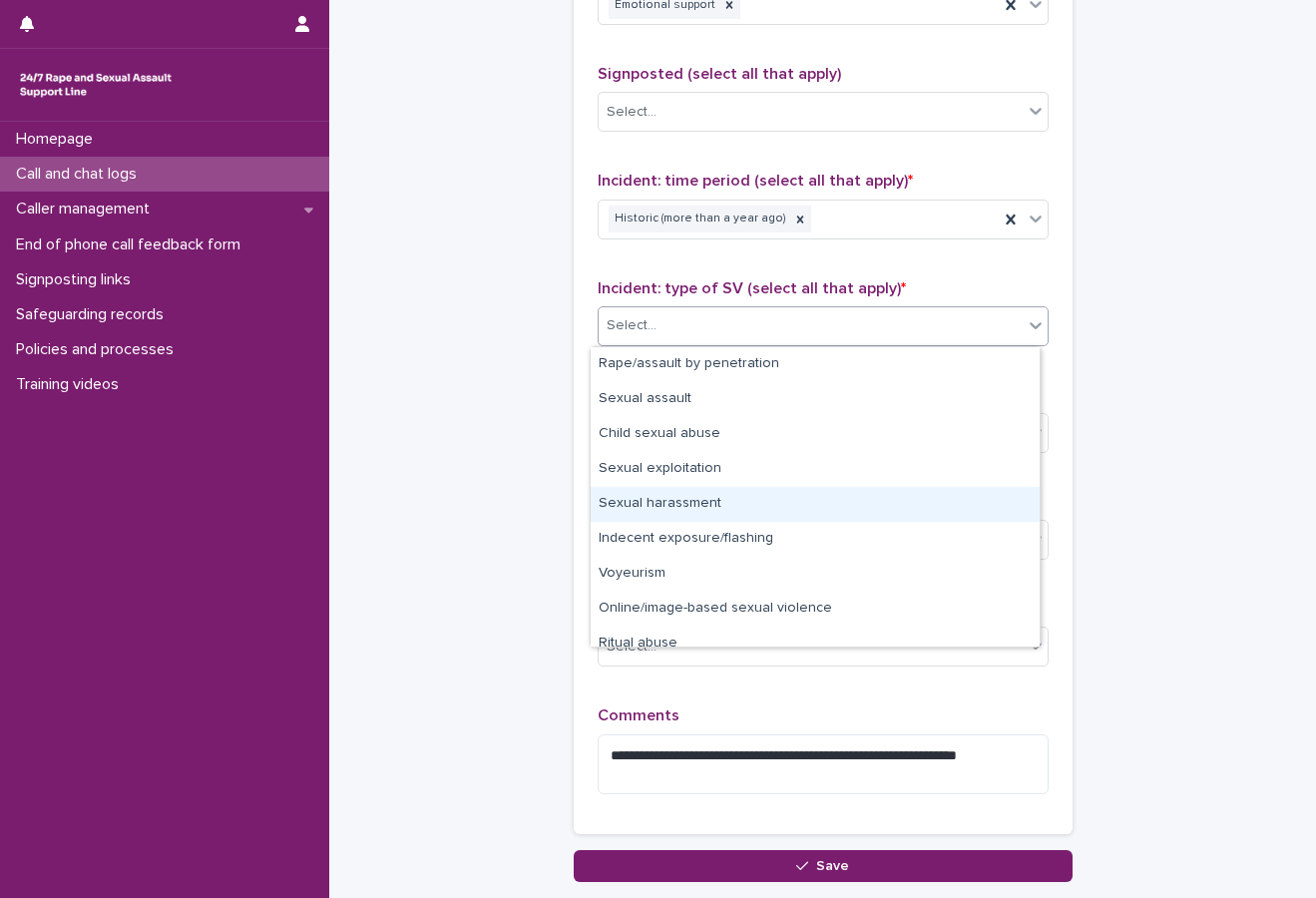 drag, startPoint x: 704, startPoint y: 481, endPoint x: 707, endPoint y: 514, distance: 33.13608 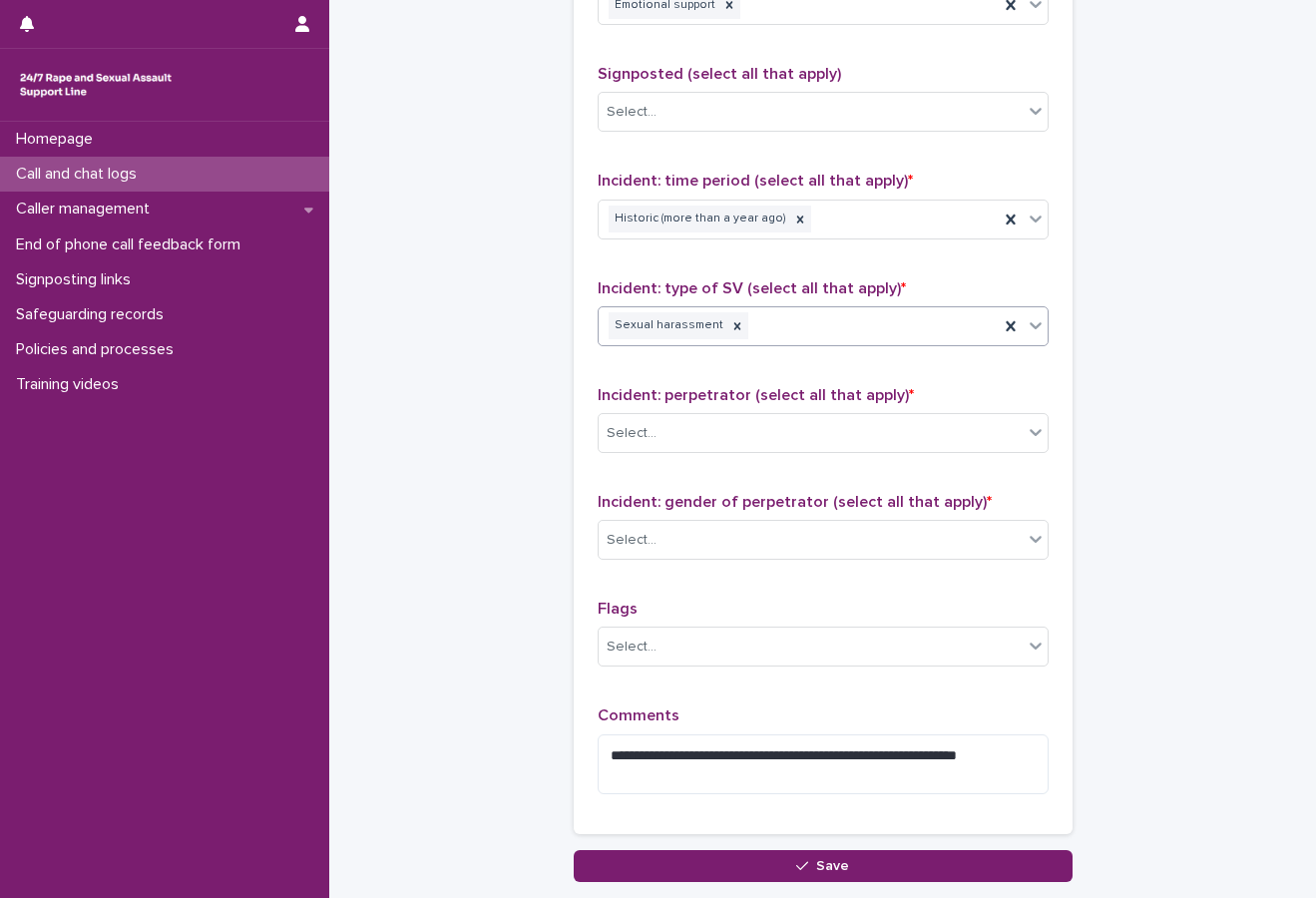 click on "Incident: type of SV (select all that apply) *   option Sexual harassment, selected.     0 results available. Select is focused ,type to refine list, press Down to open the menu,  press left to focus selected values Sexual harassment" at bounding box center [823, 320] 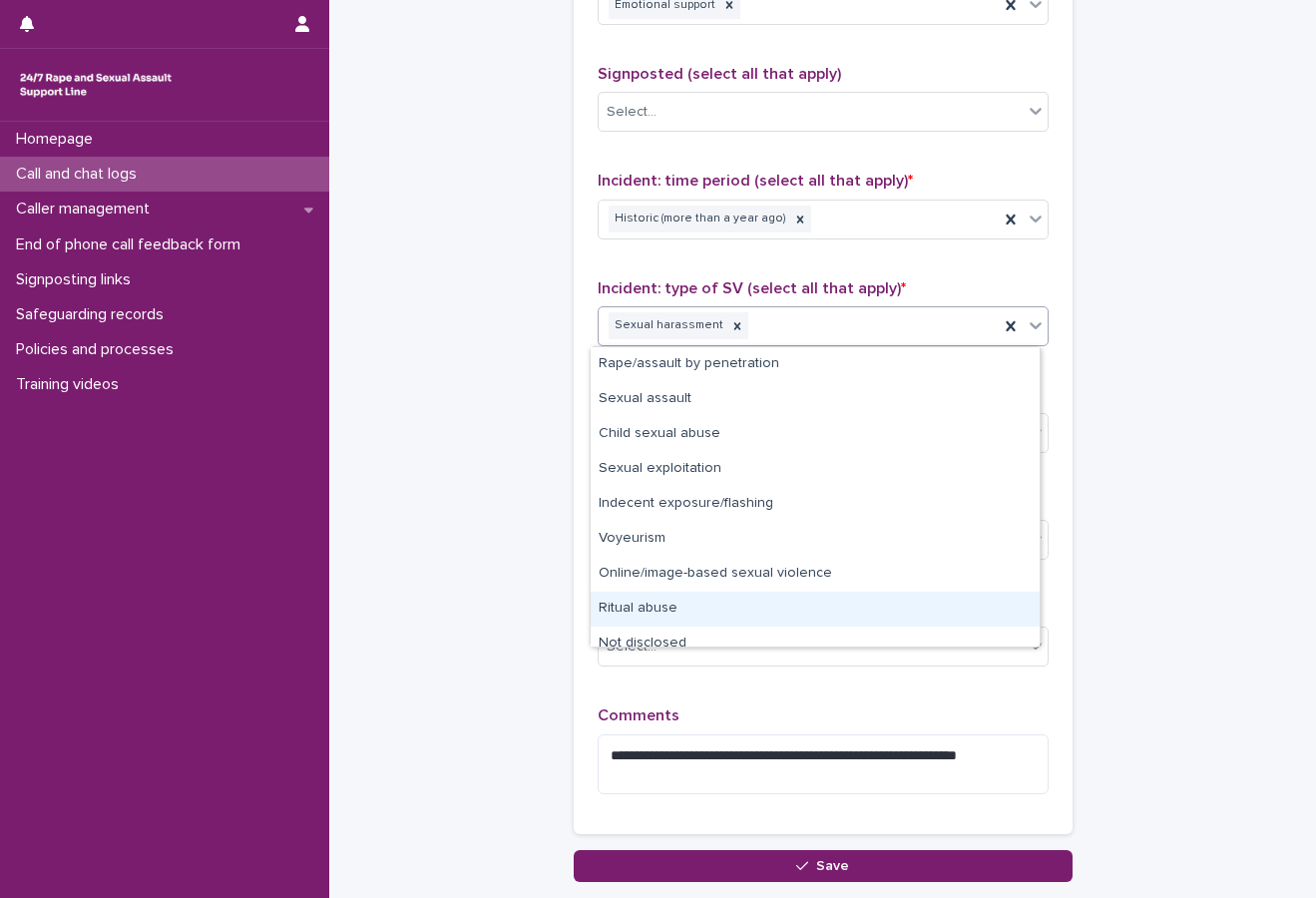 scroll, scrollTop: 15, scrollLeft: 0, axis: vertical 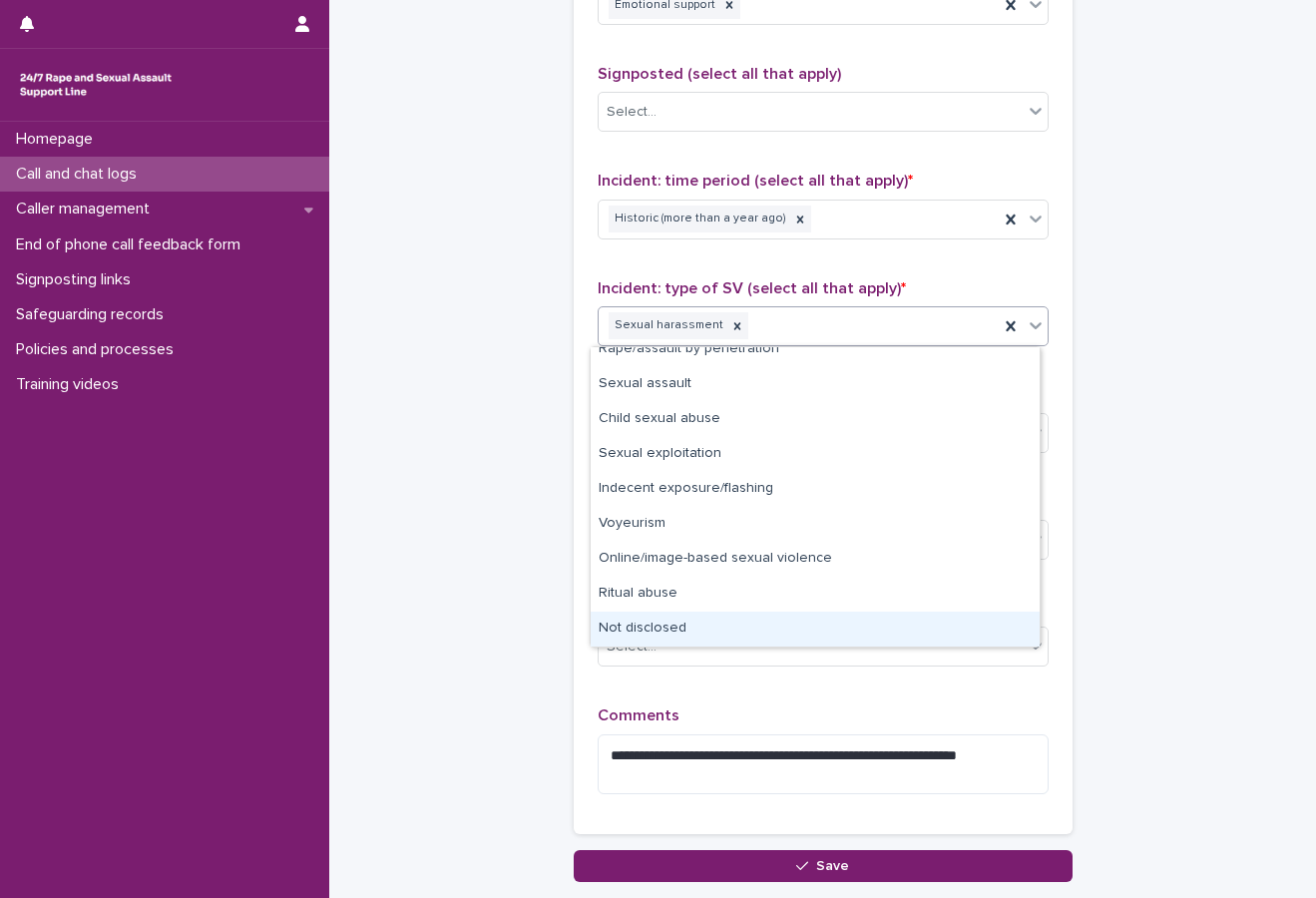 click on "Not disclosed" at bounding box center [815, 629] 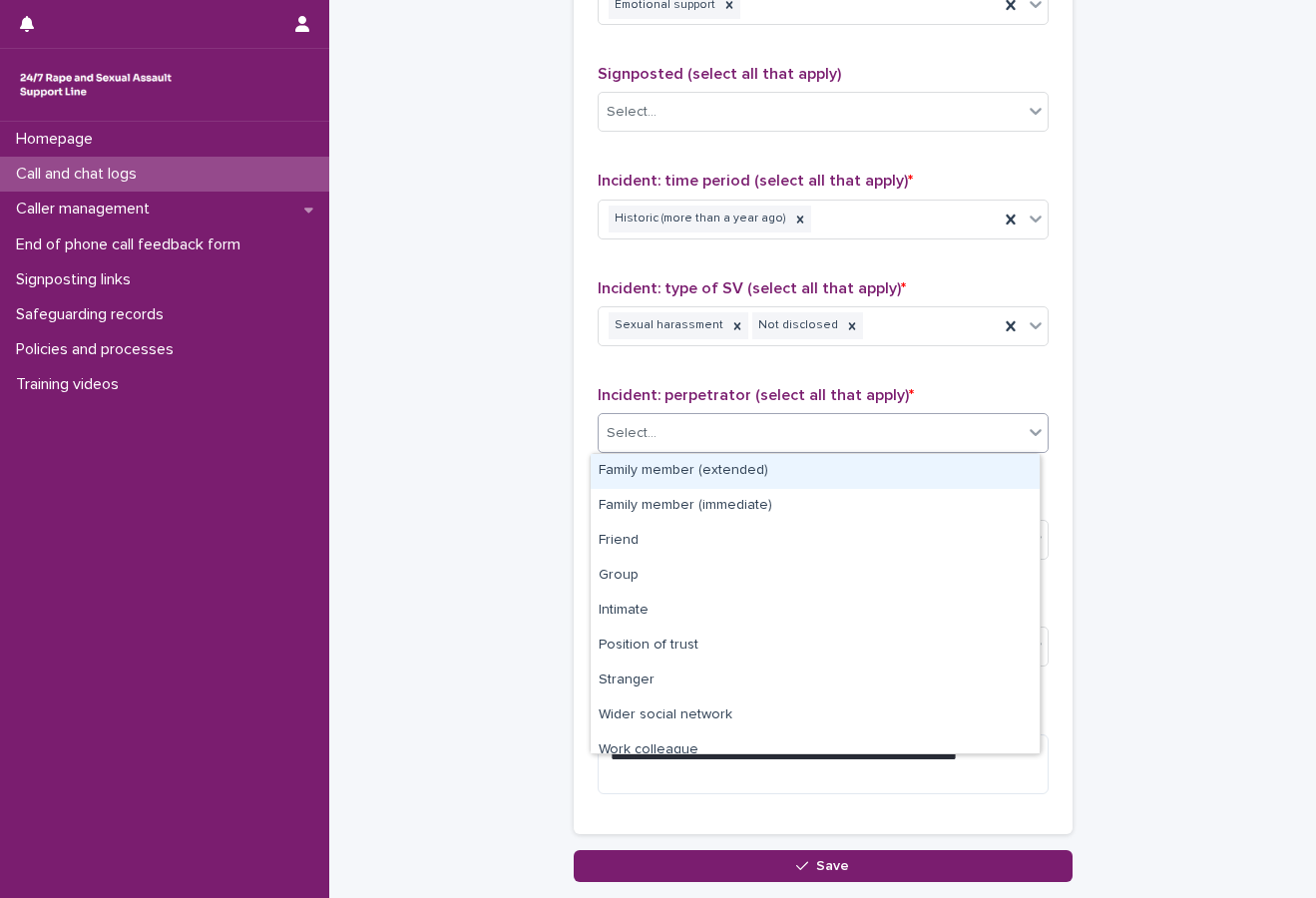 click on "Select..." at bounding box center [810, 433] 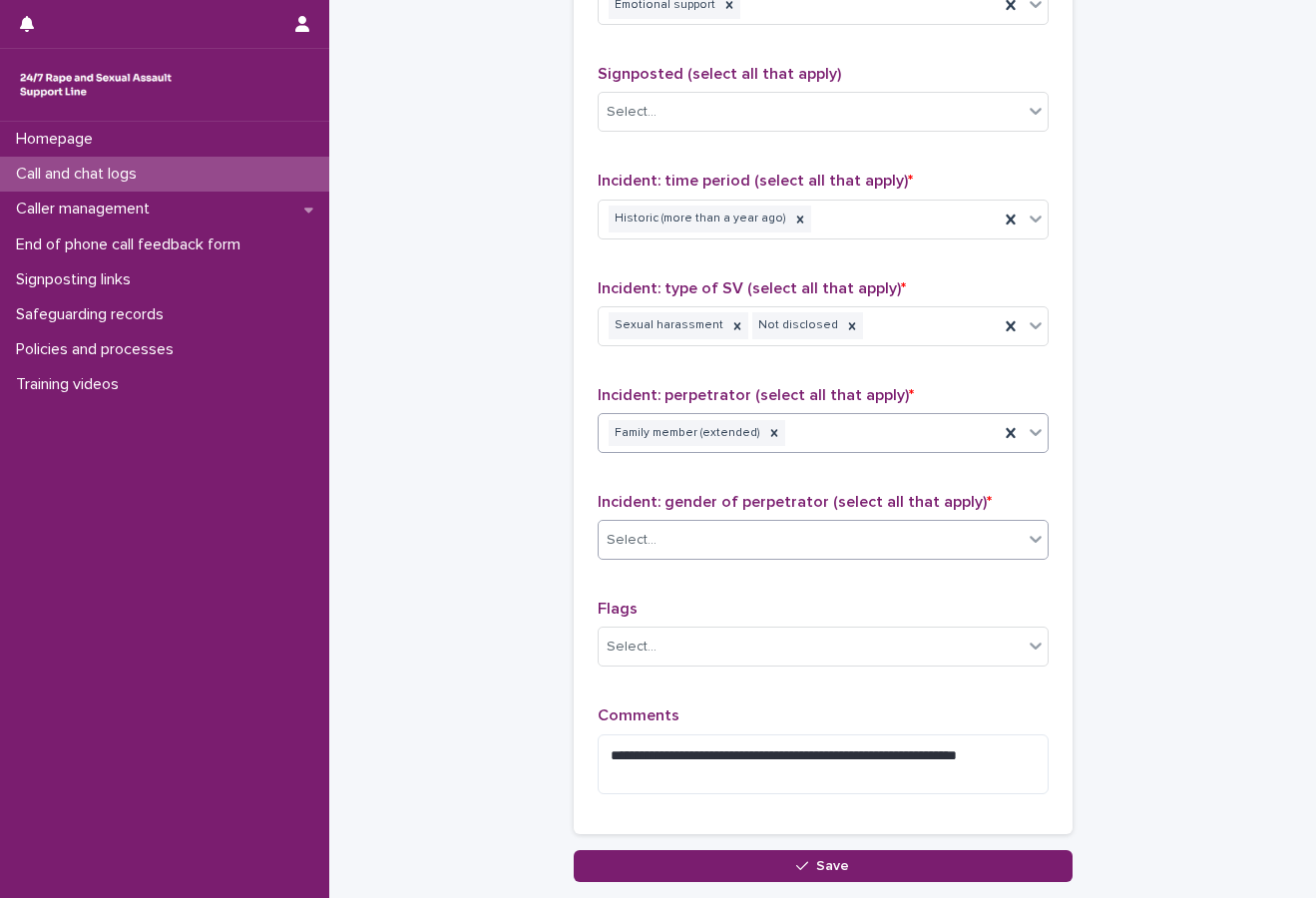 click on "Select..." at bounding box center (810, 540) 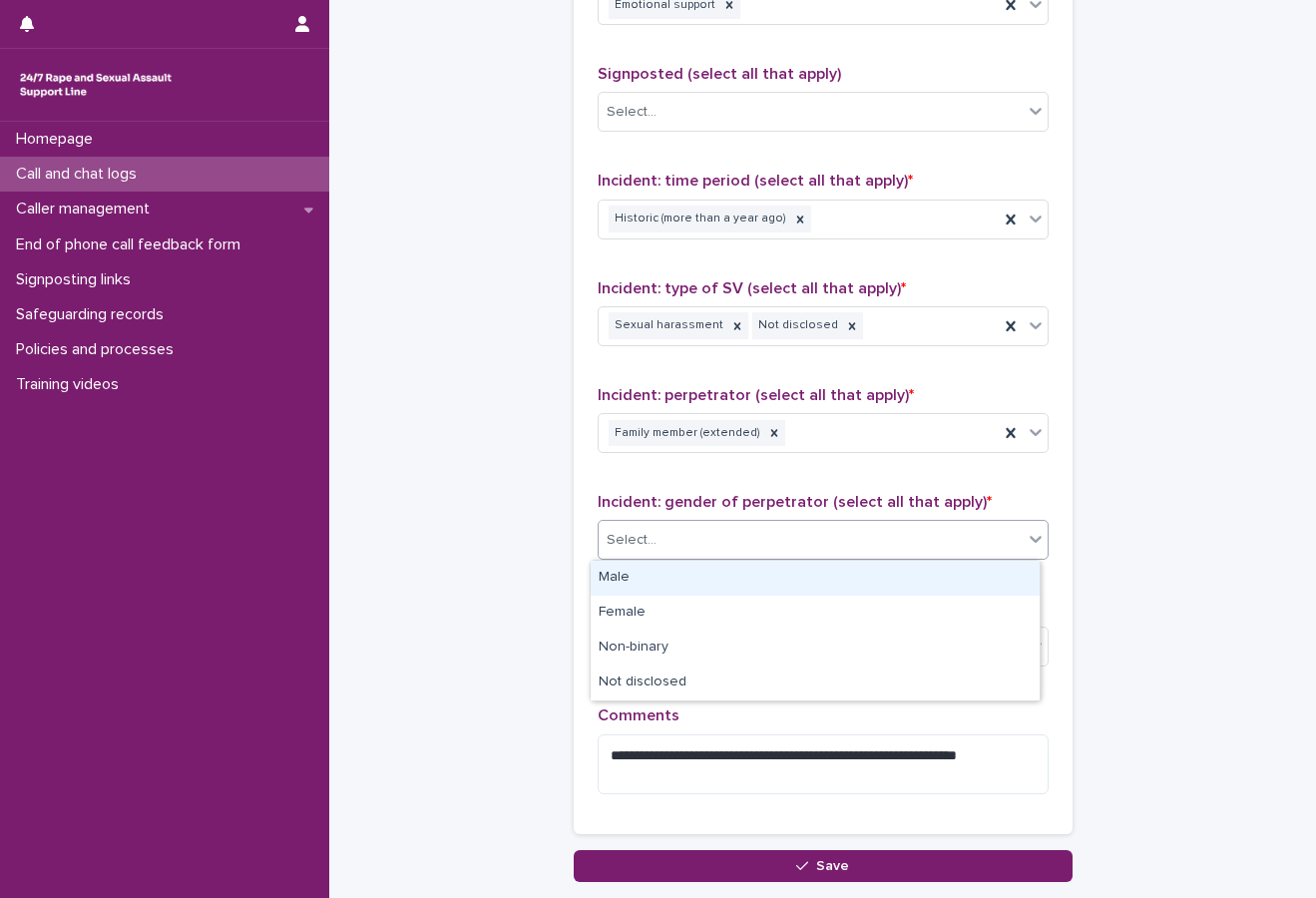 click on "Male" at bounding box center [815, 578] 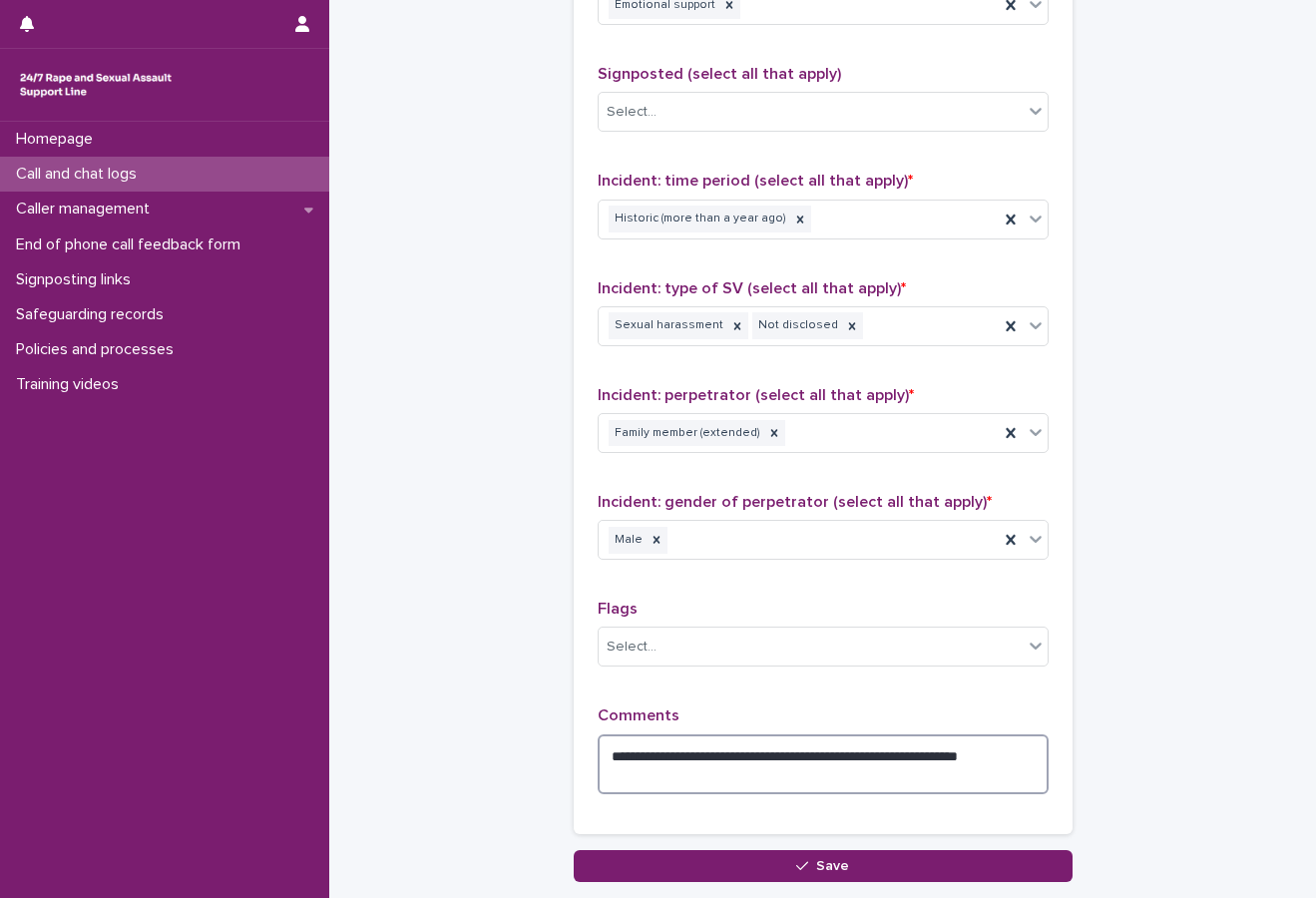 click on "**********" at bounding box center (823, 764) 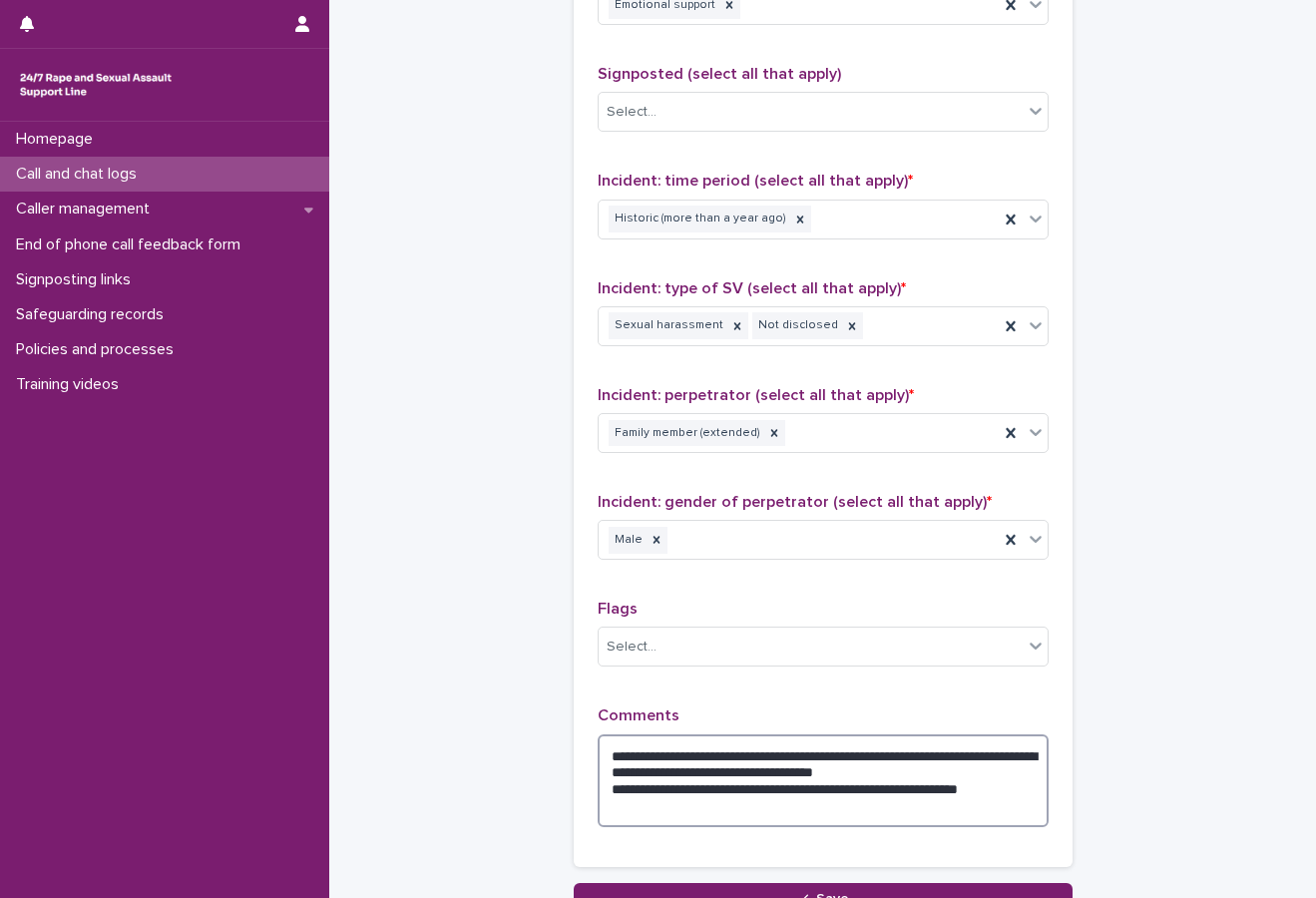 click on "**********" at bounding box center [823, 780] 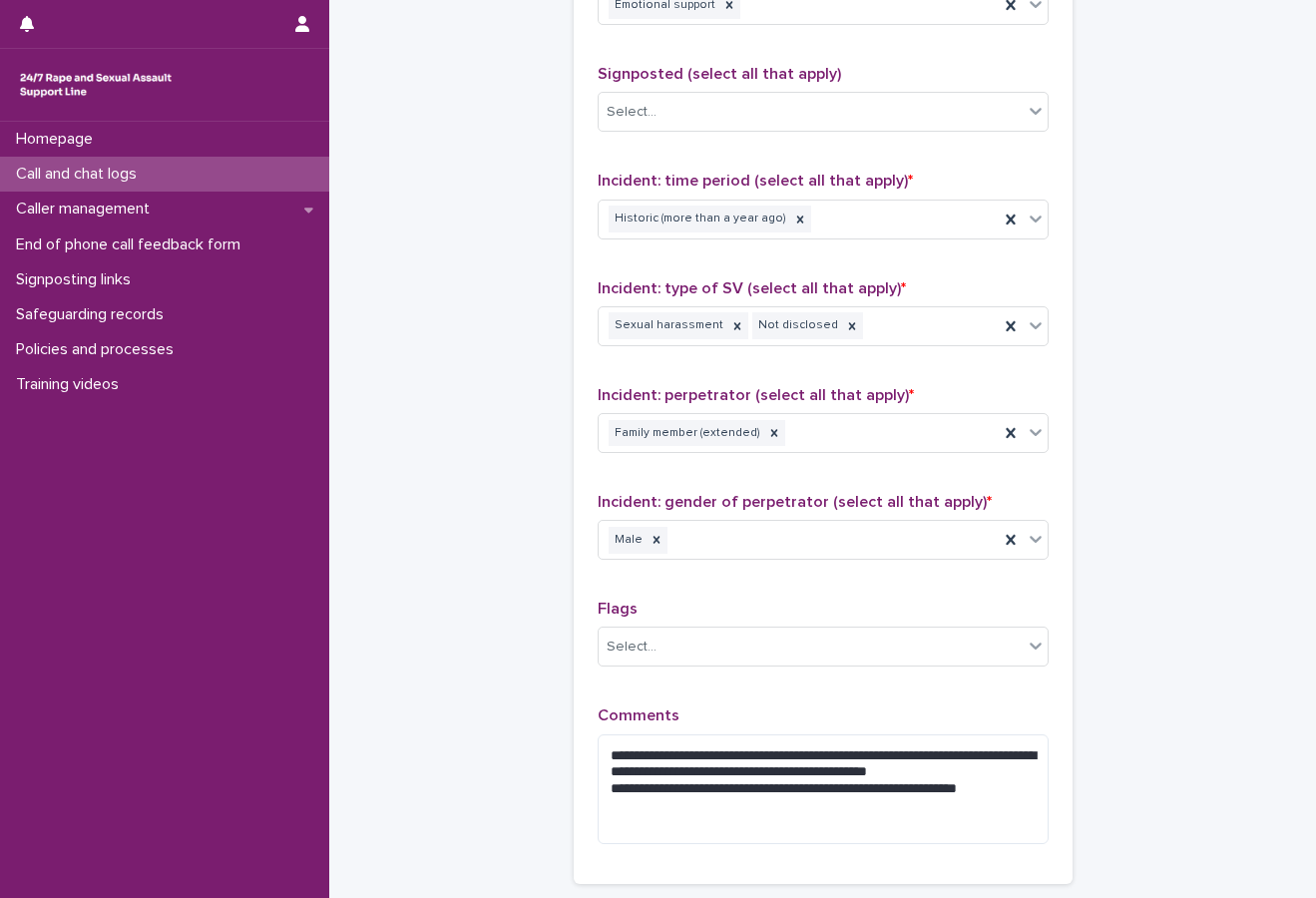 click on "Homepage Call and chat logs Caller management End of phone call feedback form Signposting links Safeguarding records Policies and processes Training videos" at bounding box center (165, 510) 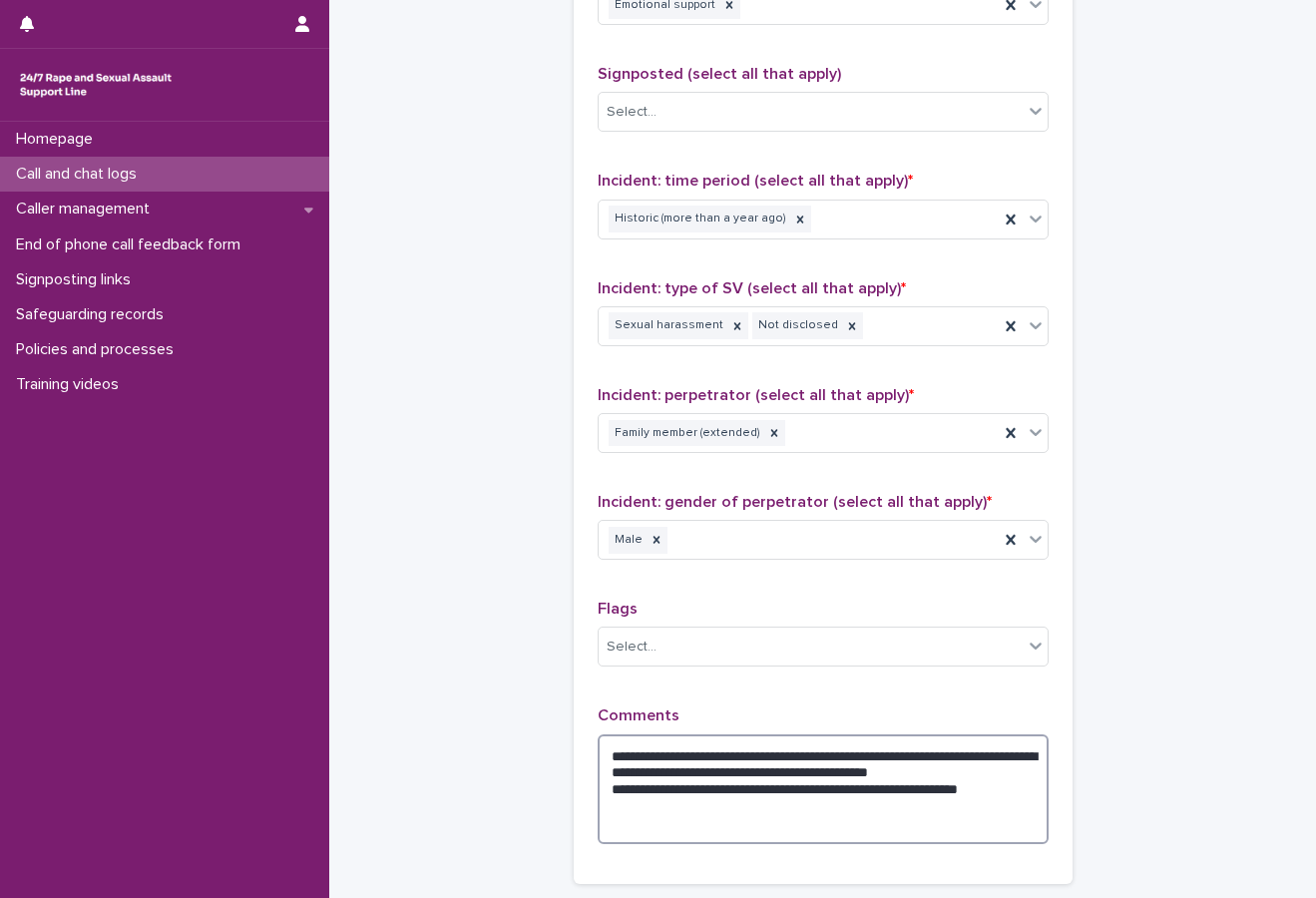 click on "**********" at bounding box center [823, 789] 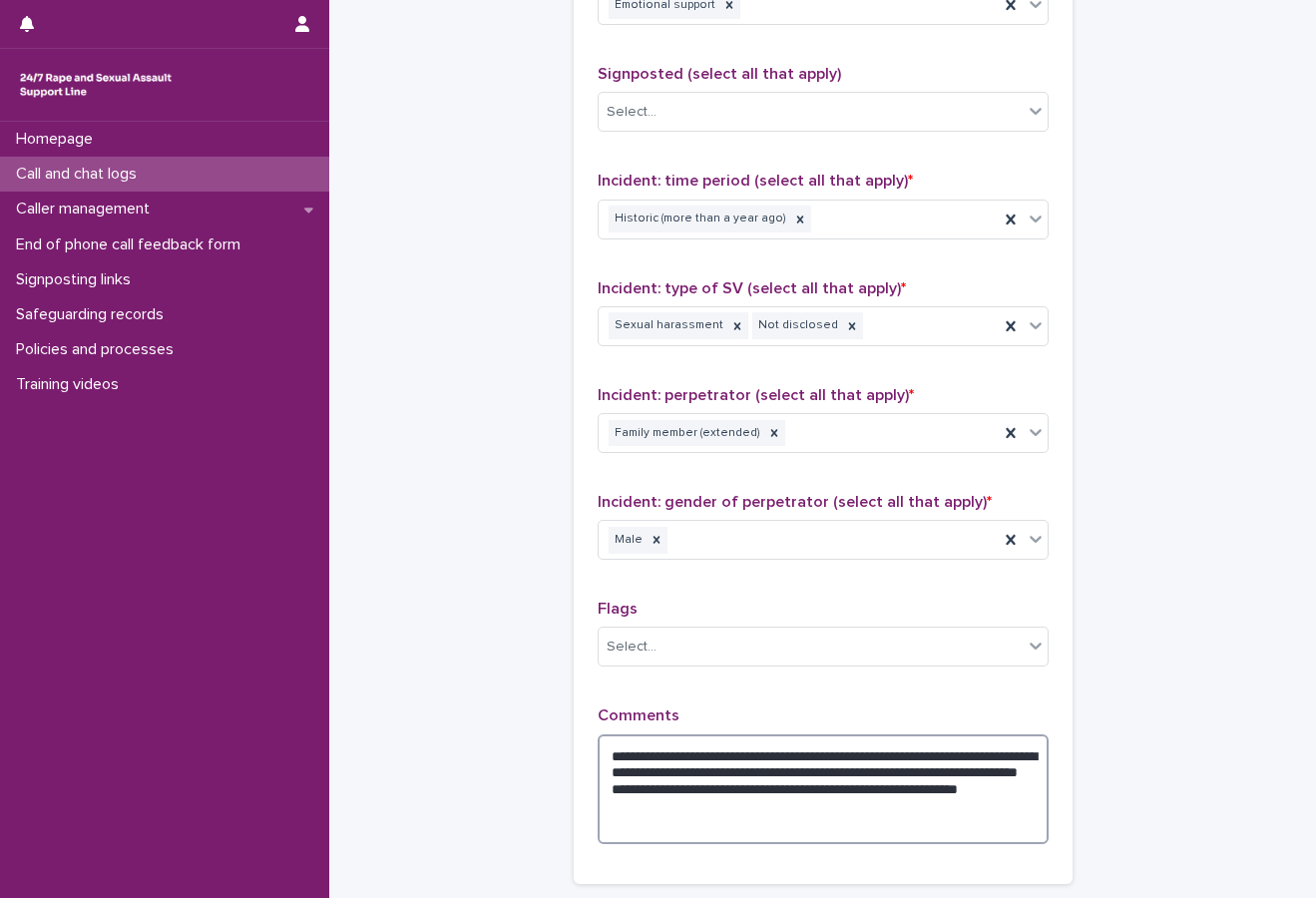 click on "**********" at bounding box center (823, 789) 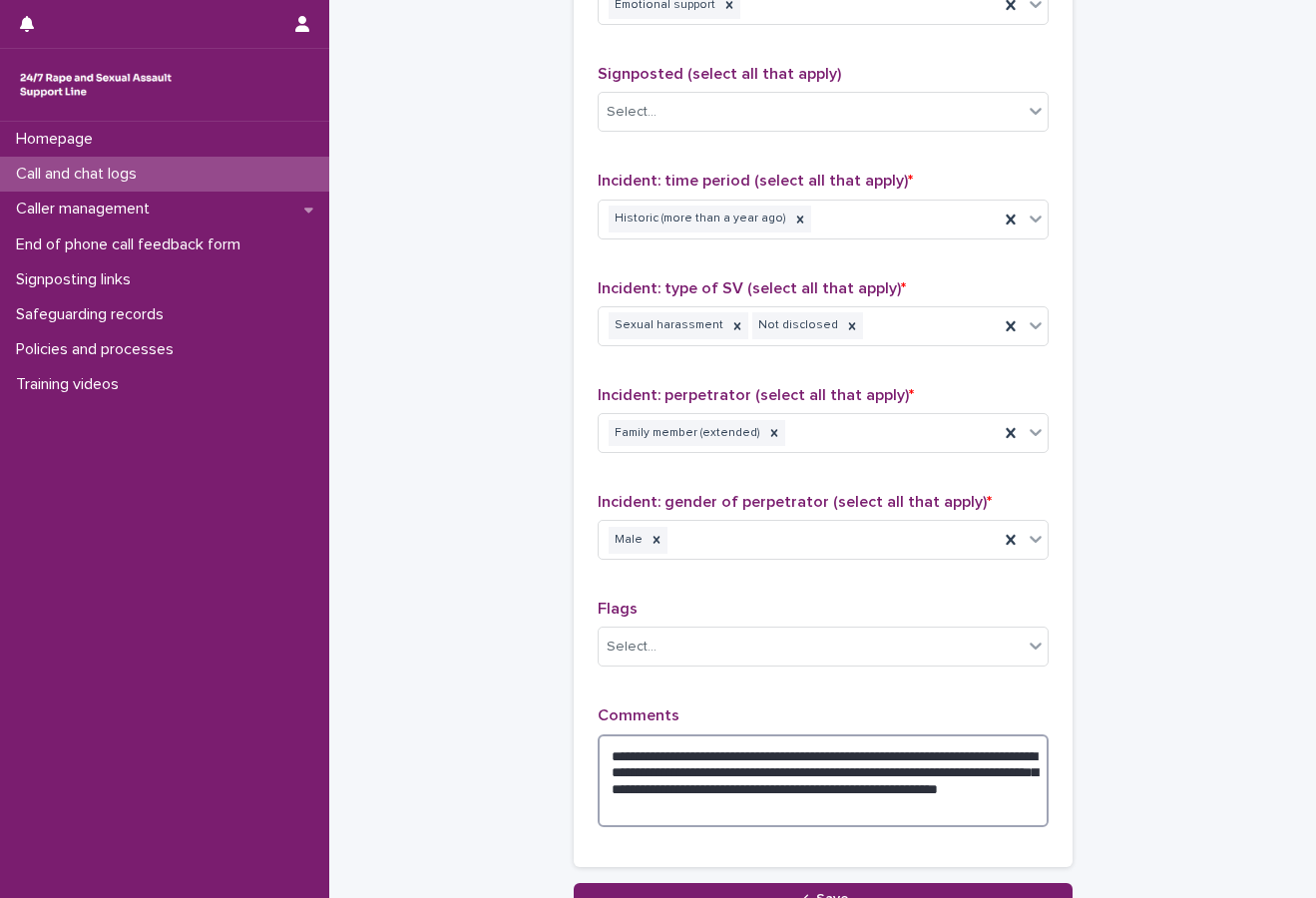 click on "**********" at bounding box center (823, 780) 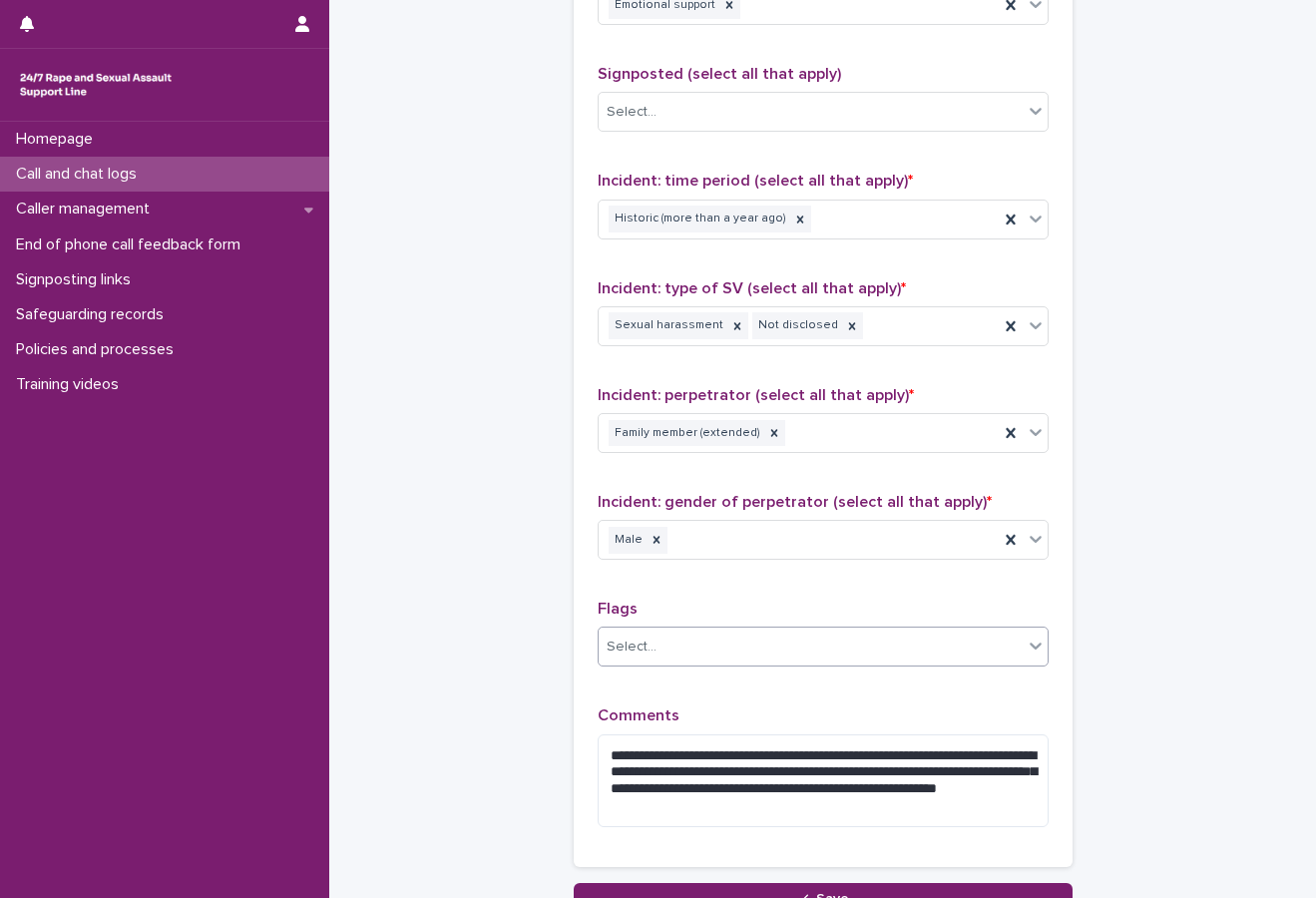 click on "Select..." at bounding box center (810, 647) 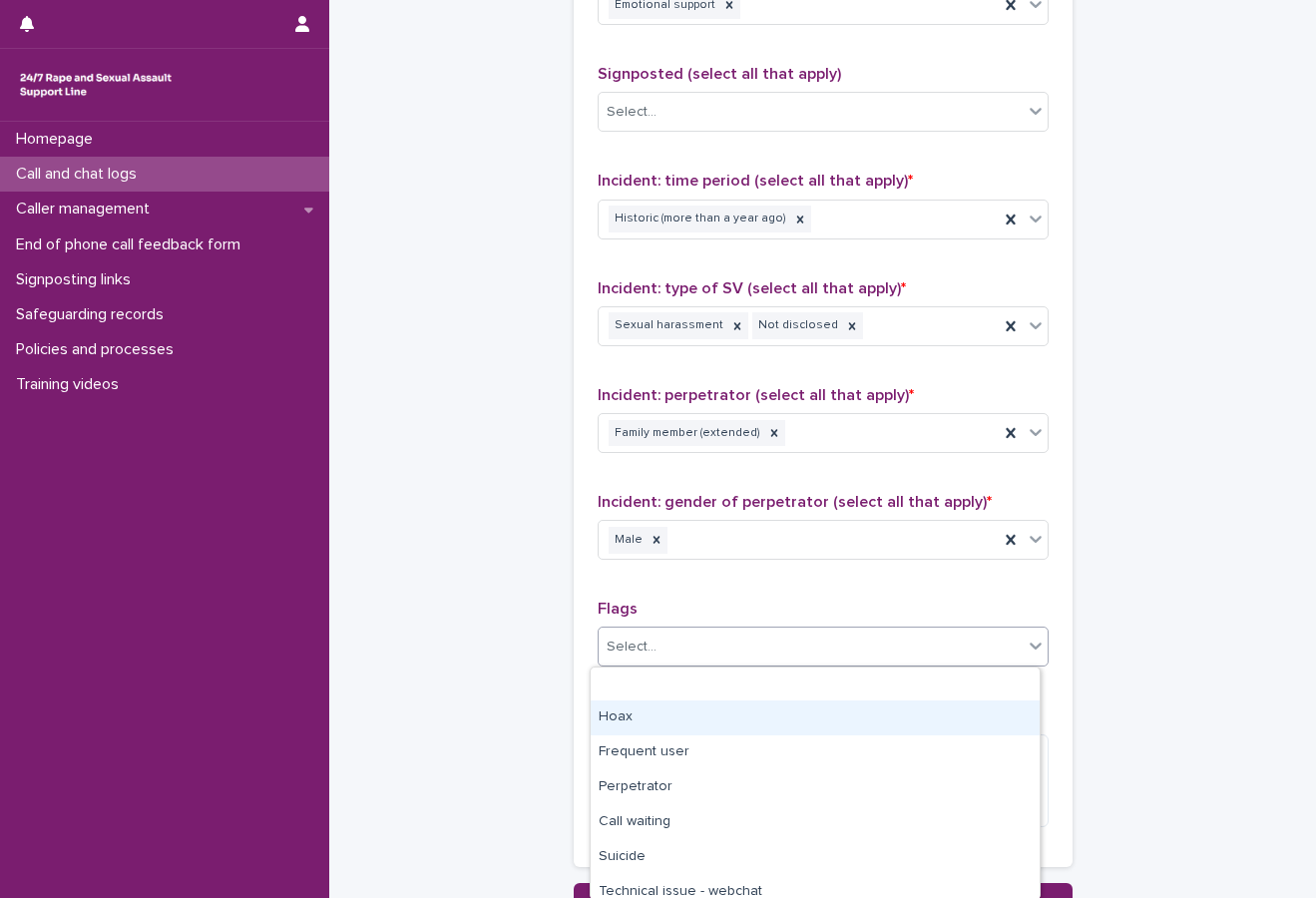 scroll, scrollTop: 188, scrollLeft: 0, axis: vertical 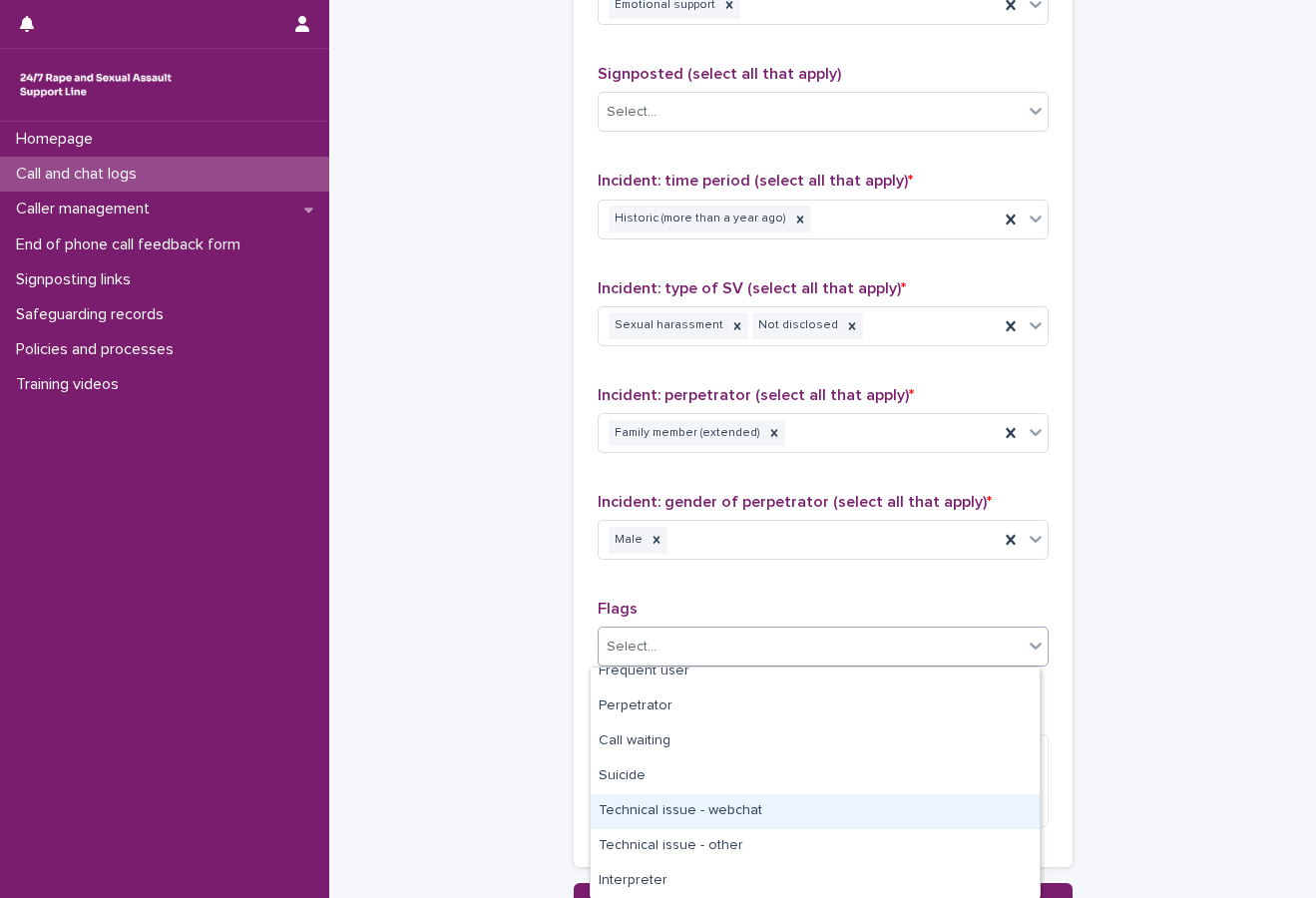 click on "Technical issue - webchat" at bounding box center (815, 811) 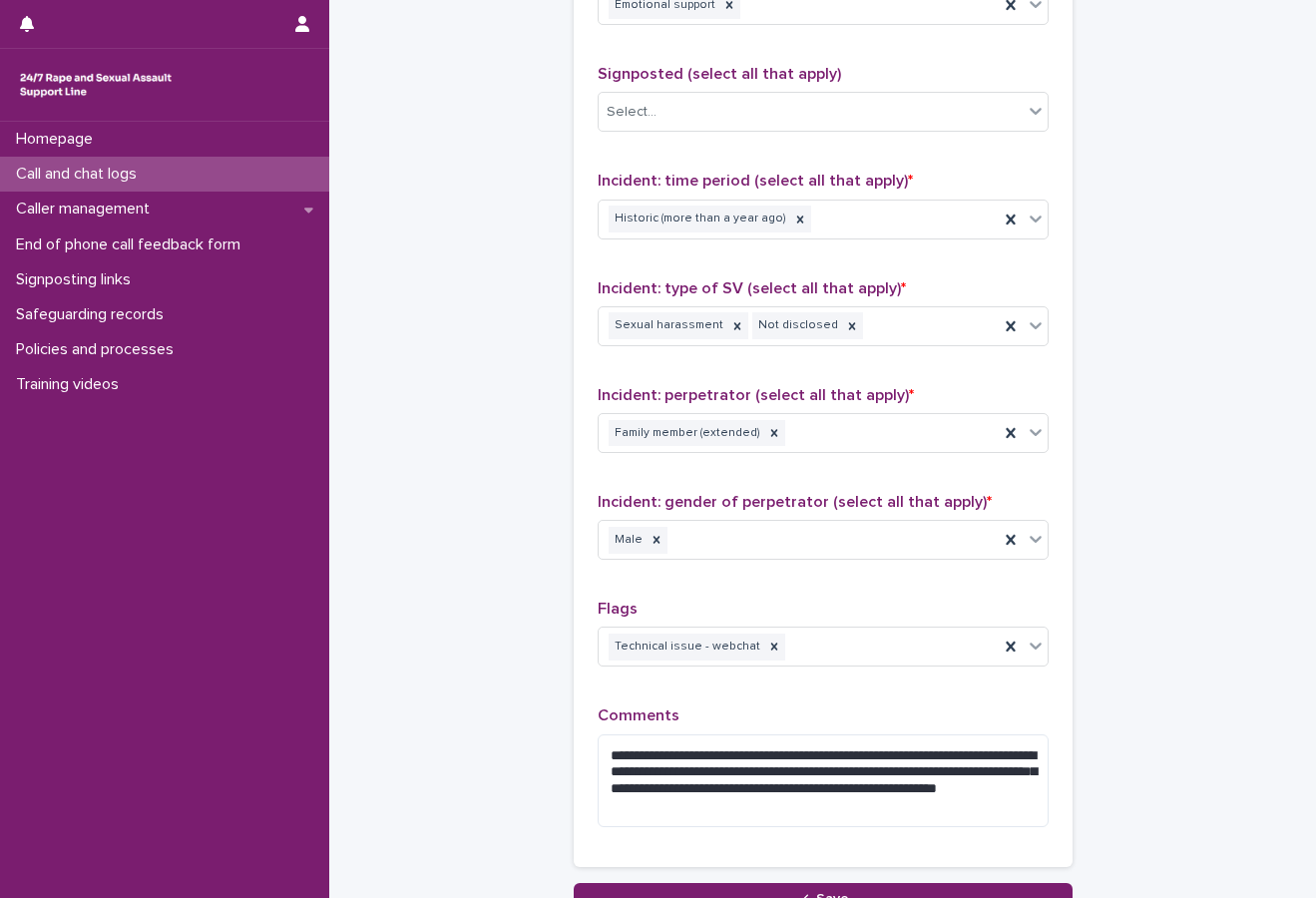 click on "**********" at bounding box center [822, -191] 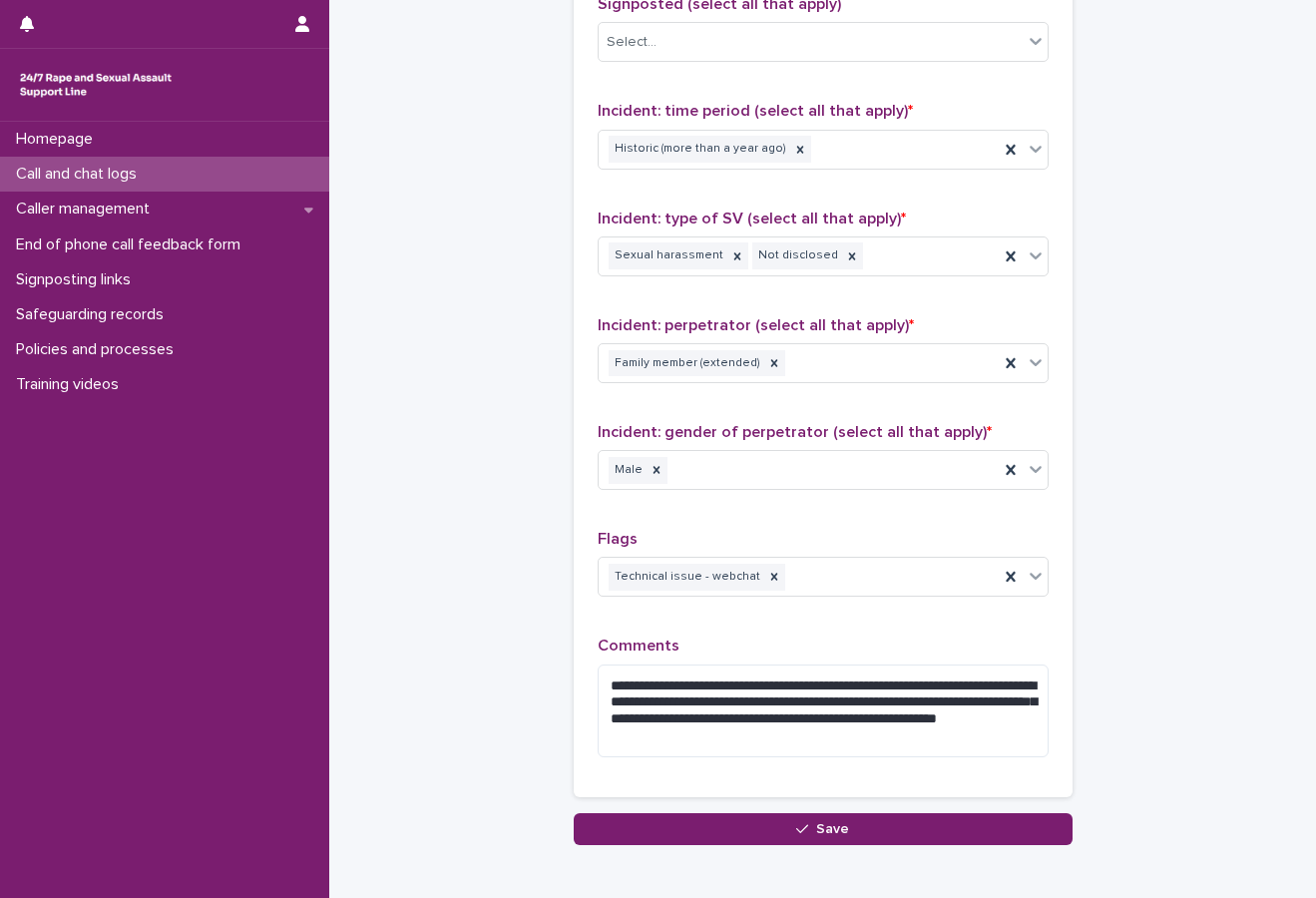 scroll, scrollTop: 1397, scrollLeft: 0, axis: vertical 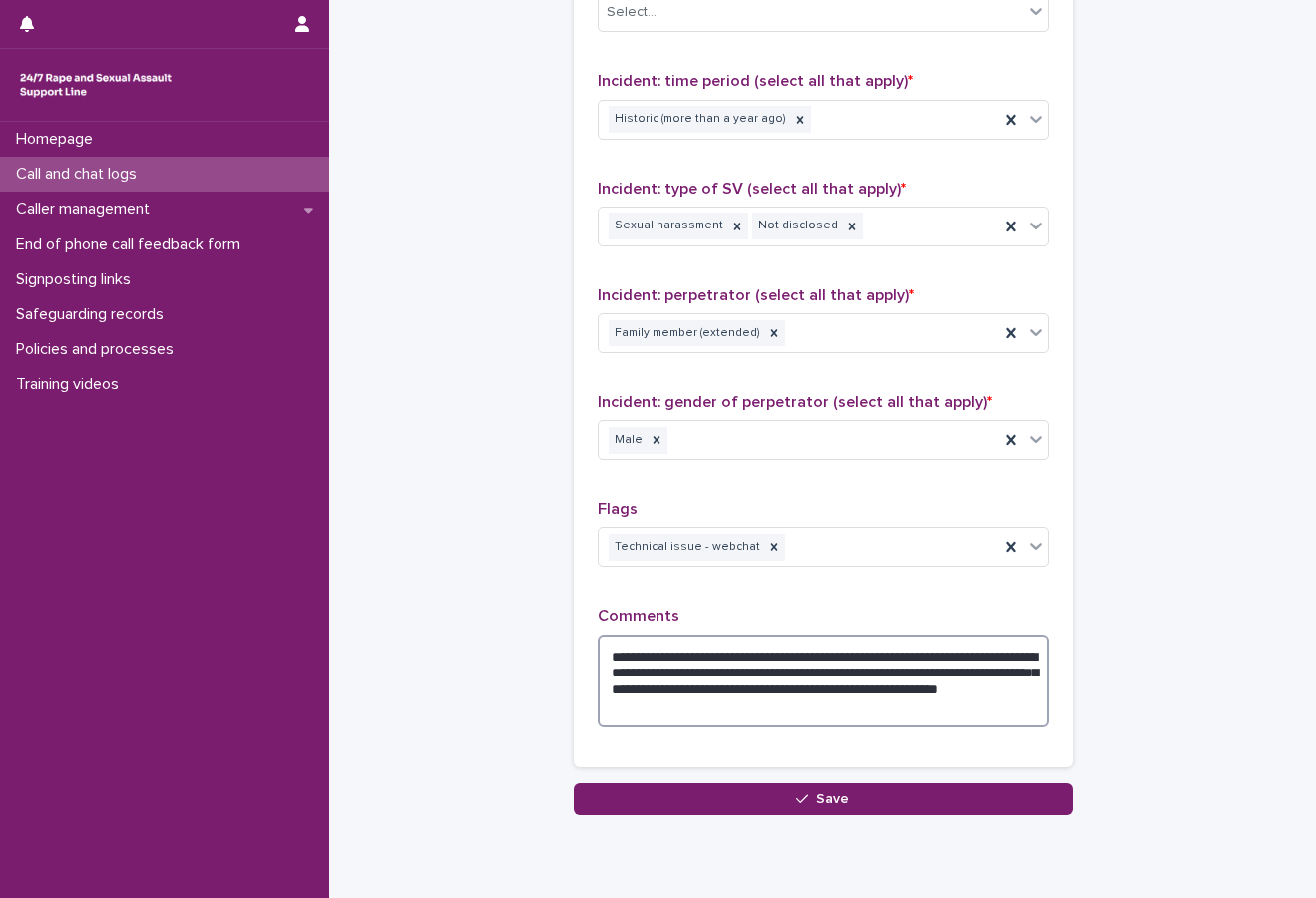 click on "**********" at bounding box center (823, 680) 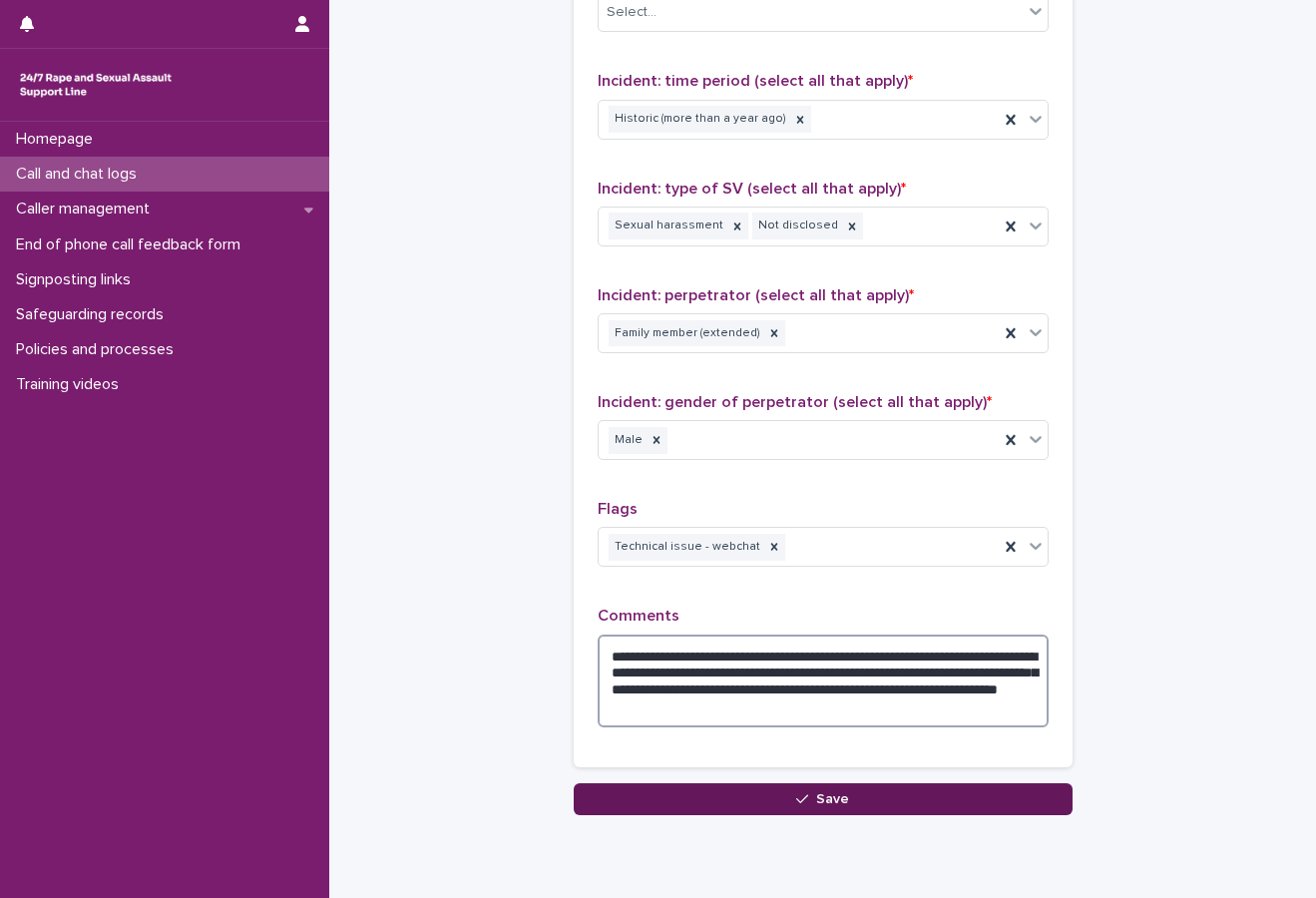type on "**********" 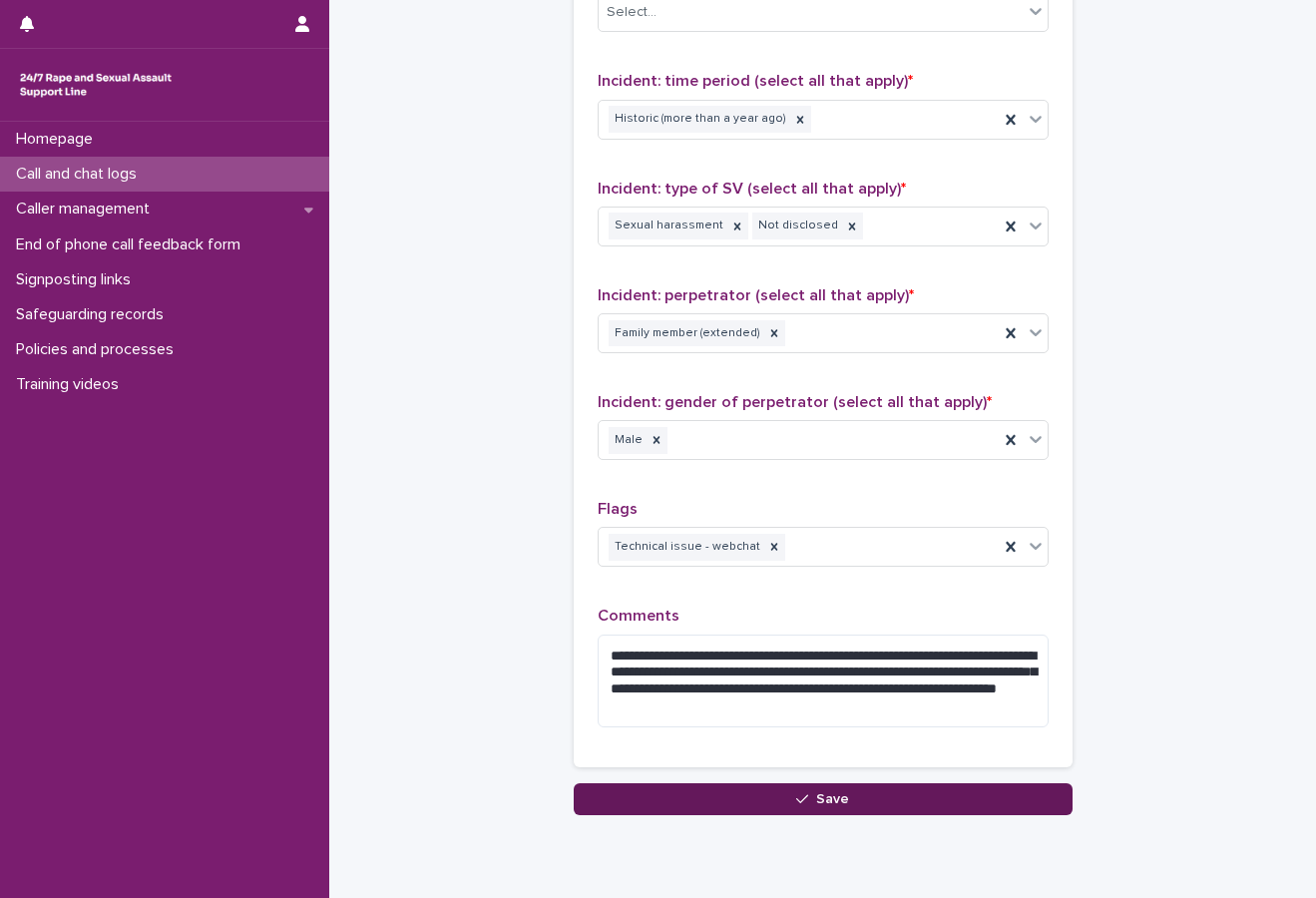 click on "Save" at bounding box center [832, 799] 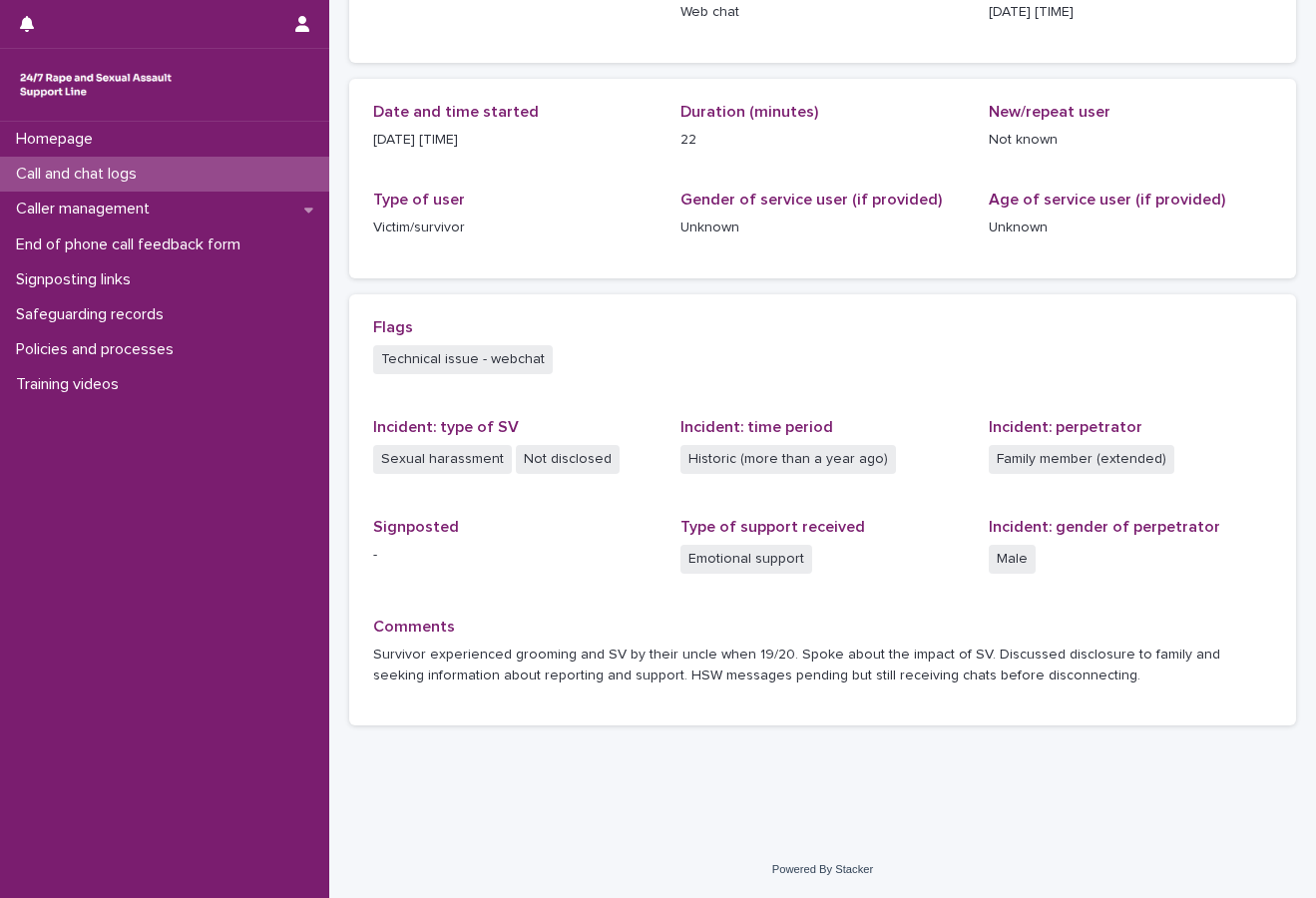 scroll, scrollTop: 0, scrollLeft: 0, axis: both 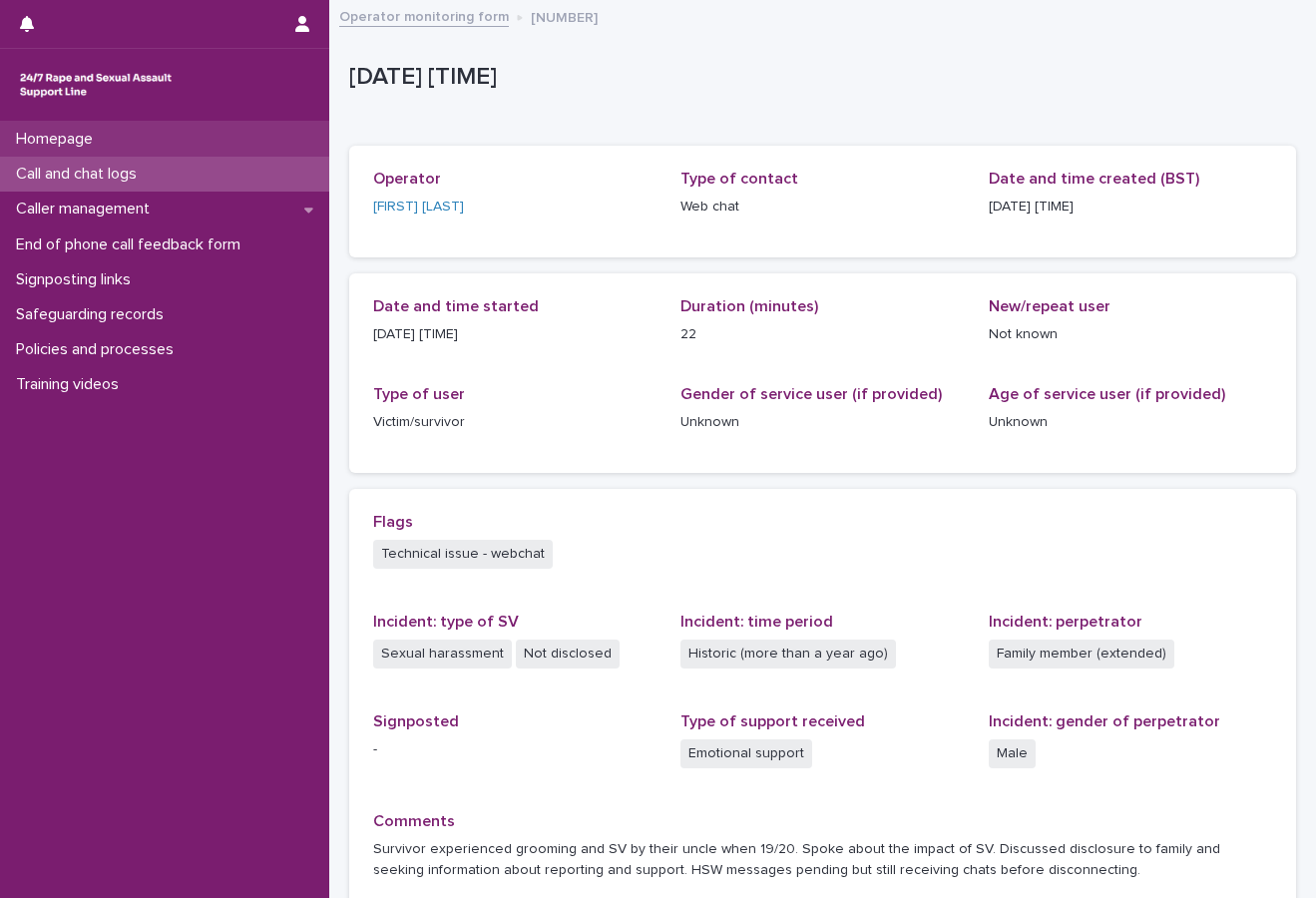 click on "Homepage" at bounding box center [165, 139] 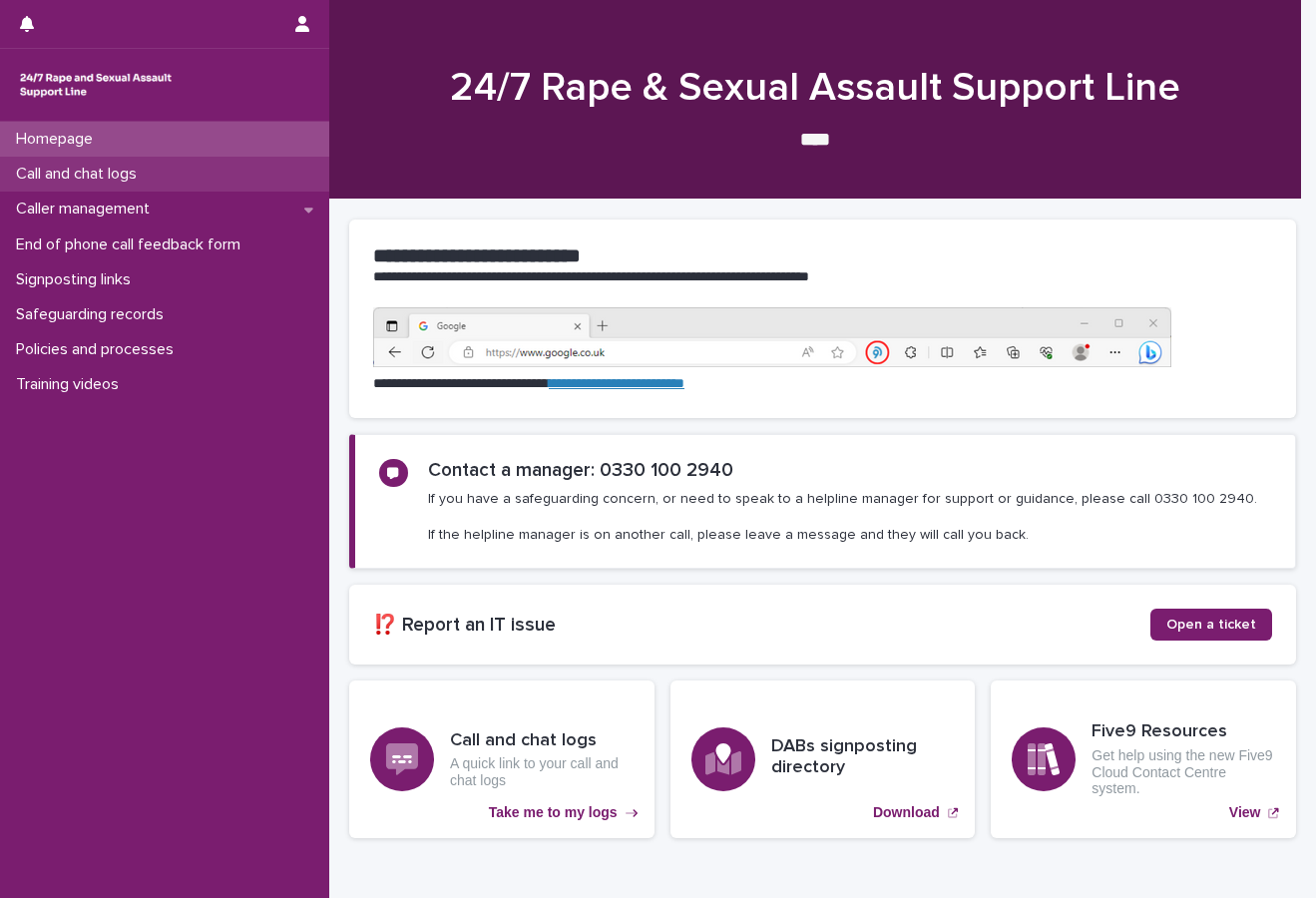 click on "Call and chat logs" at bounding box center (80, 174) 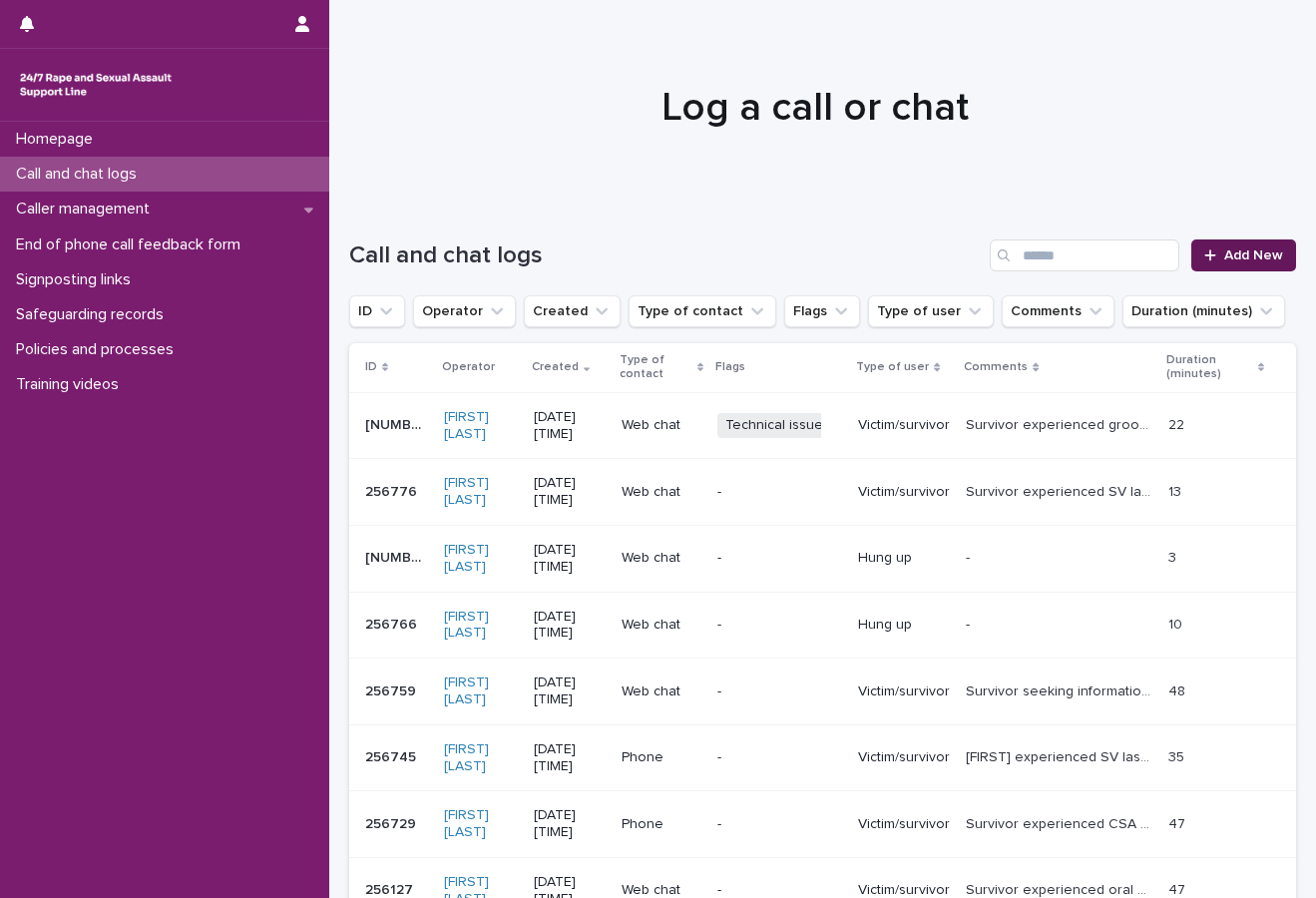 click on "Add New" at bounding box center (1243, 255) 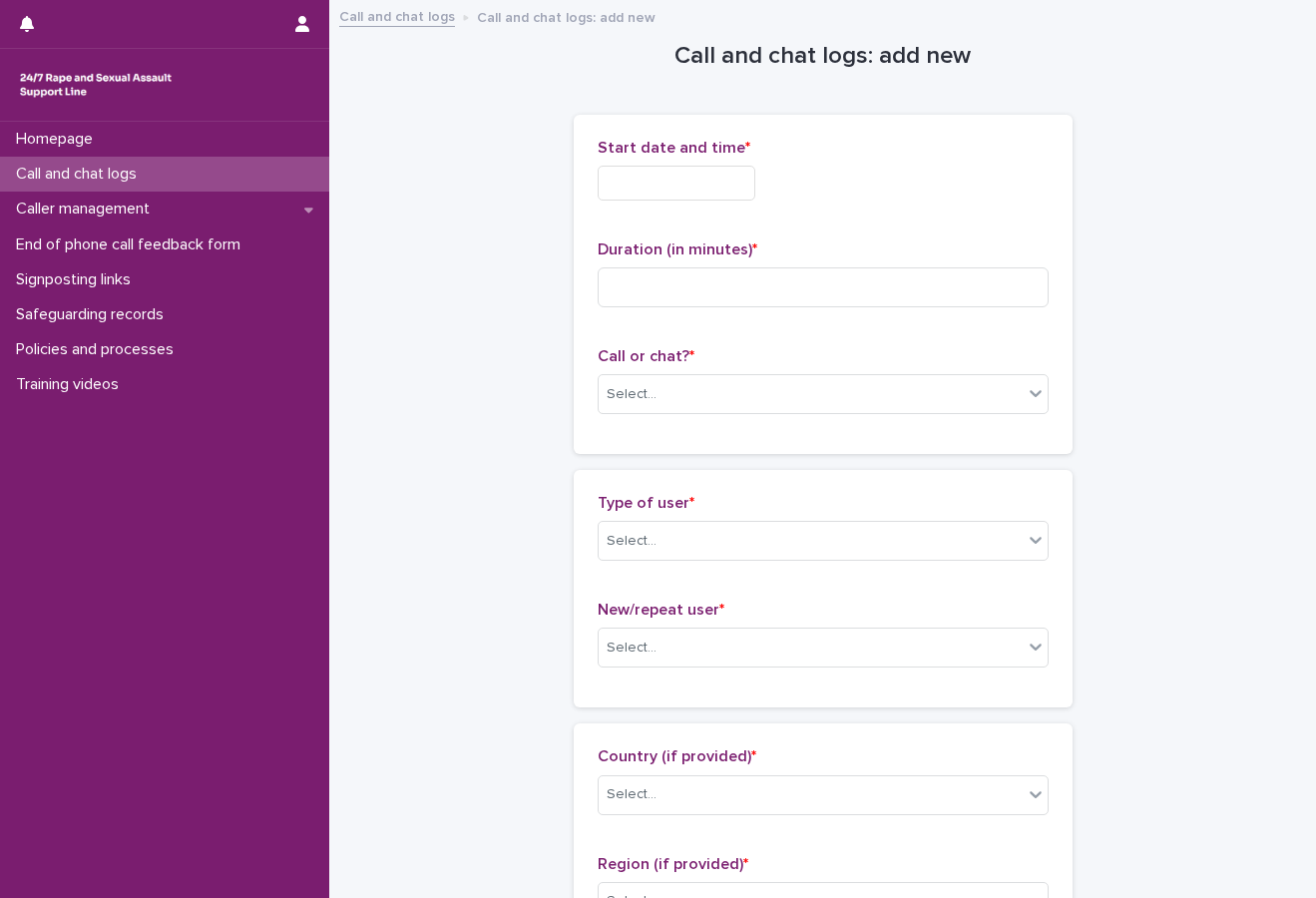 click at bounding box center (676, 183) 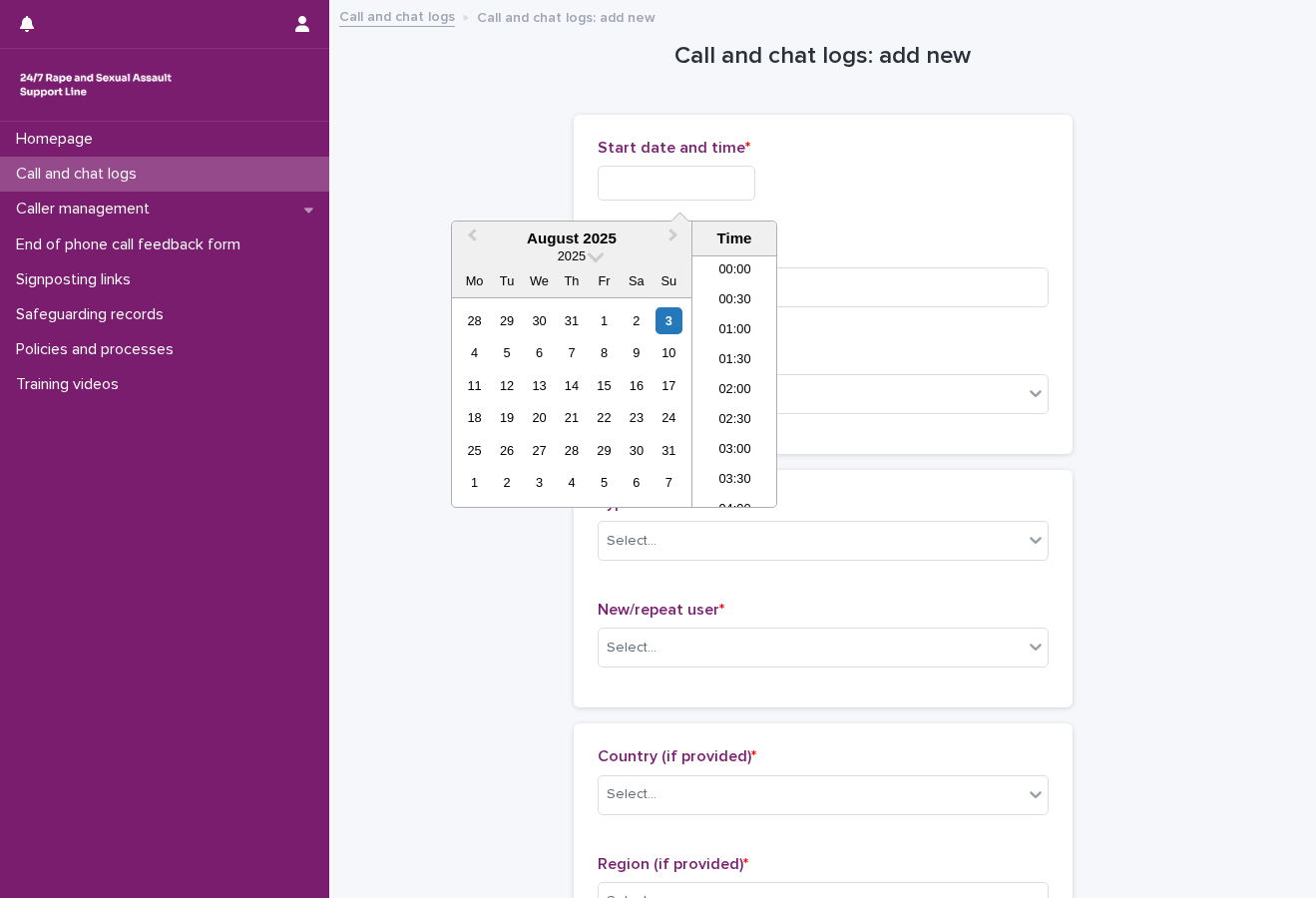 scroll, scrollTop: 1186, scrollLeft: 0, axis: vertical 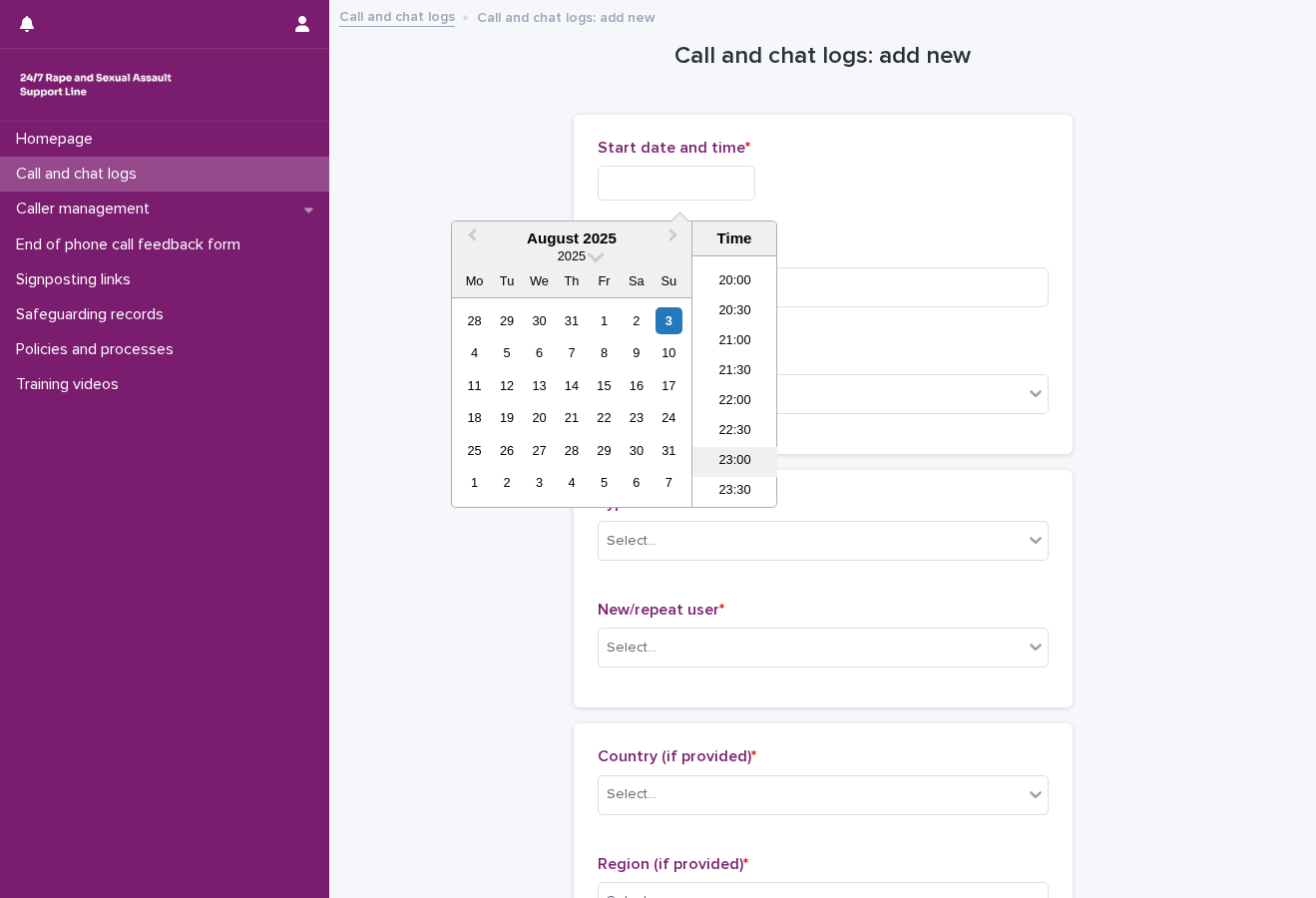 click on "23:00" at bounding box center [734, 462] 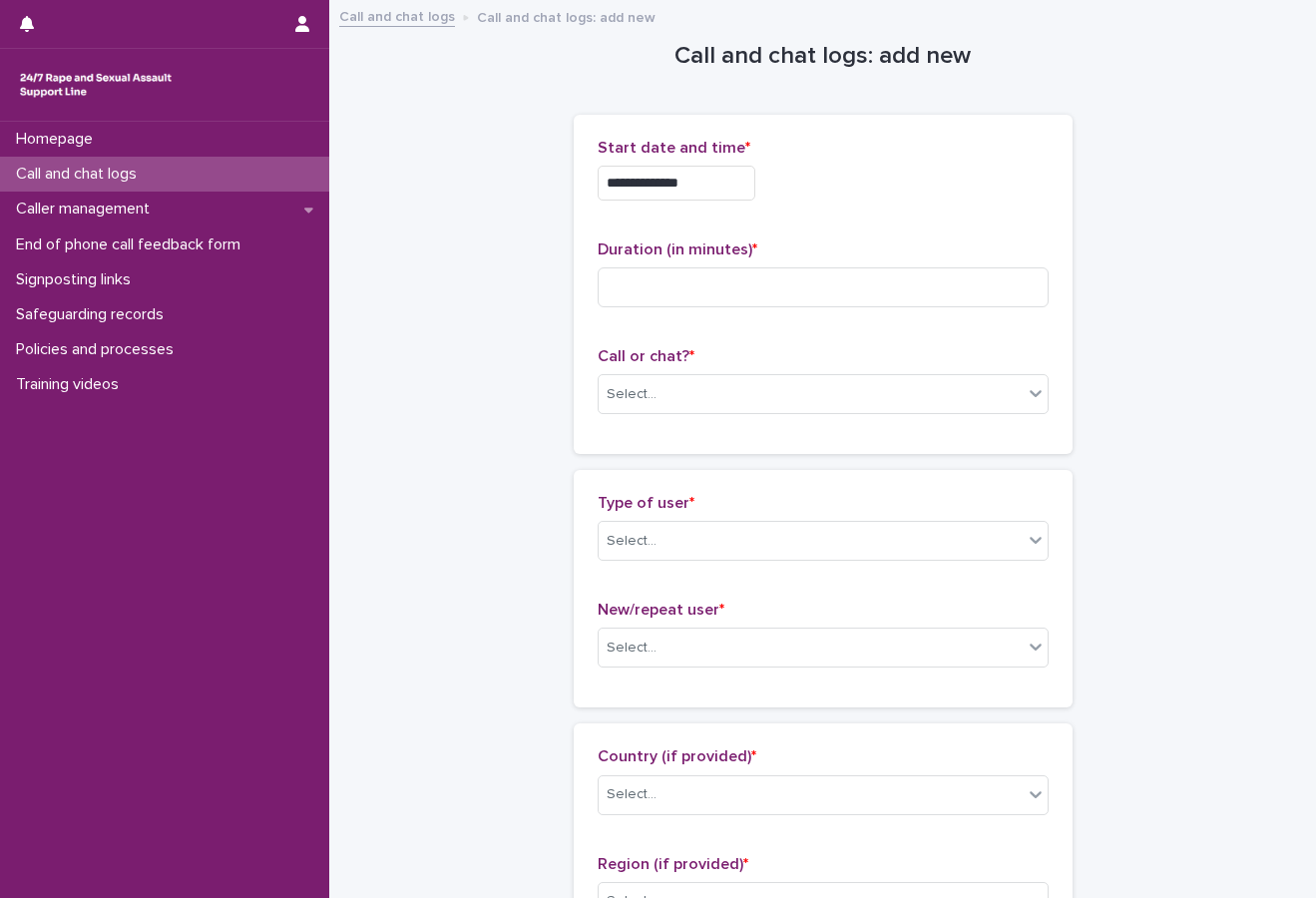 click on "**********" at bounding box center [676, 183] 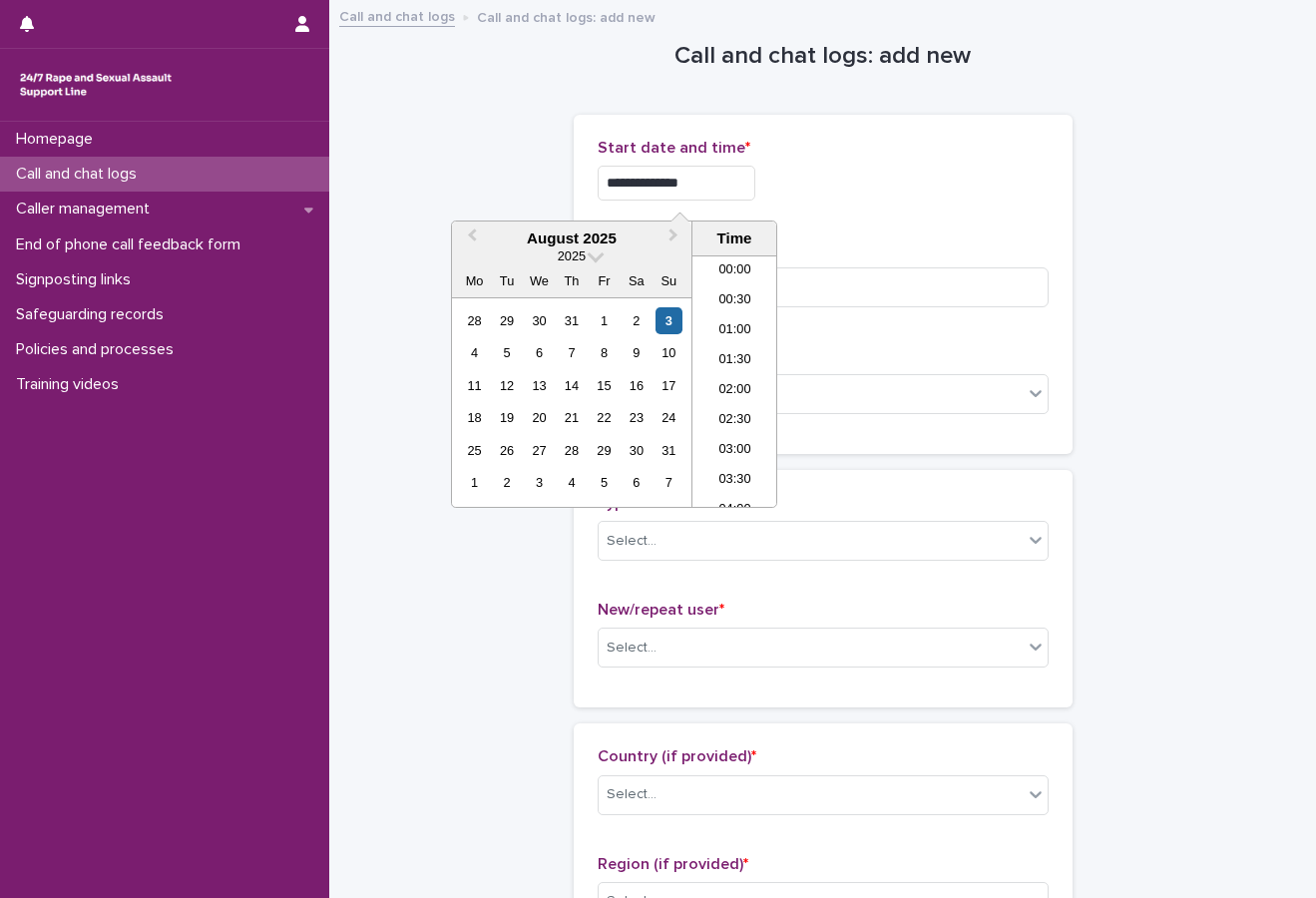 scroll, scrollTop: 1186, scrollLeft: 0, axis: vertical 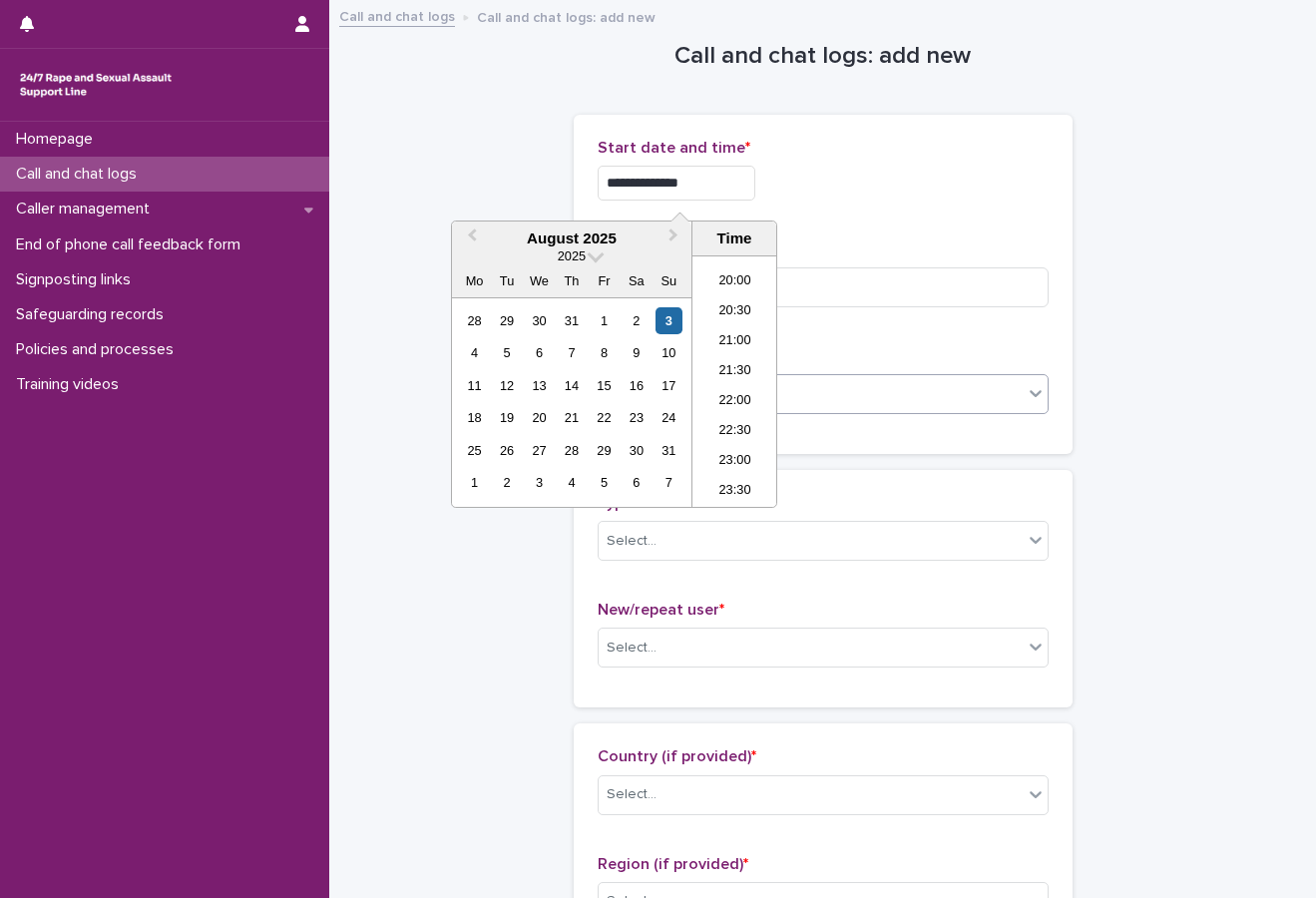 type on "**********" 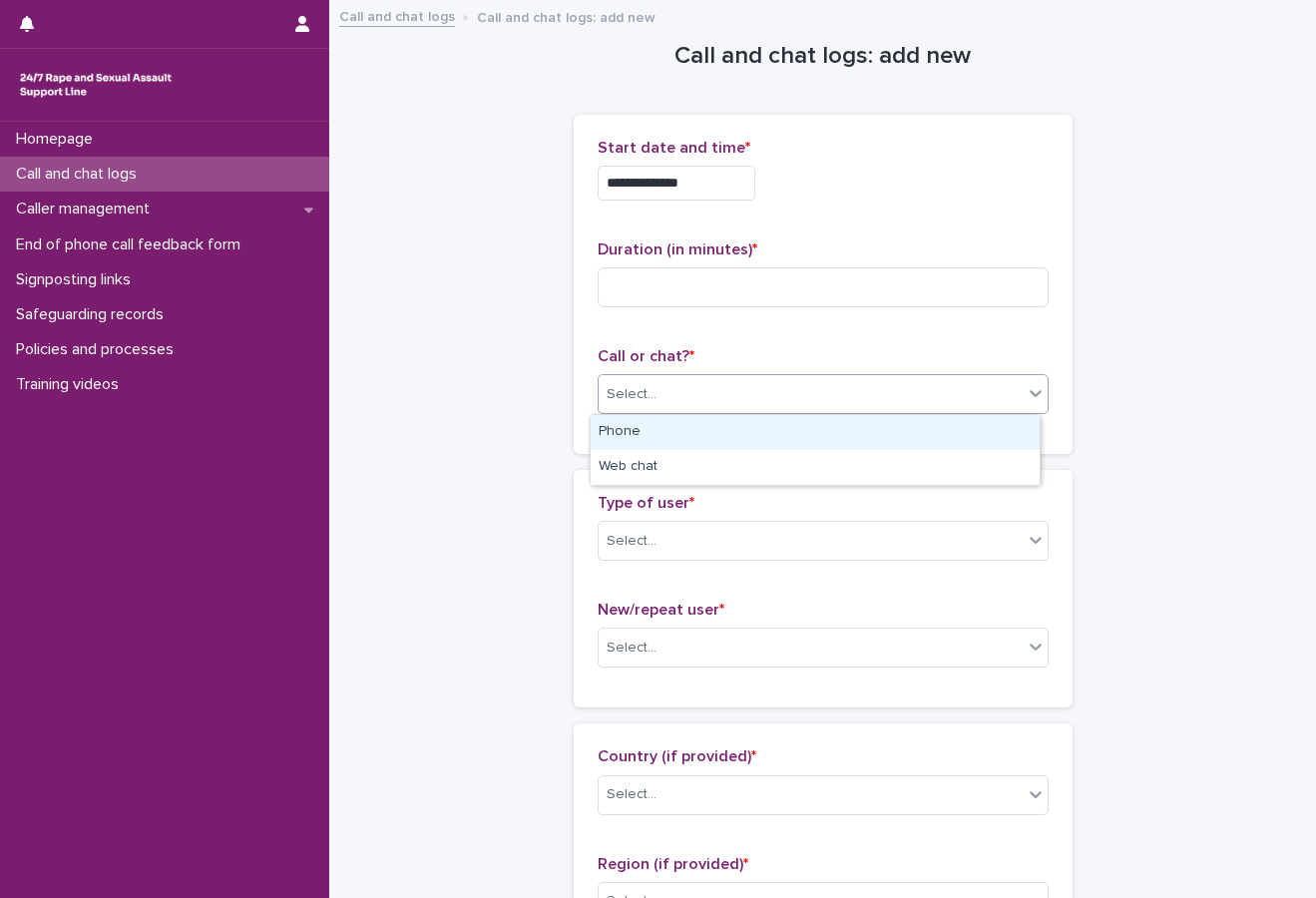click on "Select..." at bounding box center [810, 394] 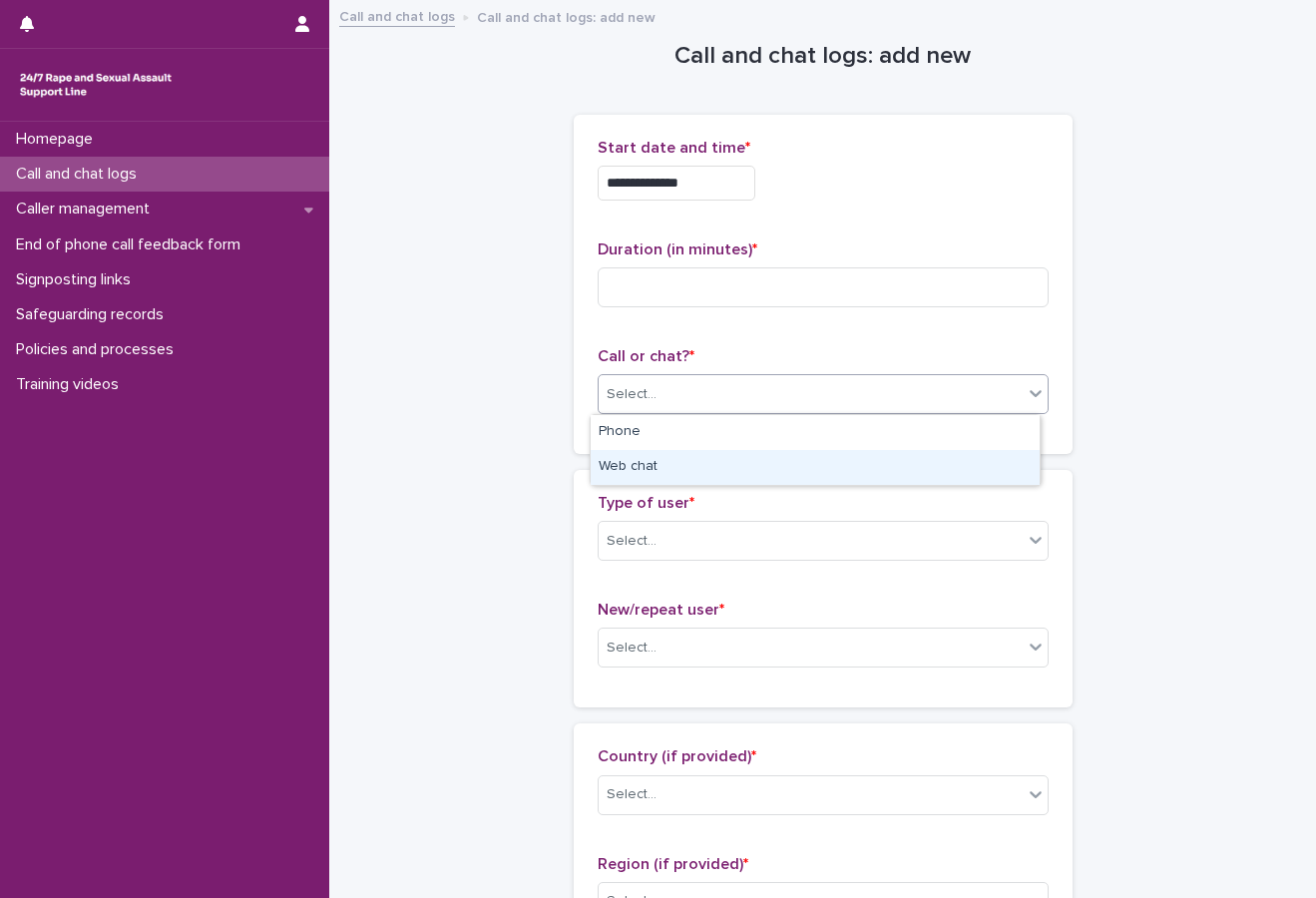 click on "Web chat" at bounding box center (815, 467) 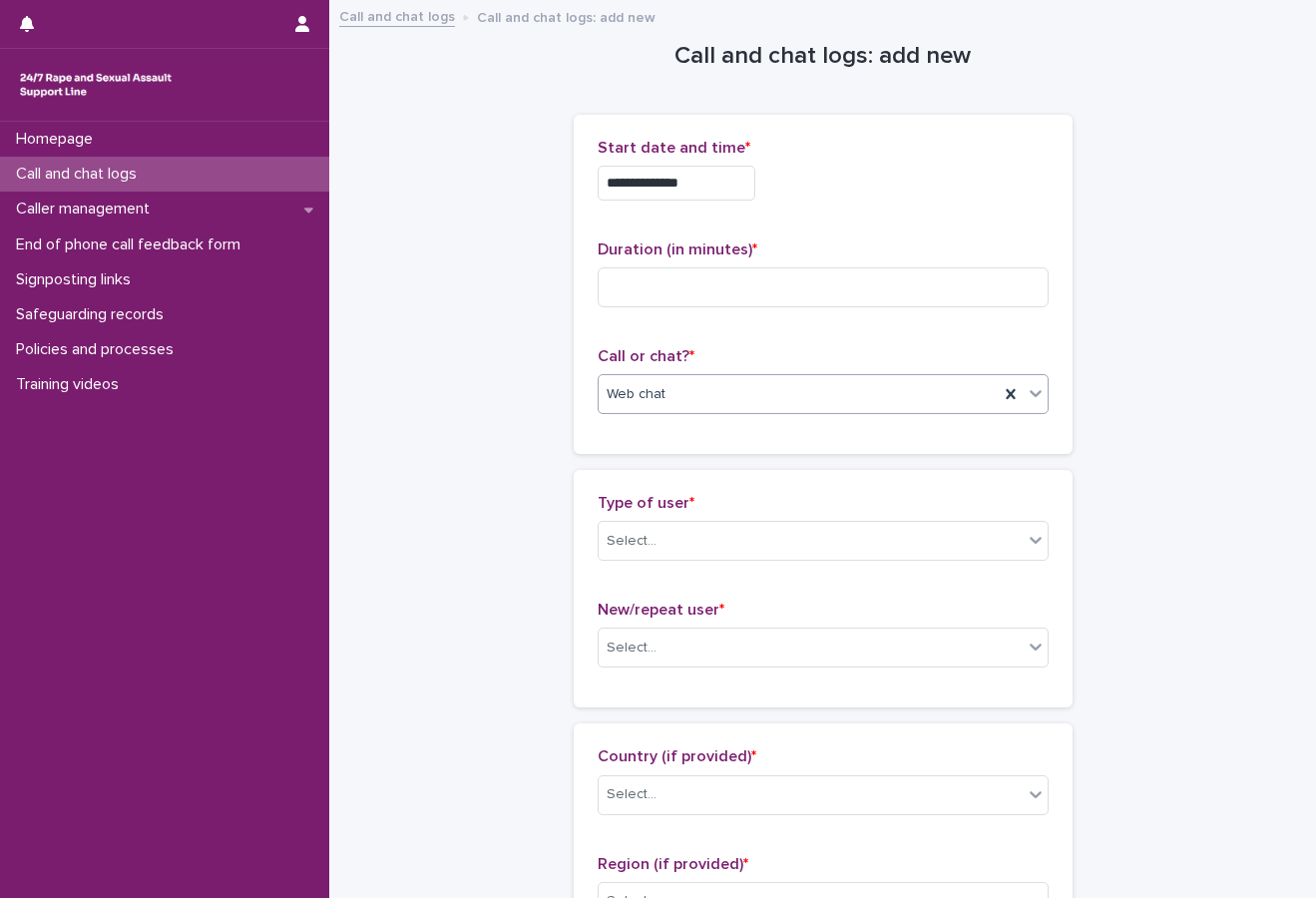 click on "**********" at bounding box center [822, 1082] 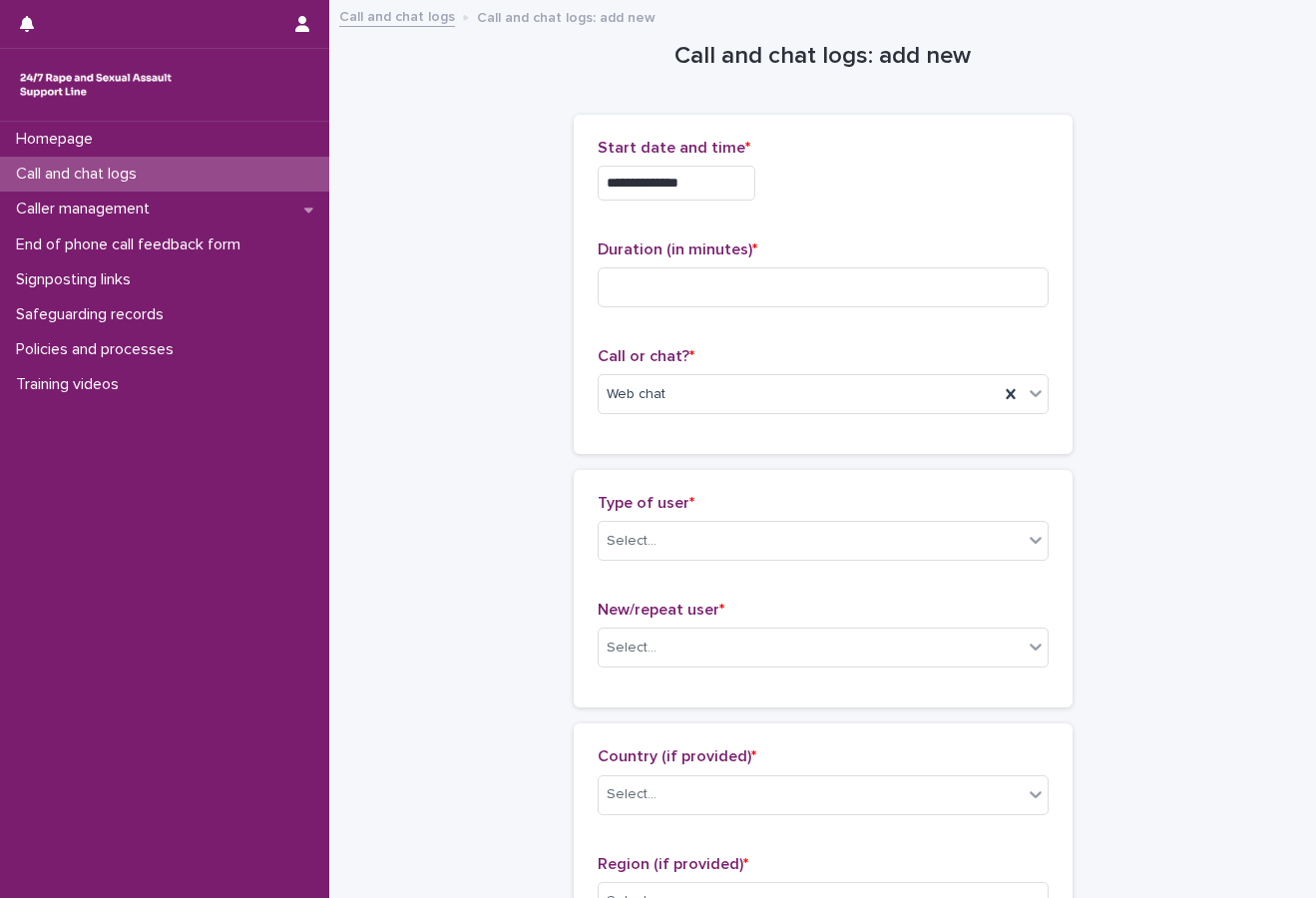click on "**********" at bounding box center (822, 1107) 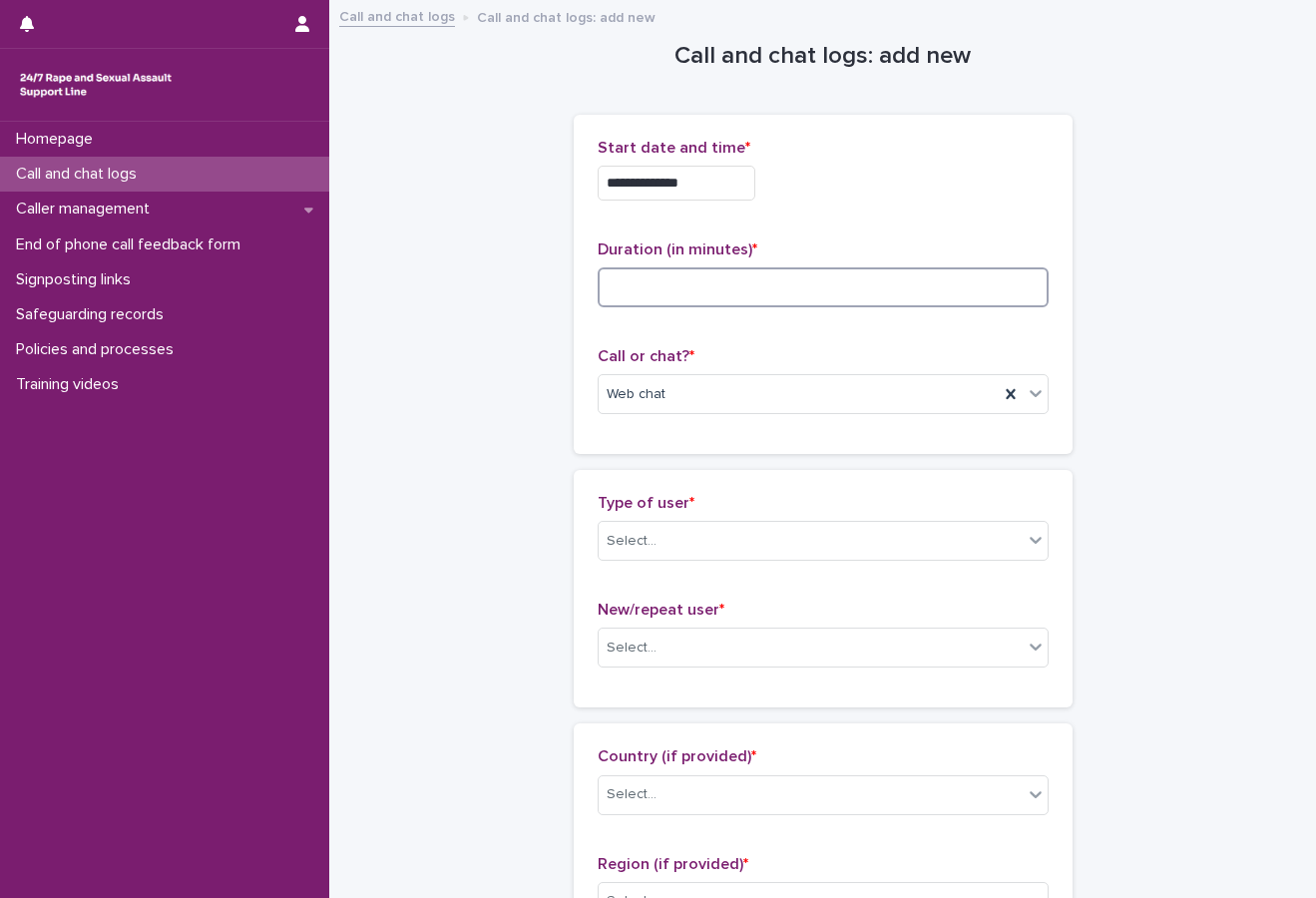 click at bounding box center (823, 287) 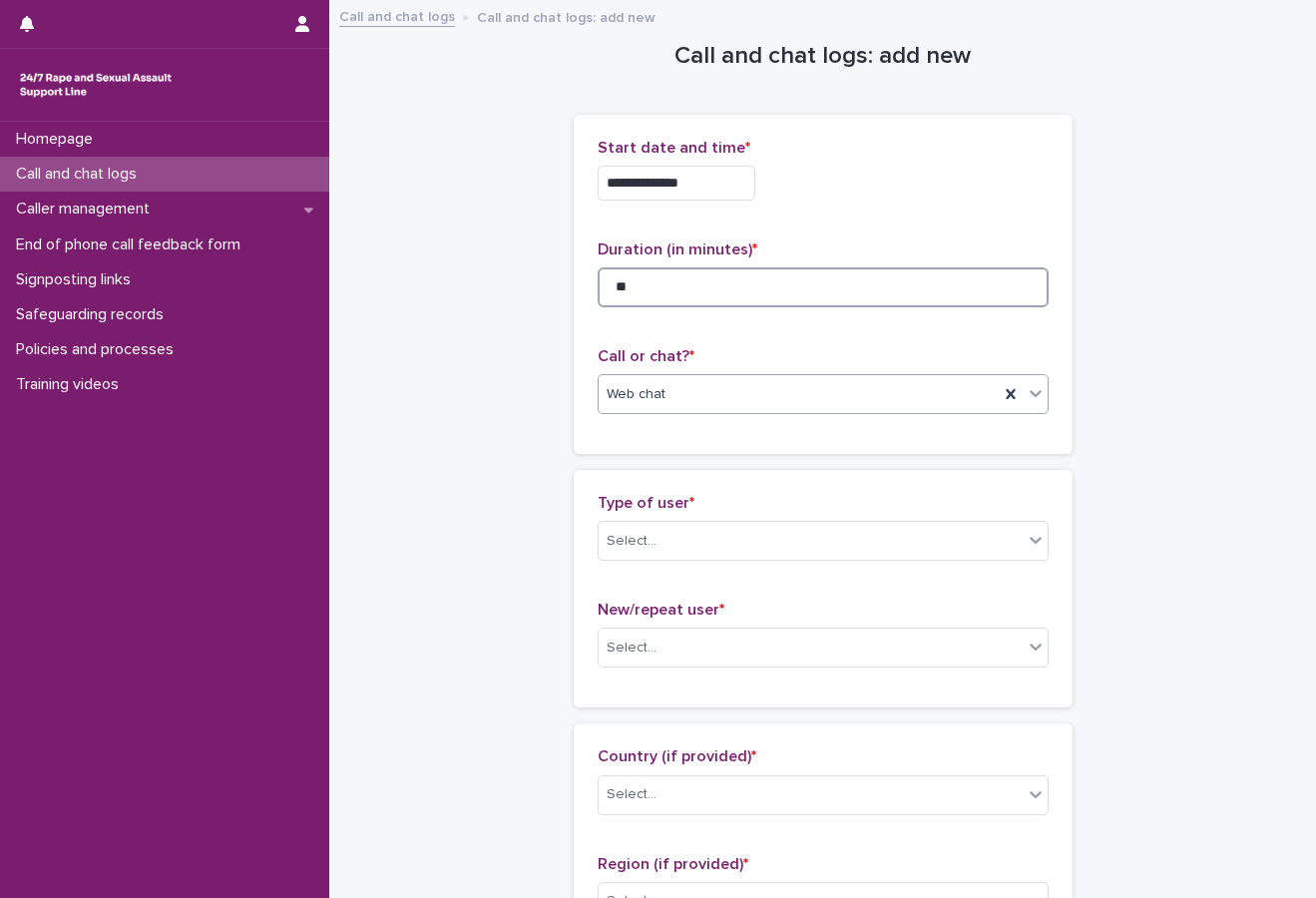 type on "*" 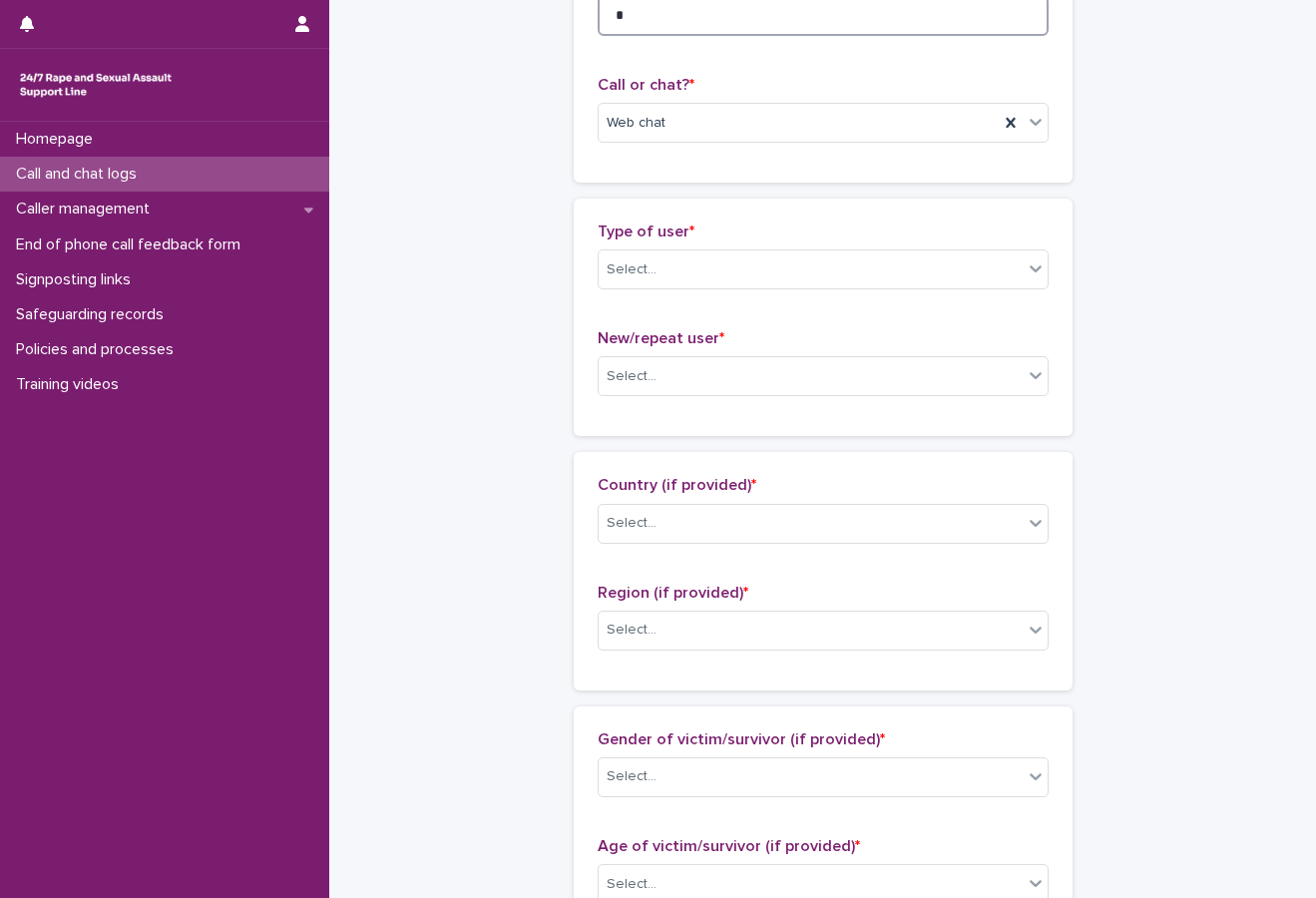 scroll, scrollTop: 299, scrollLeft: 0, axis: vertical 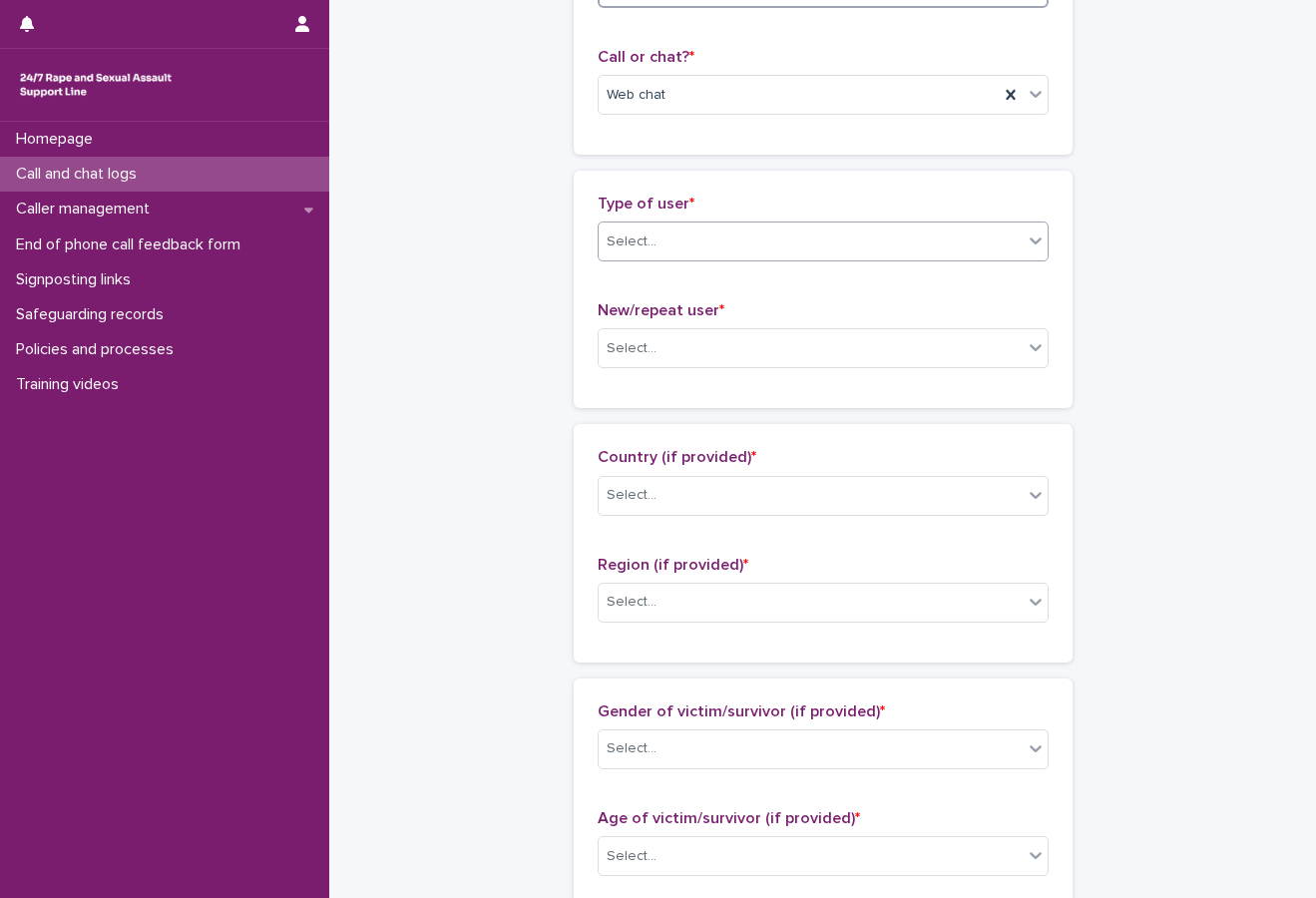 type on "*" 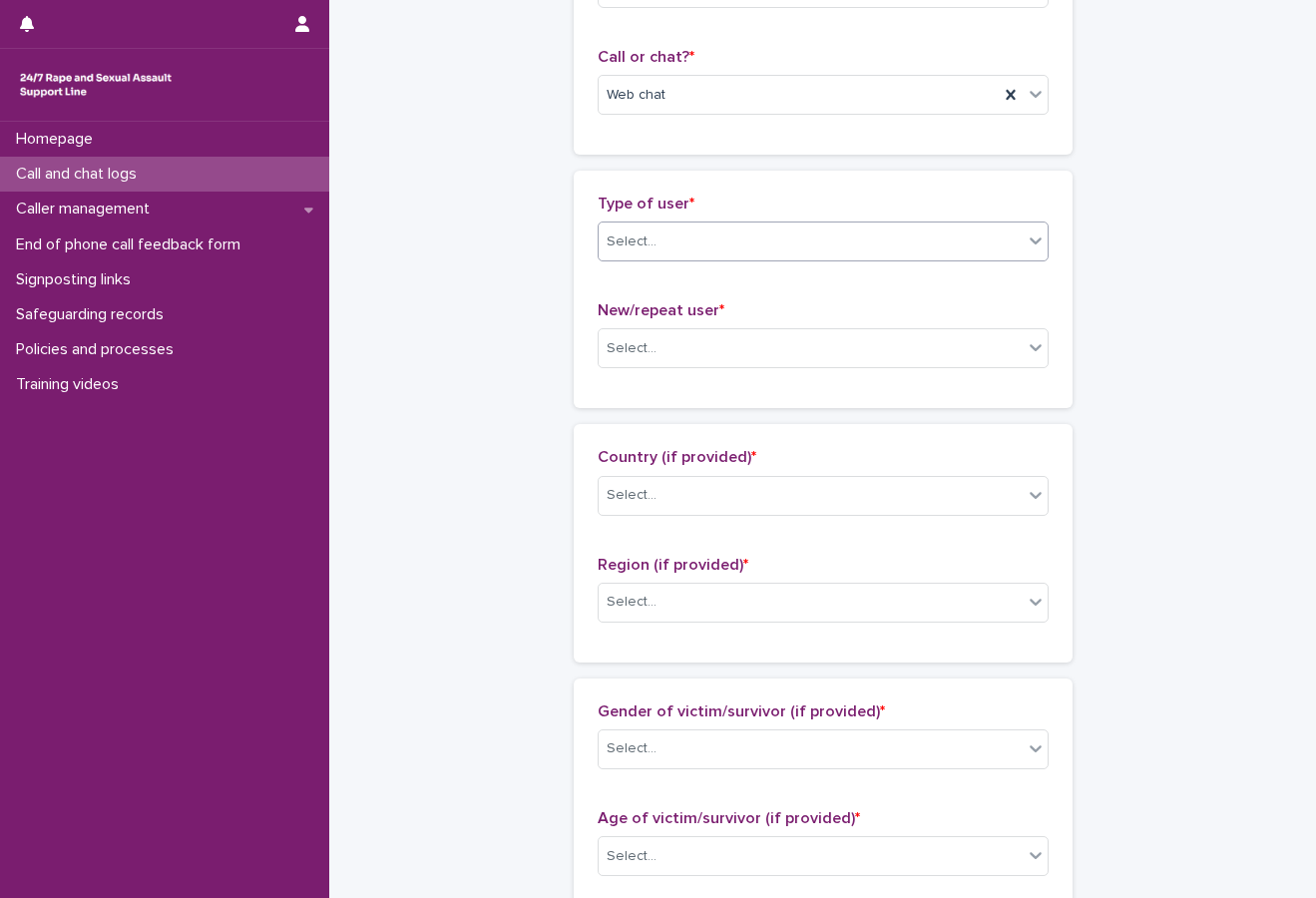 click on "Select..." at bounding box center (810, 241) 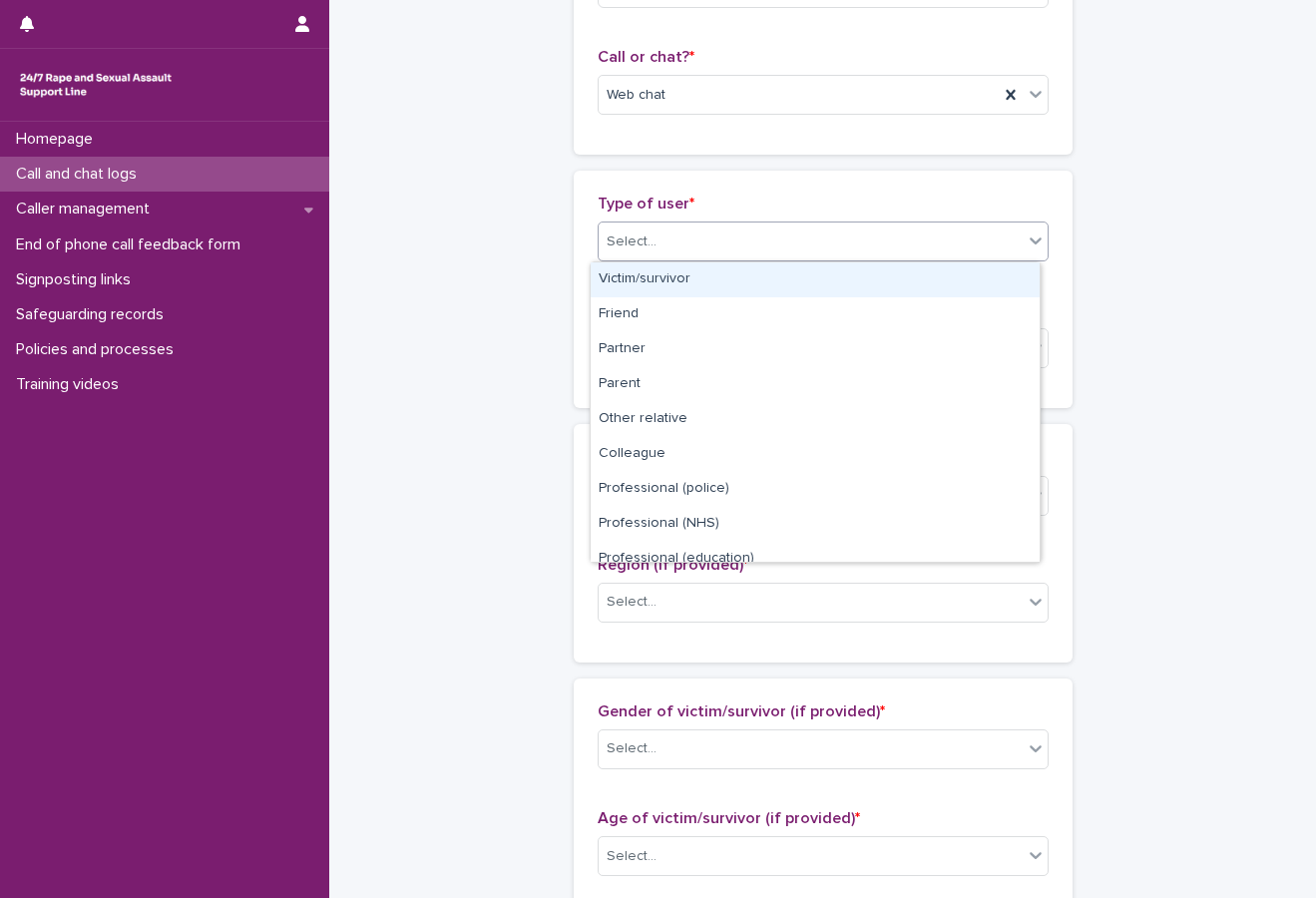 click on "Victim/survivor" at bounding box center [815, 279] 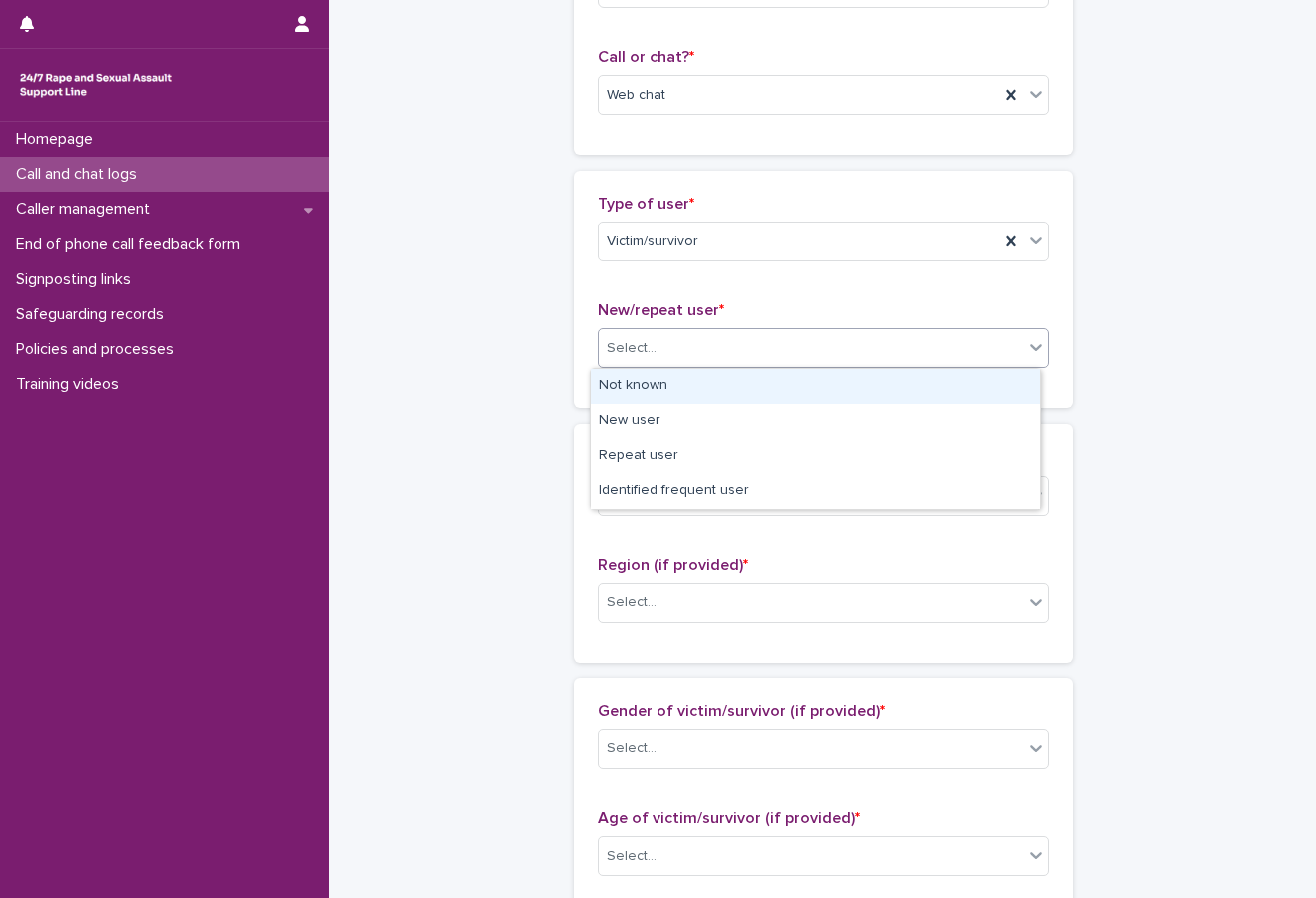 click on "Select..." at bounding box center (810, 348) 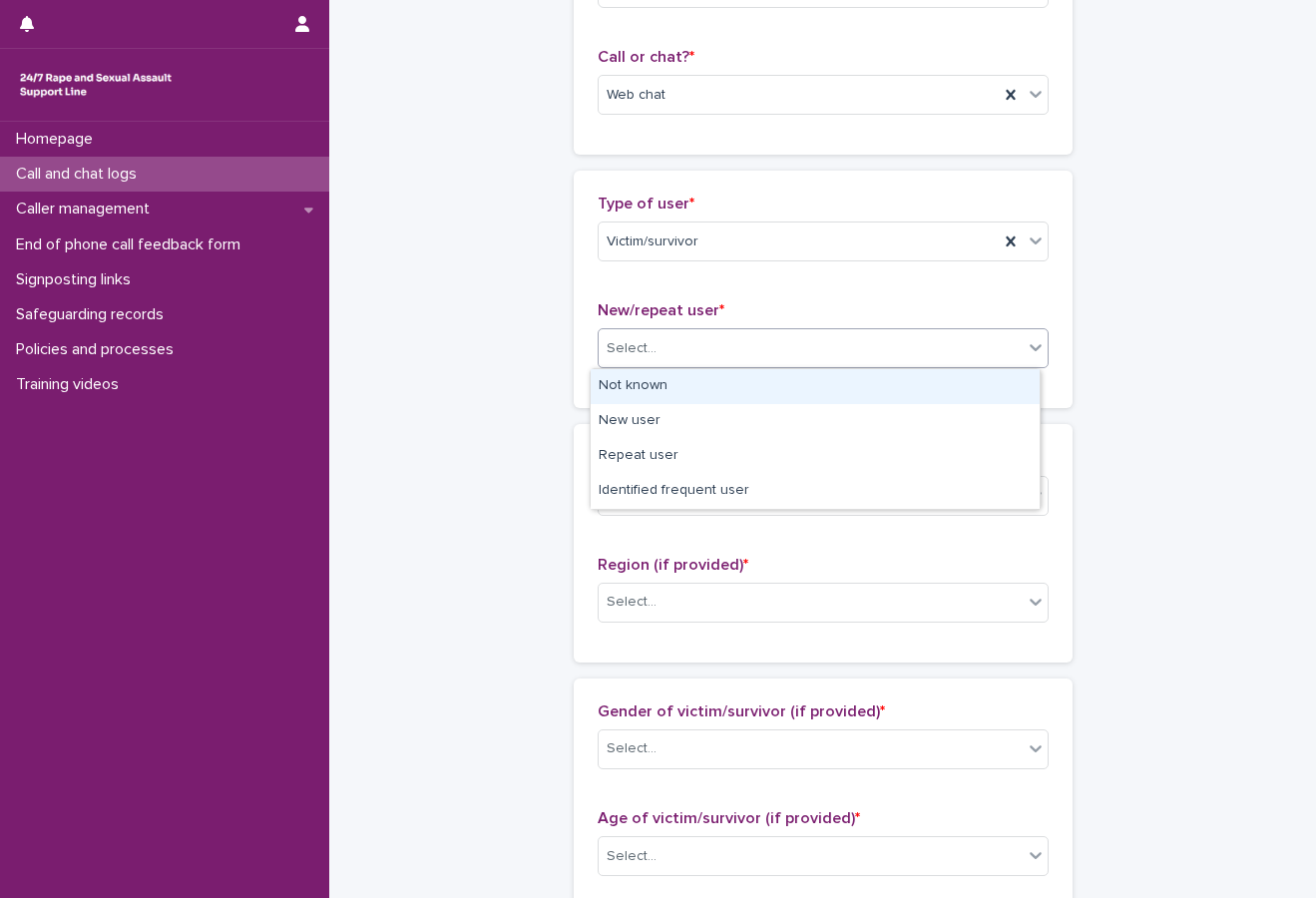 click on "Not known" at bounding box center (815, 386) 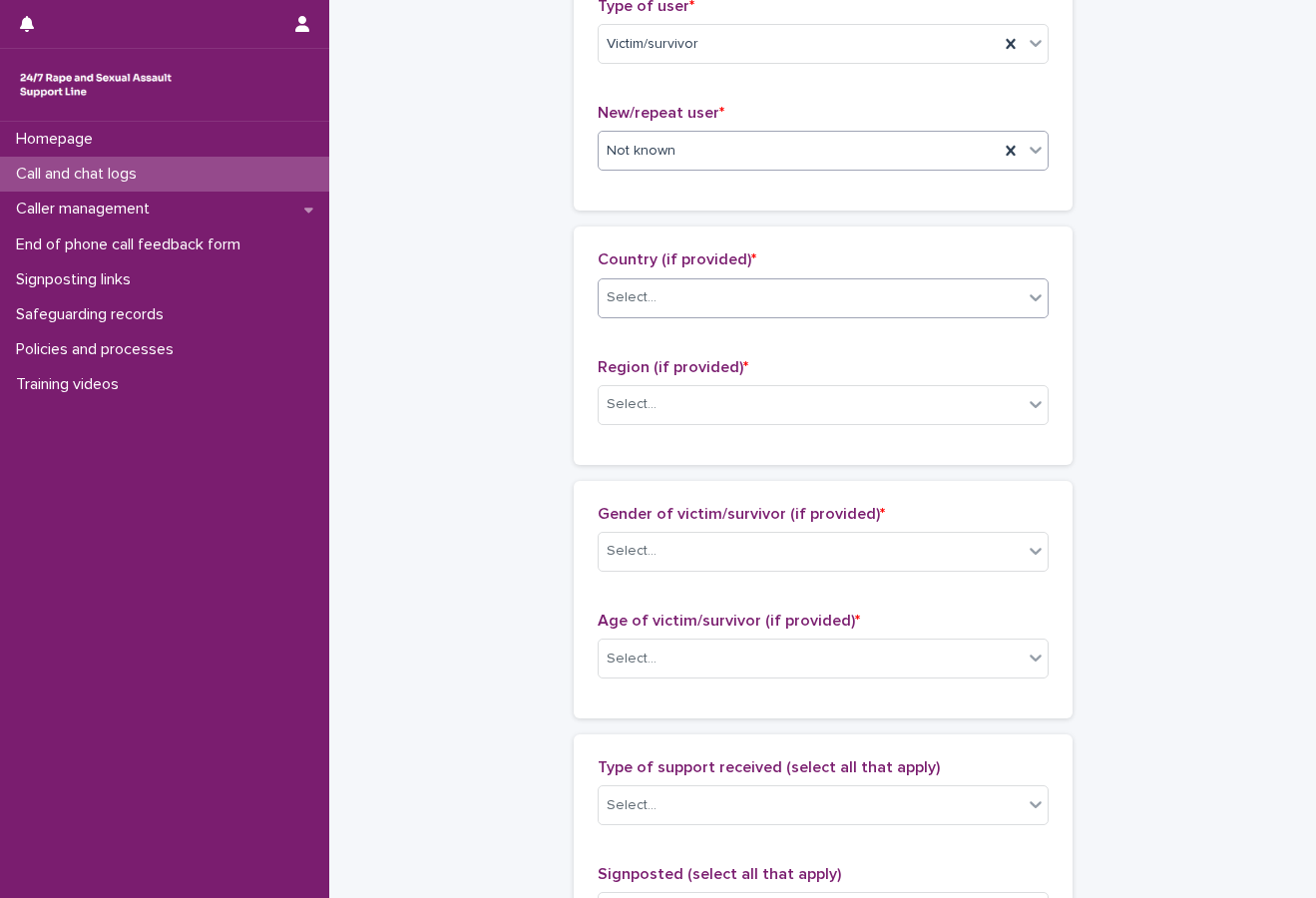 scroll, scrollTop: 499, scrollLeft: 0, axis: vertical 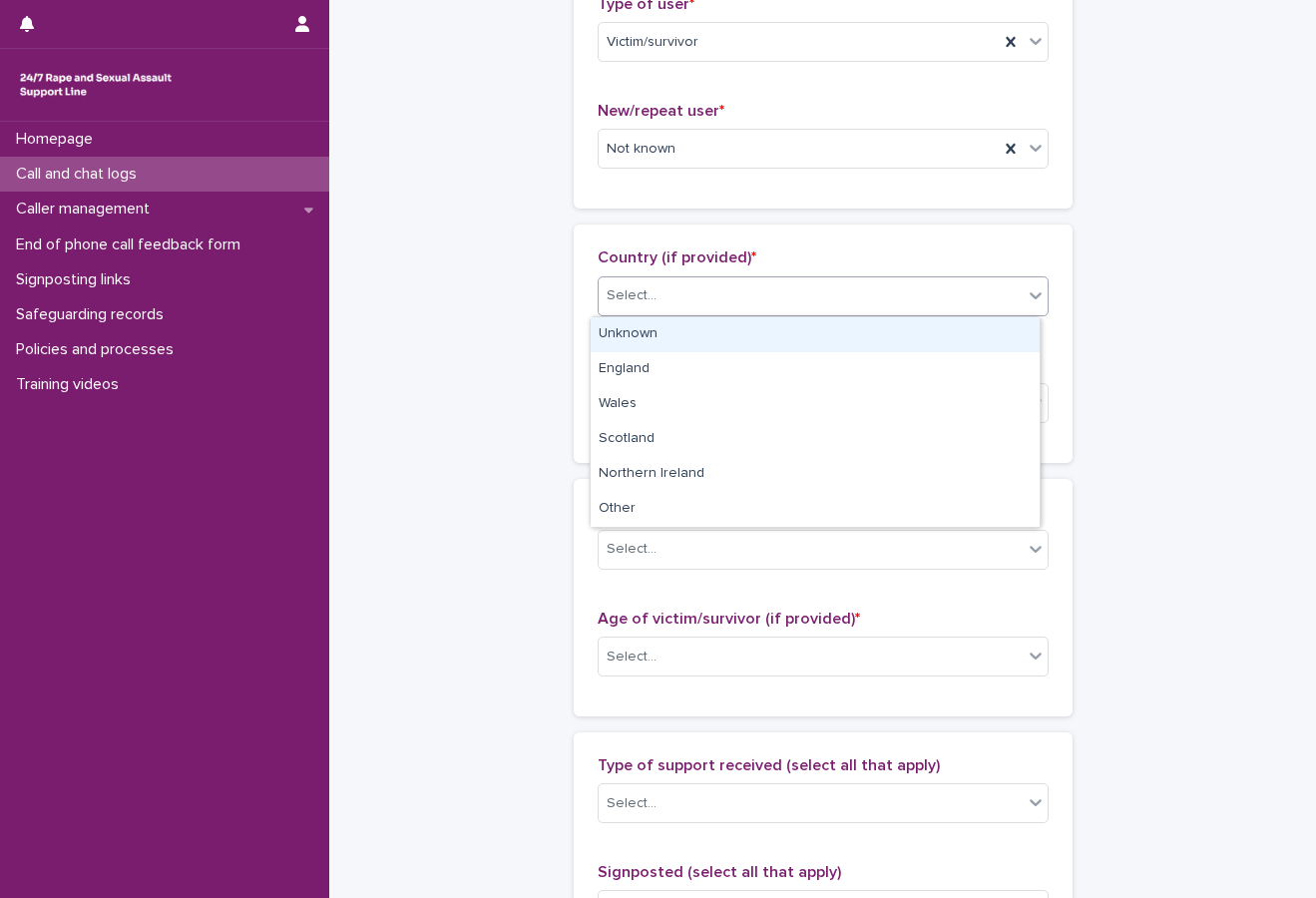 click on "Select..." at bounding box center [810, 295] 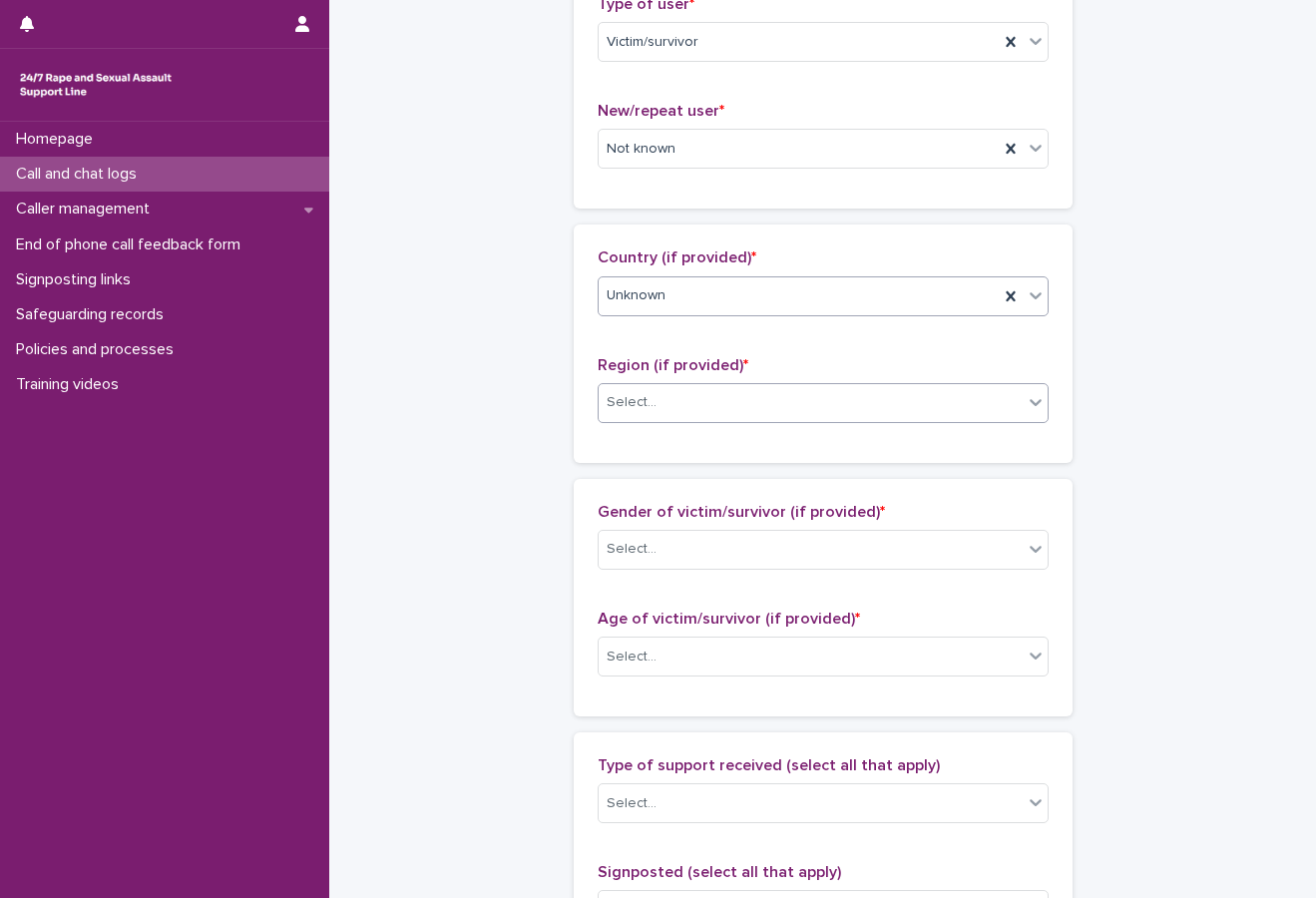 click on "Select..." at bounding box center [810, 402] 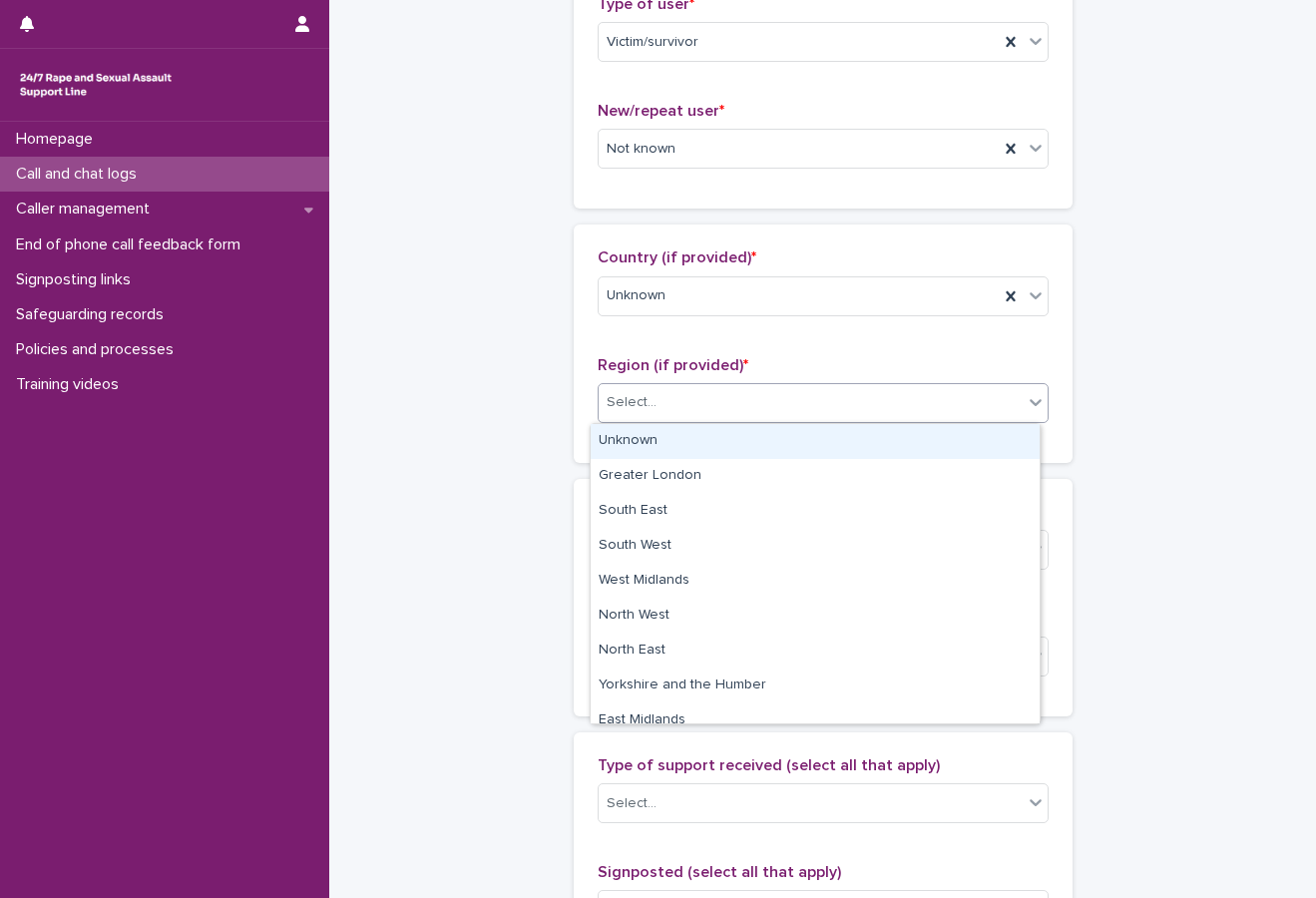 click on "Unknown" at bounding box center [815, 441] 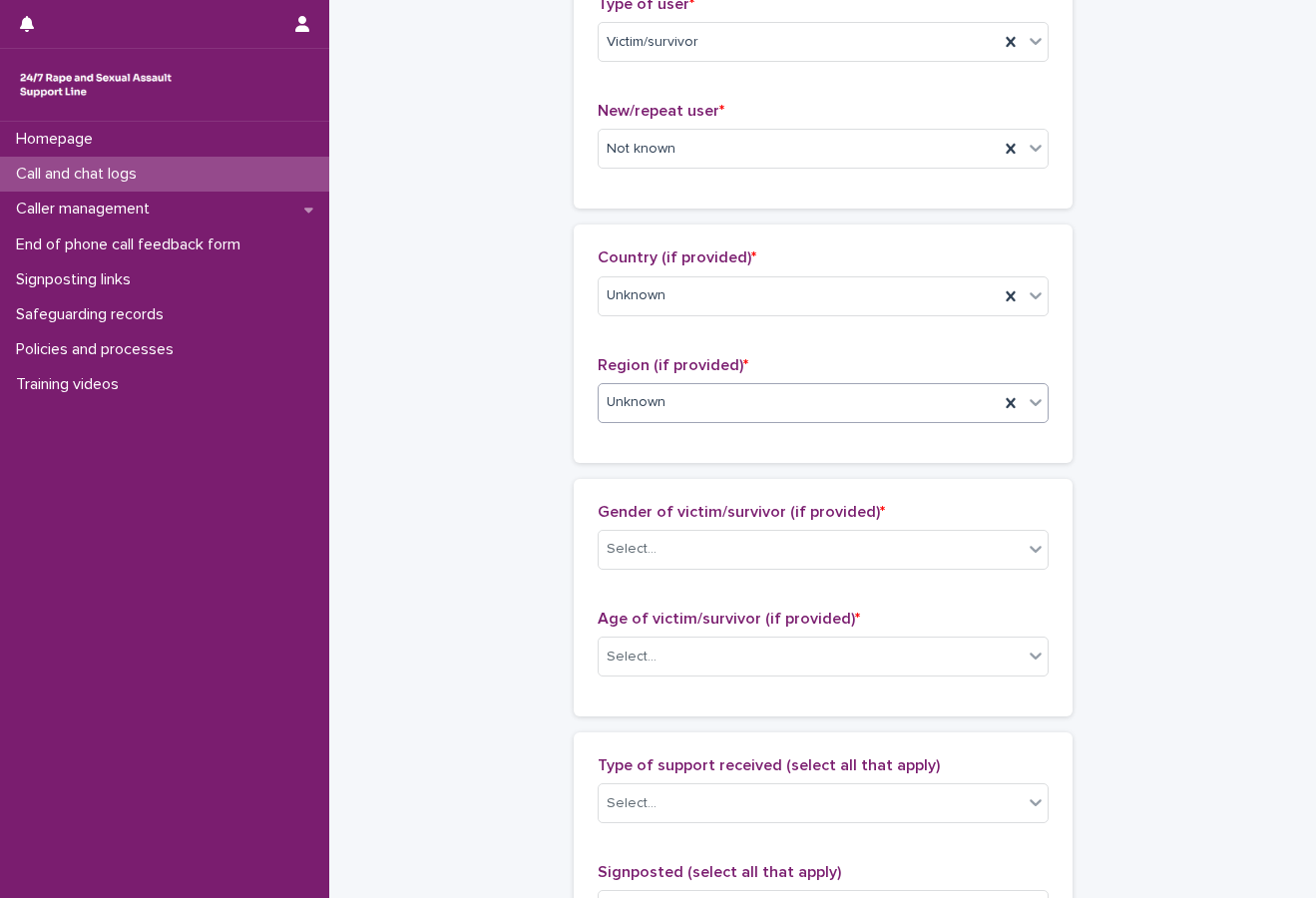 scroll, scrollTop: 698, scrollLeft: 0, axis: vertical 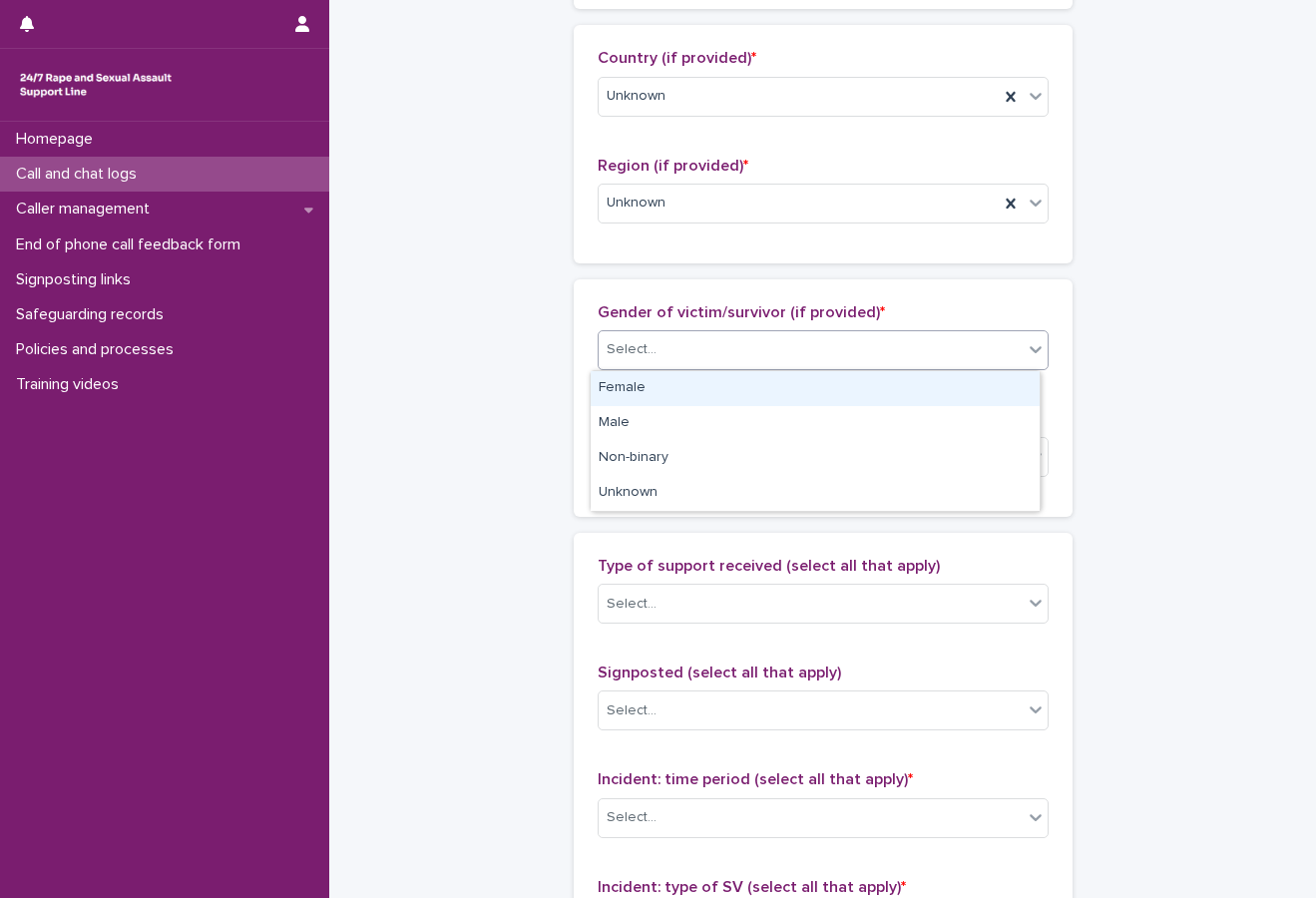 click on "Select..." at bounding box center (810, 349) 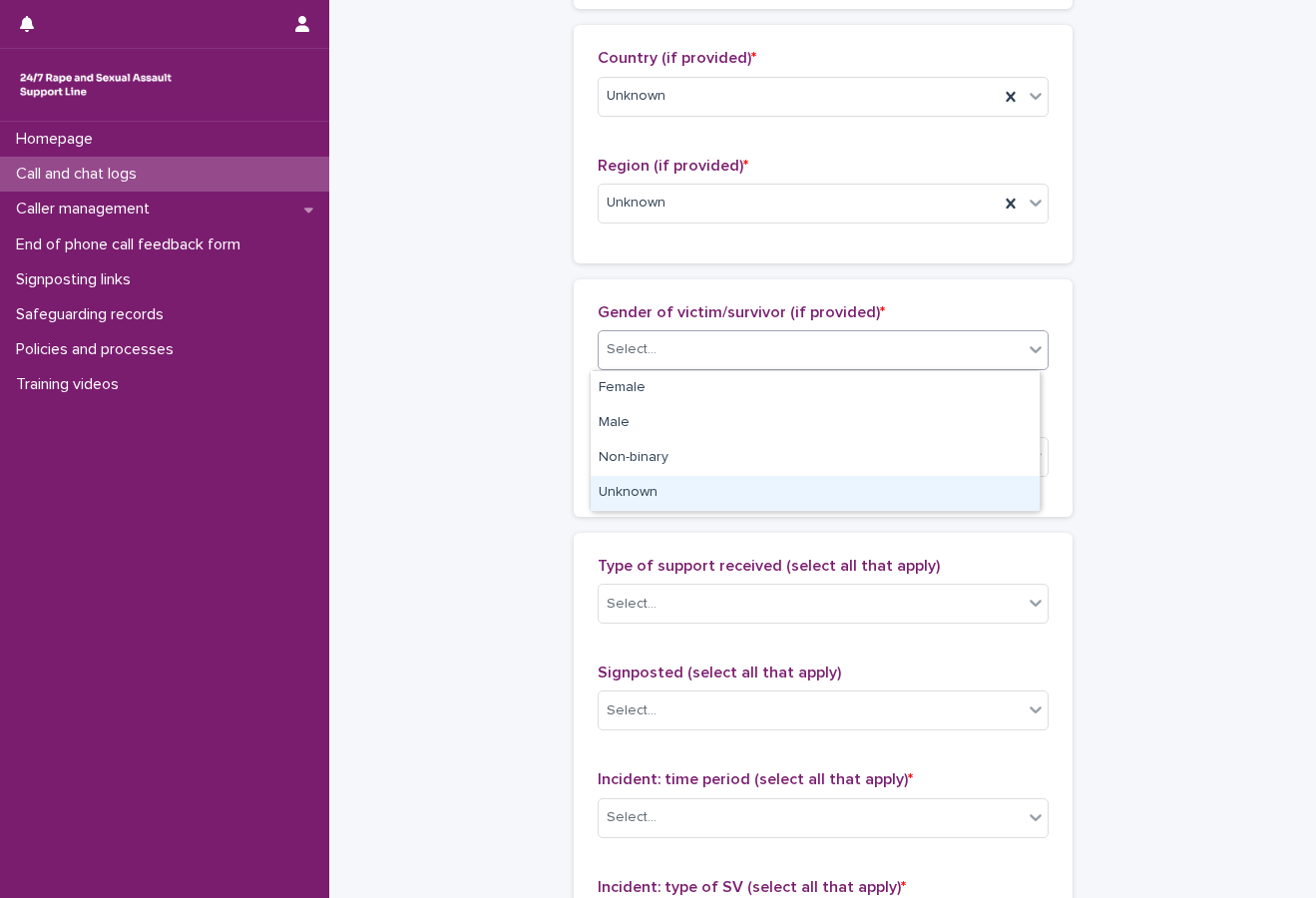 click on "Unknown" at bounding box center [815, 493] 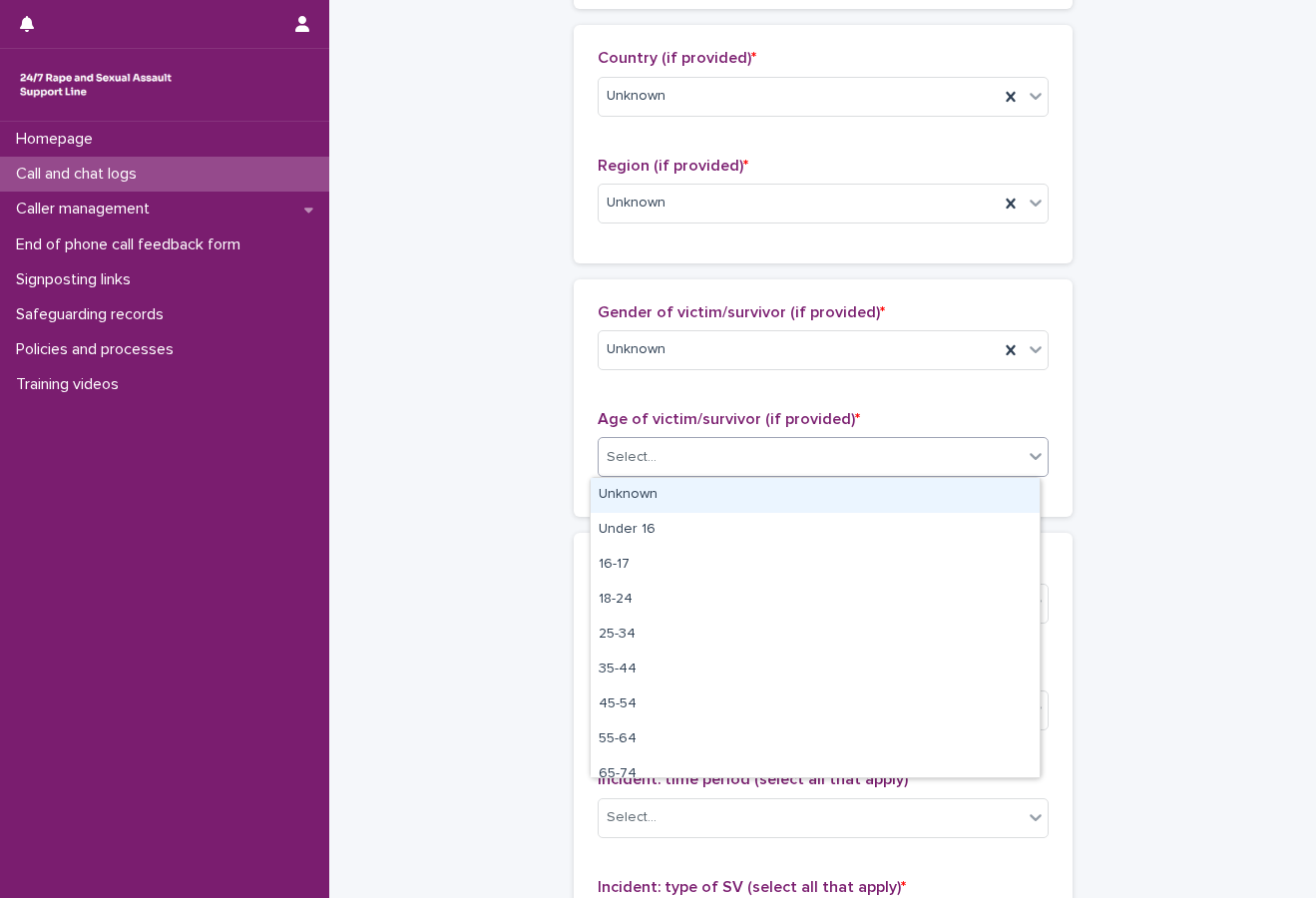 click on "Select..." at bounding box center [810, 457] 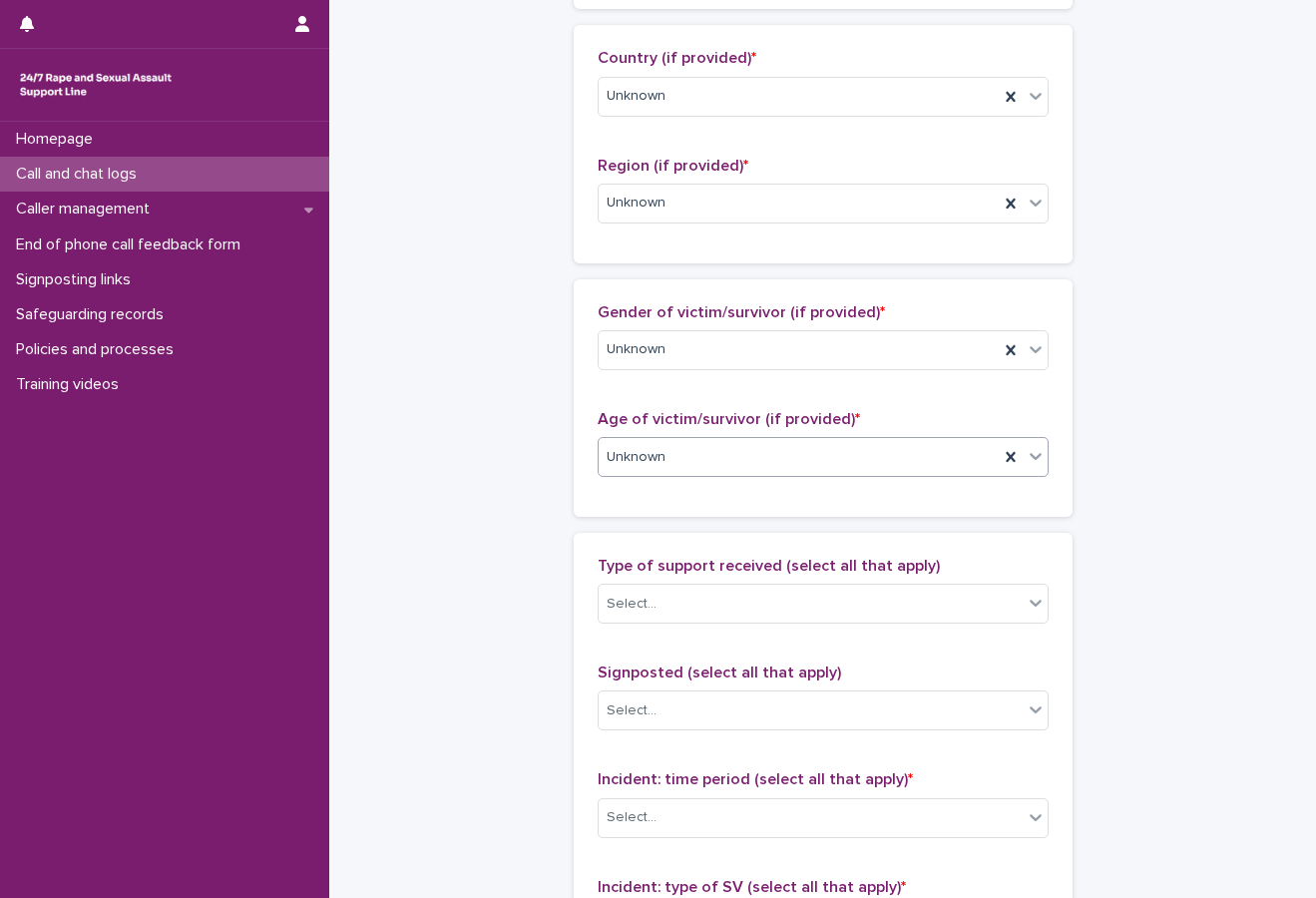 scroll, scrollTop: 798, scrollLeft: 0, axis: vertical 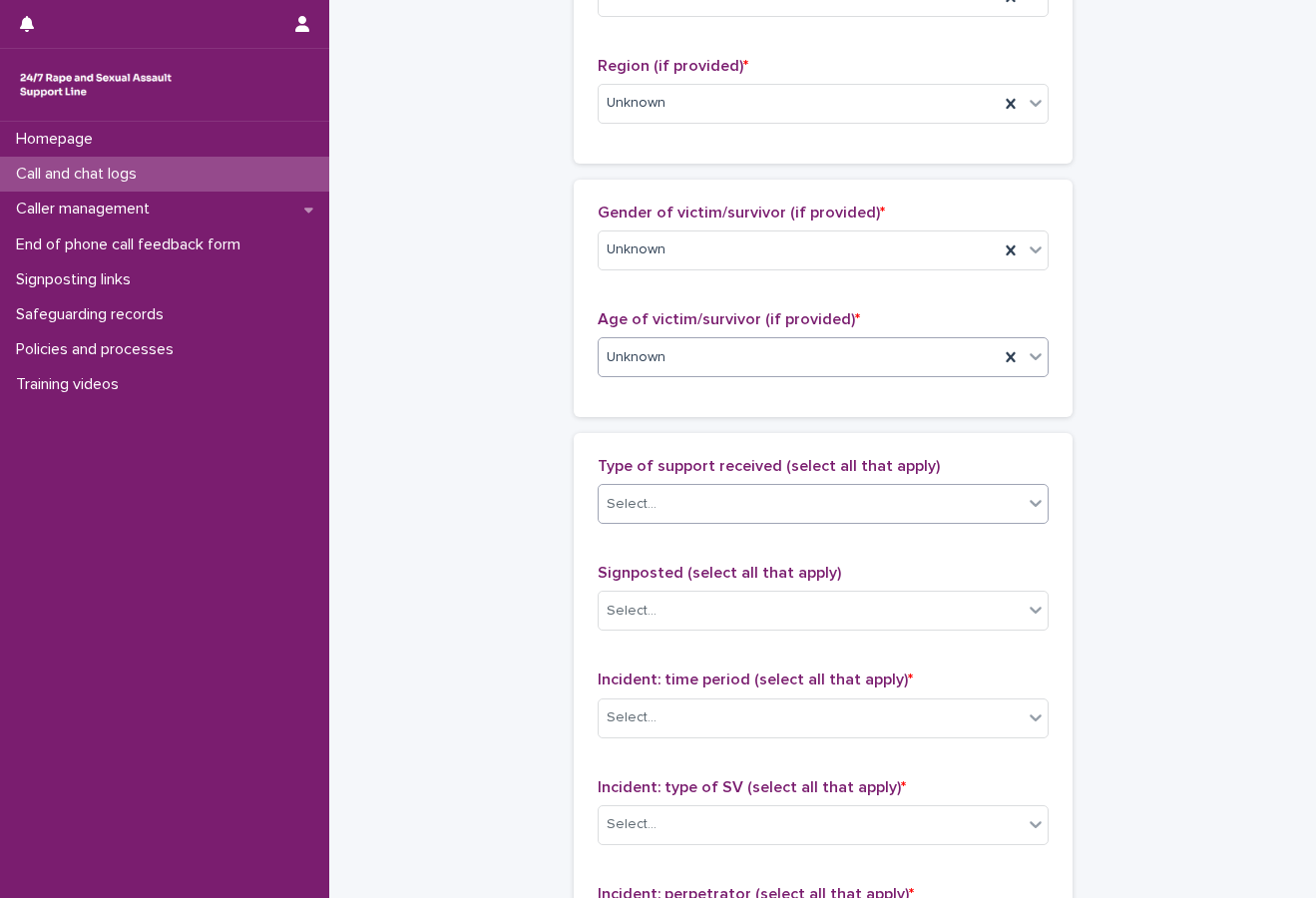 click on "Select..." at bounding box center [810, 504] 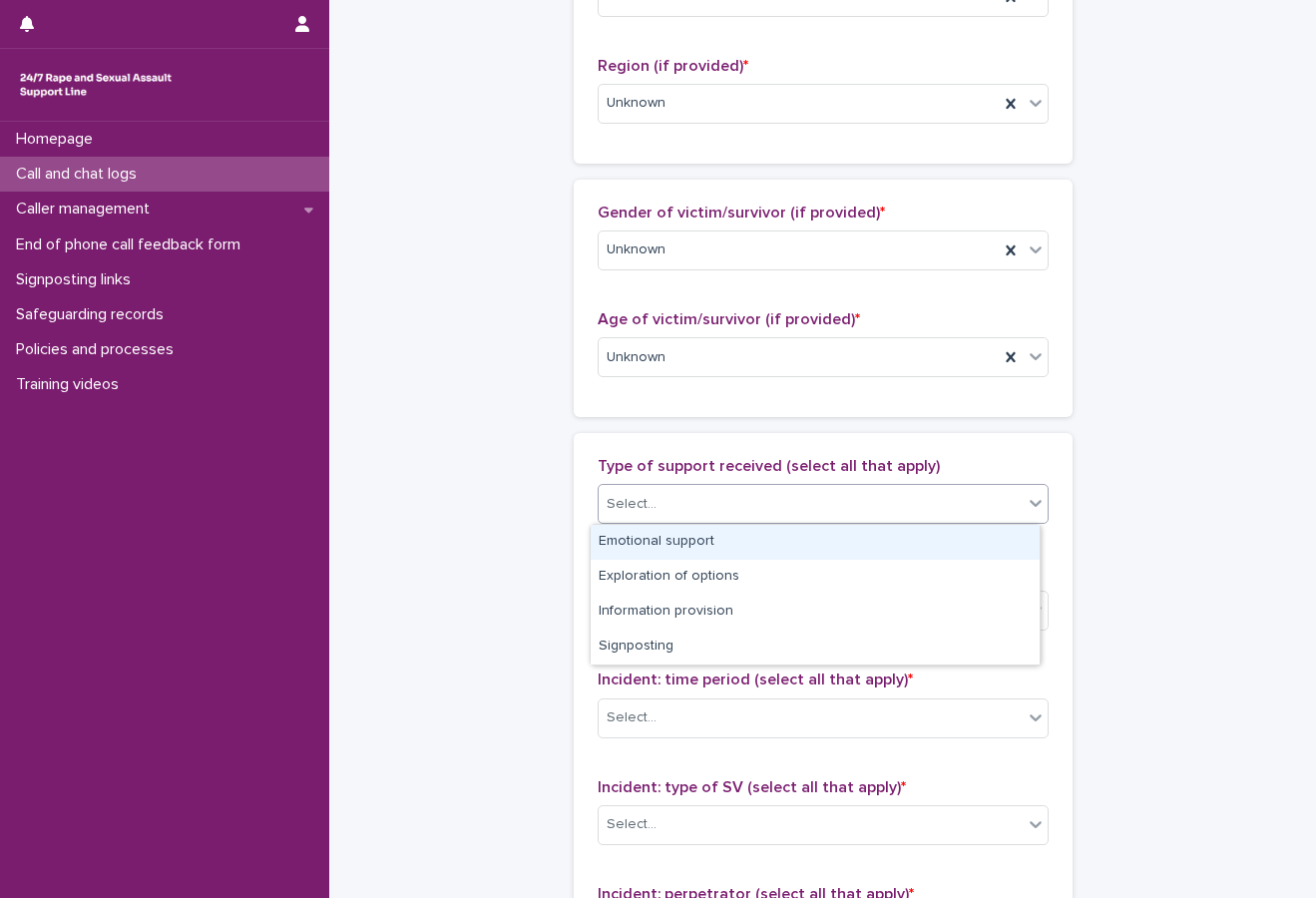 click on "Emotional support" at bounding box center [815, 542] 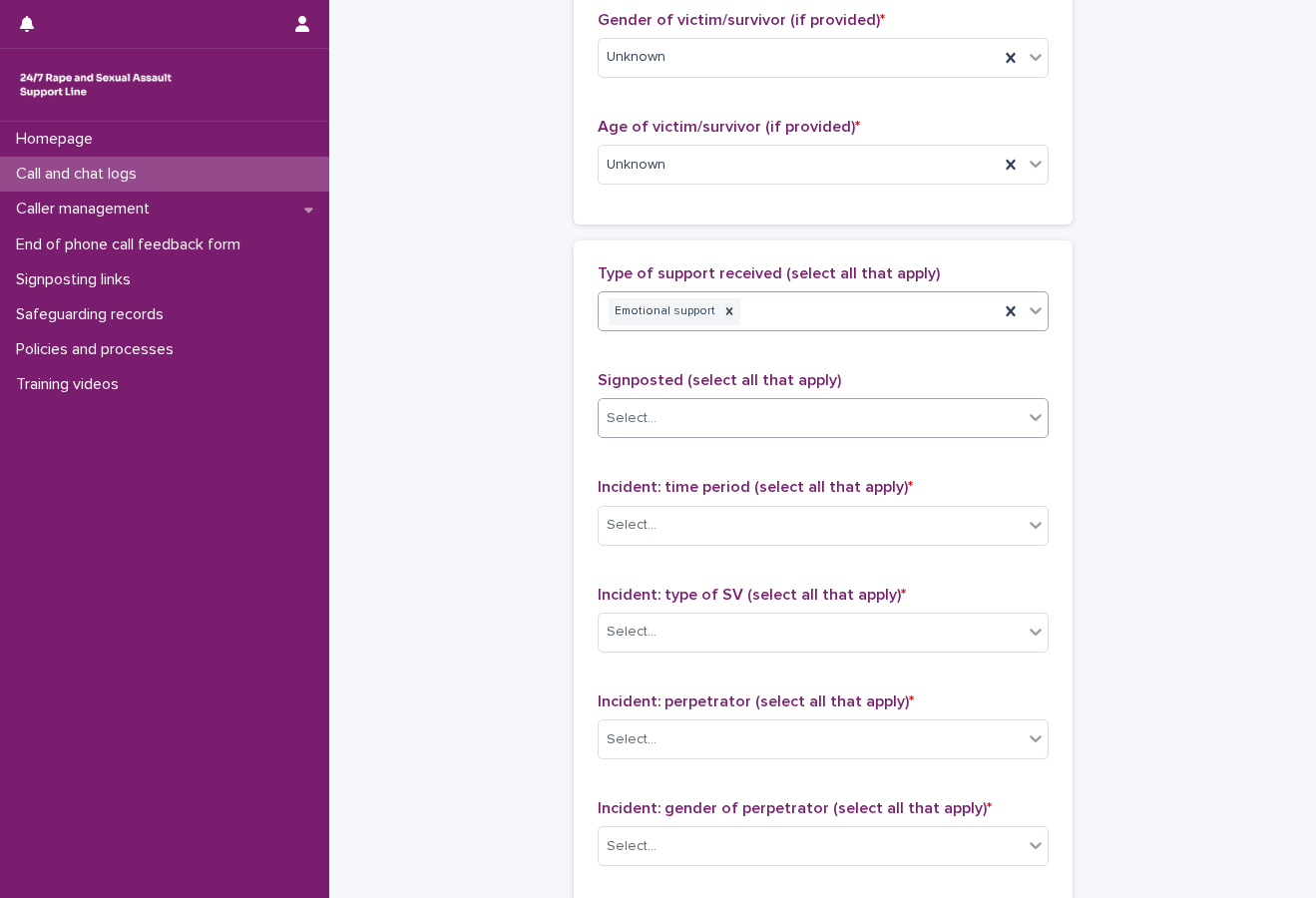 scroll, scrollTop: 998, scrollLeft: 0, axis: vertical 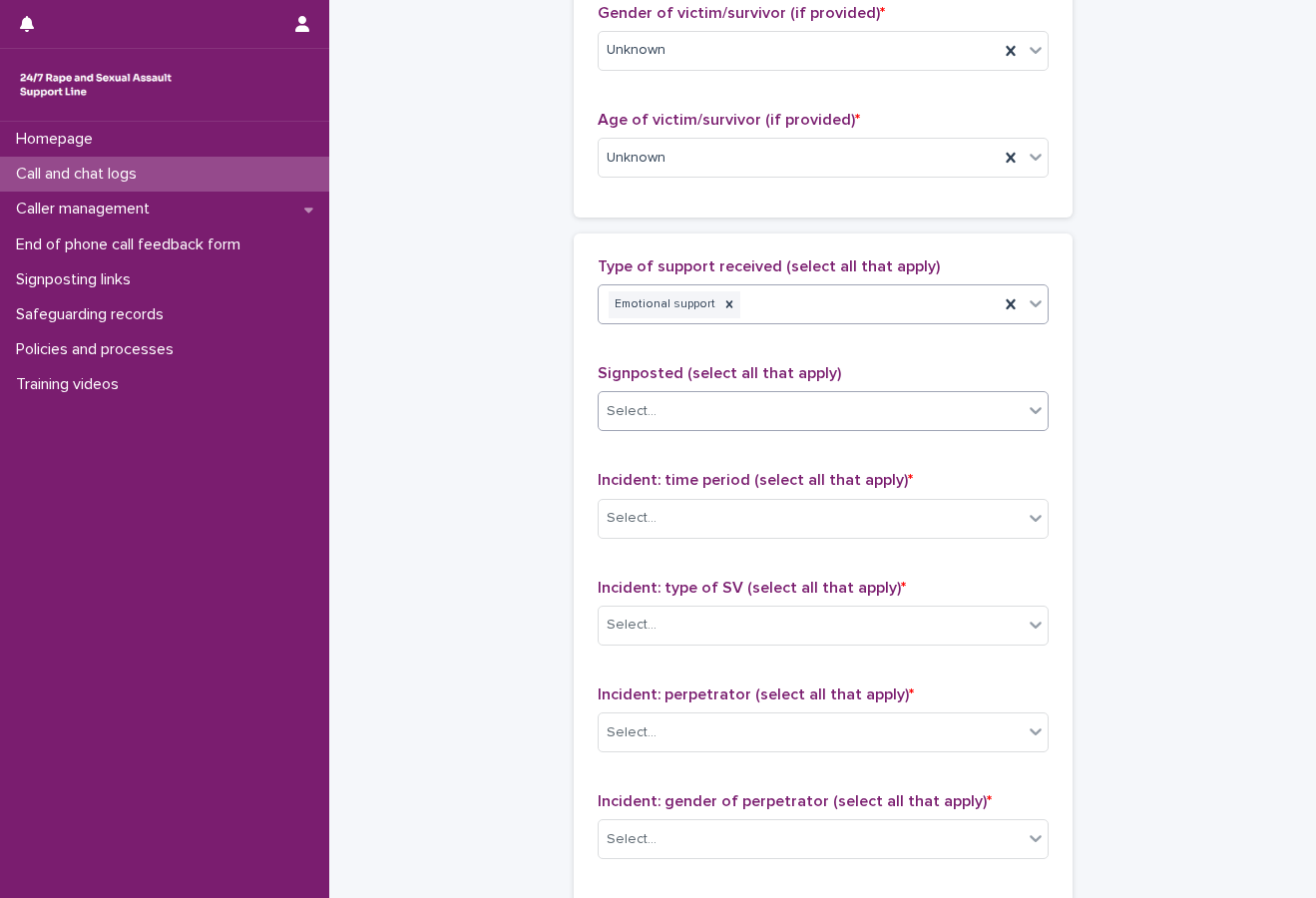 click on "Select..." at bounding box center [823, 411] 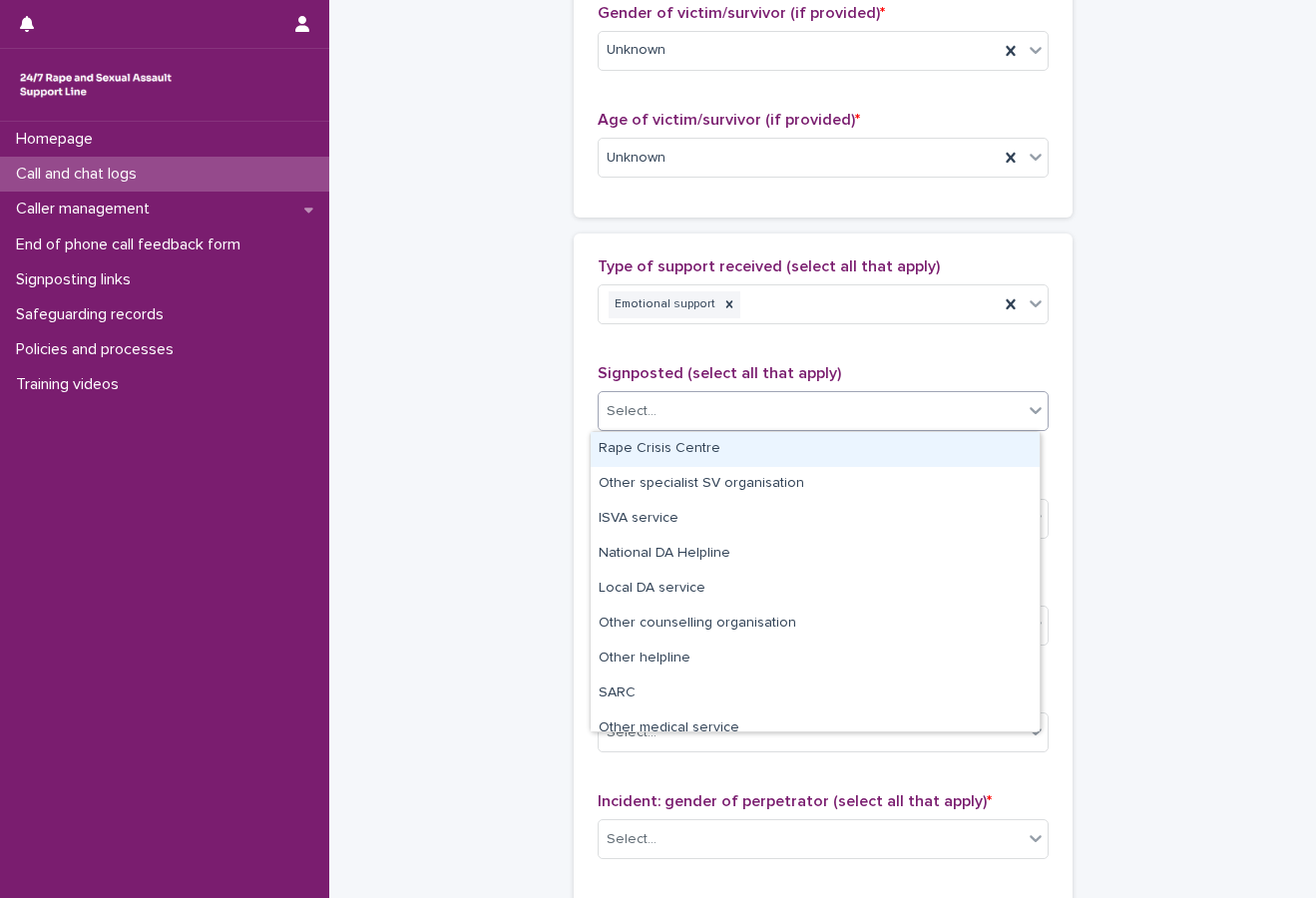 click on "**********" at bounding box center (822, 84) 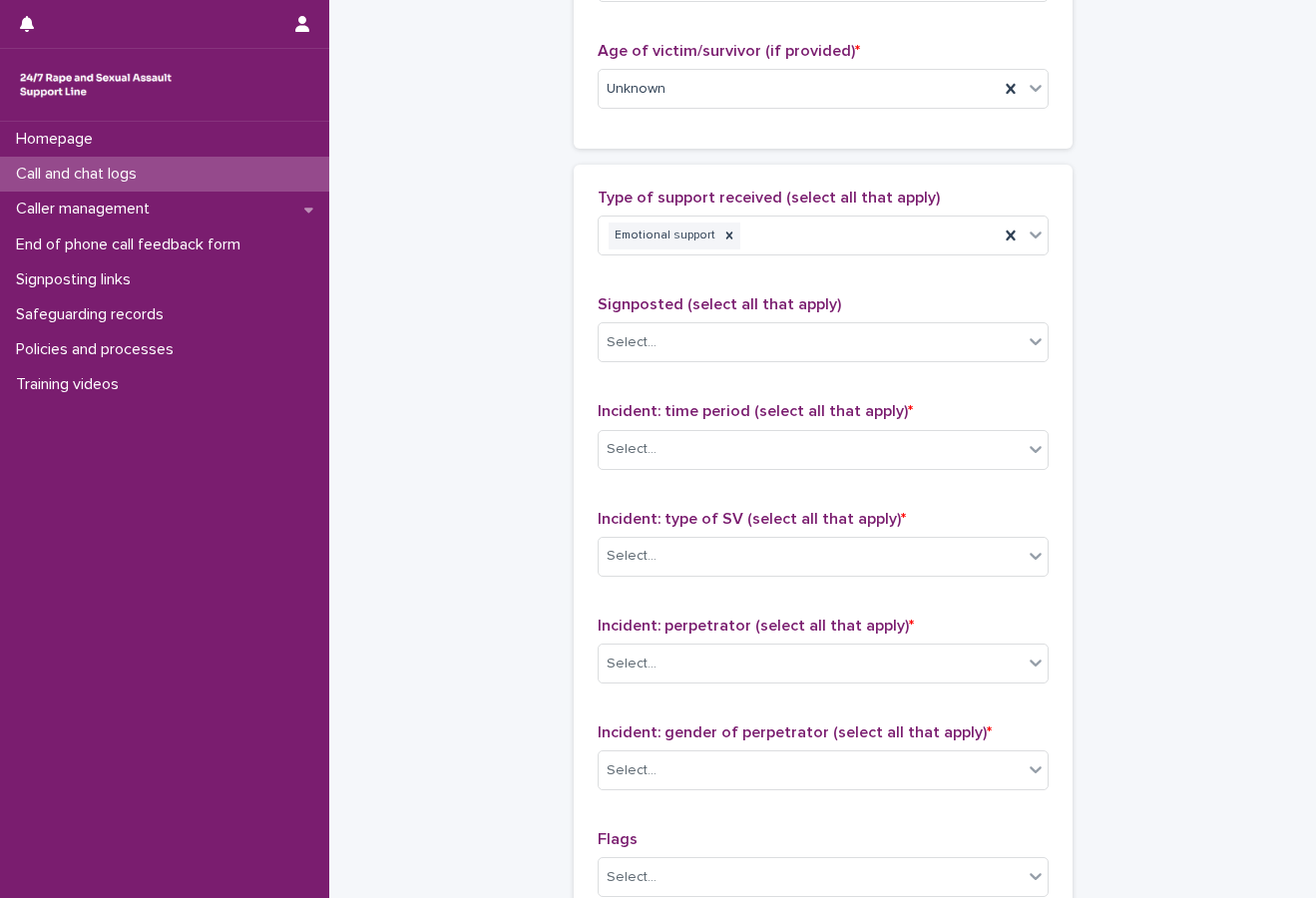 scroll, scrollTop: 1098, scrollLeft: 0, axis: vertical 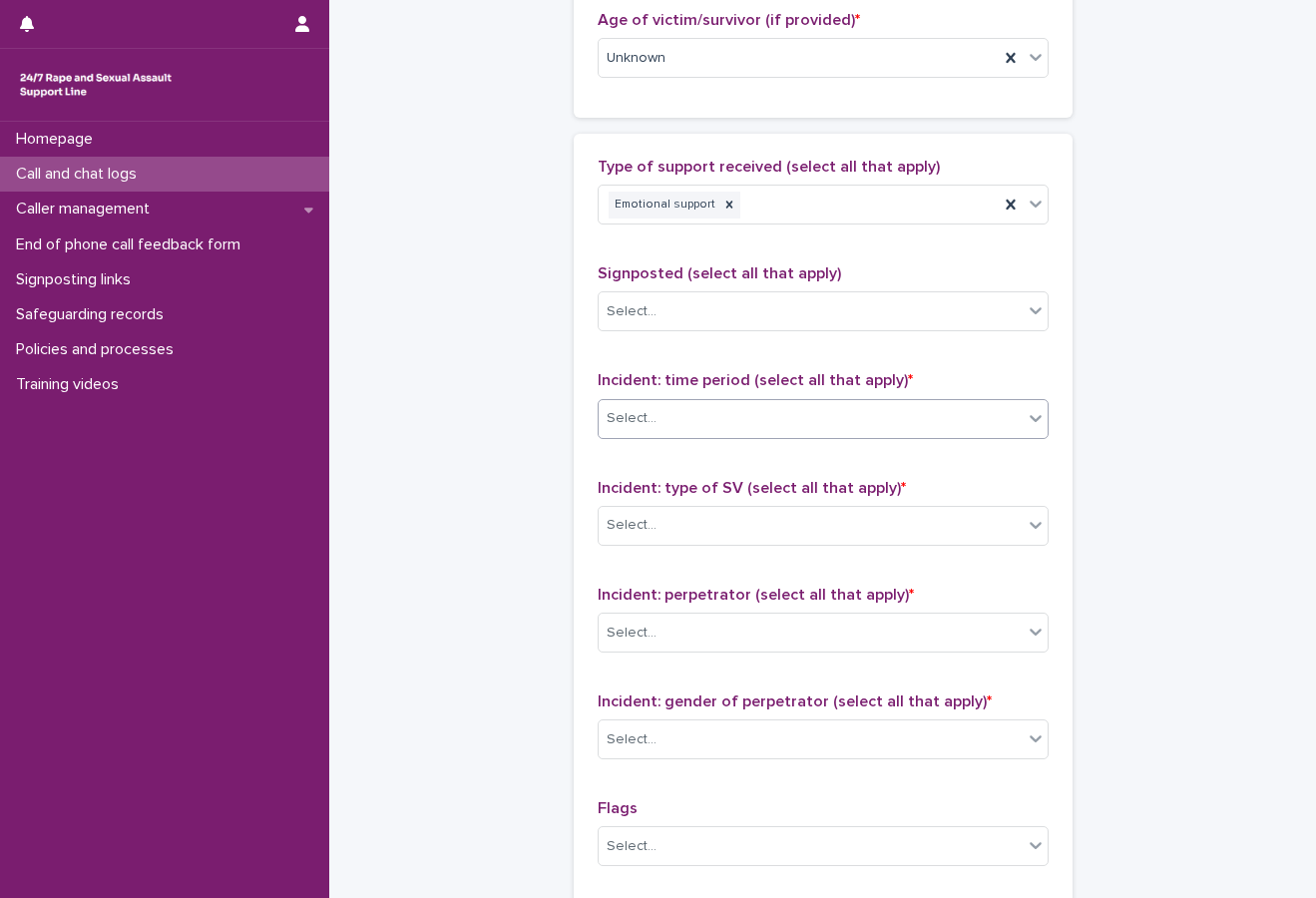 click on "Select..." at bounding box center [810, 418] 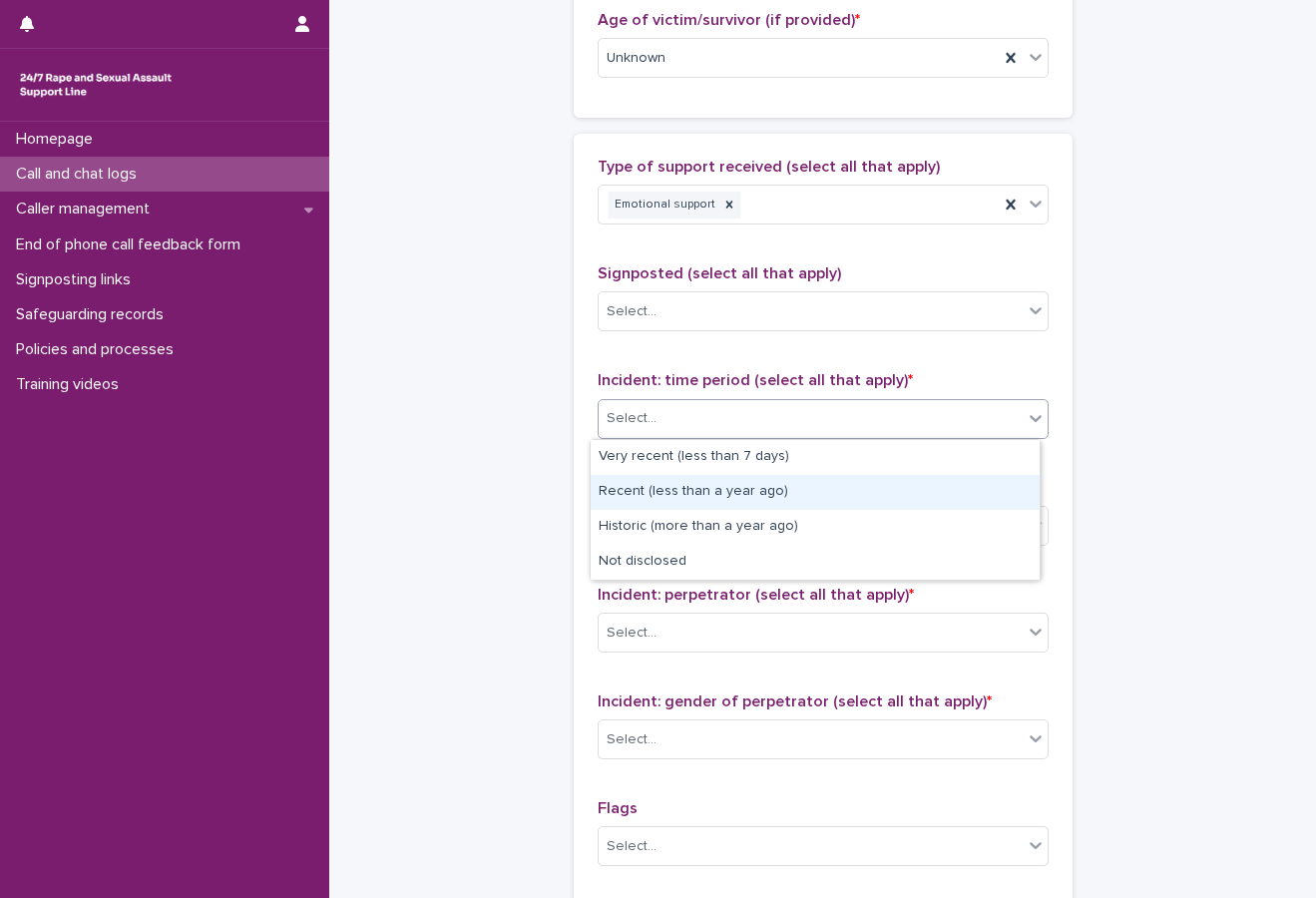 drag, startPoint x: 678, startPoint y: 473, endPoint x: 694, endPoint y: 497, distance: 28.84441 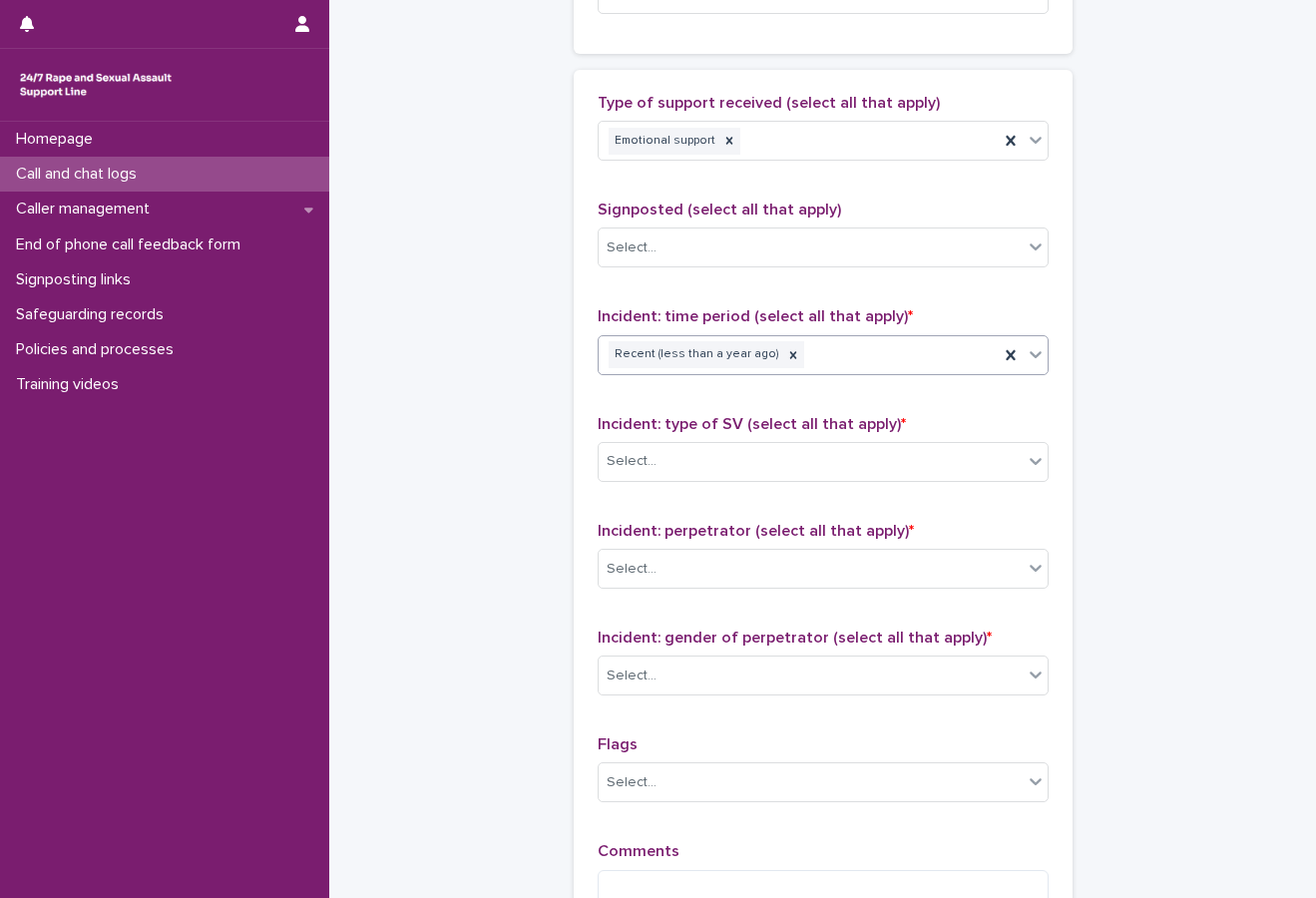 scroll, scrollTop: 1197, scrollLeft: 0, axis: vertical 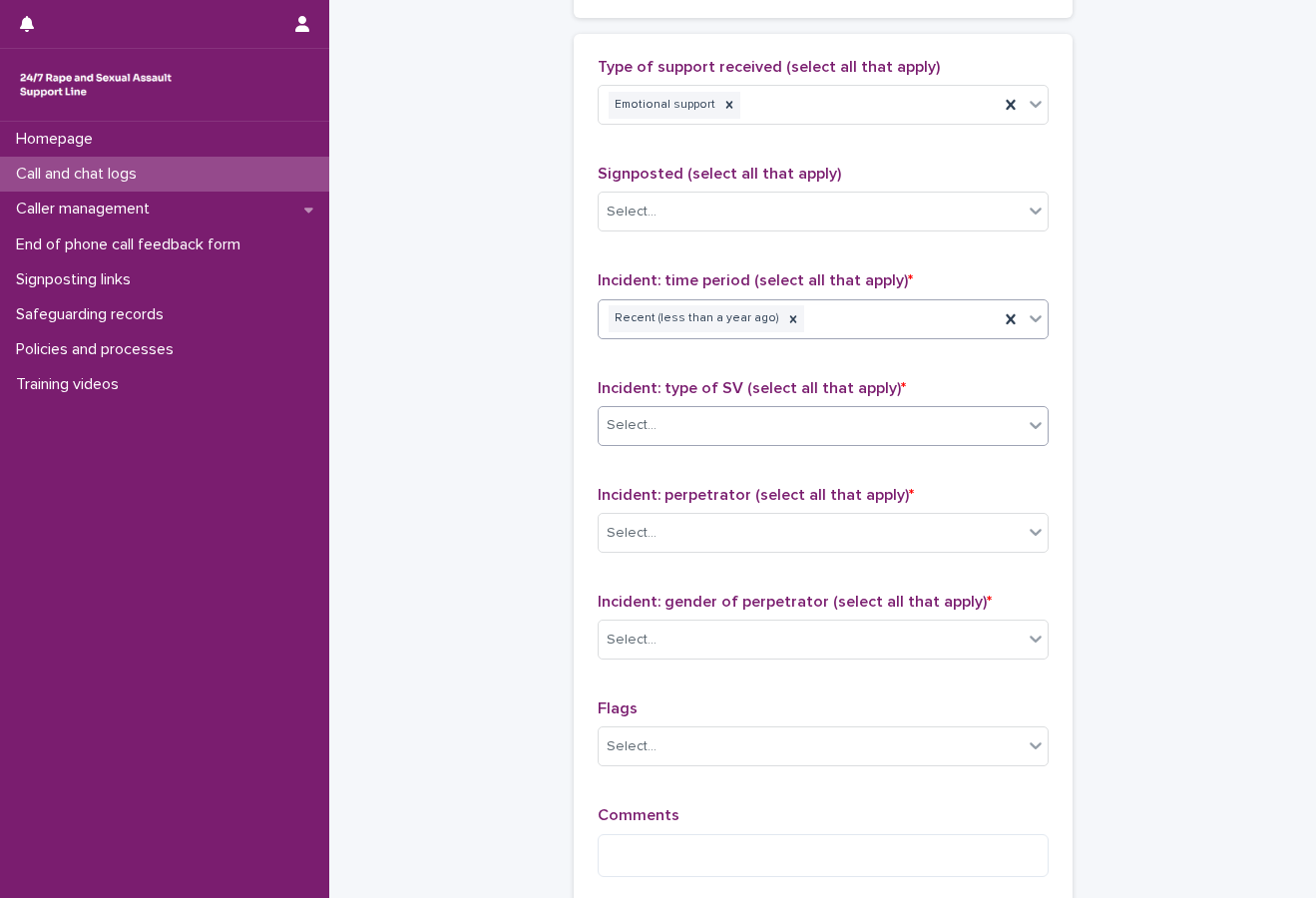 click on "Select..." at bounding box center [810, 425] 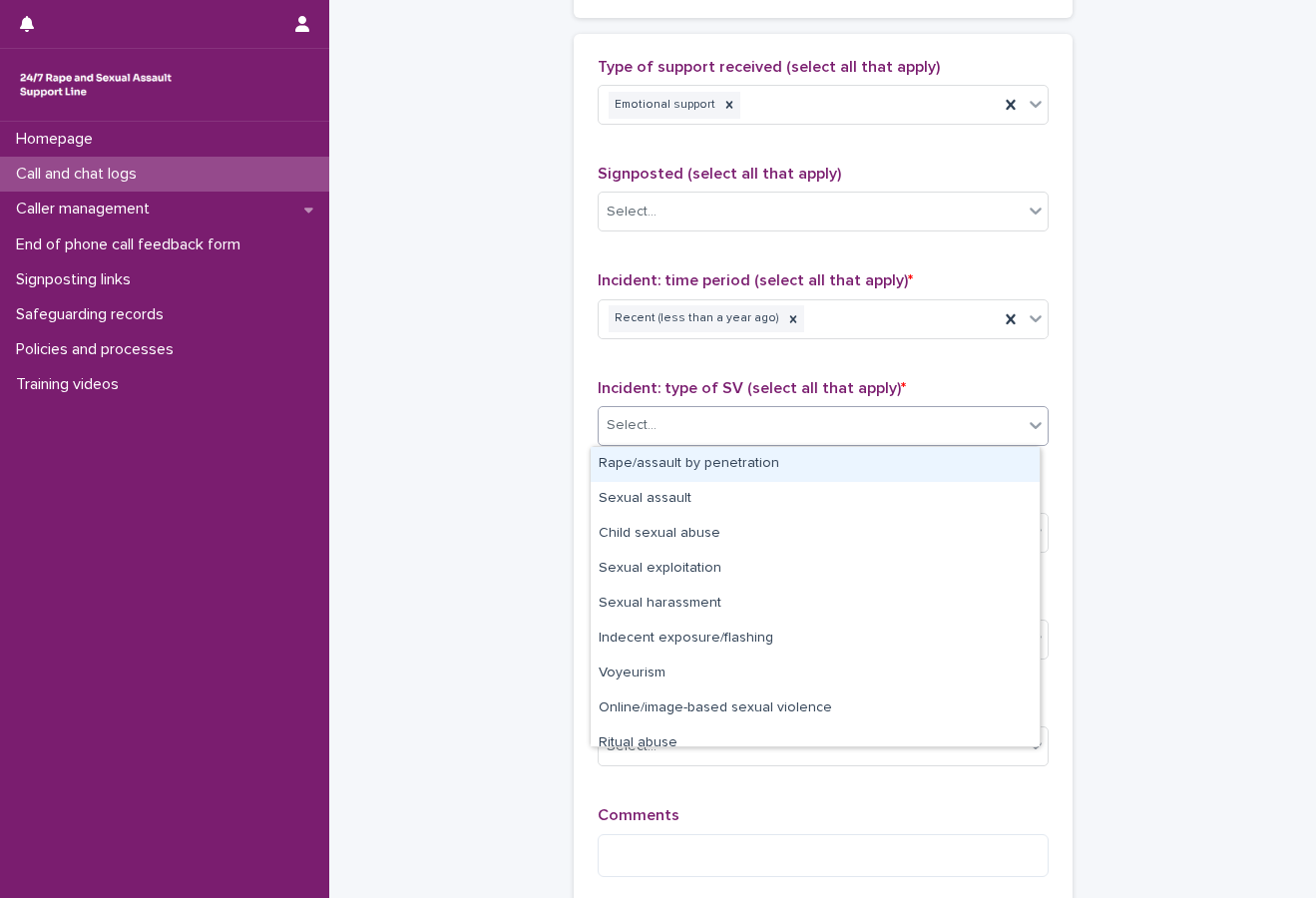 click on "Rape/assault by penetration" at bounding box center [815, 464] 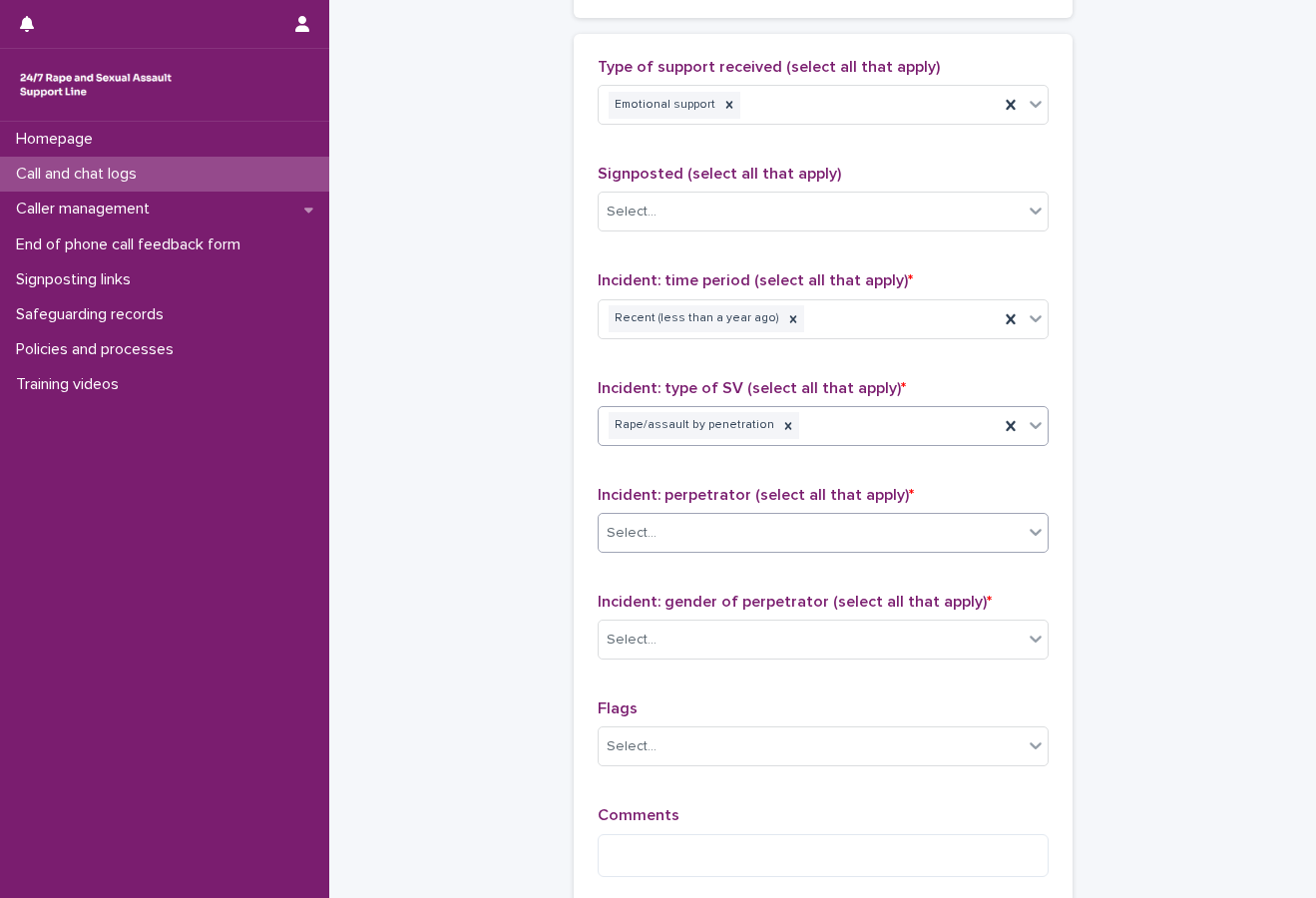 click on "Select..." at bounding box center (810, 533) 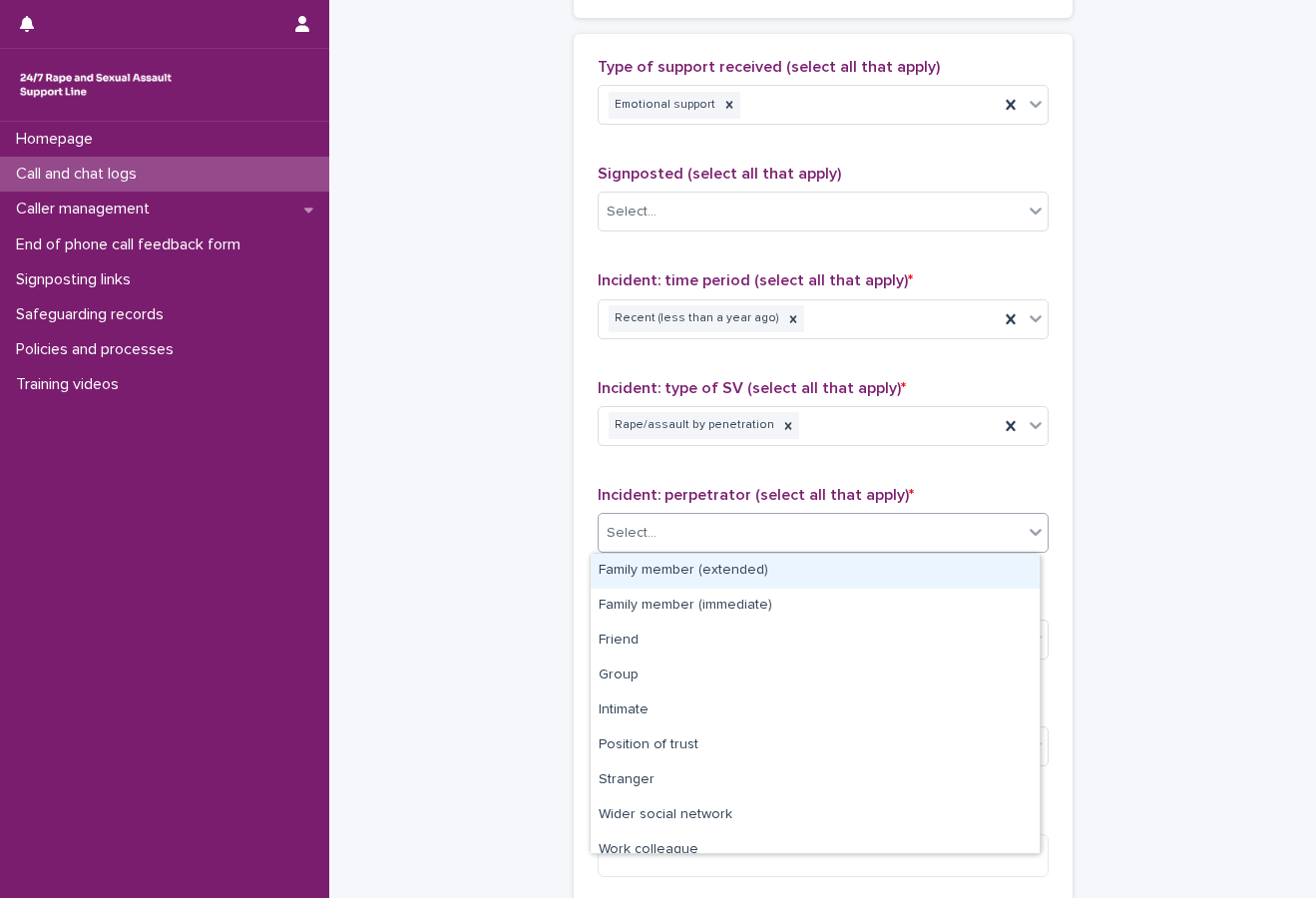 click on "Family member (extended)" at bounding box center [815, 571] 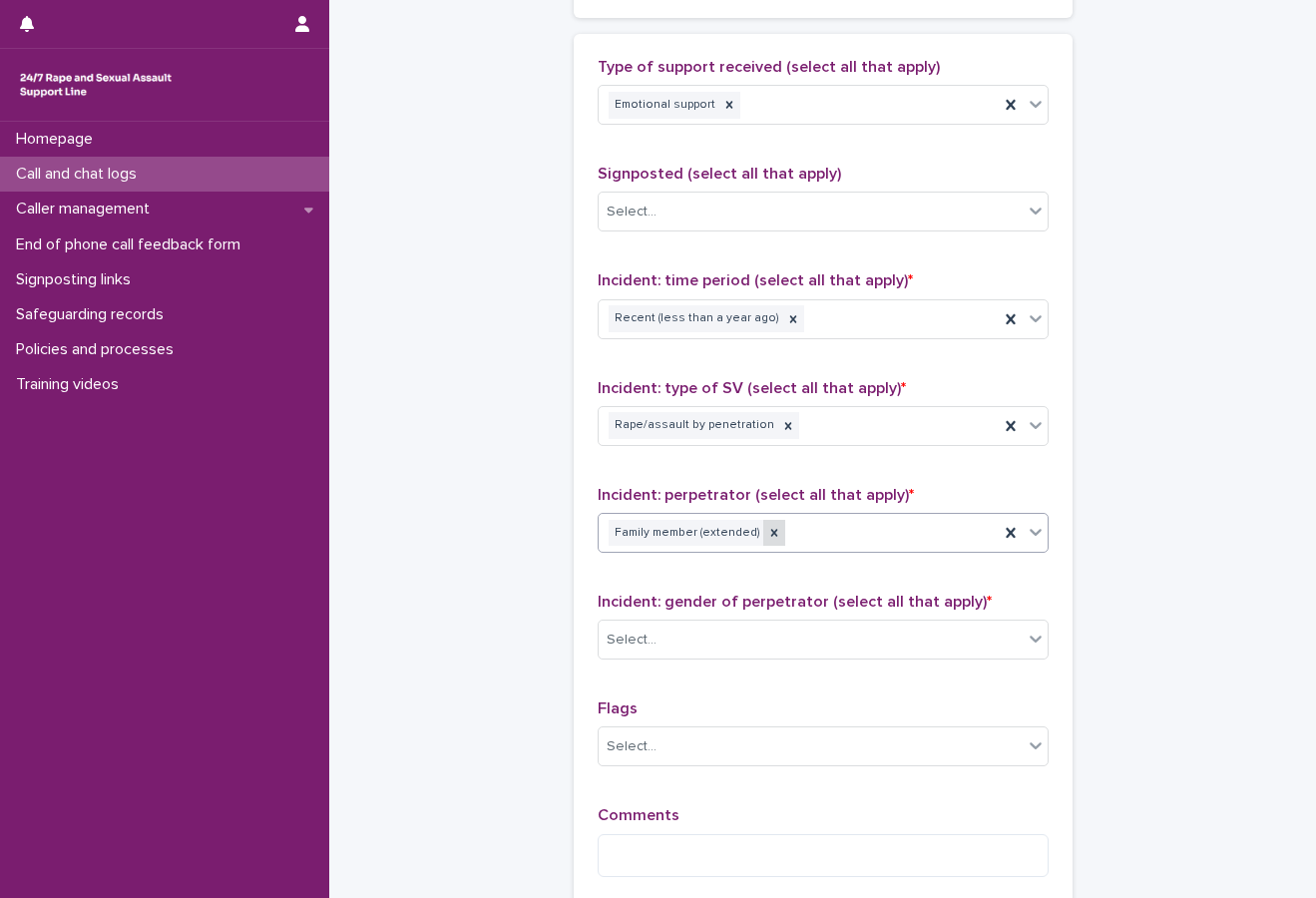 click 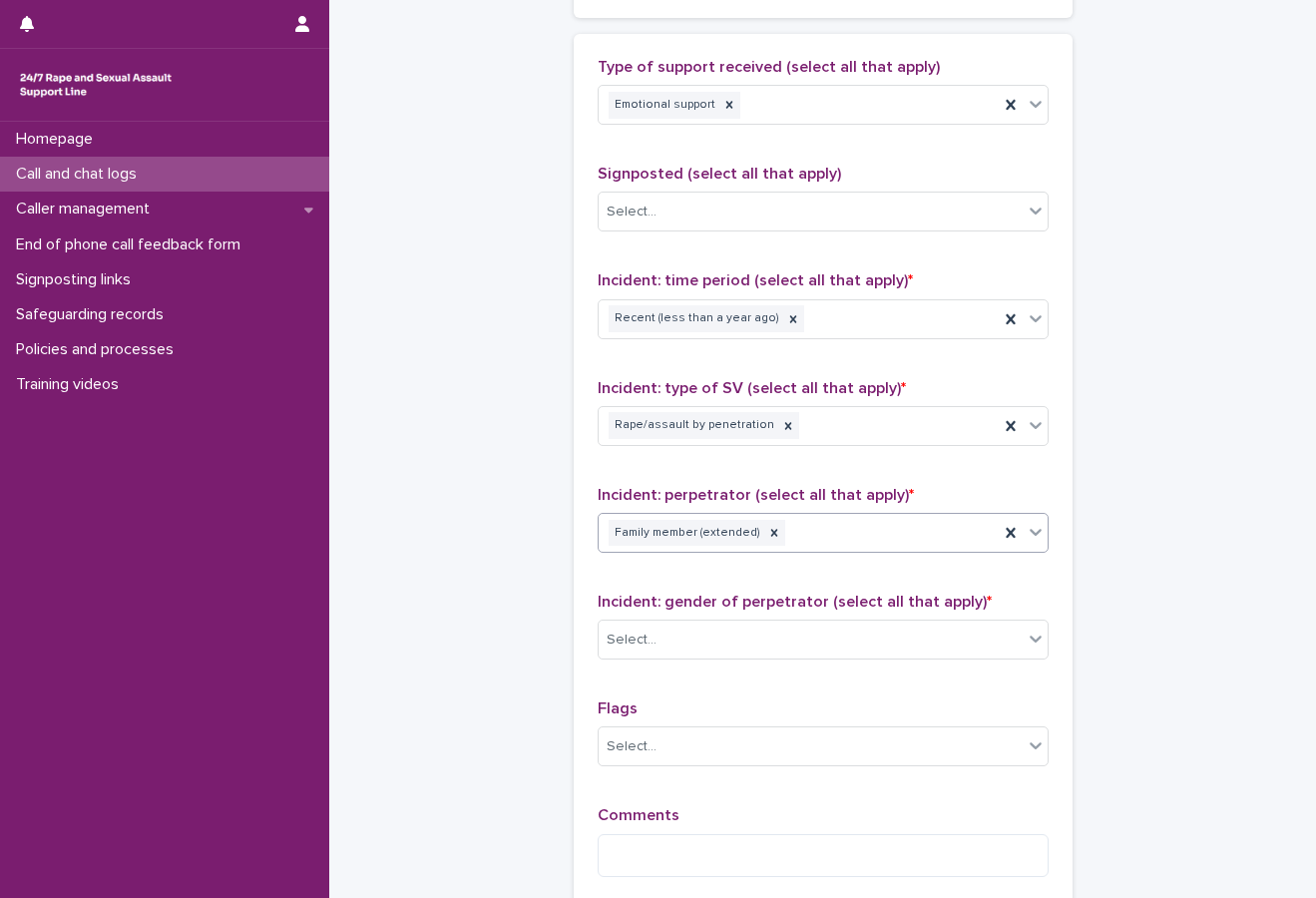 click on "Family member (extended)" at bounding box center [798, 533] 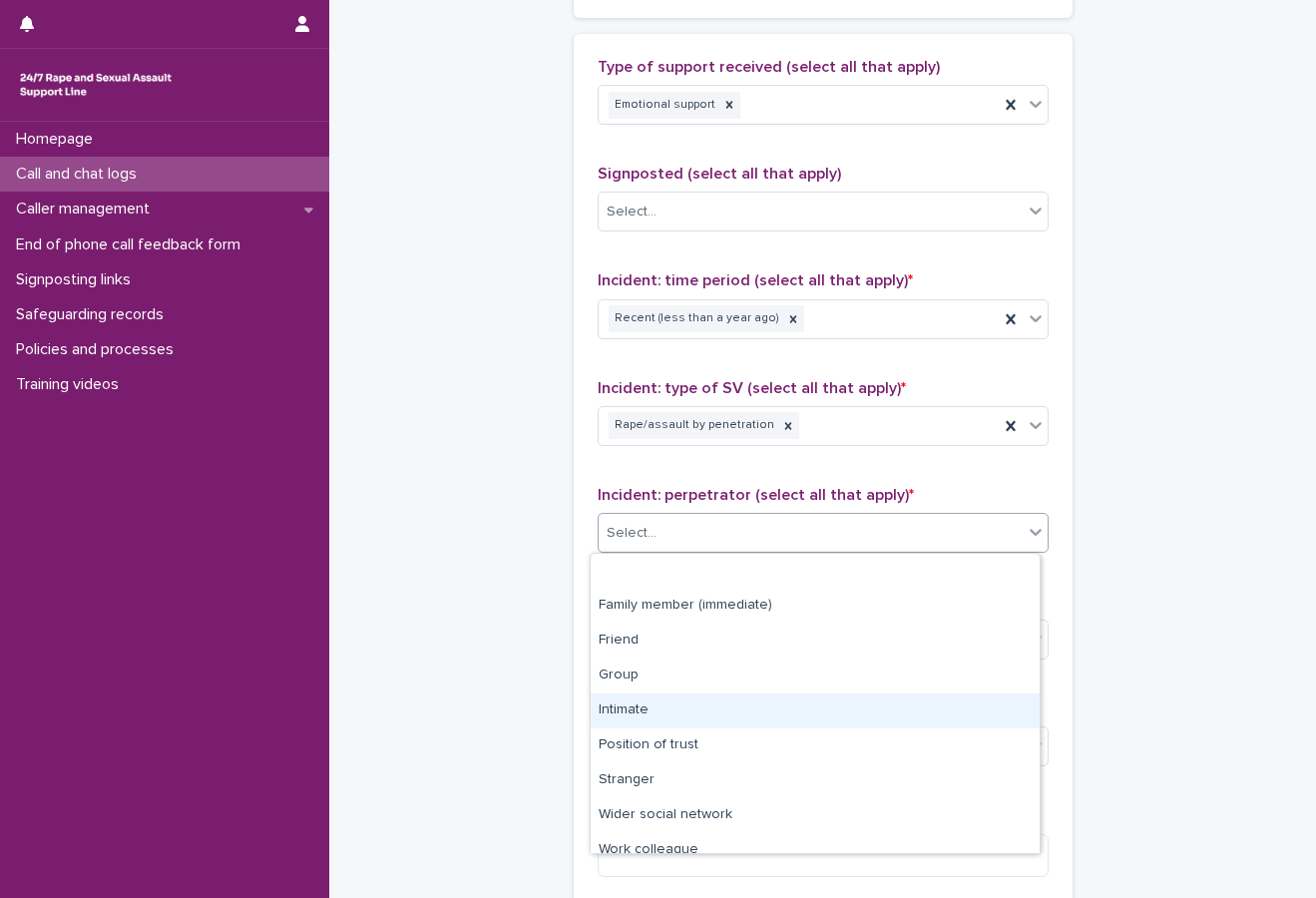 scroll, scrollTop: 85, scrollLeft: 0, axis: vertical 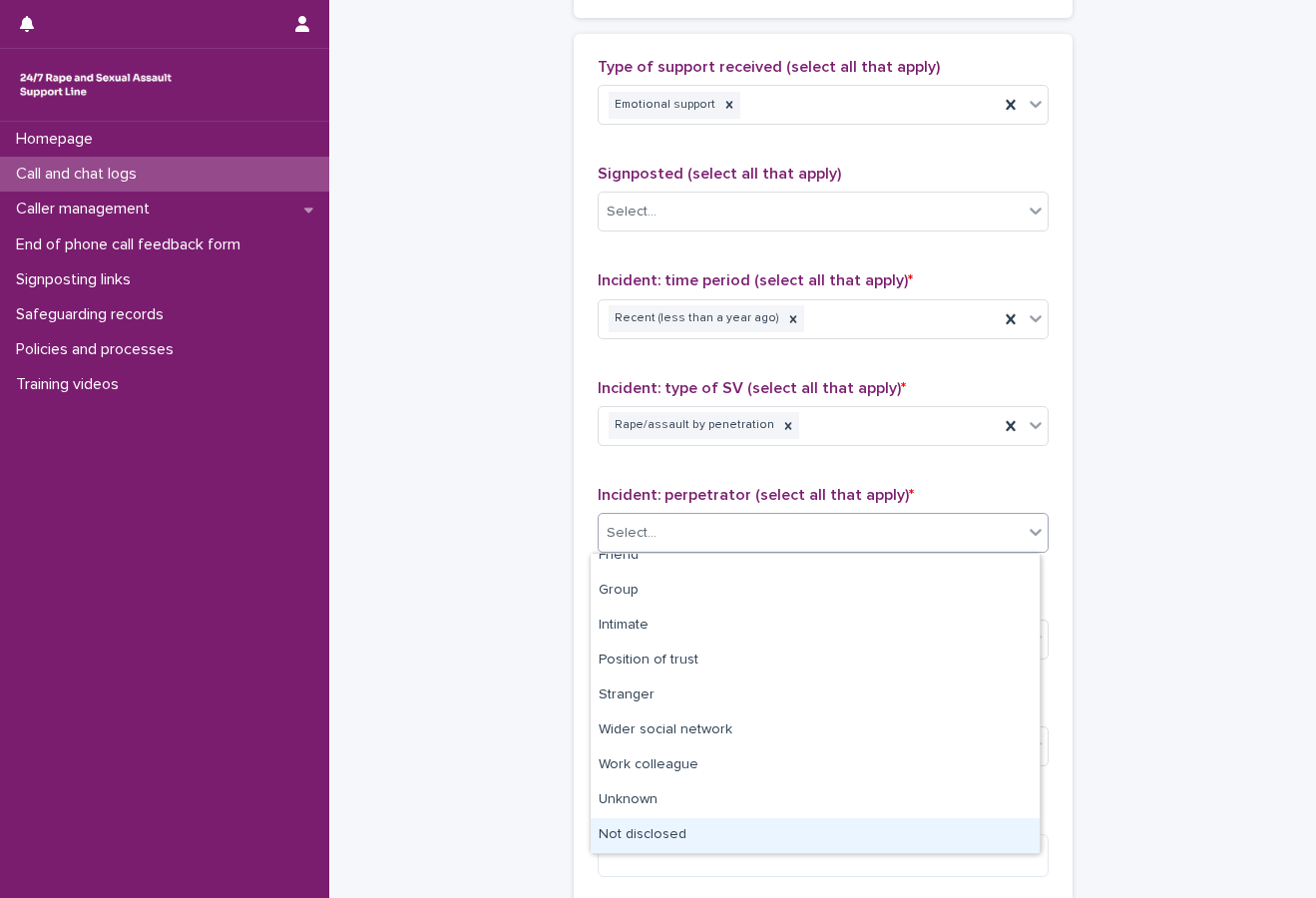 click on "Not disclosed" at bounding box center [815, 835] 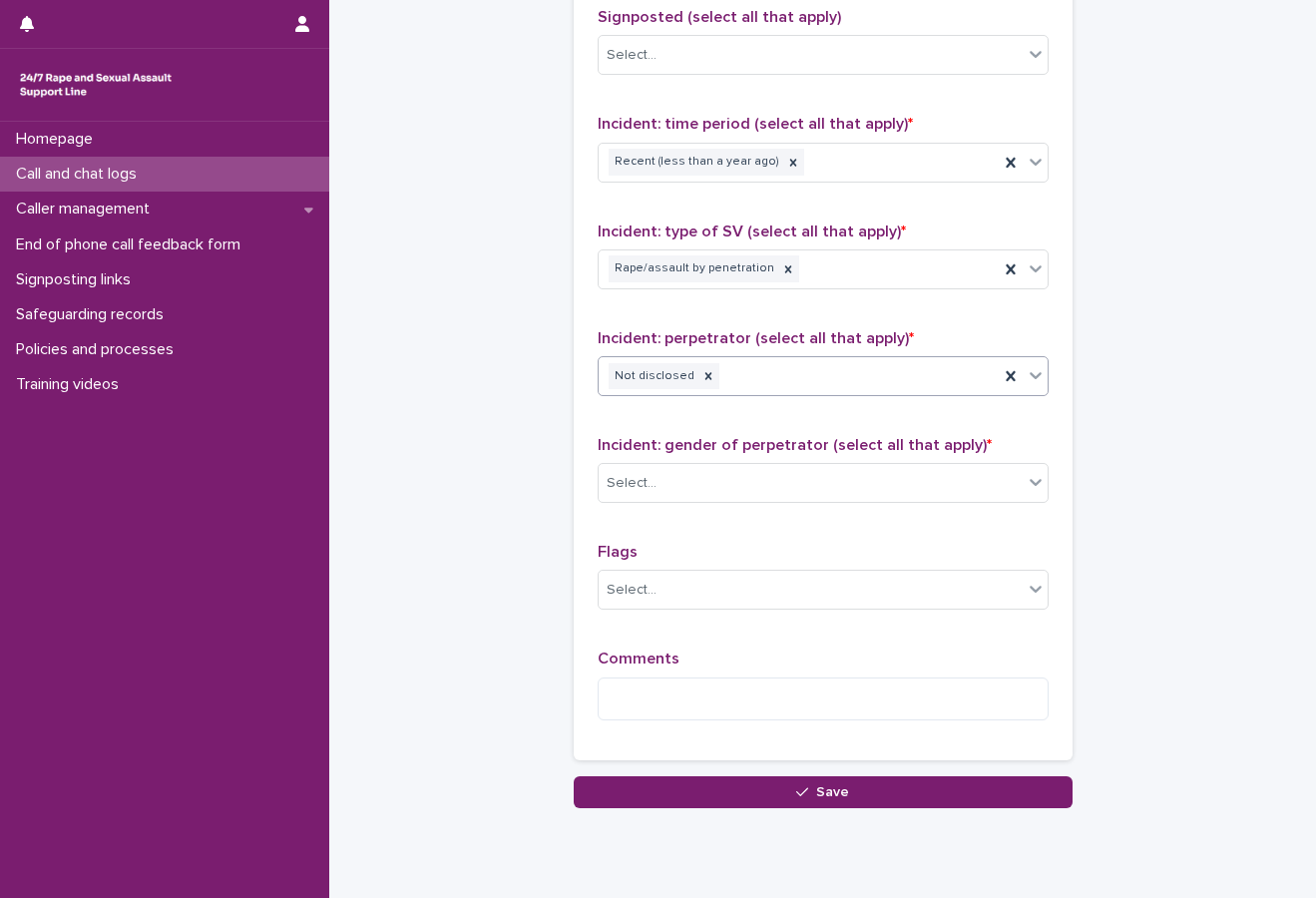 scroll, scrollTop: 1397, scrollLeft: 0, axis: vertical 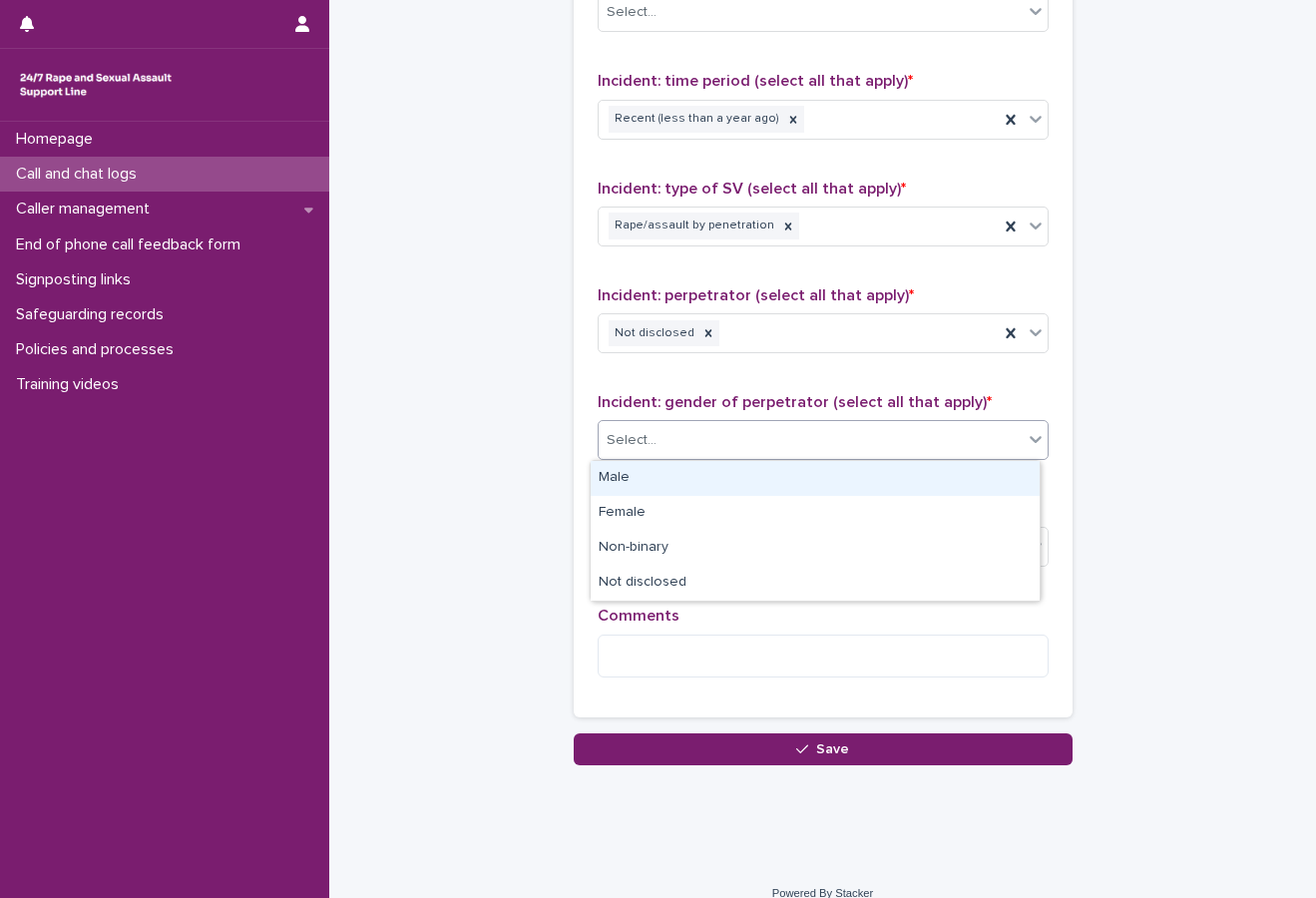 click on "Select..." at bounding box center [810, 440] 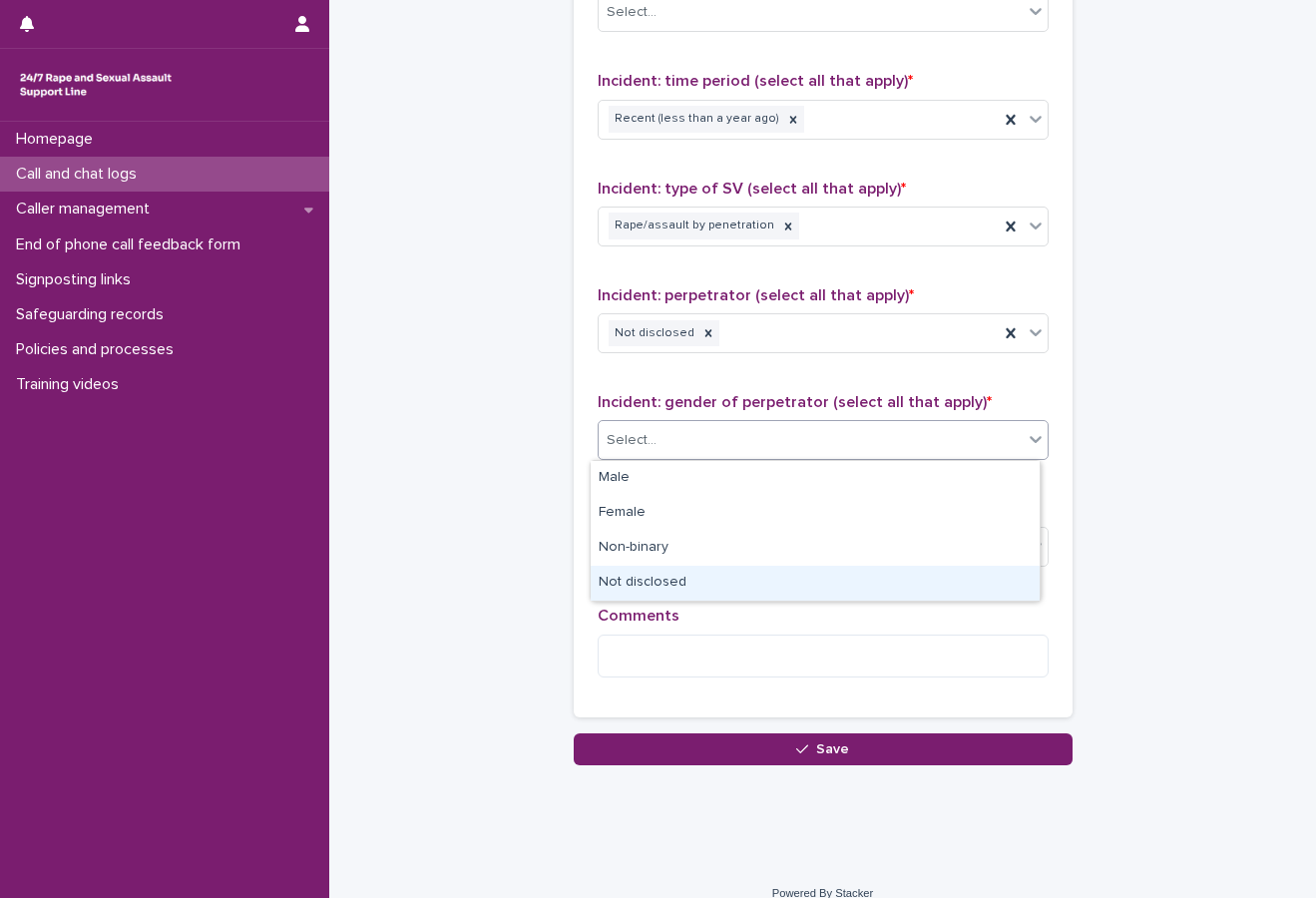 click on "Not disclosed" at bounding box center (815, 583) 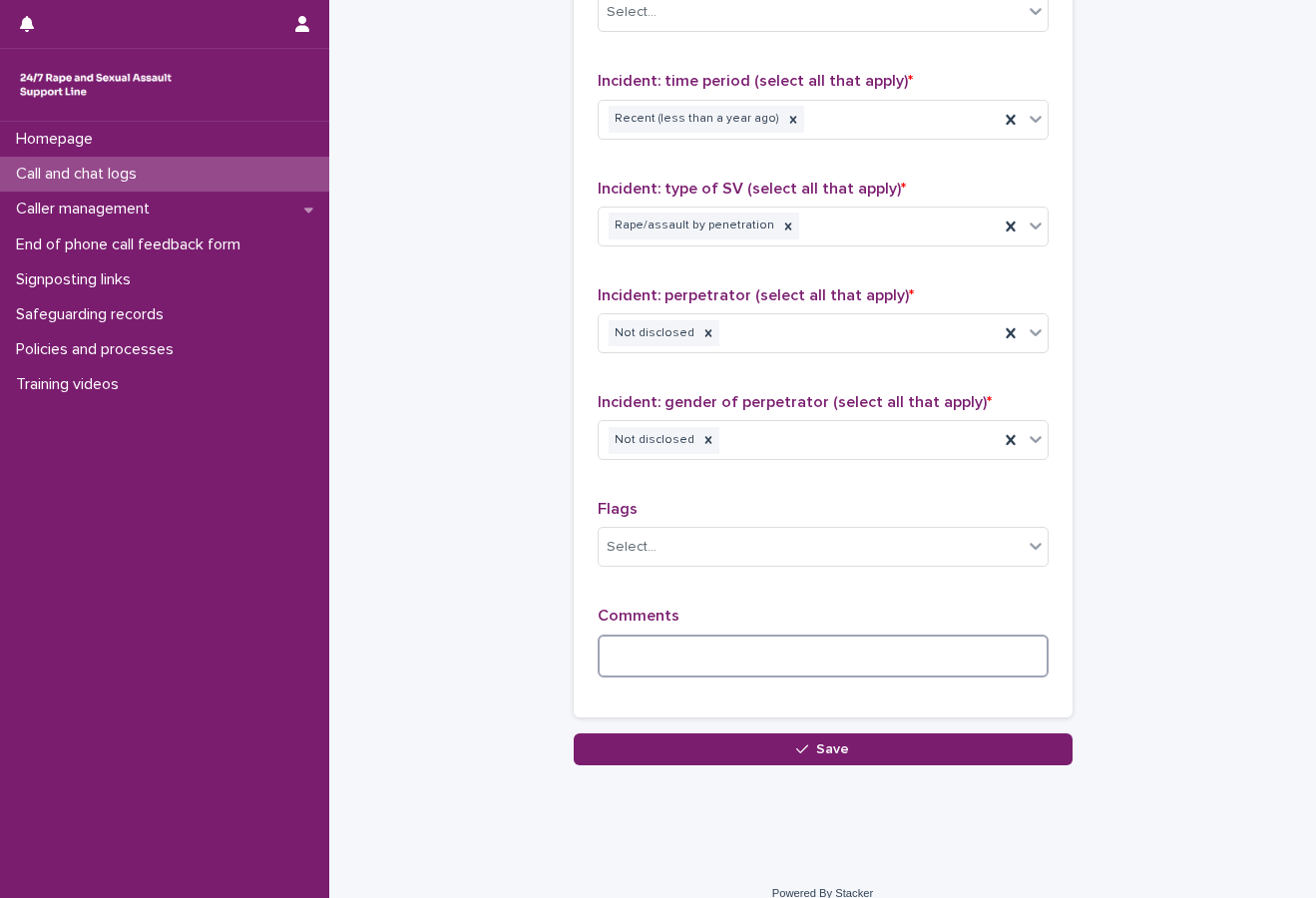 click at bounding box center (823, 656) 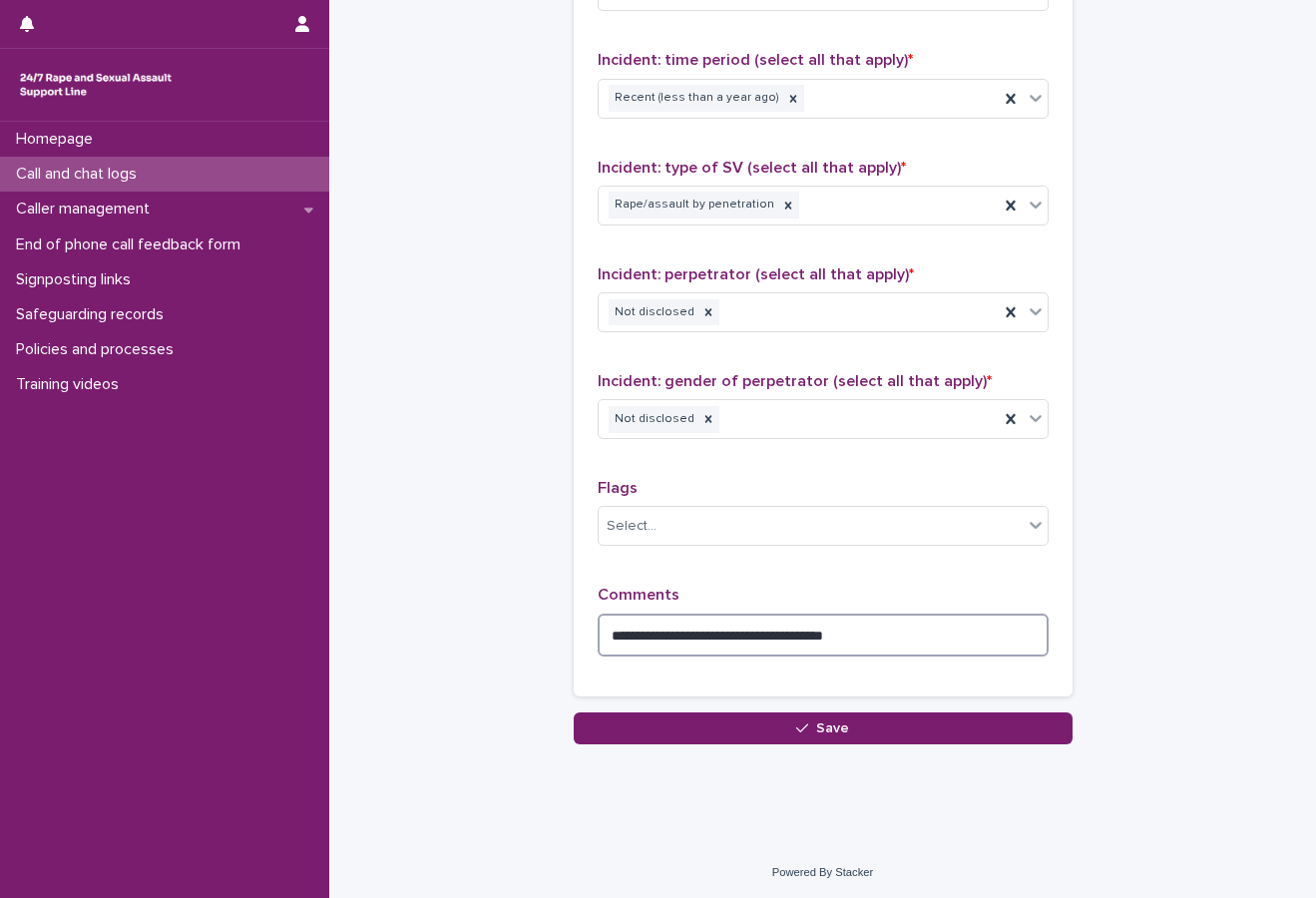 scroll, scrollTop: 1420, scrollLeft: 0, axis: vertical 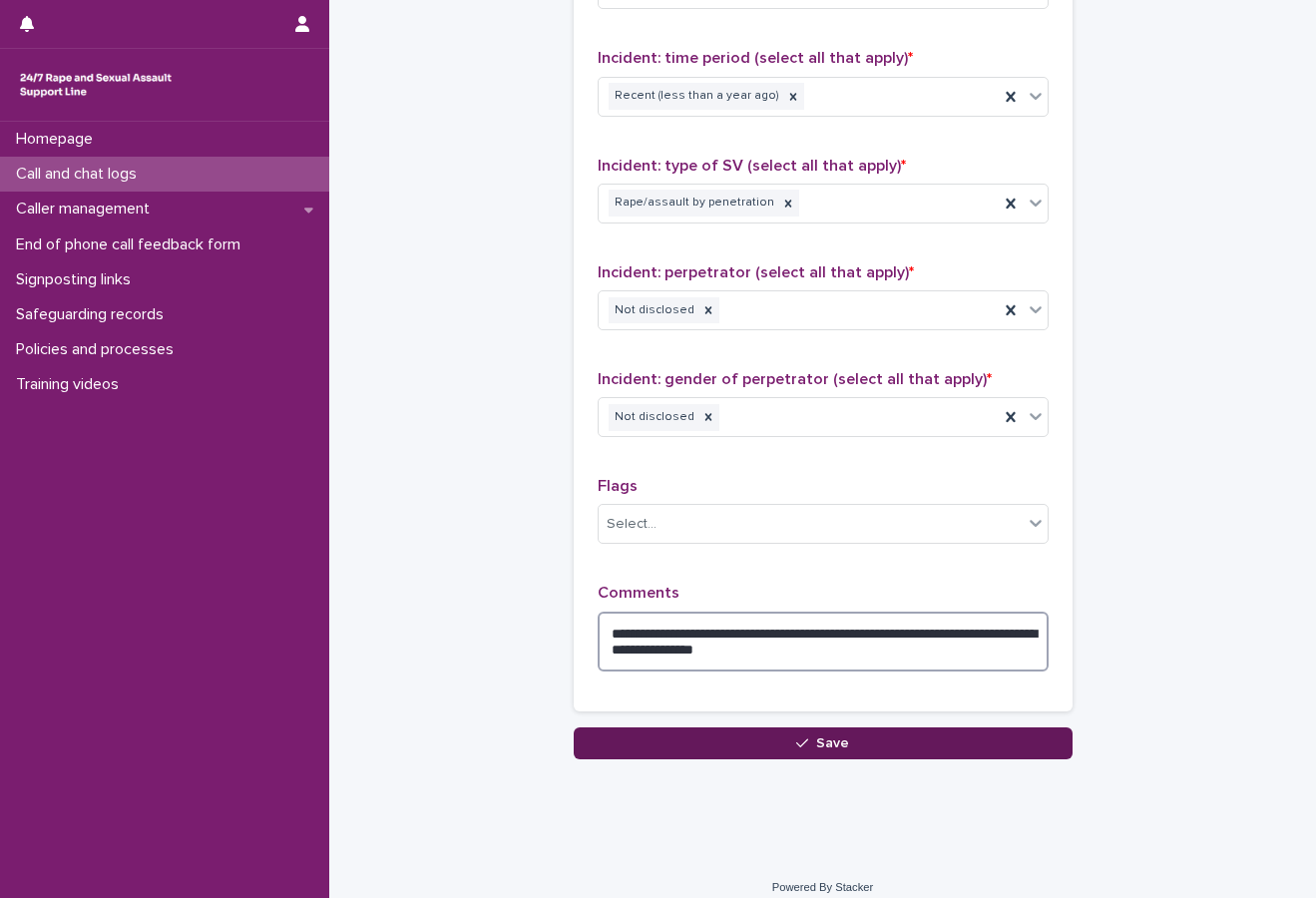 type on "**********" 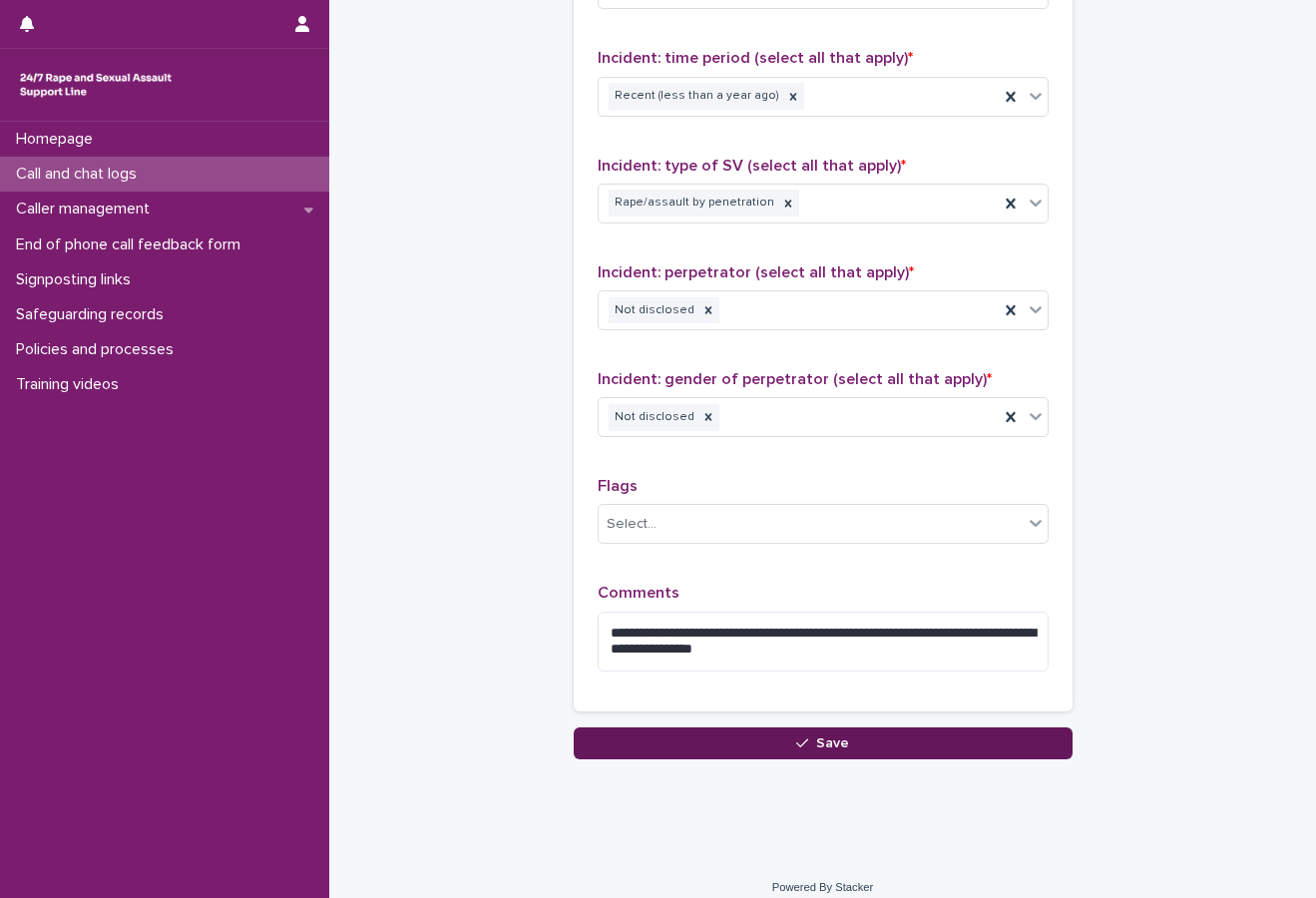 click on "Save" at bounding box center (823, 743) 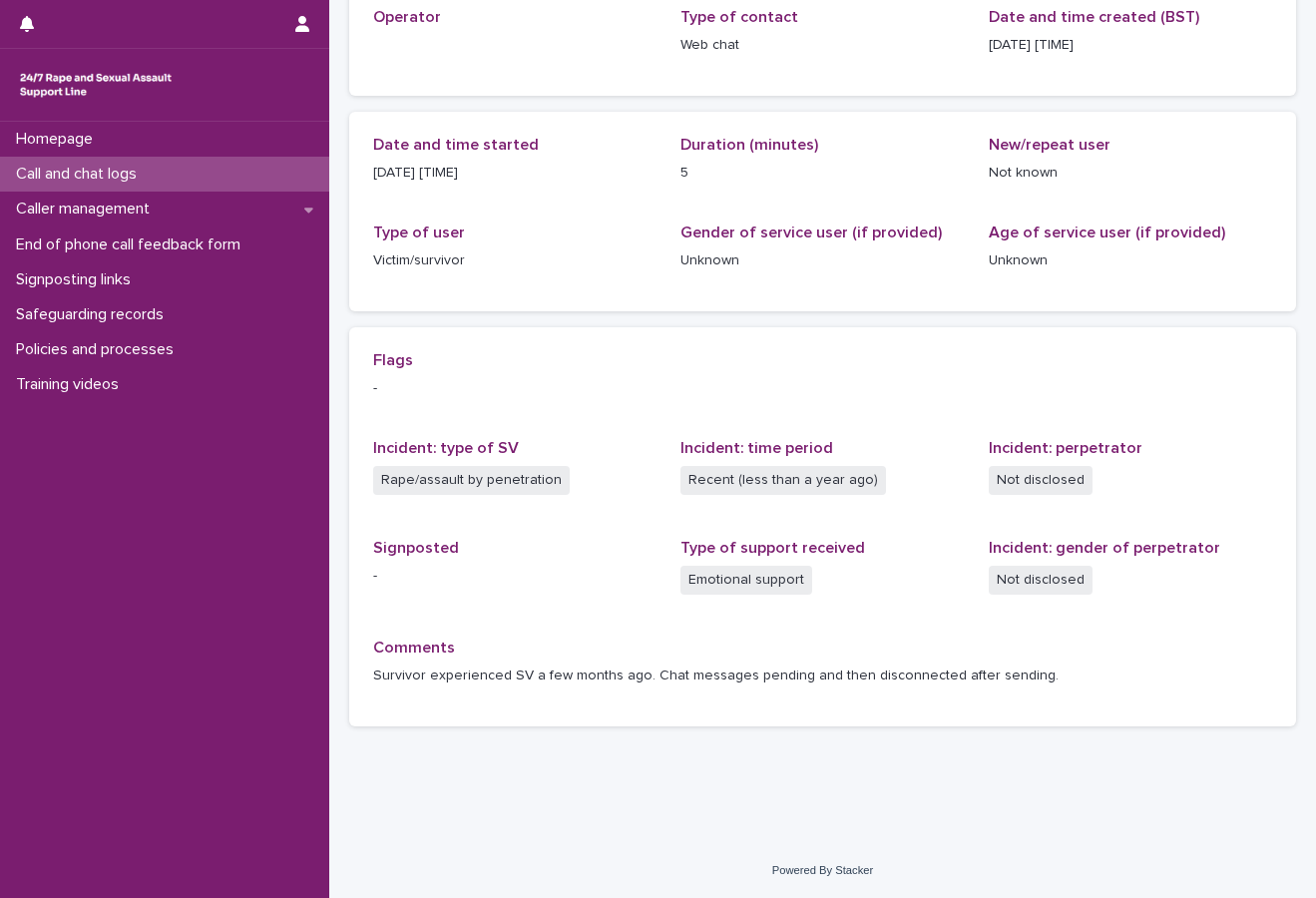 scroll, scrollTop: 0, scrollLeft: 0, axis: both 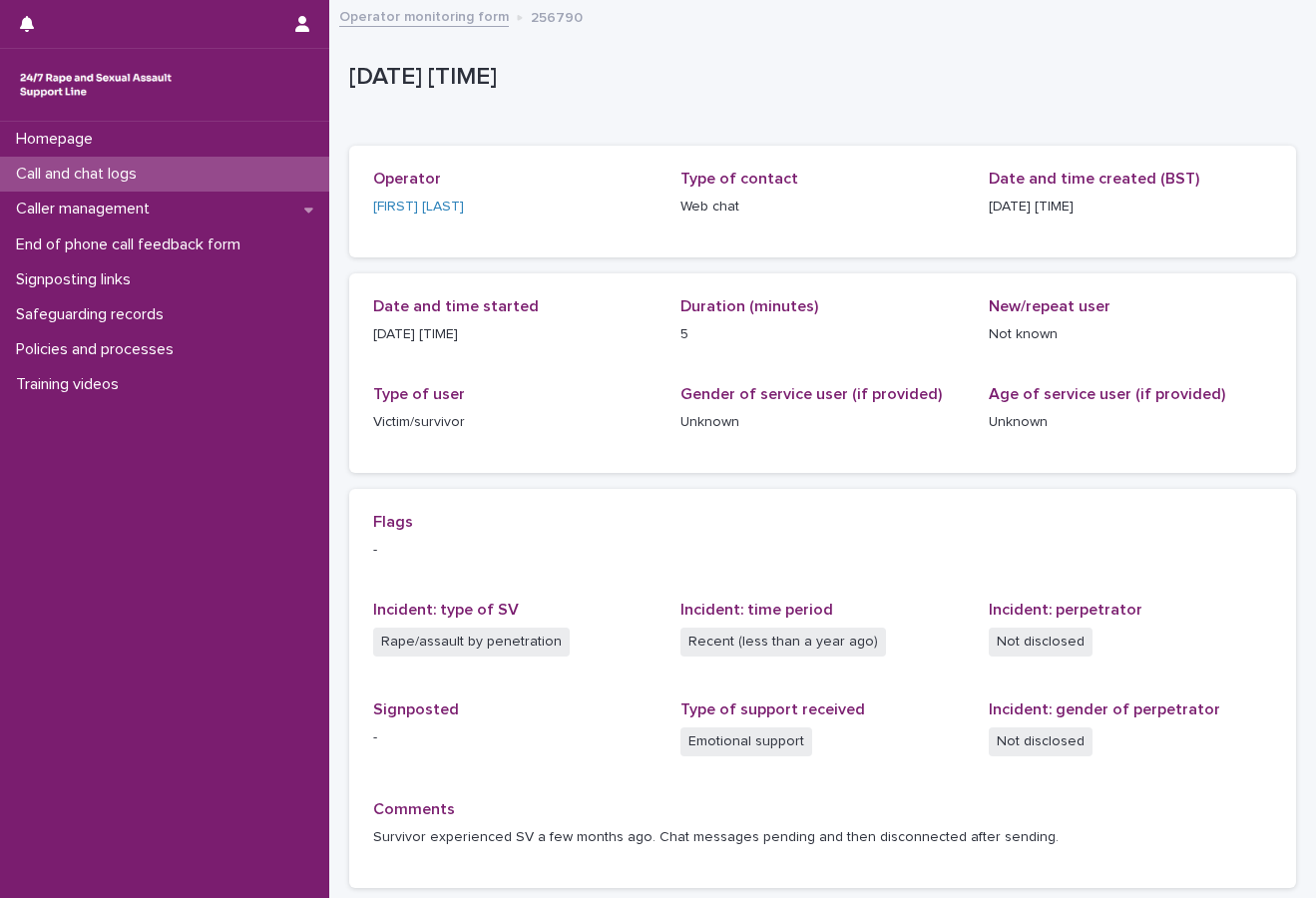 click on "Call and chat logs" at bounding box center [80, 174] 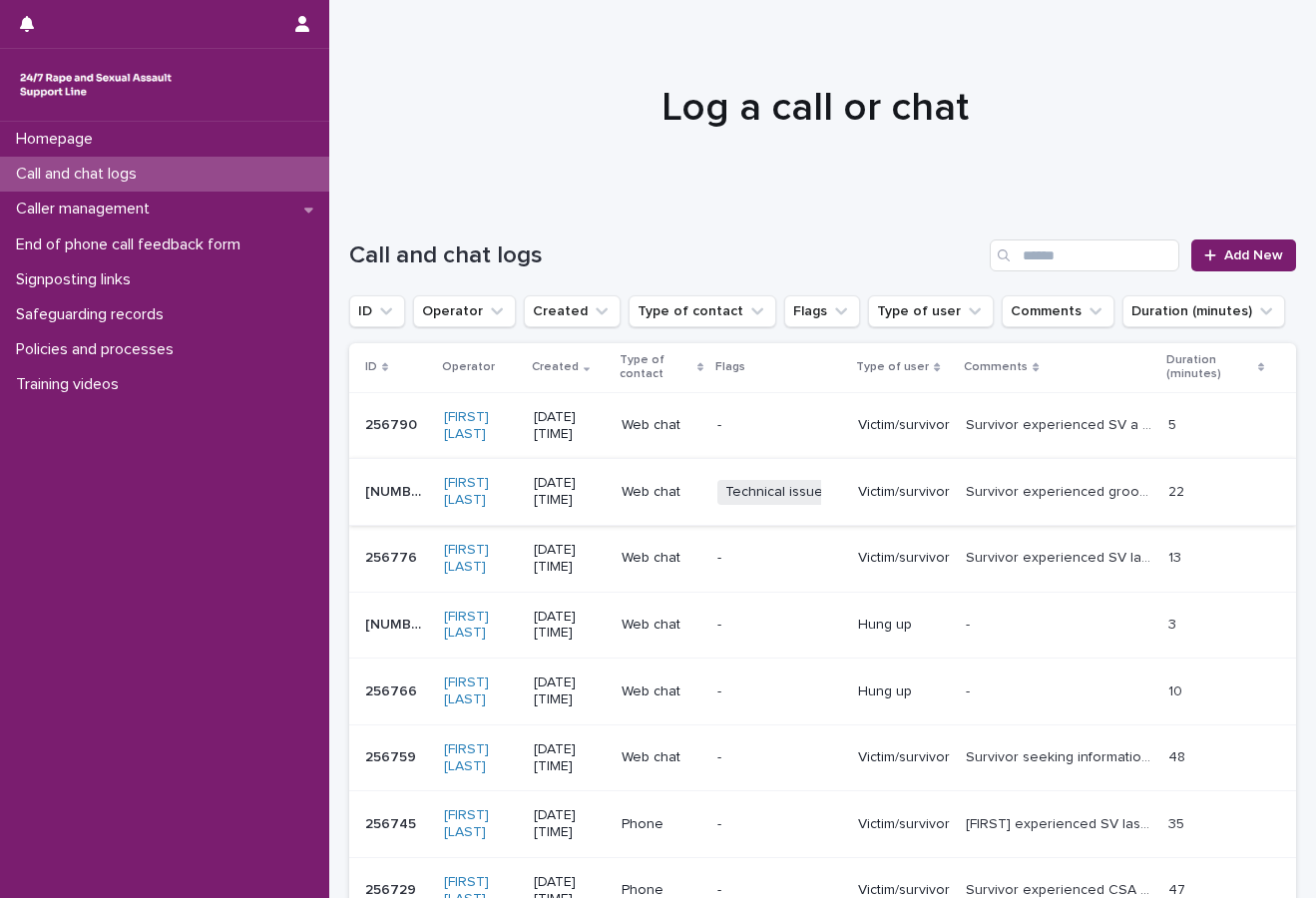 scroll, scrollTop: 100, scrollLeft: 0, axis: vertical 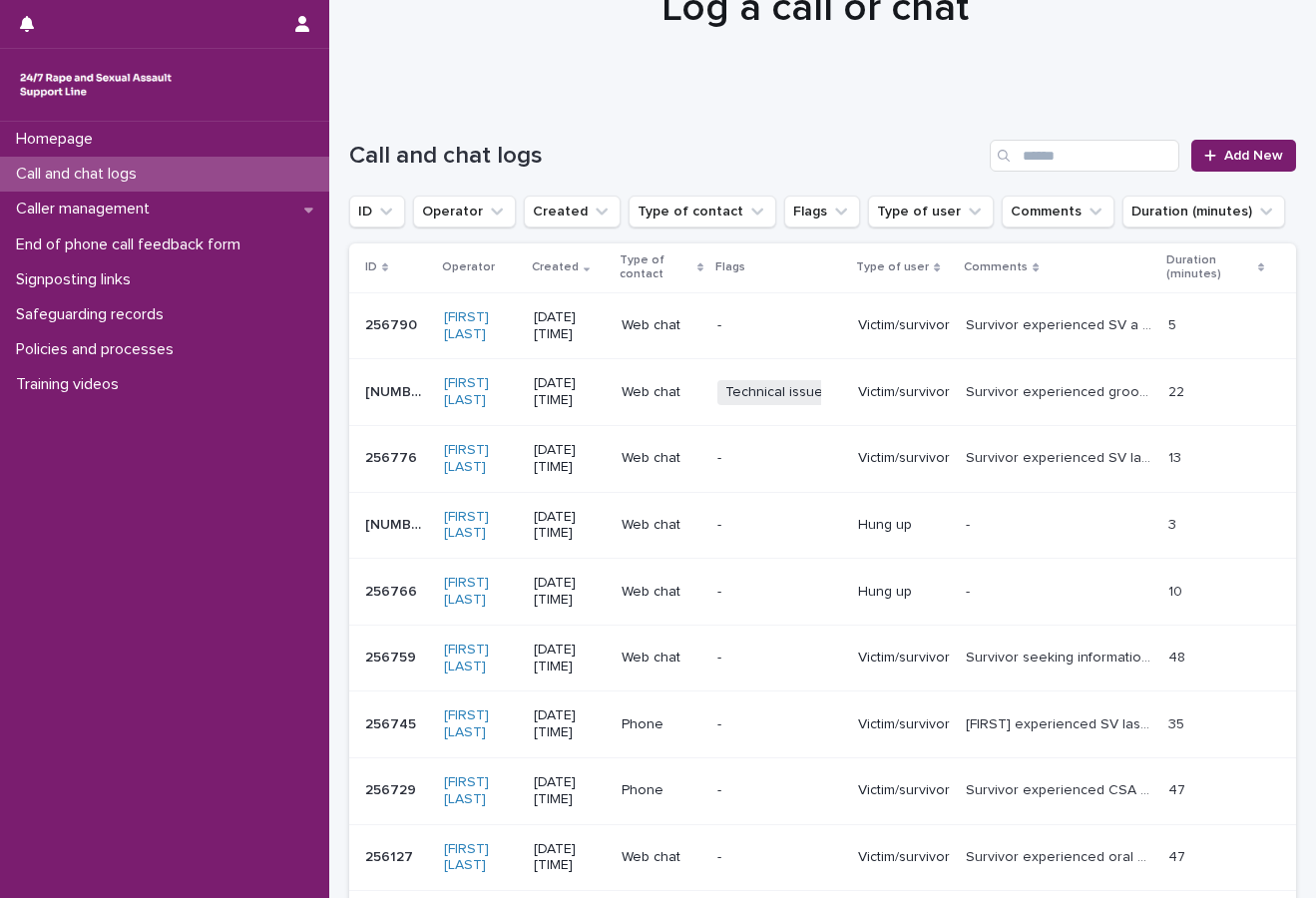 click on "Survivor seeking information on legal rights and reporting experiences of SV by husband (left about a year ago). Provided legal definitions of rape, consent, sexual assault. Provided information on reporting process and ISVA. Explored options with support and signposted to Refuge, Victim Support, Rights of Women. Explored feelings." at bounding box center (1061, 656) 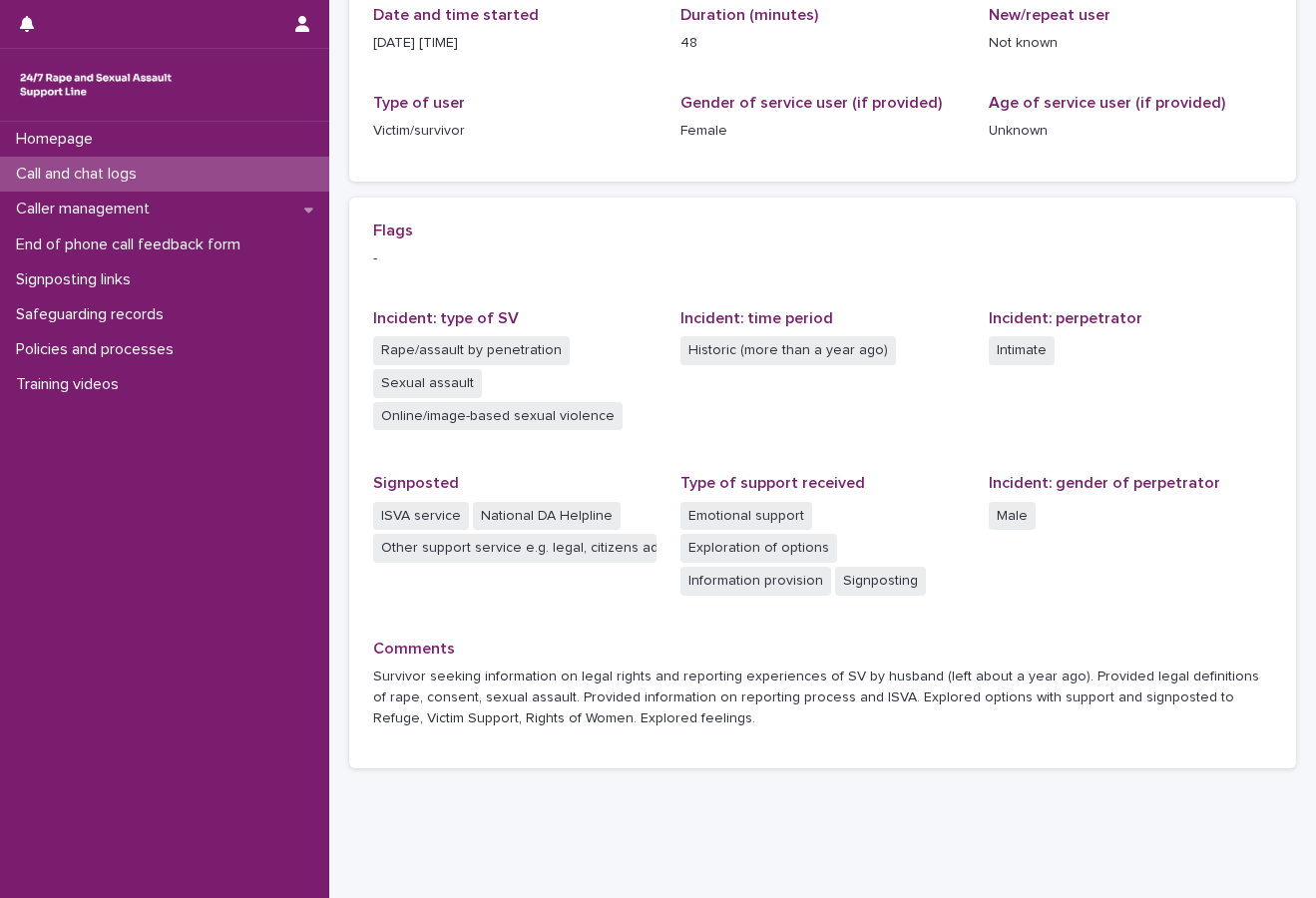 scroll, scrollTop: 334, scrollLeft: 0, axis: vertical 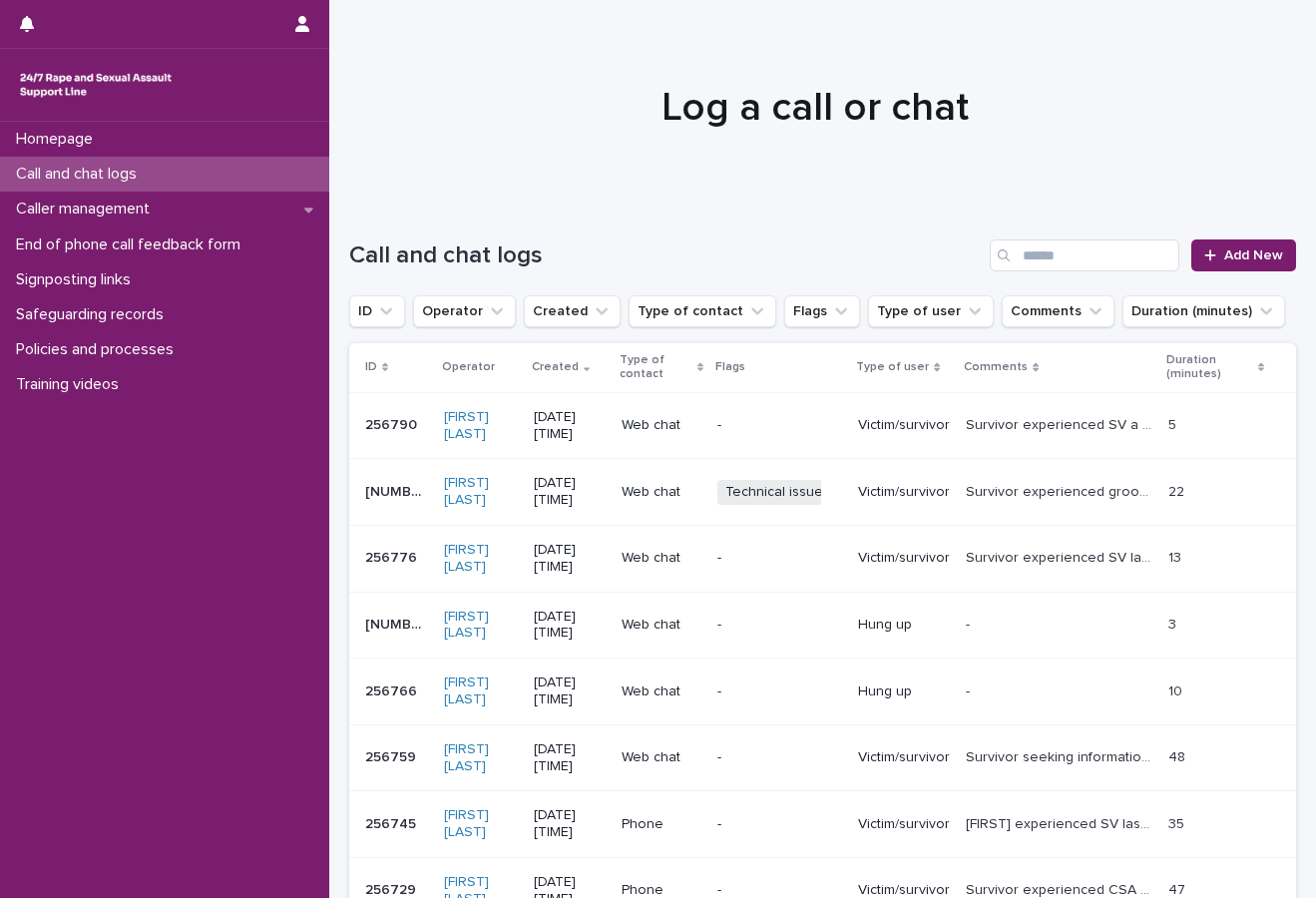 click on "Survivor experienced SV a few months ago. Chat messages pending and then disconnected after sending." at bounding box center (1061, 423) 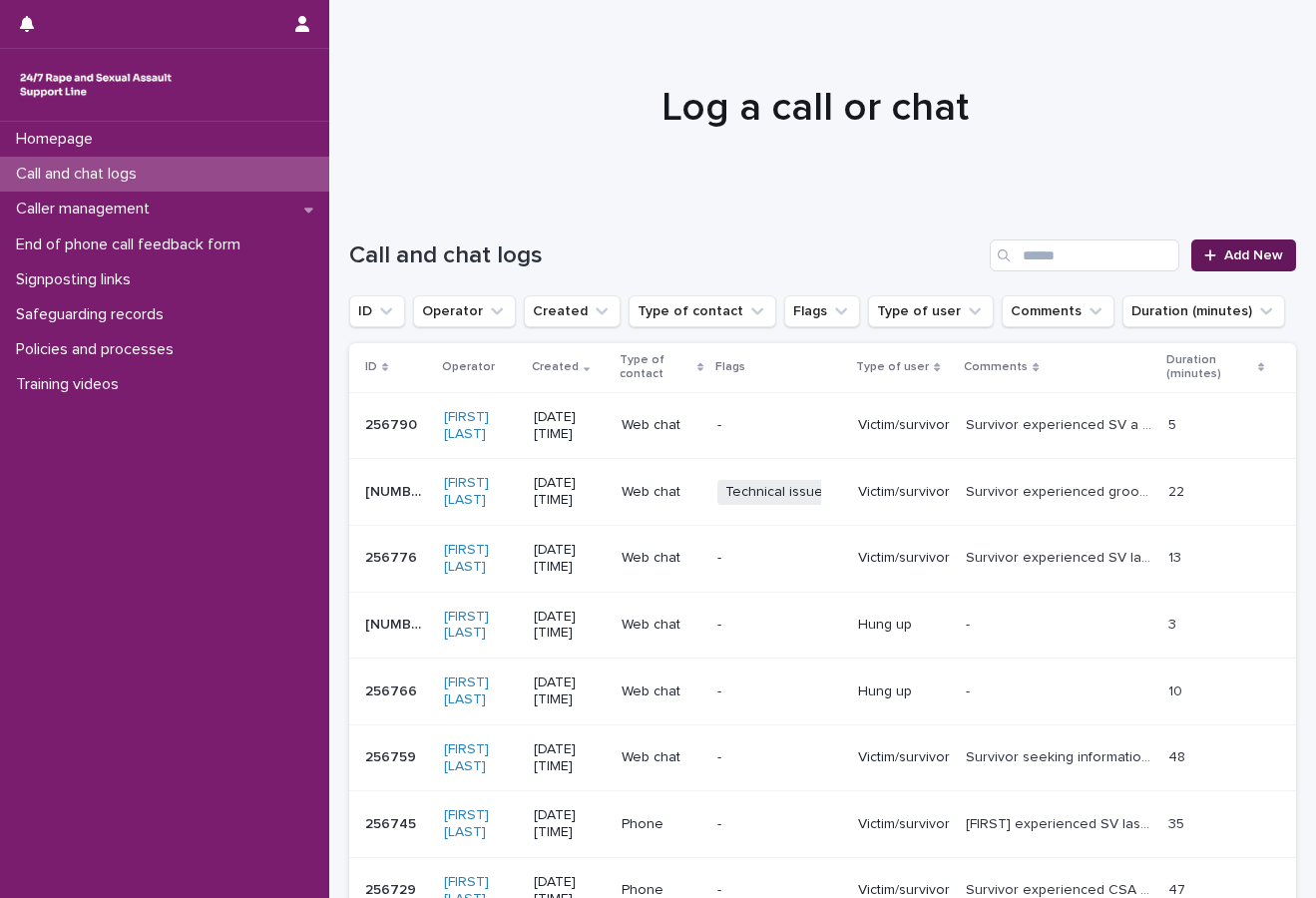 click on "Add New" at bounding box center (1253, 255) 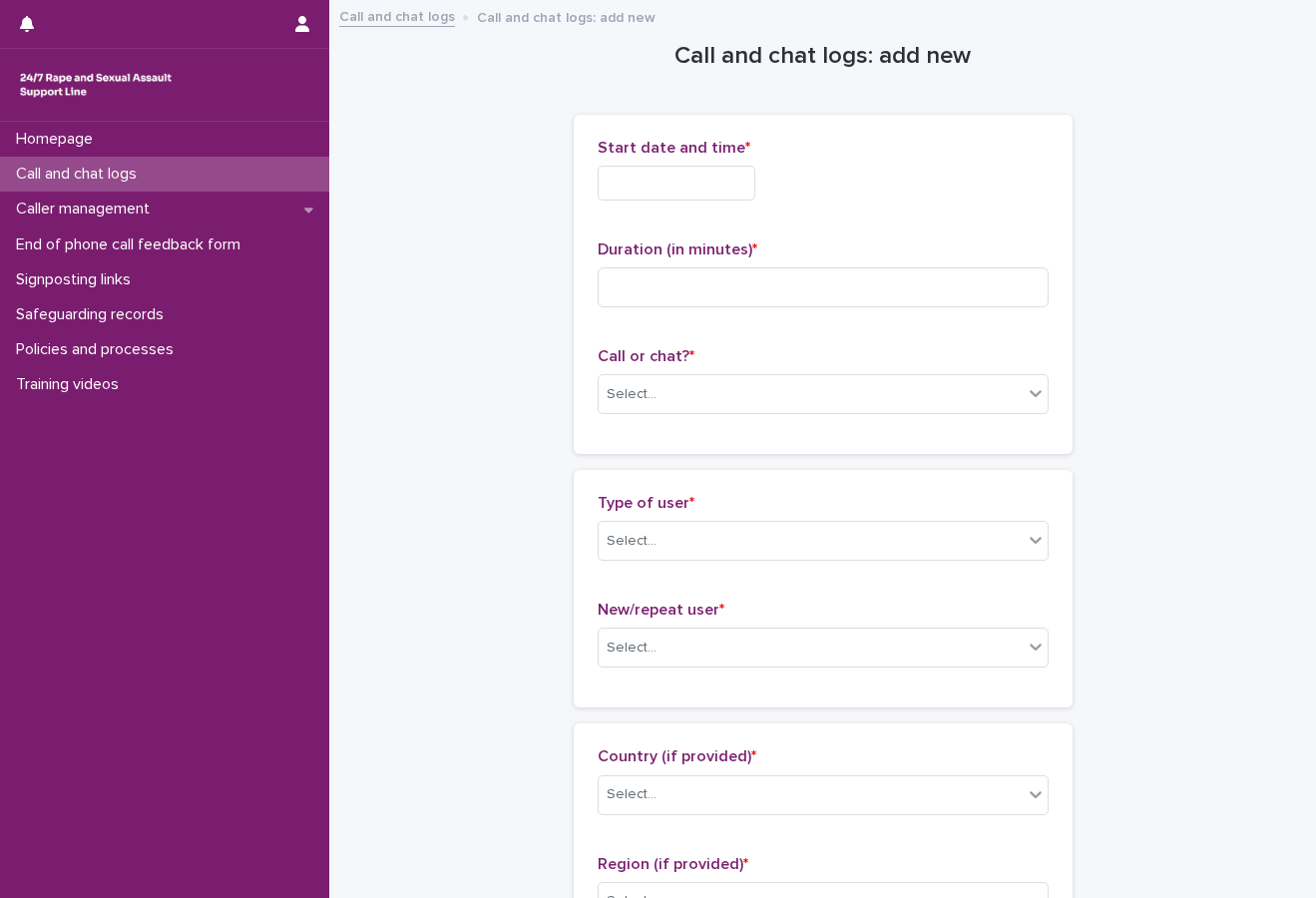 click at bounding box center [676, 183] 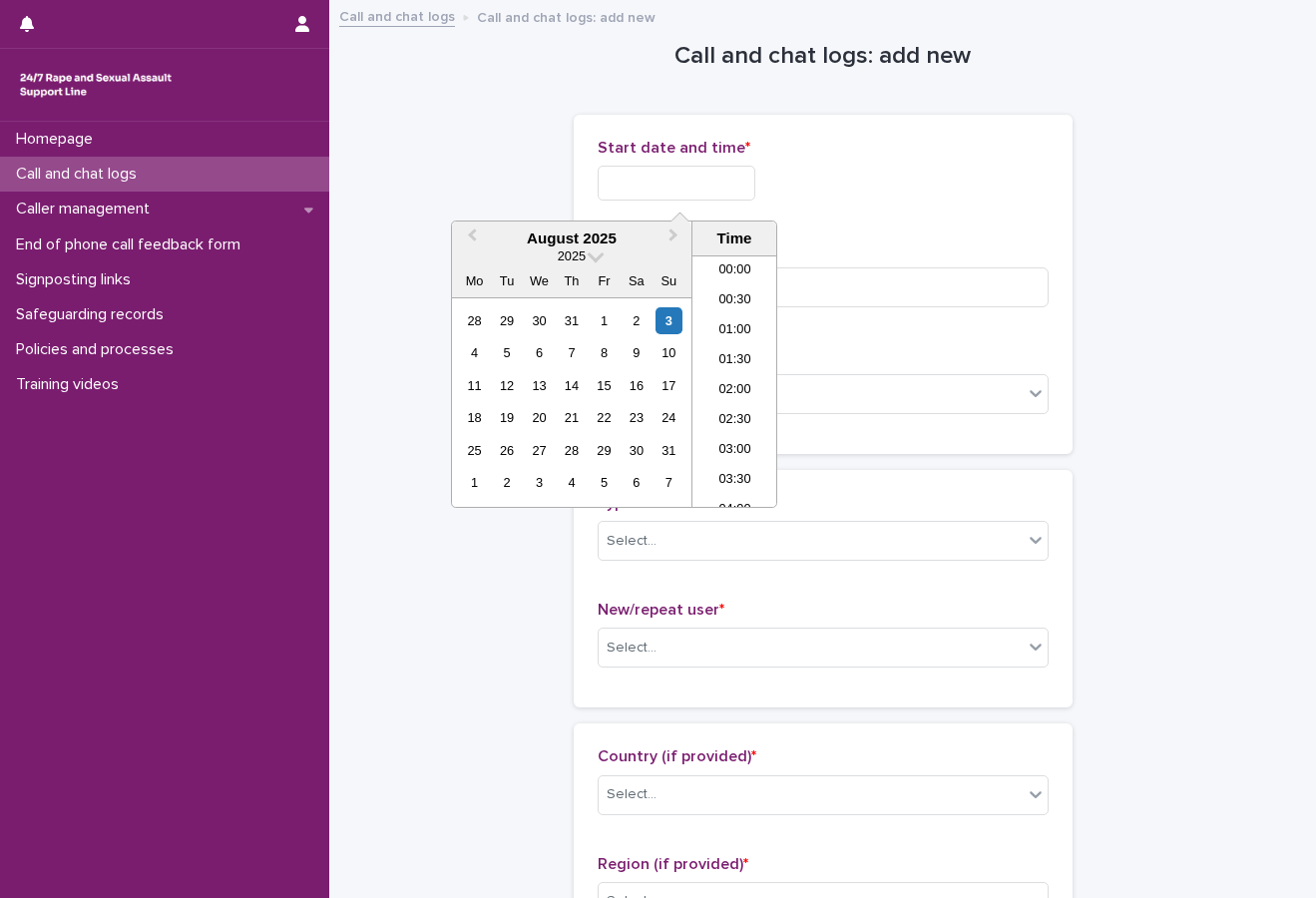 scroll, scrollTop: 1186, scrollLeft: 0, axis: vertical 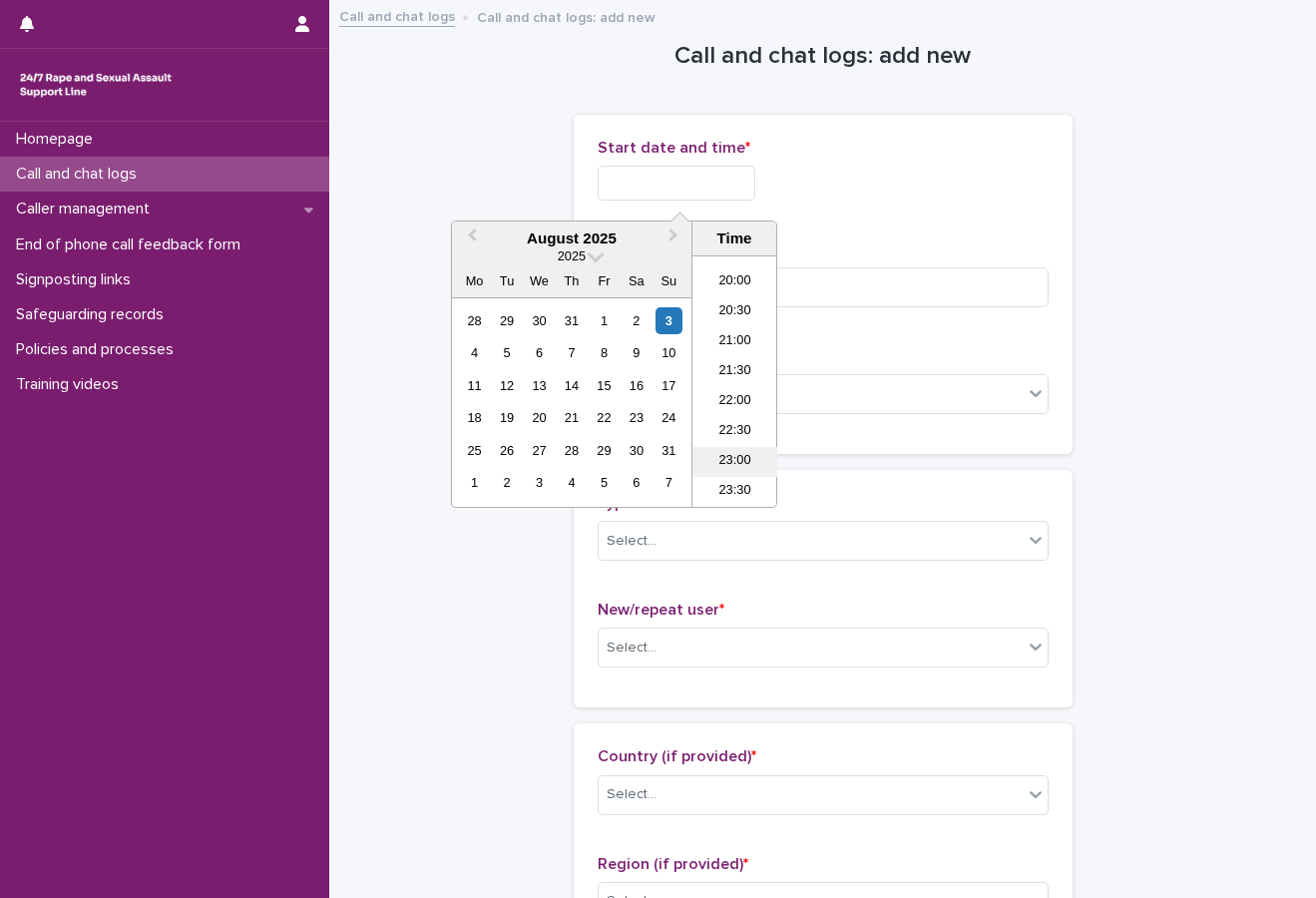 click on "23:00" at bounding box center (734, 462) 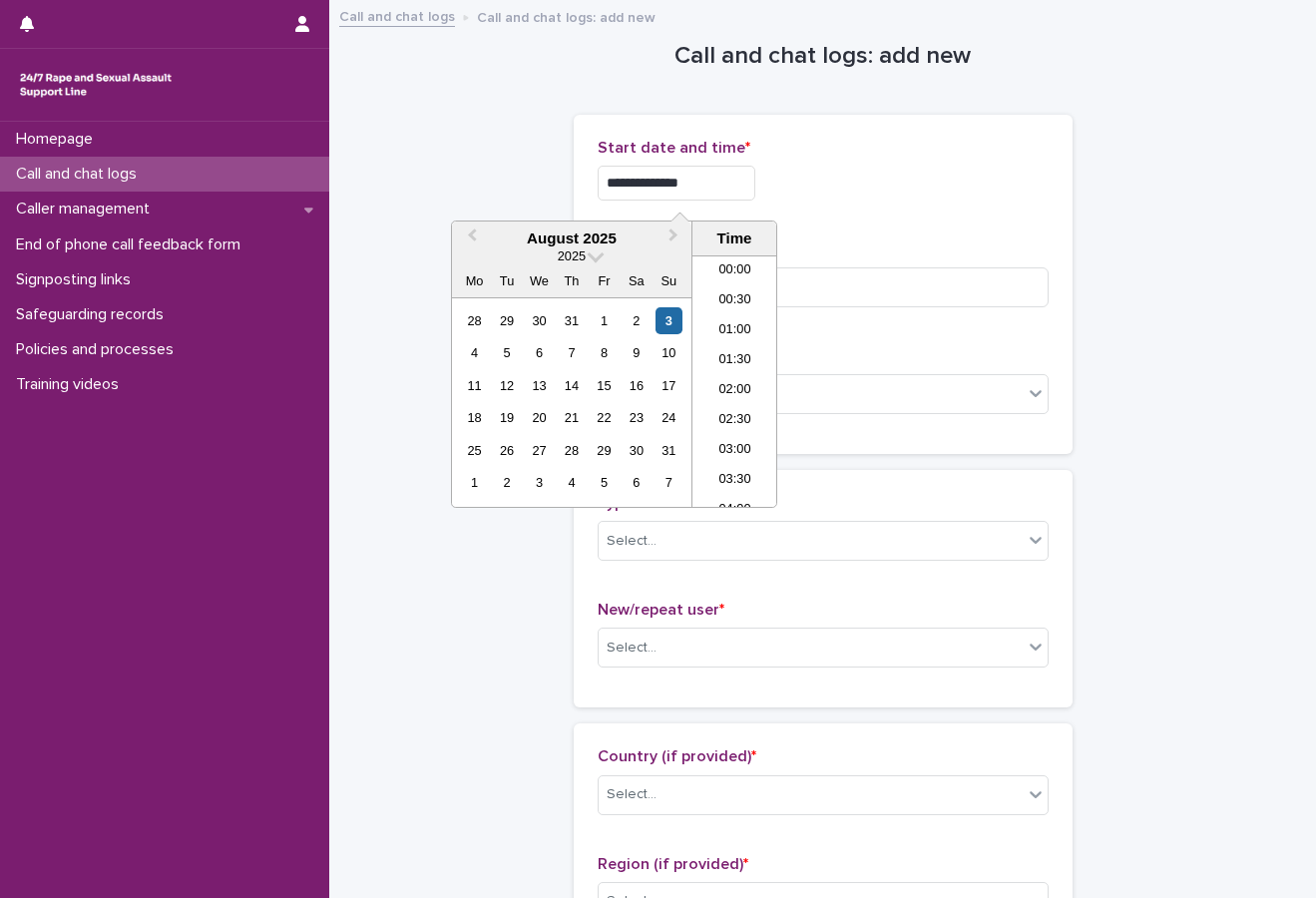 click on "**********" at bounding box center (676, 183) 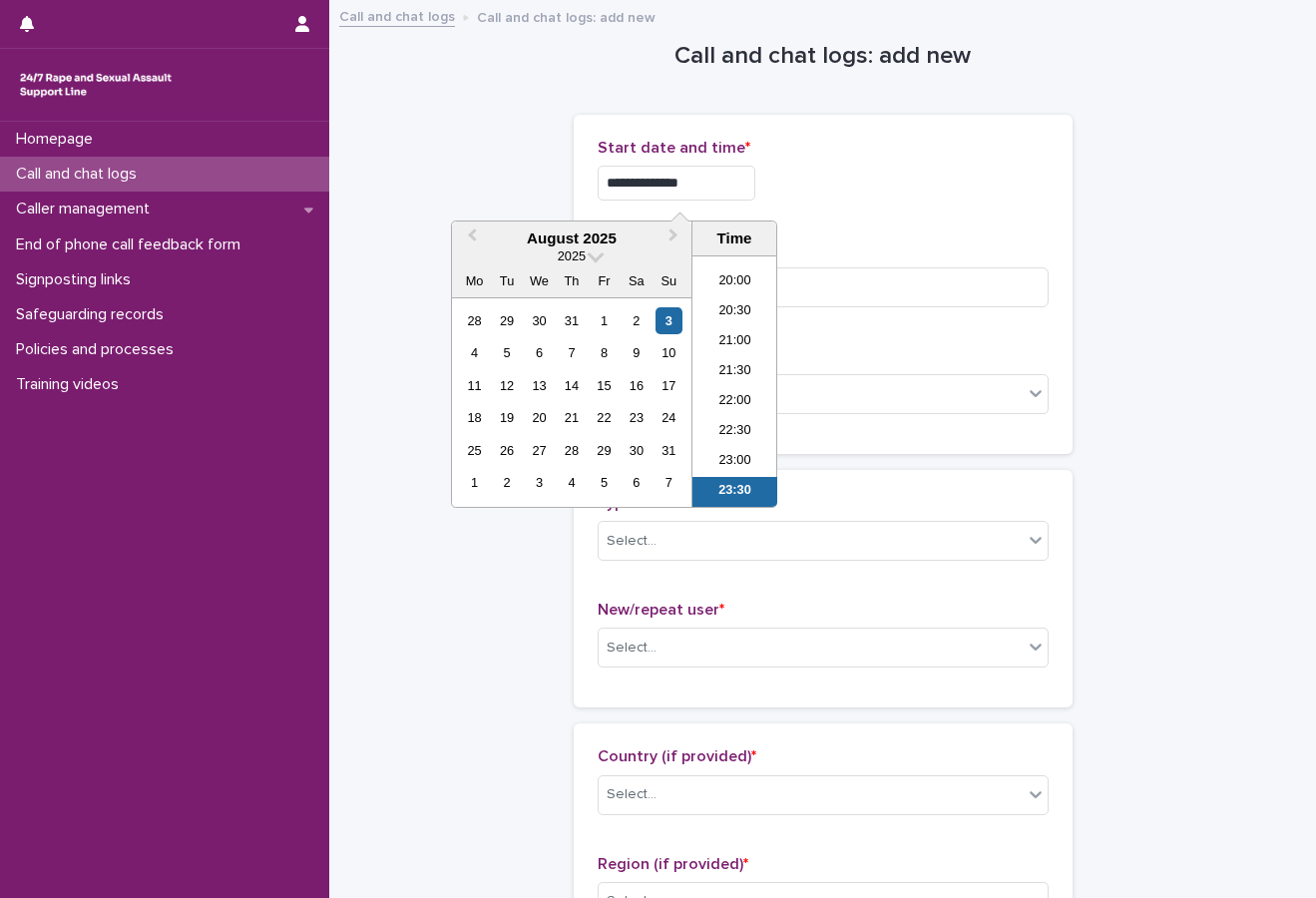 type on "**********" 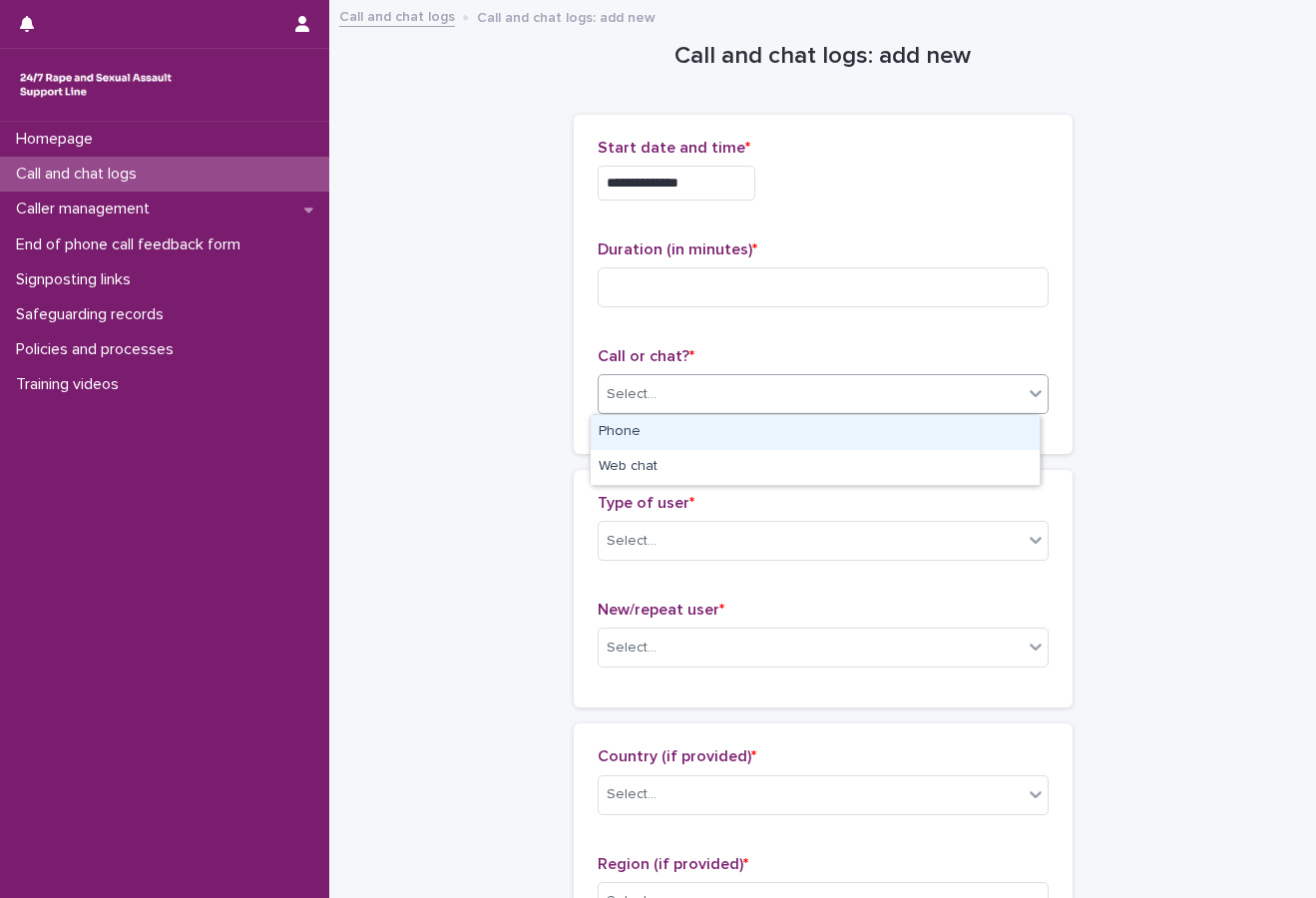 click on "Select..." at bounding box center (632, 394) 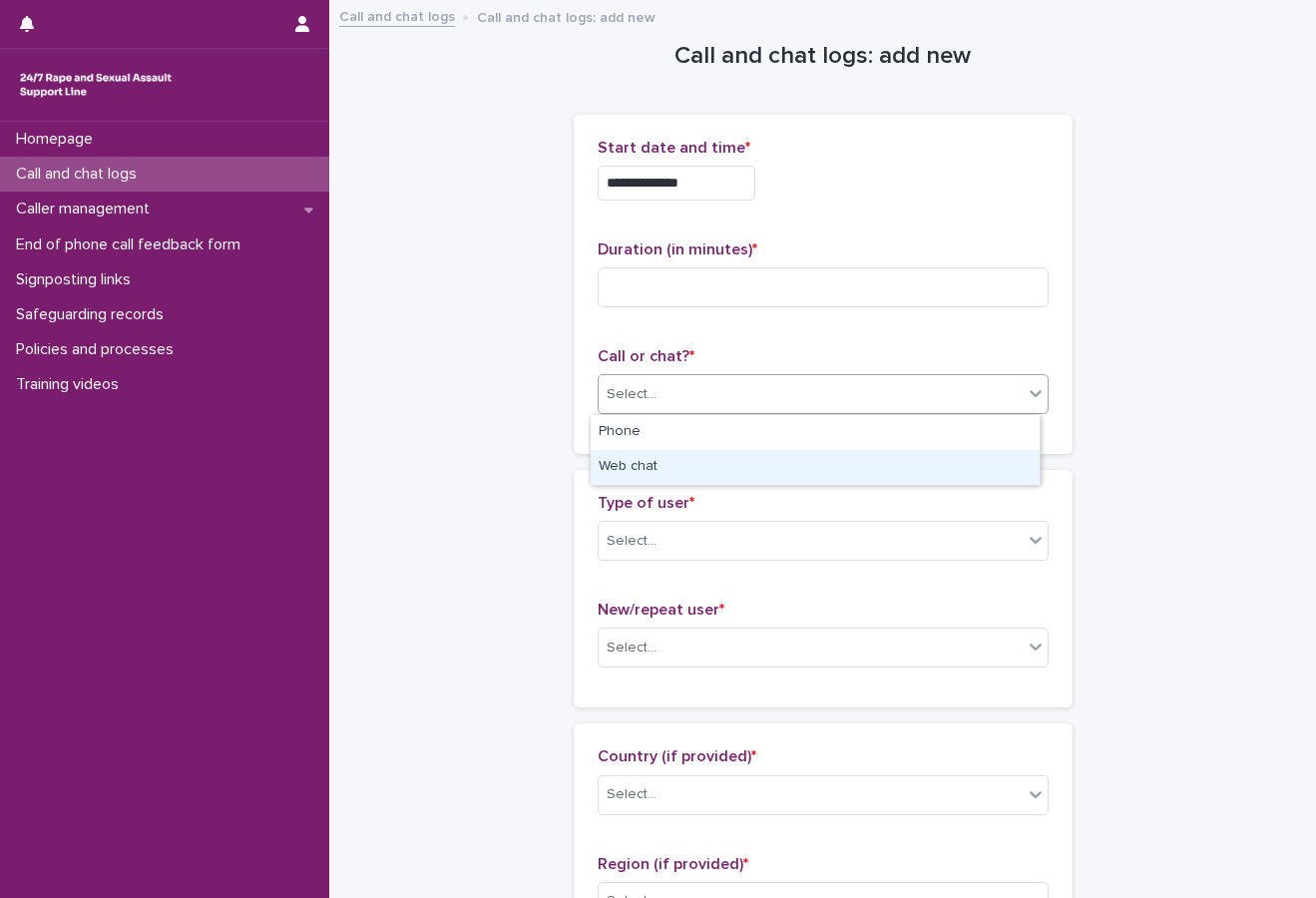 click on "Web chat" at bounding box center [815, 467] 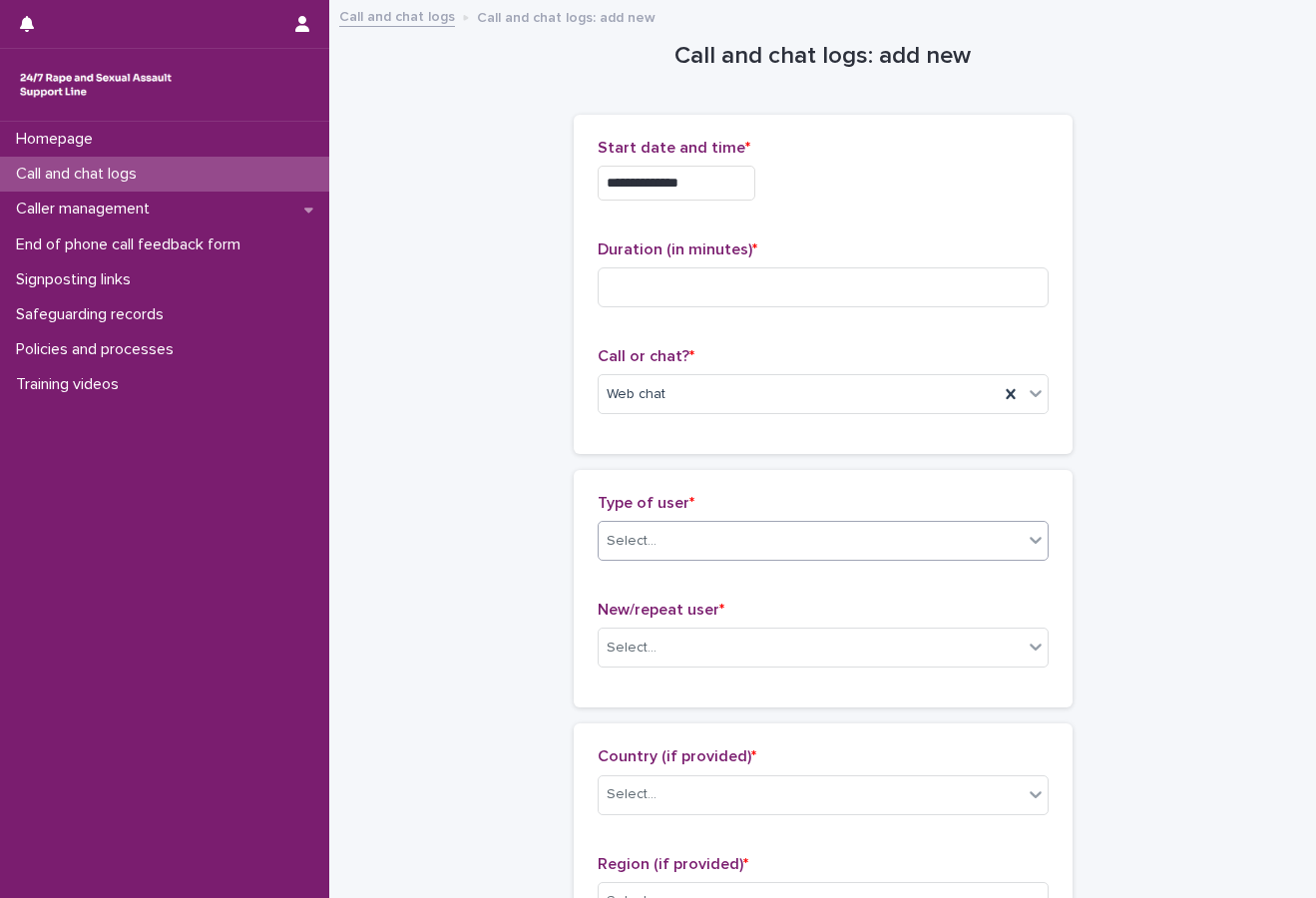 click on "Select..." at bounding box center [810, 541] 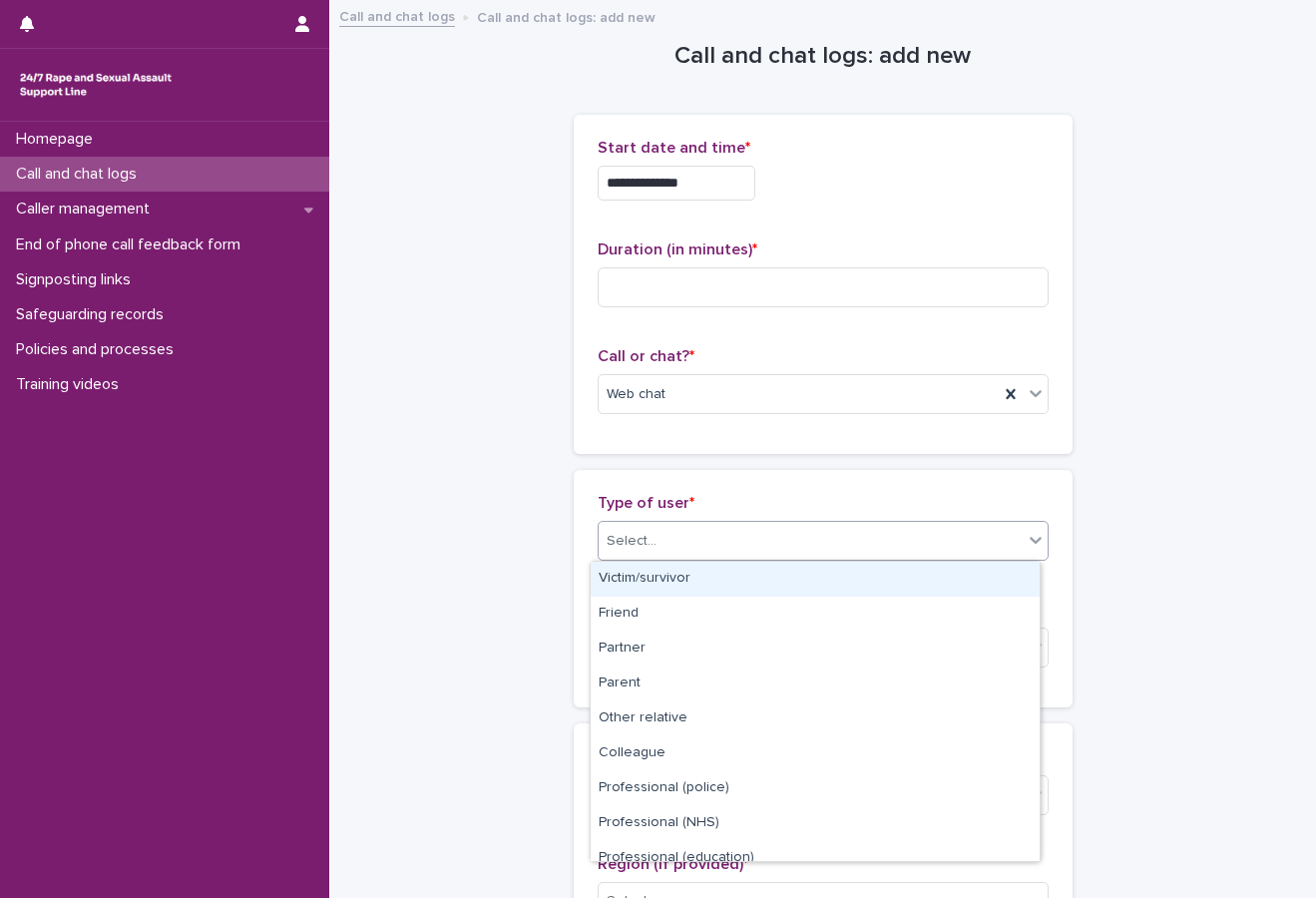 click on "Victim/survivor" at bounding box center (815, 579) 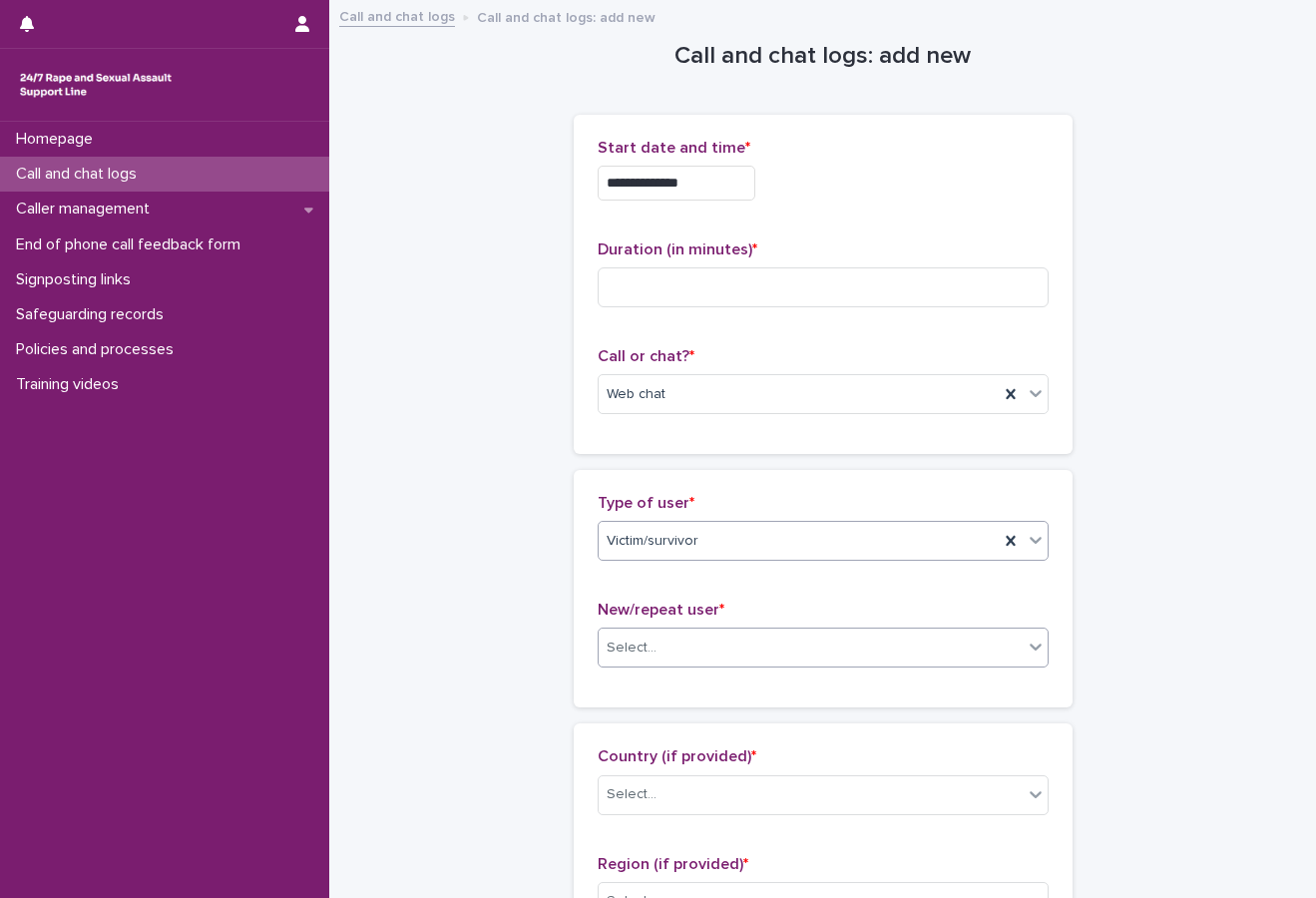 click on "Select..." at bounding box center (632, 648) 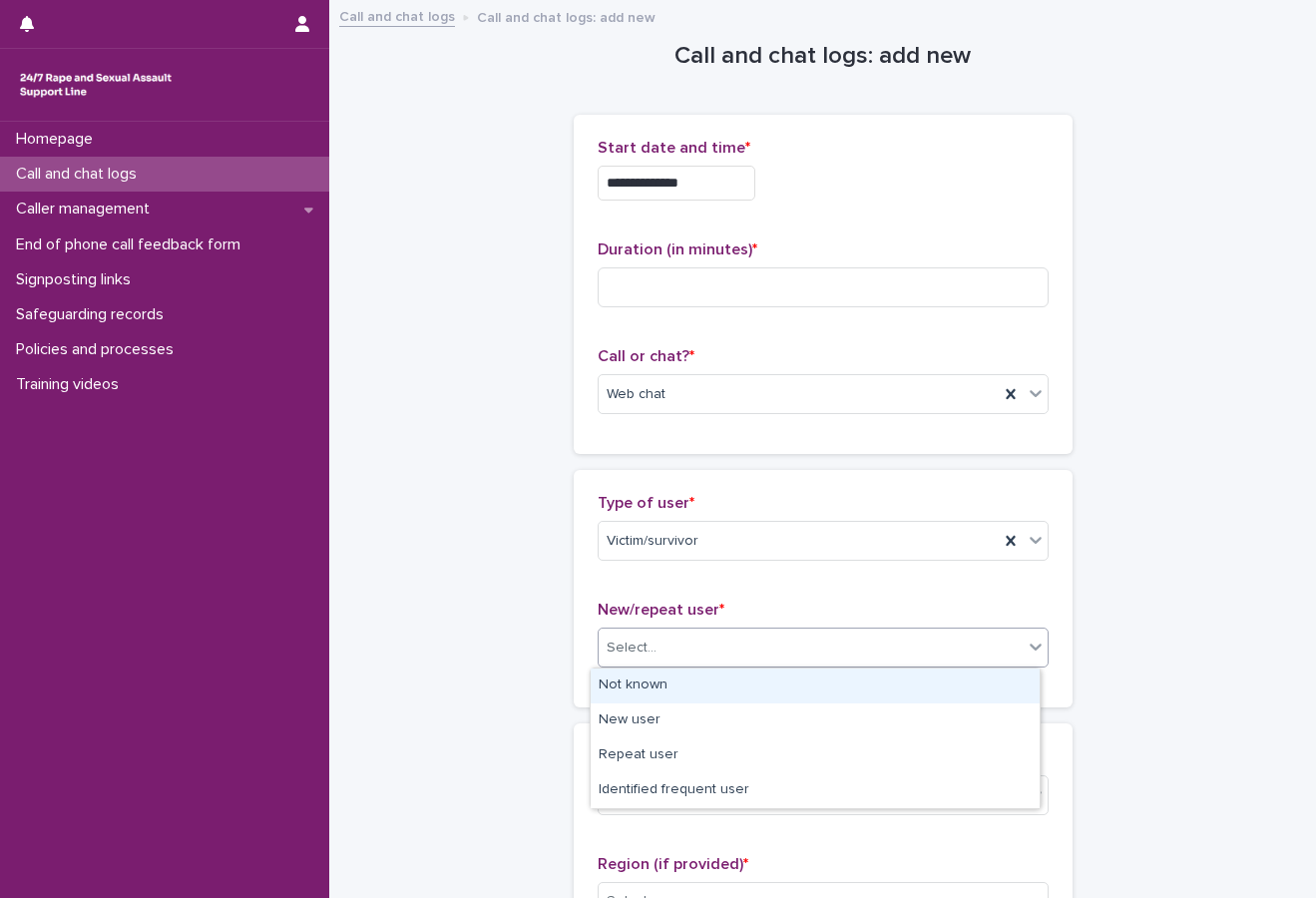 click on "Not known" at bounding box center (815, 685) 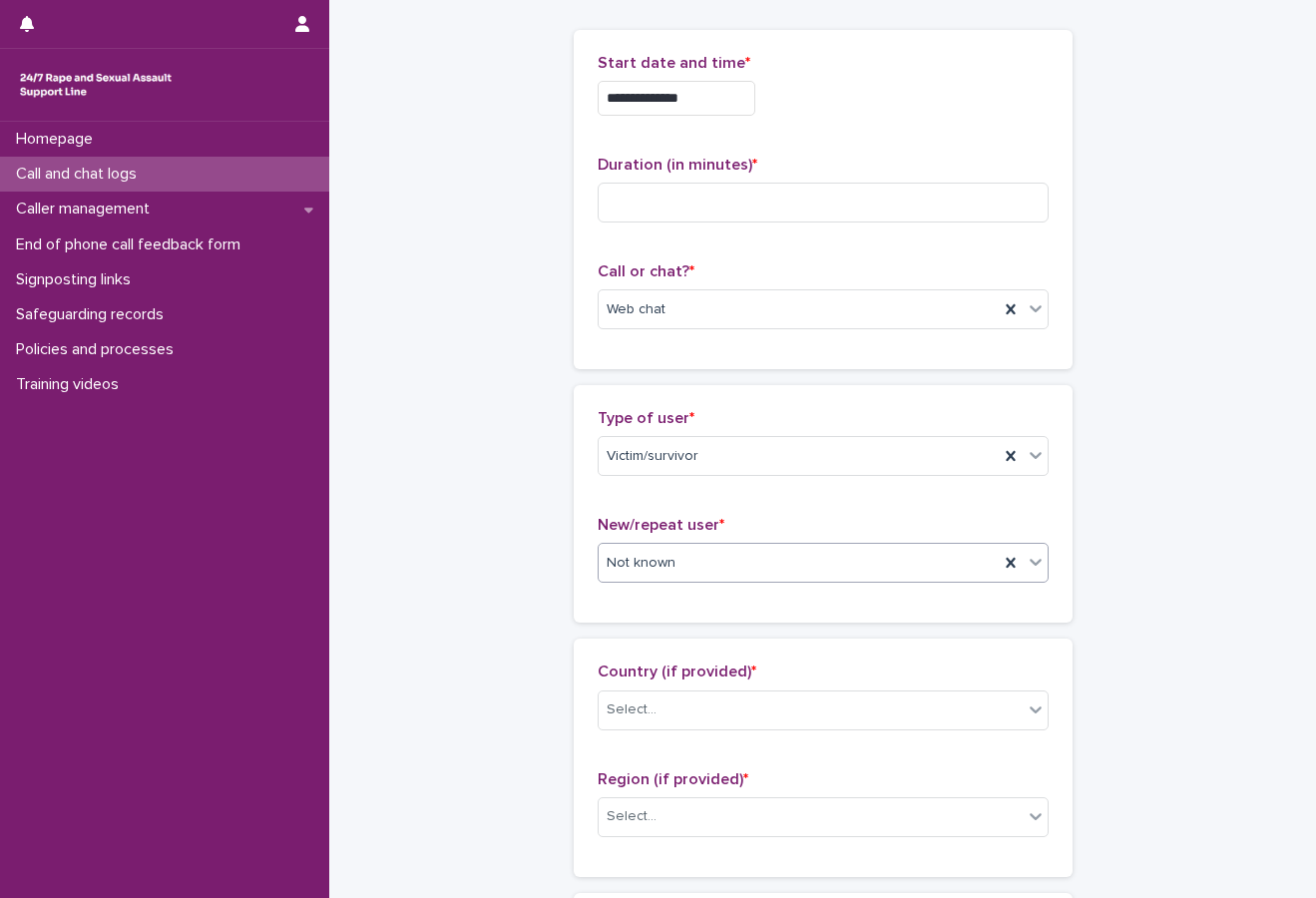 scroll, scrollTop: 200, scrollLeft: 0, axis: vertical 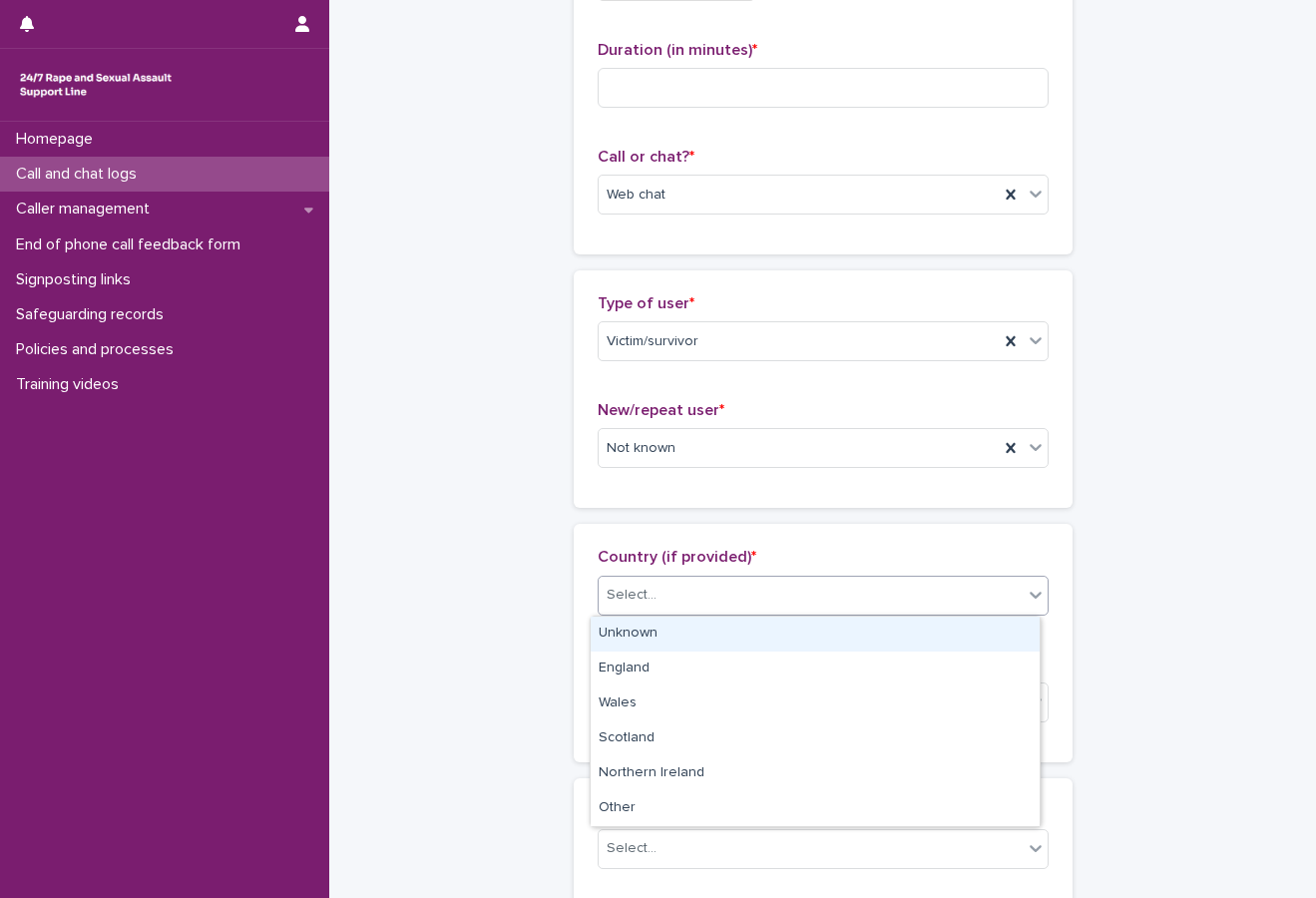 click on "Select..." at bounding box center [632, 595] 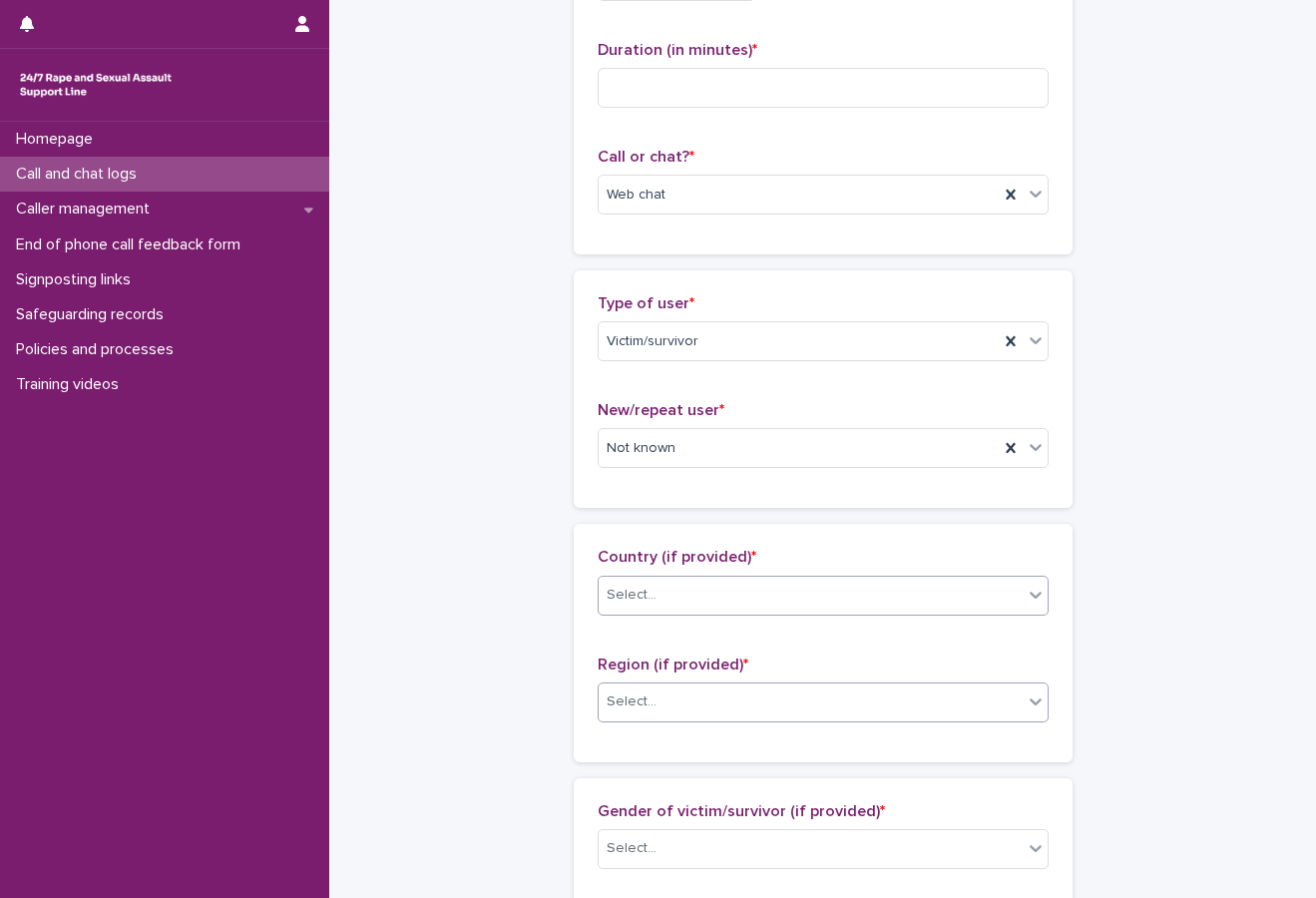 click on "Select..." at bounding box center (632, 701) 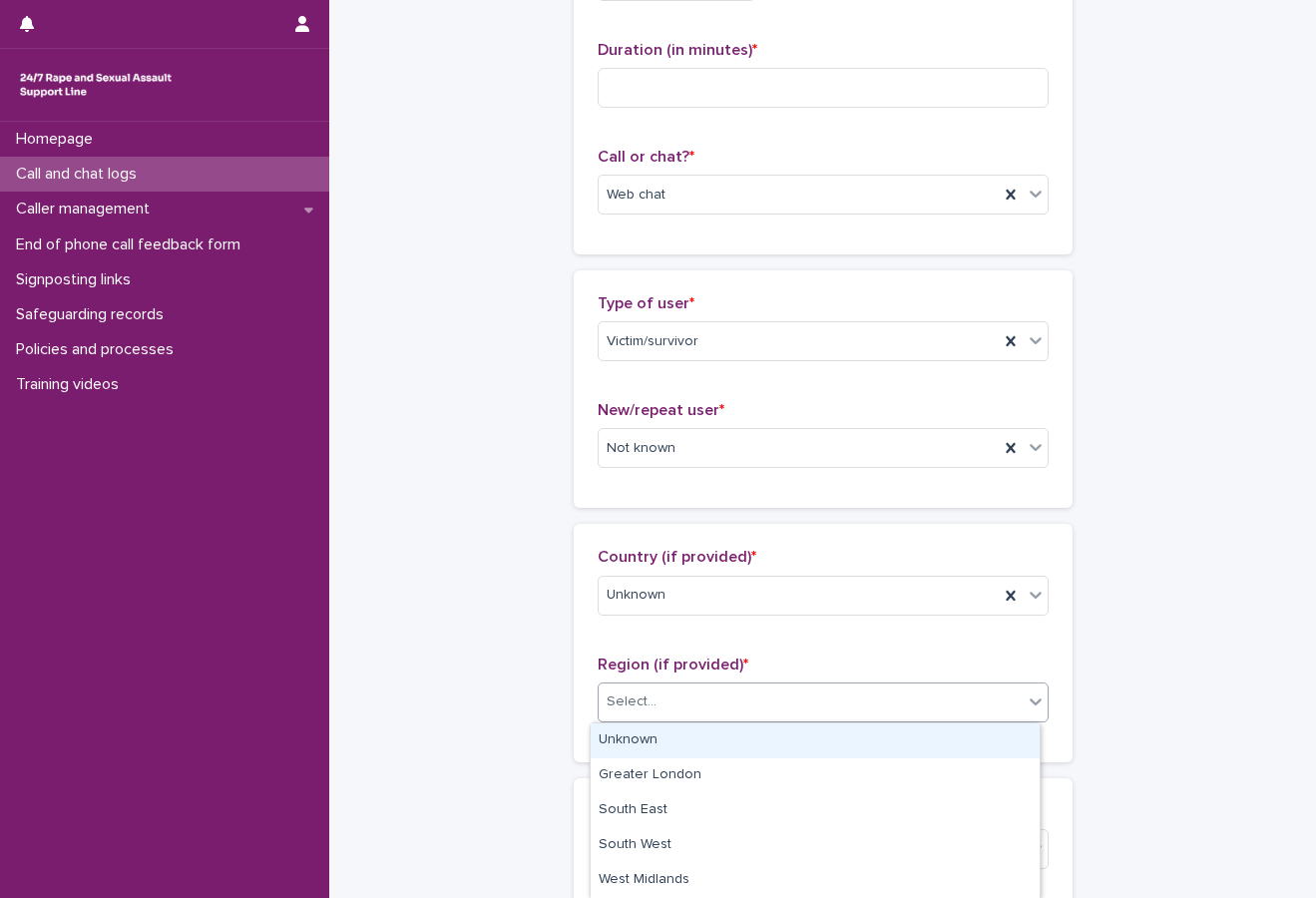 click on "Unknown" at bounding box center [815, 740] 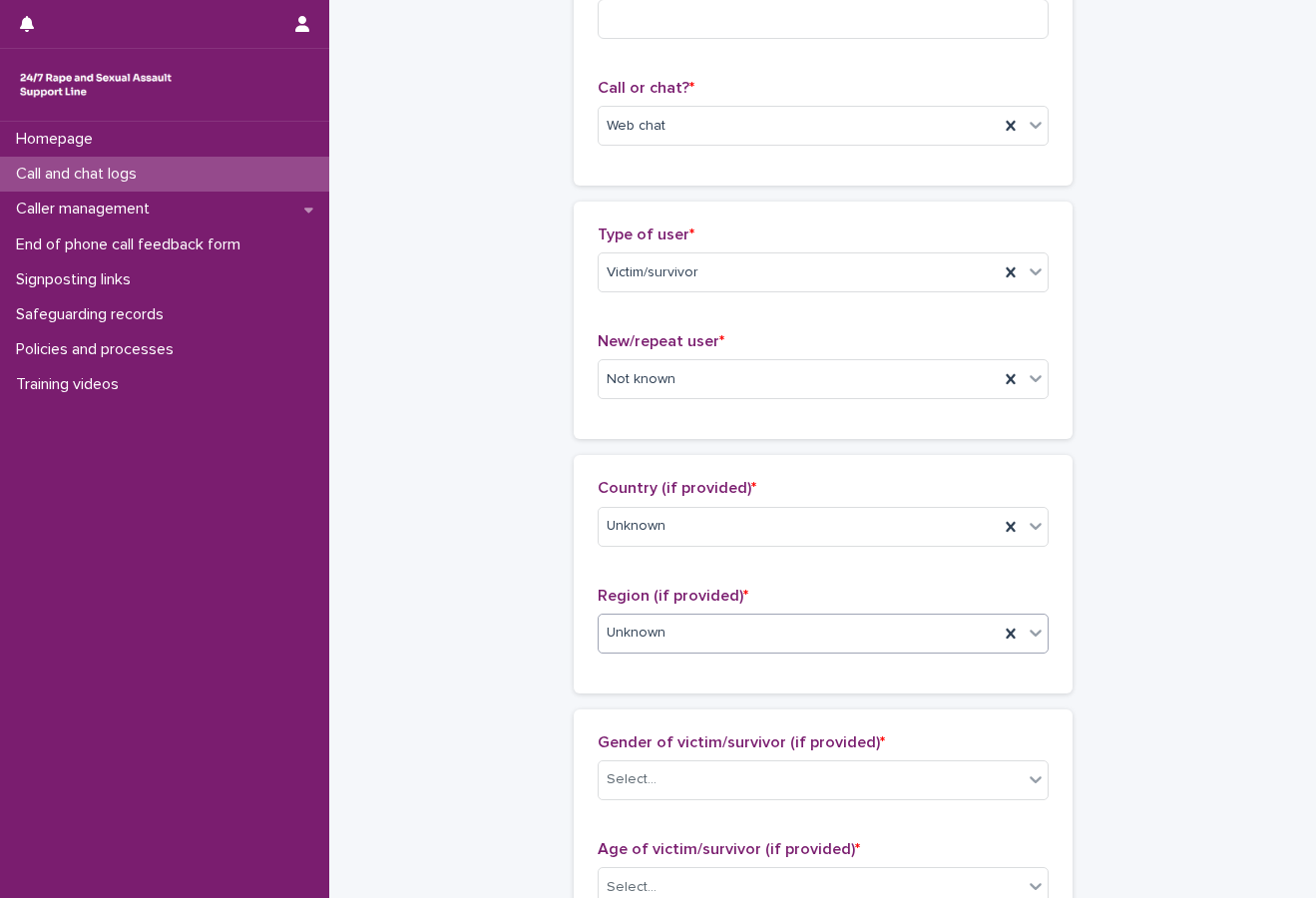 scroll, scrollTop: 399, scrollLeft: 0, axis: vertical 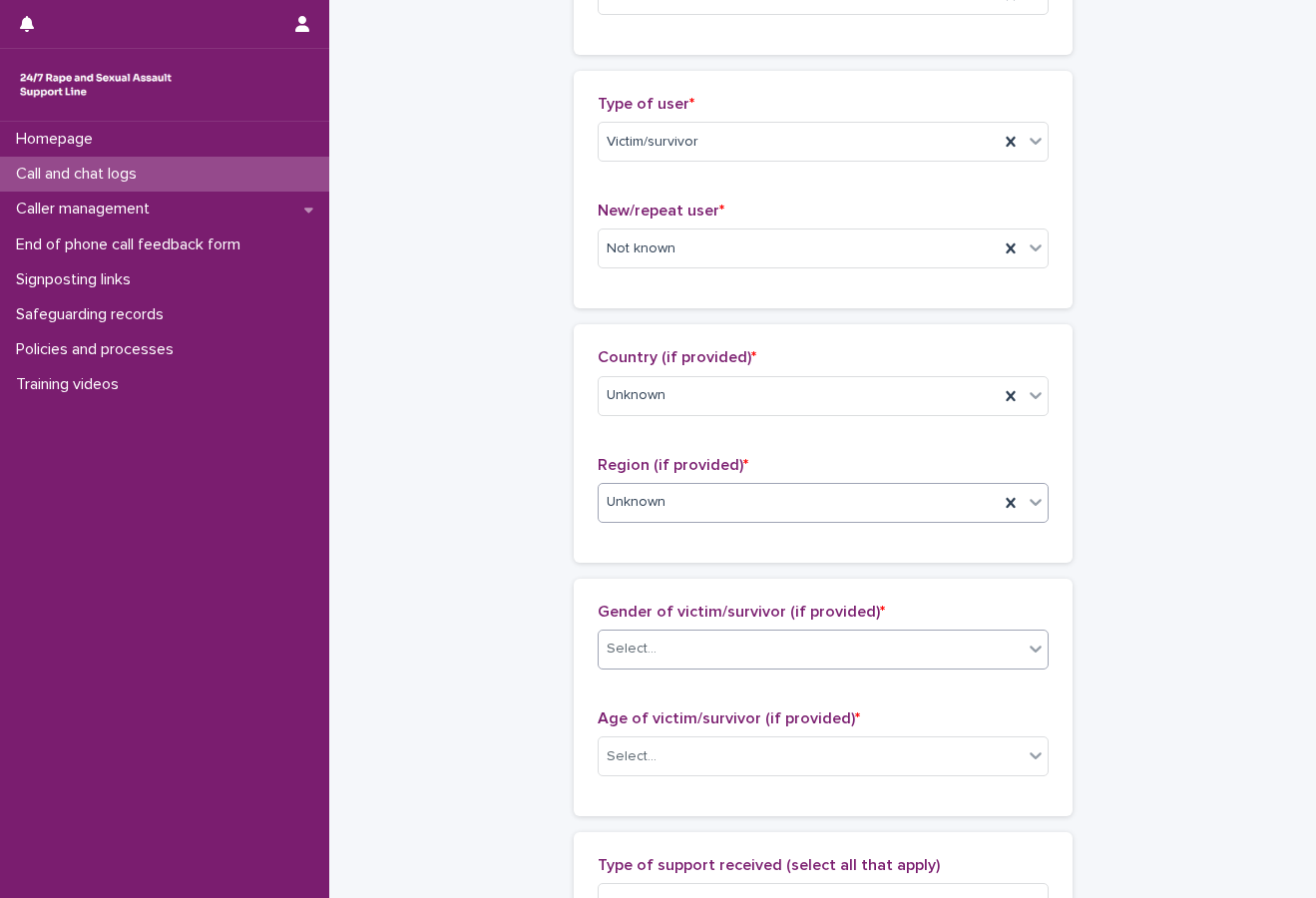 click on "Select..." at bounding box center (810, 649) 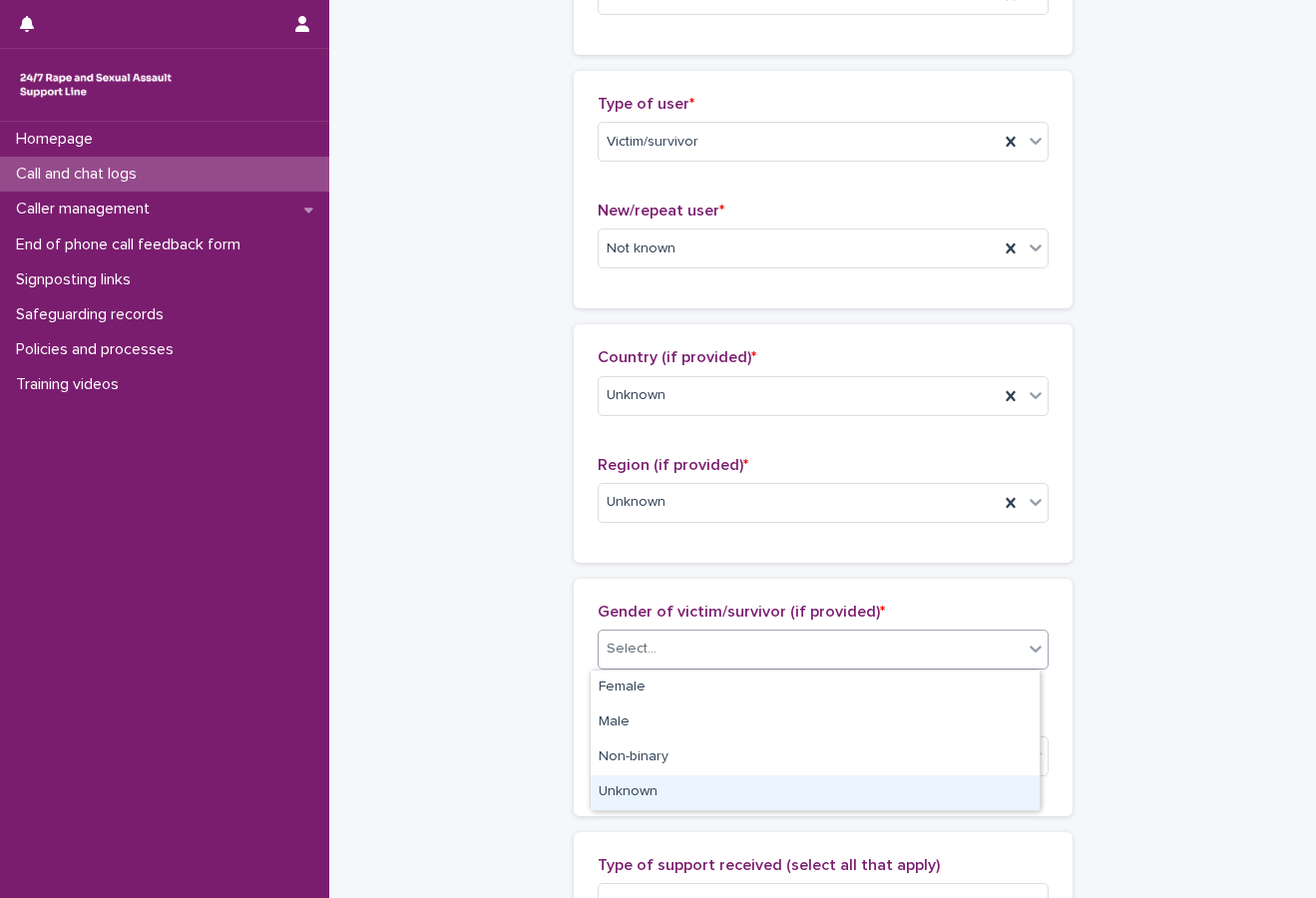 click on "Unknown" at bounding box center [815, 792] 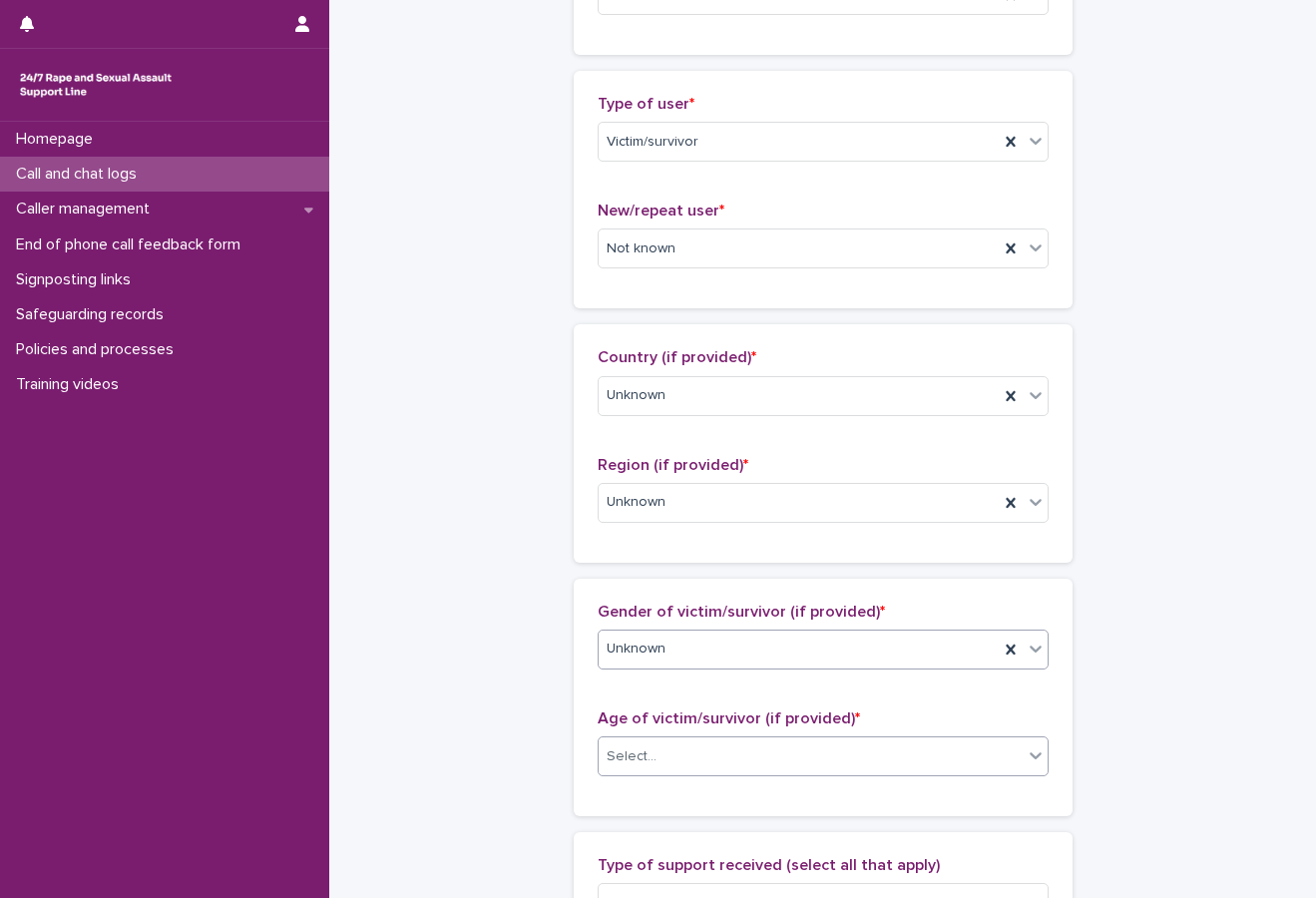 click on "Select..." at bounding box center [810, 756] 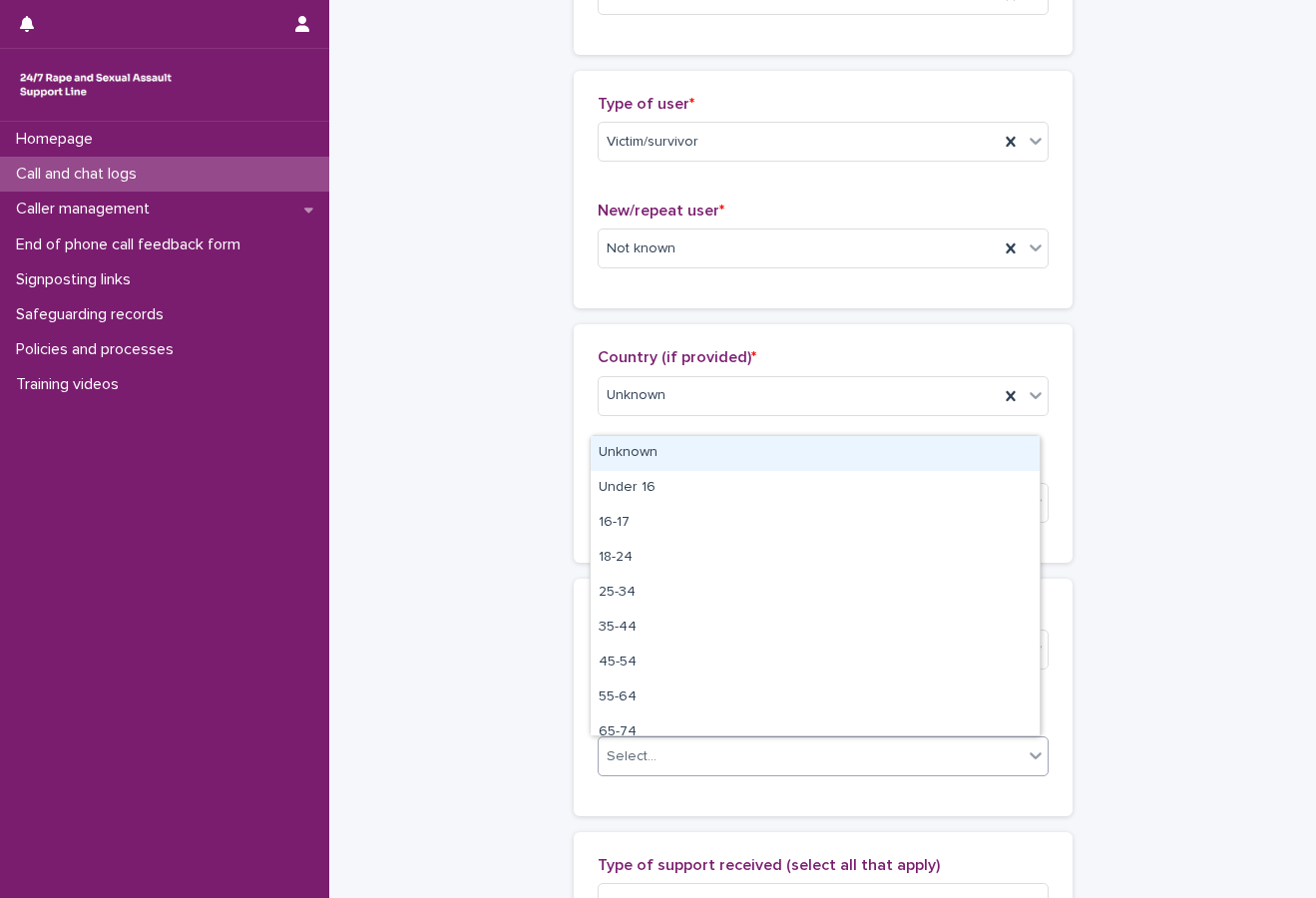 click on "Unknown" at bounding box center (815, 453) 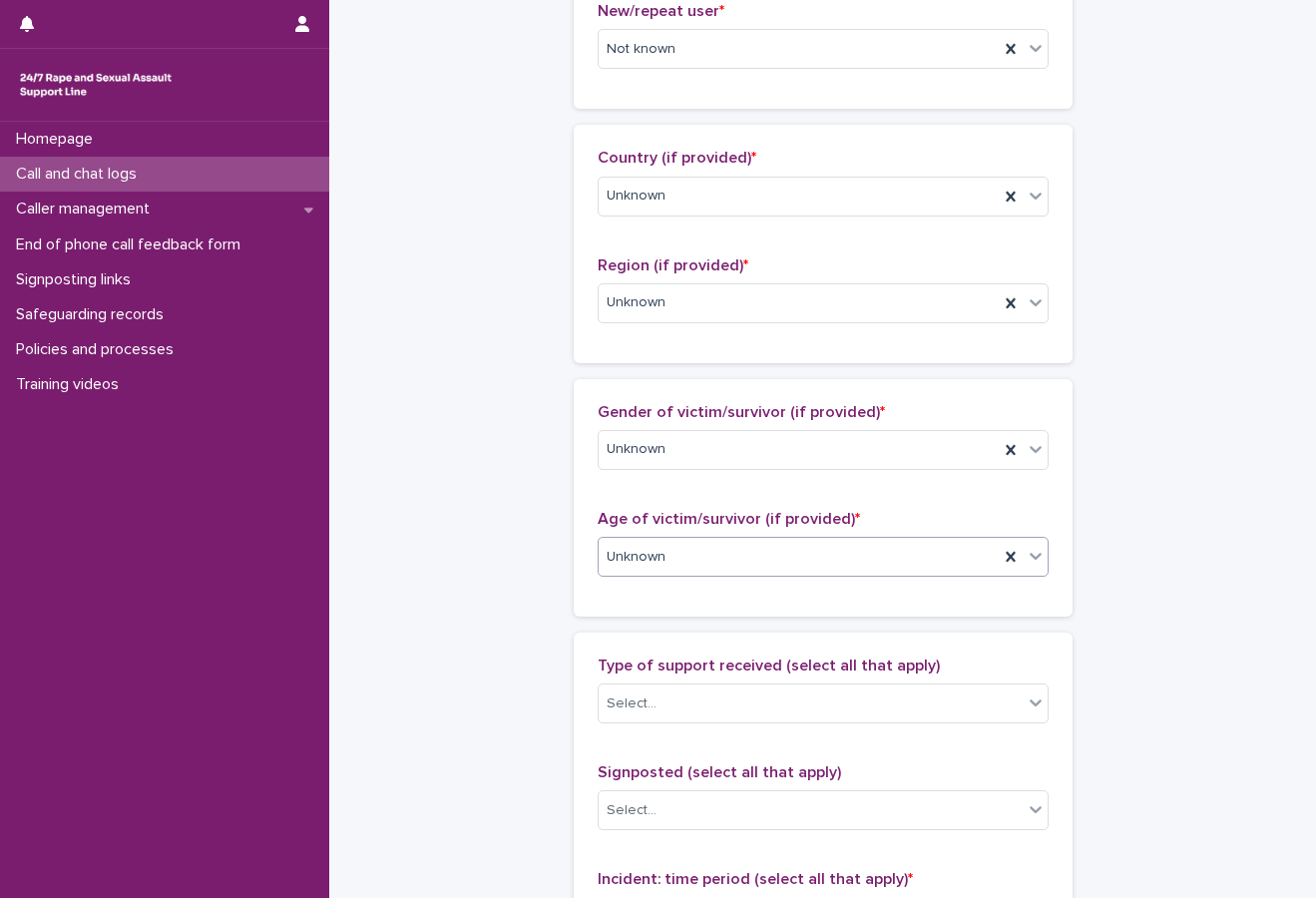 scroll, scrollTop: 698, scrollLeft: 0, axis: vertical 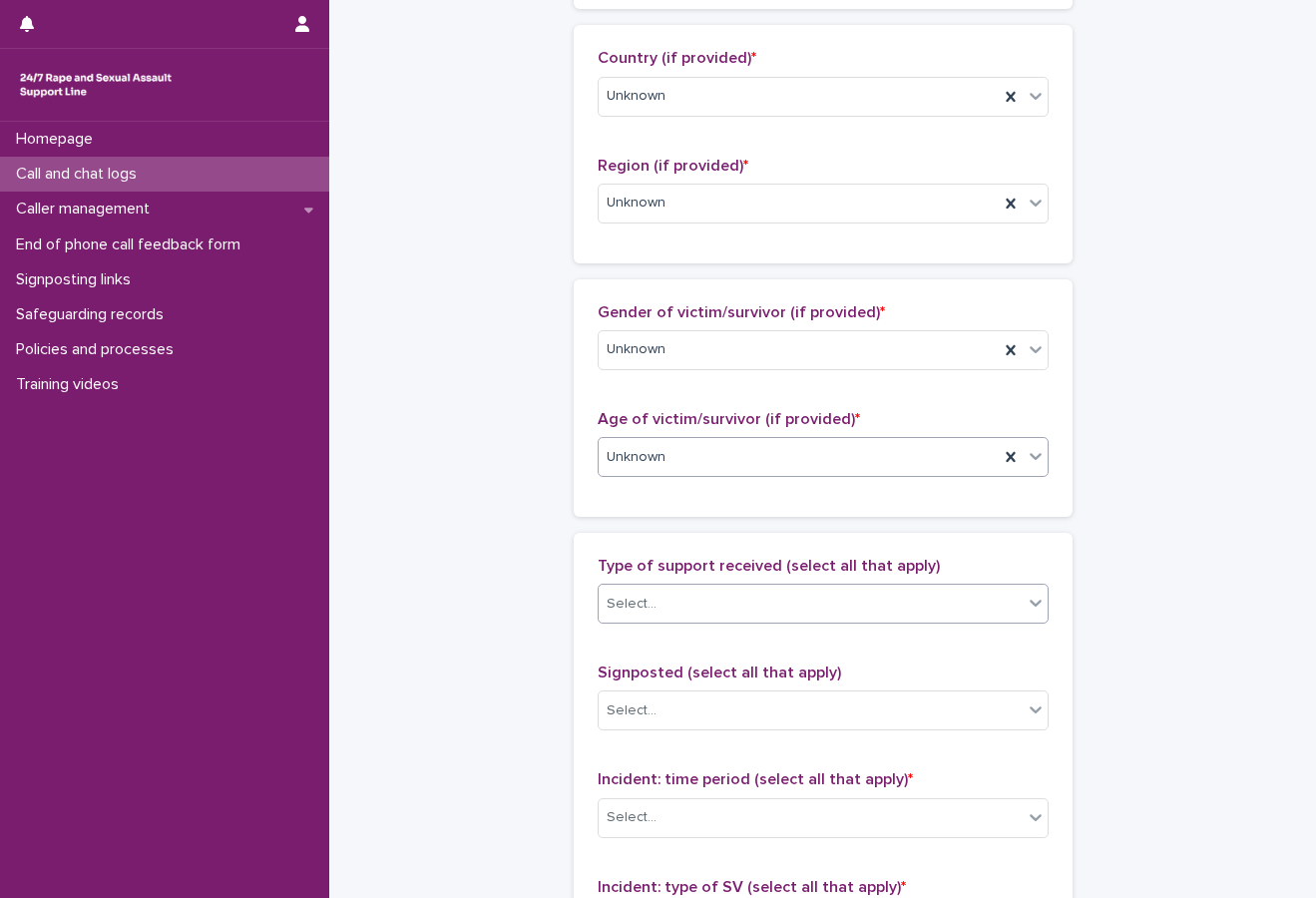 click on "Select..." at bounding box center (810, 604) 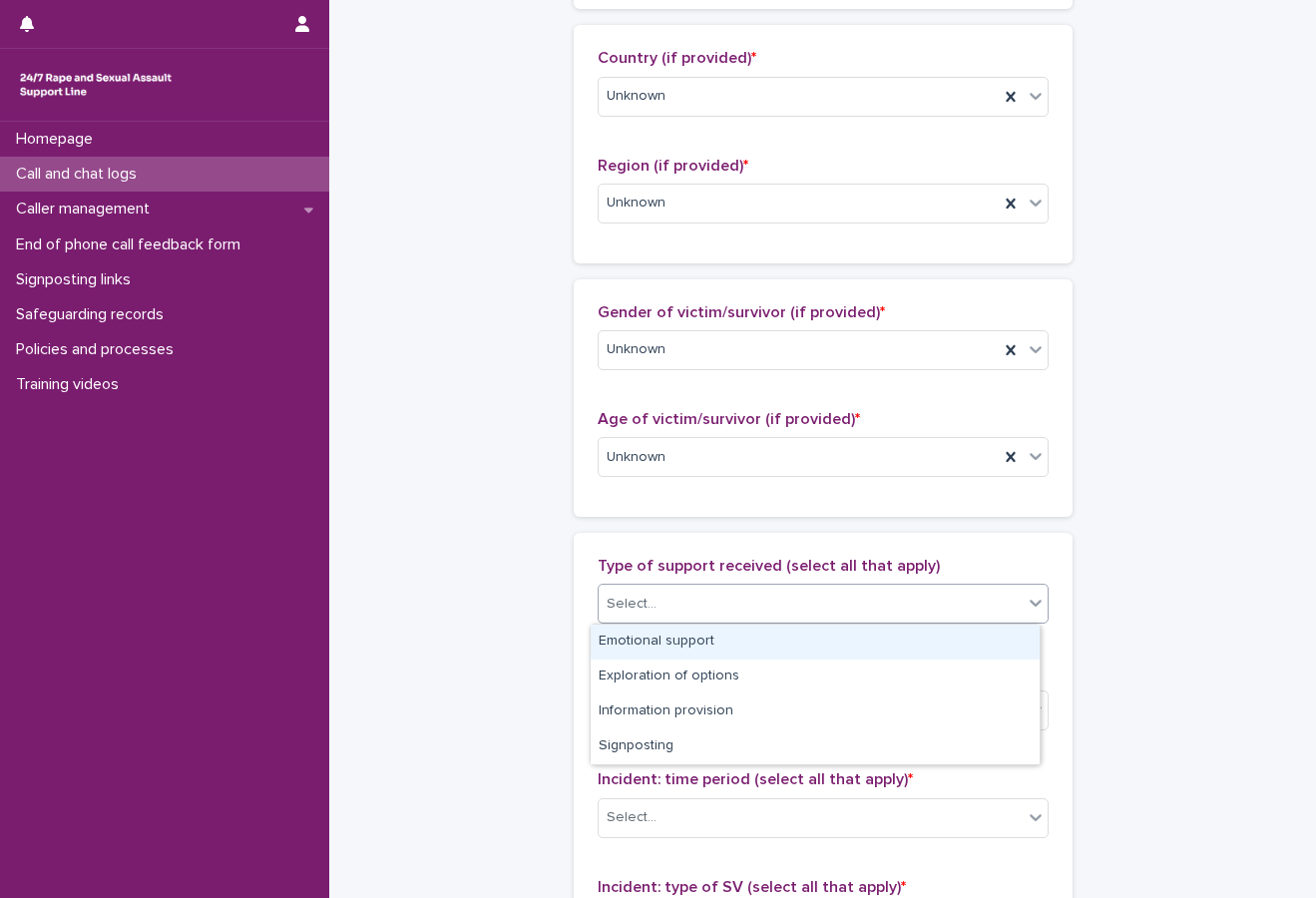 click on "Emotional support" at bounding box center [815, 642] 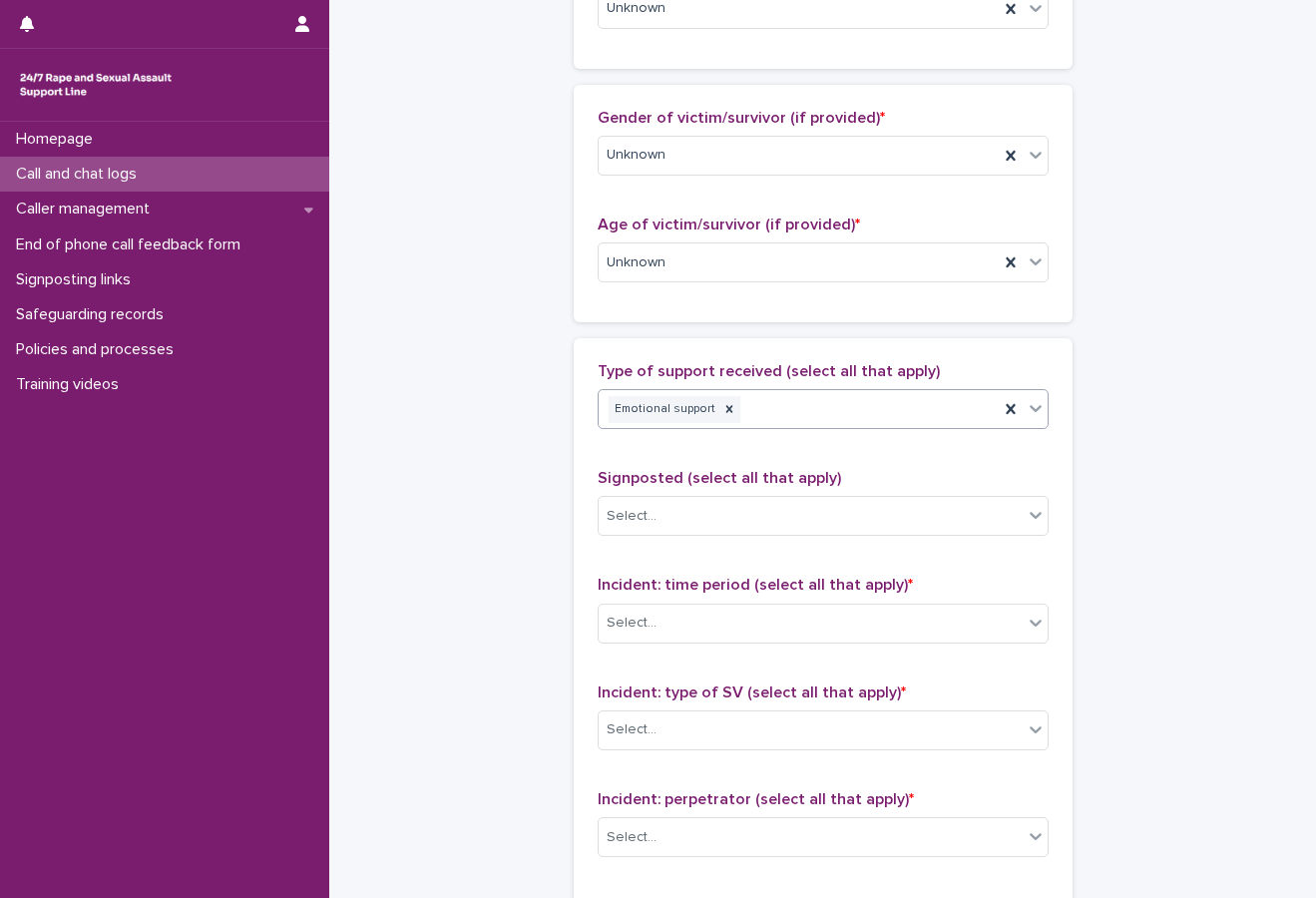 scroll, scrollTop: 898, scrollLeft: 0, axis: vertical 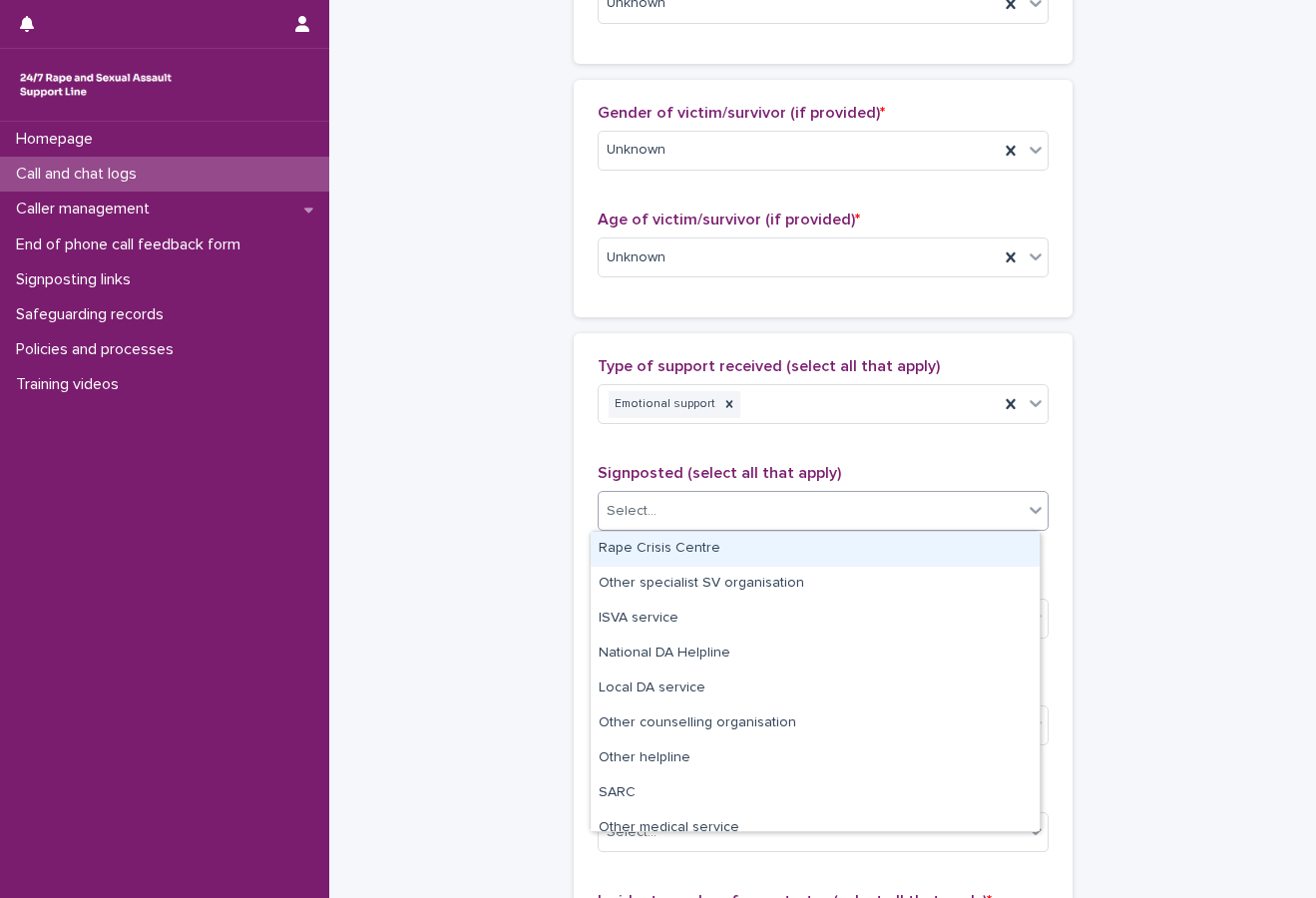 click on "Select..." at bounding box center (632, 511) 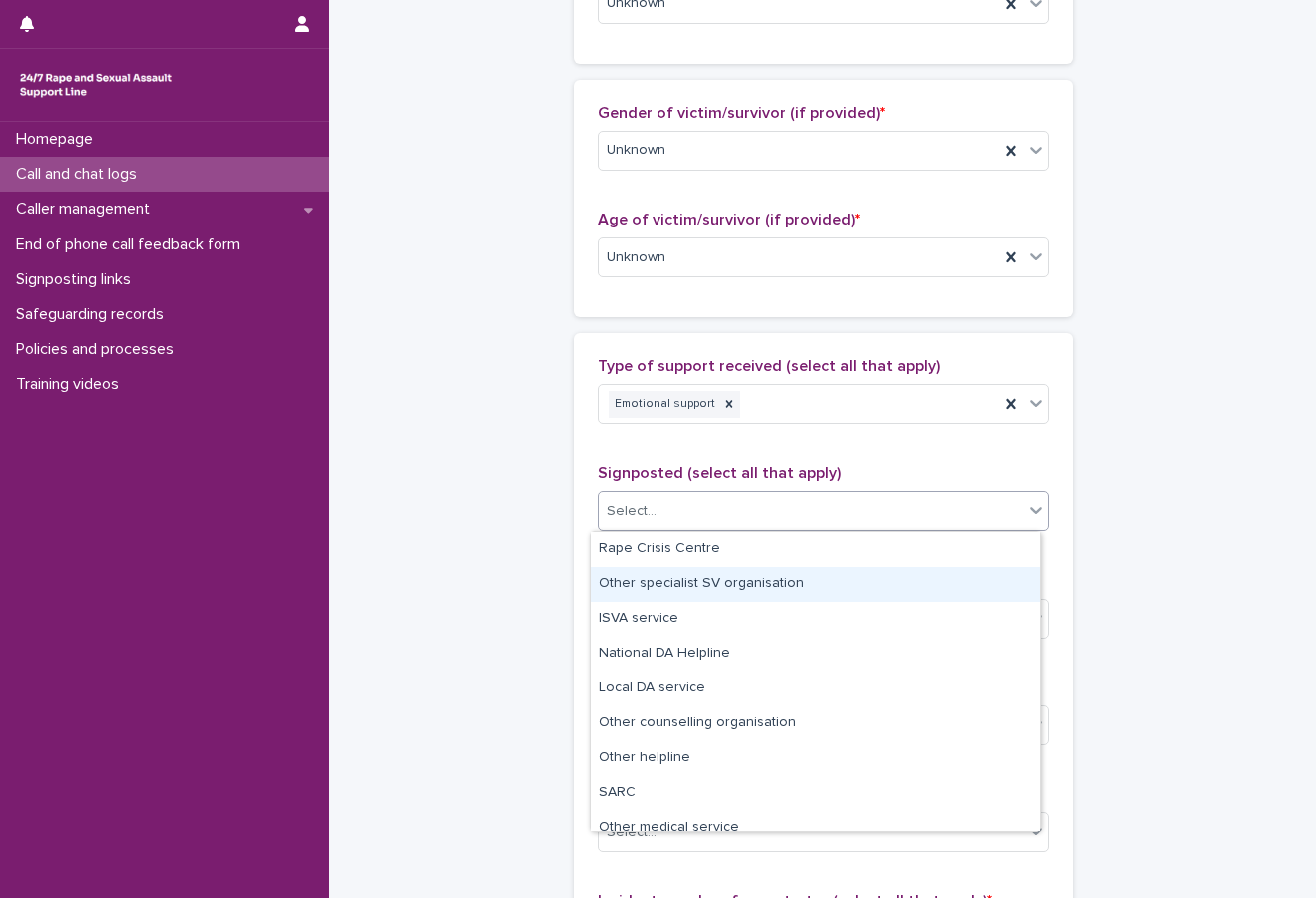 drag, startPoint x: 494, startPoint y: 615, endPoint x: 535, endPoint y: 600, distance: 43.65776 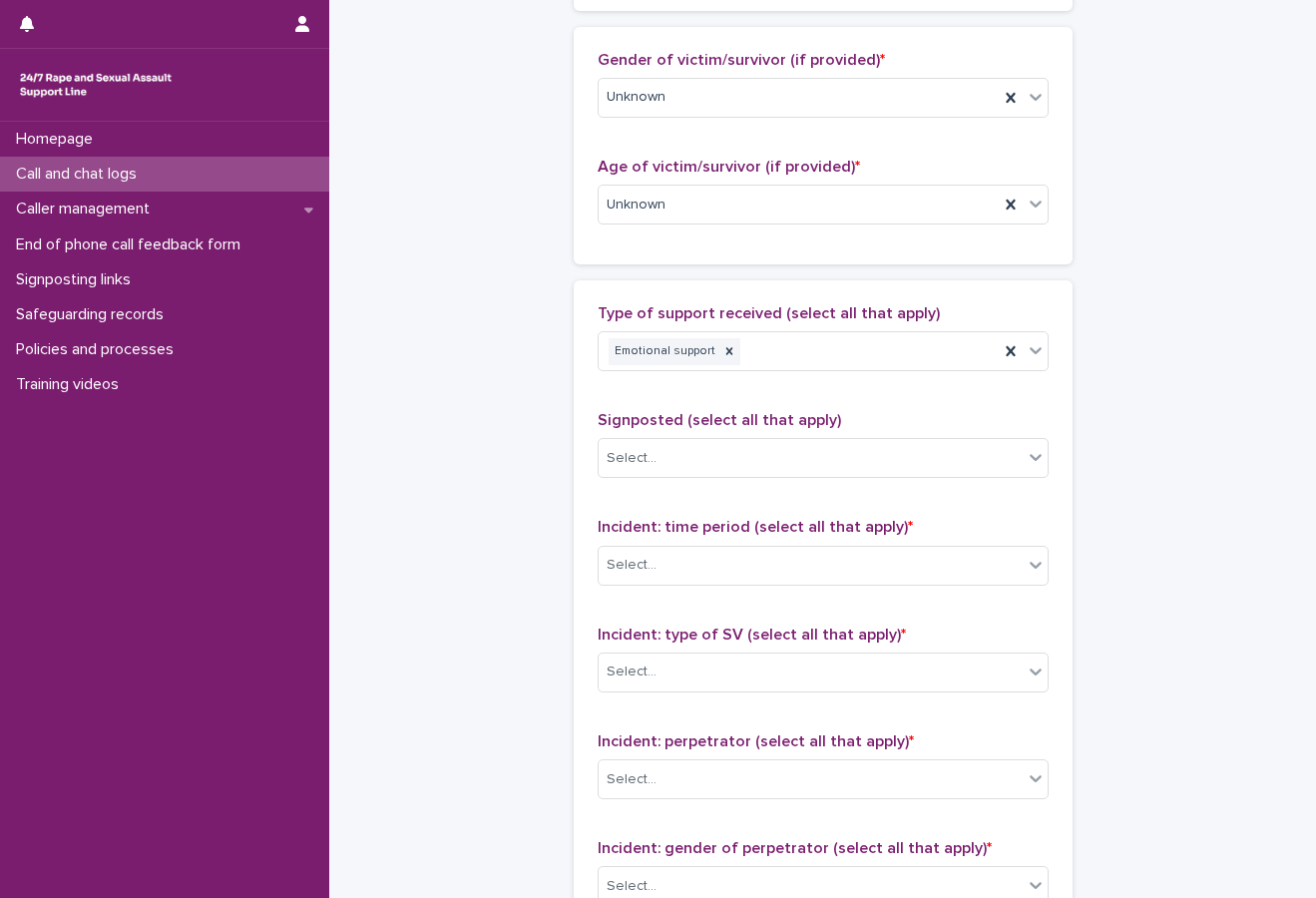 scroll, scrollTop: 998, scrollLeft: 0, axis: vertical 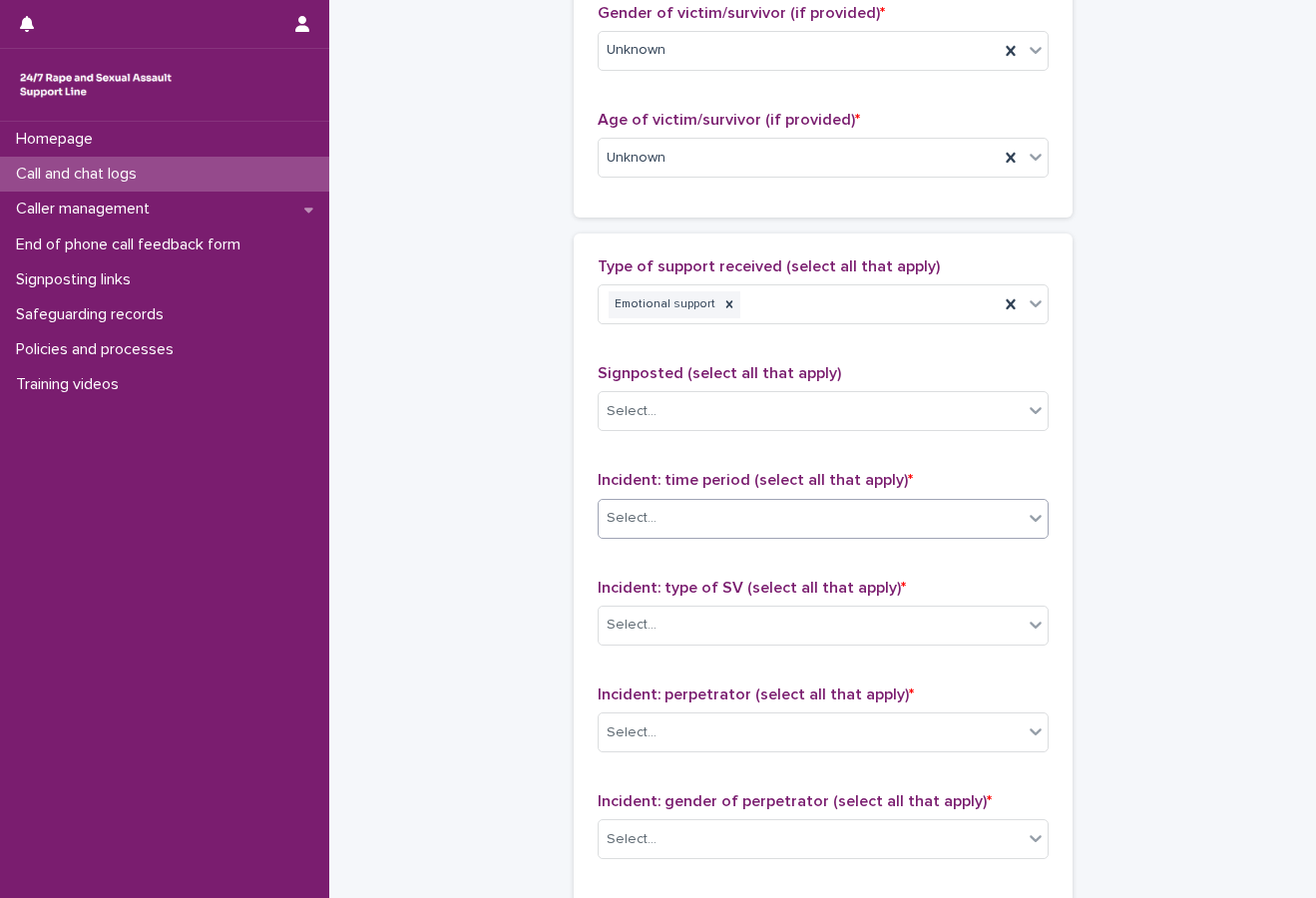 click on "Select..." at bounding box center (810, 518) 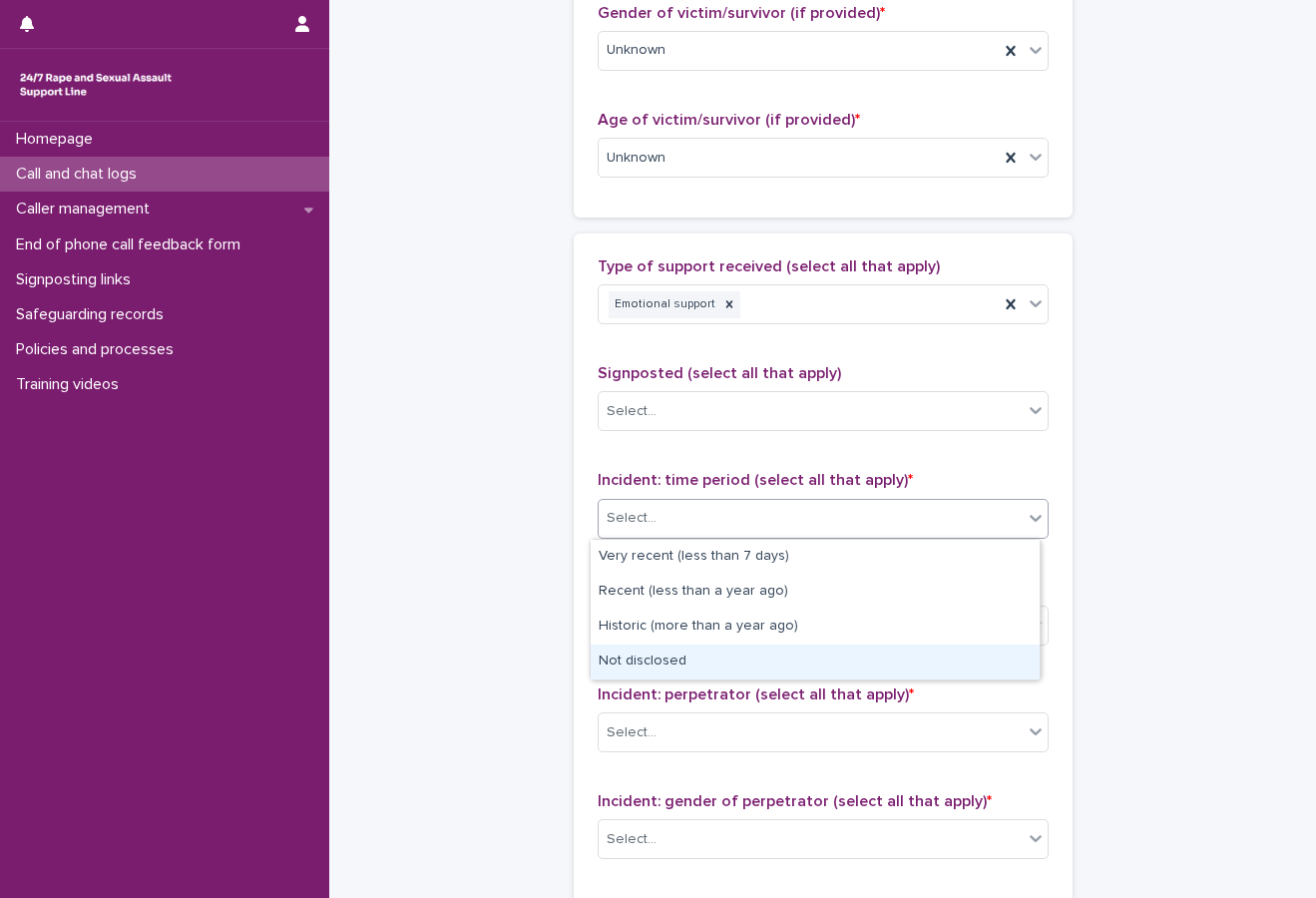 click on "Not disclosed" at bounding box center [815, 662] 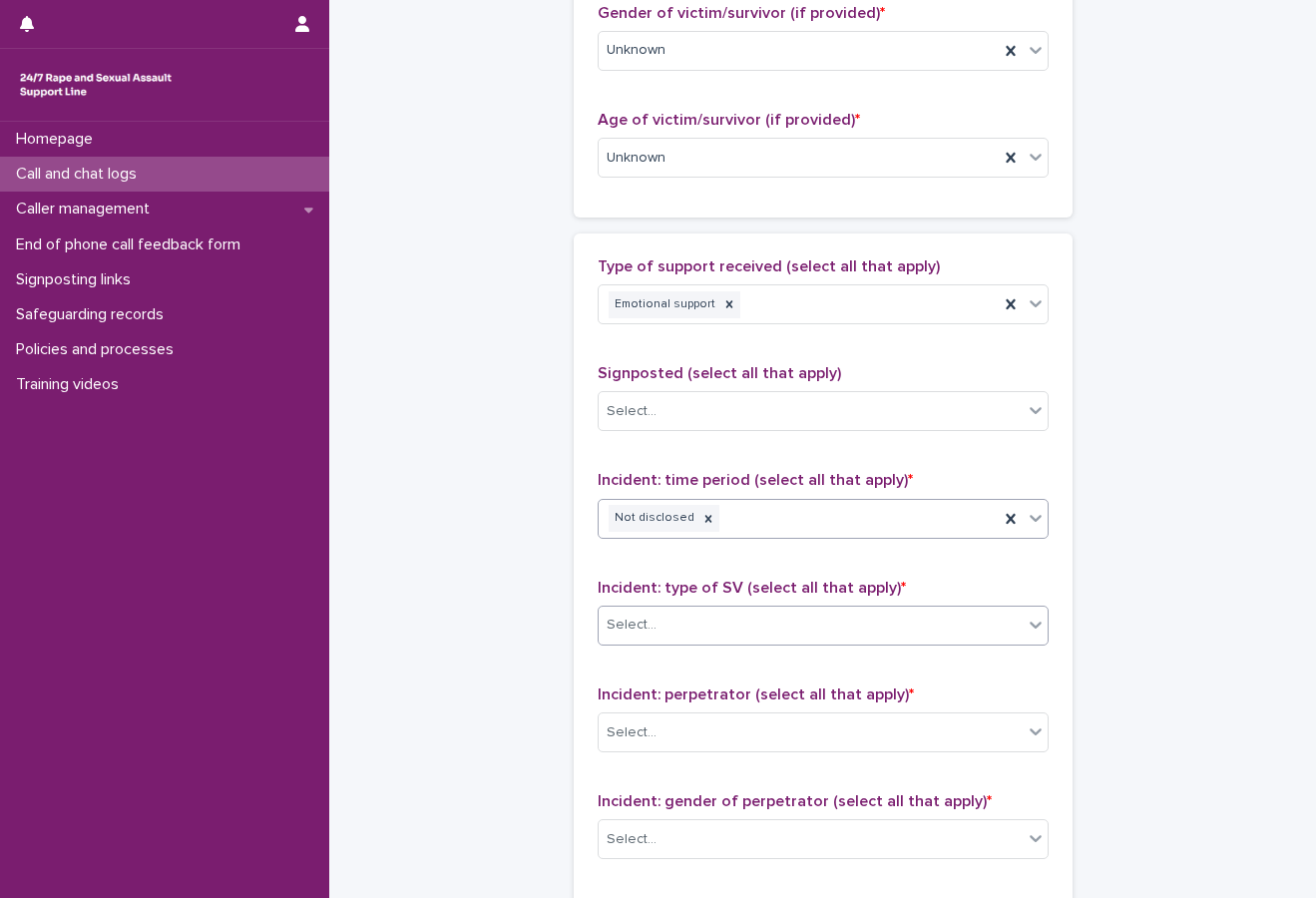 click on "Select..." at bounding box center [810, 625] 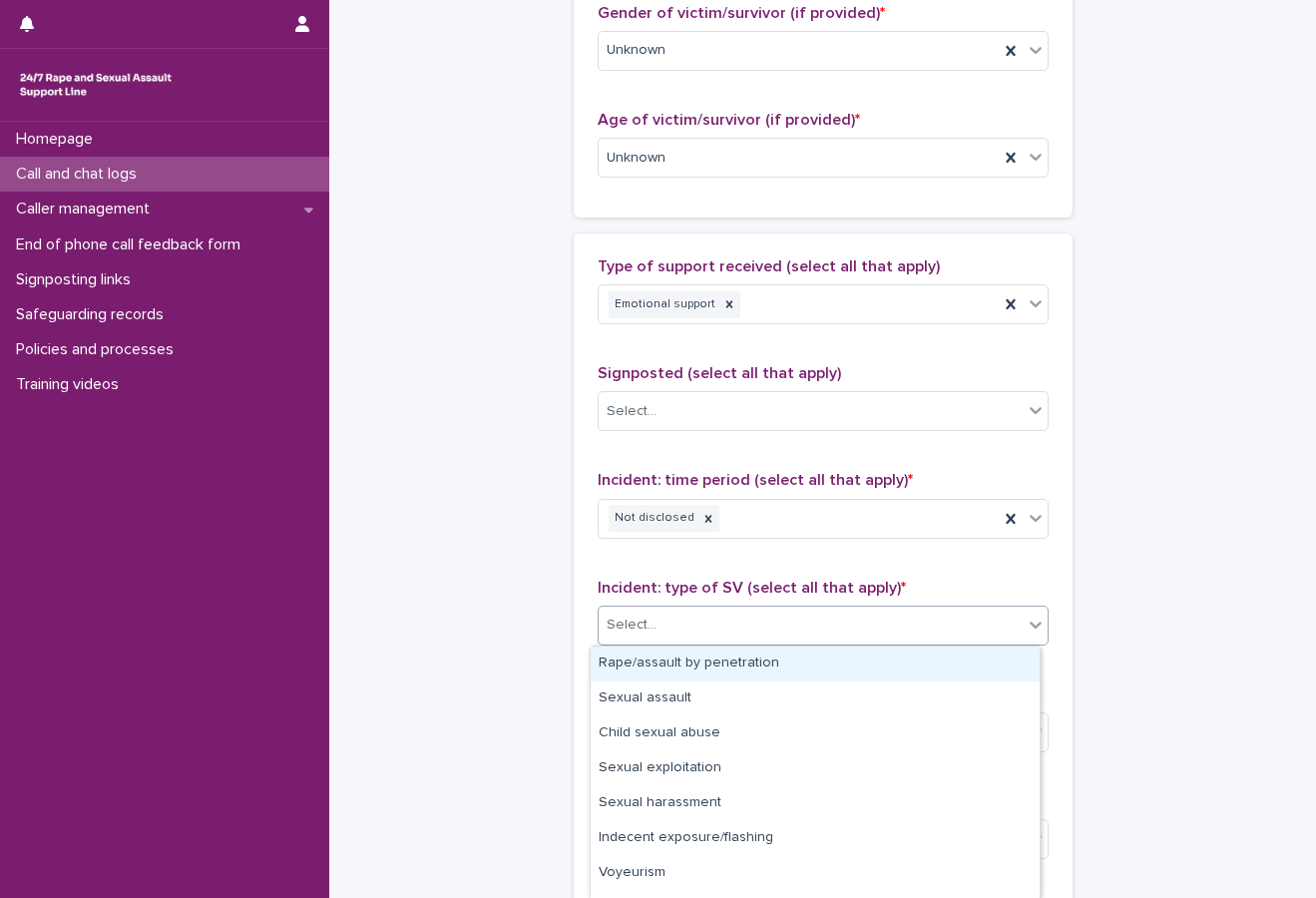 click on "Rape/assault by penetration" at bounding box center (815, 664) 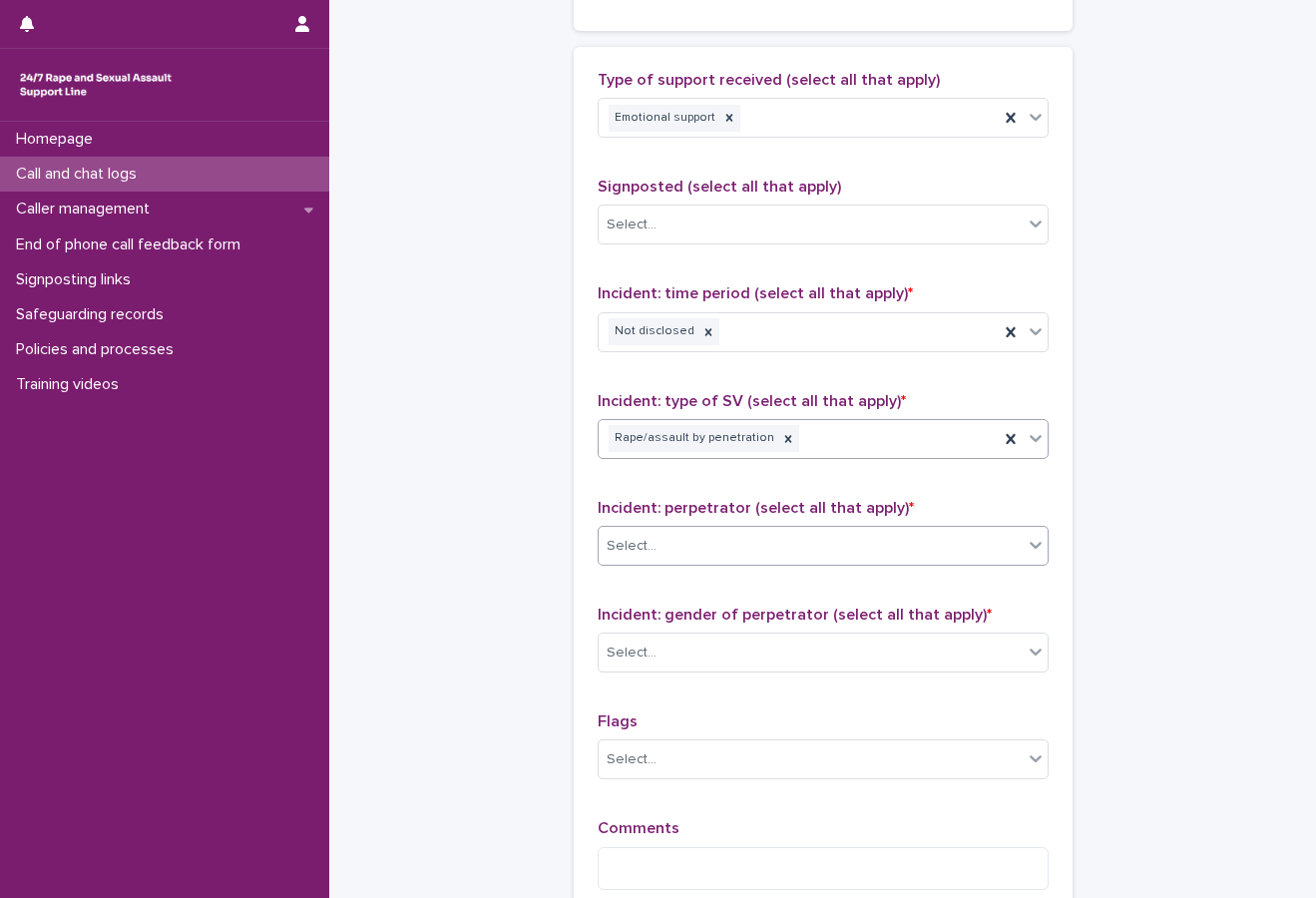 scroll, scrollTop: 1197, scrollLeft: 0, axis: vertical 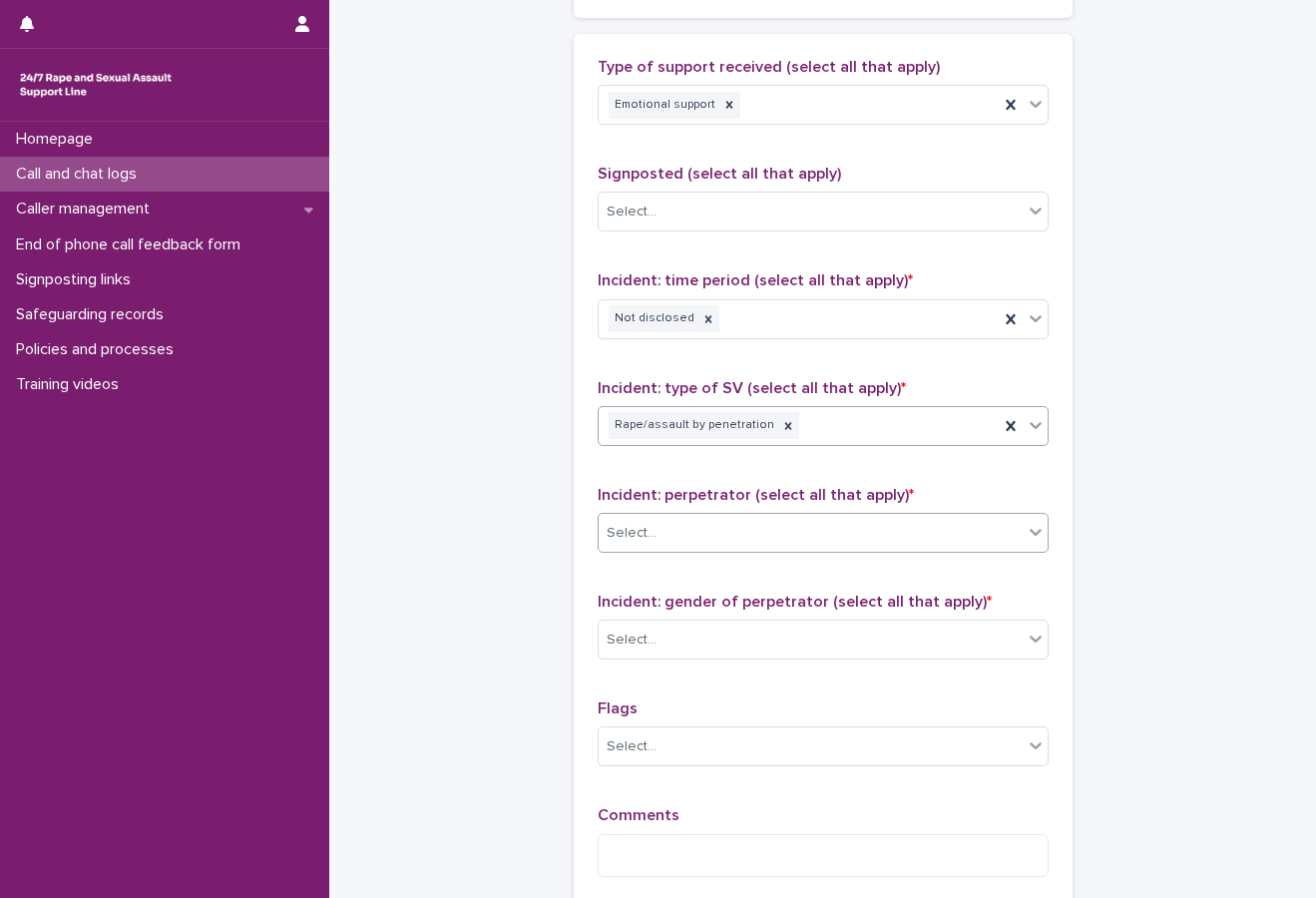 click on "Select..." at bounding box center [632, 533] 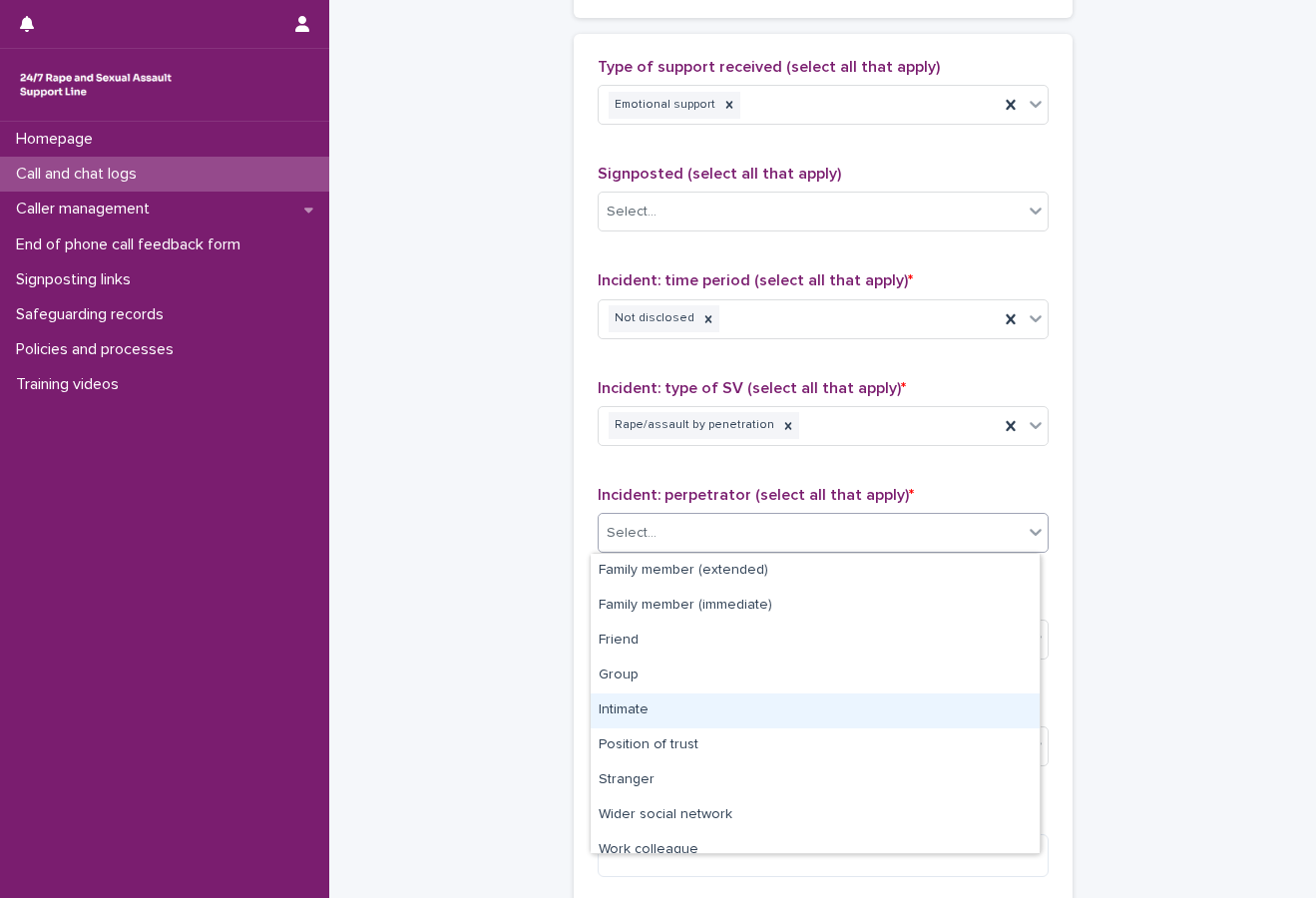 click on "Intimate" at bounding box center [815, 710] 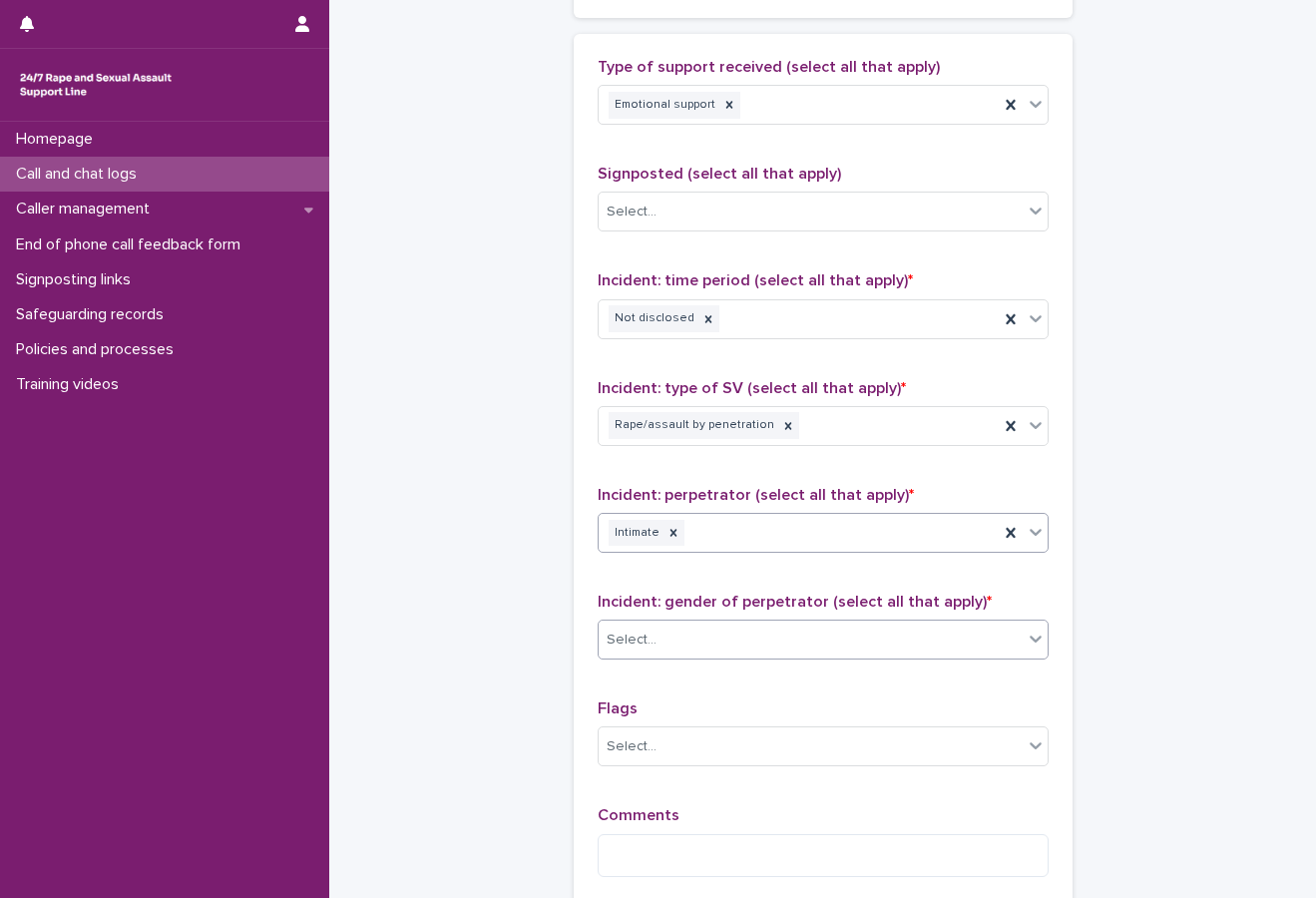 click on "Select..." at bounding box center [810, 640] 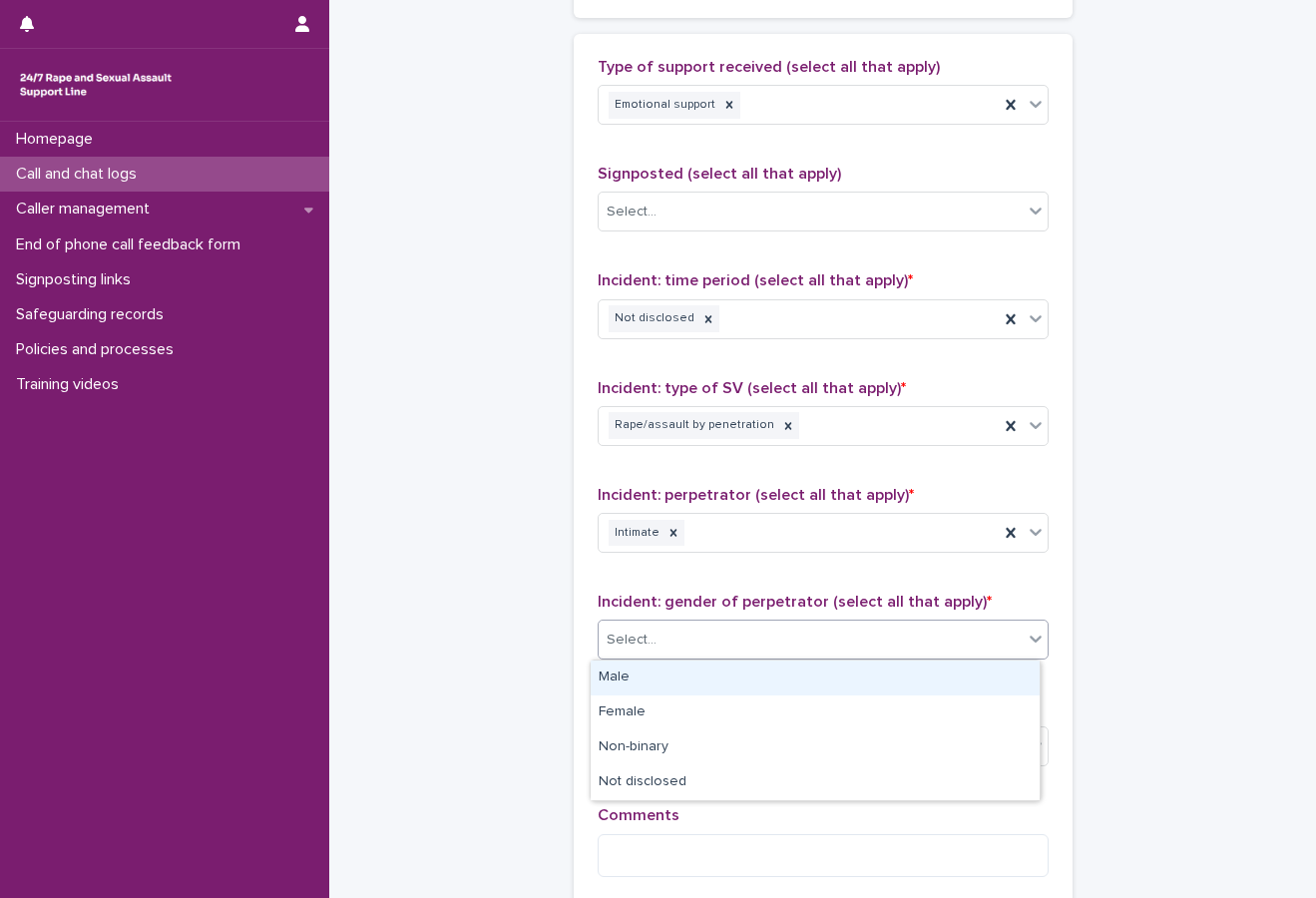 click on "Male" at bounding box center (815, 677) 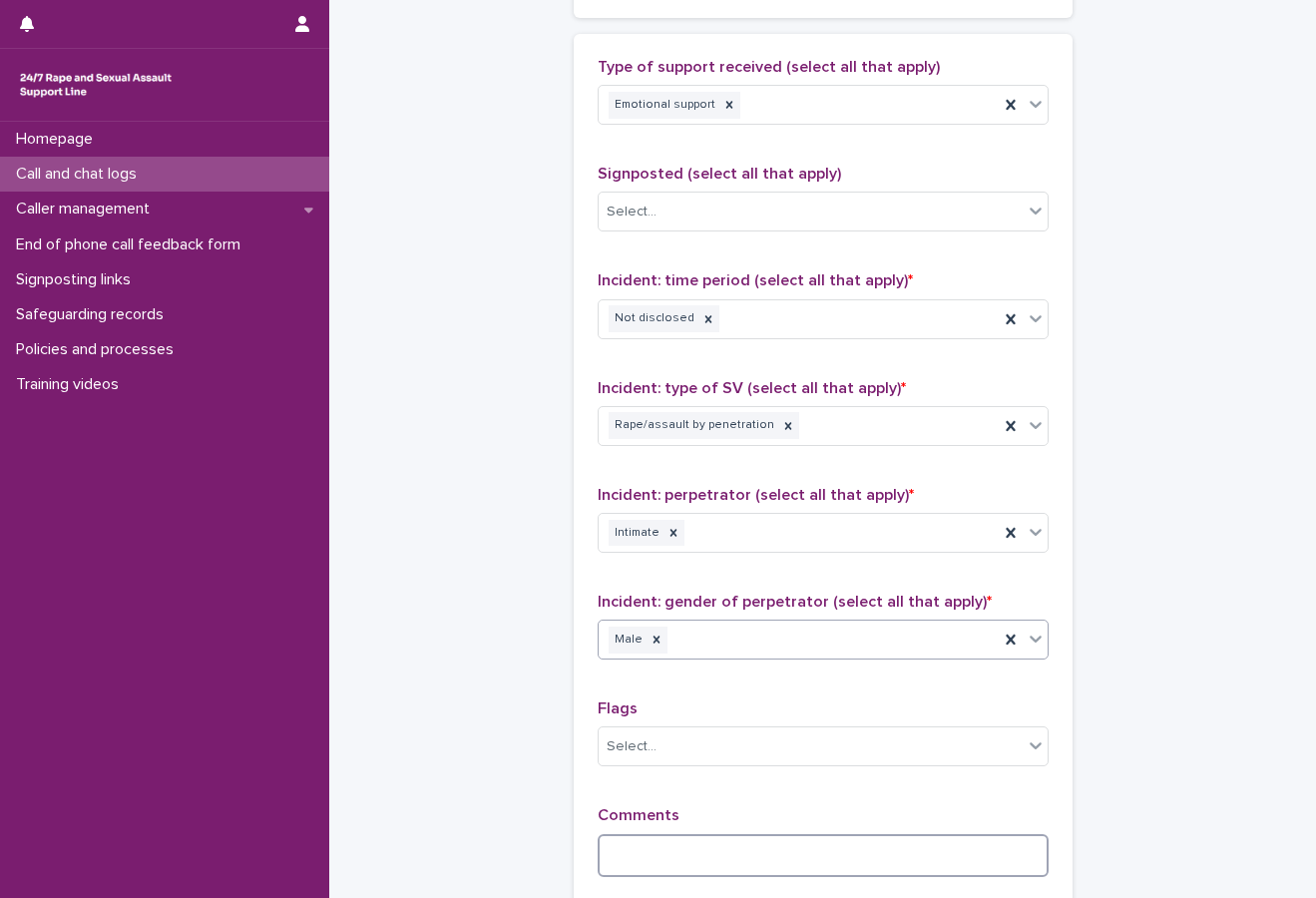click at bounding box center [823, 855] 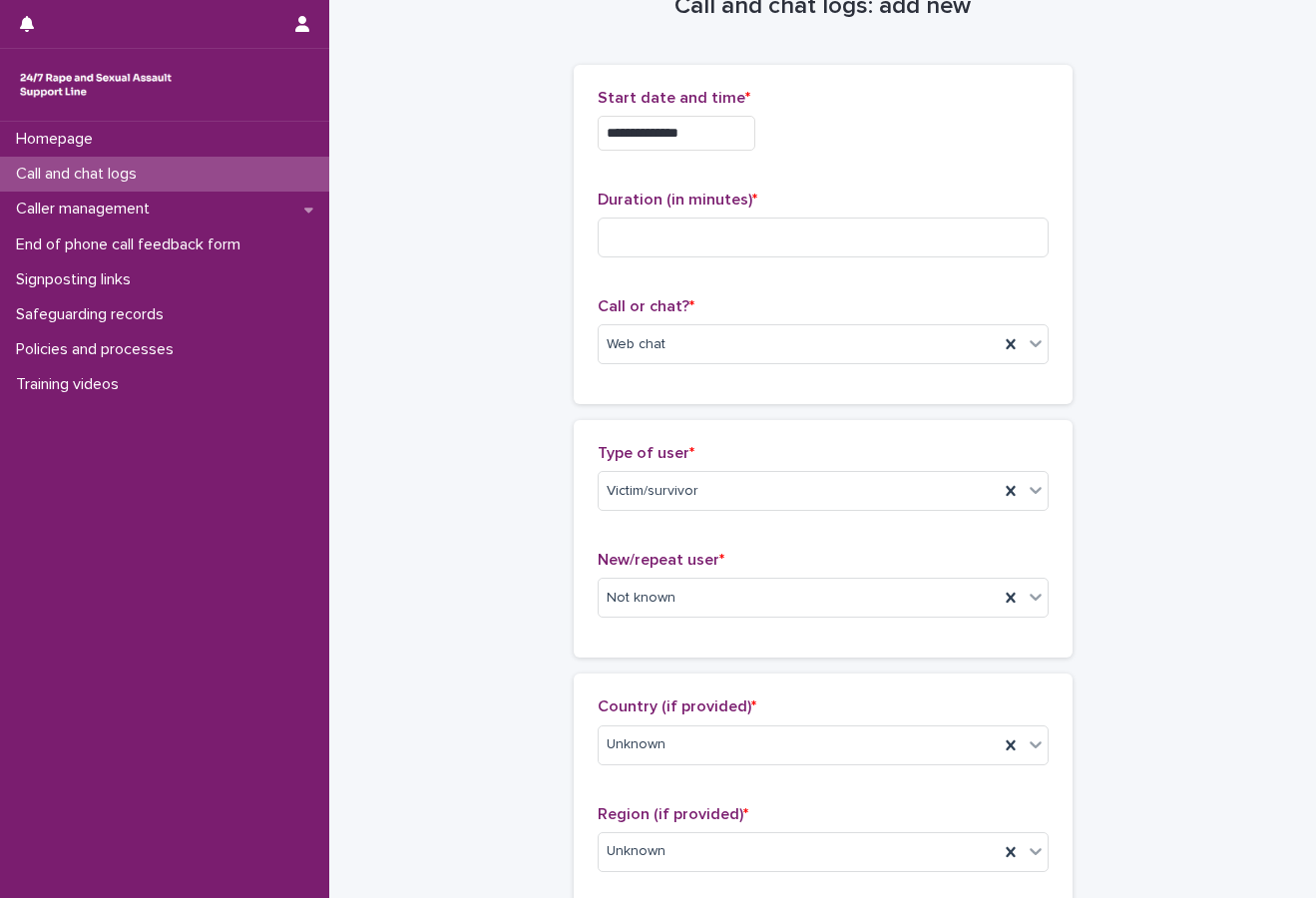 scroll, scrollTop: 0, scrollLeft: 0, axis: both 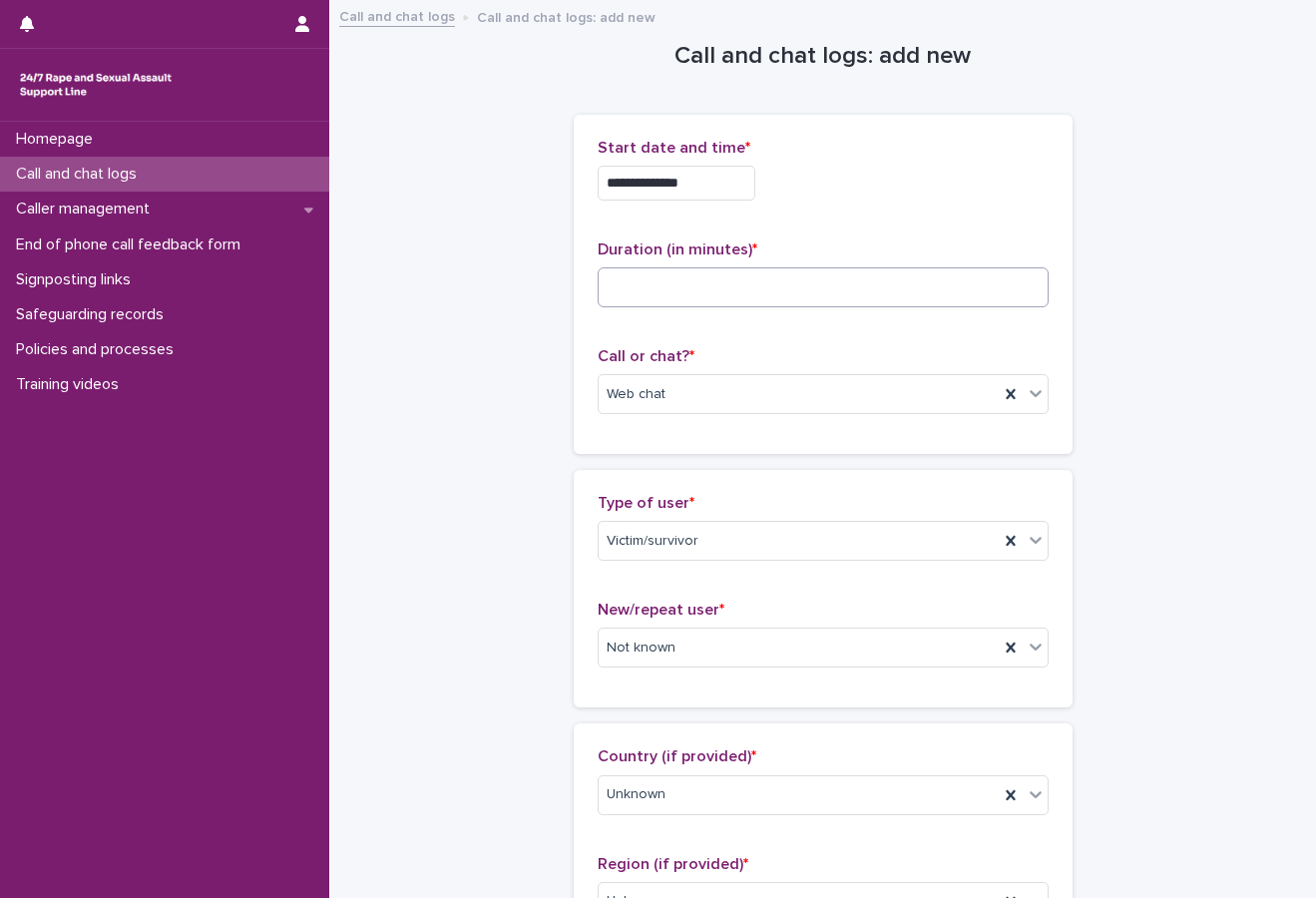 type on "**********" 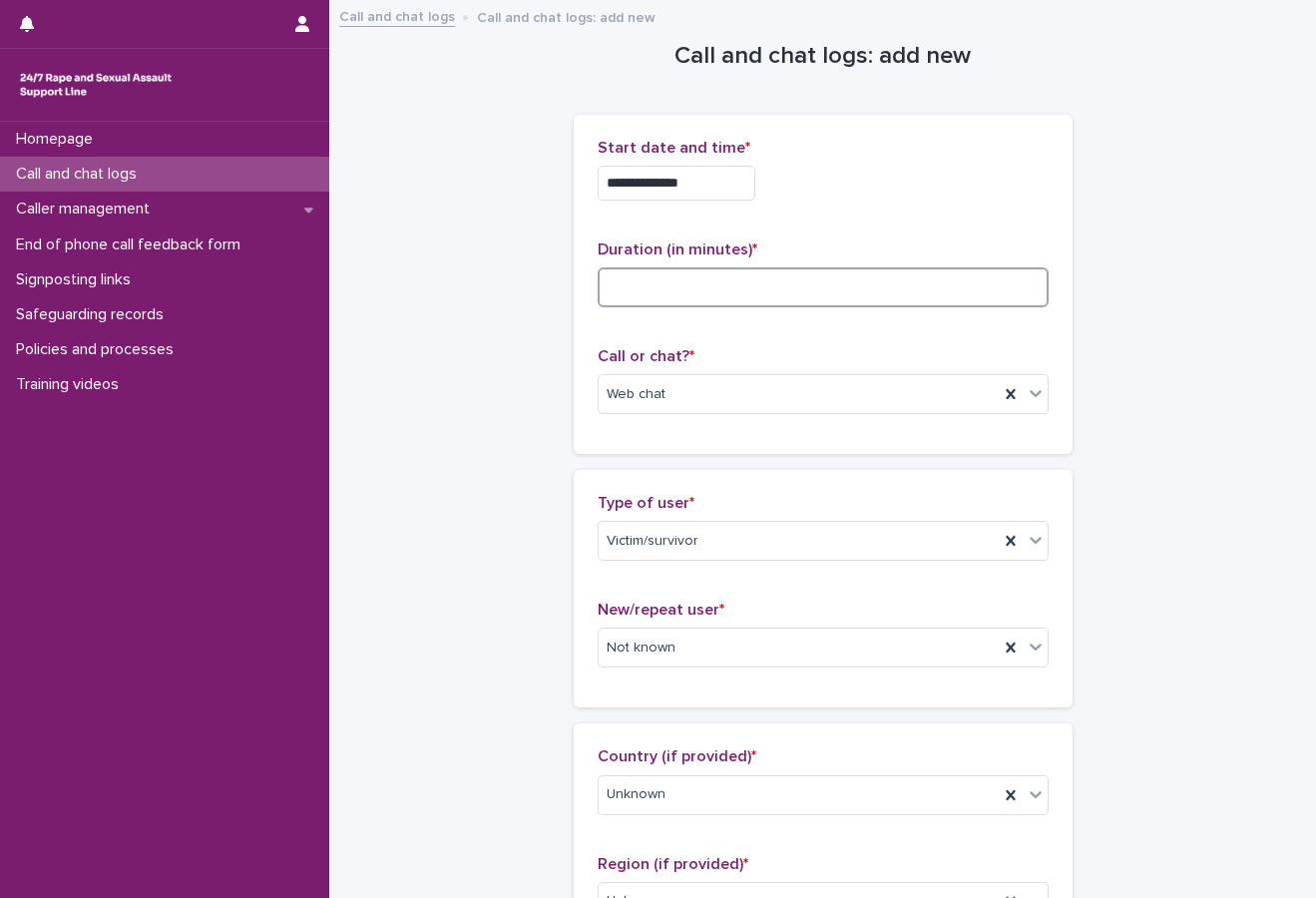click at bounding box center (823, 287) 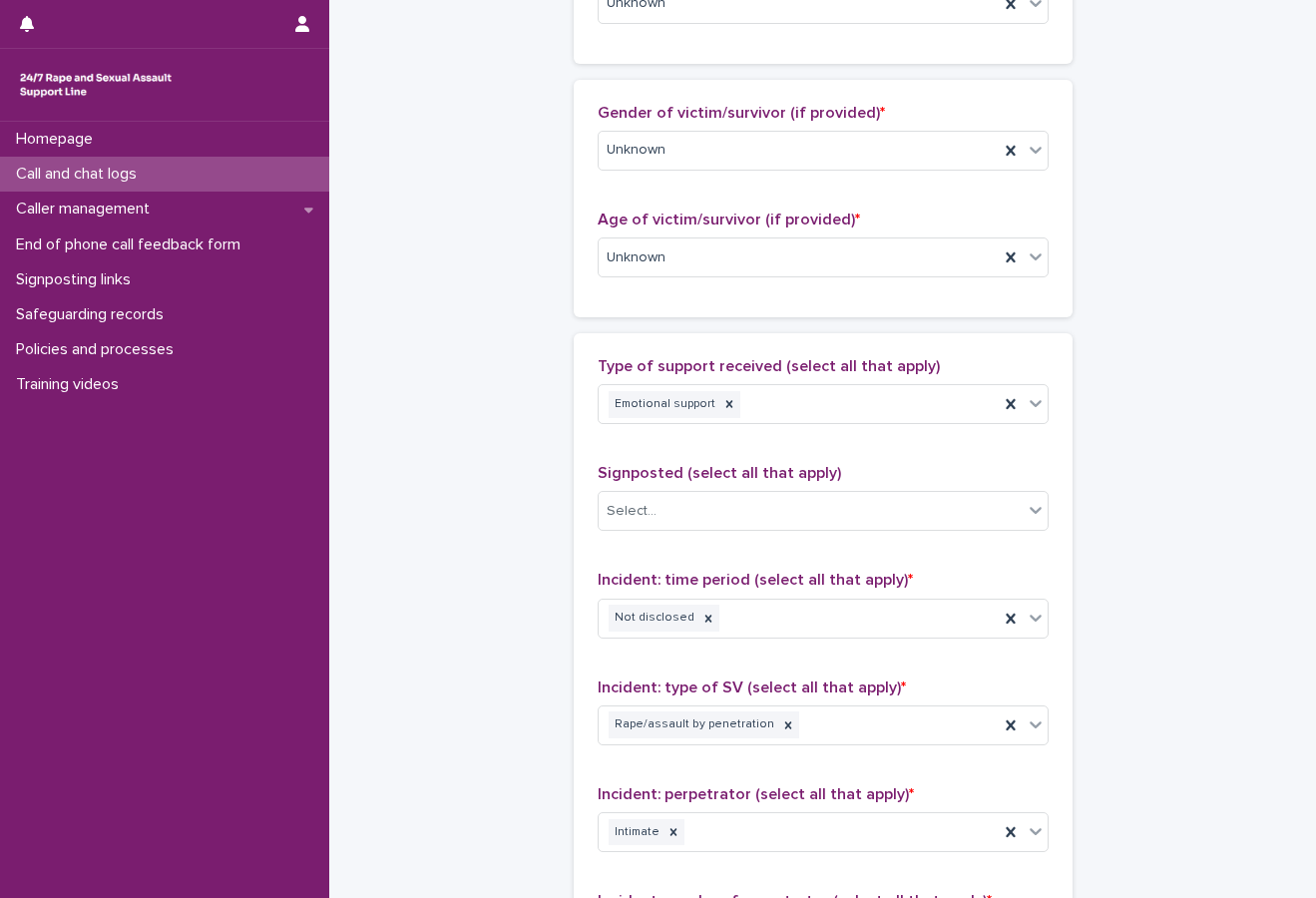 type on "**" 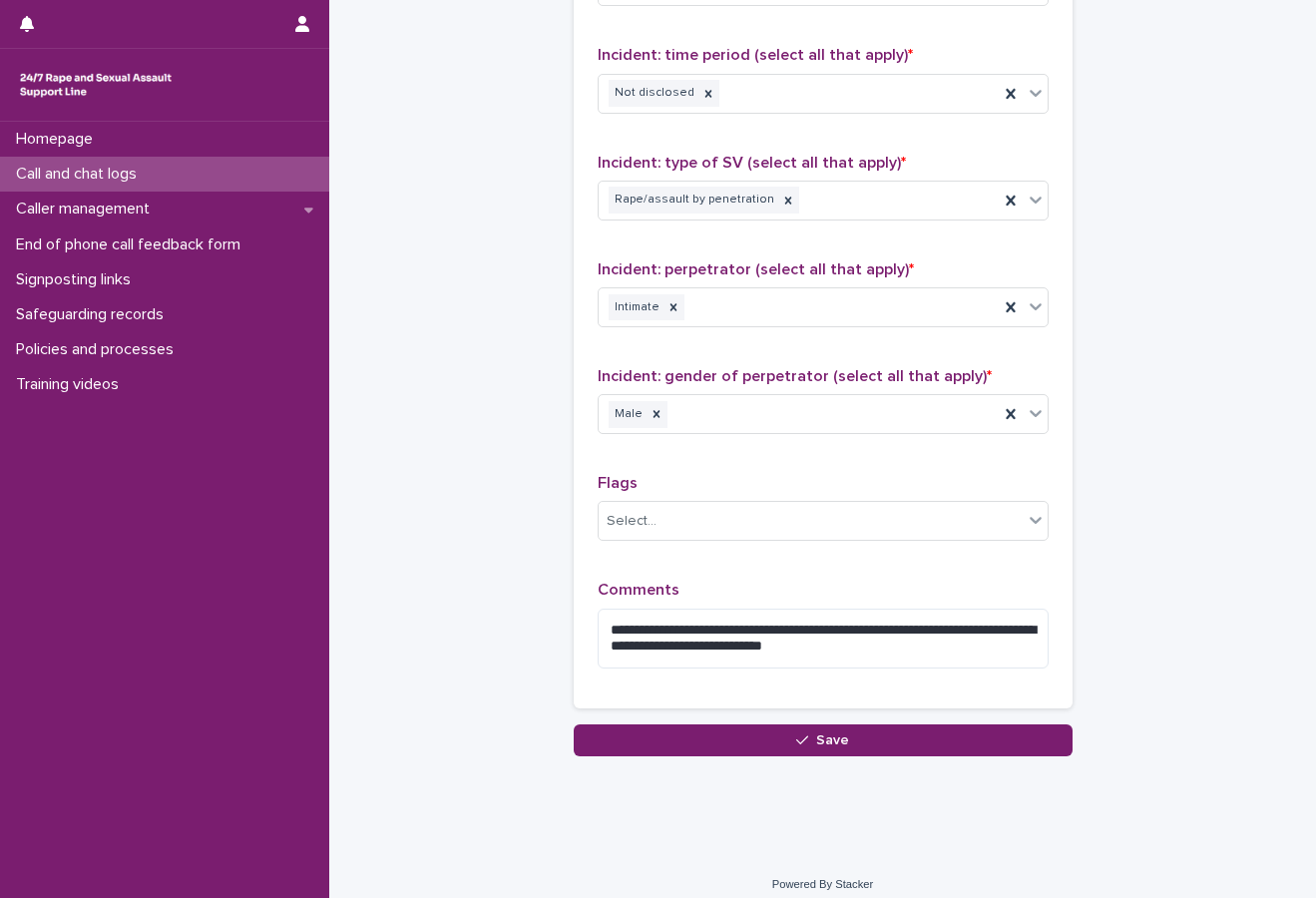 scroll, scrollTop: 1437, scrollLeft: 0, axis: vertical 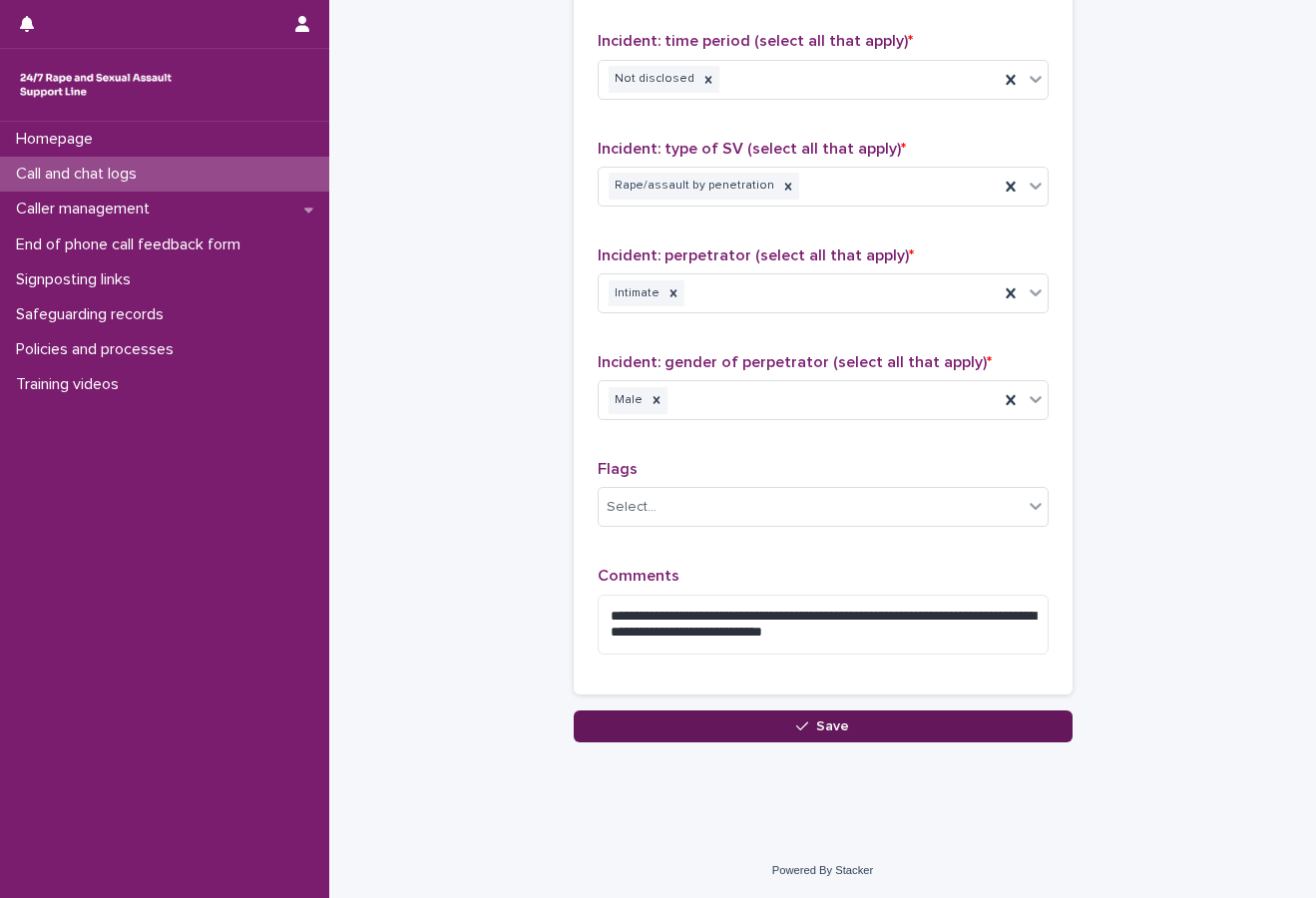click on "Save" at bounding box center (823, 726) 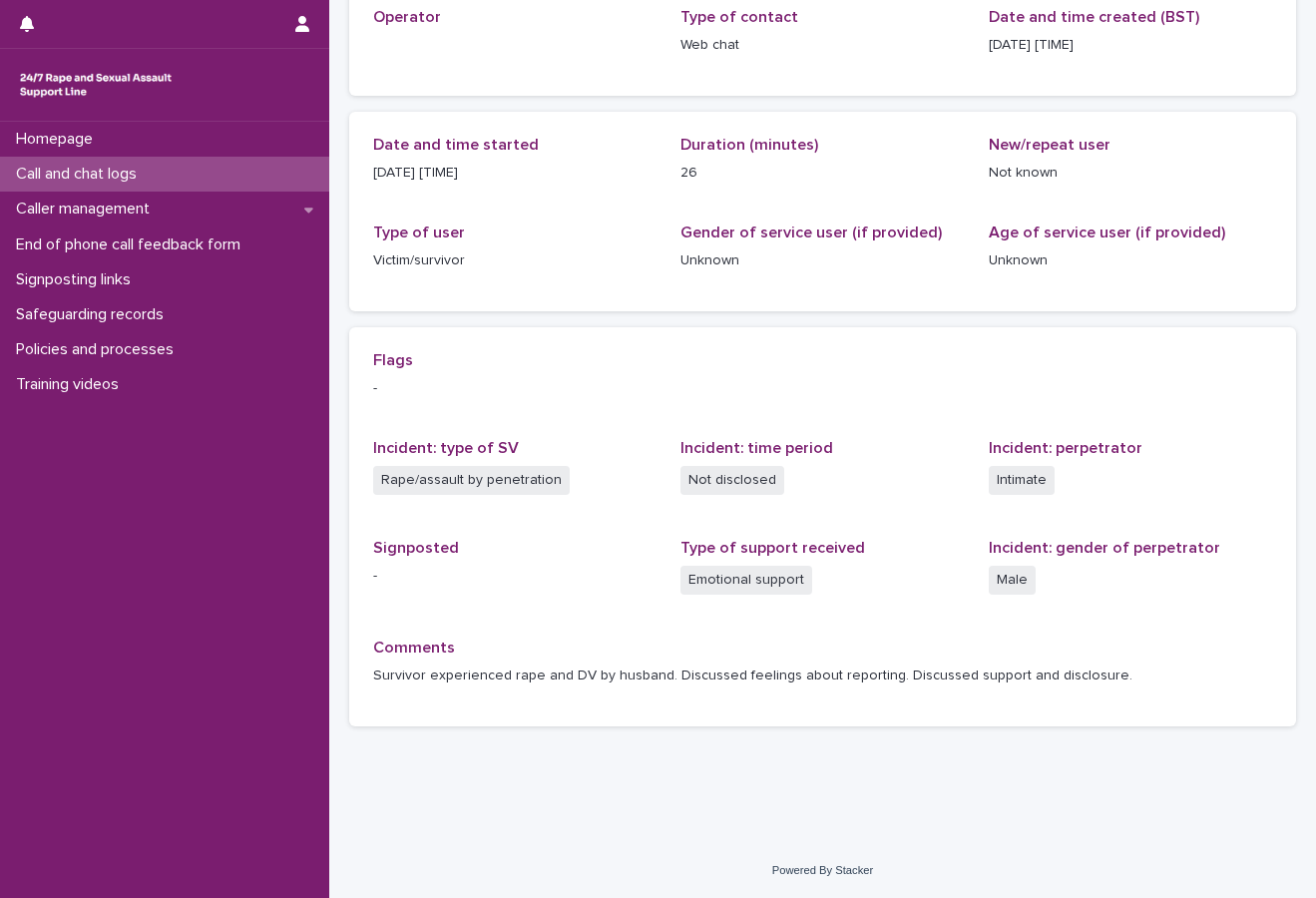 scroll, scrollTop: 0, scrollLeft: 0, axis: both 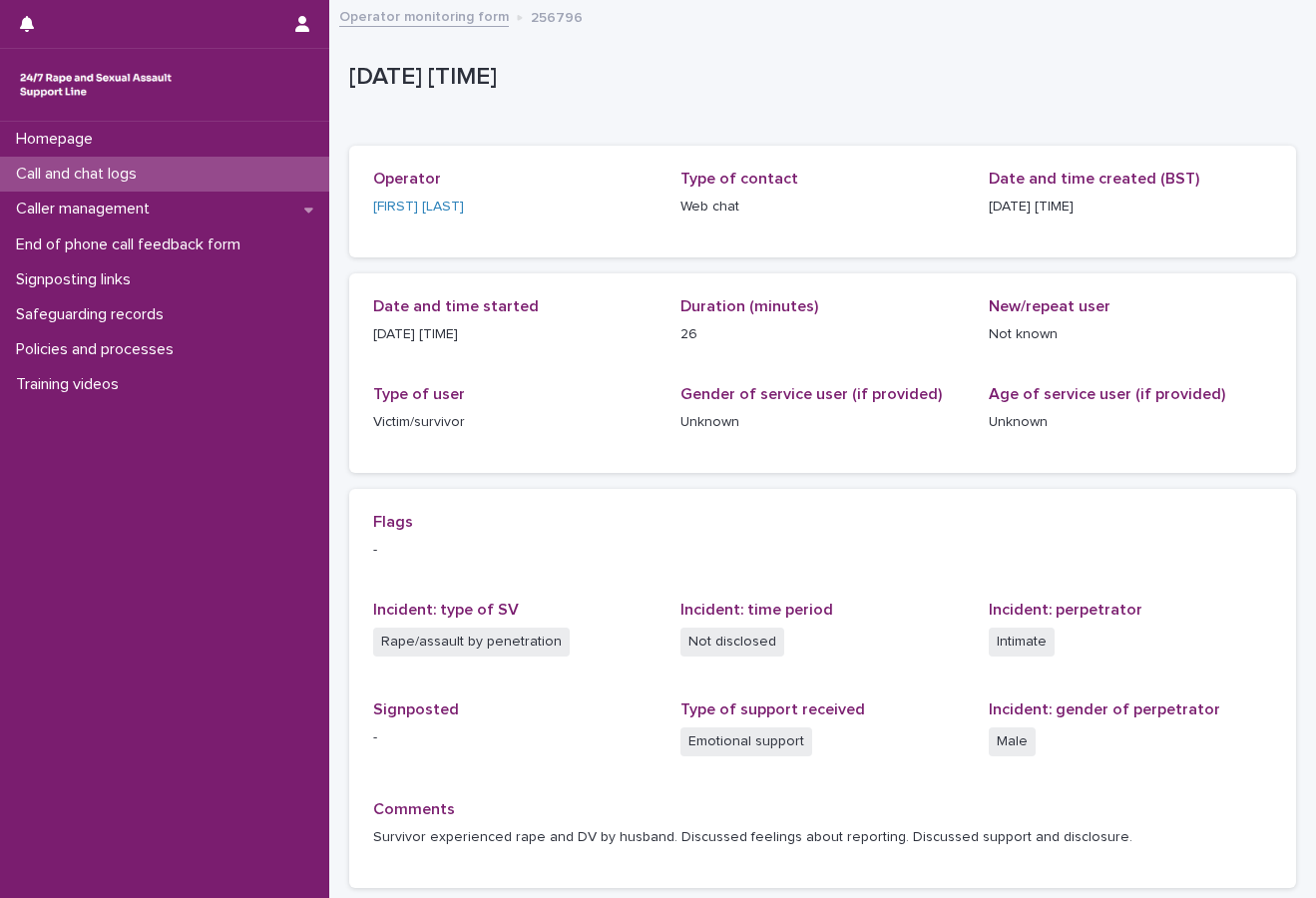 click on "Call and chat logs" at bounding box center (165, 174) 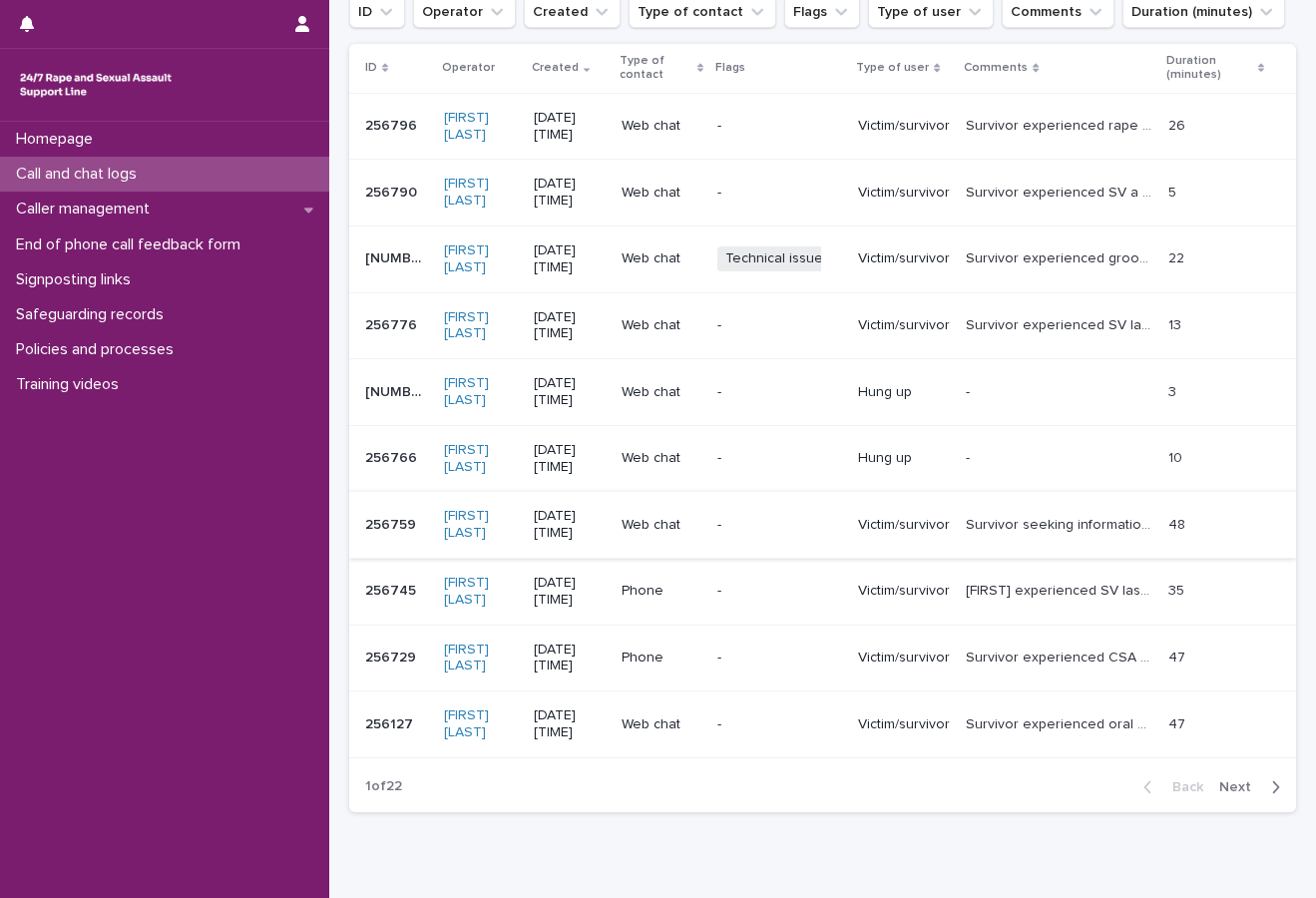 scroll, scrollTop: 200, scrollLeft: 0, axis: vertical 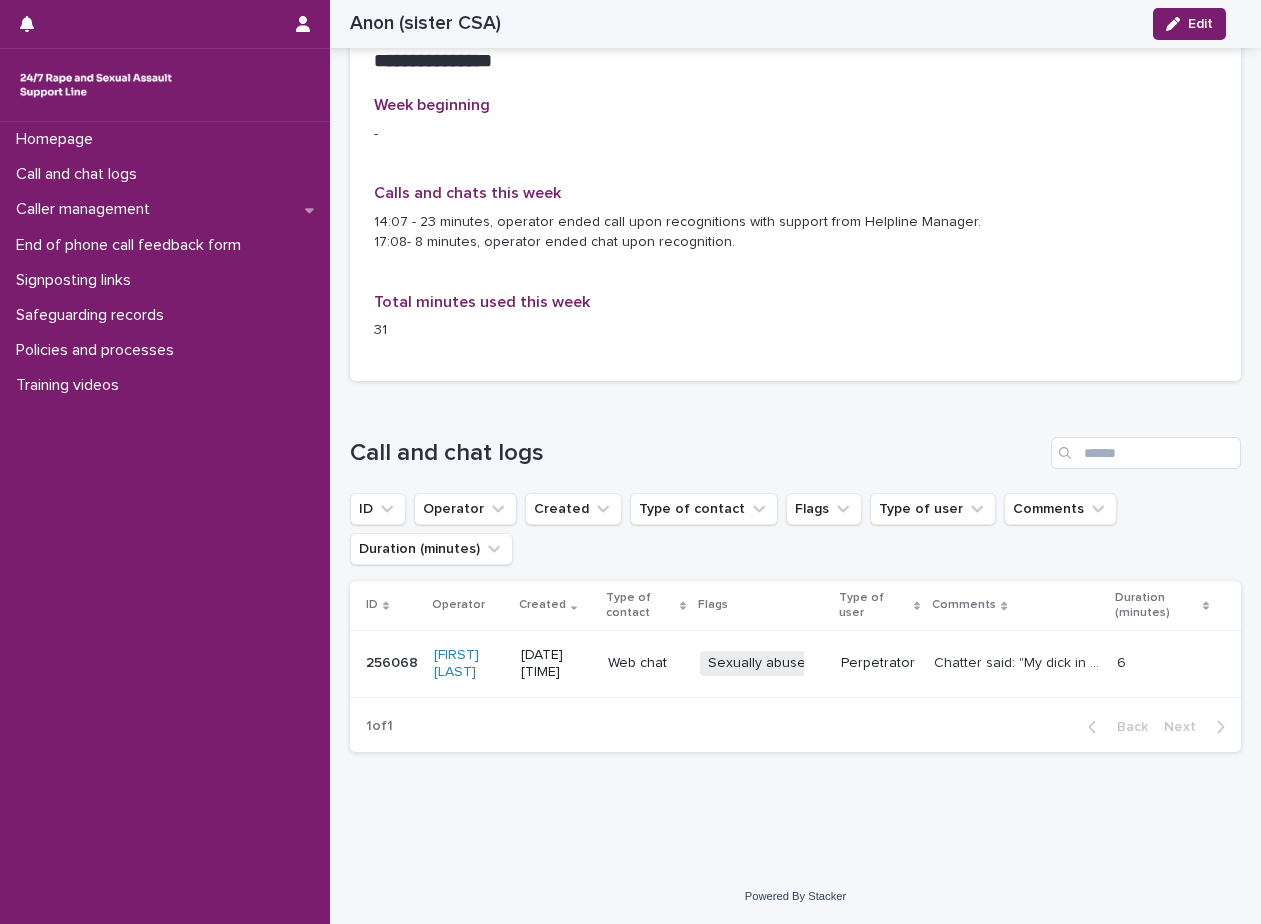 click on "Chatter said: "My dick in my sister pussy and she sleep", "Is that bad", "I'm about to cum". Signposted to StopSO. Ended chat." at bounding box center [1019, 661] 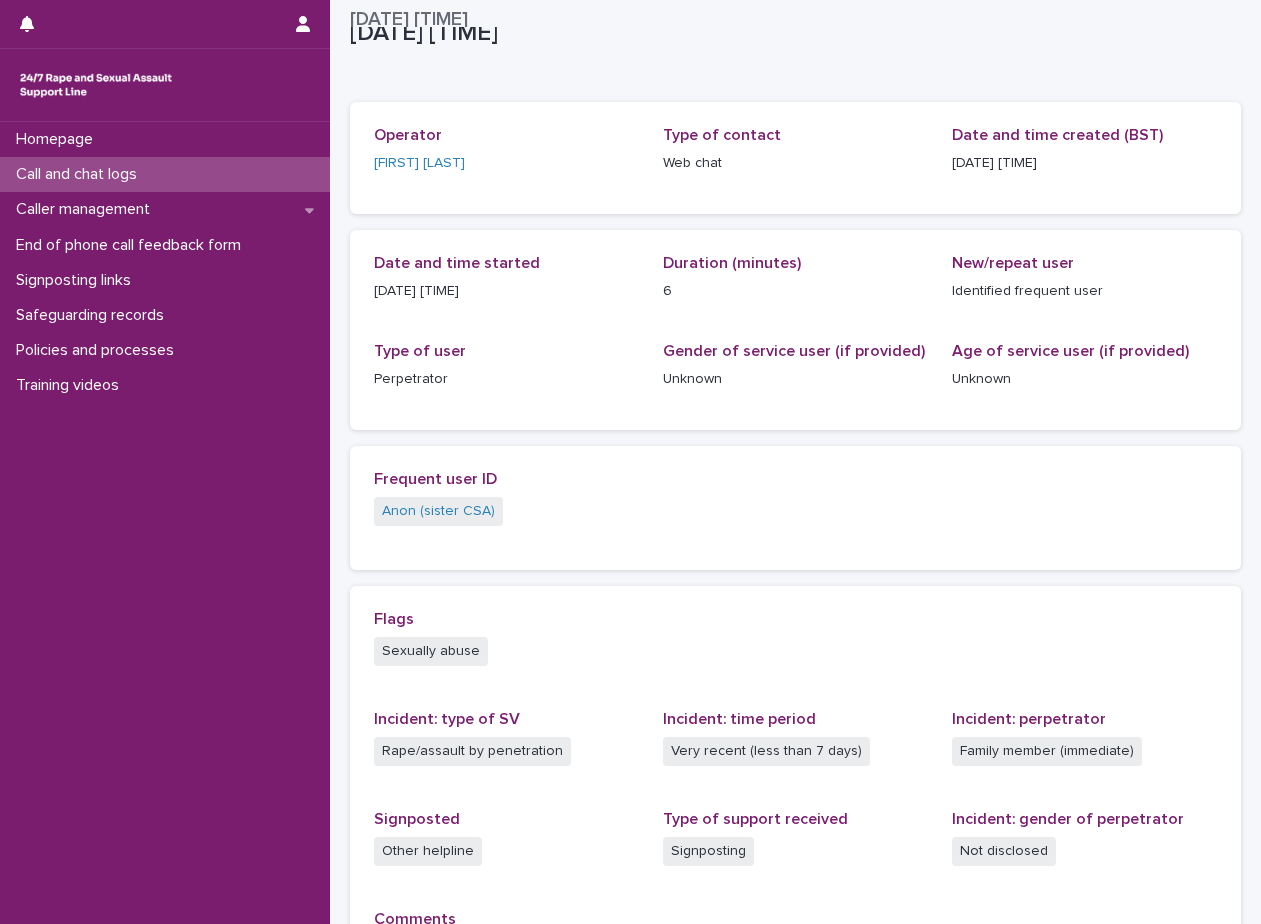 scroll, scrollTop: 0, scrollLeft: 0, axis: both 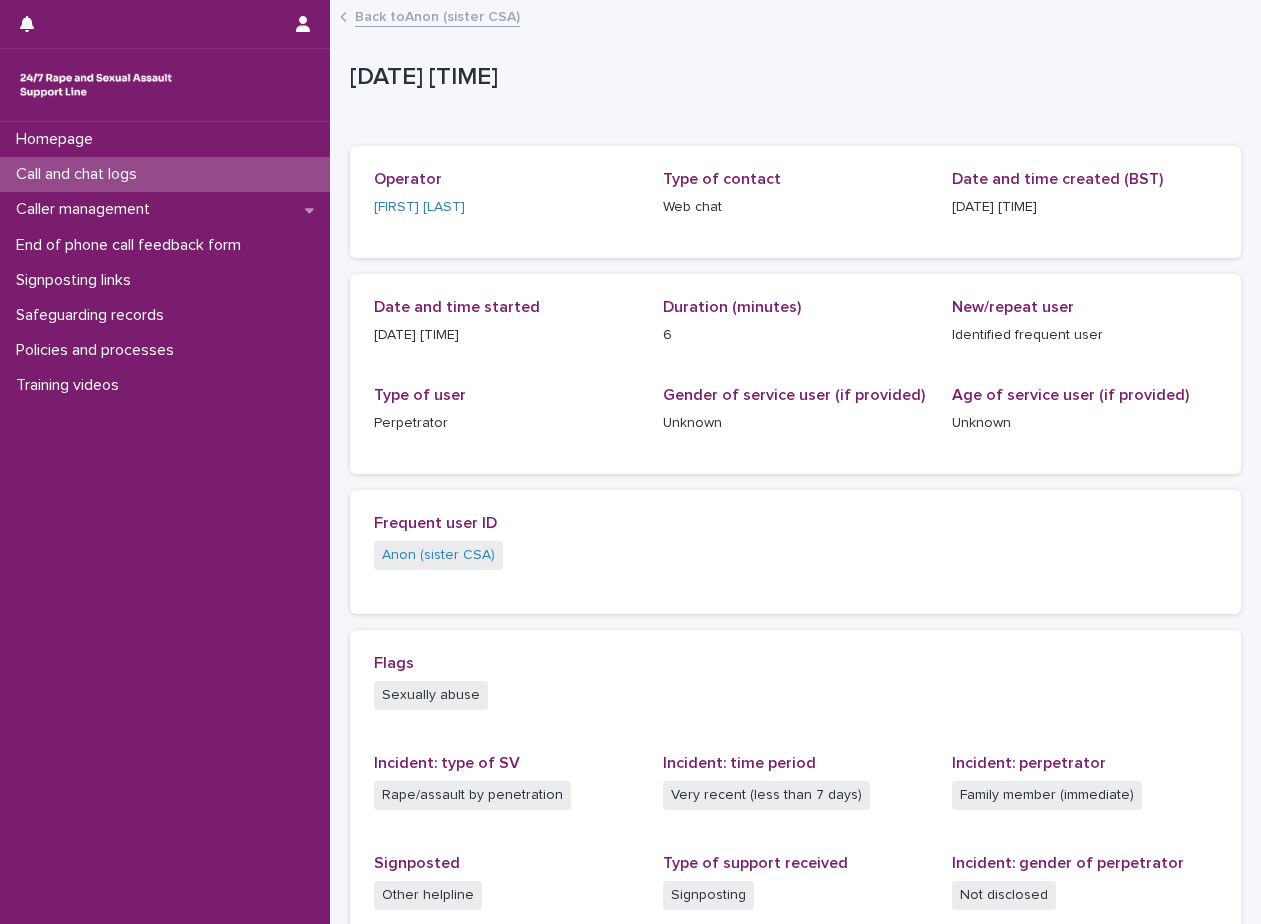 click on "Back to  Anon (sister CSA)" at bounding box center (437, 15) 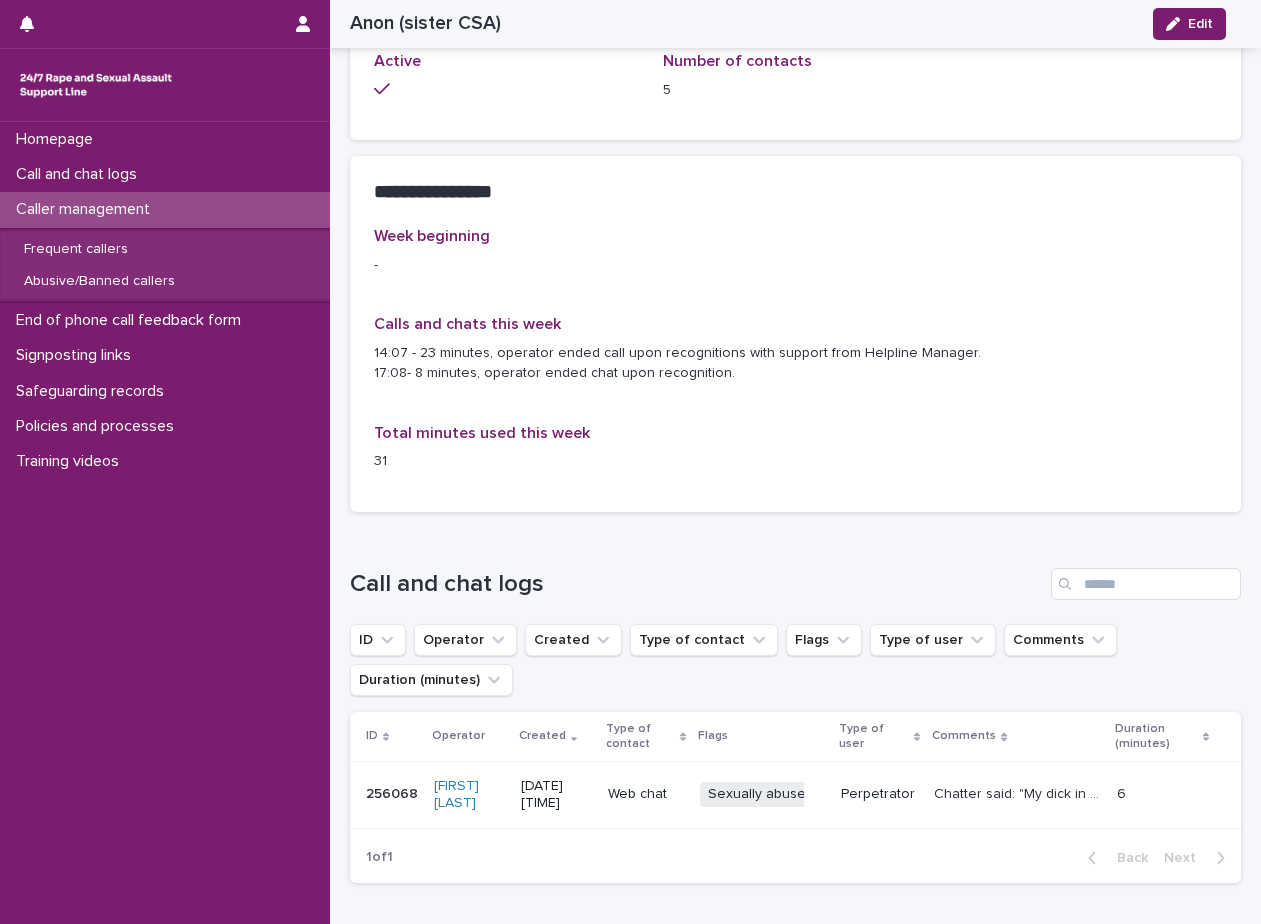 scroll, scrollTop: 1080, scrollLeft: 0, axis: vertical 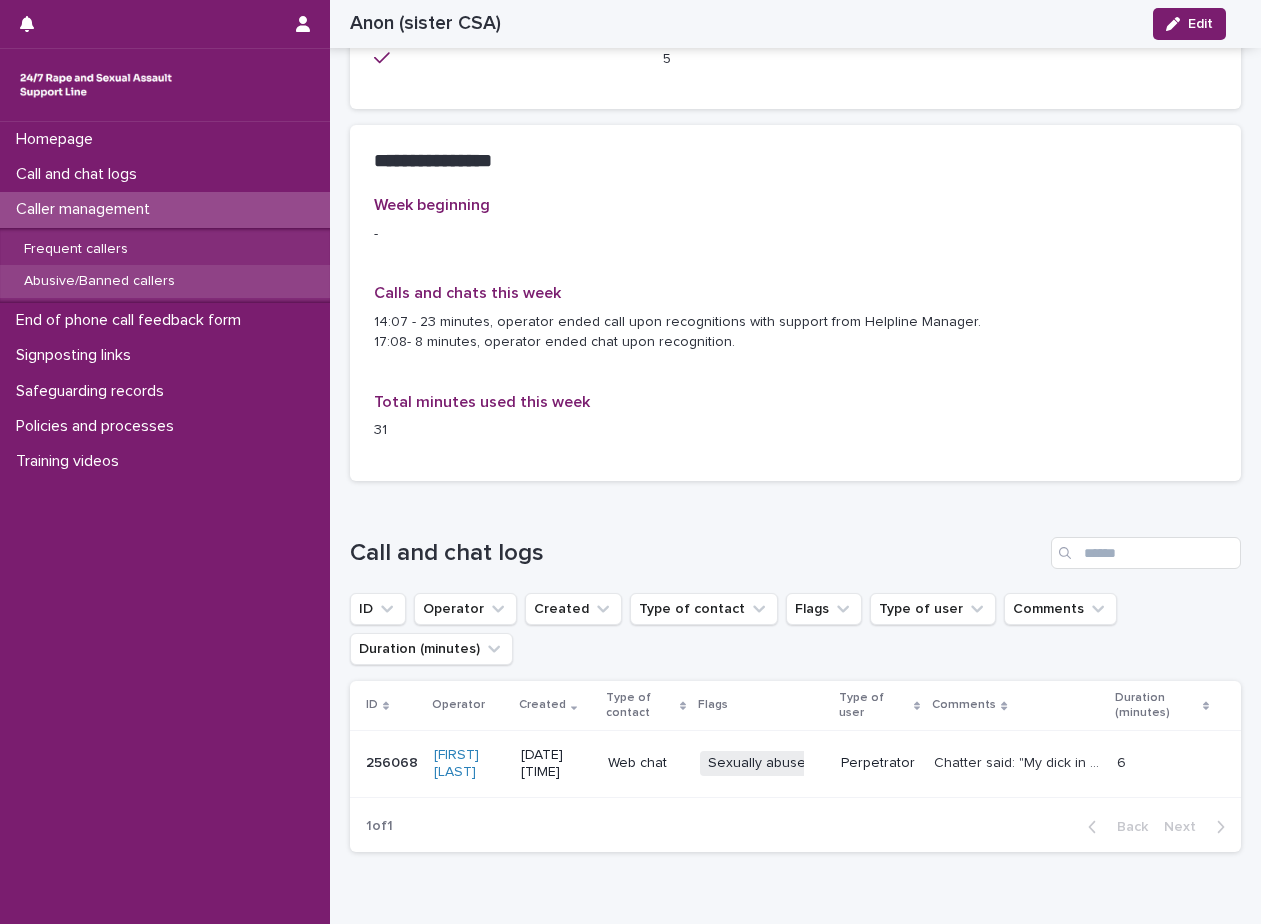 click on "Abusive/Banned callers" at bounding box center [165, 281] 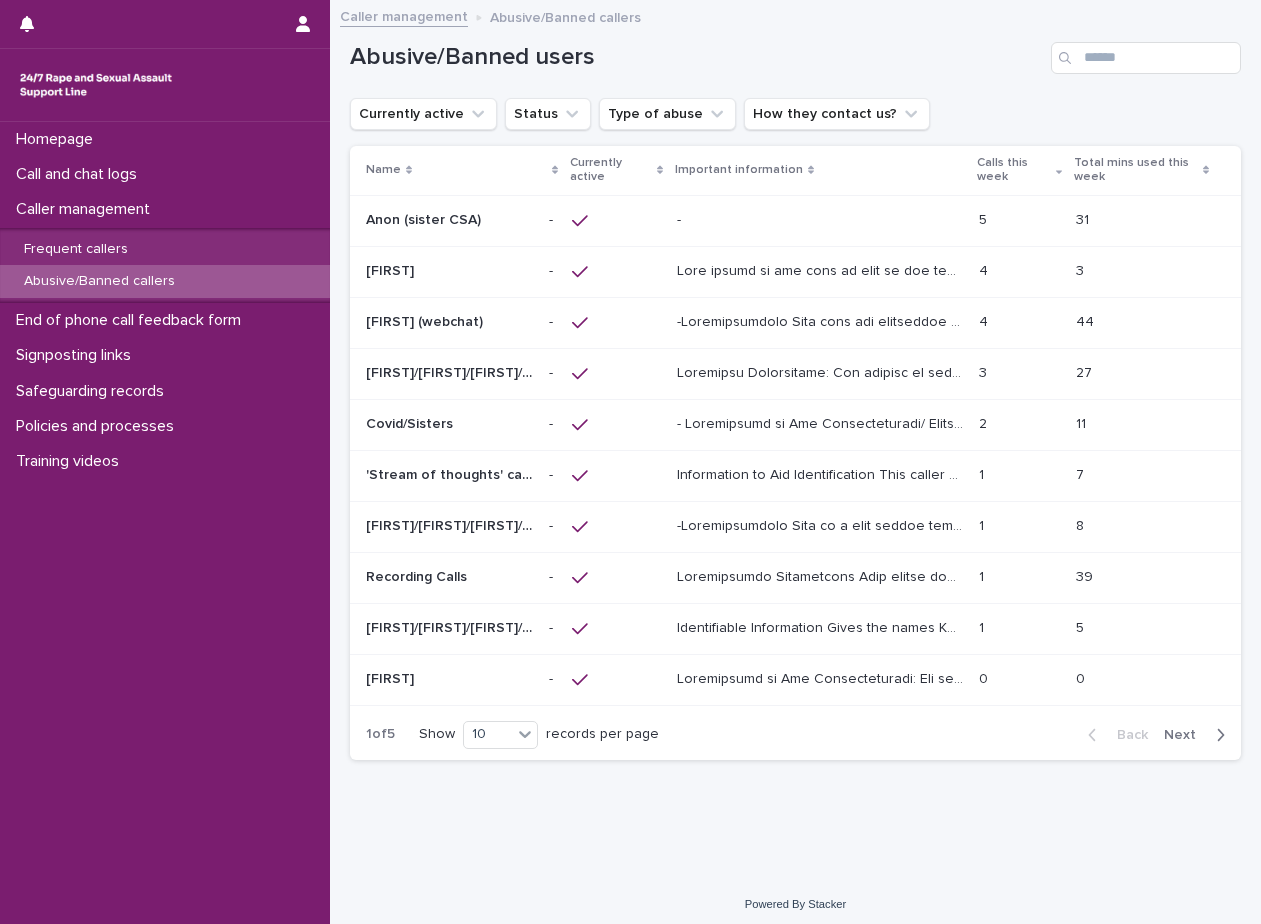 click on "Calls this week" at bounding box center (1013, 170) 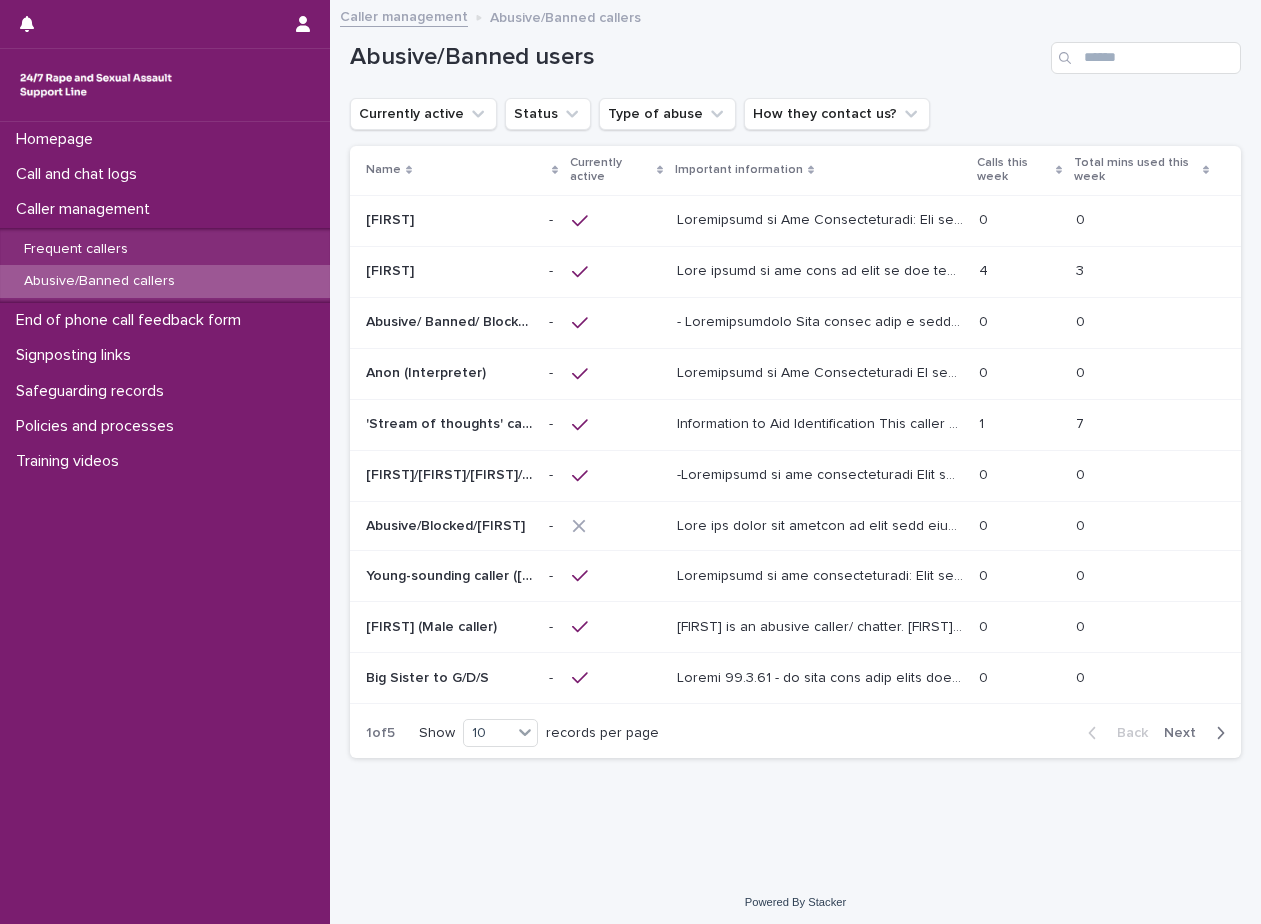 click on "Calls this week" at bounding box center [1013, 170] 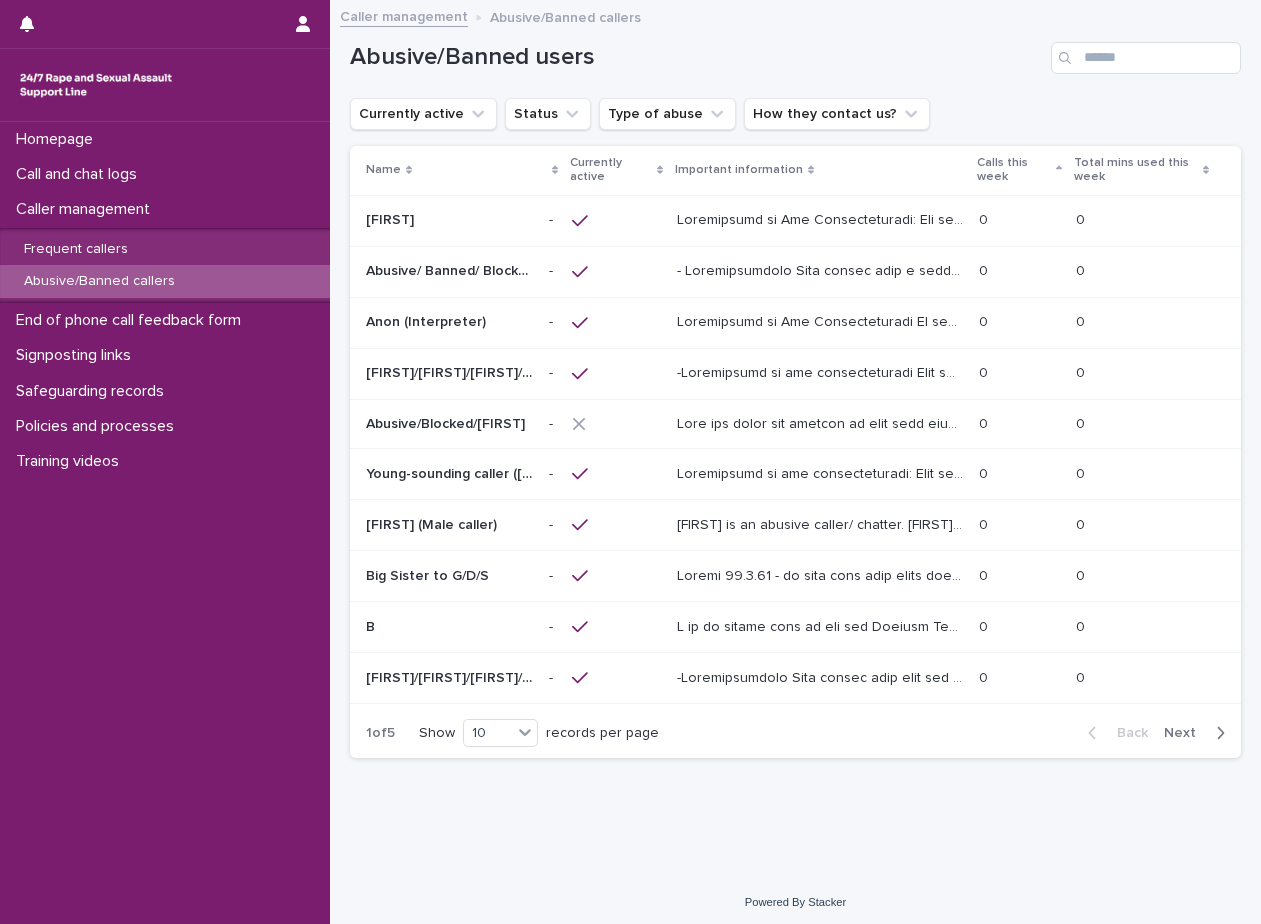 click on "Calls this week" at bounding box center (1013, 170) 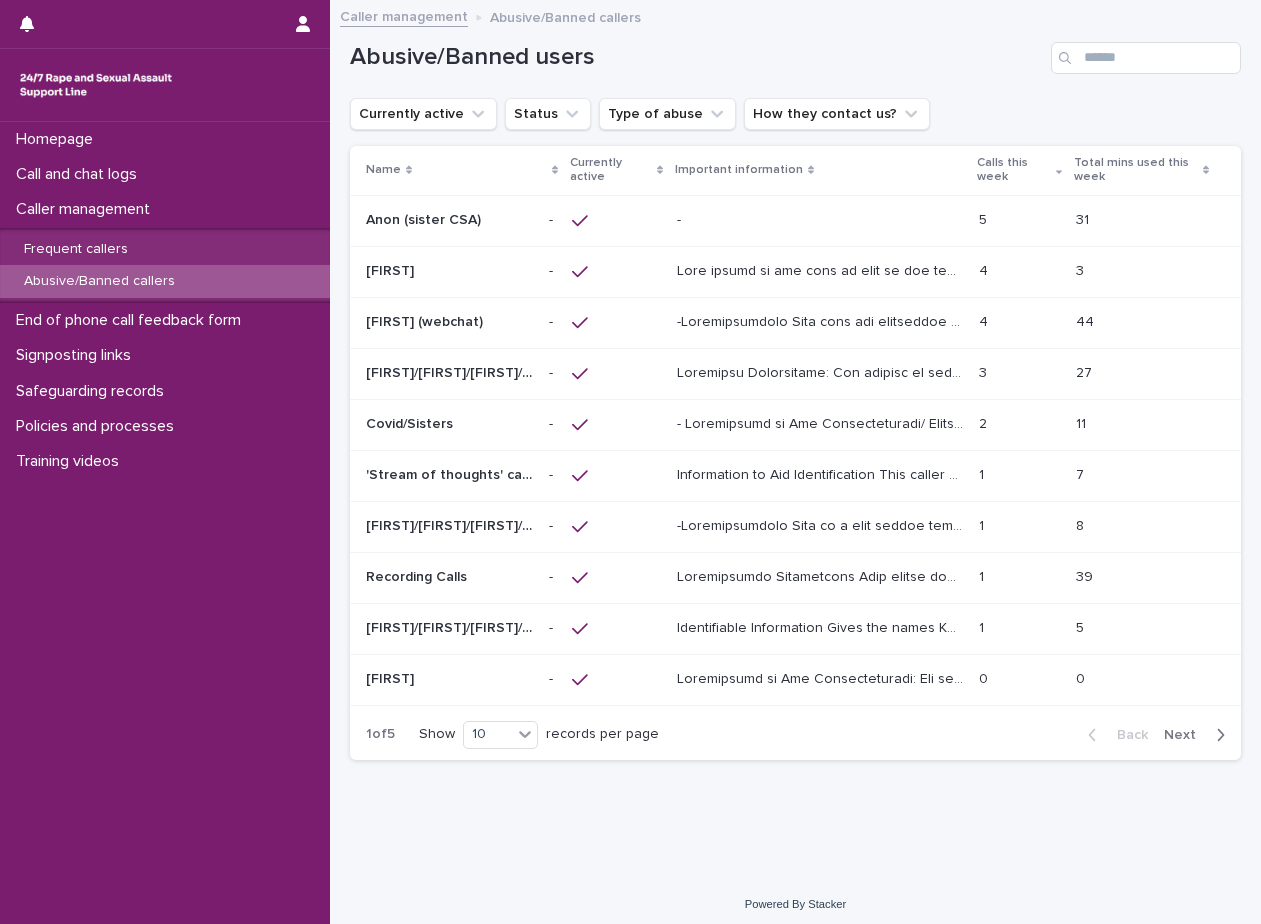 click at bounding box center (820, 322) 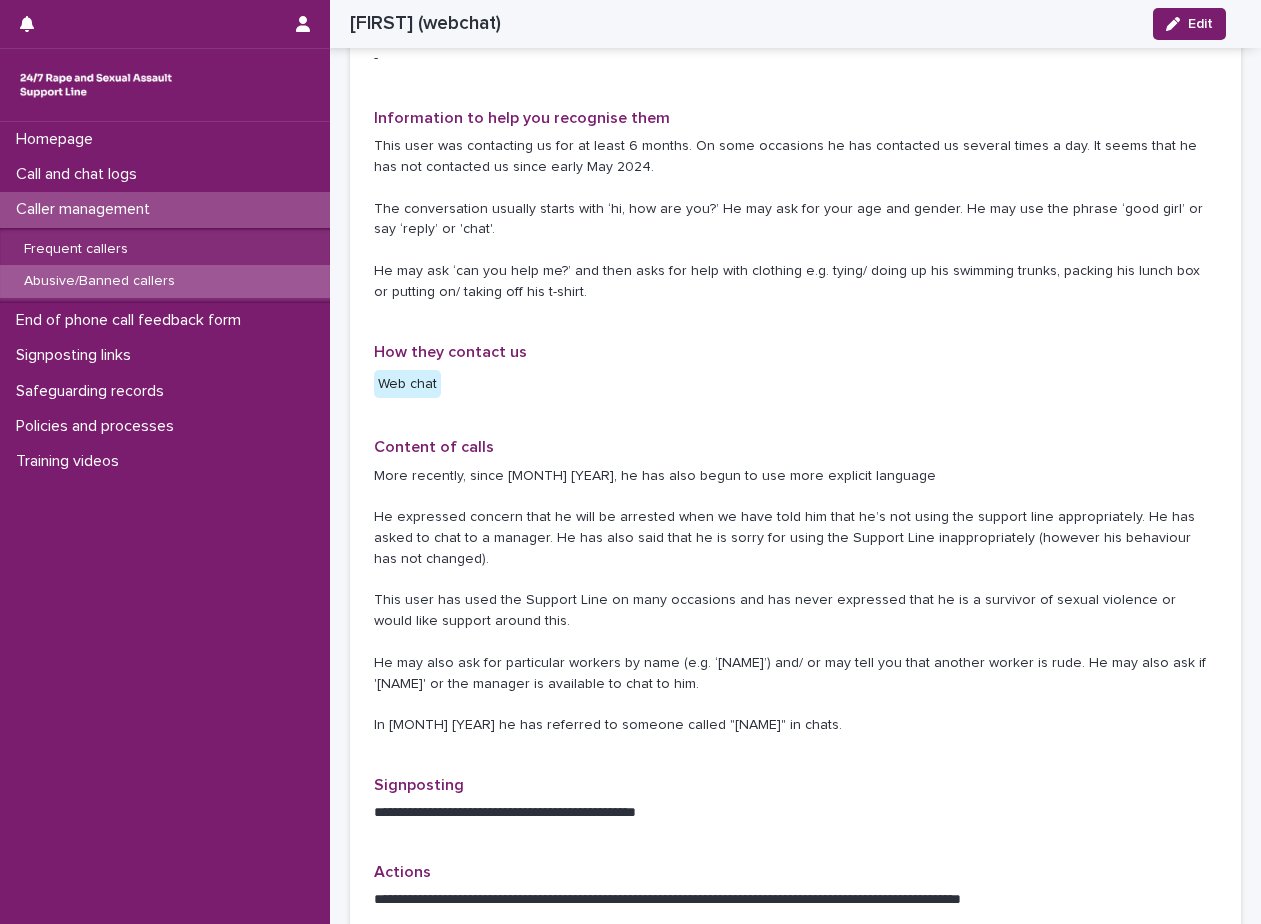 scroll, scrollTop: 500, scrollLeft: 0, axis: vertical 